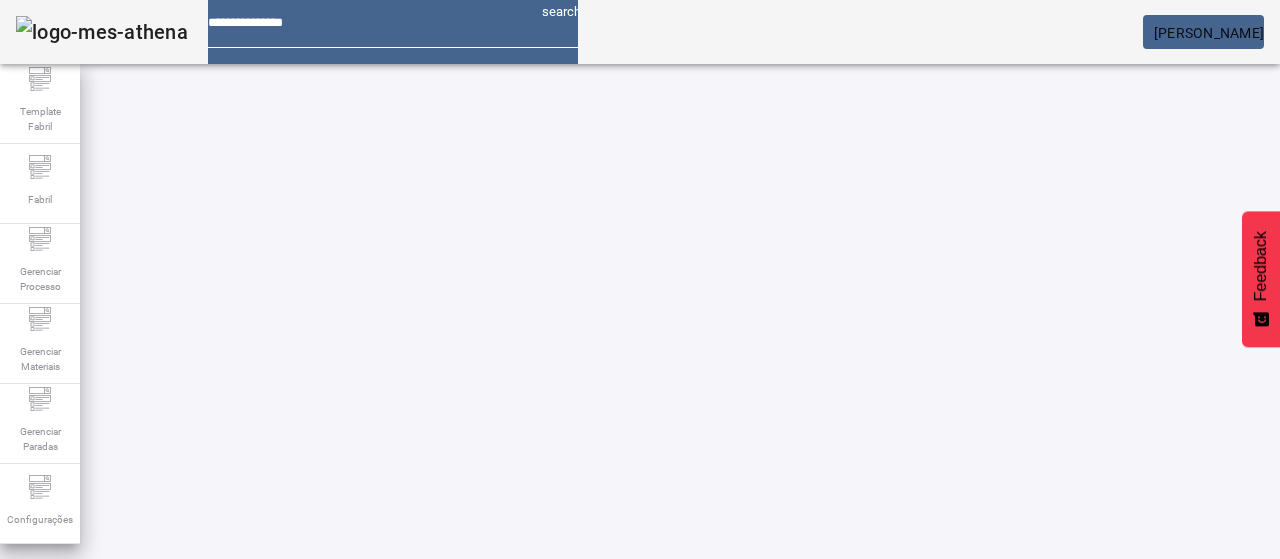 scroll, scrollTop: 0, scrollLeft: 0, axis: both 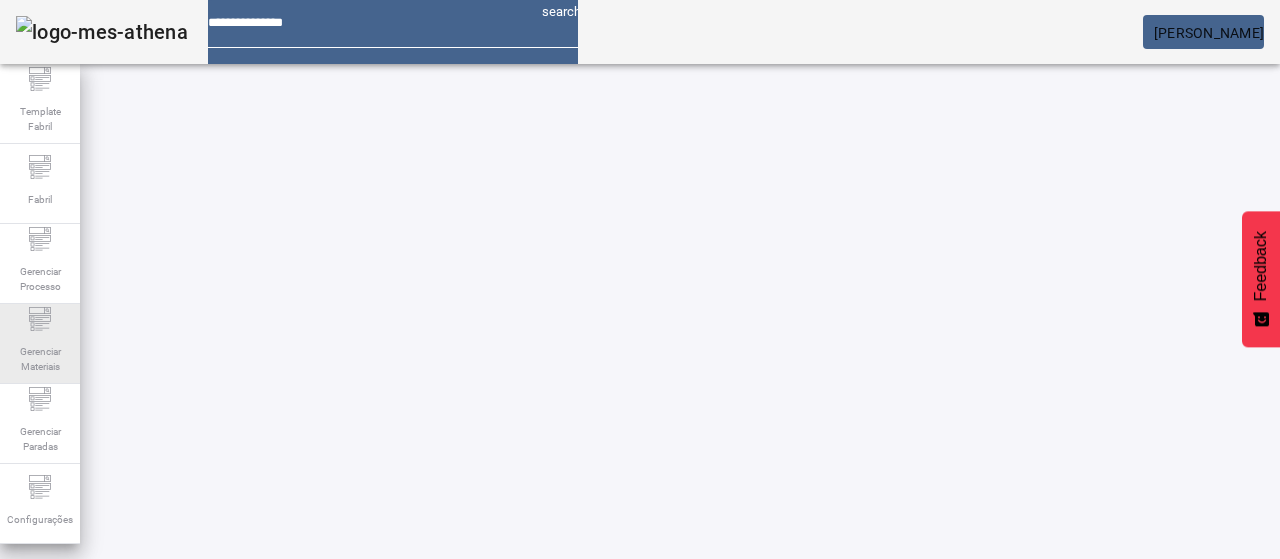 click on "Gerenciar Materiais" 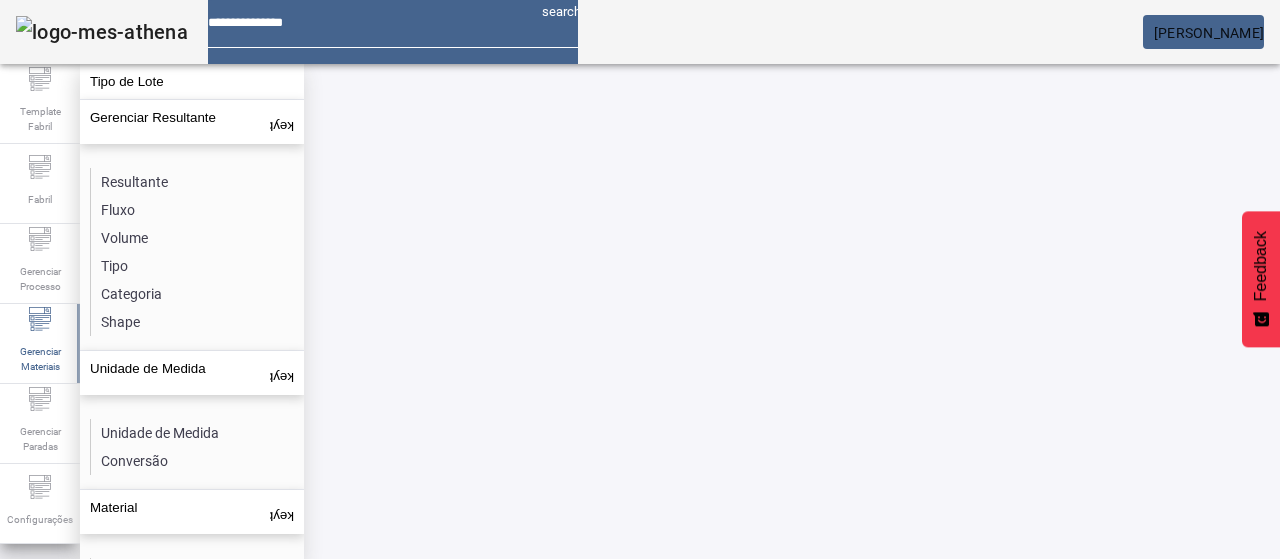 click on "Resultante" 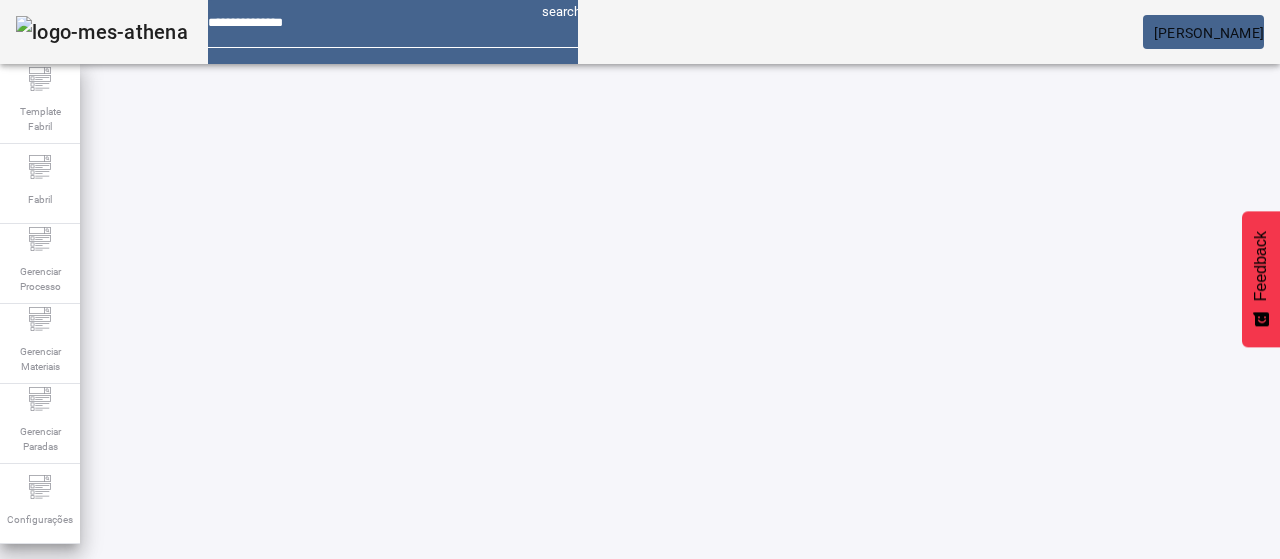 click on "ABRIR FILTROS" 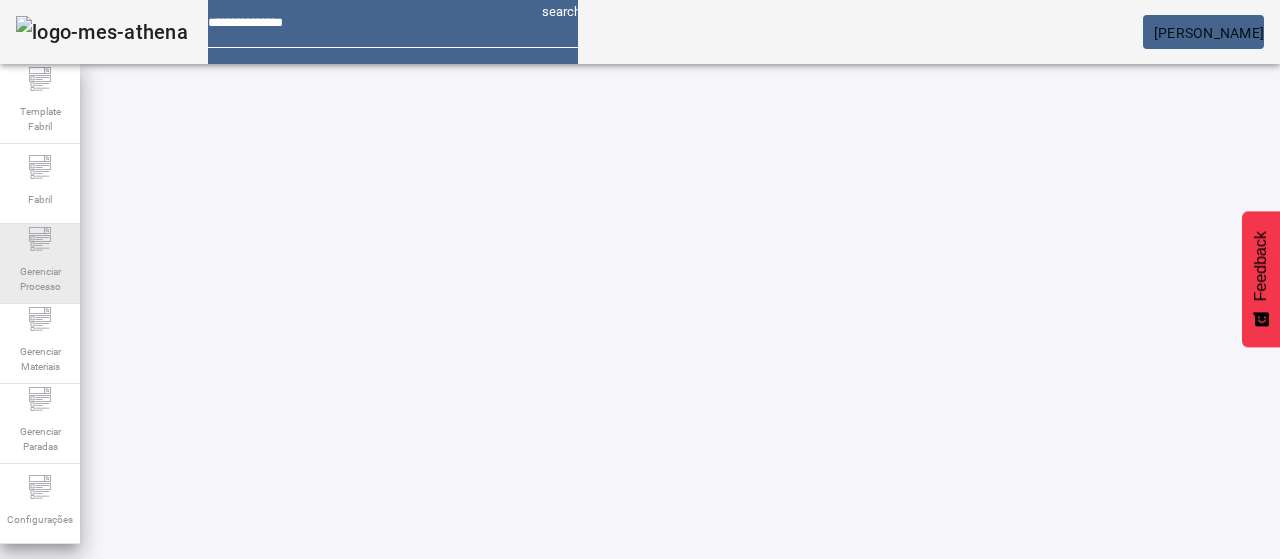 click on "Gerenciar Processo" 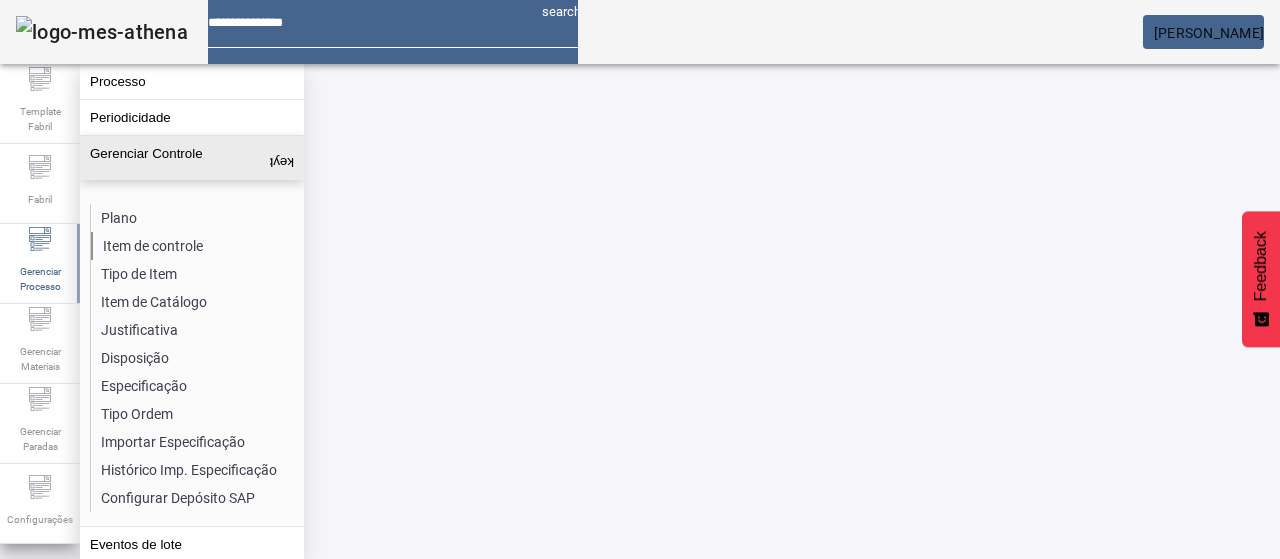 click on "Item de controle" 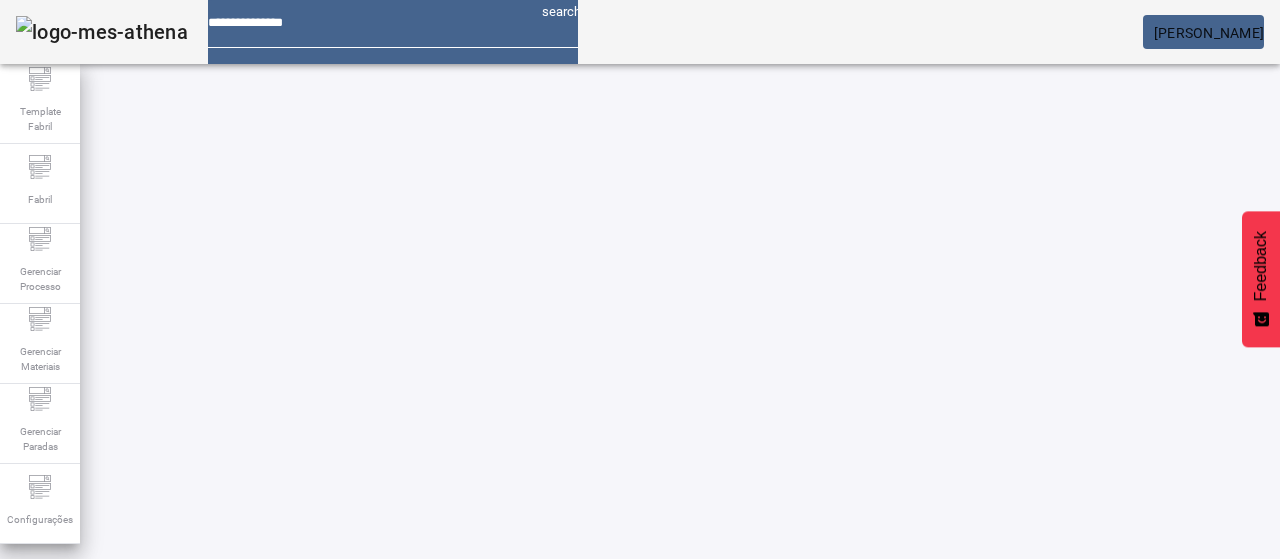 drag, startPoint x: 1130, startPoint y: 135, endPoint x: 1014, endPoint y: 149, distance: 116.841774 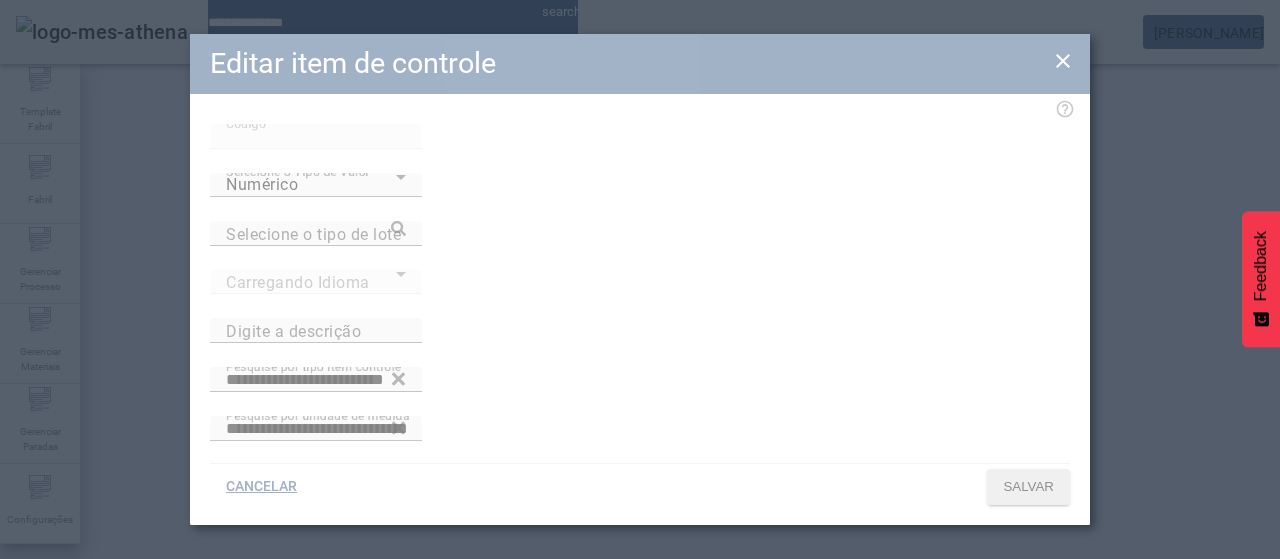 type on "**********" 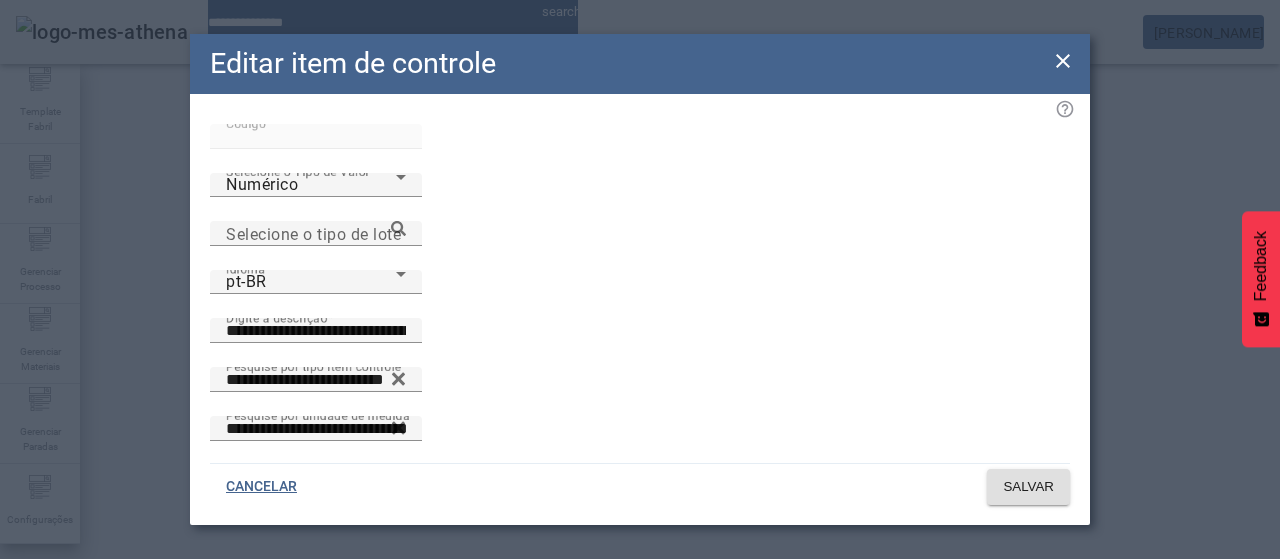 click 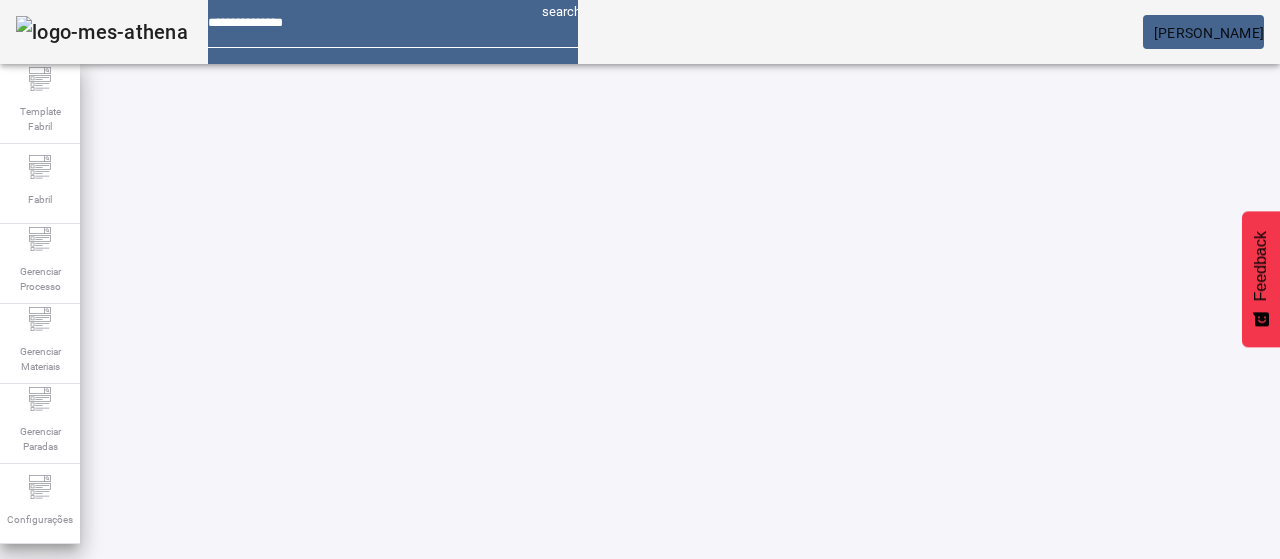 click on "LIMPAR" 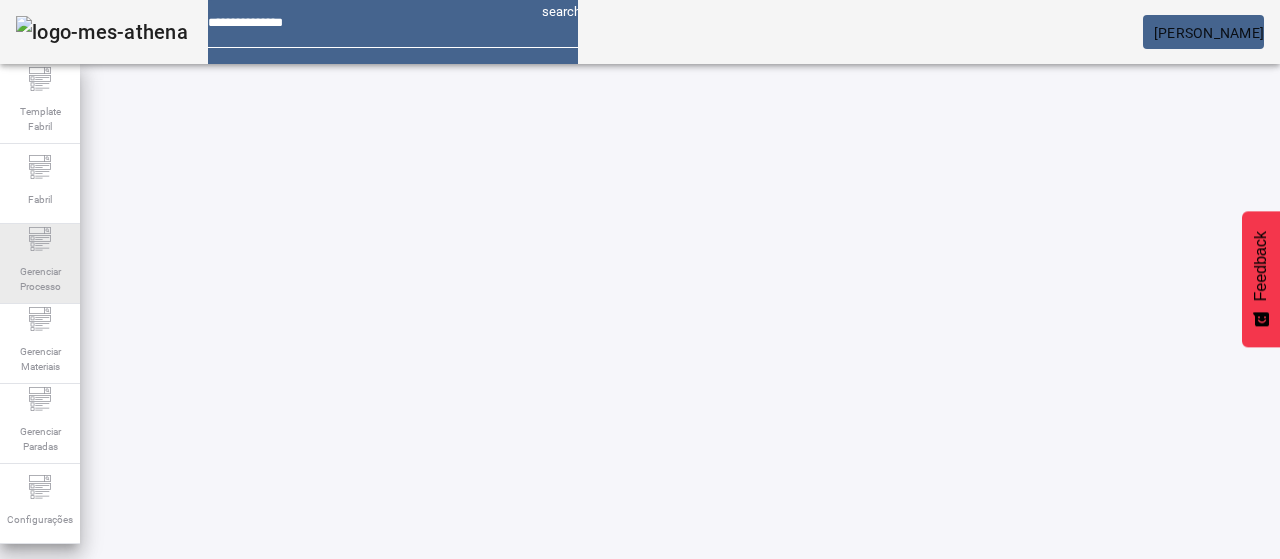 click on "Gerenciar Processo" 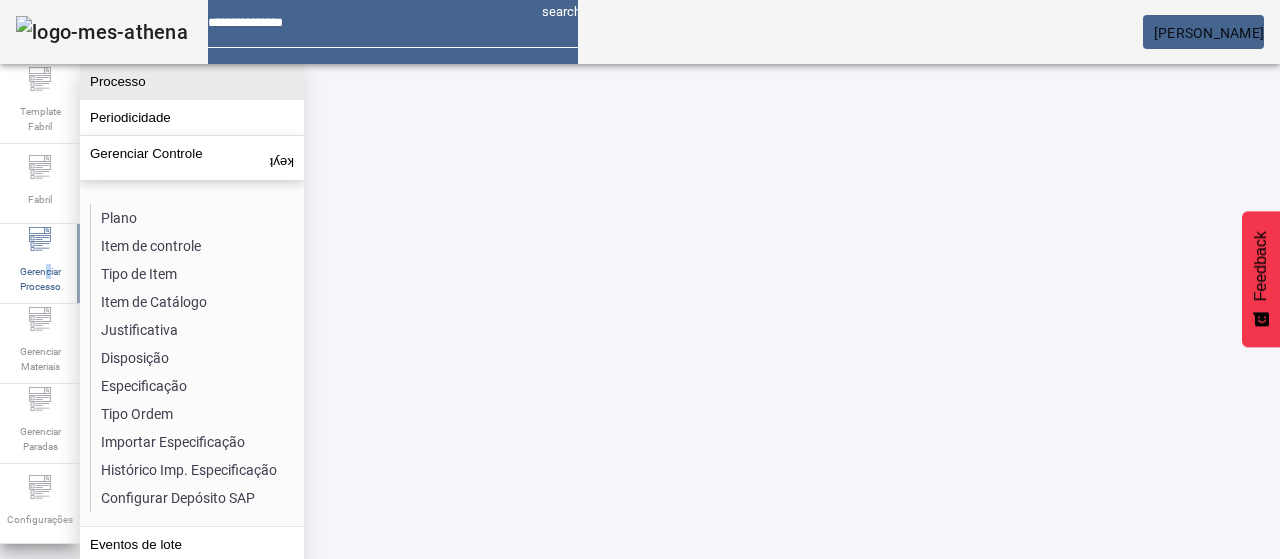 click on "Processo" 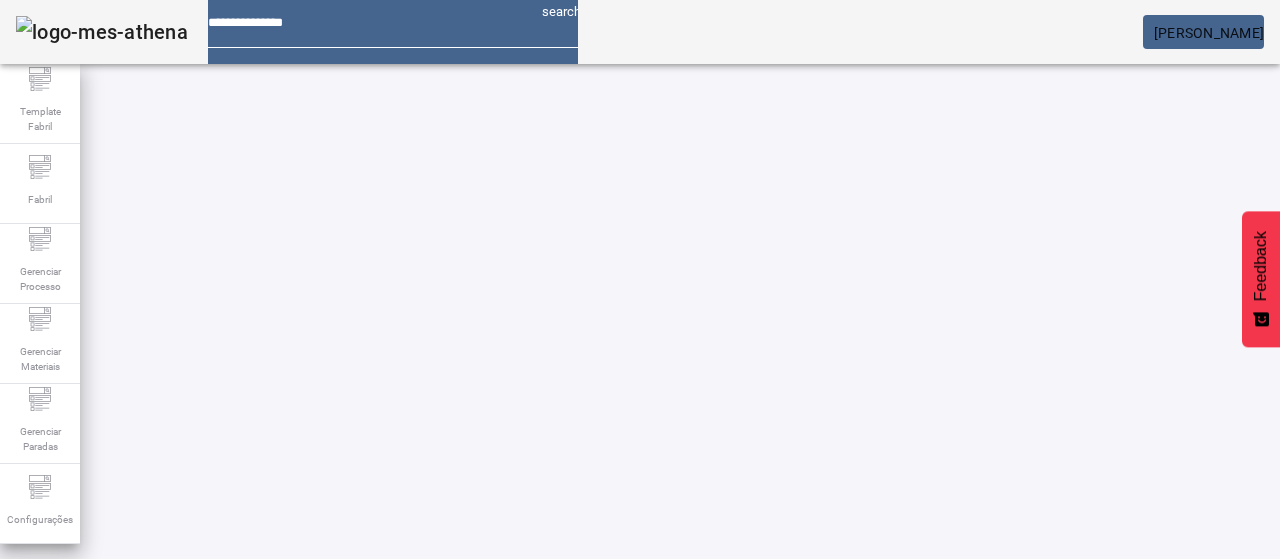 click 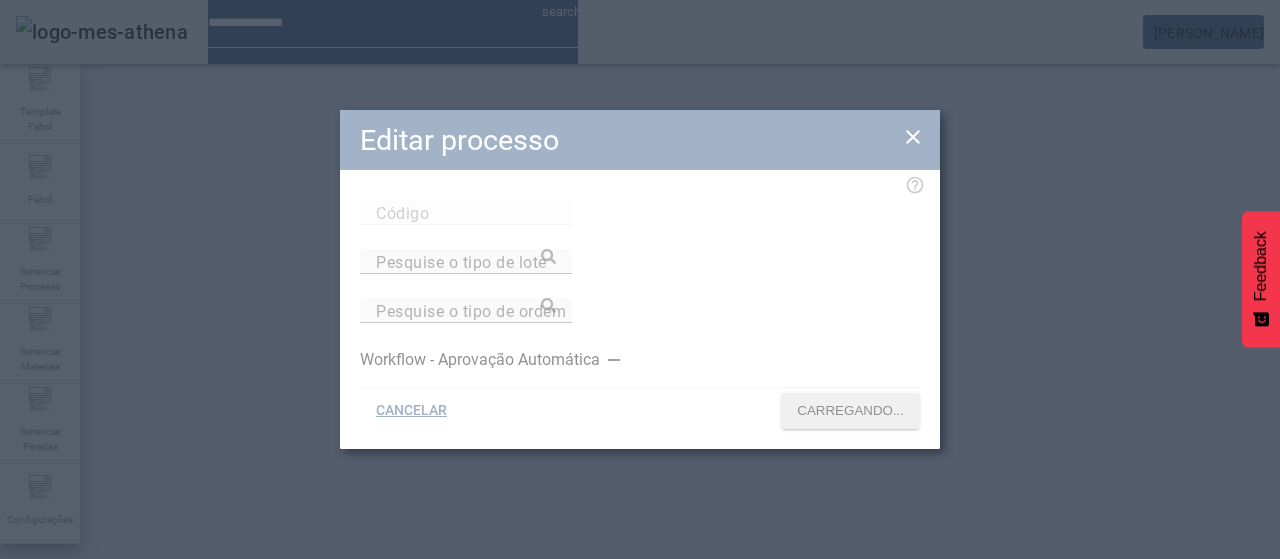 type on "***" 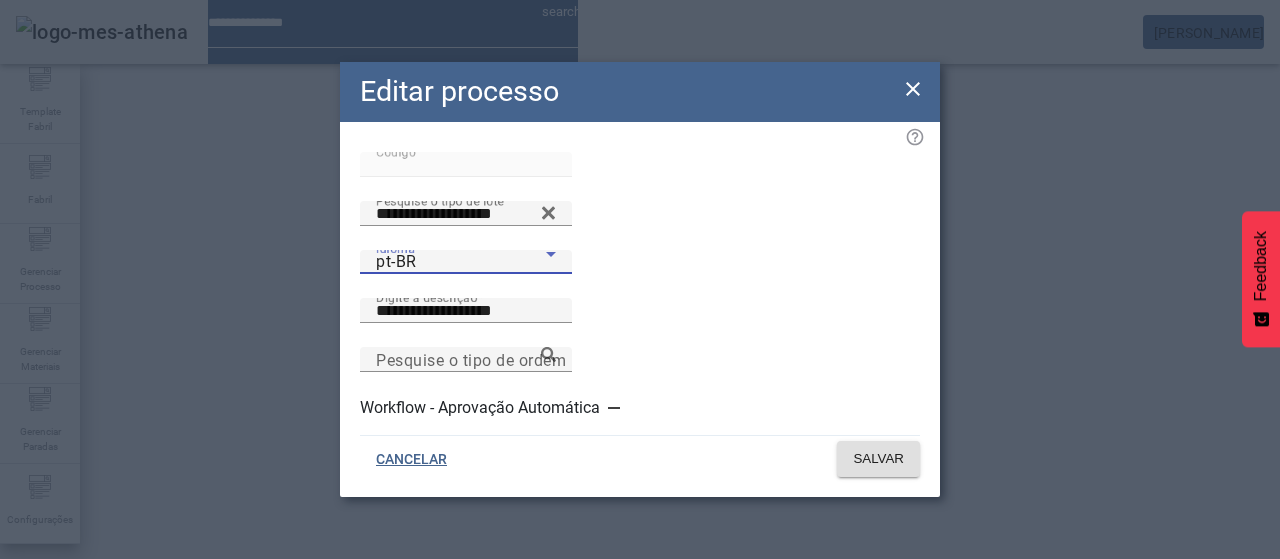 click on "pt-BR" at bounding box center (461, 262) 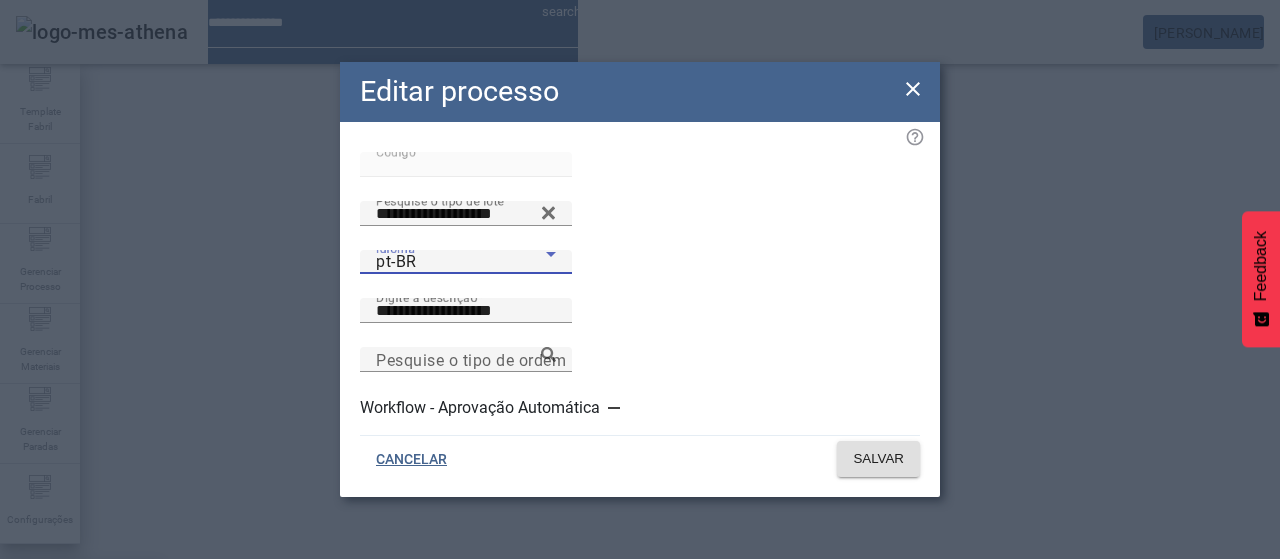 click on "es-ES" at bounding box center (37, 687) 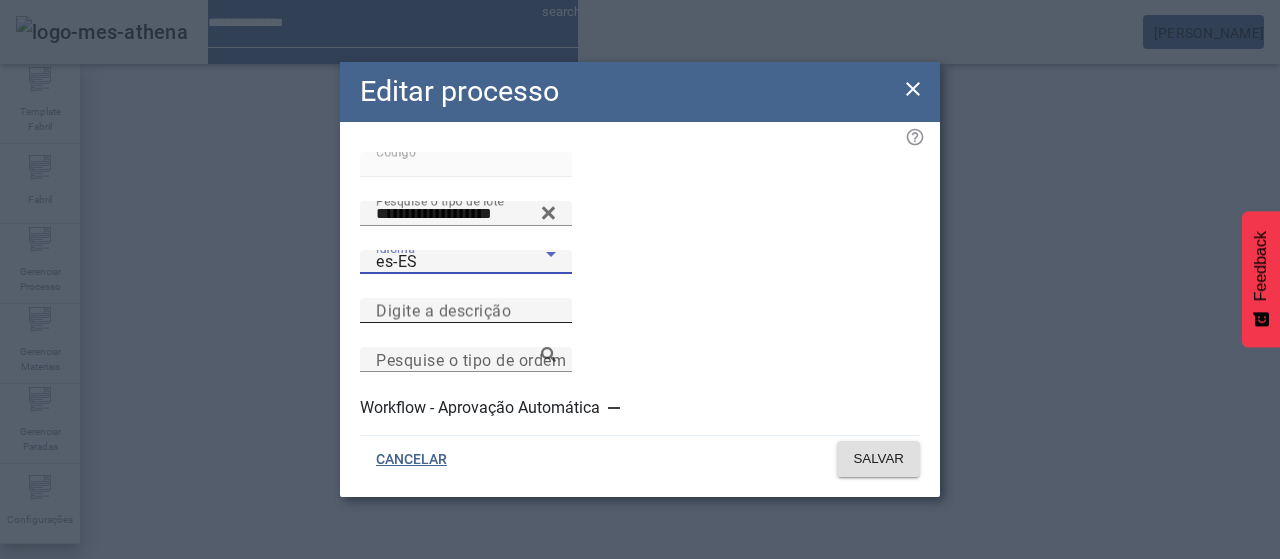 click on "Digite a descrição" at bounding box center (443, 310) 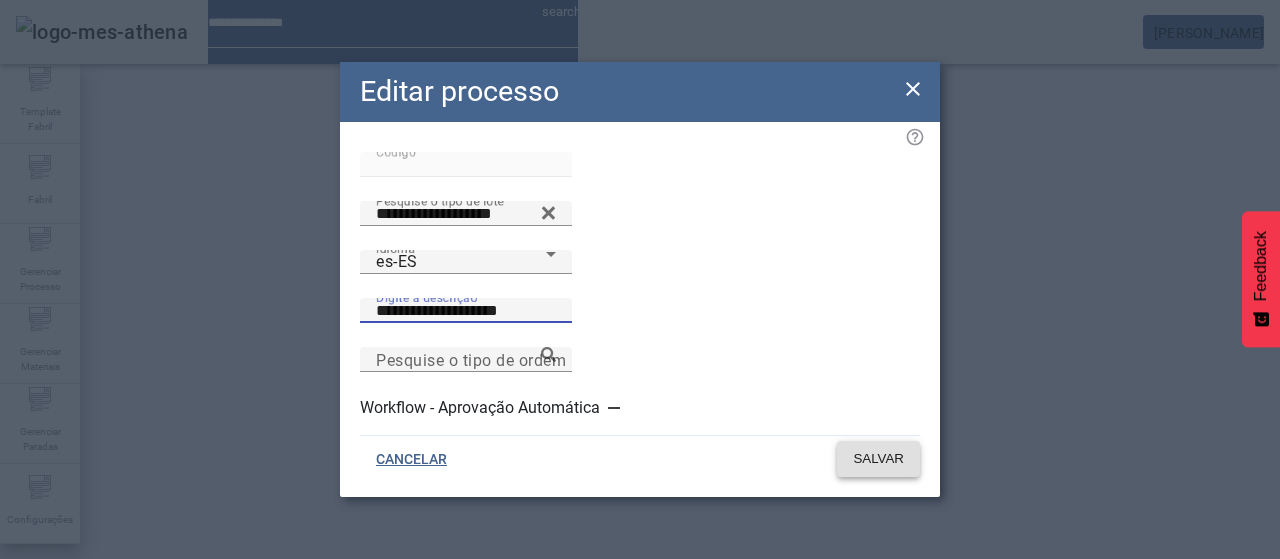 type on "**********" 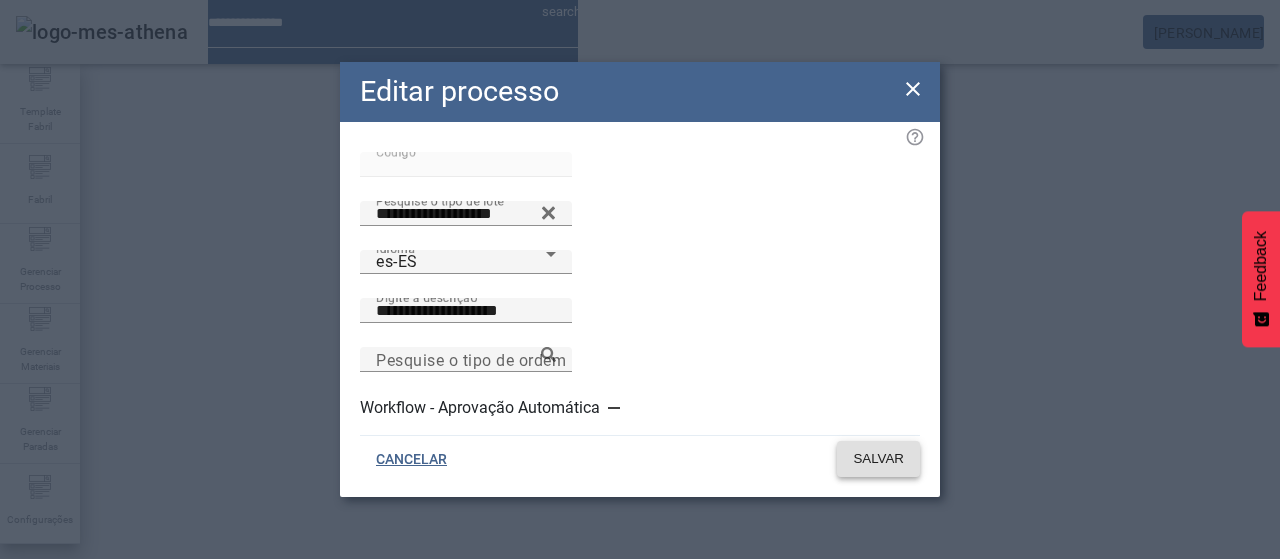 click on "SALVAR" 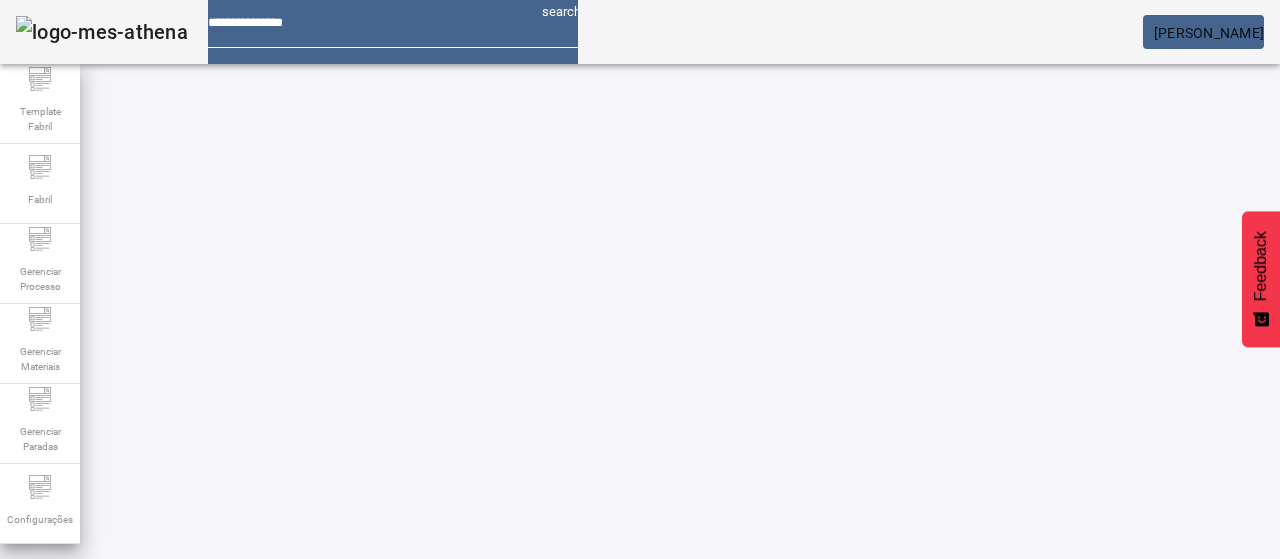 drag, startPoint x: 136, startPoint y: 177, endPoint x: 157, endPoint y: 175, distance: 21.095022 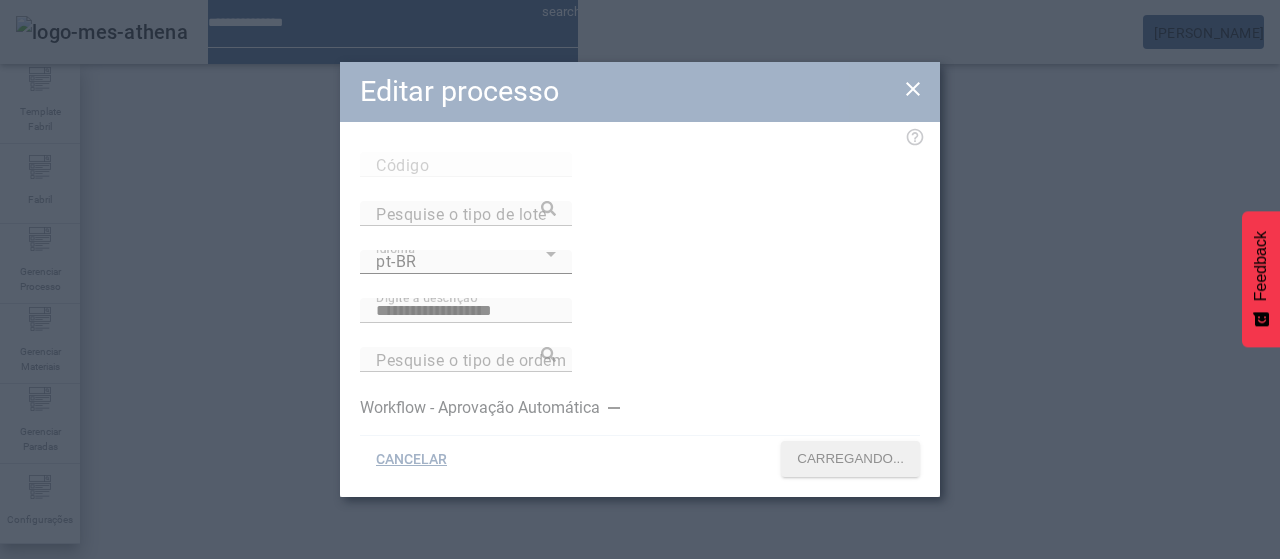 type on "***" 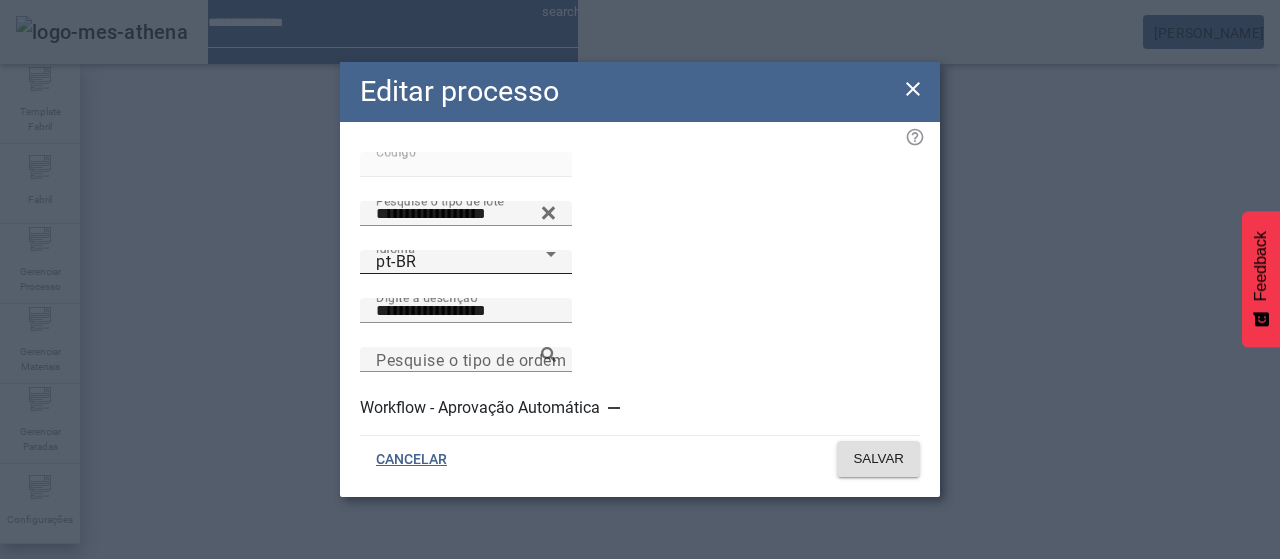 click on "pt-BR" at bounding box center (461, 262) 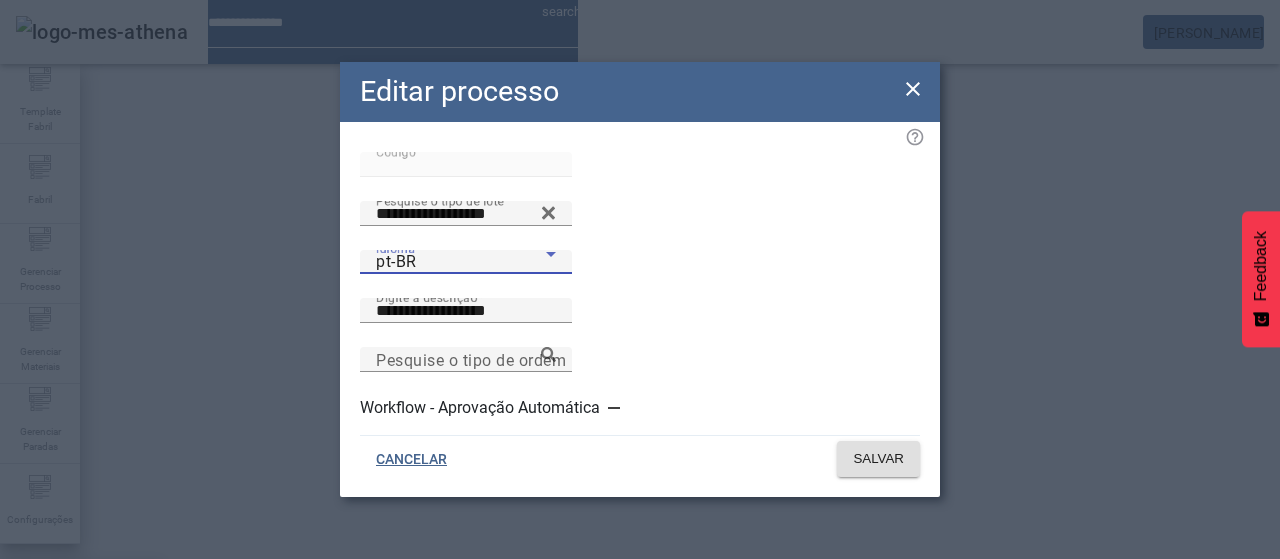 click on "es-ES" at bounding box center [81, 687] 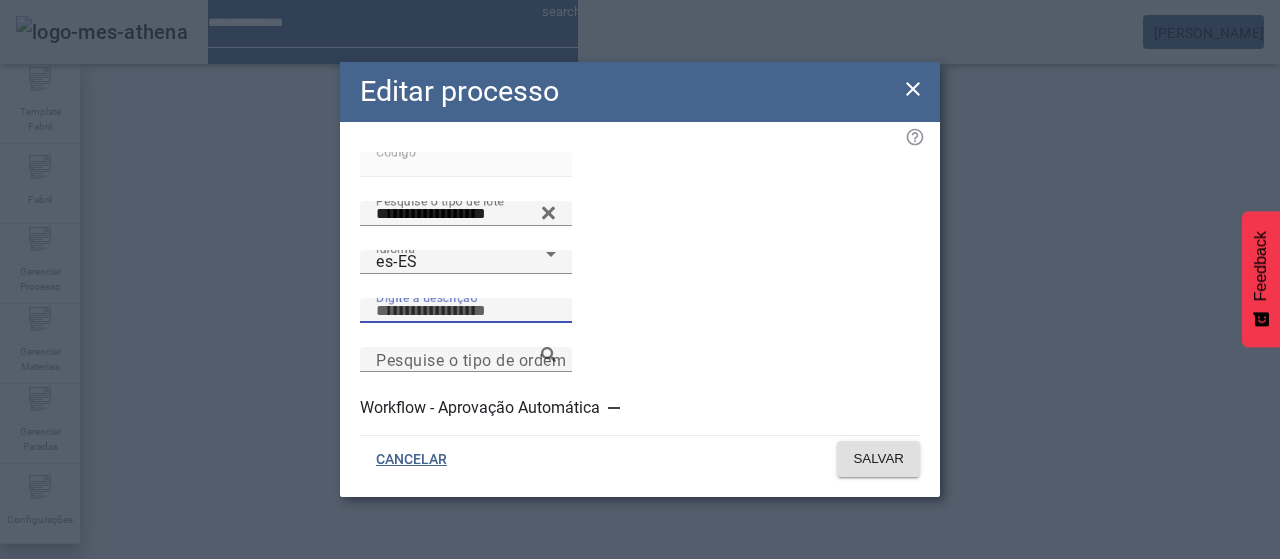 click on "Digite a descrição" at bounding box center [466, 311] 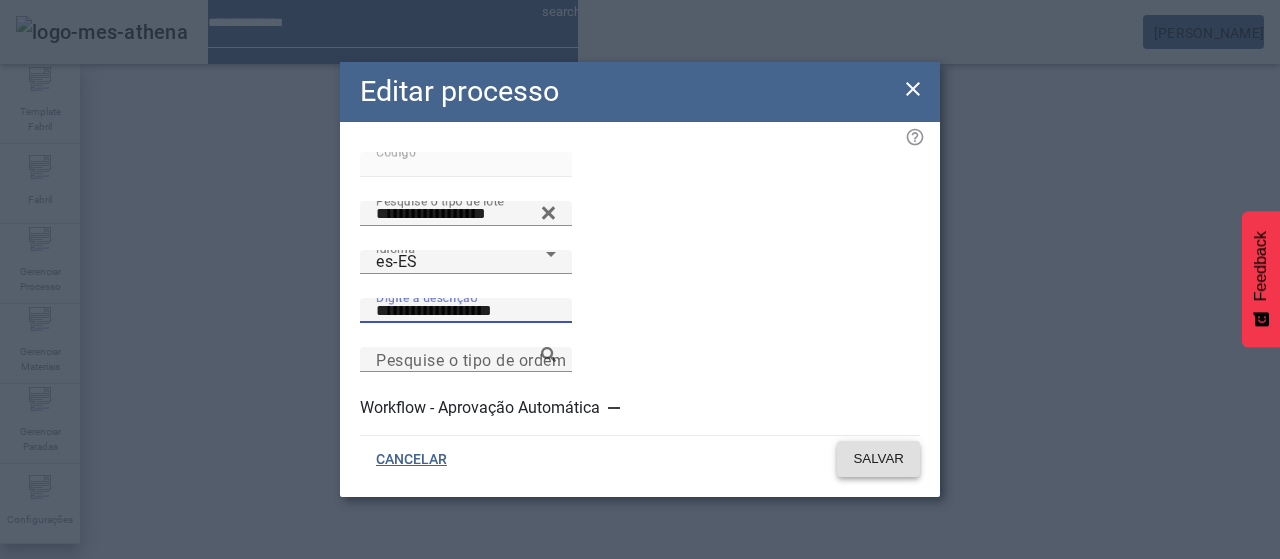 type on "**********" 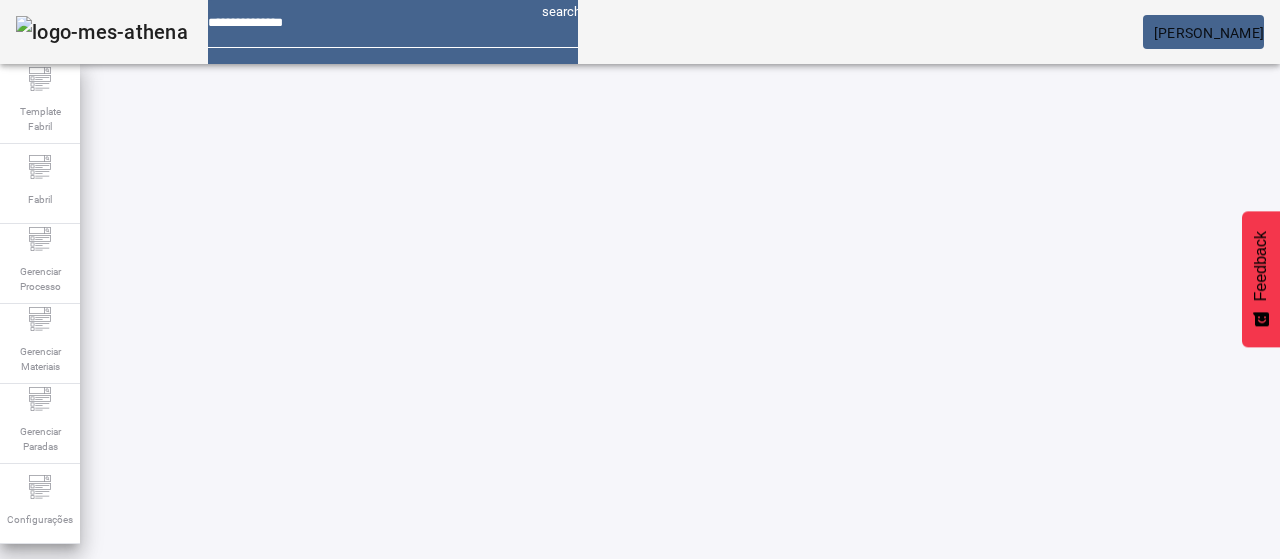 drag, startPoint x: 118, startPoint y: 182, endPoint x: 144, endPoint y: 178, distance: 26.305893 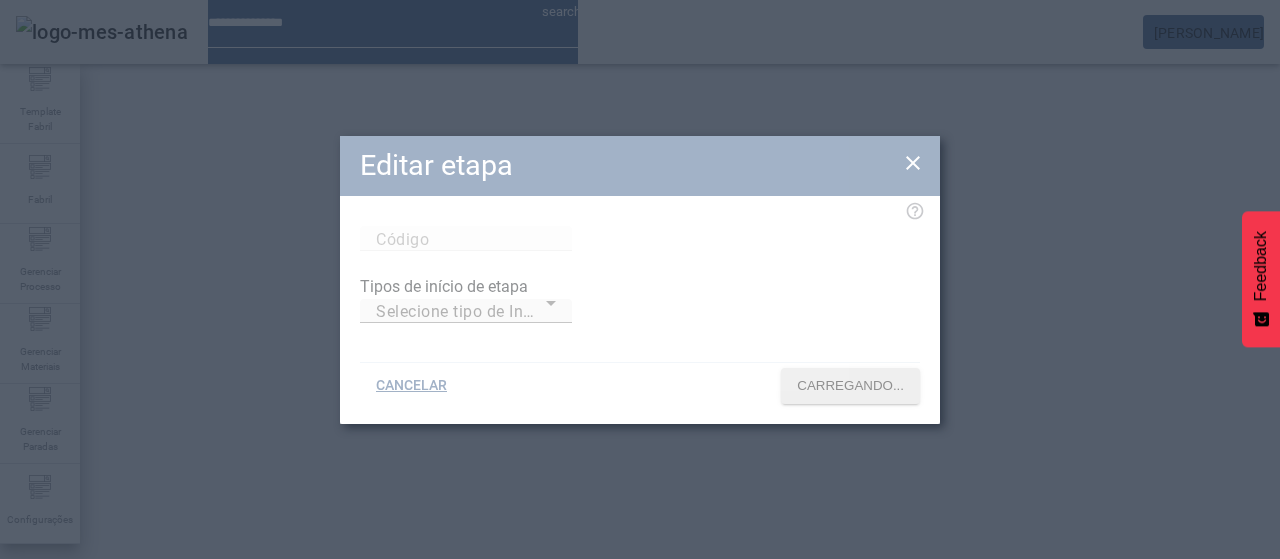 type on "****" 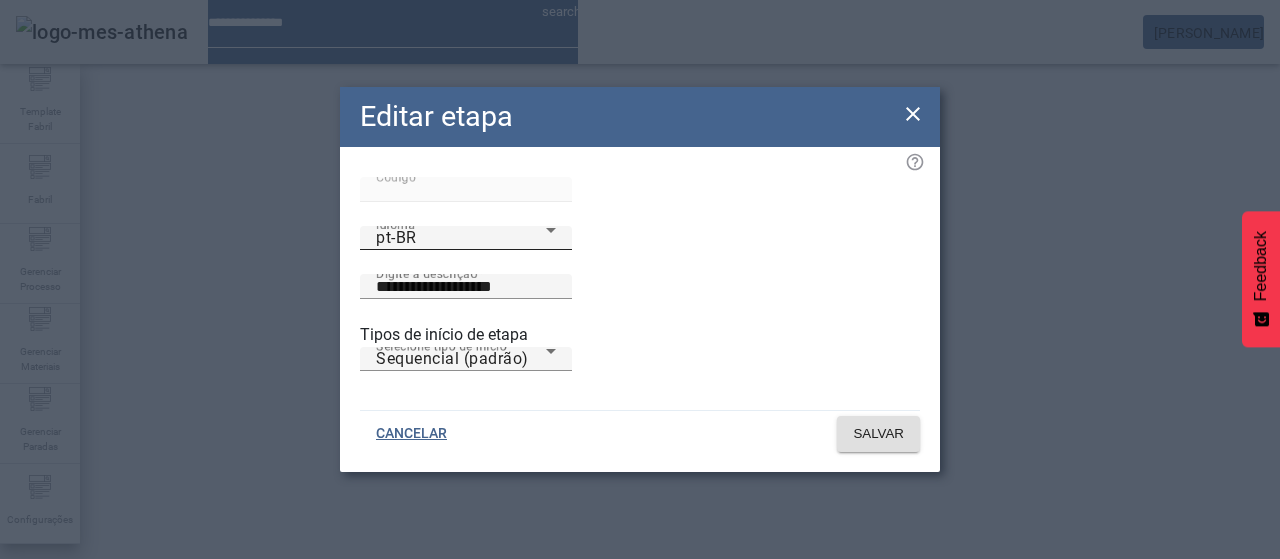click on "Idioma pt-BR" 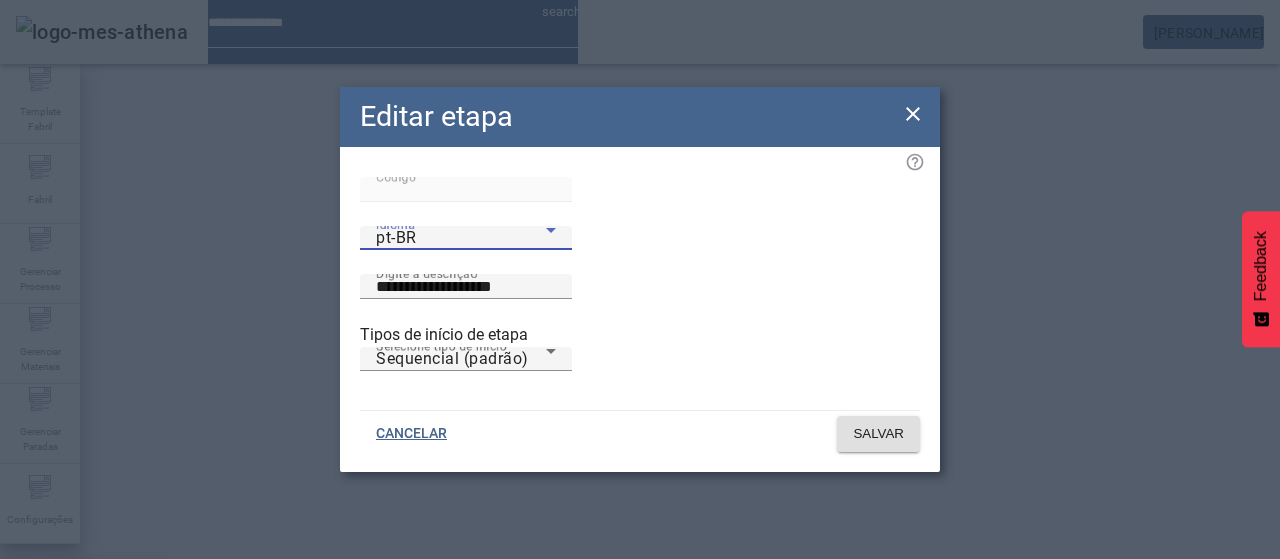 click on "es-ES" at bounding box center (83, 687) 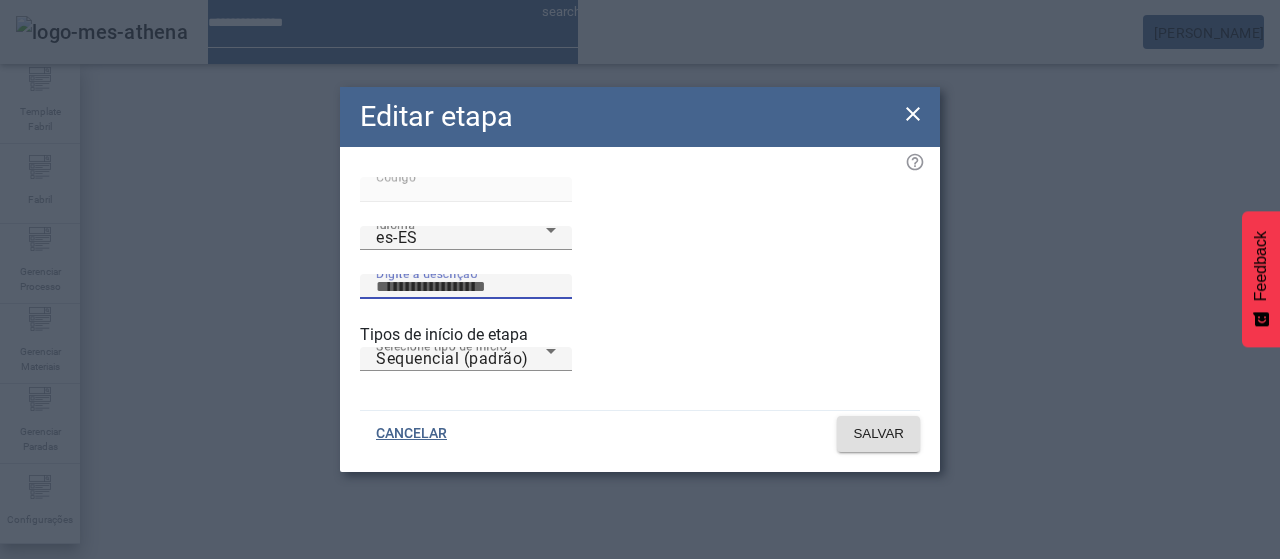 click on "Digite a descrição" at bounding box center (466, 287) 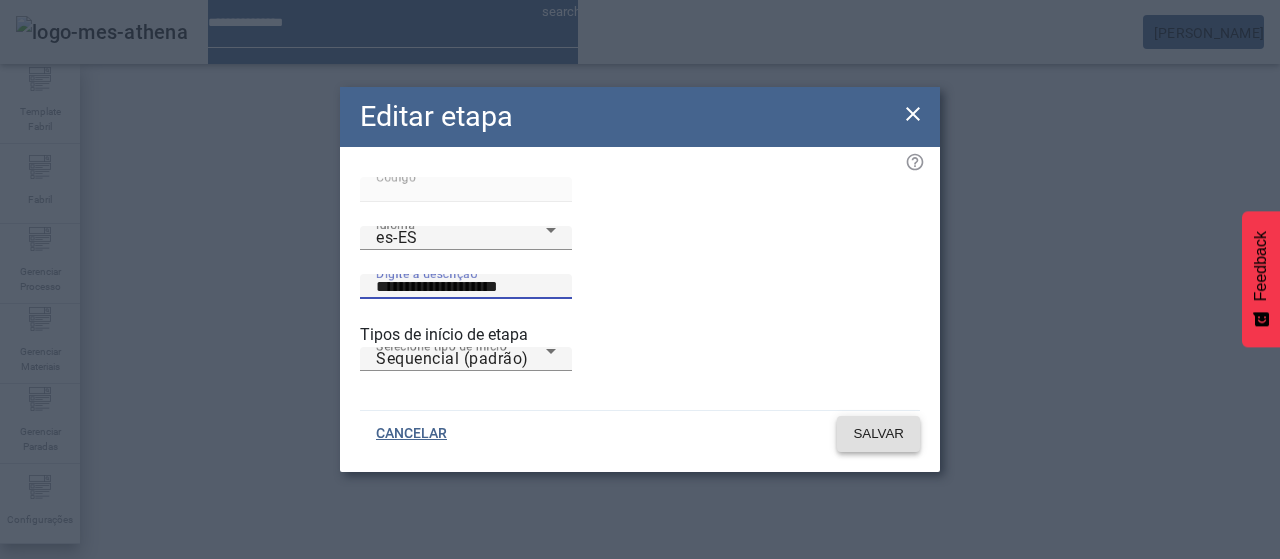 type on "**********" 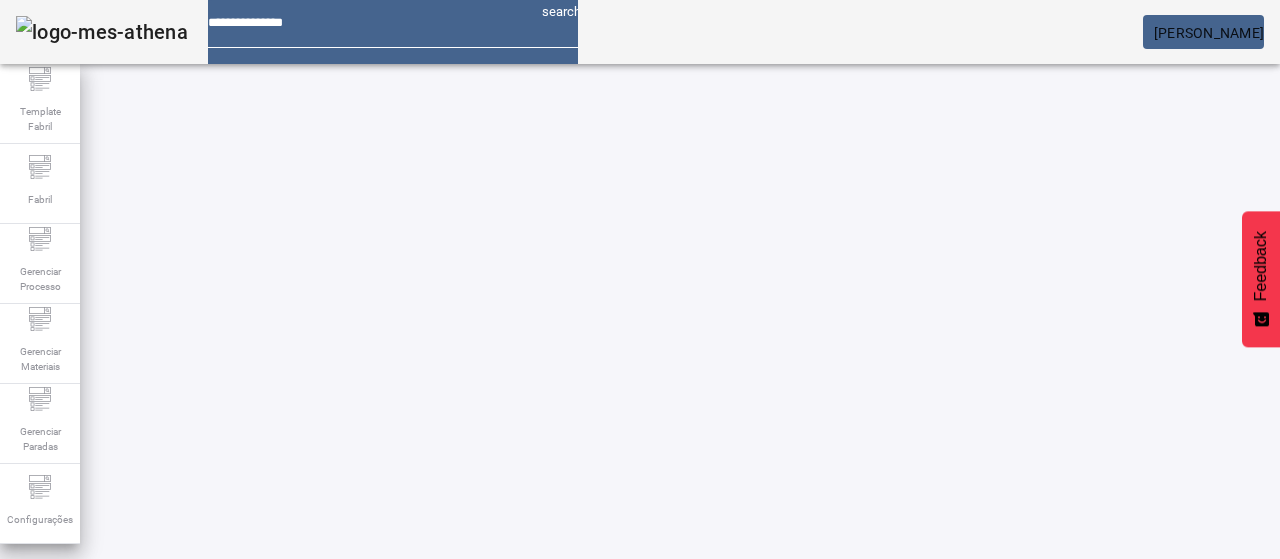 click on "EDITAR" at bounding box center (353, 789) 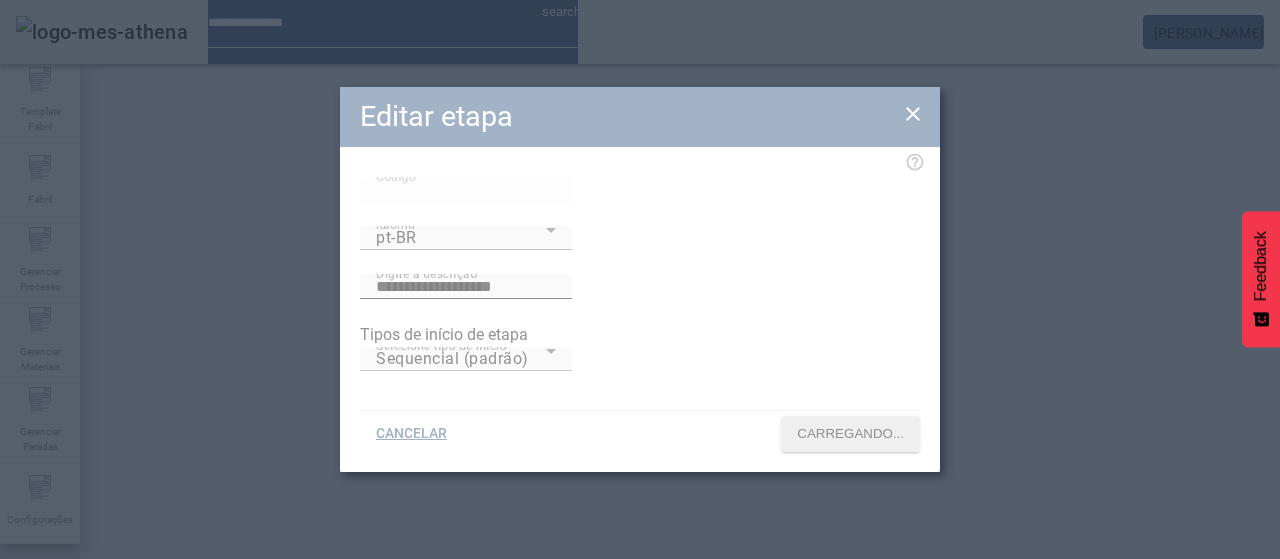 type on "****" 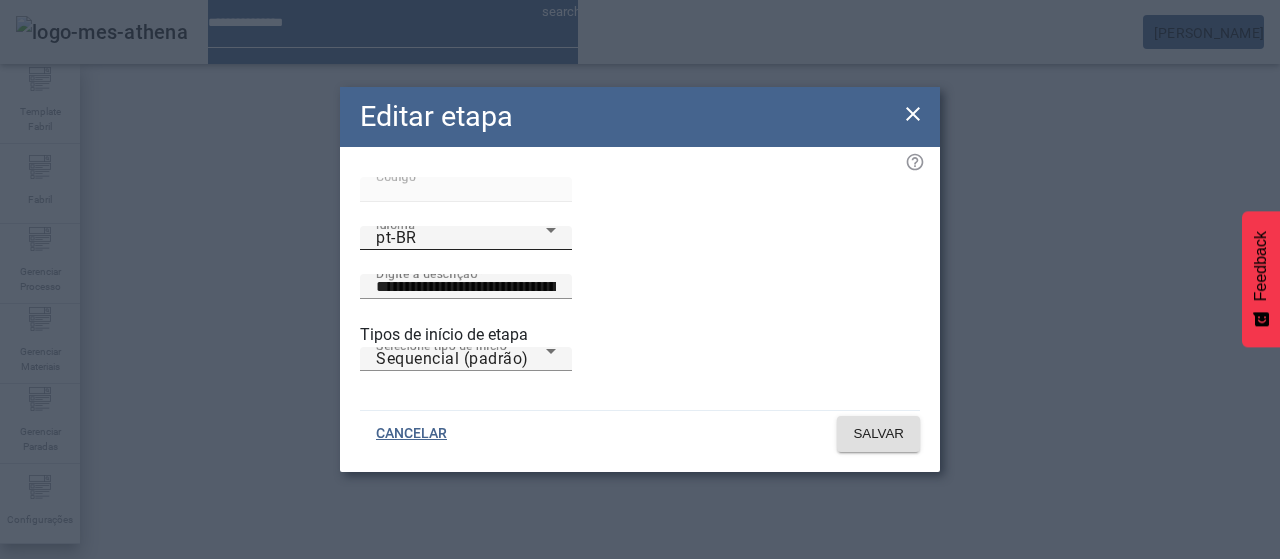 click on "pt-BR" at bounding box center [461, 238] 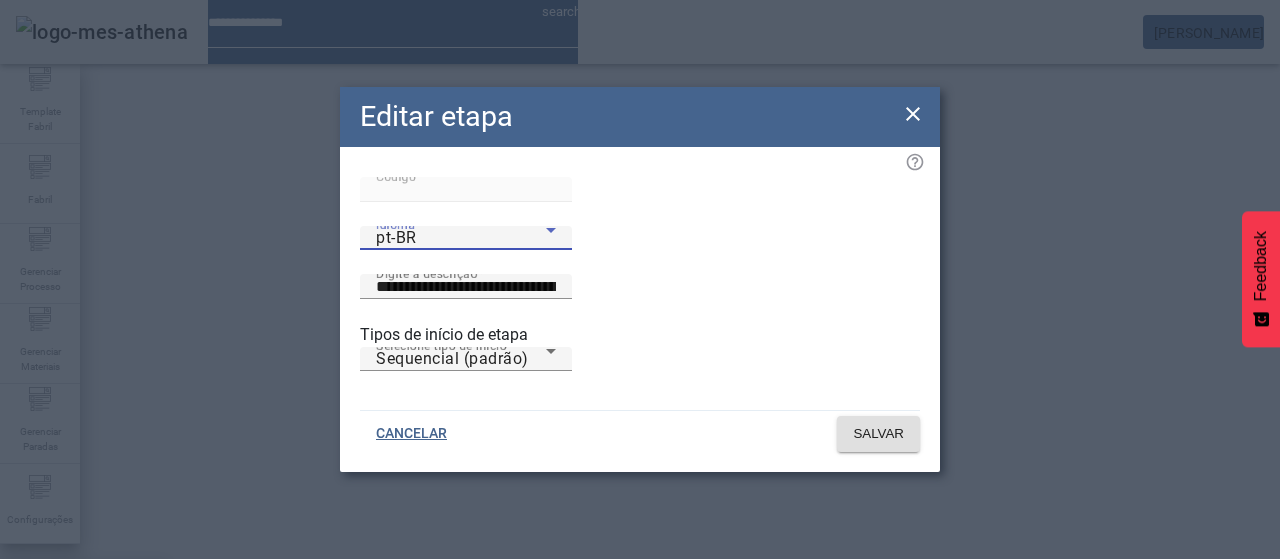 click on "es-ES" at bounding box center (83, 687) 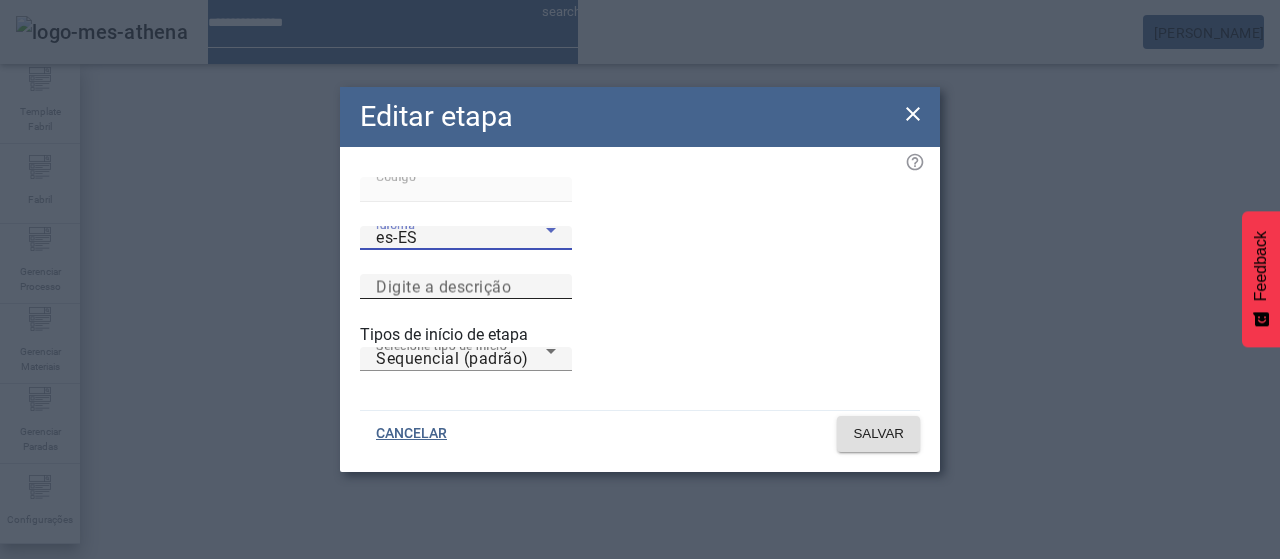 click on "Digite a descrição" at bounding box center [443, 286] 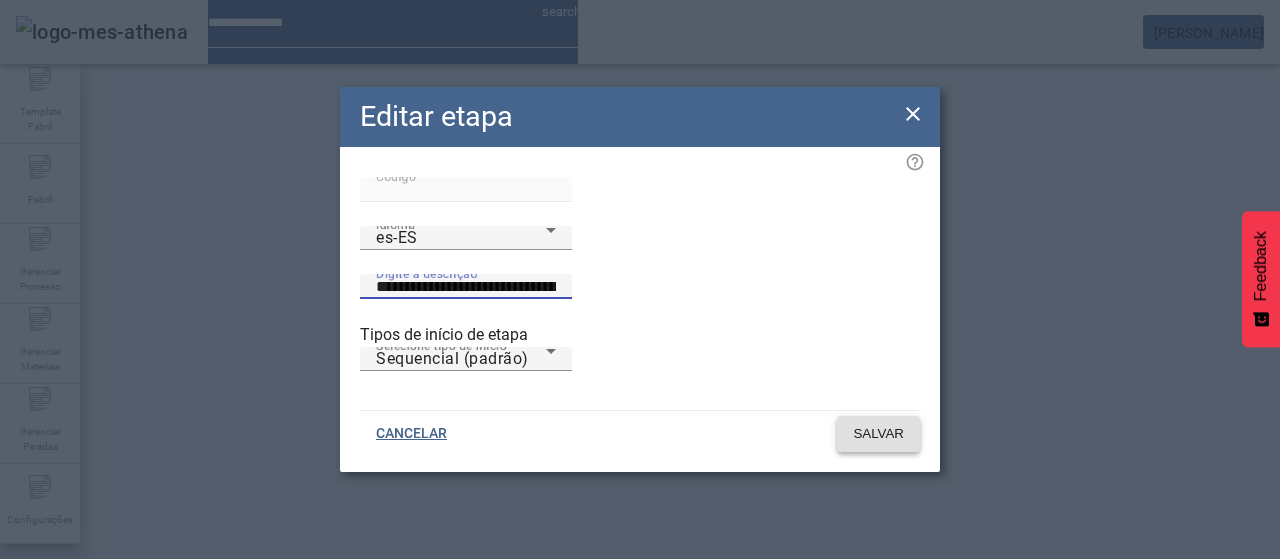 type on "**********" 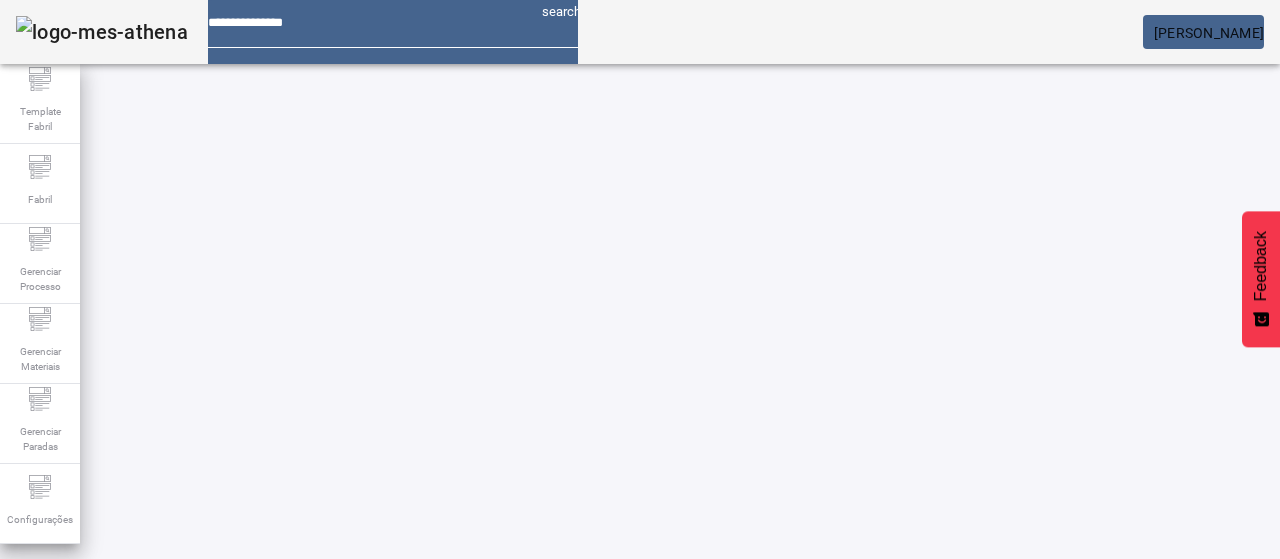 click on "EDITAR" at bounding box center (353, 789) 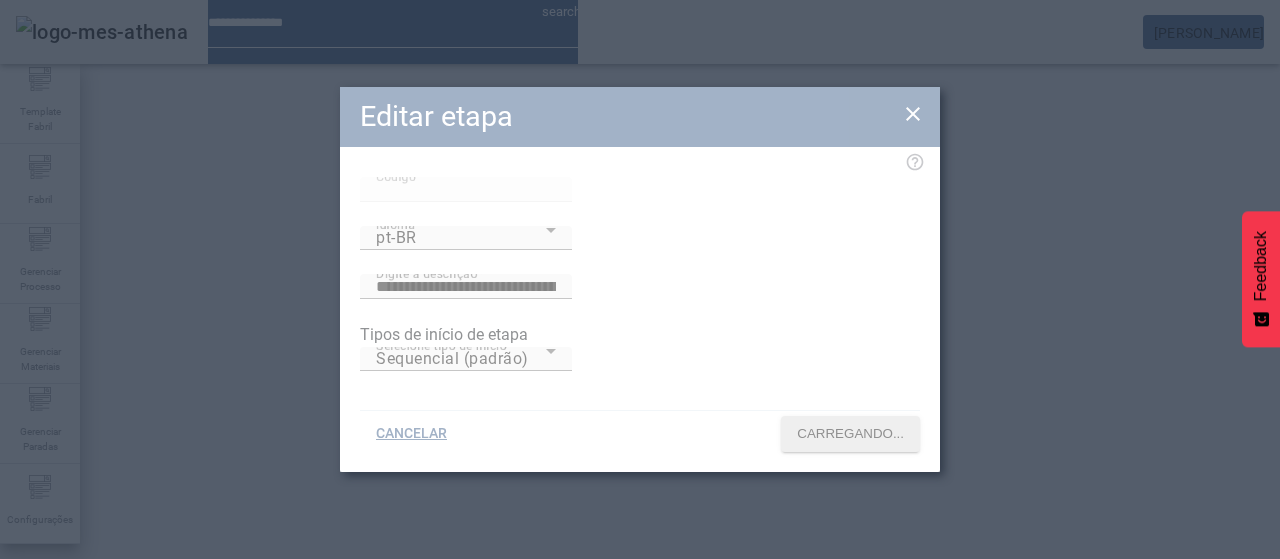 type on "****" 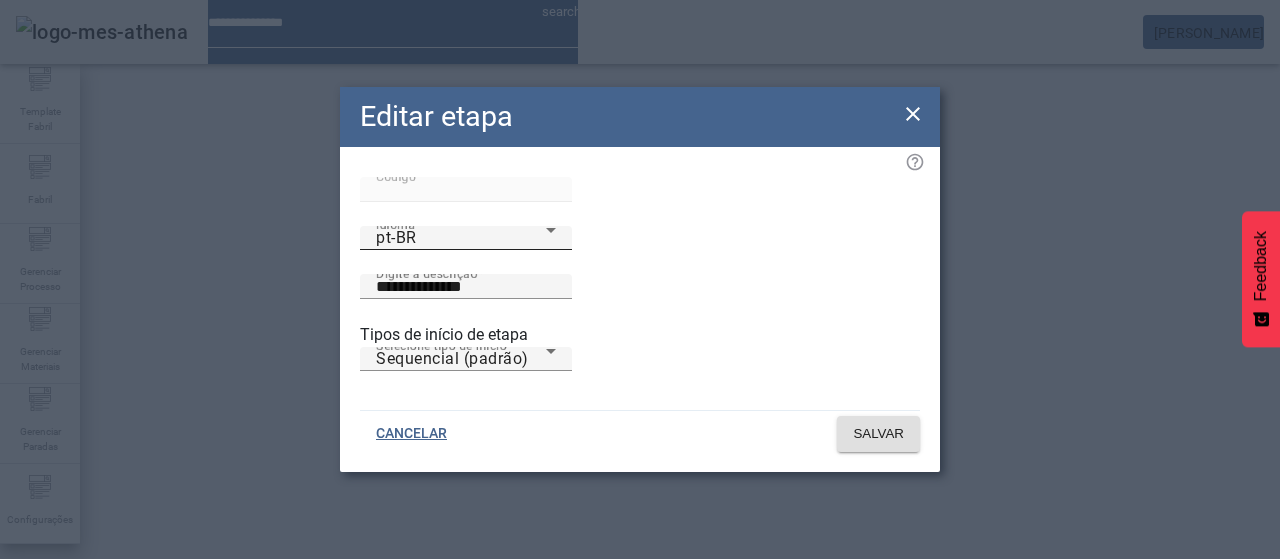 click on "pt-BR" at bounding box center [461, 238] 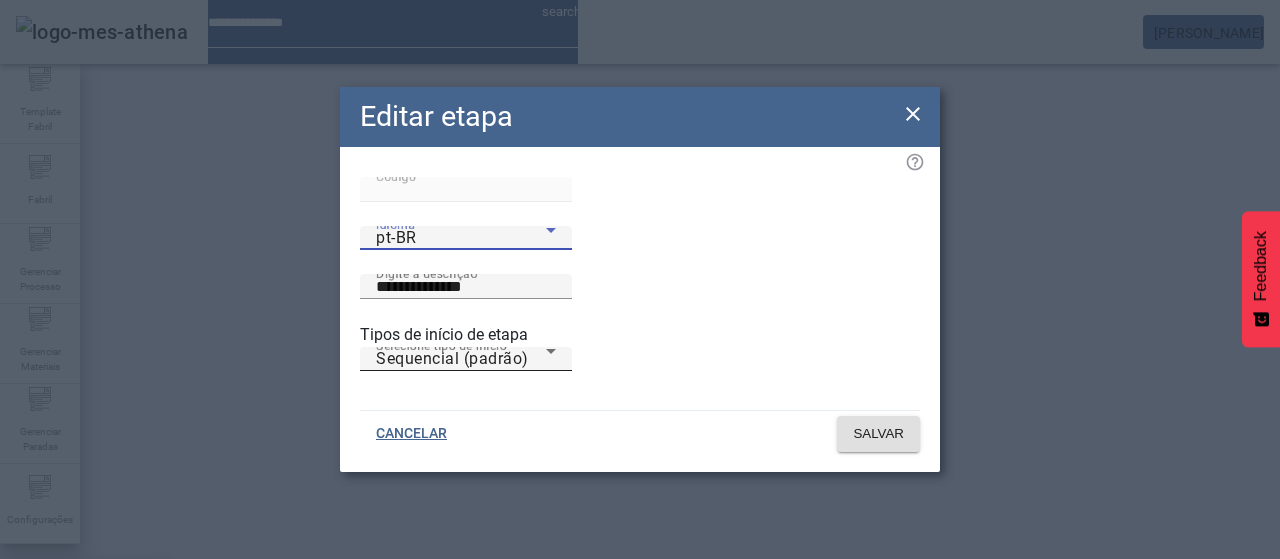drag, startPoint x: 448, startPoint y: 417, endPoint x: 489, endPoint y: 375, distance: 58.694122 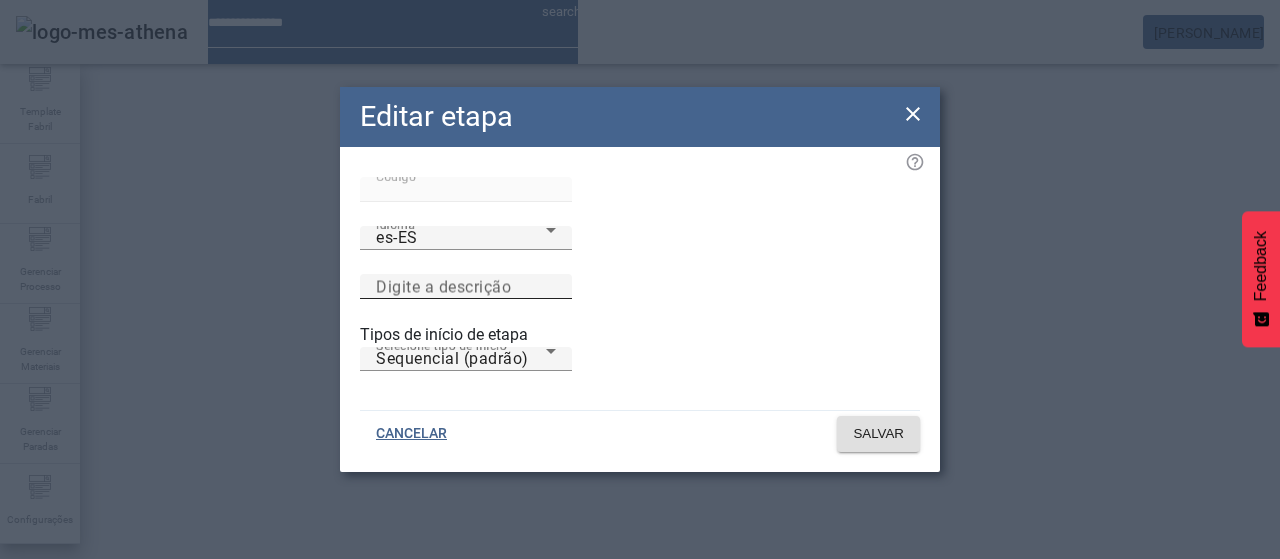 click on "Digite a descrição" at bounding box center [443, 286] 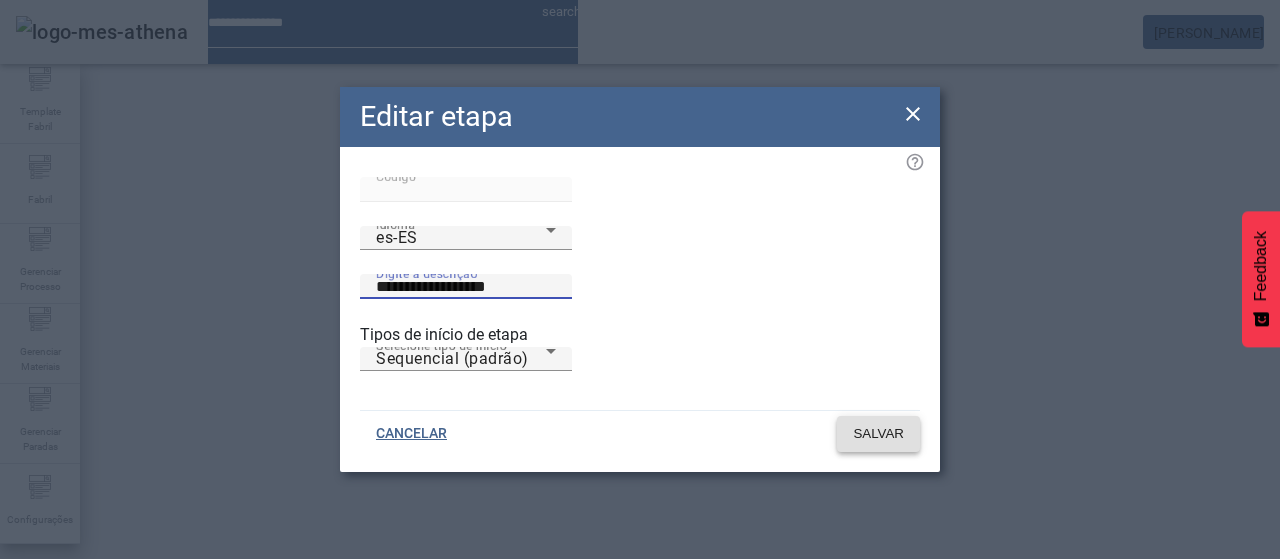 type on "**********" 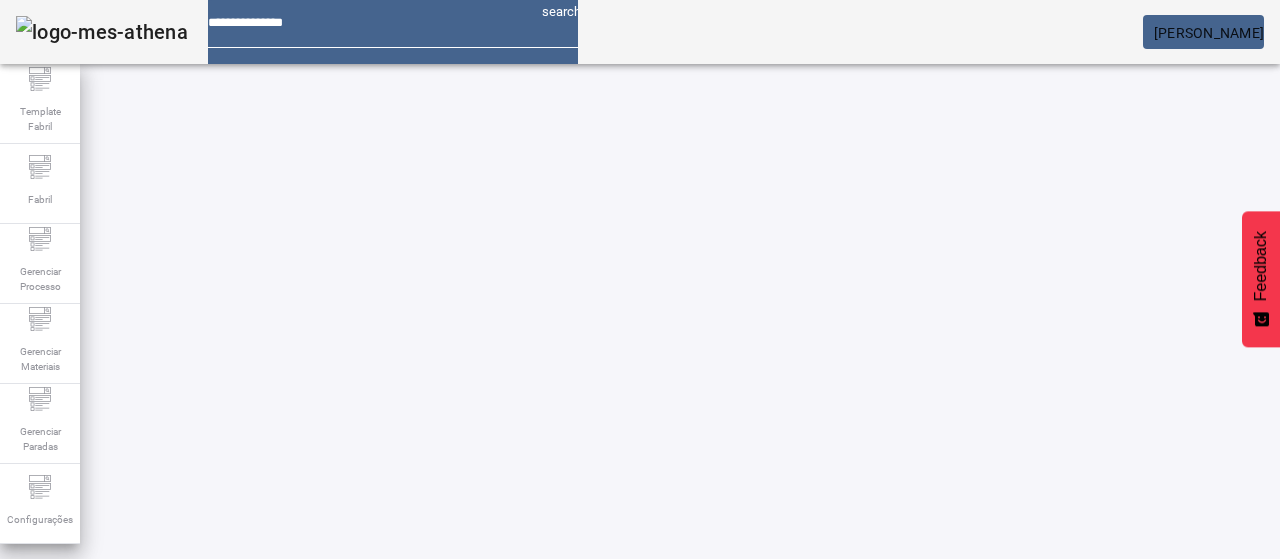 click at bounding box center (572, 789) 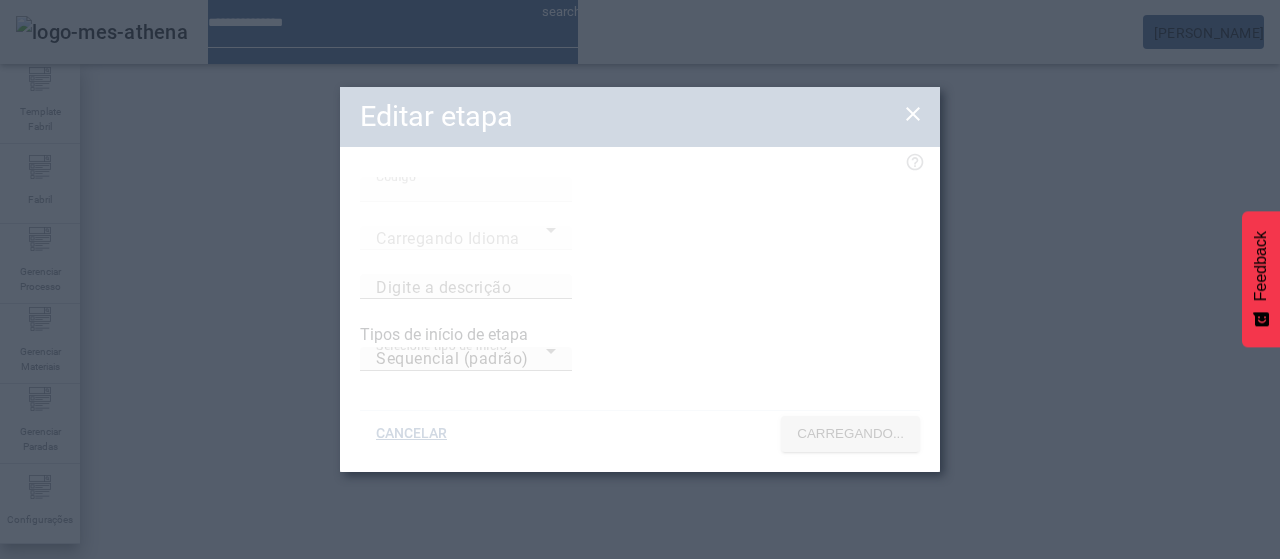 type on "****" 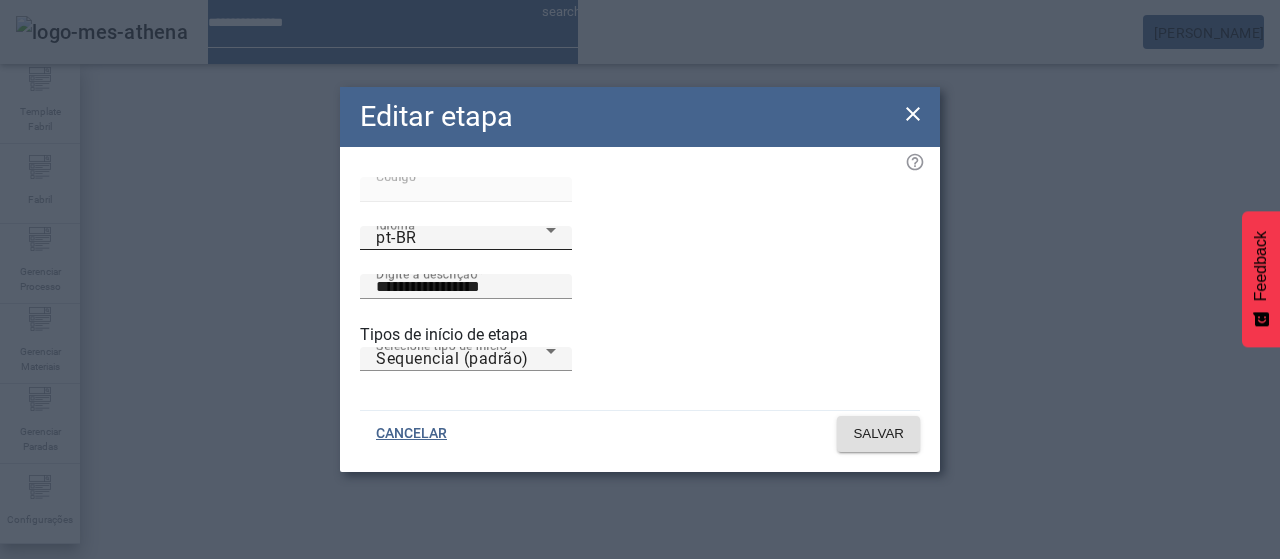 click on "pt-BR" at bounding box center (461, 238) 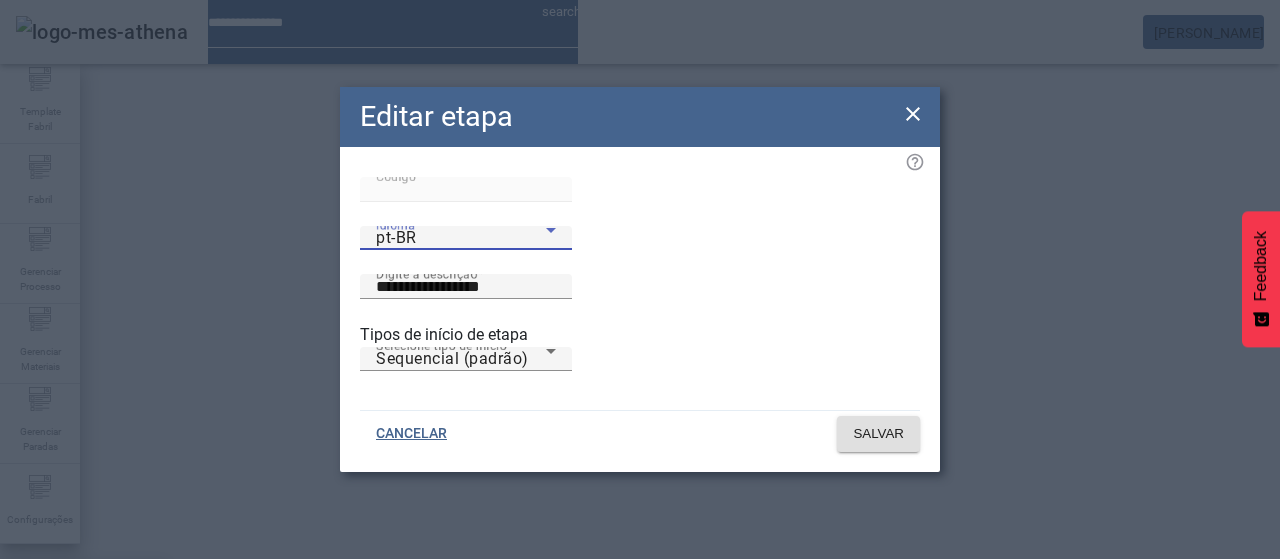 click on "es-ES" at bounding box center [83, 687] 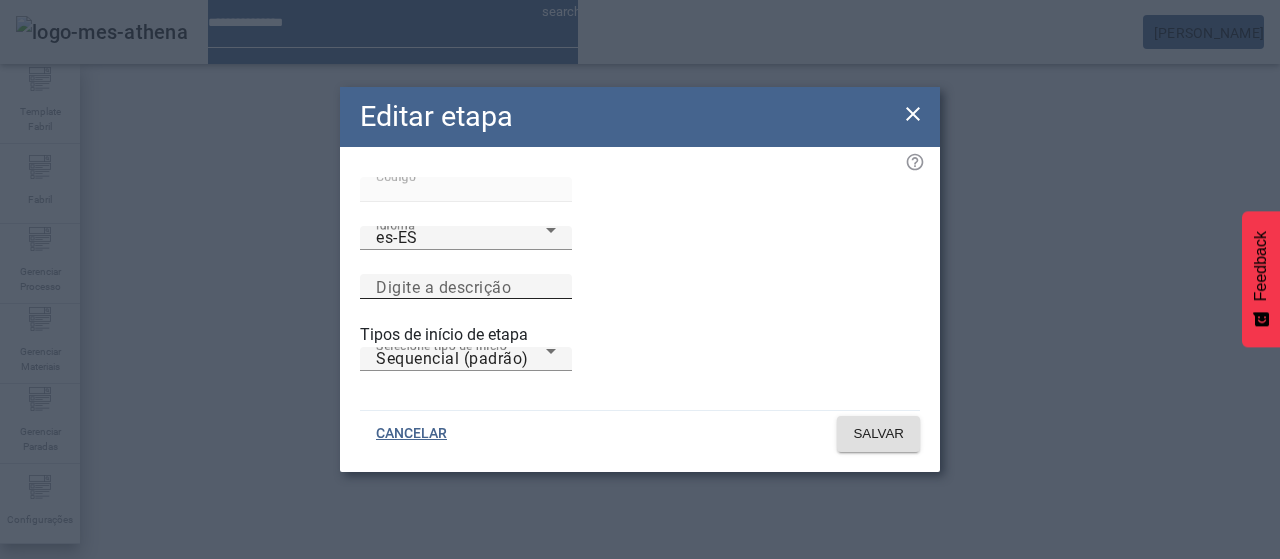 drag, startPoint x: 611, startPoint y: 266, endPoint x: 642, endPoint y: 281, distance: 34.43835 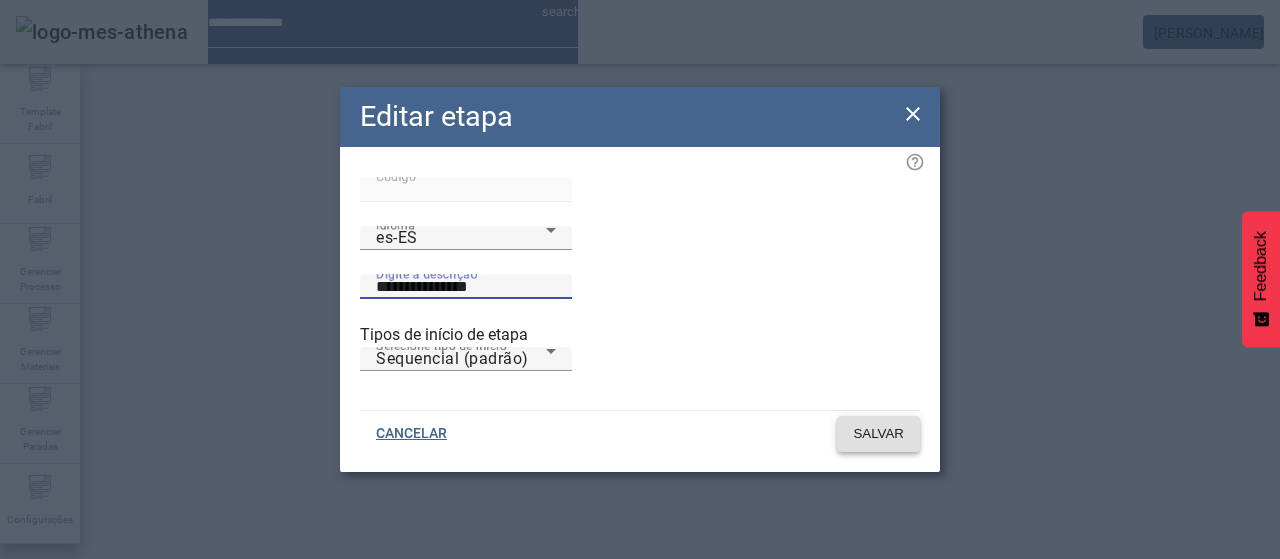 type on "**********" 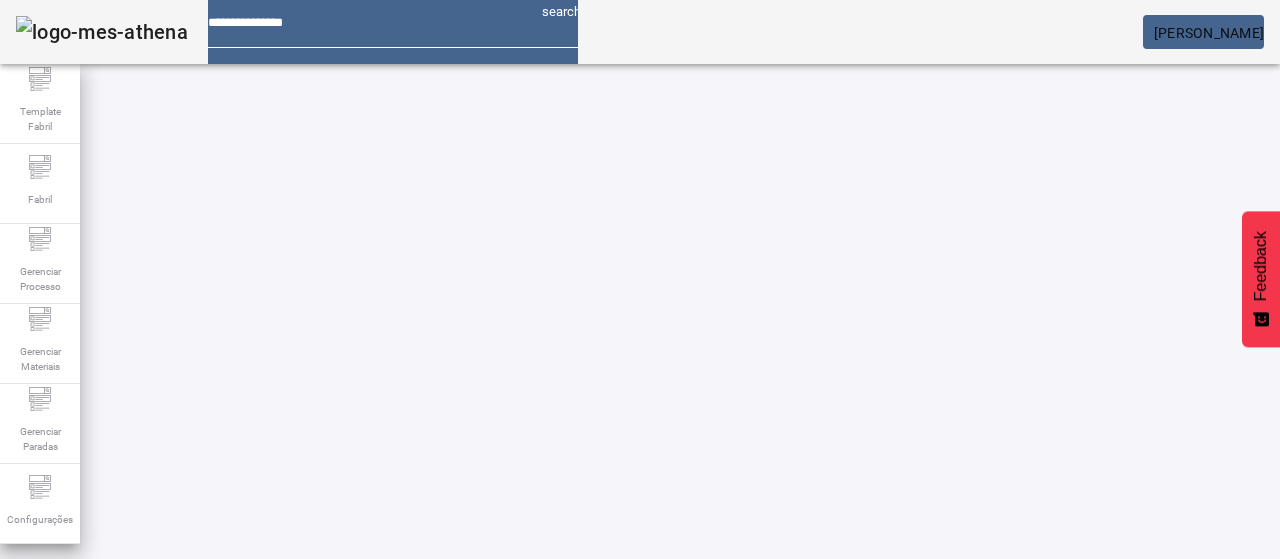 click on "EDITAR" at bounding box center [353, 789] 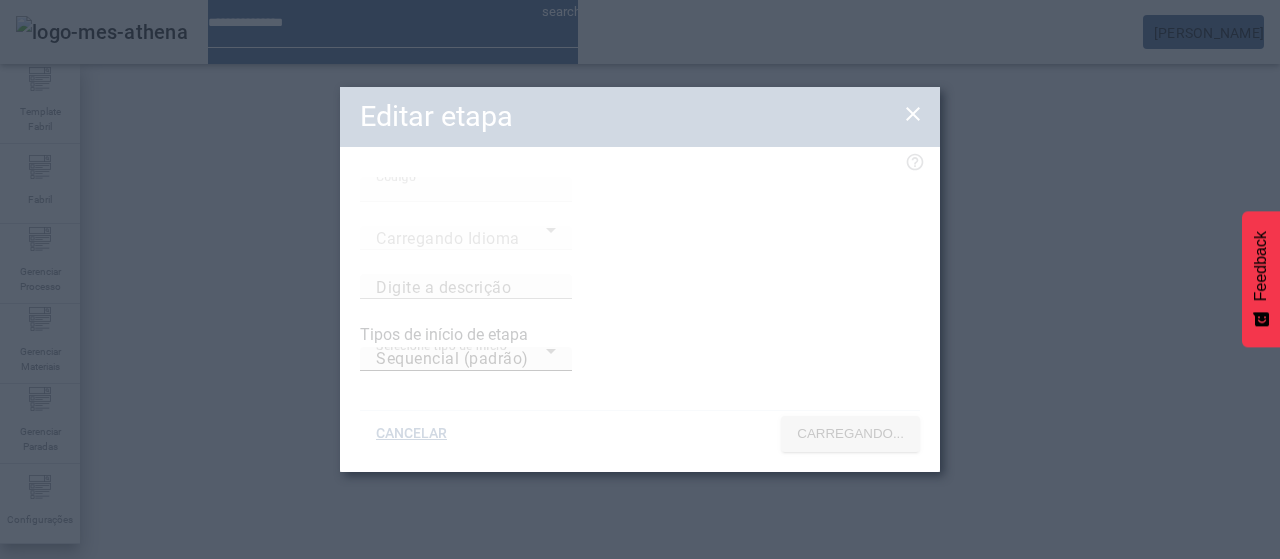 type on "**********" 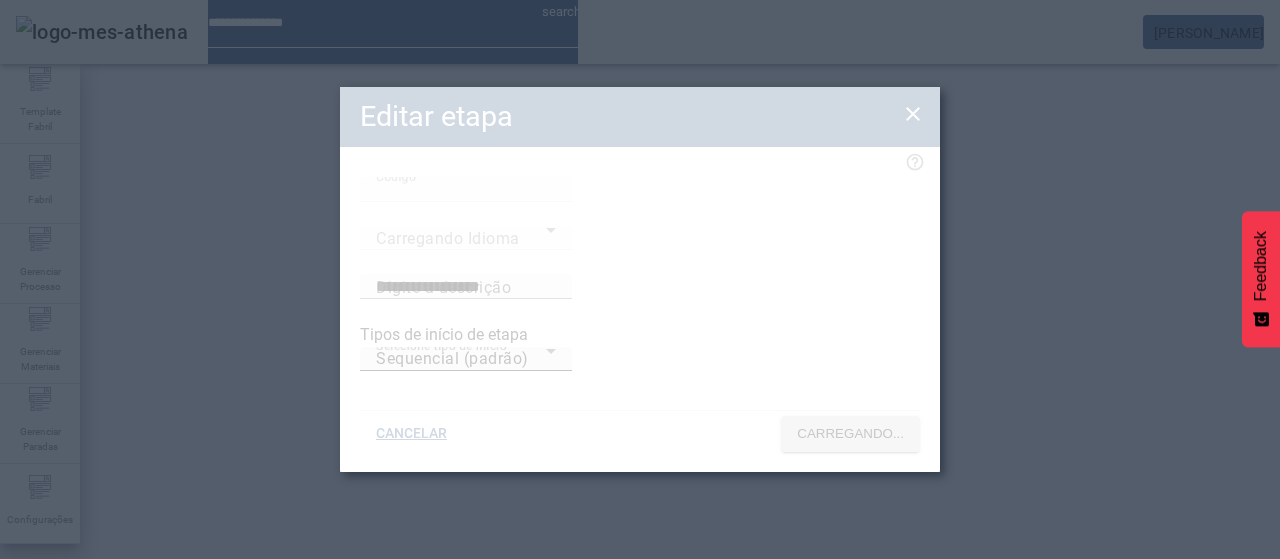 type on "****" 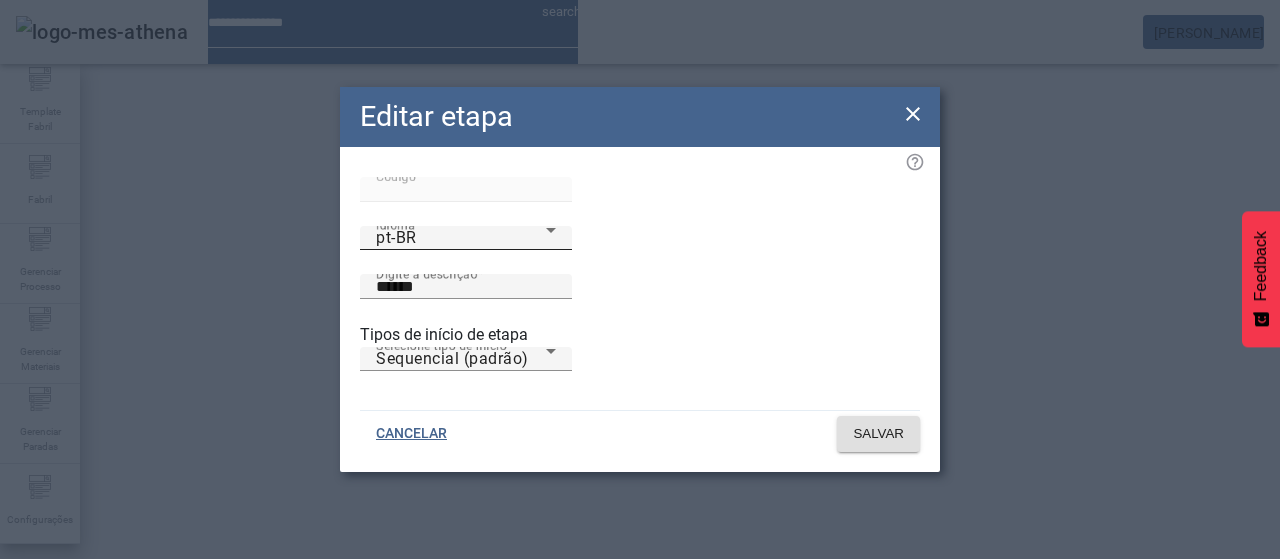 click on "pt-BR" at bounding box center (461, 238) 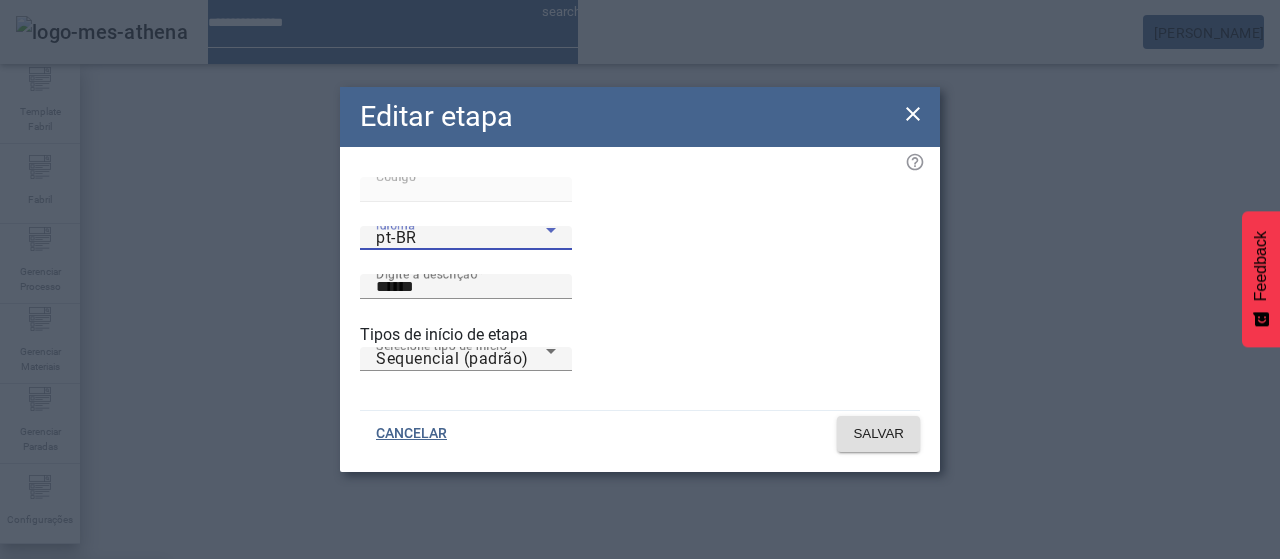 click on "es-ES" at bounding box center (83, 687) 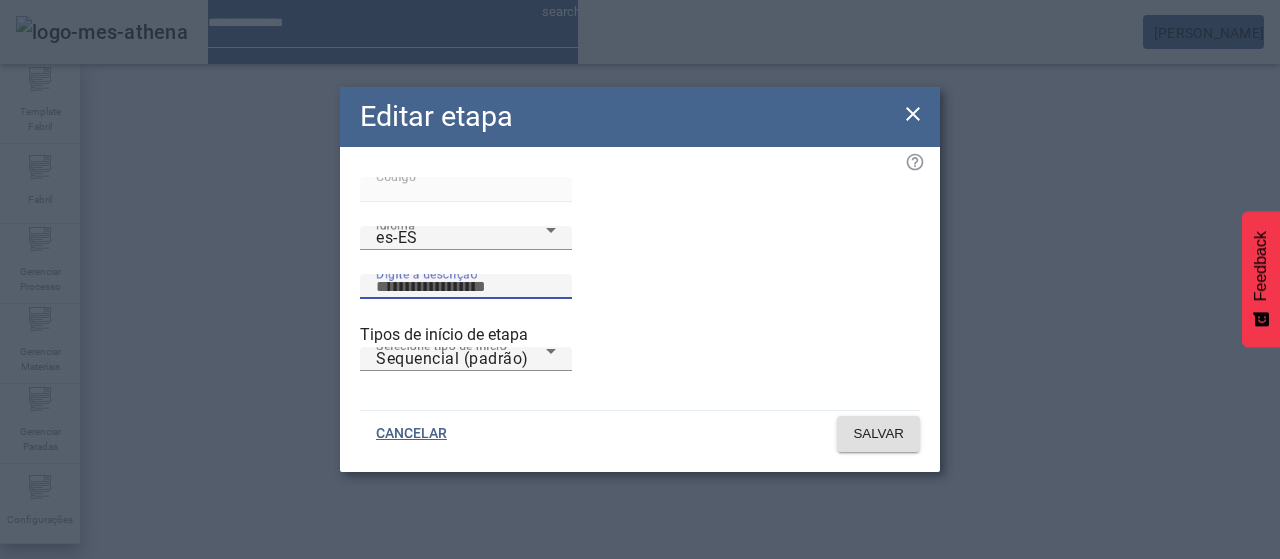 click on "Digite a descrição" at bounding box center (466, 287) 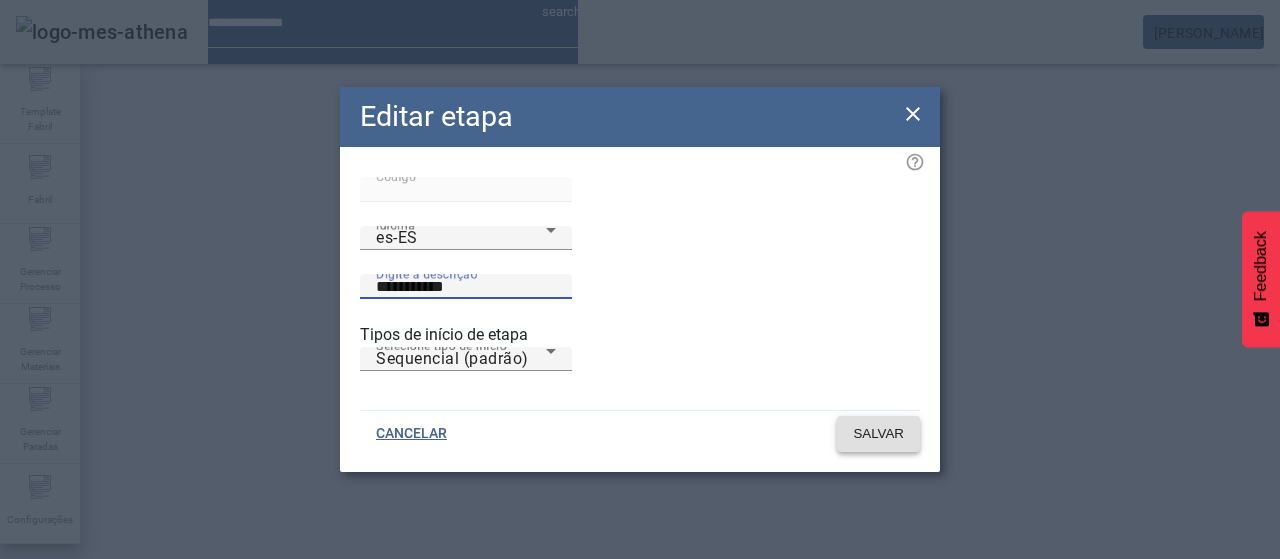 type on "**********" 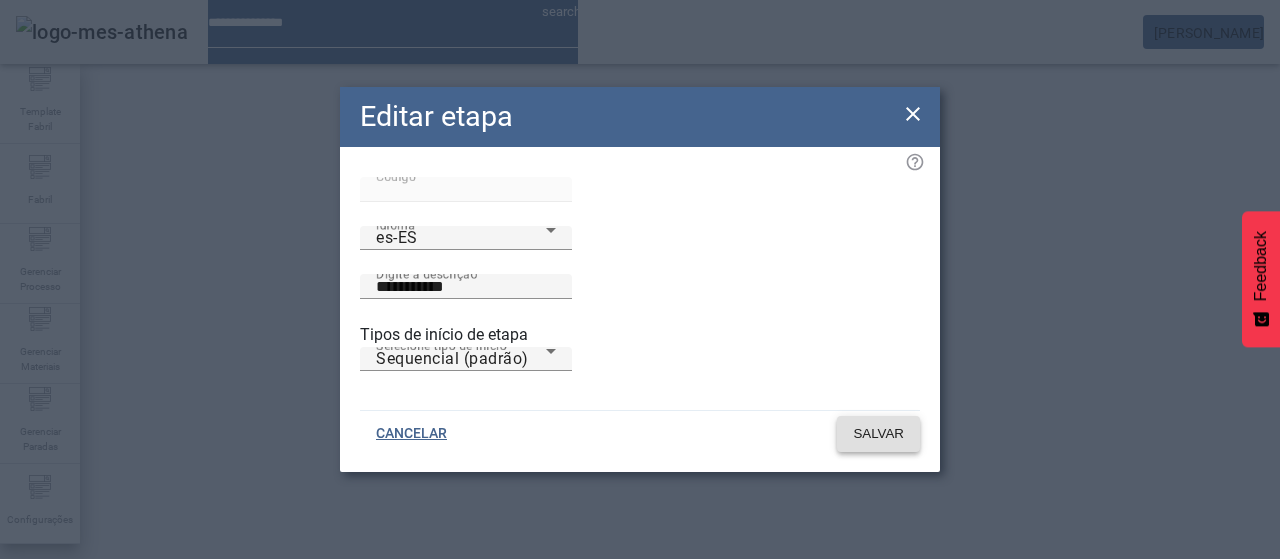 click on "SALVAR" 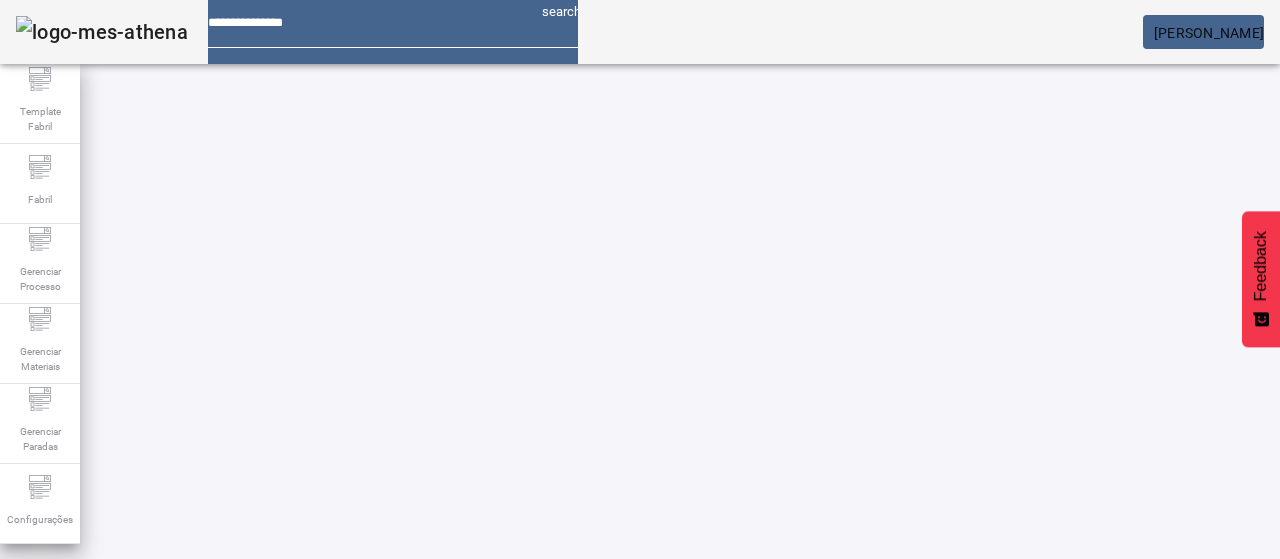 click on "EDITAR" at bounding box center [353, 789] 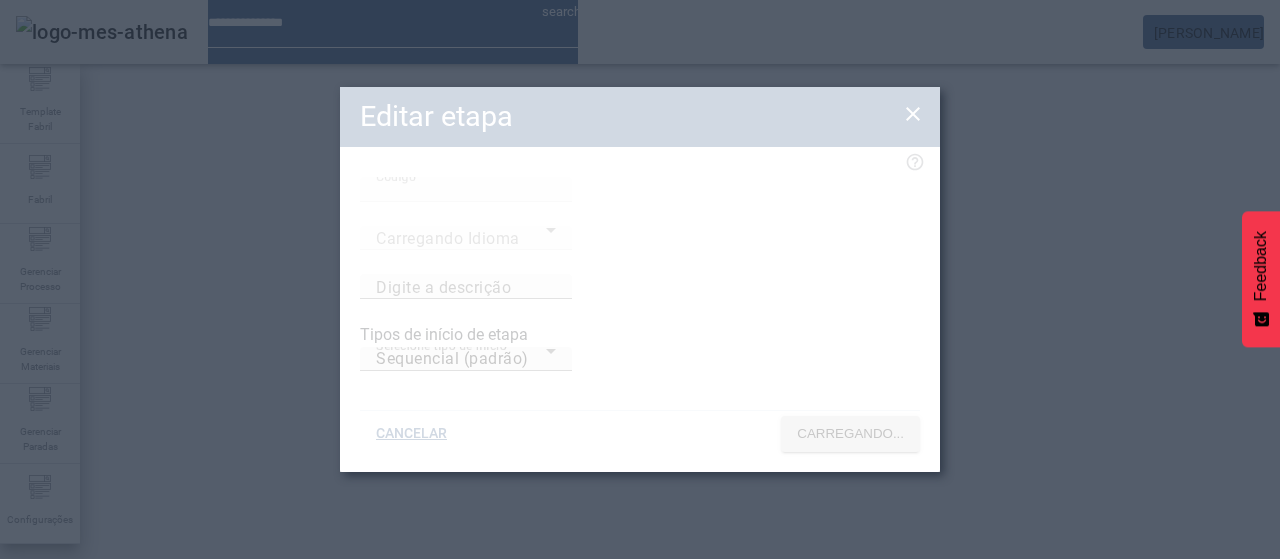 type on "****" 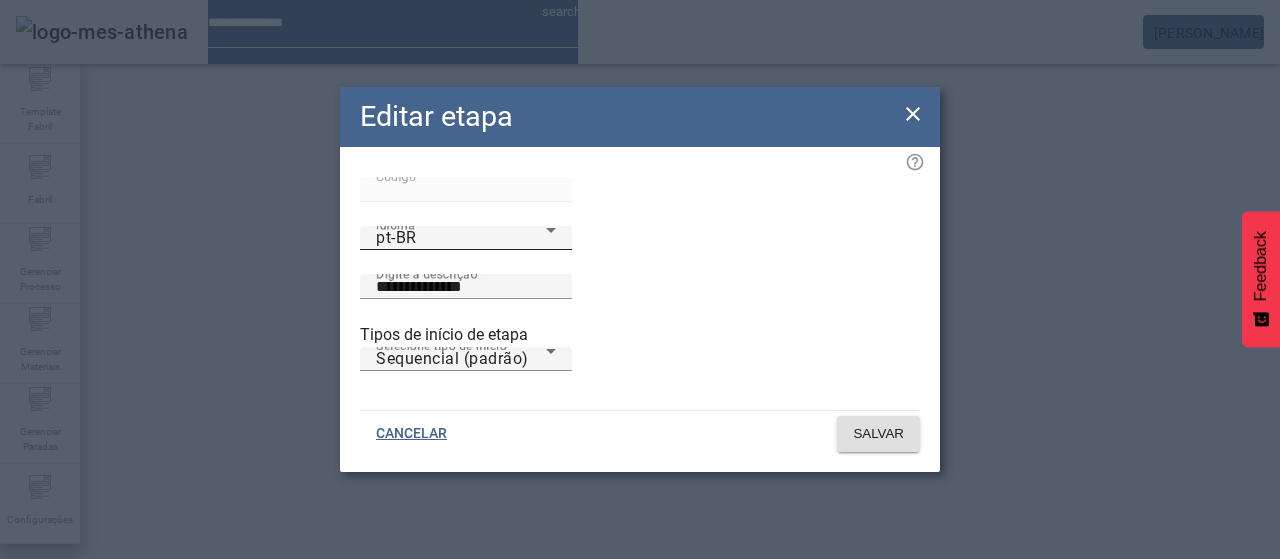 click on "pt-BR" at bounding box center (461, 238) 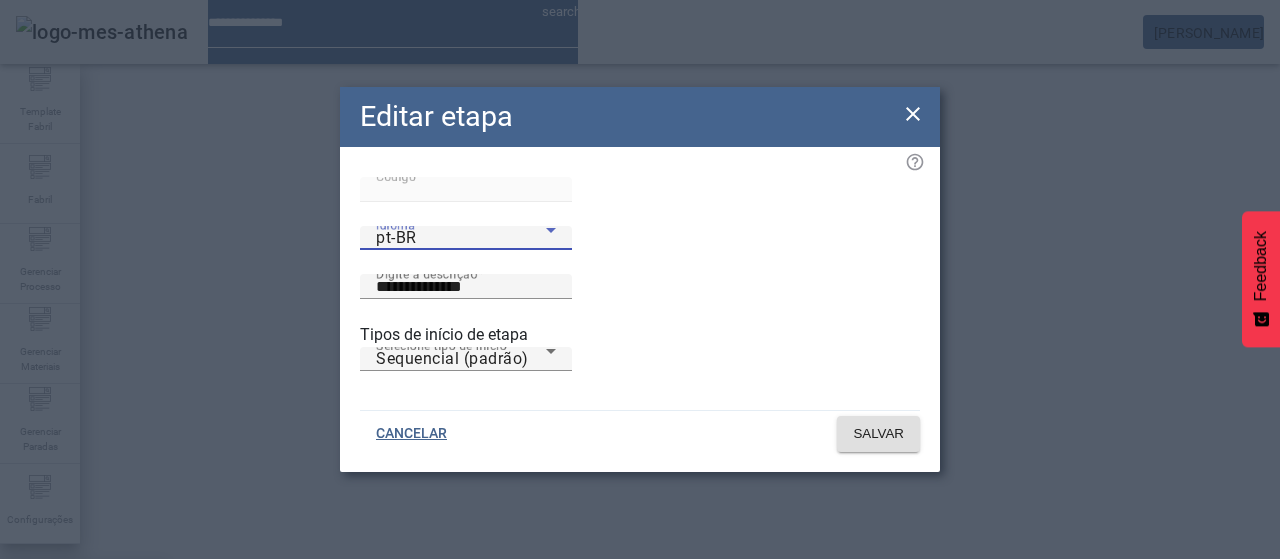 click at bounding box center [640, 559] 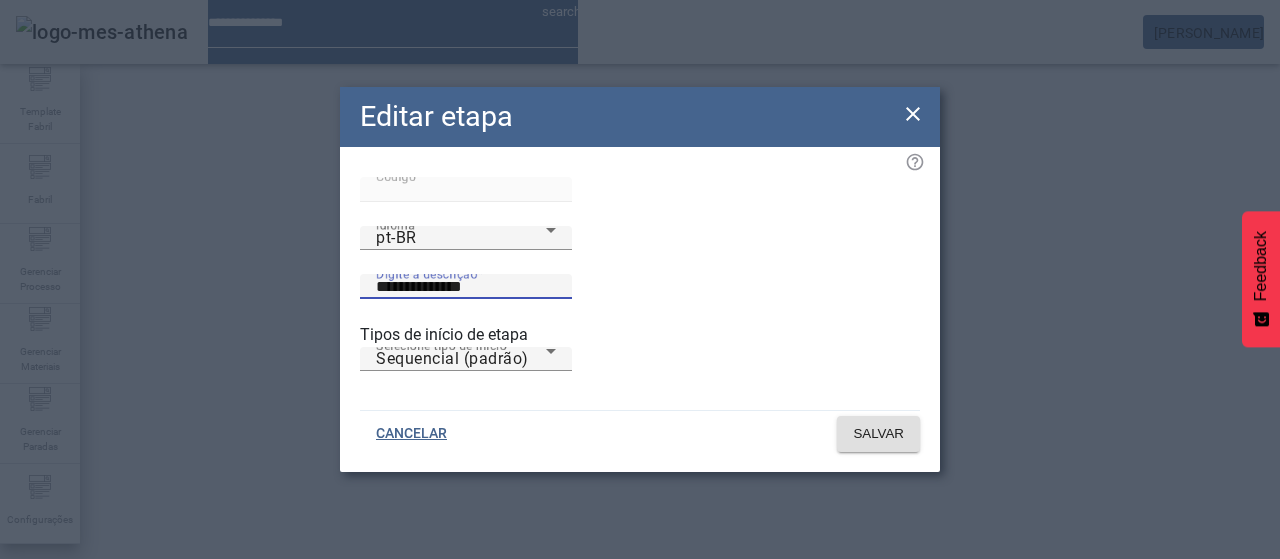 click on "**********" at bounding box center [466, 287] 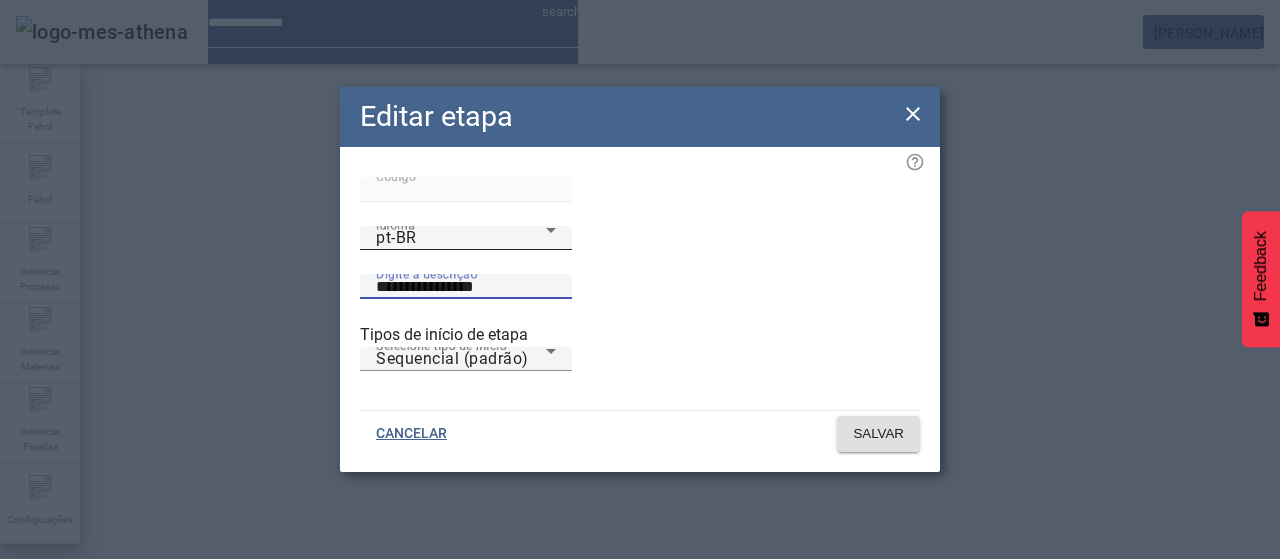 type on "**********" 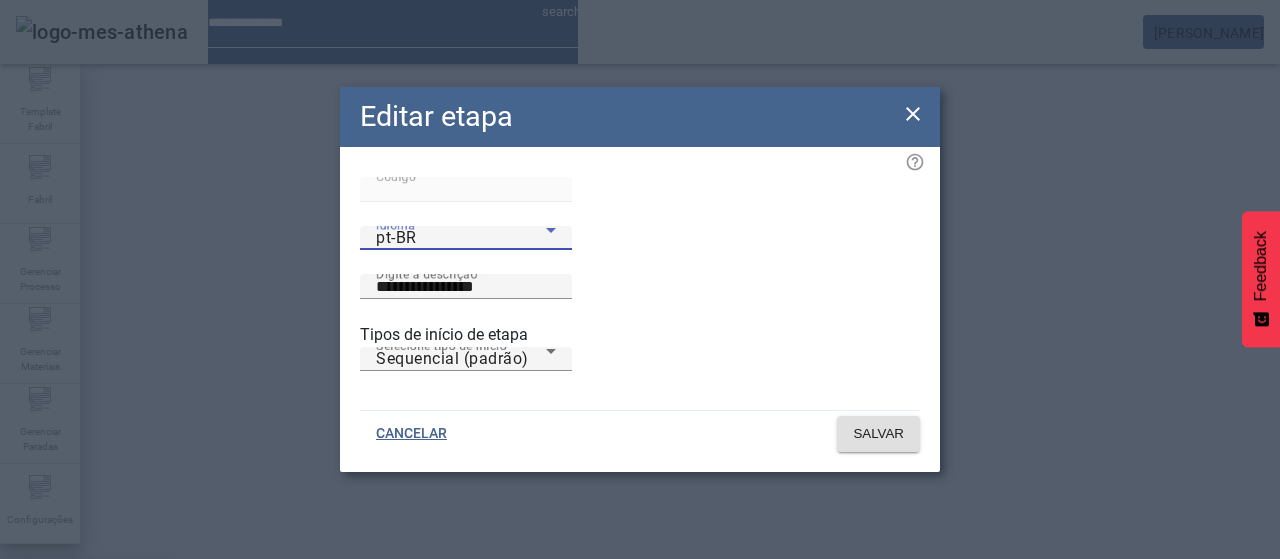 drag, startPoint x: 480, startPoint y: 411, endPoint x: 570, endPoint y: 293, distance: 148.40485 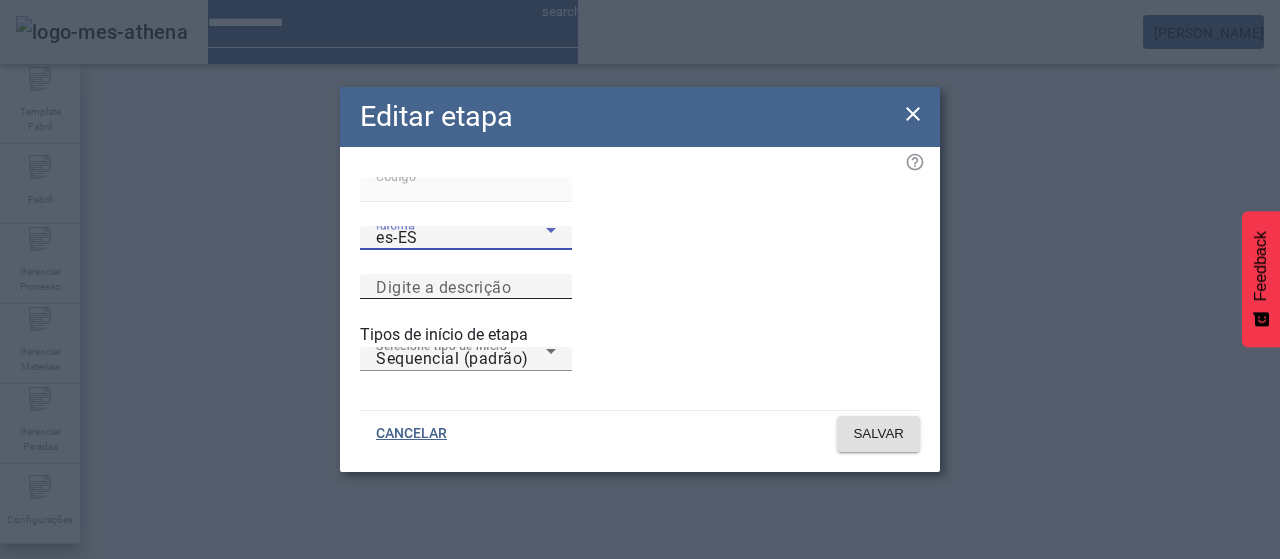 click on "Digite a descrição" 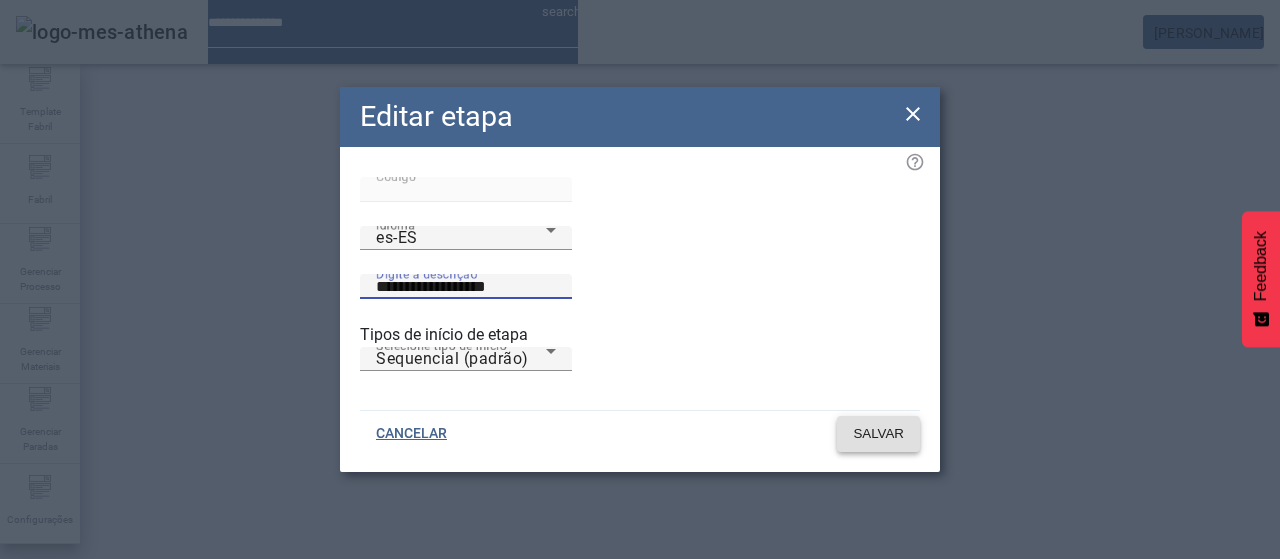 type on "**********" 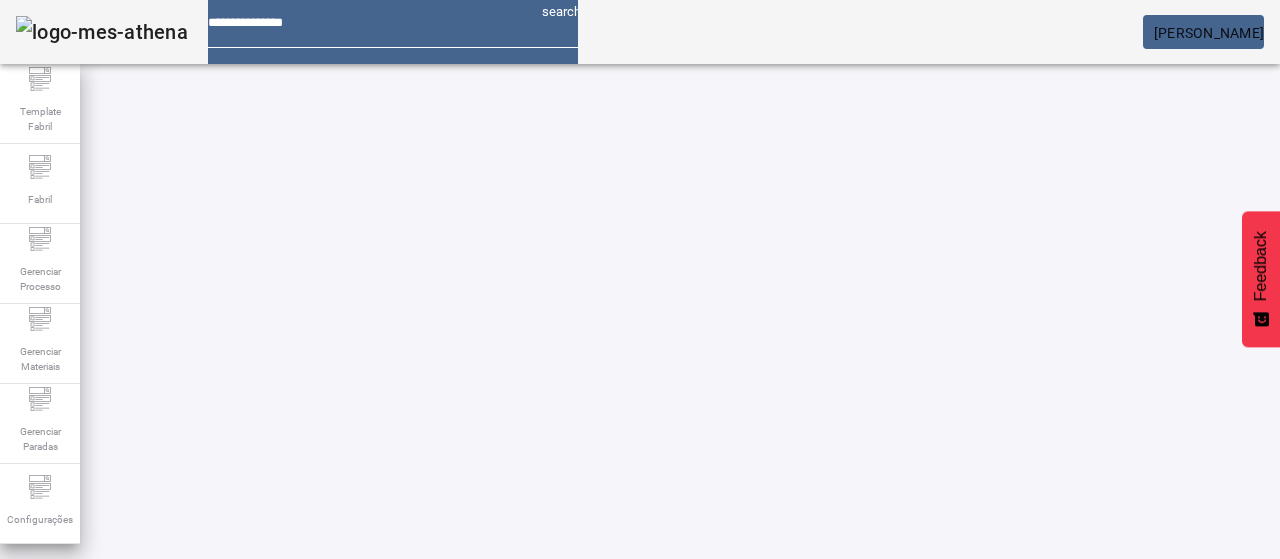 click on "EDITAR" at bounding box center [353, 789] 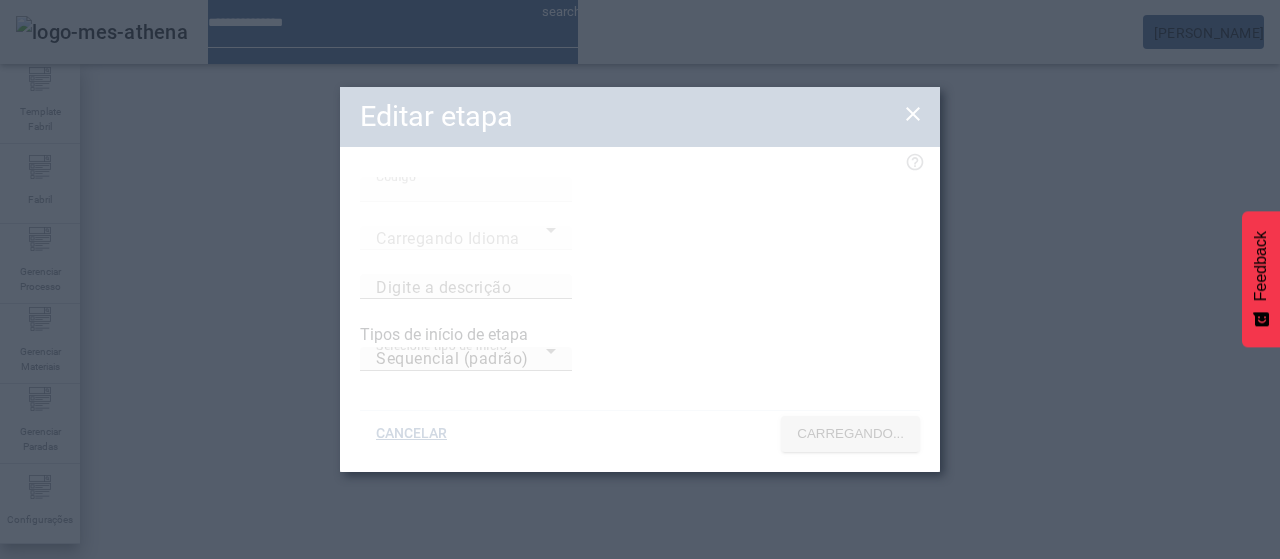 type on "**********" 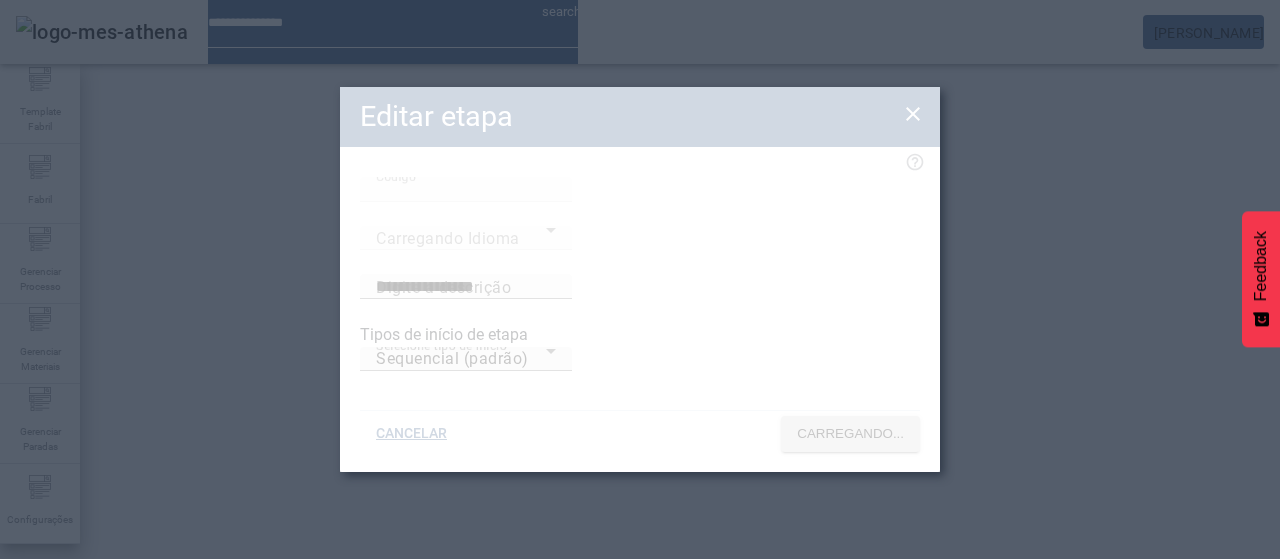 type on "****" 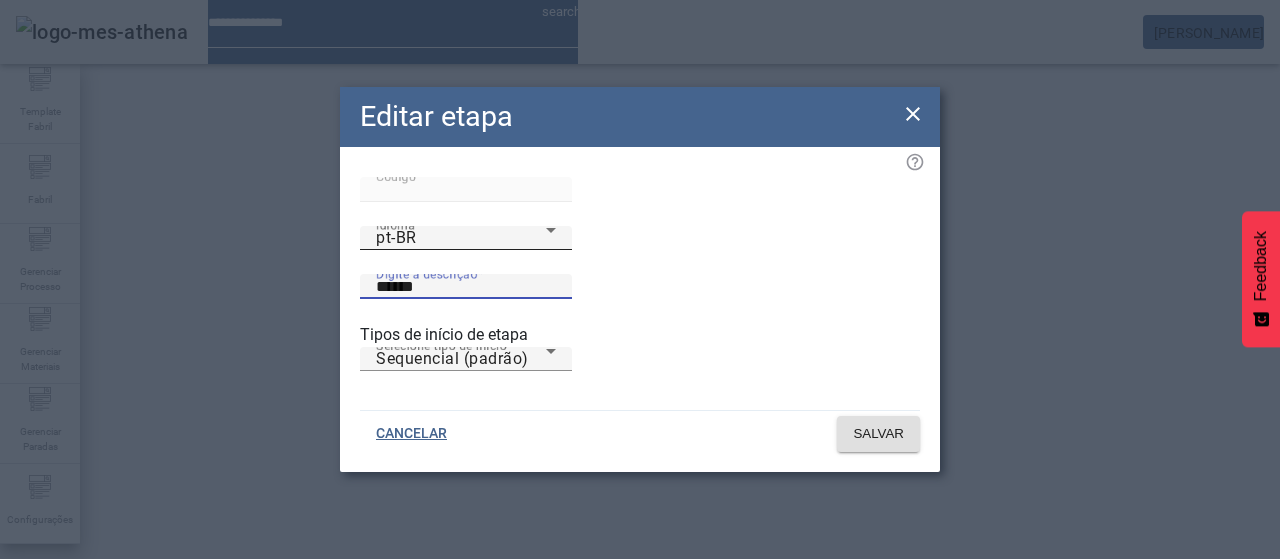 drag, startPoint x: 570, startPoint y: 272, endPoint x: 513, endPoint y: 265, distance: 57.428215 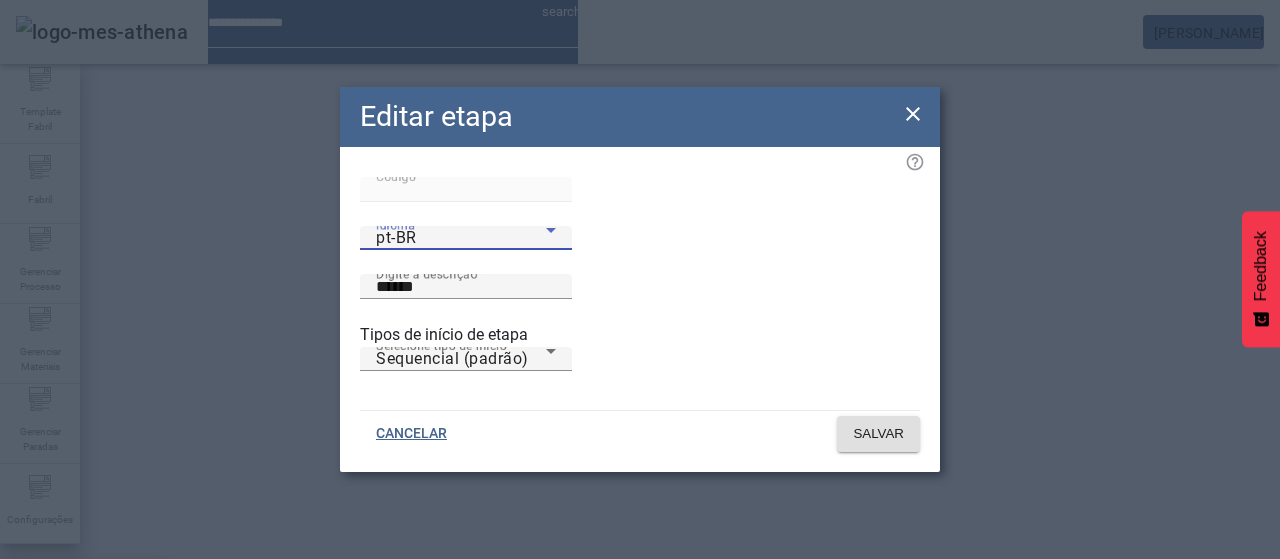 click on "es-ES" at bounding box center [83, 687] 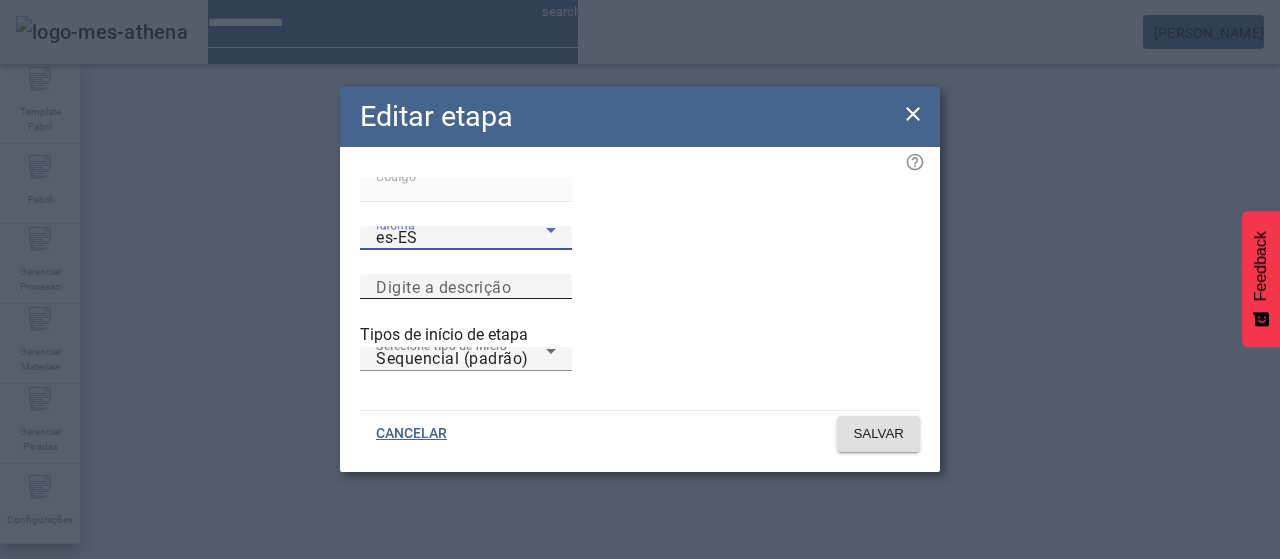 click on "Digite a descrição" at bounding box center (466, 287) 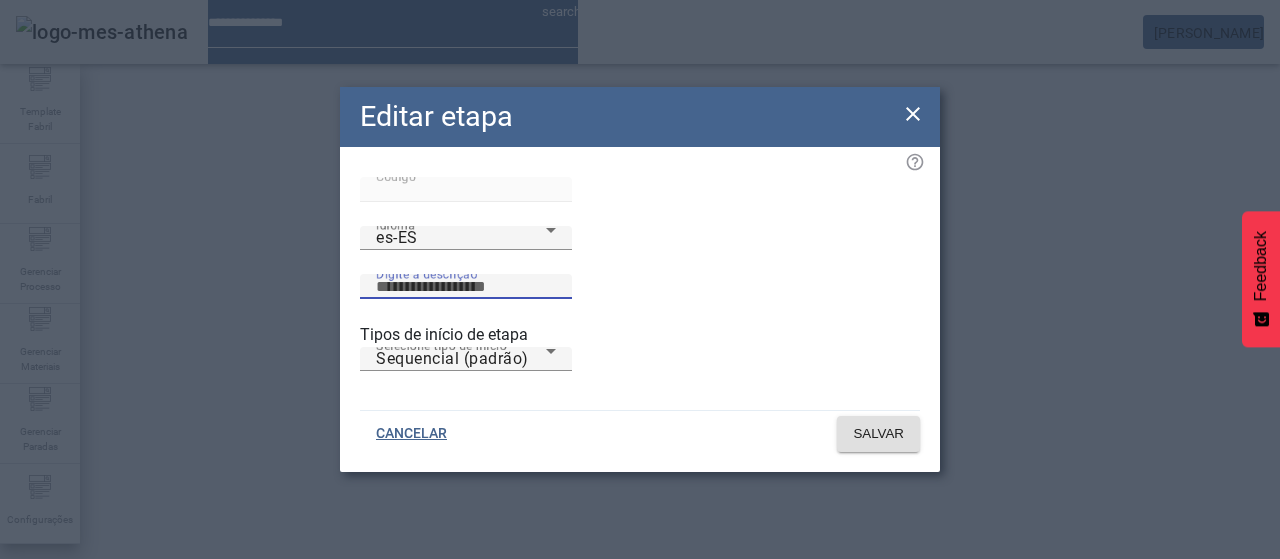 paste on "******" 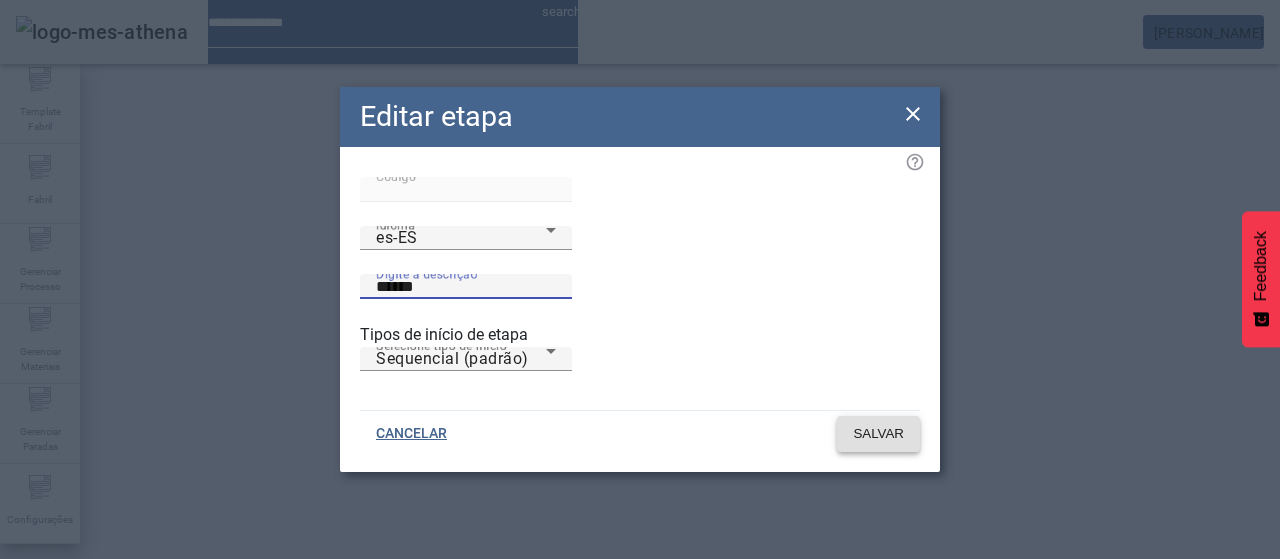 type on "******" 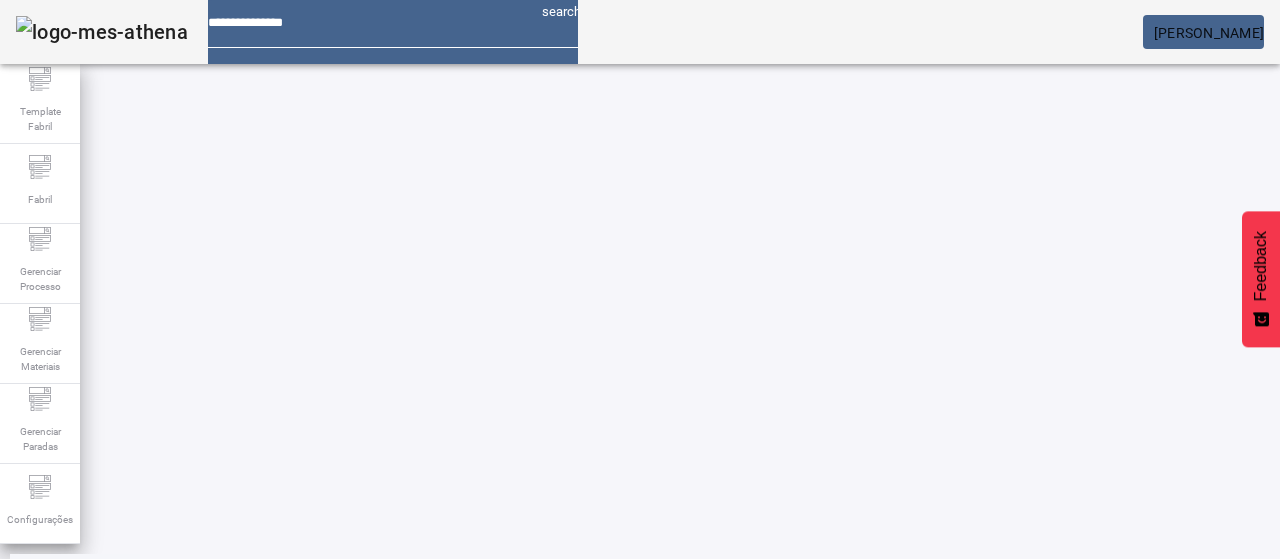 scroll, scrollTop: 108, scrollLeft: 0, axis: vertical 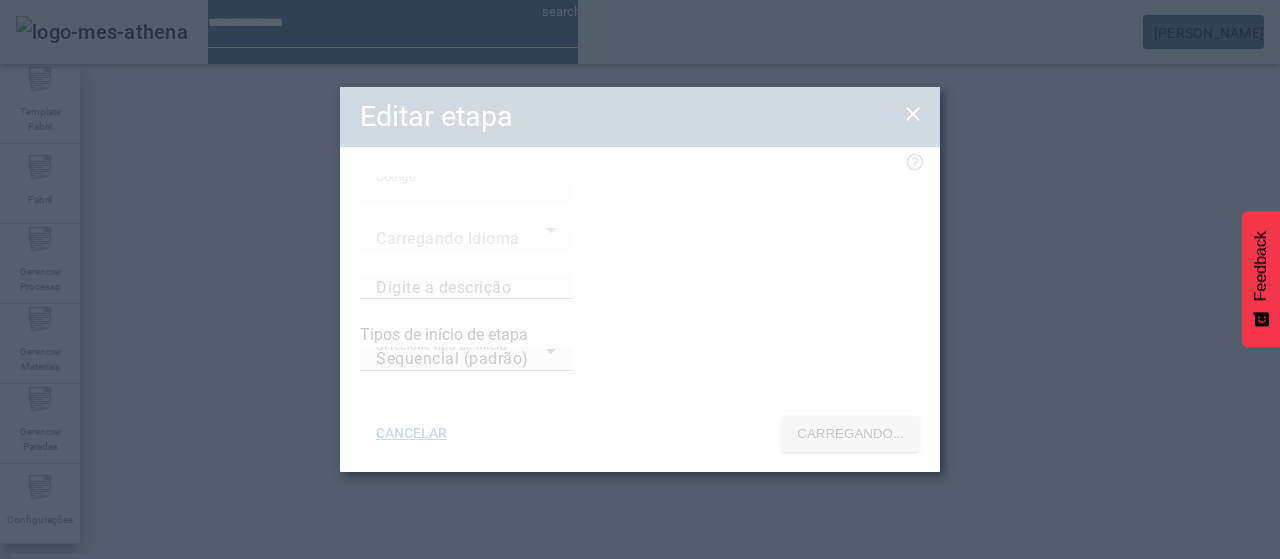 type on "******" 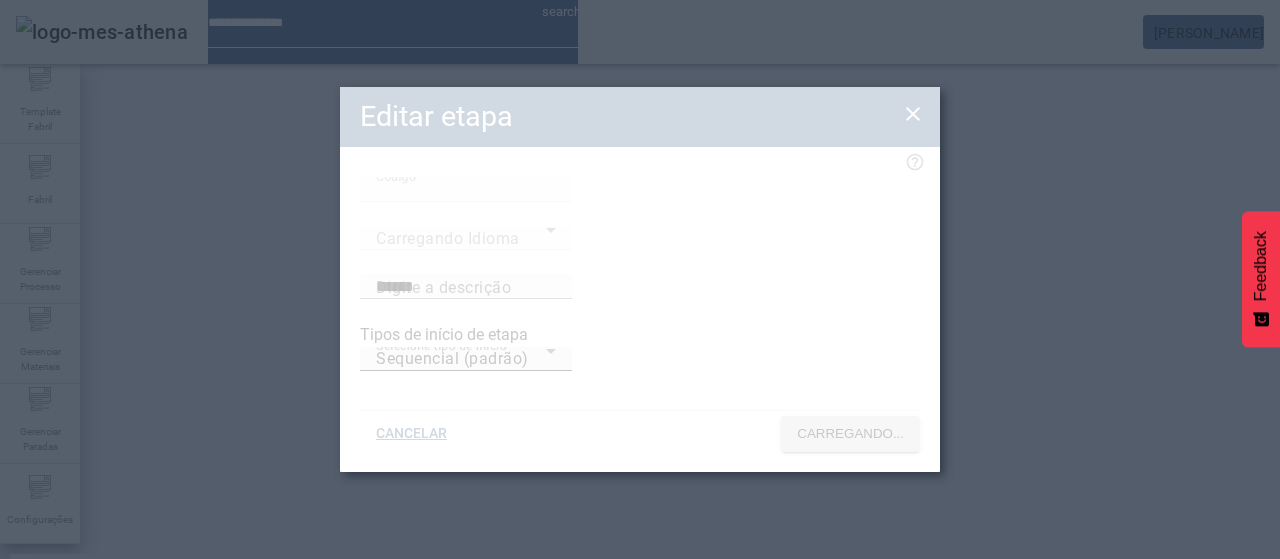 type on "****" 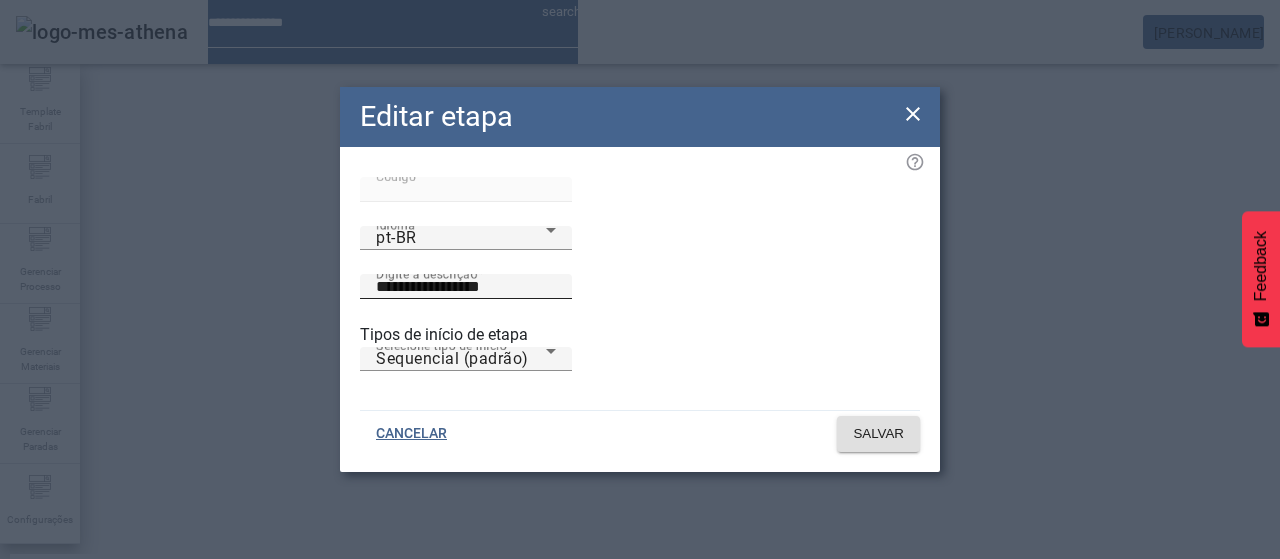 click on "**********" at bounding box center [466, 287] 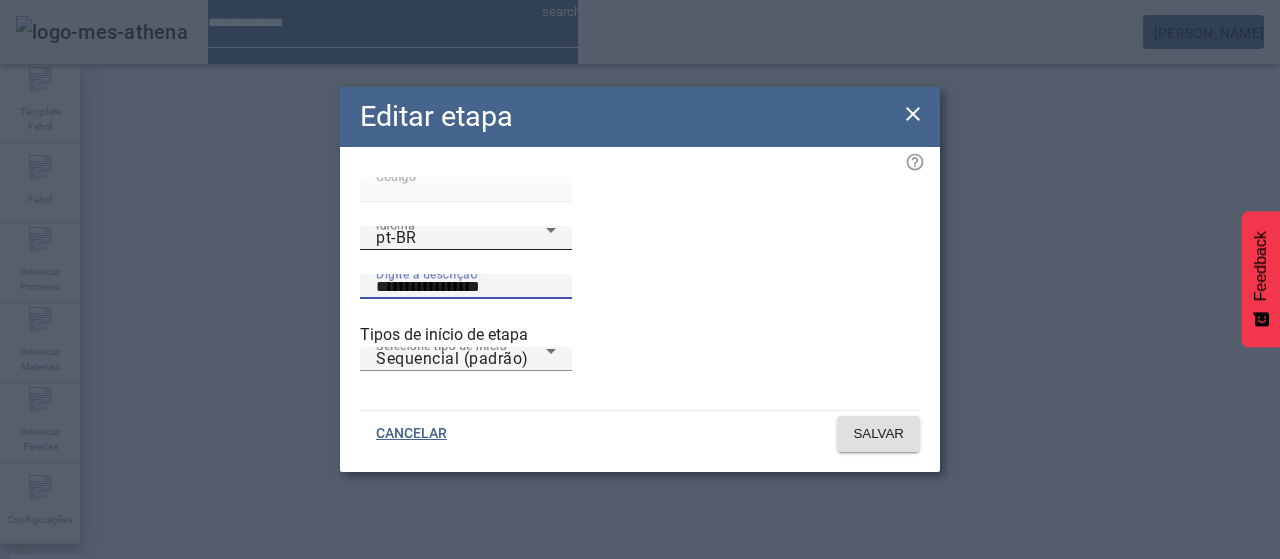 click on "pt-BR" at bounding box center [461, 238] 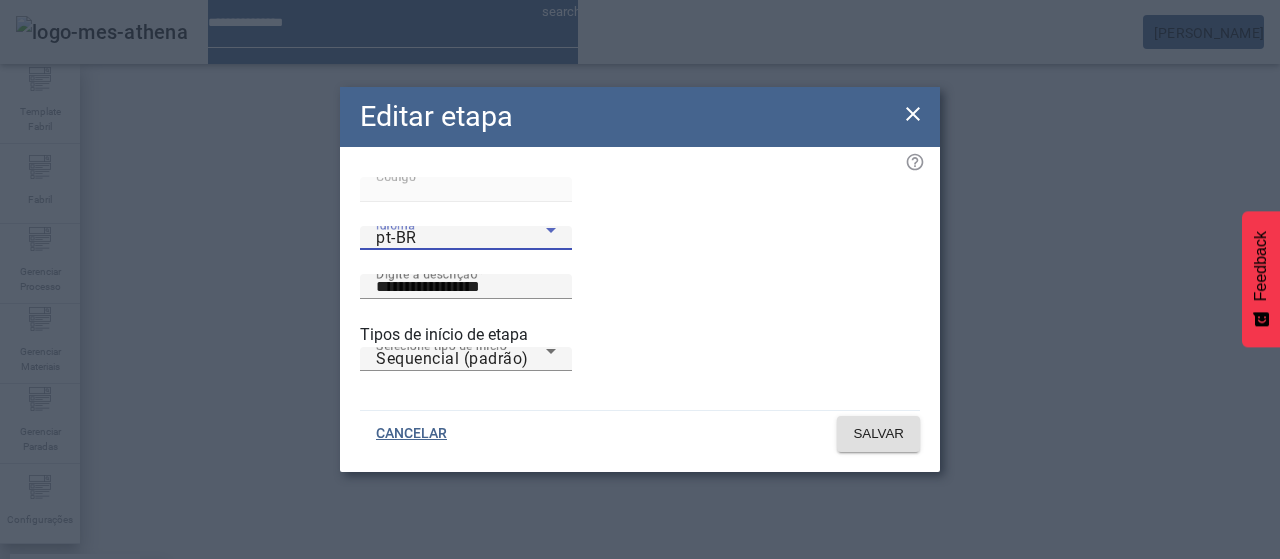 drag, startPoint x: 474, startPoint y: 421, endPoint x: 601, endPoint y: 295, distance: 178.89941 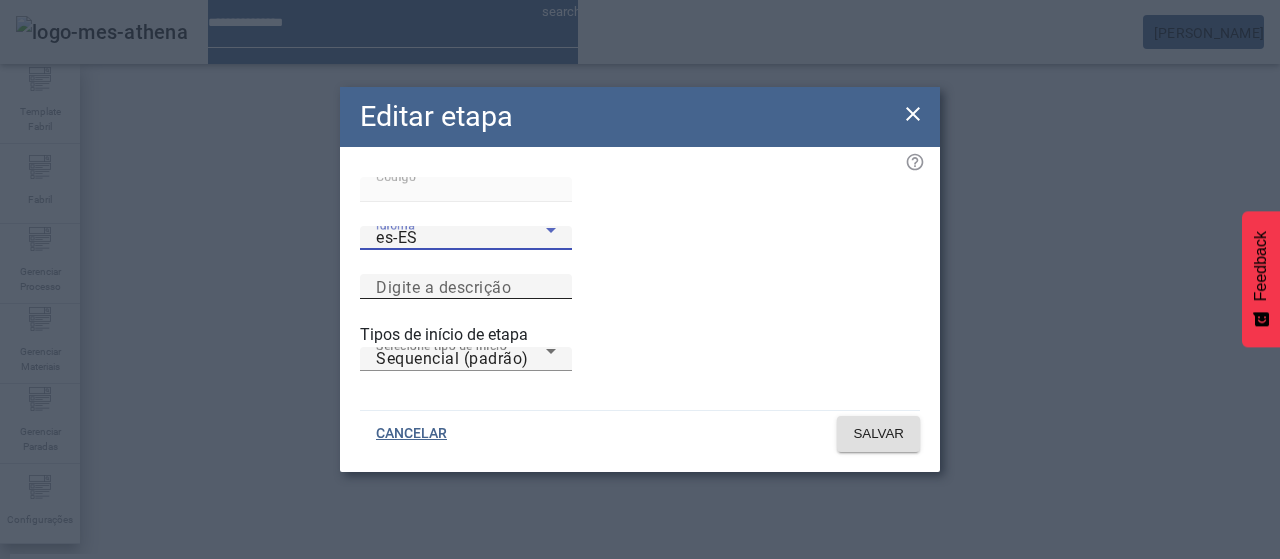 drag, startPoint x: 607, startPoint y: 287, endPoint x: 618, endPoint y: 280, distance: 13.038404 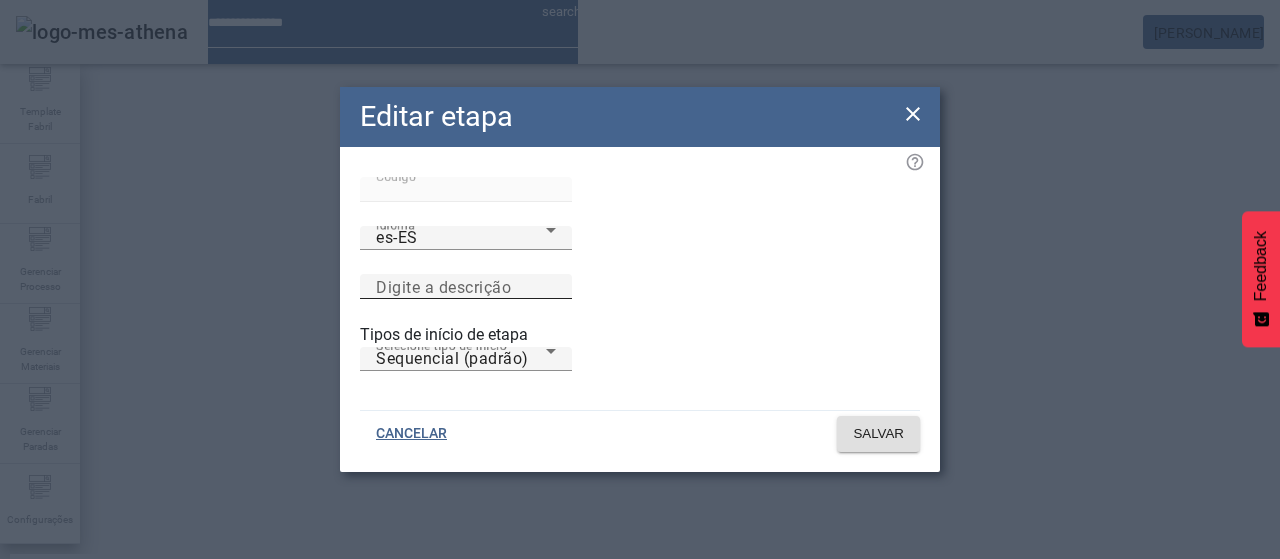 drag, startPoint x: 654, startPoint y: 264, endPoint x: 664, endPoint y: 263, distance: 10.049875 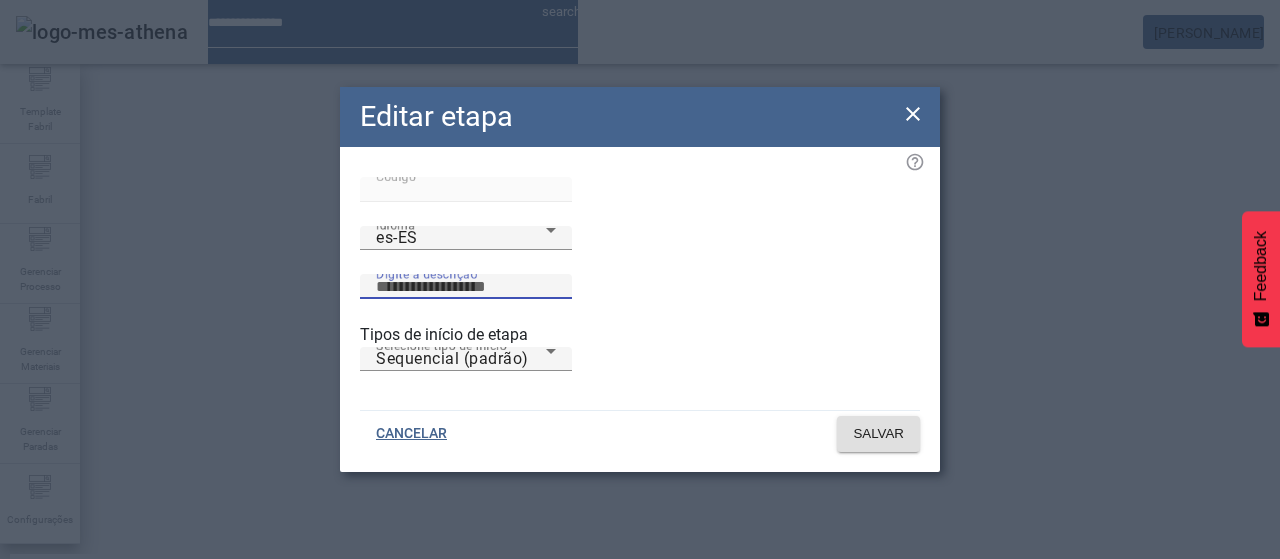 paste on "**********" 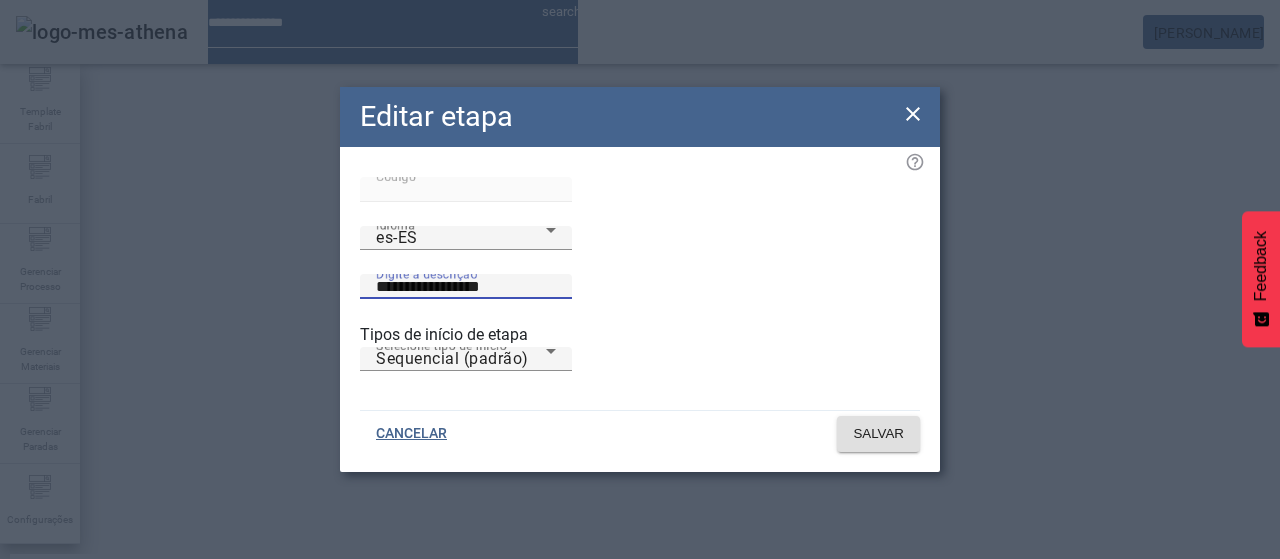 click on "**********" at bounding box center [466, 287] 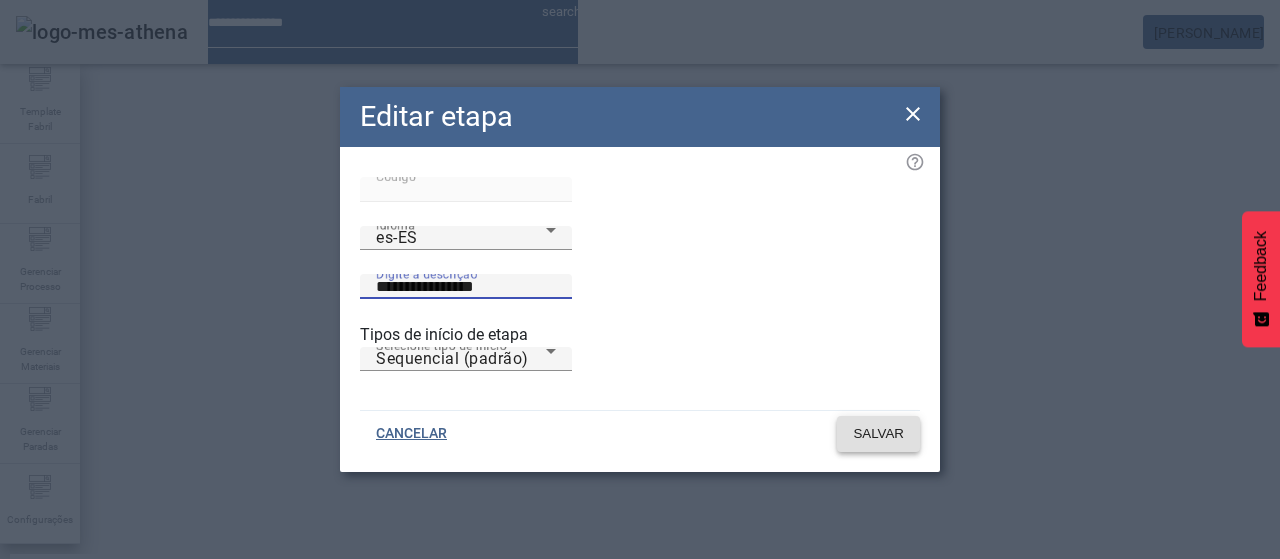 type on "**********" 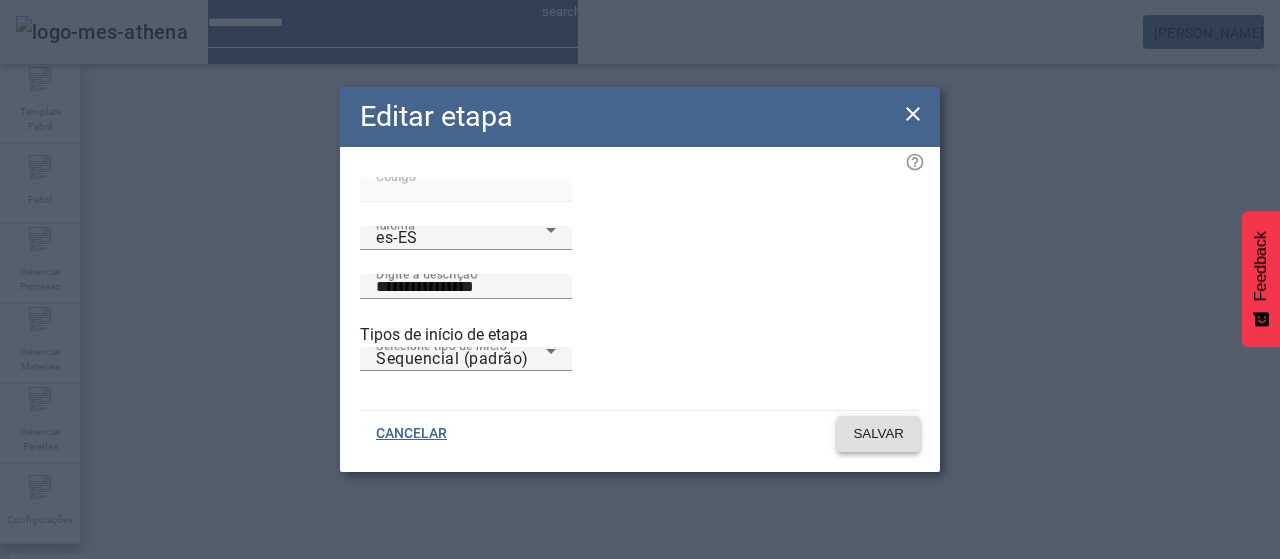 click on "SALVAR" 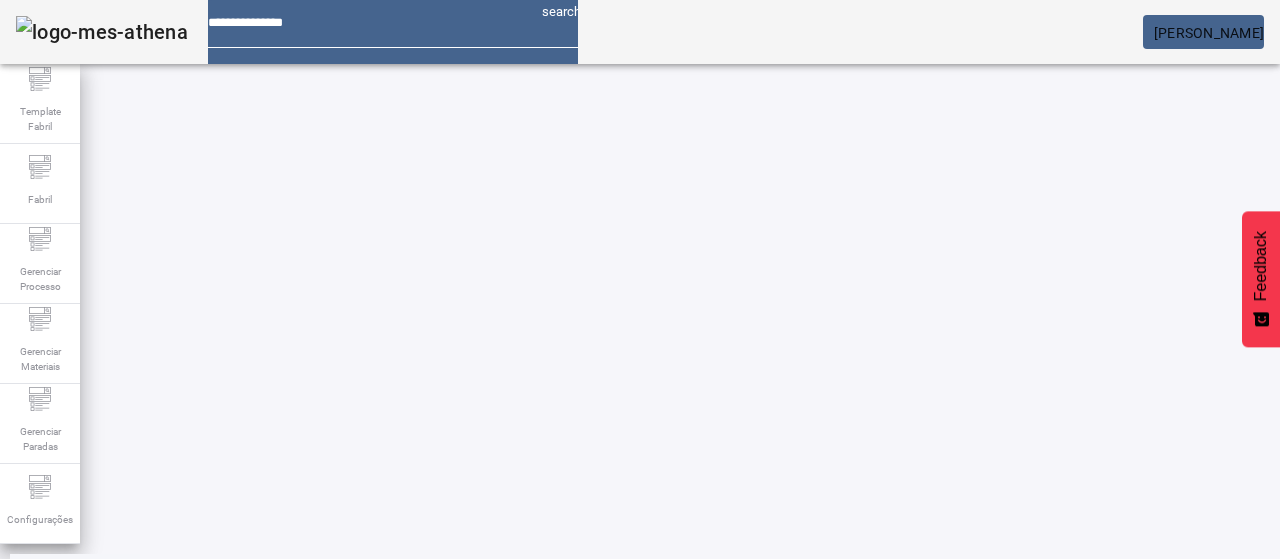 click on "EDITAR" at bounding box center (353, 681) 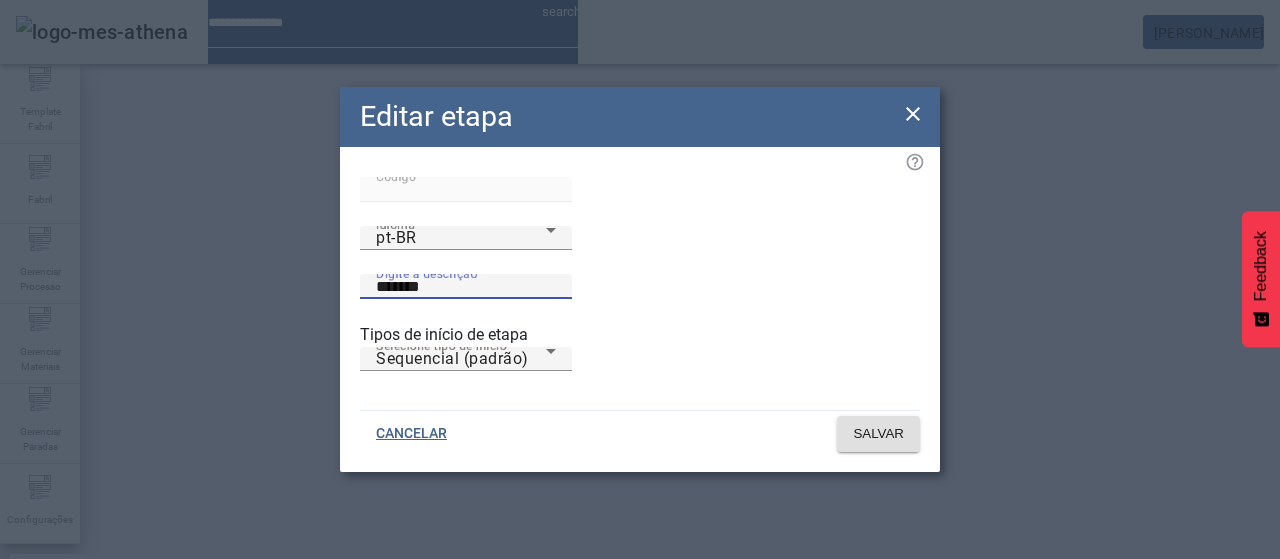 click on "*******" at bounding box center (466, 287) 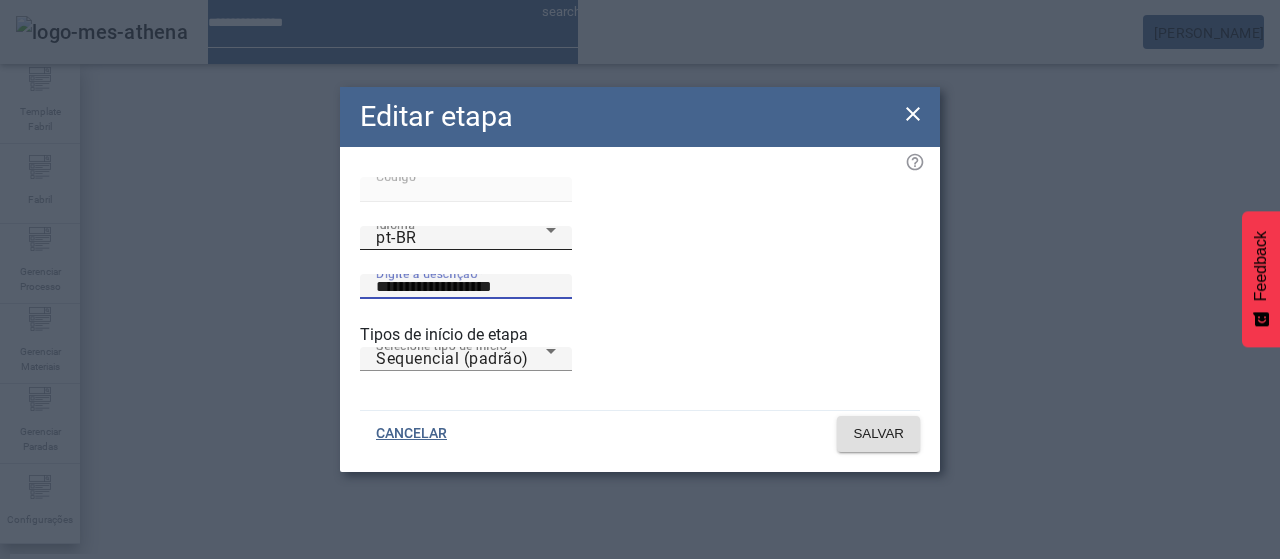 type on "**********" 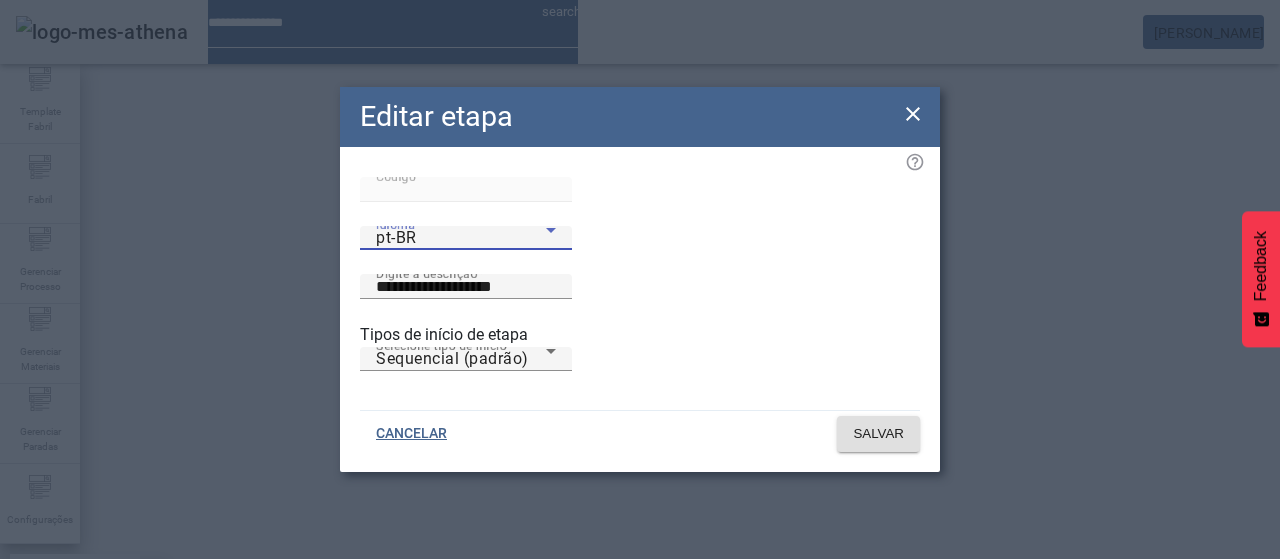 click on "es-ES" at bounding box center [83, 687] 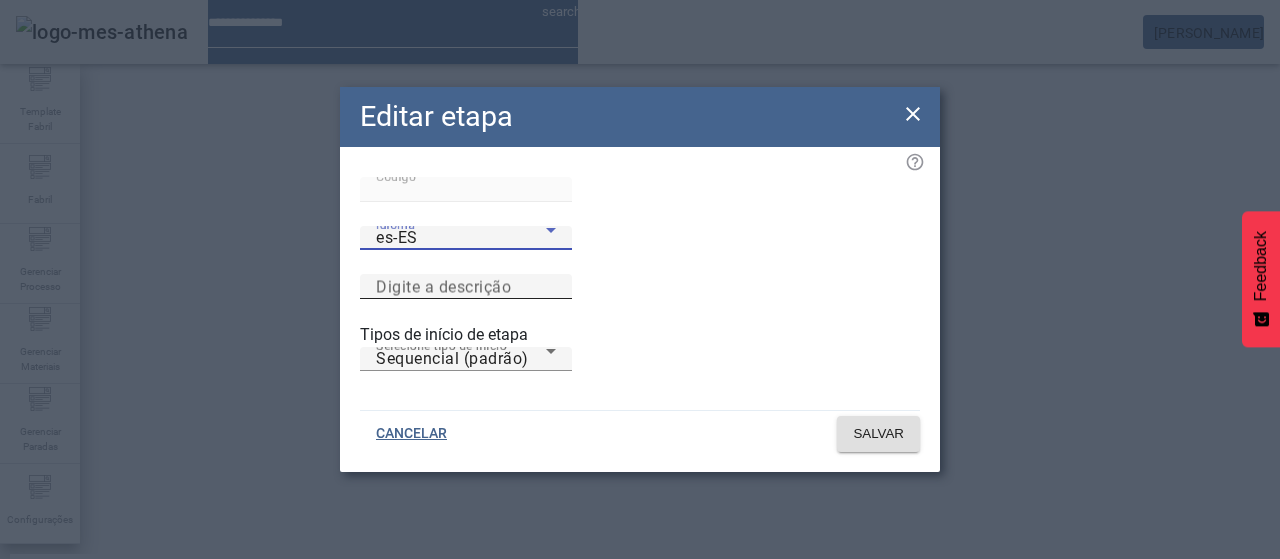 click on "Digite a descrição" at bounding box center [443, 286] 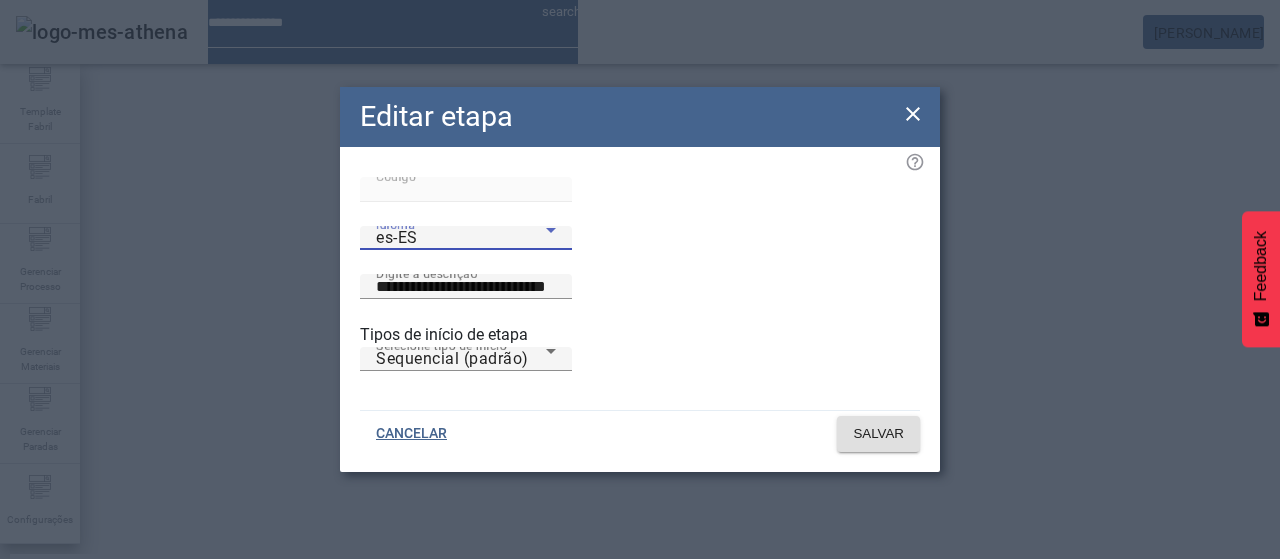click on "es-ES" at bounding box center [461, 238] 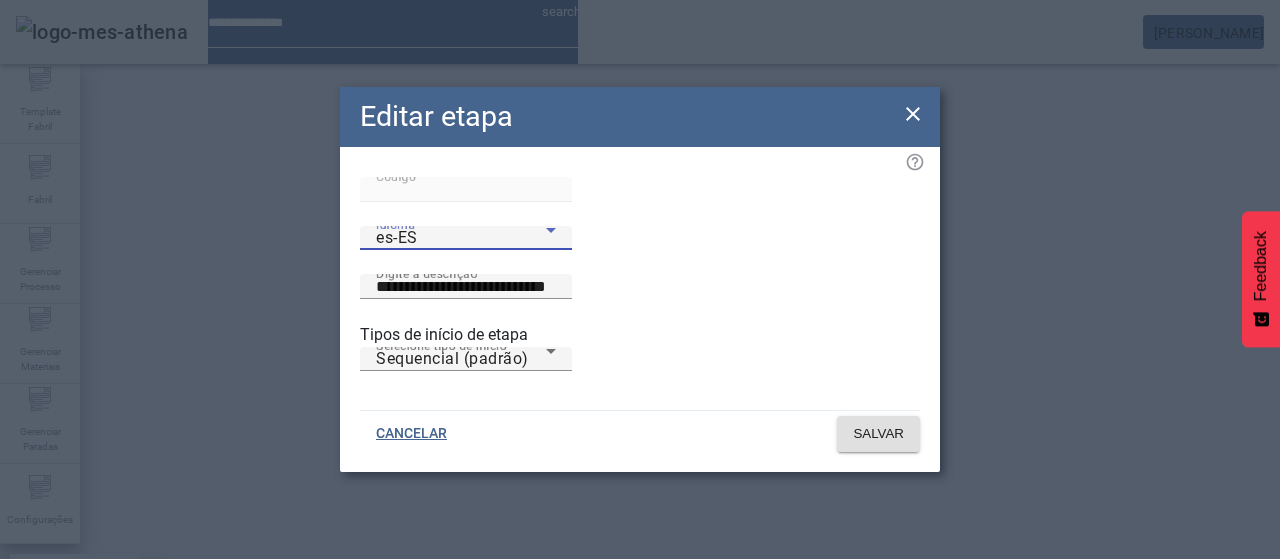 click on "pt-BR" at bounding box center (83, 591) 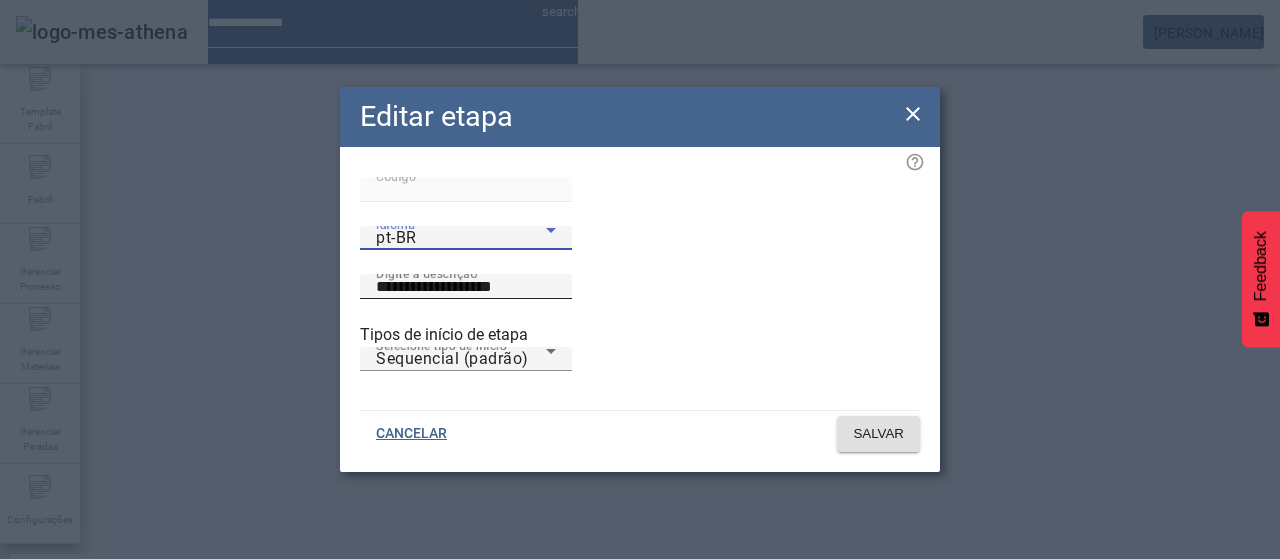click on "**********" at bounding box center [466, 287] 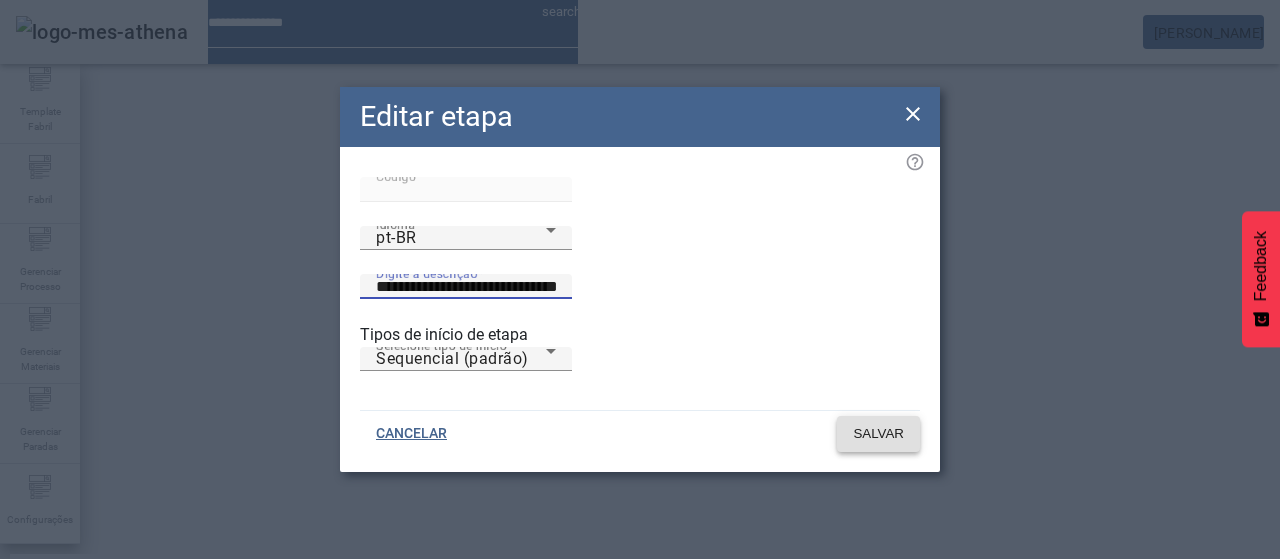 type on "**********" 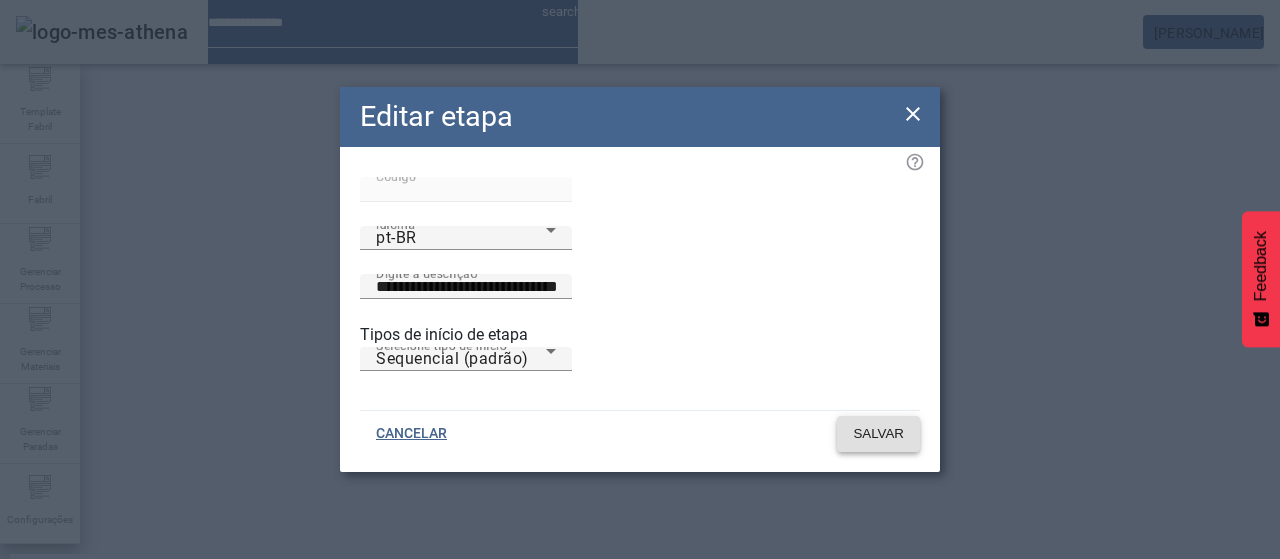 click on "SALVAR" 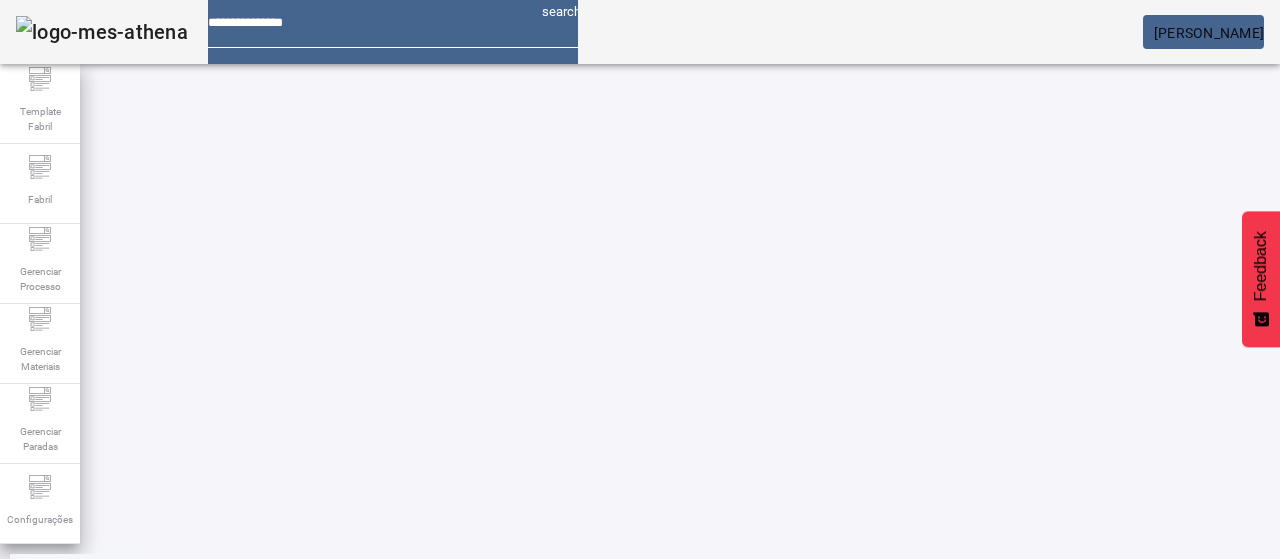click on "EDITAR" at bounding box center (353, 681) 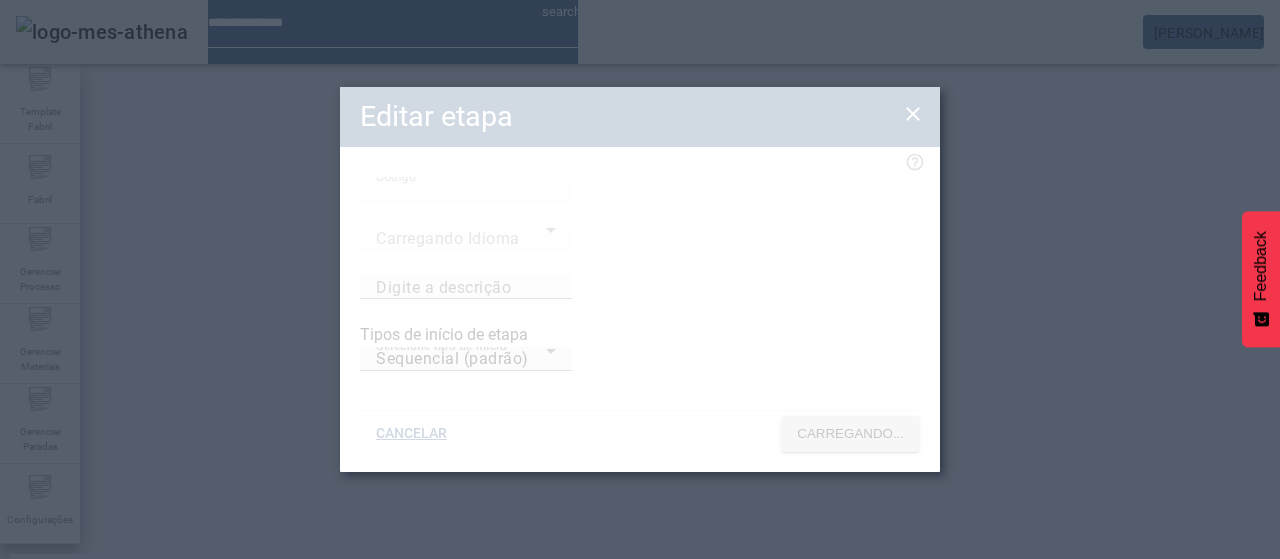 type on "****" 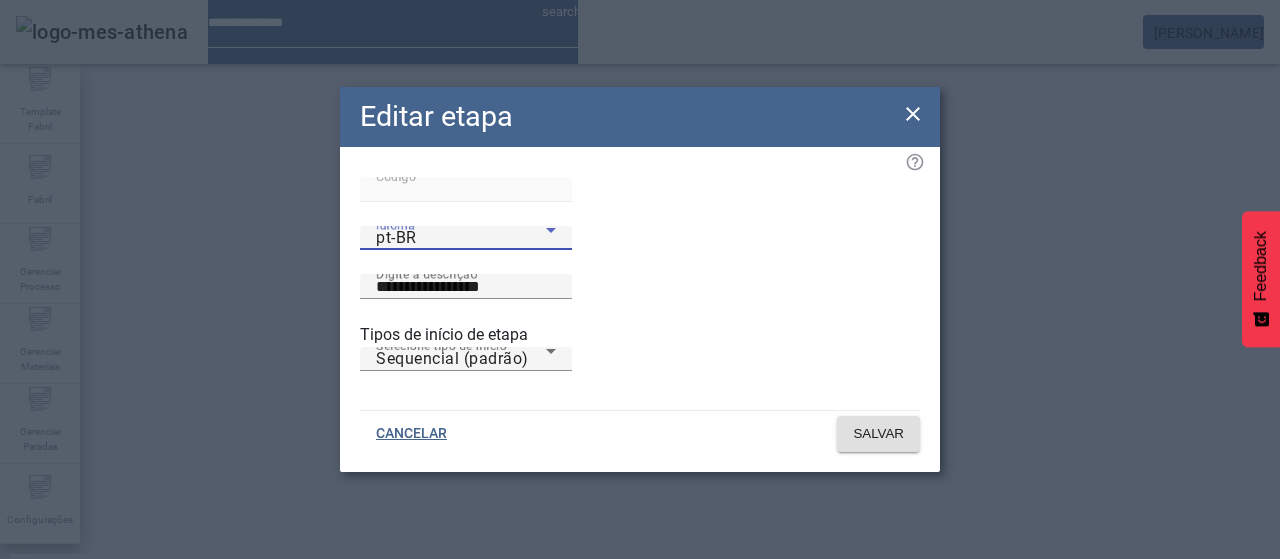 click on "pt-BR" at bounding box center (461, 238) 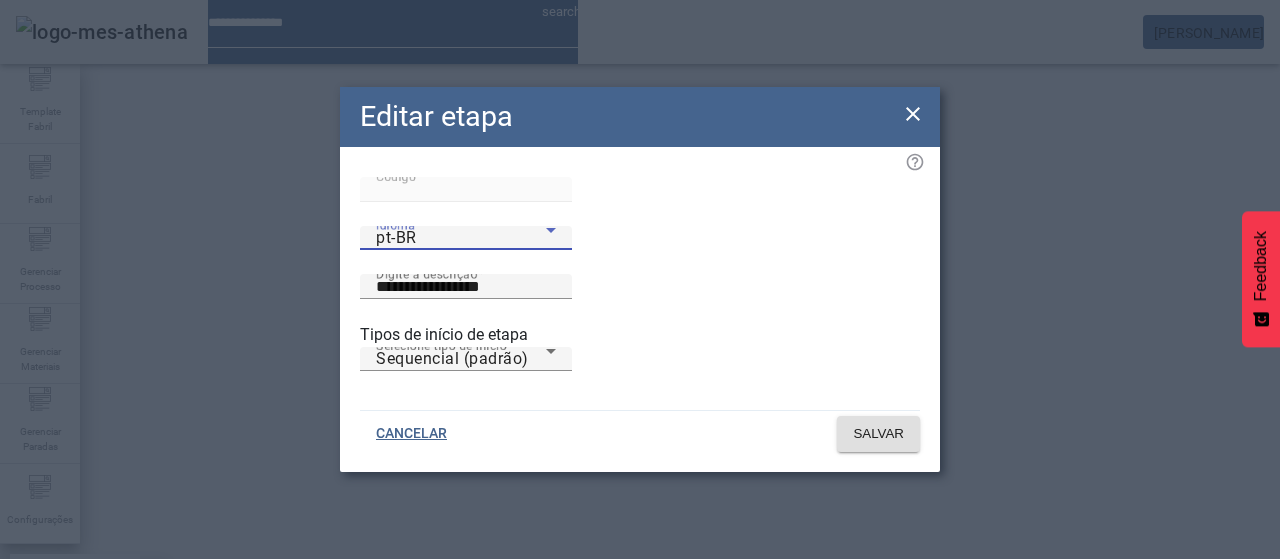 click on "es-ES" at bounding box center [83, 687] 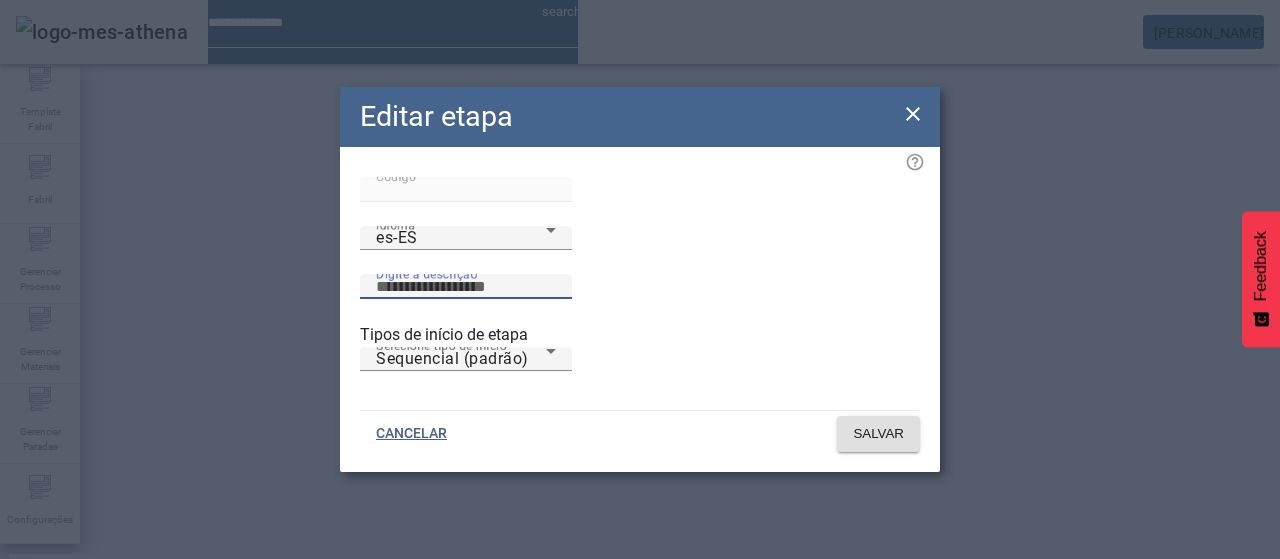 click on "Digite a descrição" at bounding box center (466, 287) 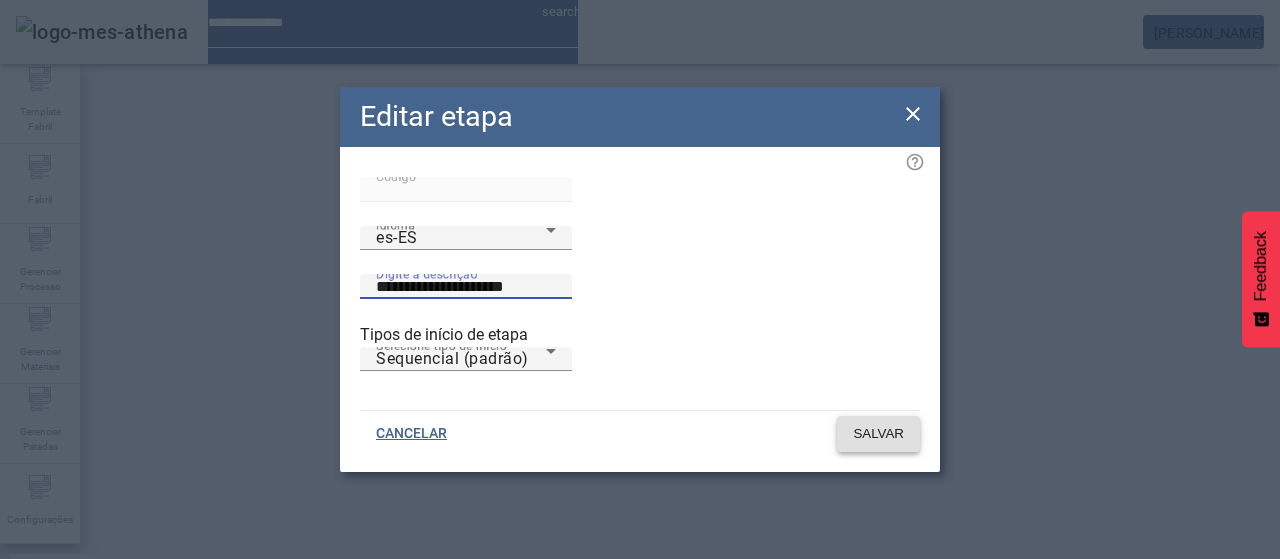type on "**********" 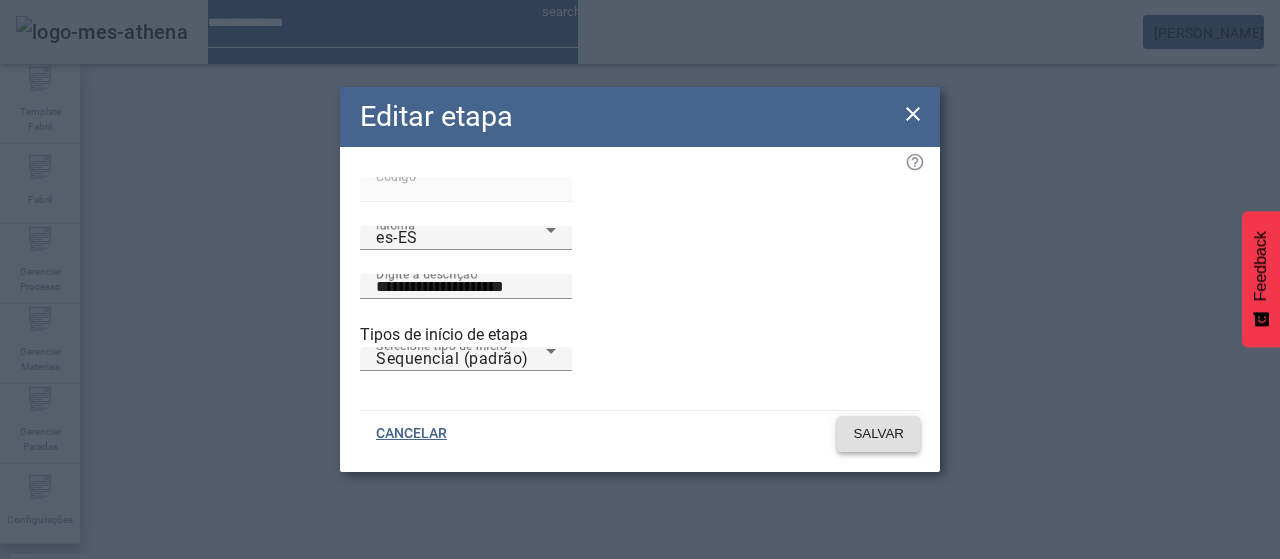 click on "SALVAR" 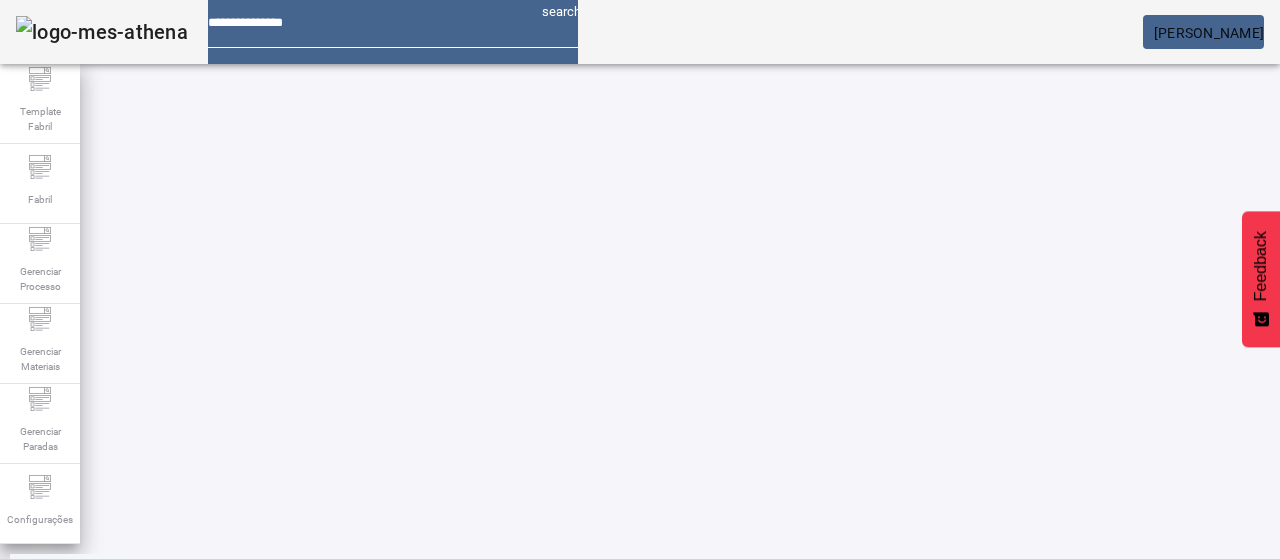 click on "EDITAR" at bounding box center [652, 981] 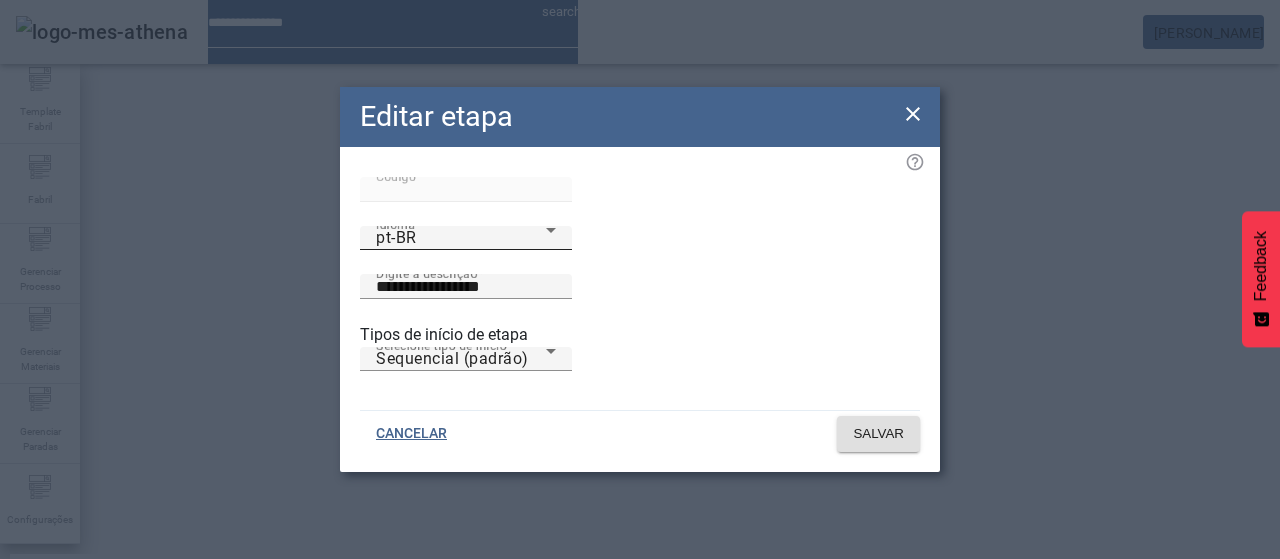 click on "pt-BR" at bounding box center (461, 238) 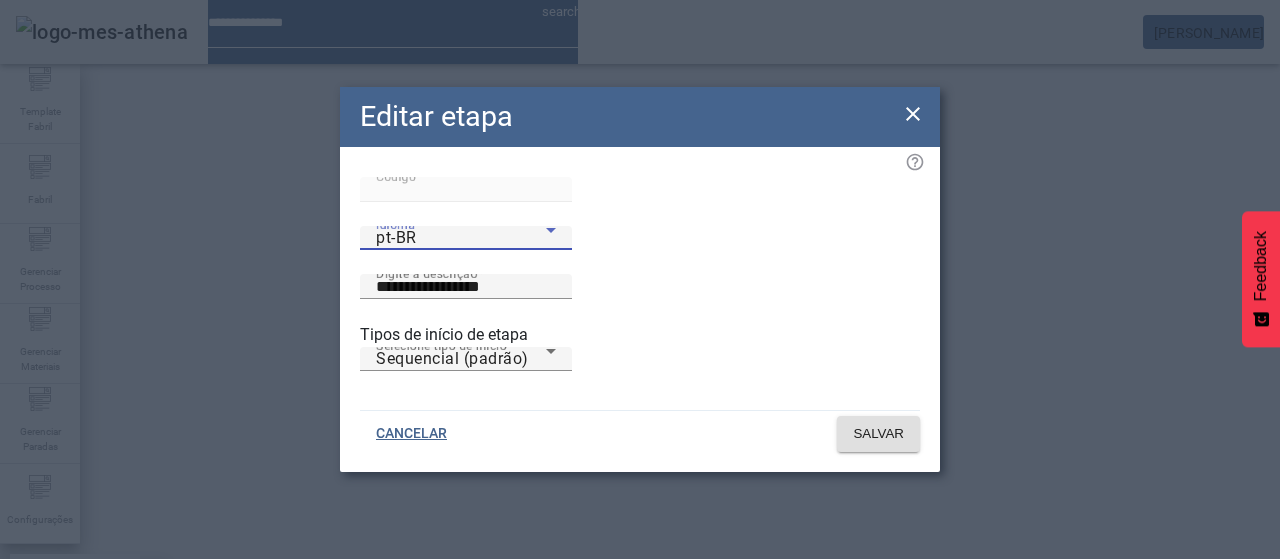 click on "es-ES" at bounding box center (83, 687) 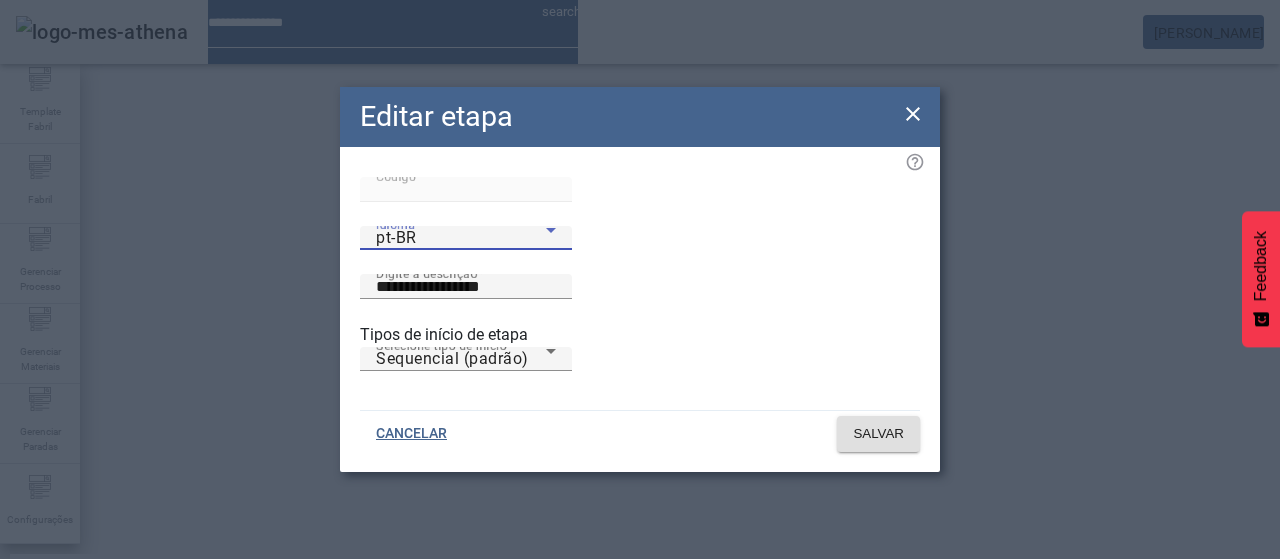 type on "**********" 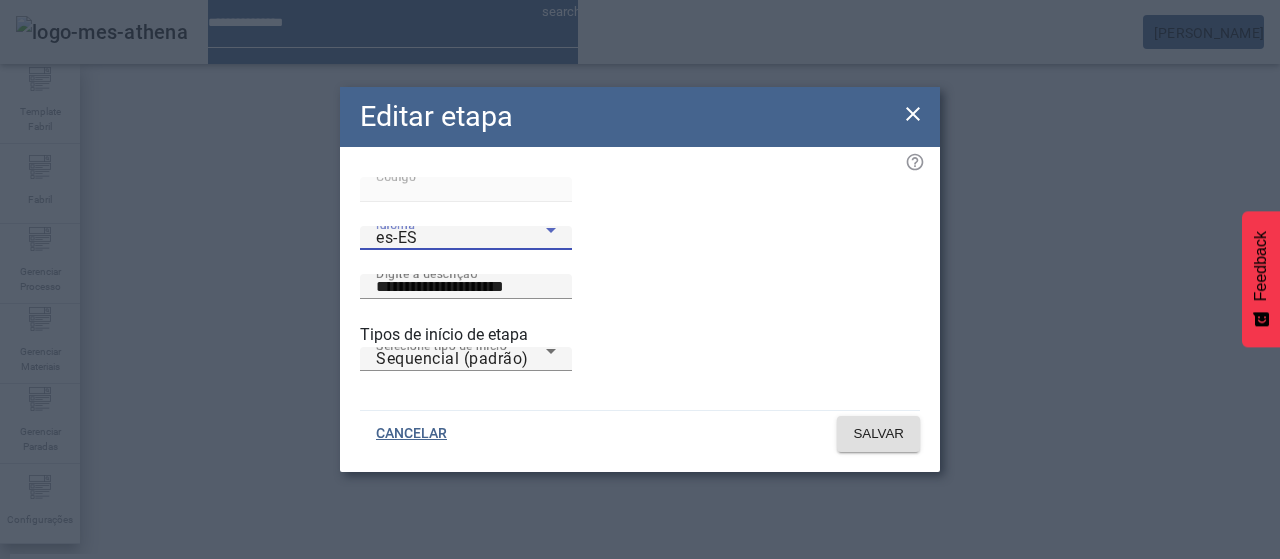 click 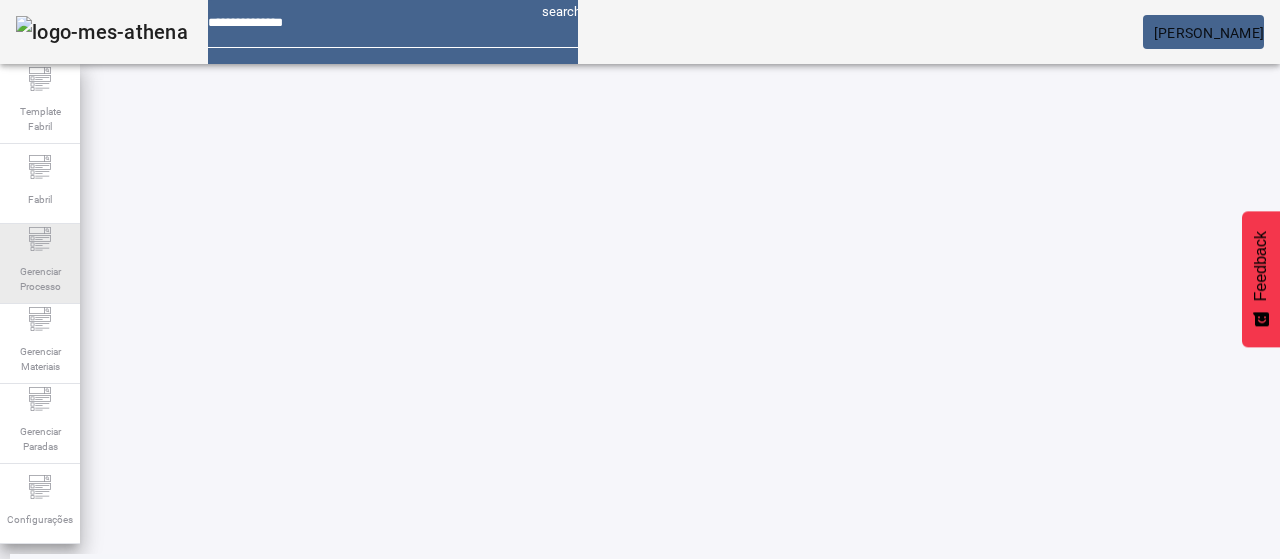 click on "Gerenciar Processo" 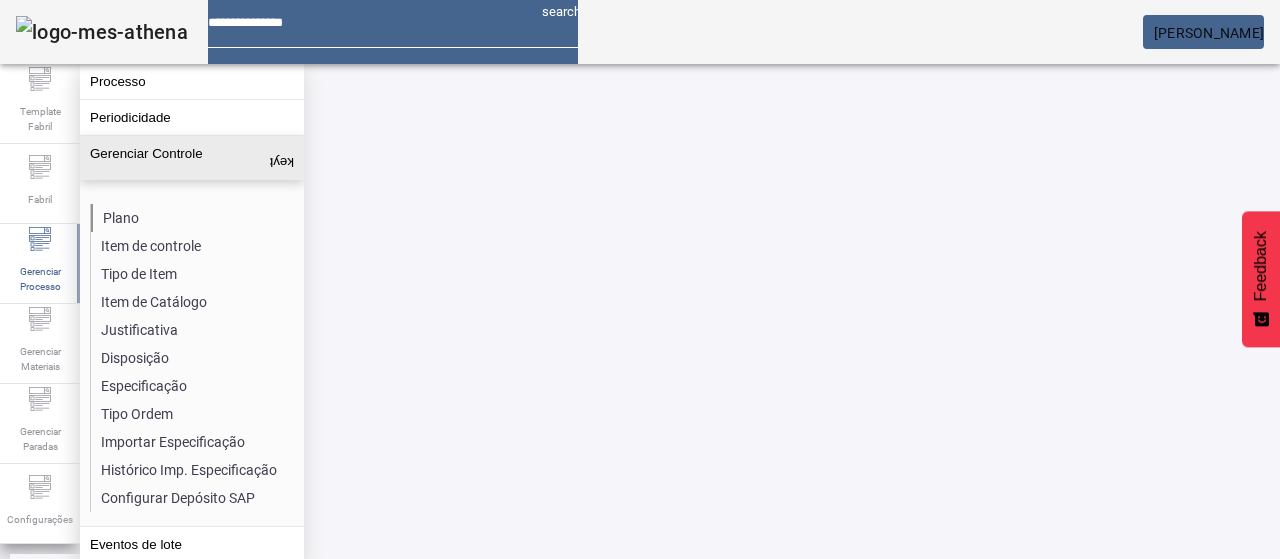 click on "Plano" 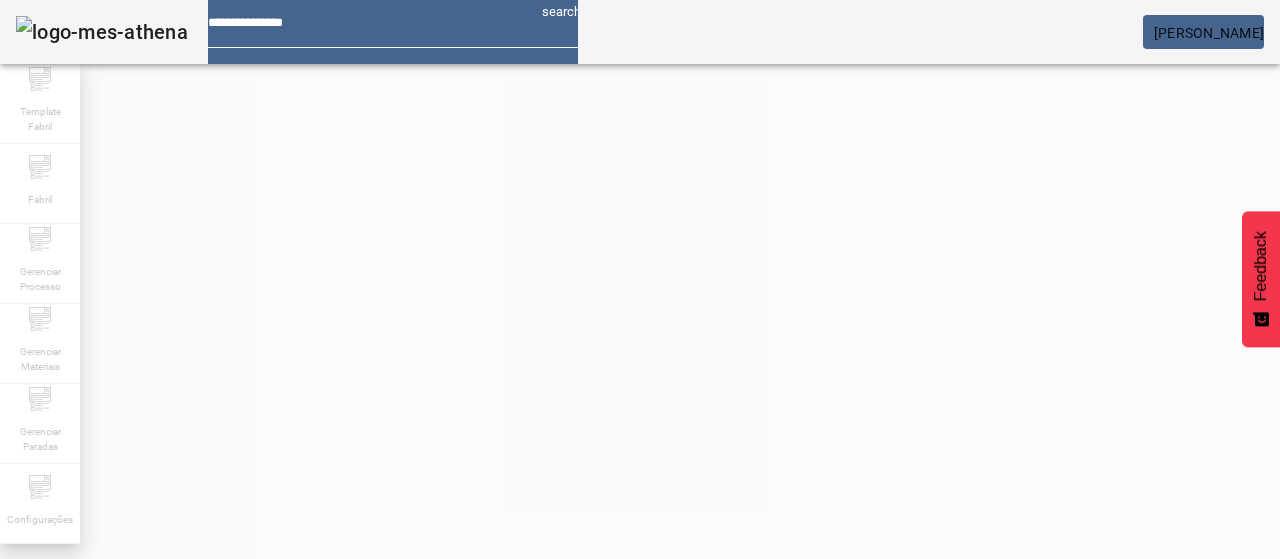 click 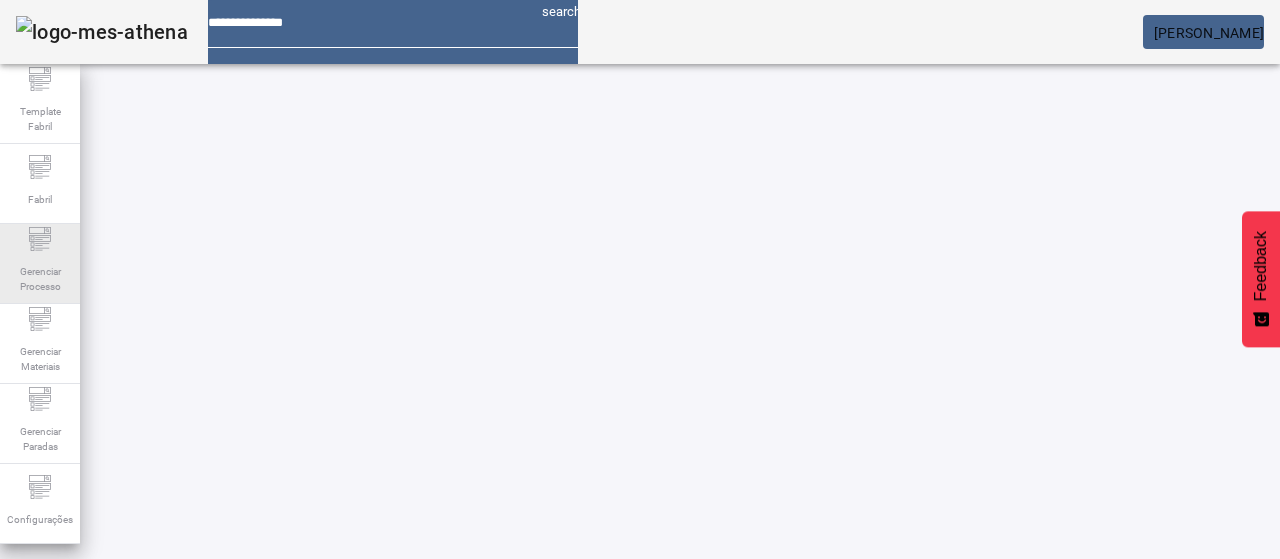 drag, startPoint x: 52, startPoint y: 244, endPoint x: 64, endPoint y: 233, distance: 16.27882 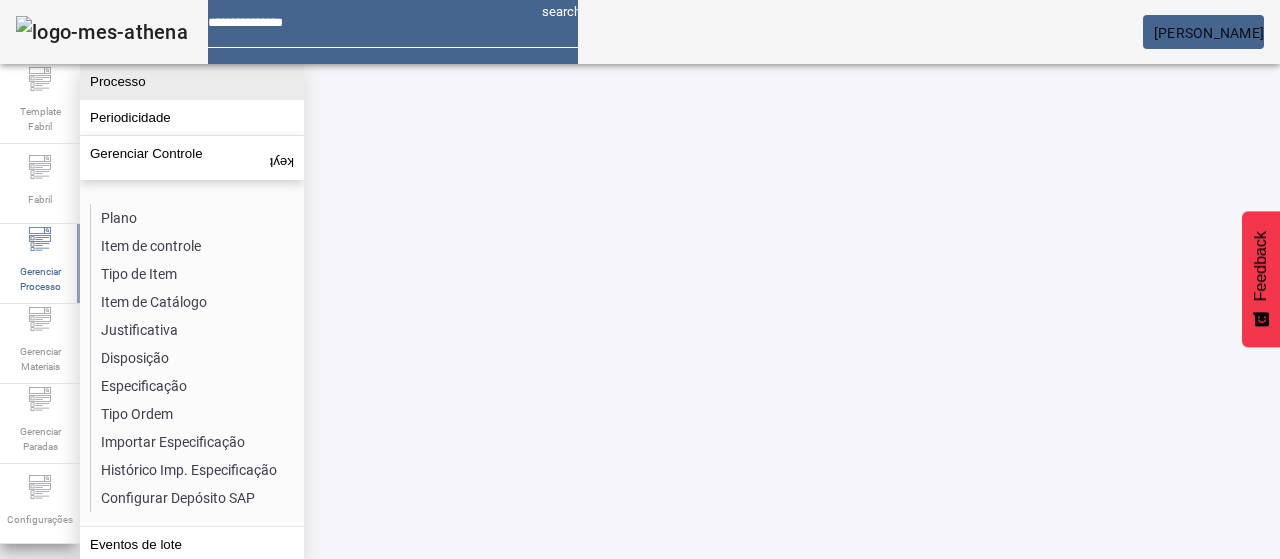 click on "Processo" 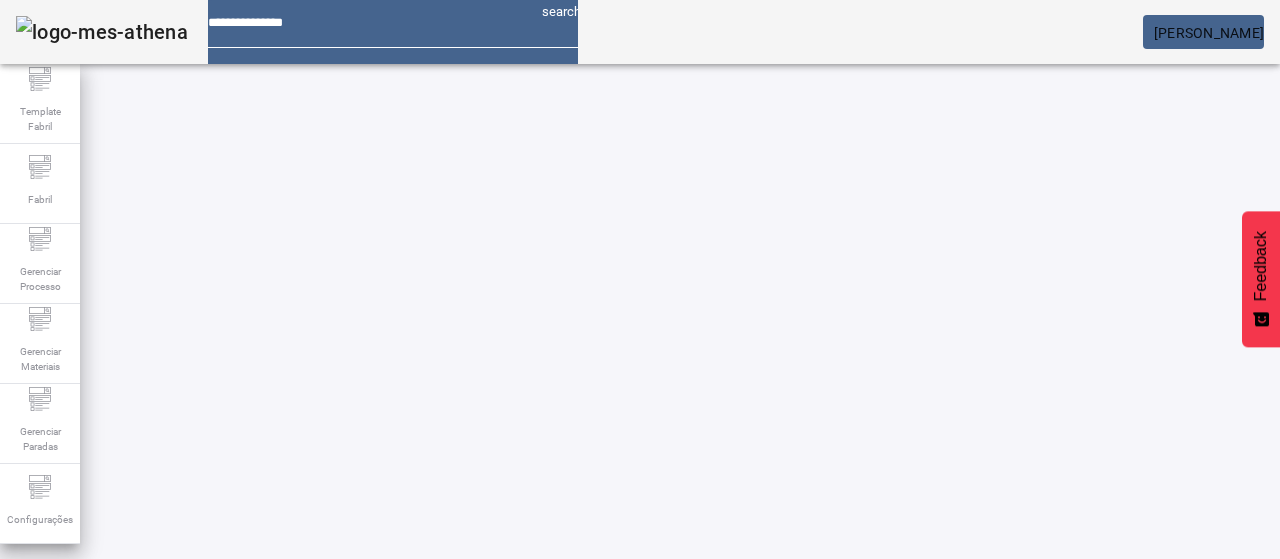 click 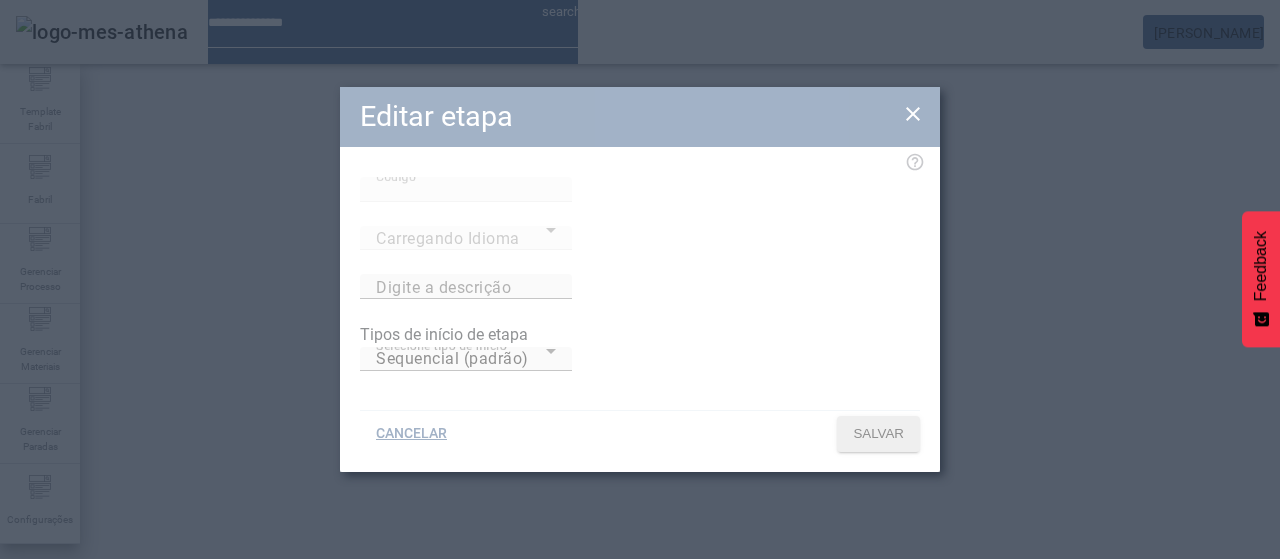 type on "******" 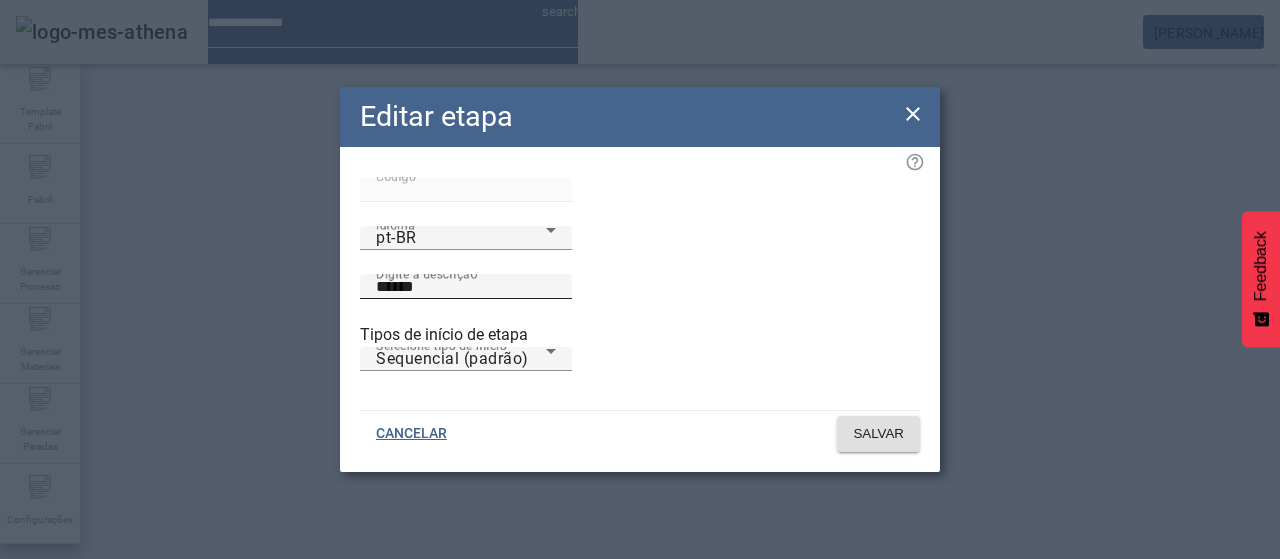 click on "******" at bounding box center [466, 287] 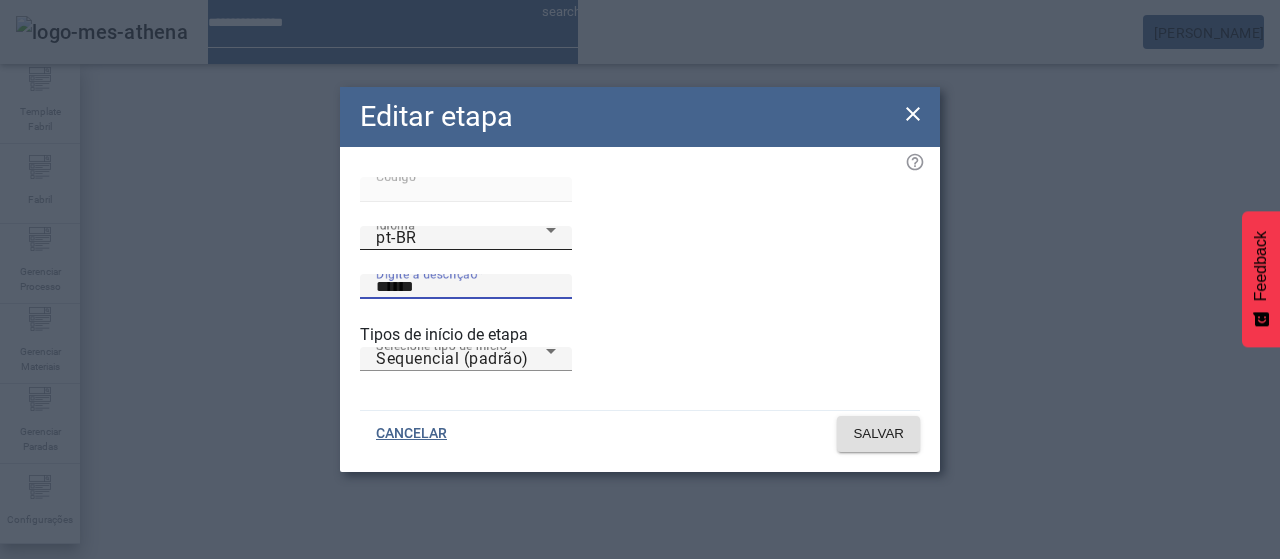 click on "pt-BR" at bounding box center (461, 238) 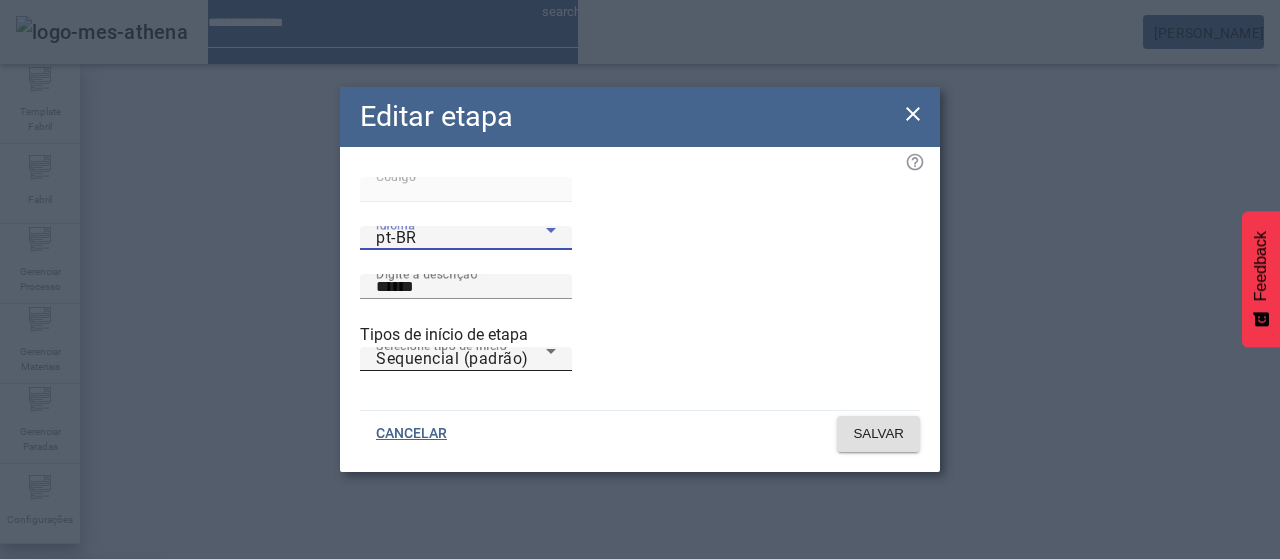 drag, startPoint x: 446, startPoint y: 402, endPoint x: 503, endPoint y: 369, distance: 65.863495 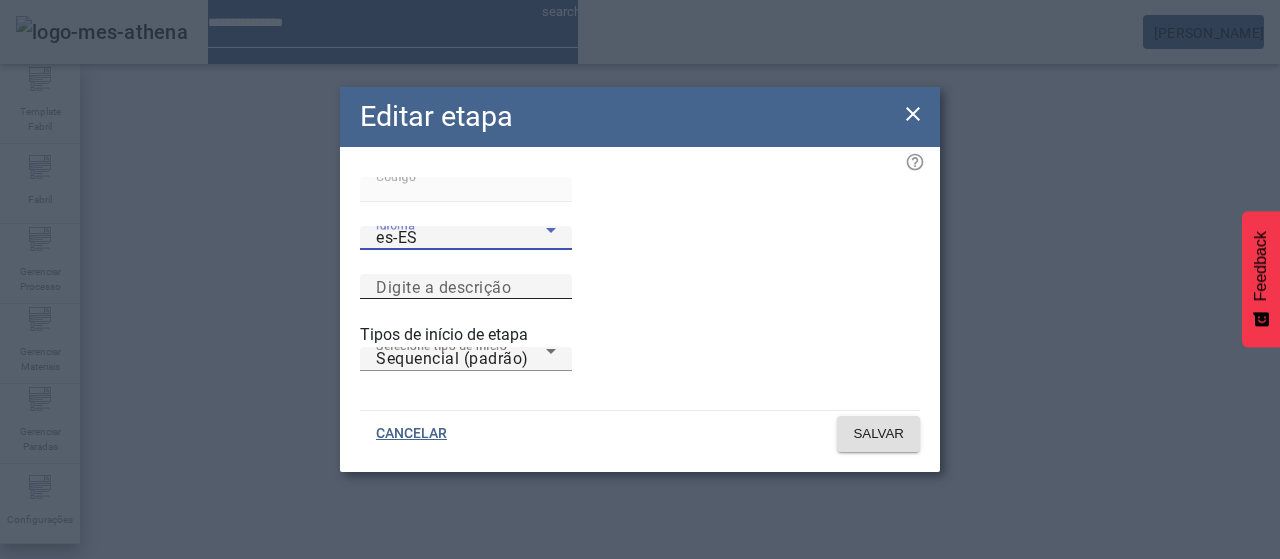 drag, startPoint x: 620, startPoint y: 269, endPoint x: 634, endPoint y: 269, distance: 14 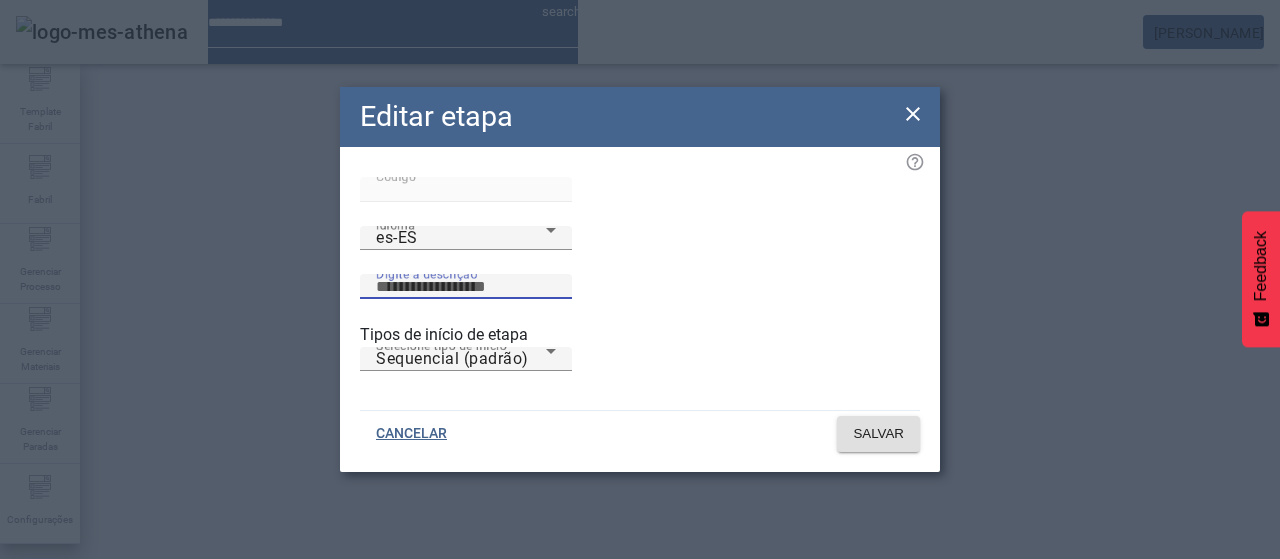 paste on "******" 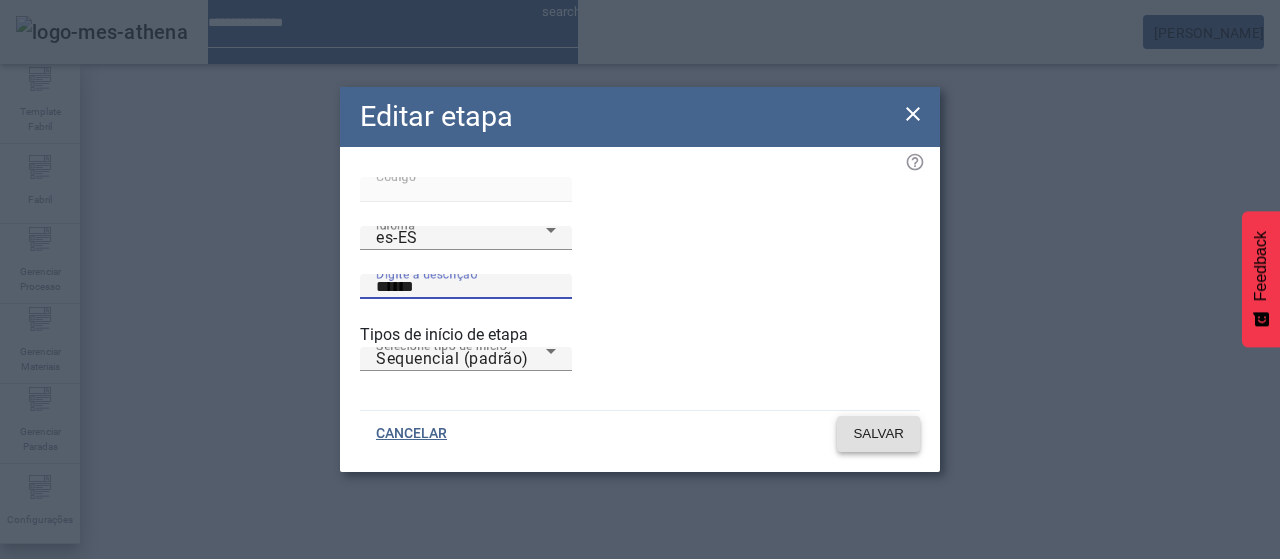 type on "******" 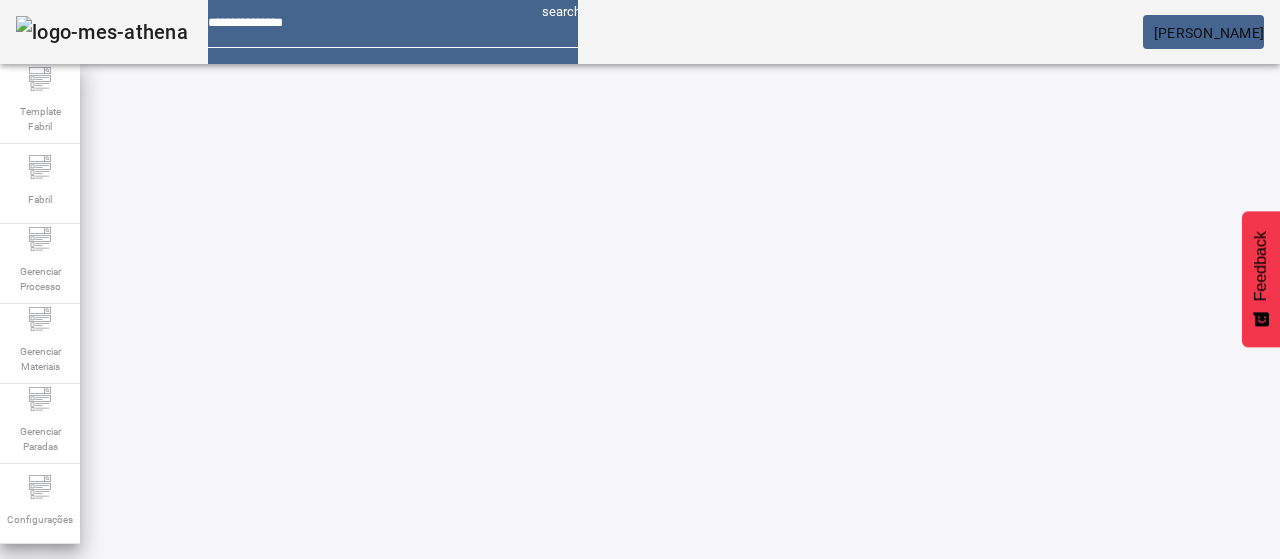 click on "EDITAR" at bounding box center [353, 789] 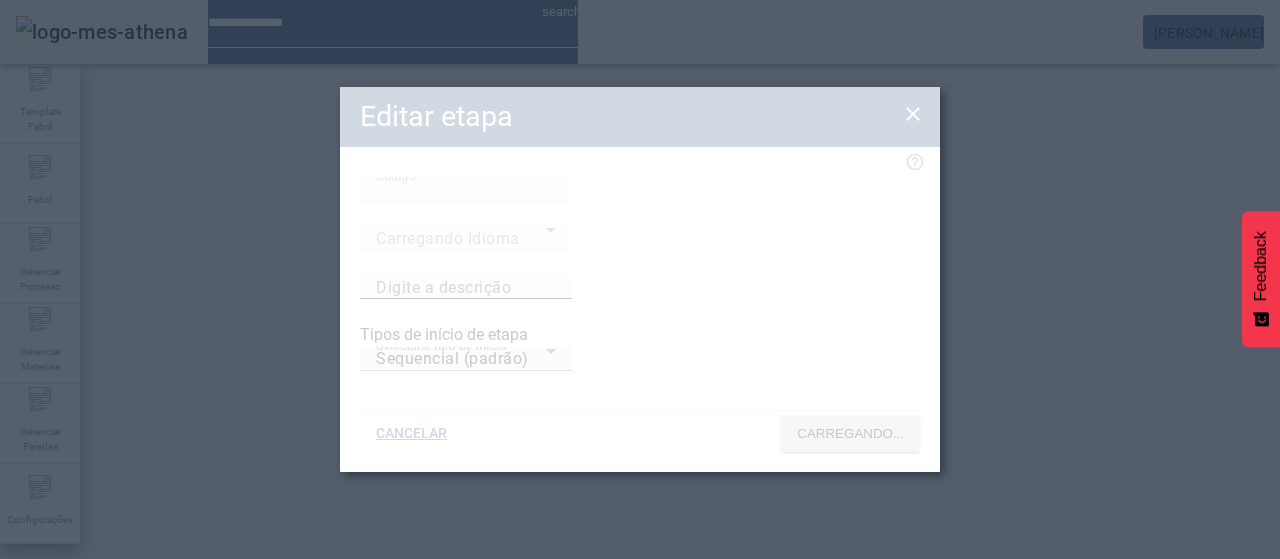 type on "****" 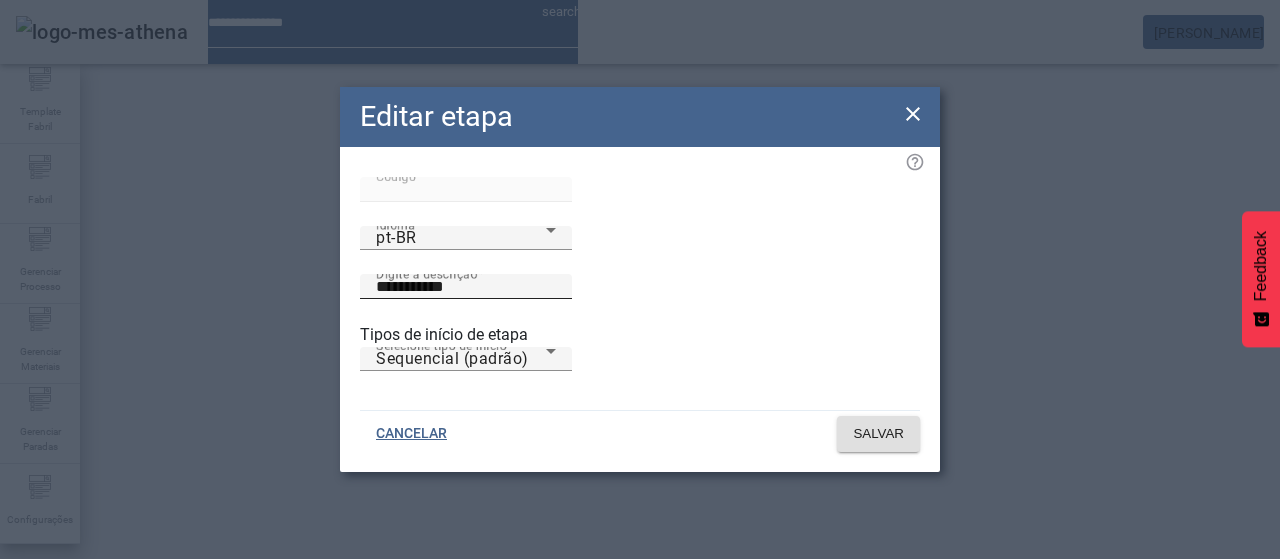 click on "**********" at bounding box center [466, 287] 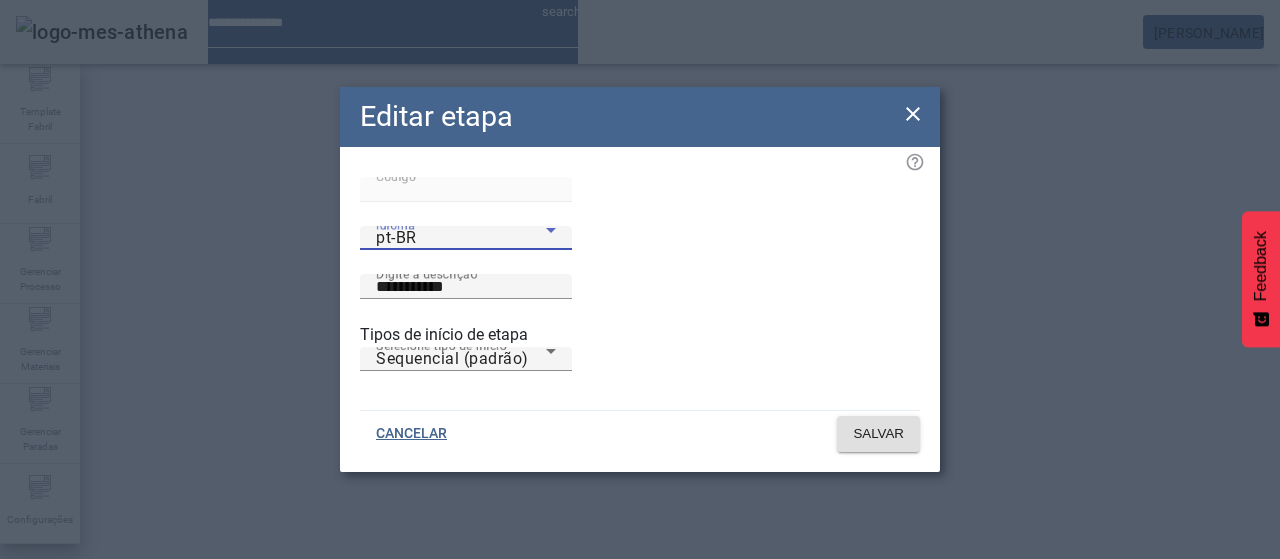 click on "pt-BR" at bounding box center [461, 238] 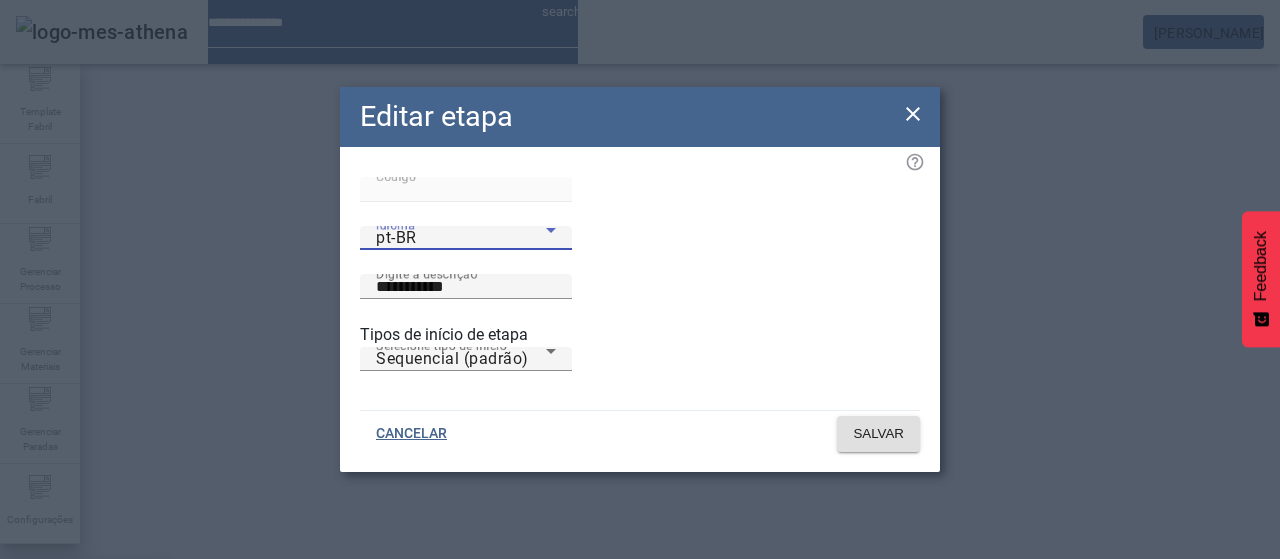 click on "es-ES" at bounding box center [83, 687] 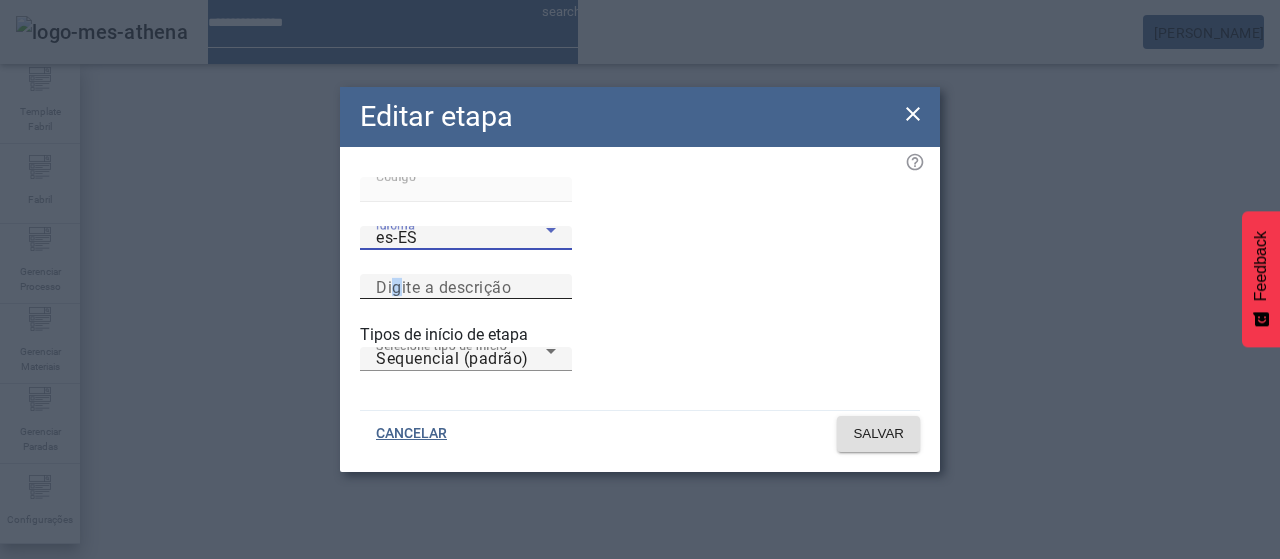 click on "Digite a descrição" at bounding box center [443, 286] 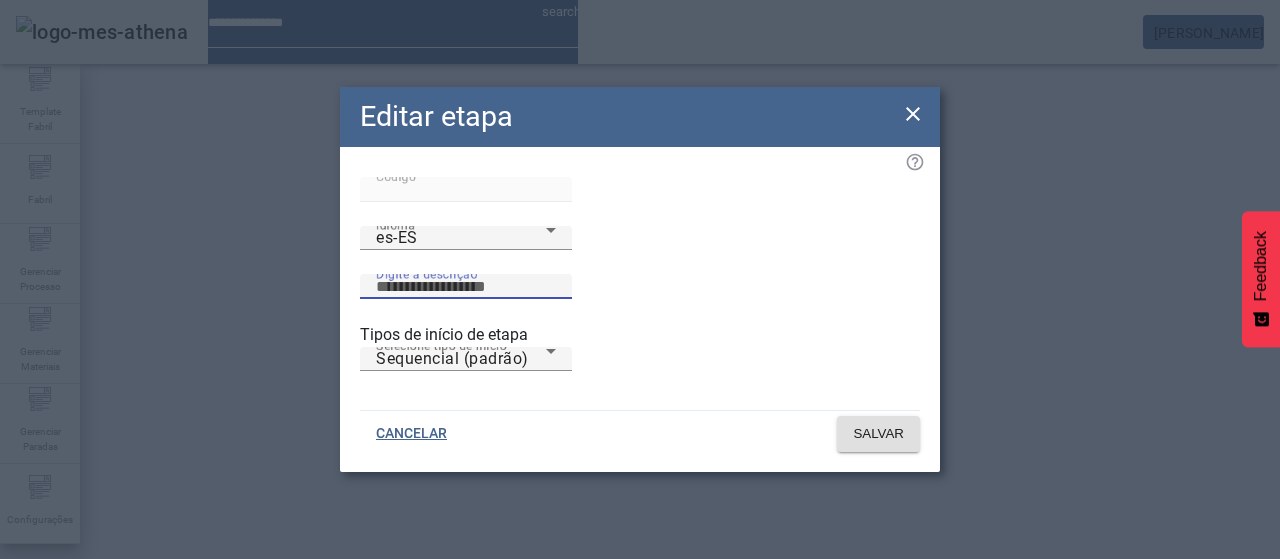 paste on "**********" 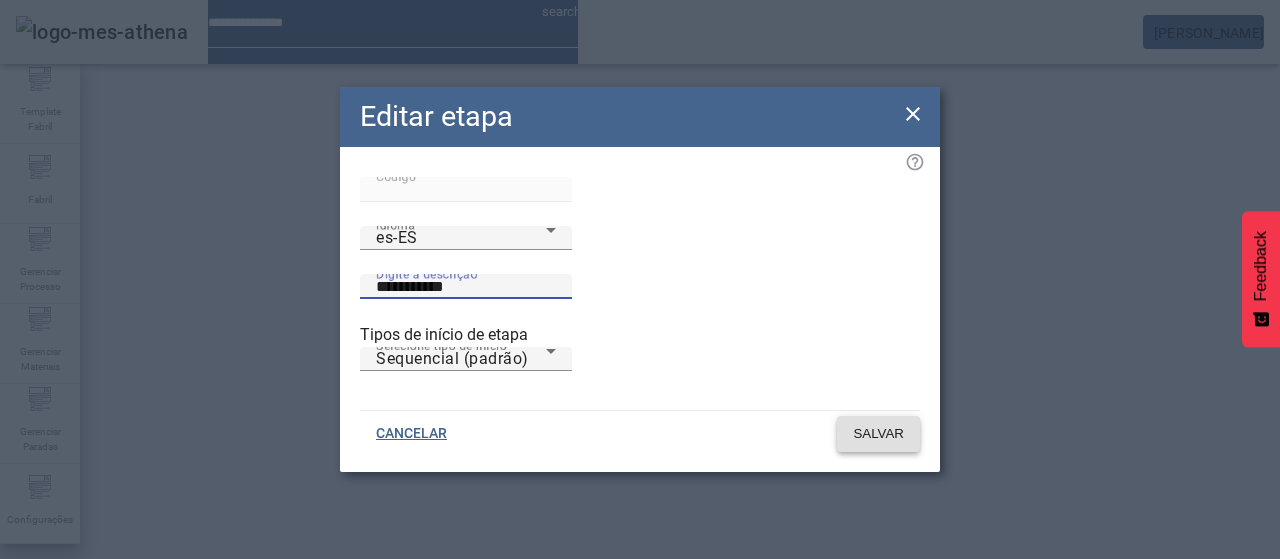 type on "**********" 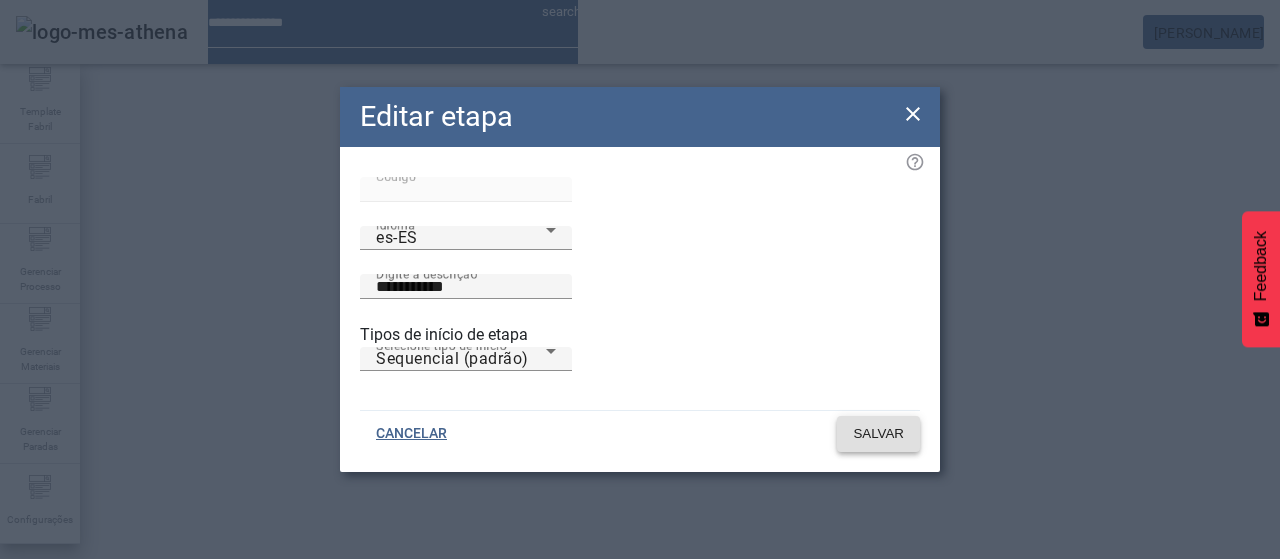 click on "SALVAR" 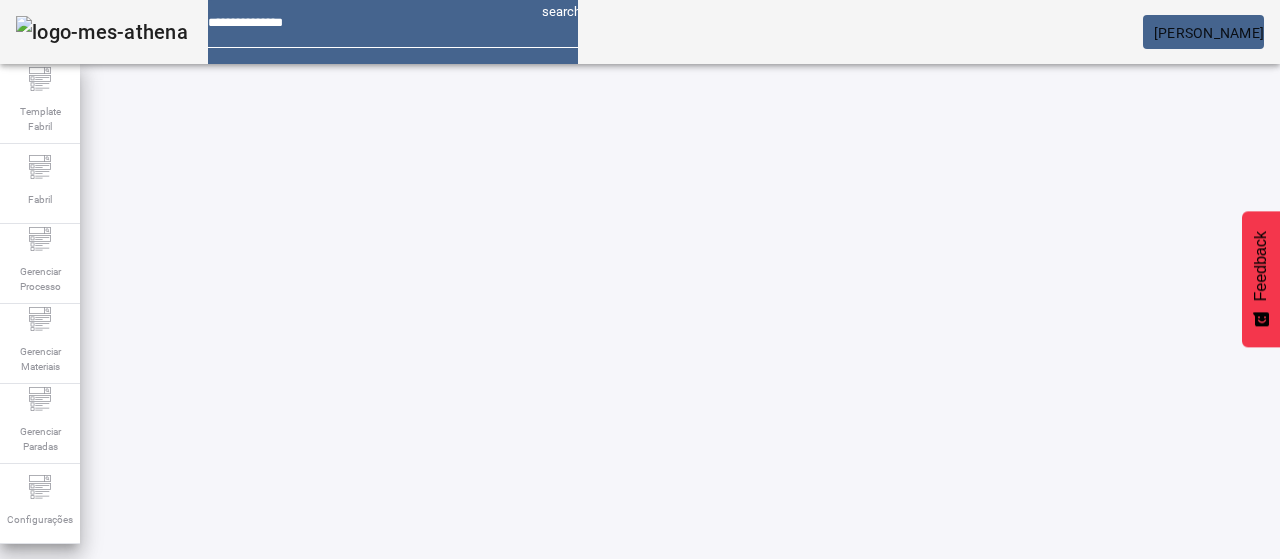 click on "EDITAR" at bounding box center [950, 789] 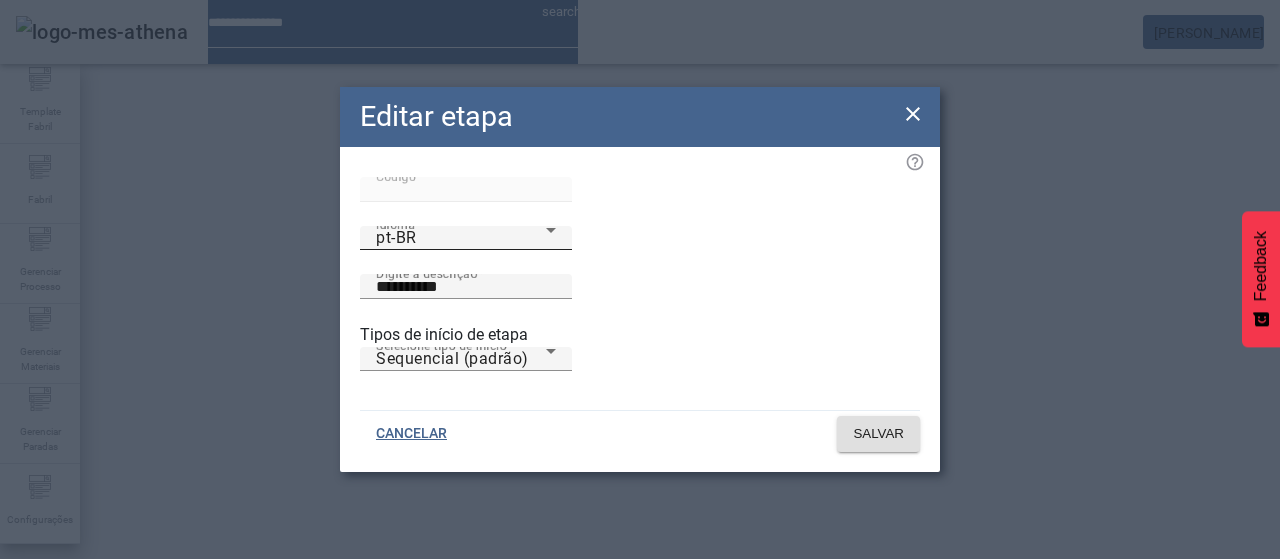 click on "Idioma pt-BR" 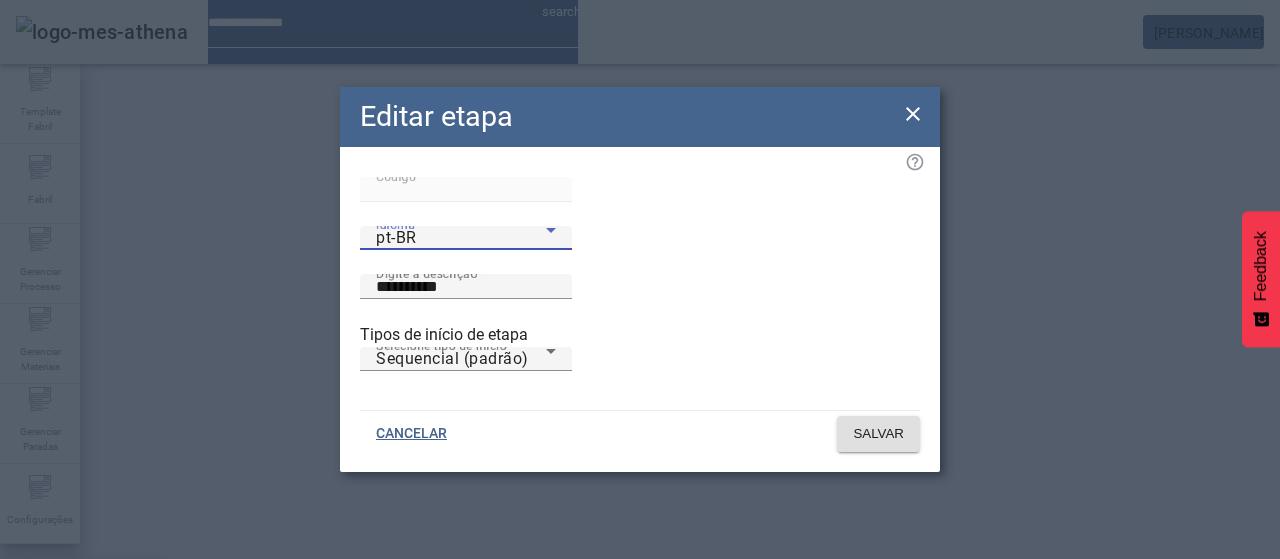 click on "es-ES" at bounding box center [83, 687] 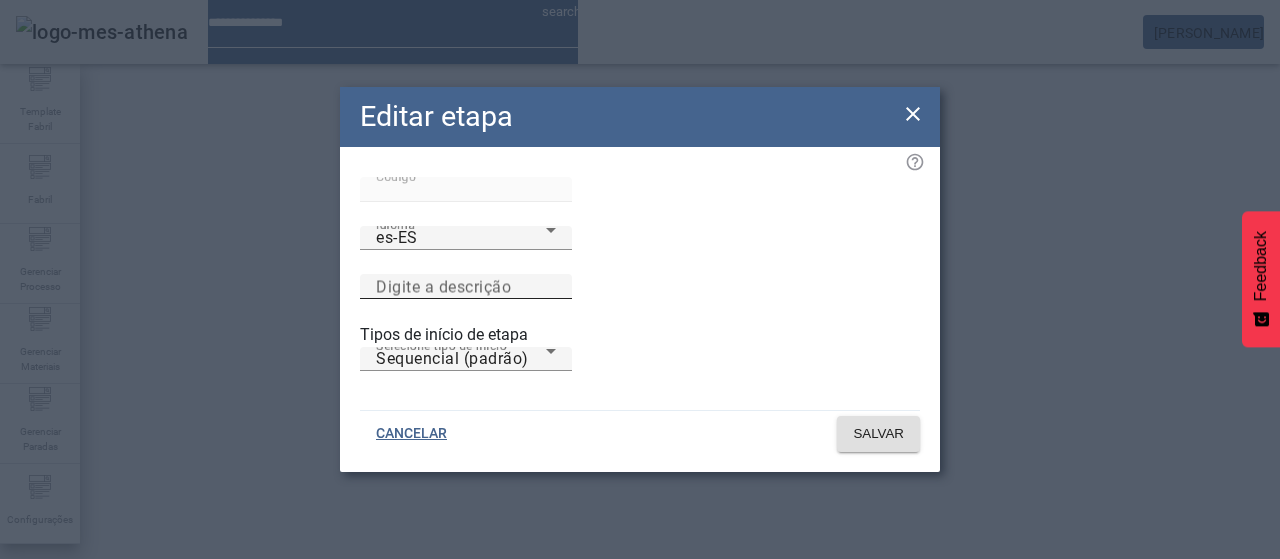 click on "Digite a descrição" at bounding box center [443, 286] 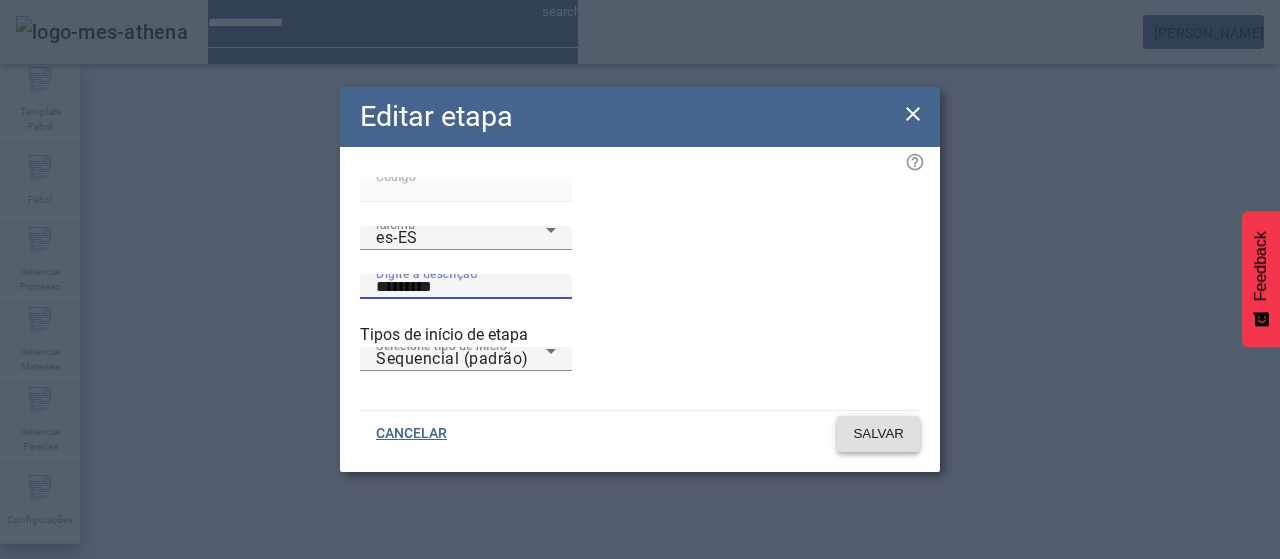 type on "*********" 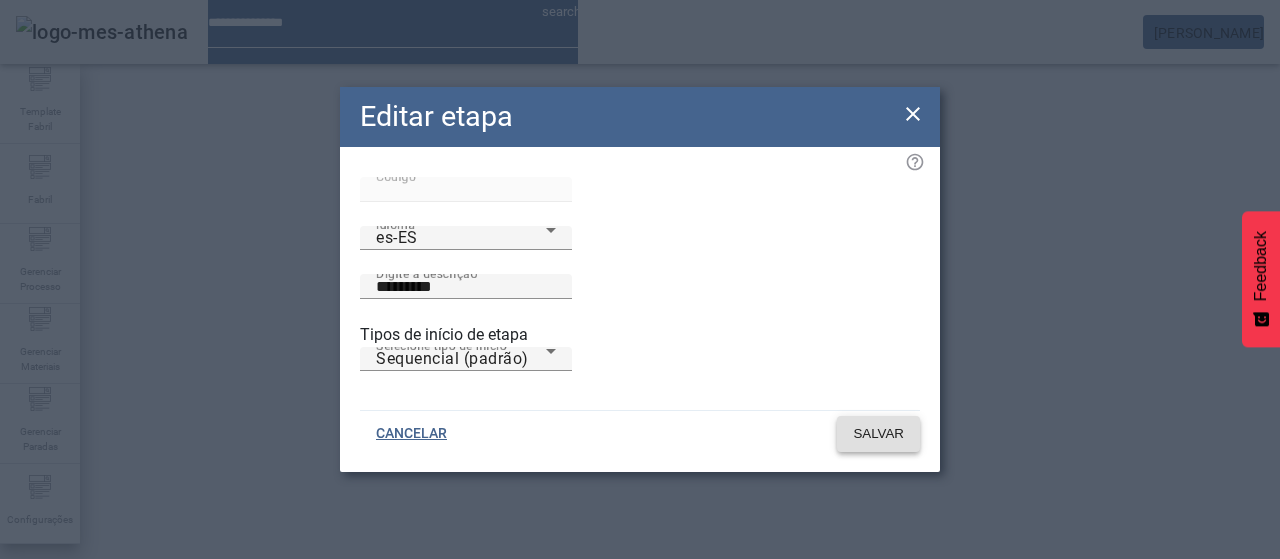 click on "SALVAR" 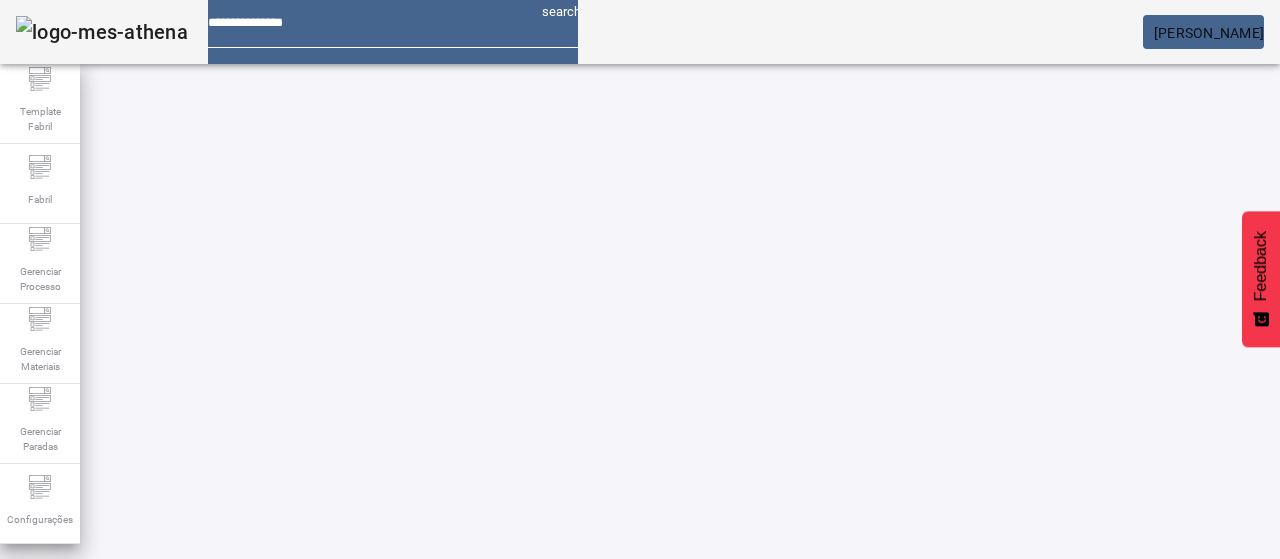 click on "EDITAR" at bounding box center (353, 789) 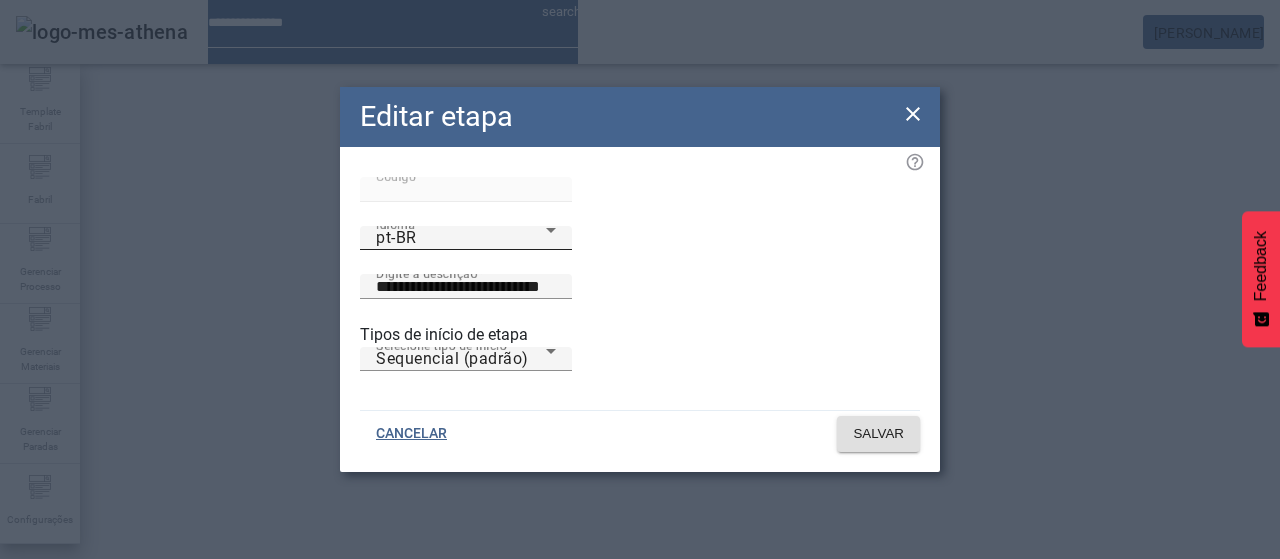 click on "pt-BR" at bounding box center (461, 238) 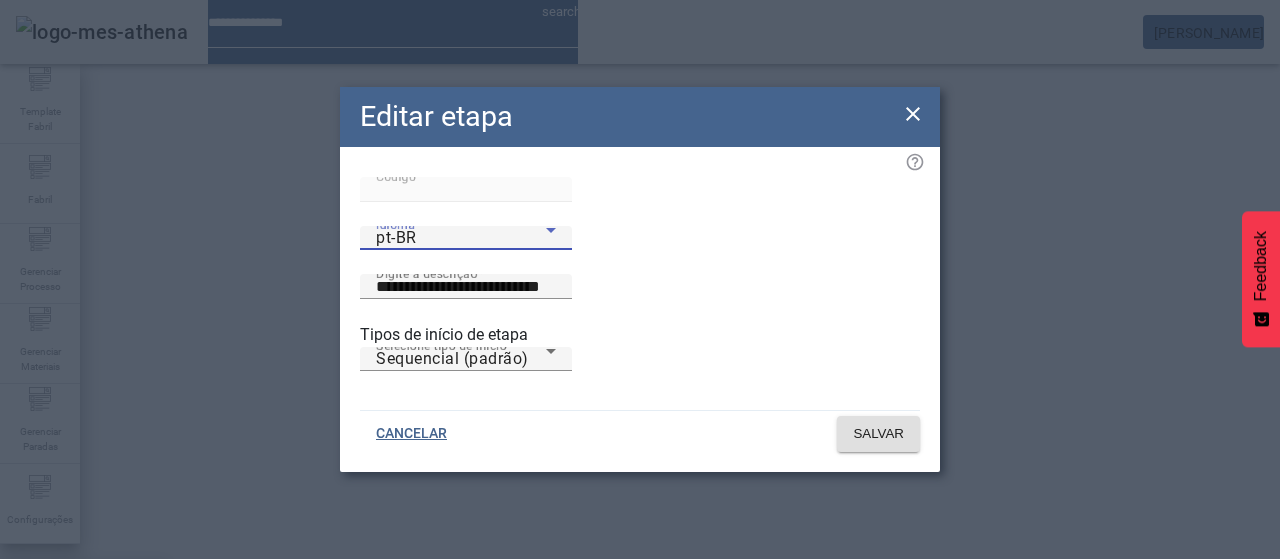 click on "es-ES" at bounding box center (37, 687) 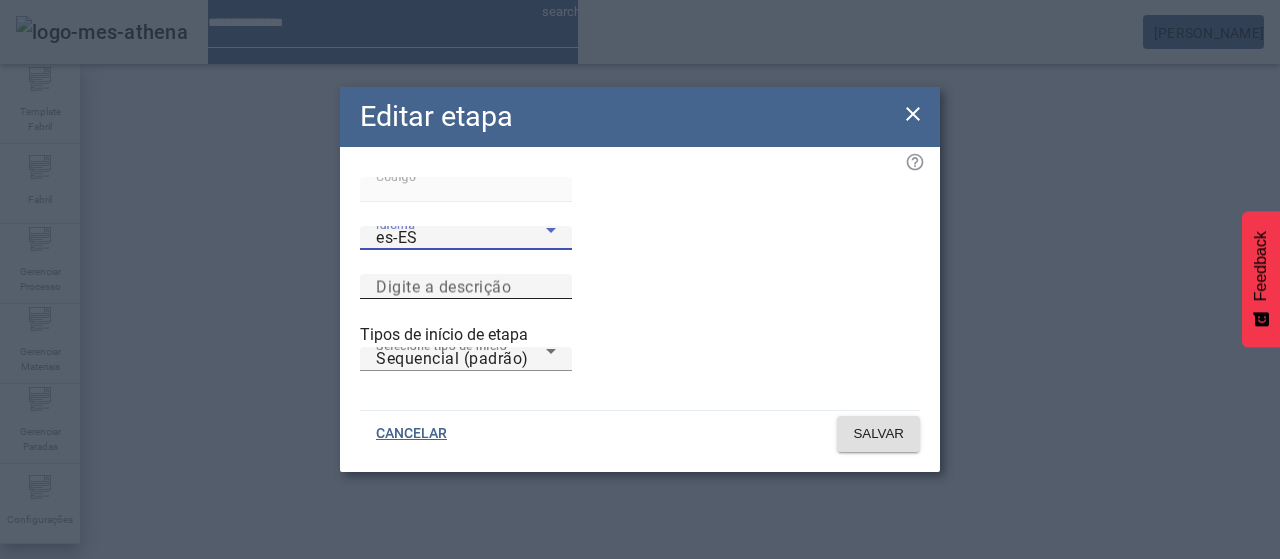 click on "Digite a descrição" at bounding box center [443, 286] 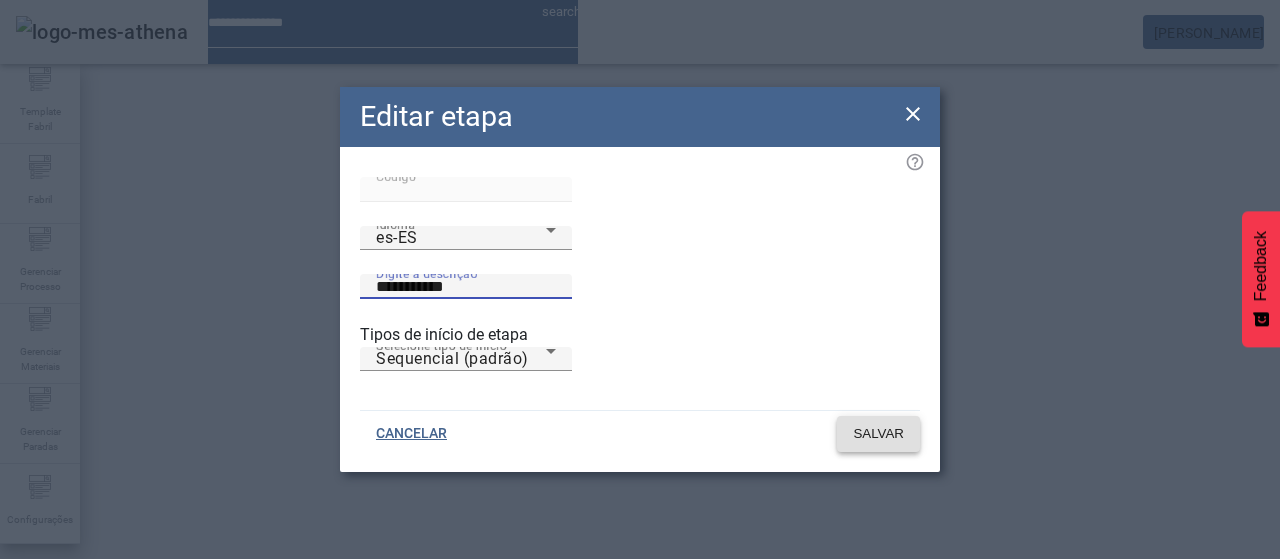 type on "**********" 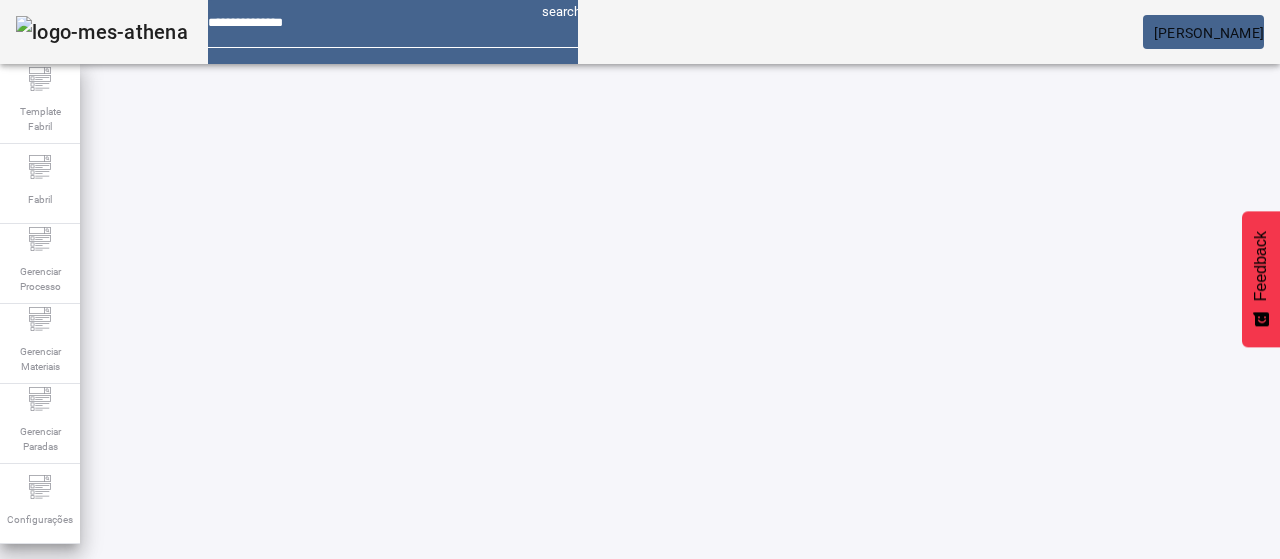 click on "EDITAR" at bounding box center (353, 789) 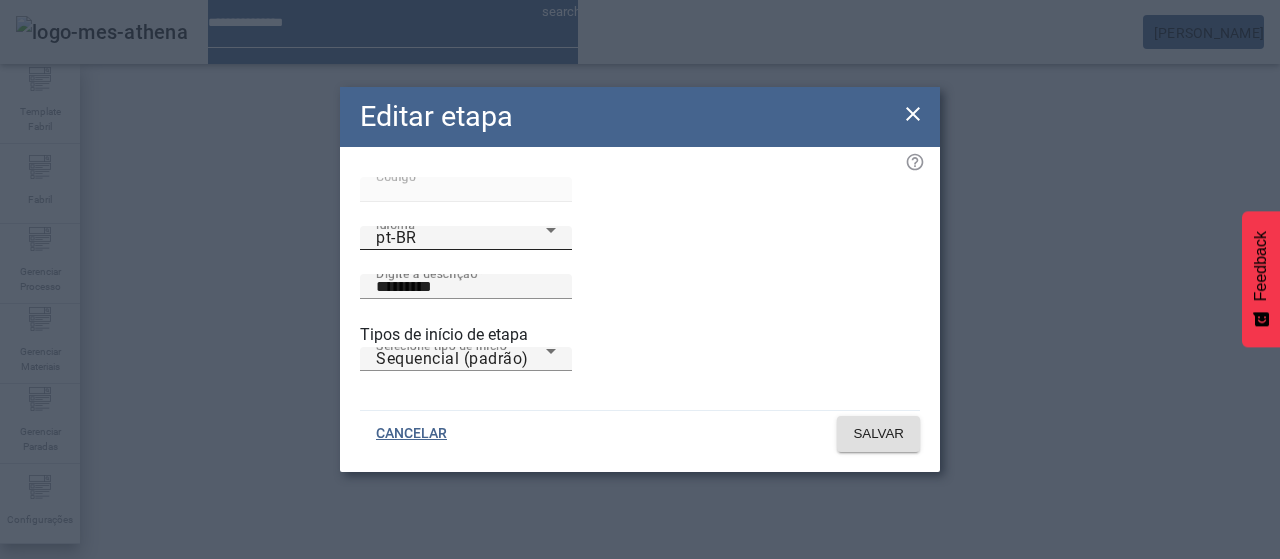 click on "pt-BR" at bounding box center (461, 238) 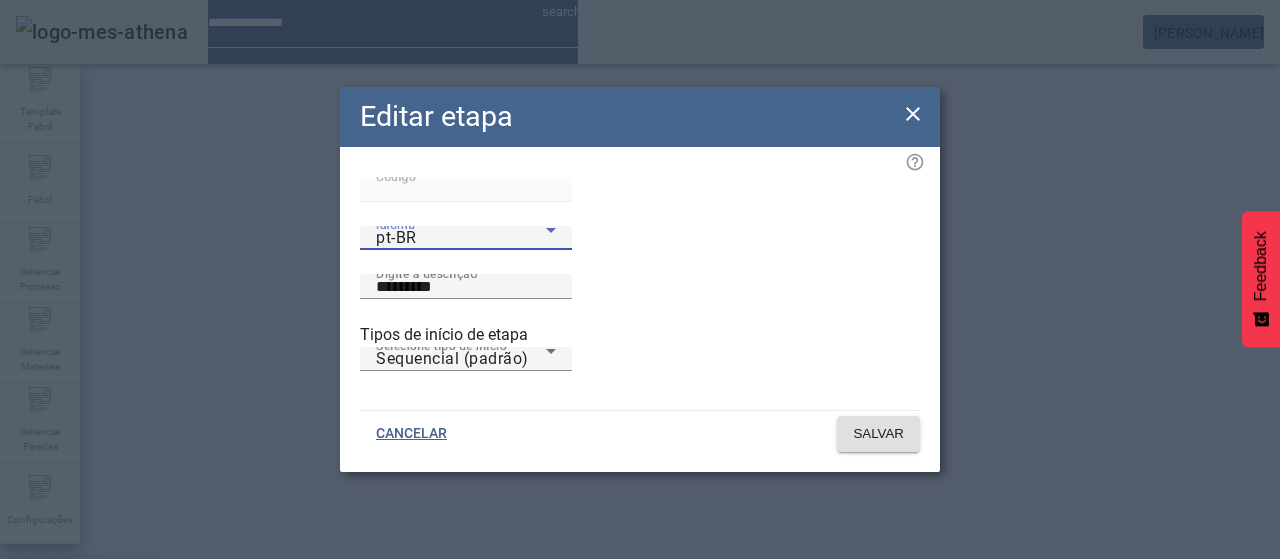 click on "es-ES" at bounding box center (83, 687) 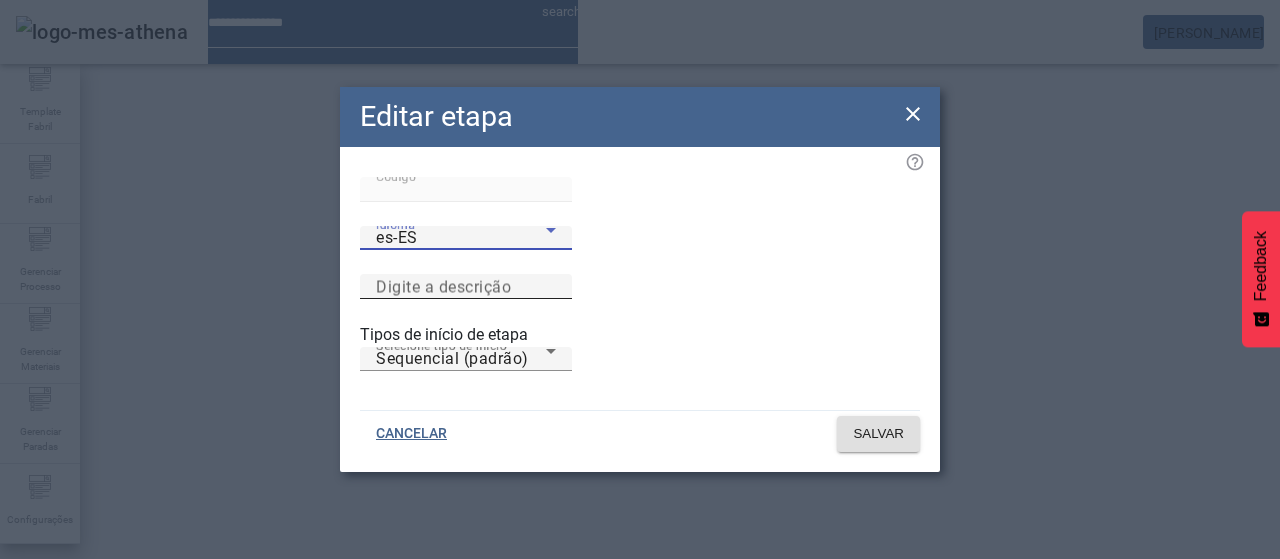 click on "Digite a descrição" at bounding box center (443, 286) 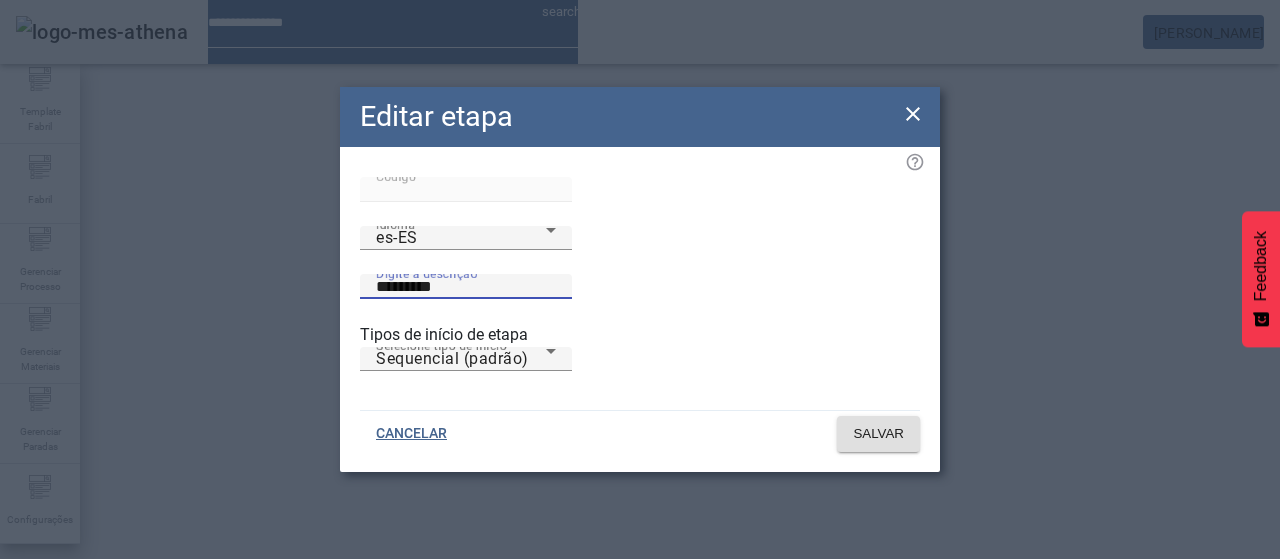 click on "*********" at bounding box center [466, 287] 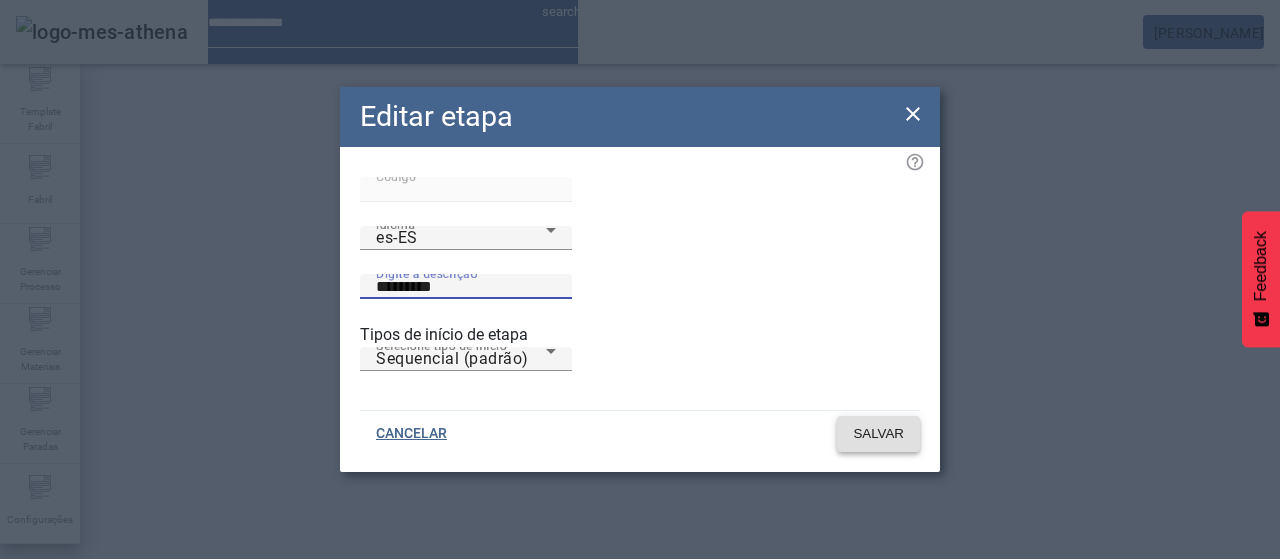 type on "*********" 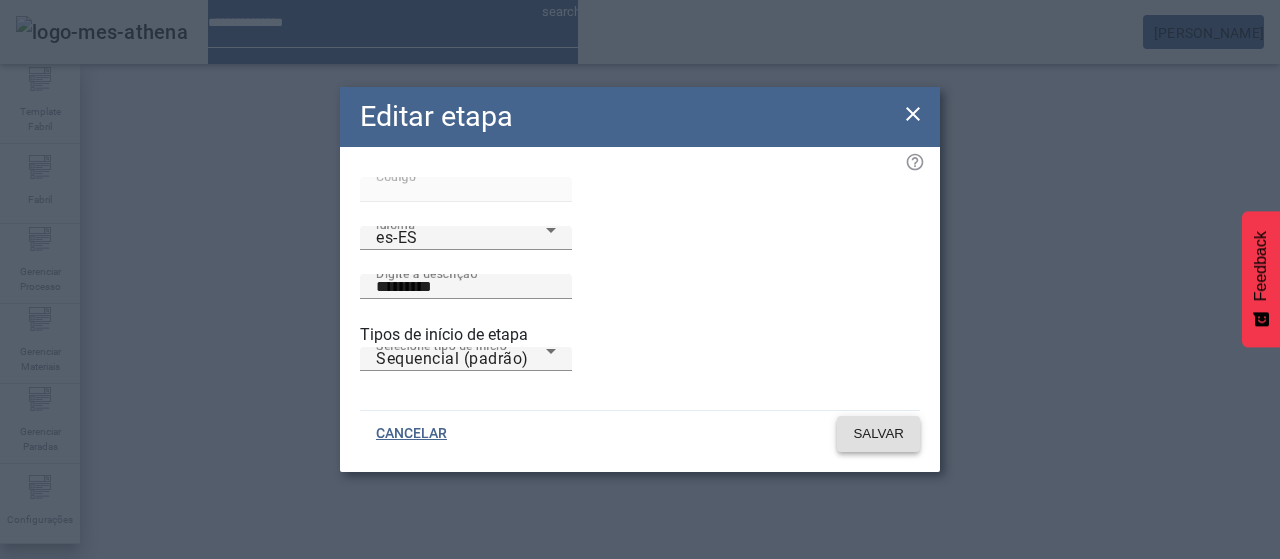 click on "SALVAR" 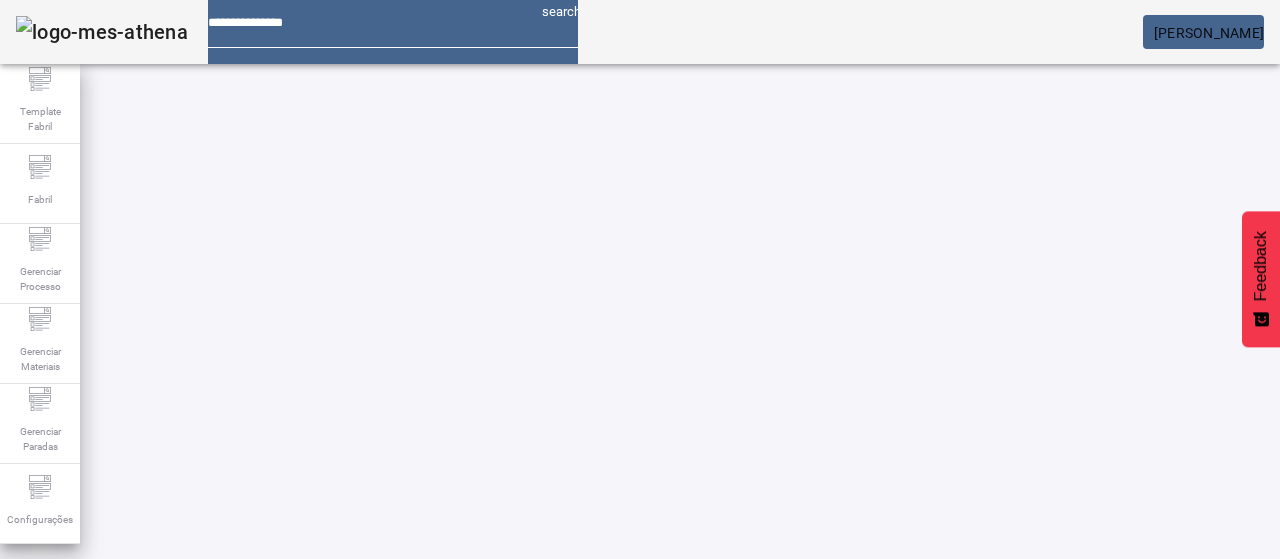 click at bounding box center (353, 789) 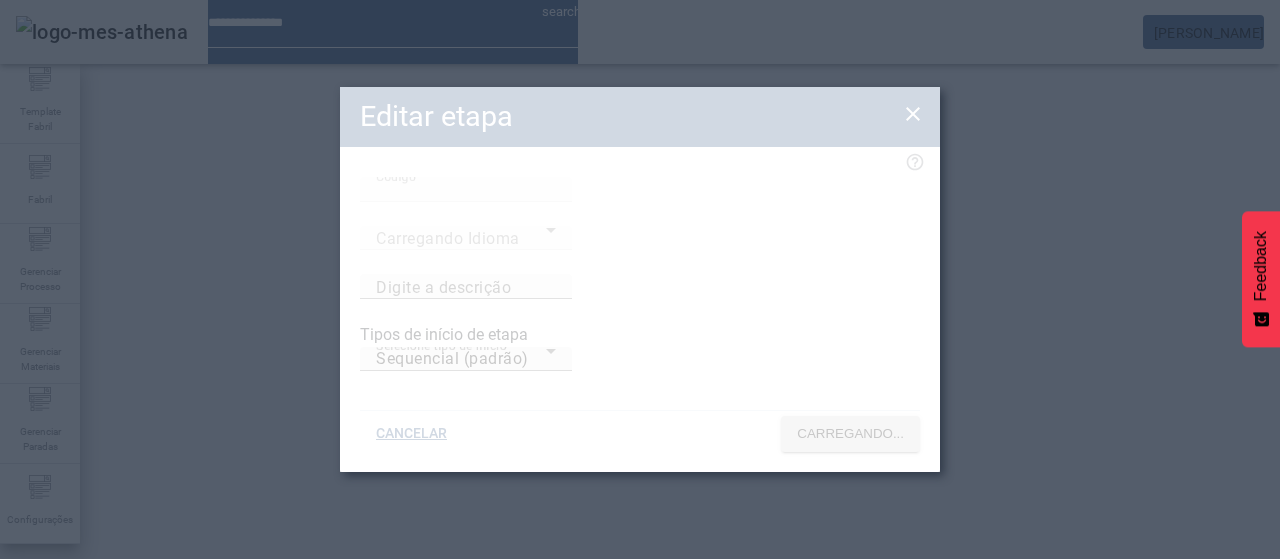 type on "****" 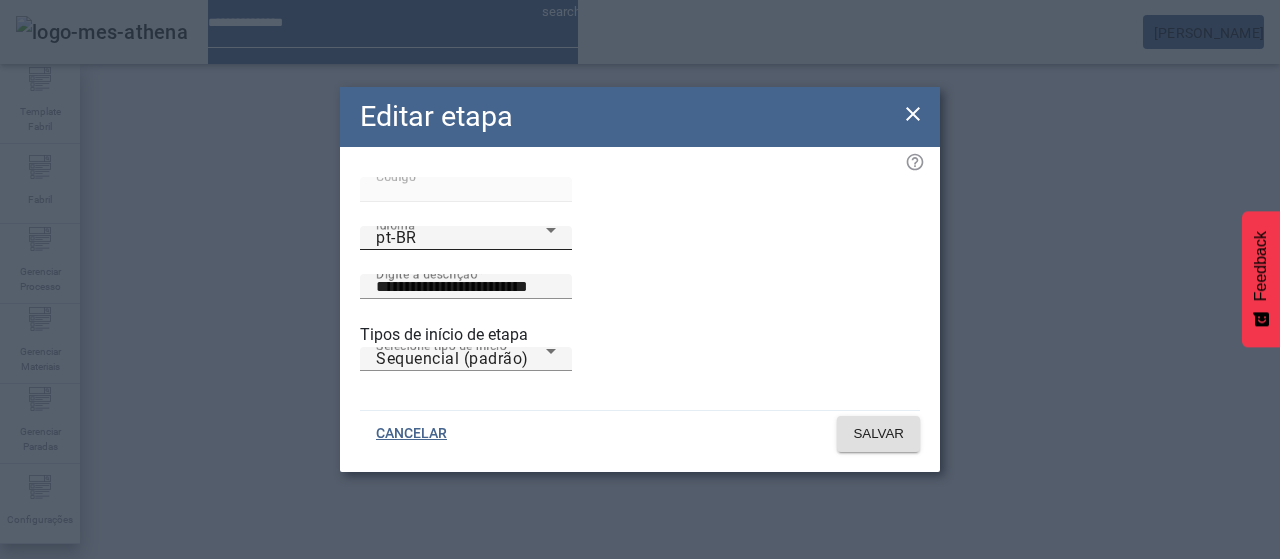 click on "pt-BR" at bounding box center [396, 237] 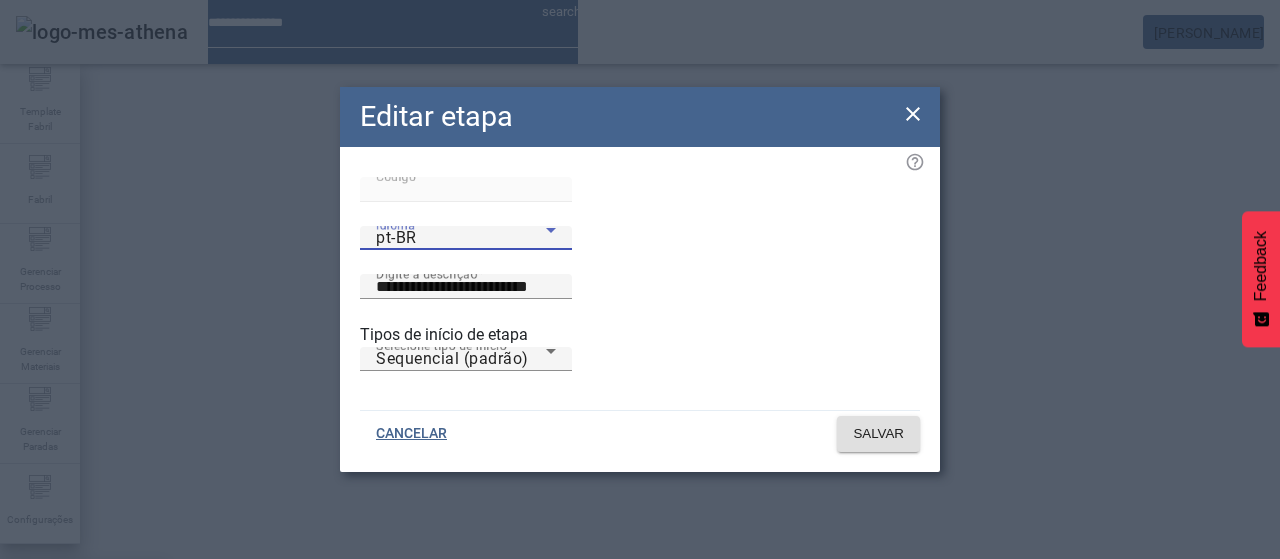 click on "es-ES" at bounding box center (83, 687) 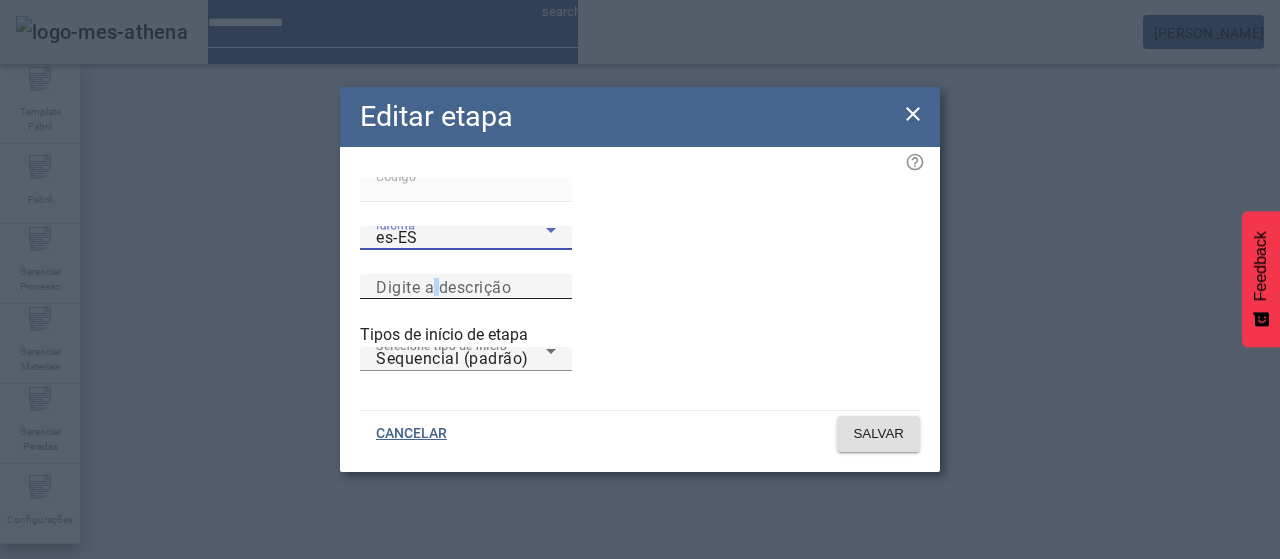 click on "Digite a descrição" at bounding box center [443, 286] 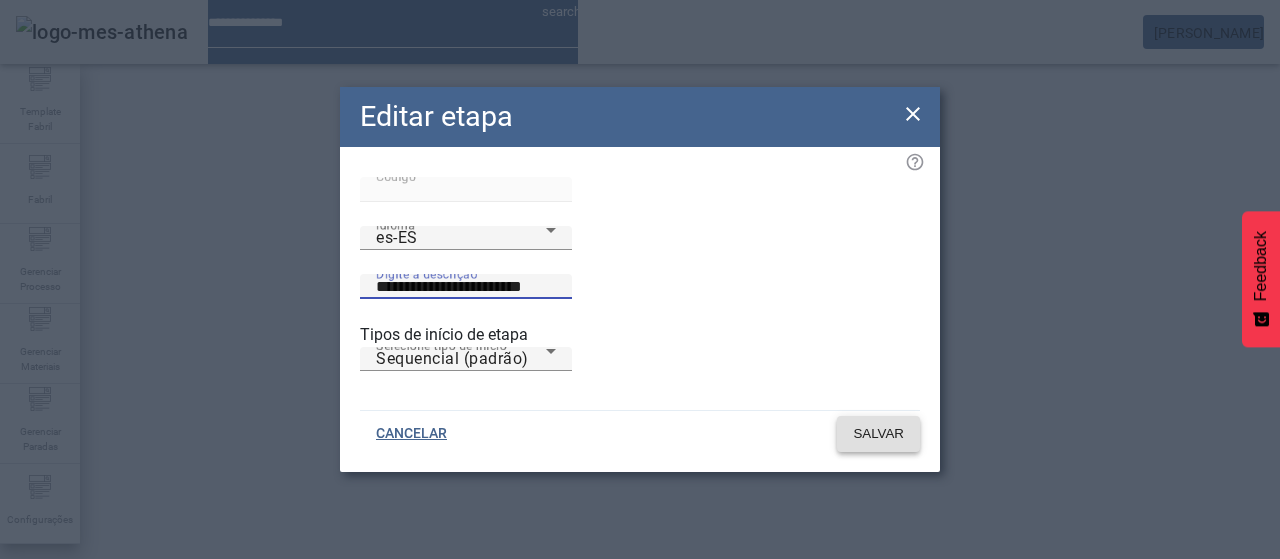 type on "**********" 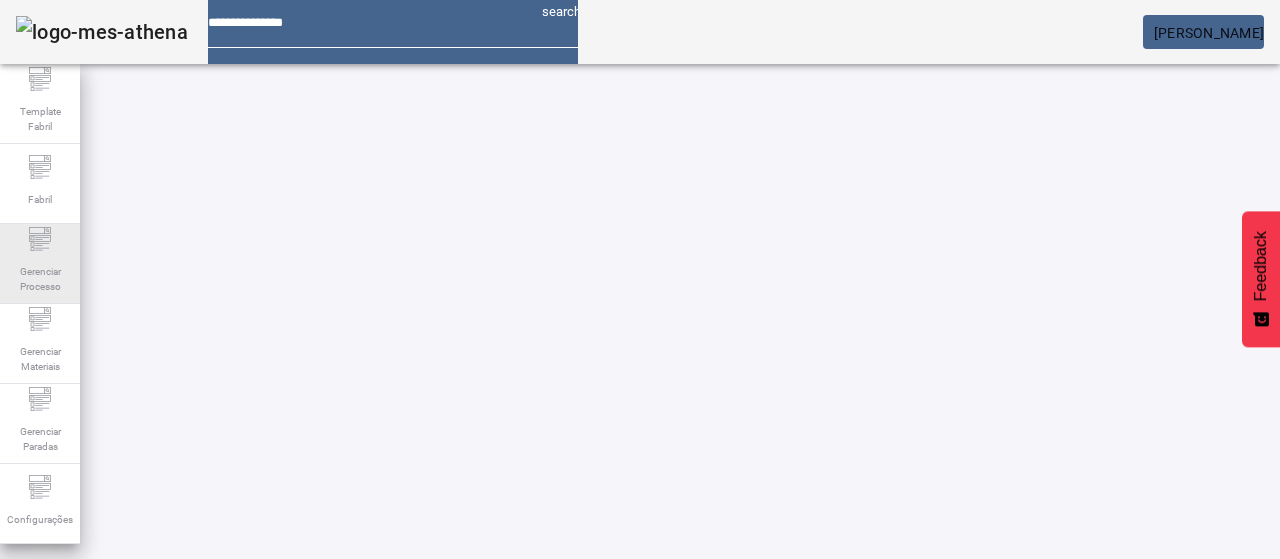 click on "Gerenciar Processo" 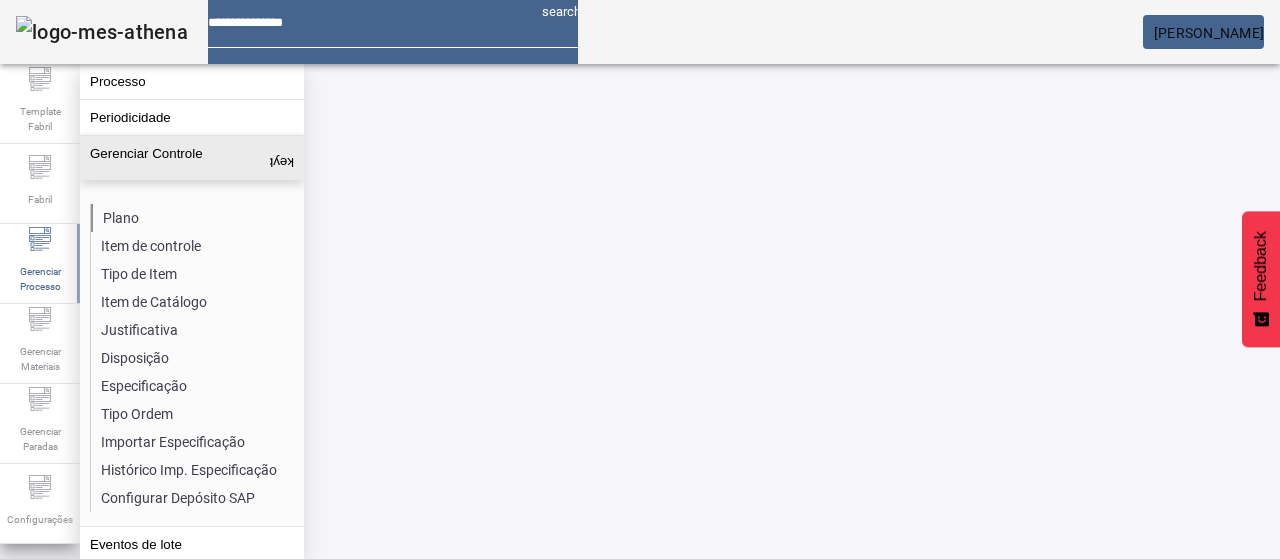 click on "Plano" 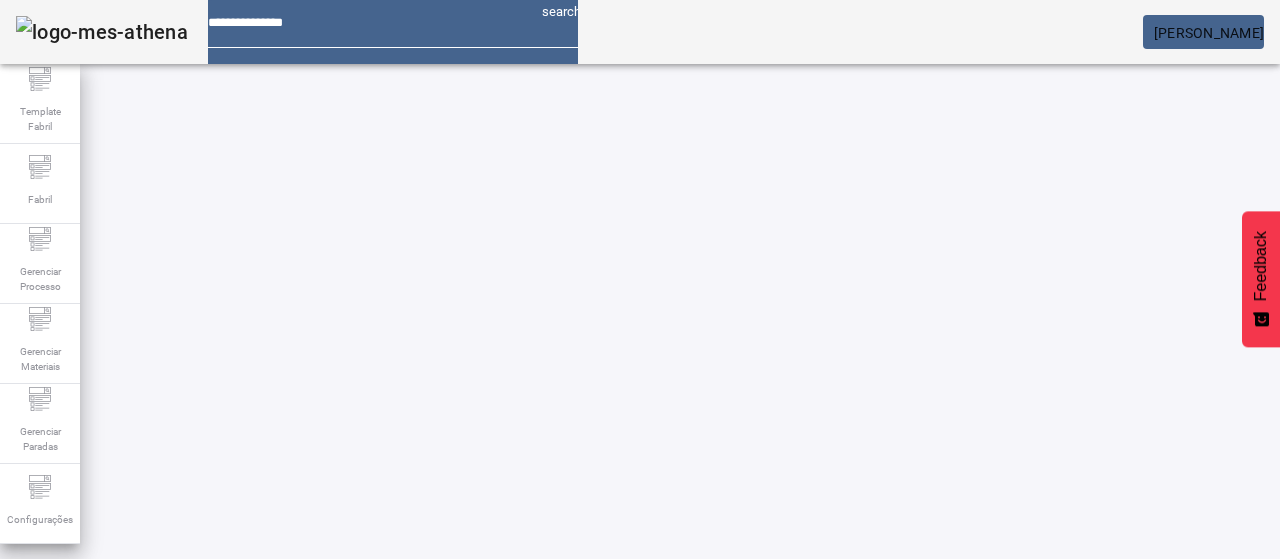 click 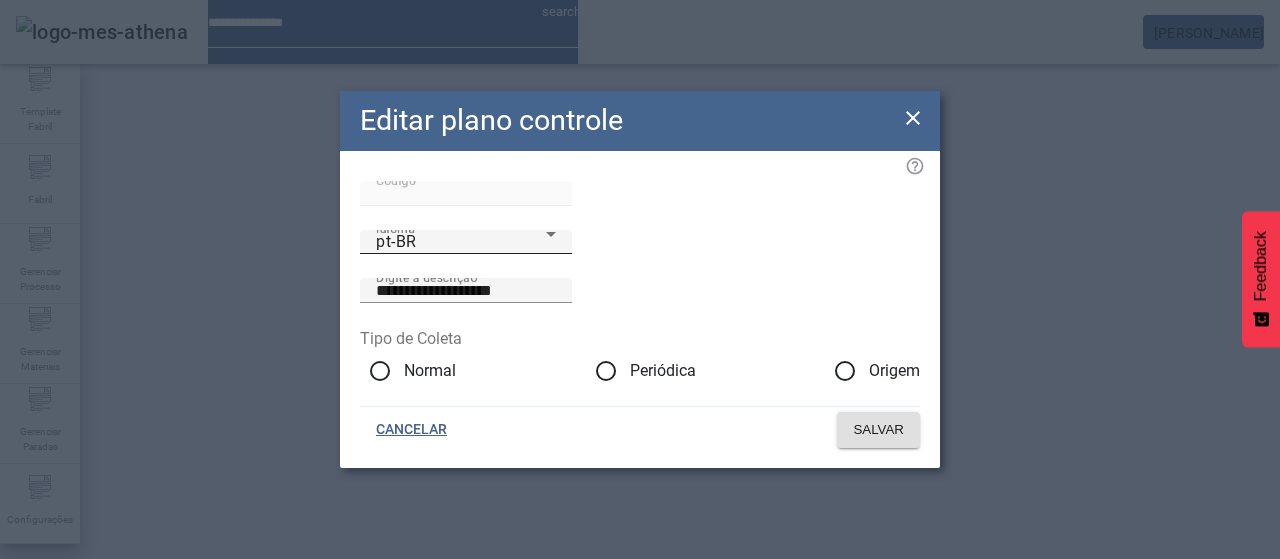 click on "pt-BR" at bounding box center (461, 242) 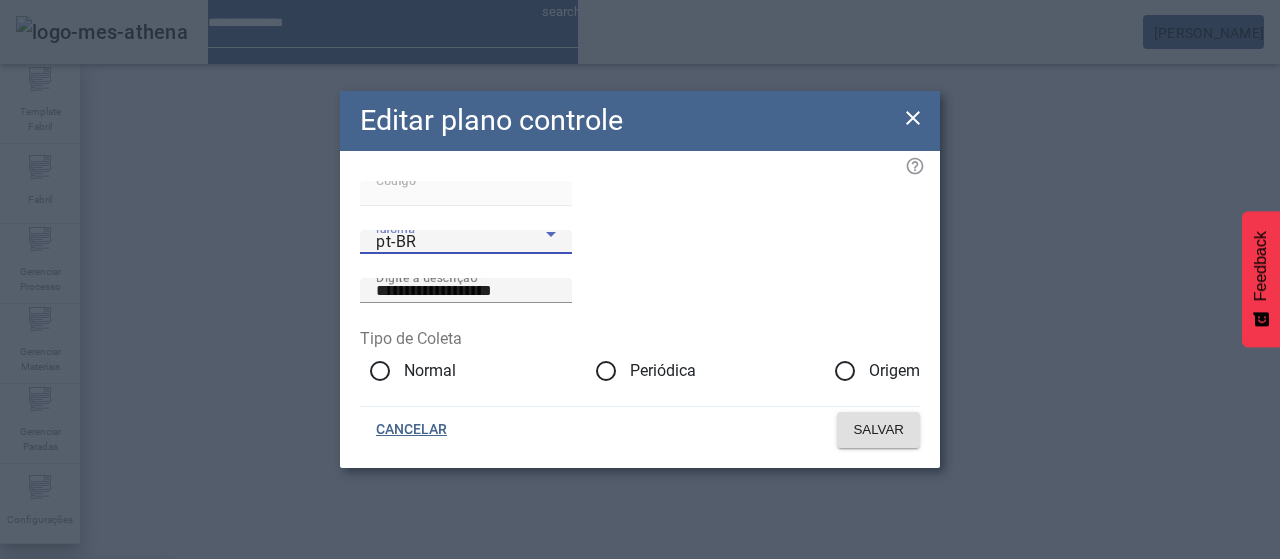drag, startPoint x: 434, startPoint y: 419, endPoint x: 476, endPoint y: 381, distance: 56.63921 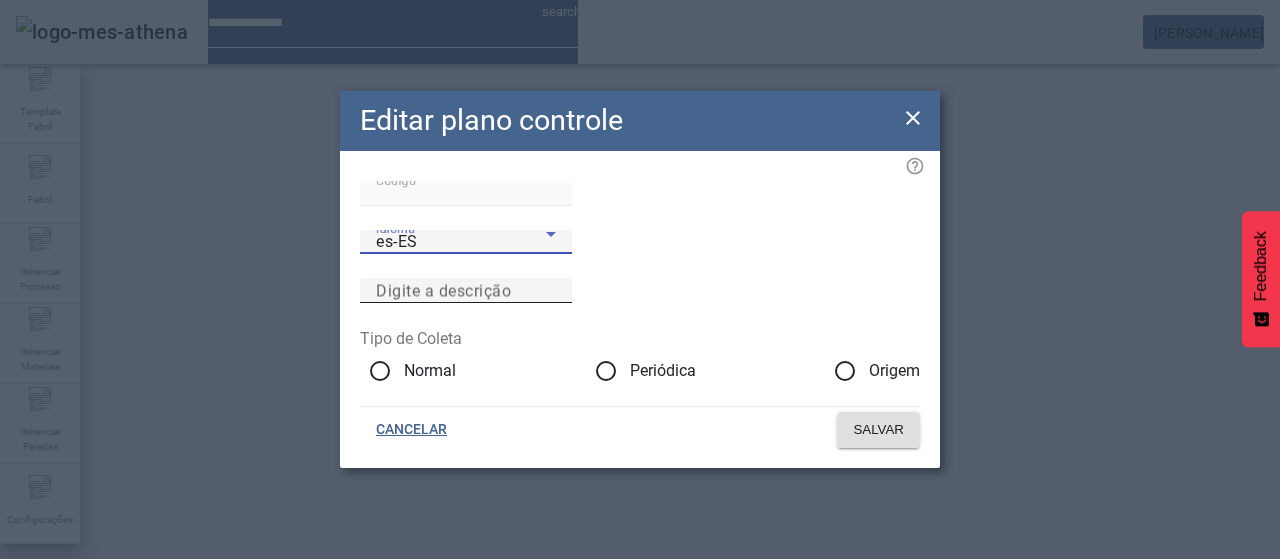 click on "Digite a descrição" at bounding box center [443, 290] 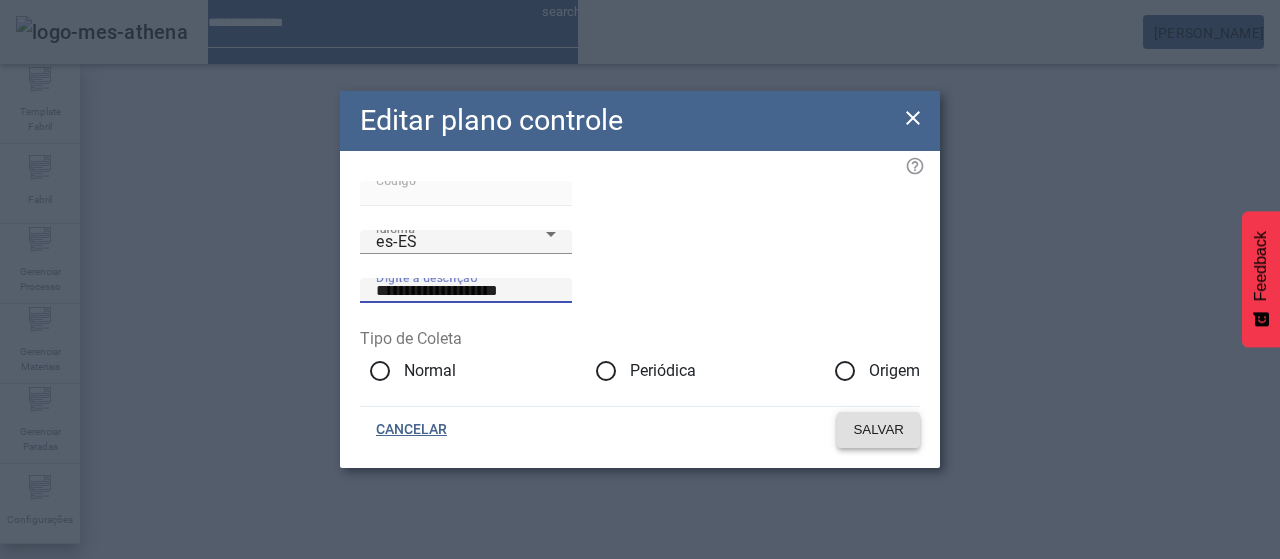 type on "**********" 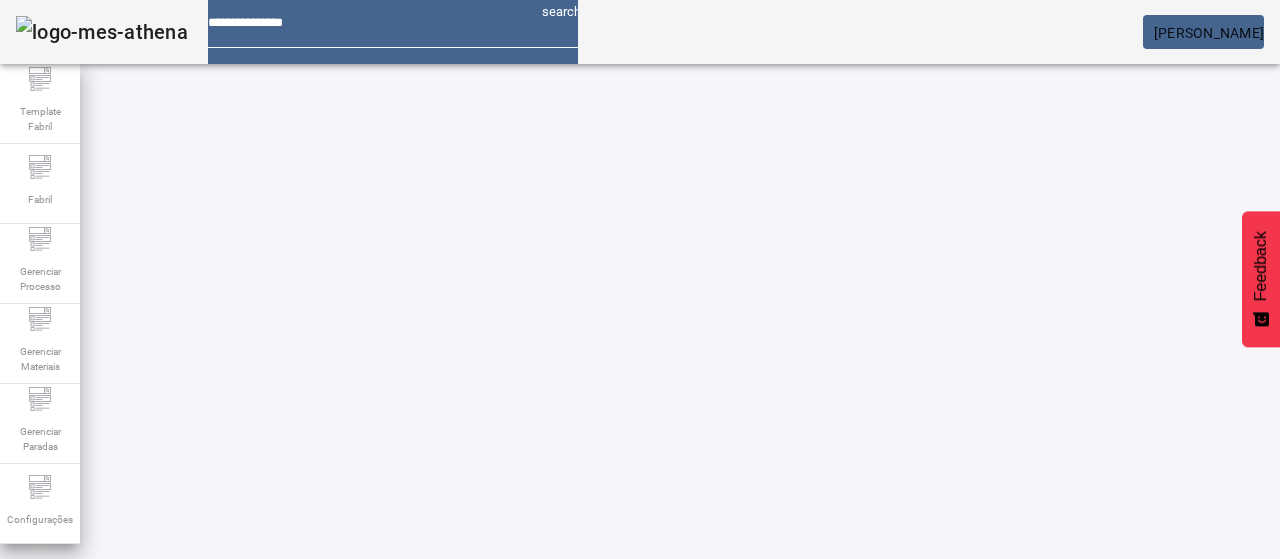 click at bounding box center [572, 828] 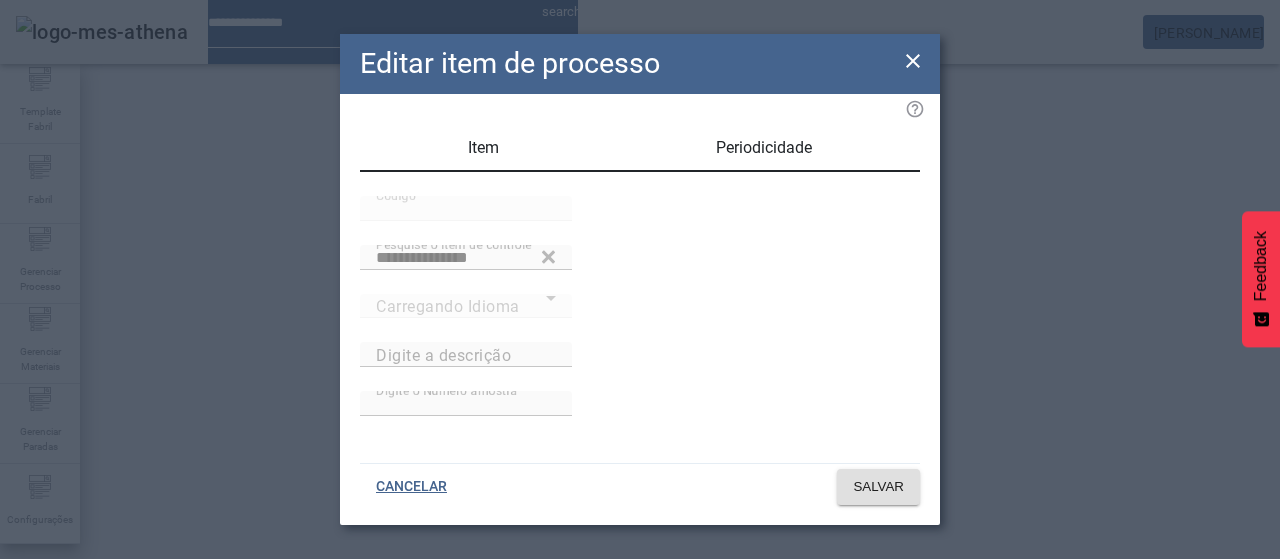 type on "*****" 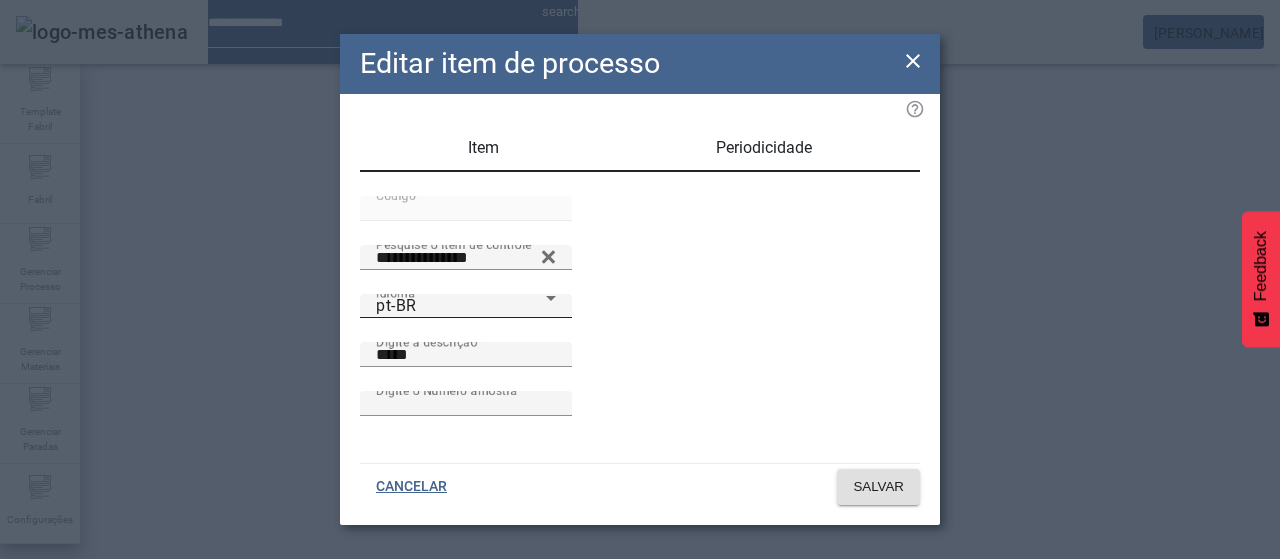 click on "pt-BR" at bounding box center [461, 306] 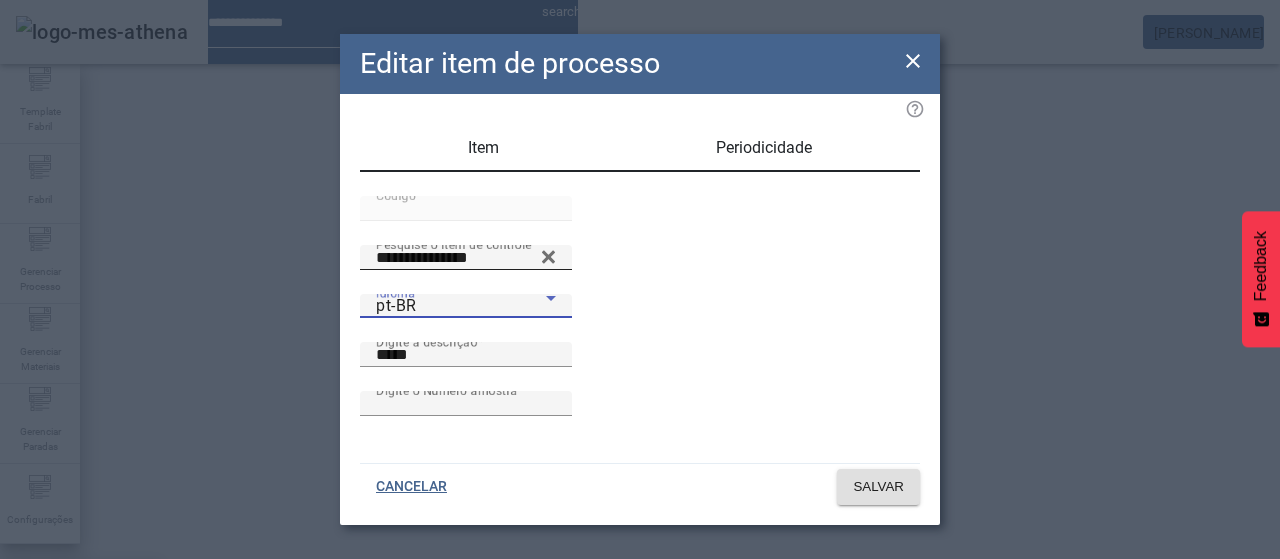 drag, startPoint x: 432, startPoint y: 321, endPoint x: 446, endPoint y: 325, distance: 14.56022 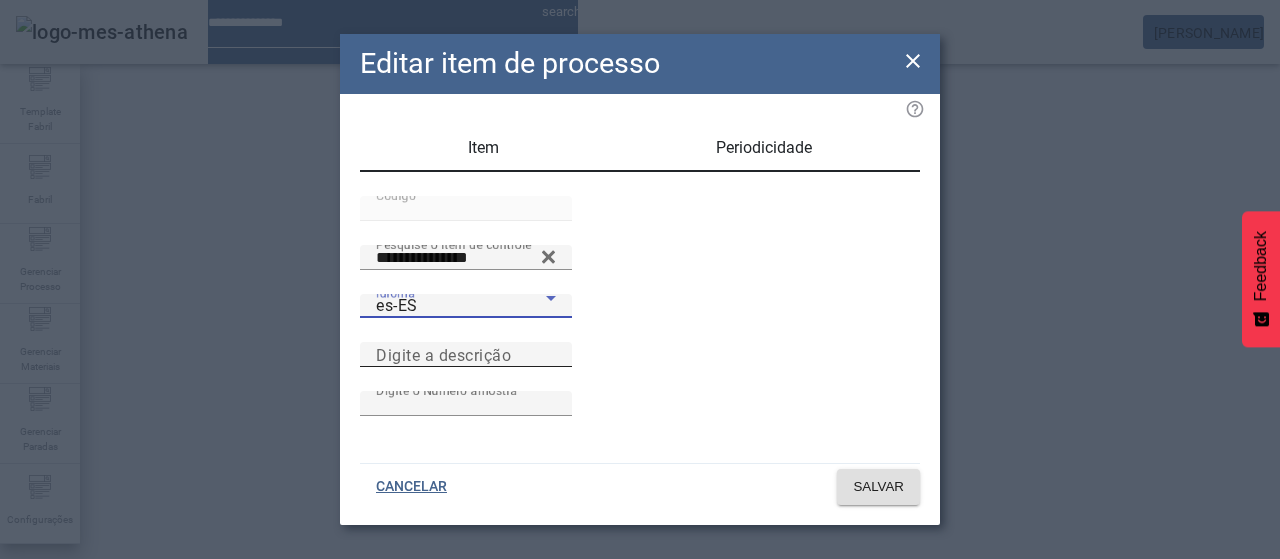 click on "Digite a descrição" at bounding box center [443, 354] 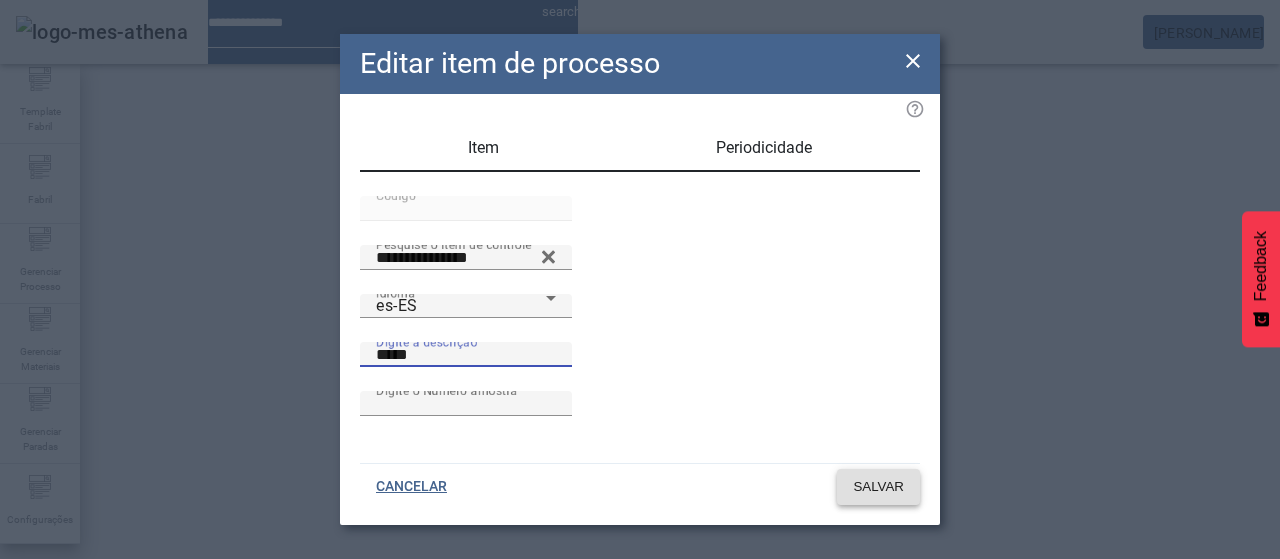 type on "*****" 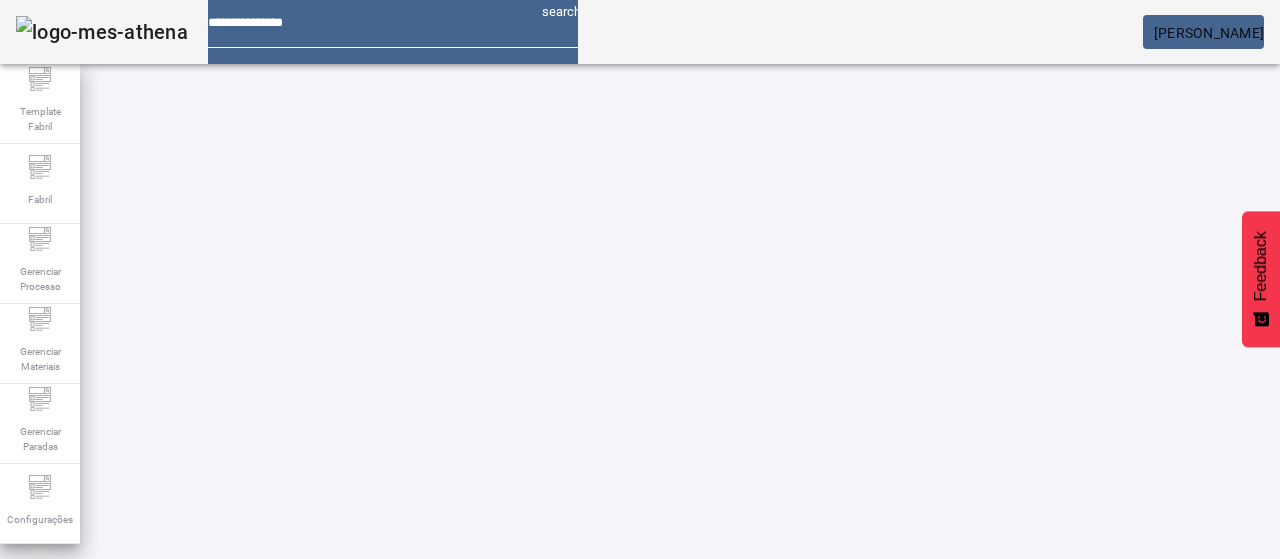 click on "EDITAR" at bounding box center [652, 779] 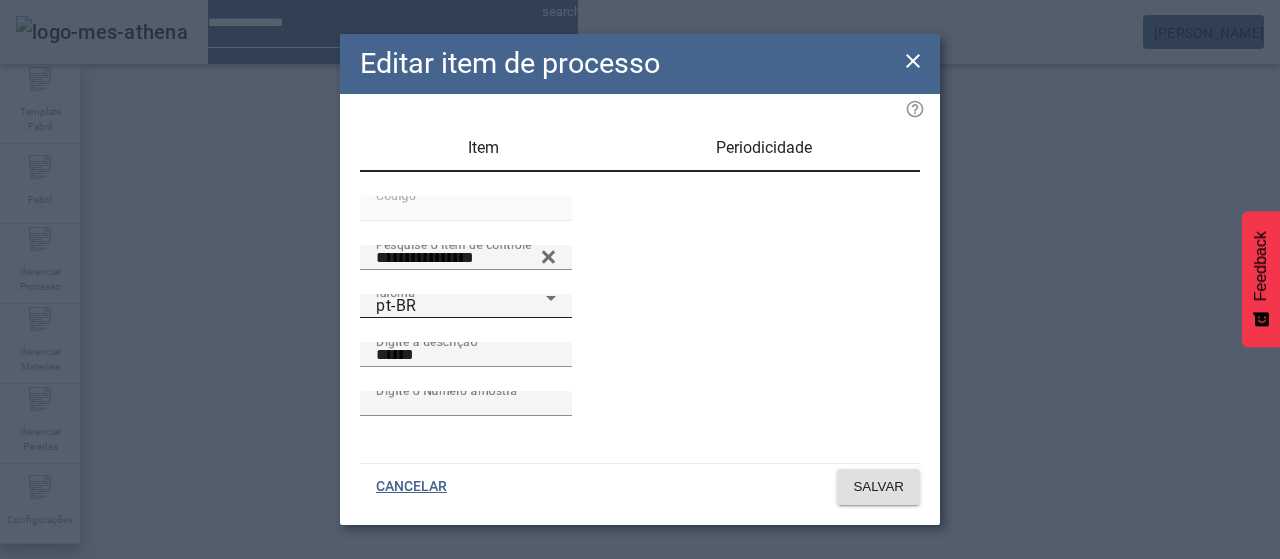 click on "pt-BR" at bounding box center (461, 306) 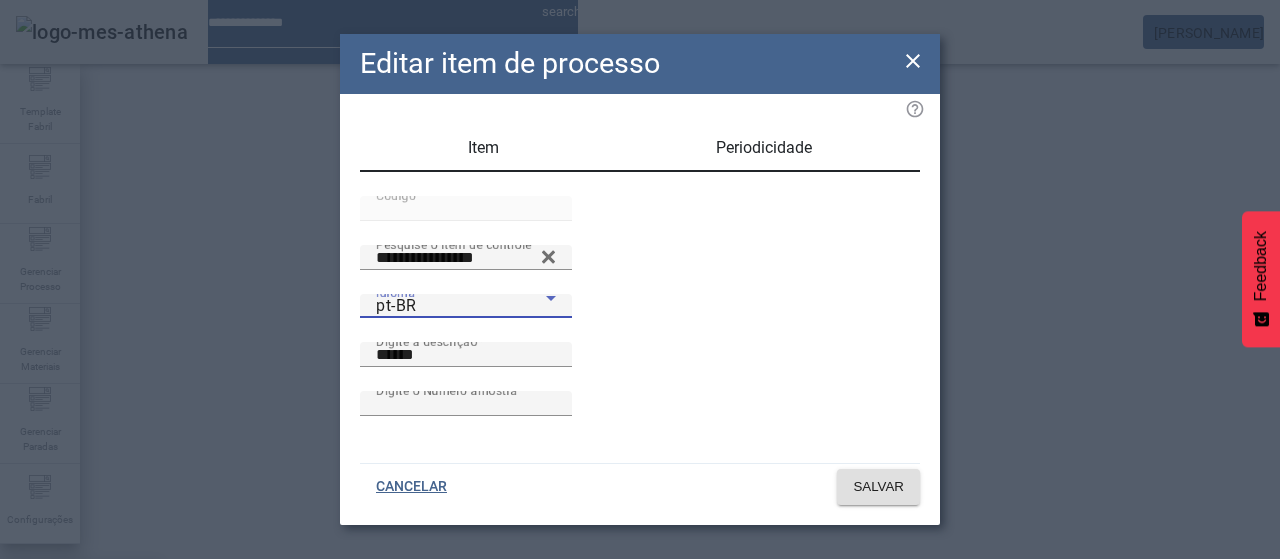 click on "es-ES" at bounding box center (81, 687) 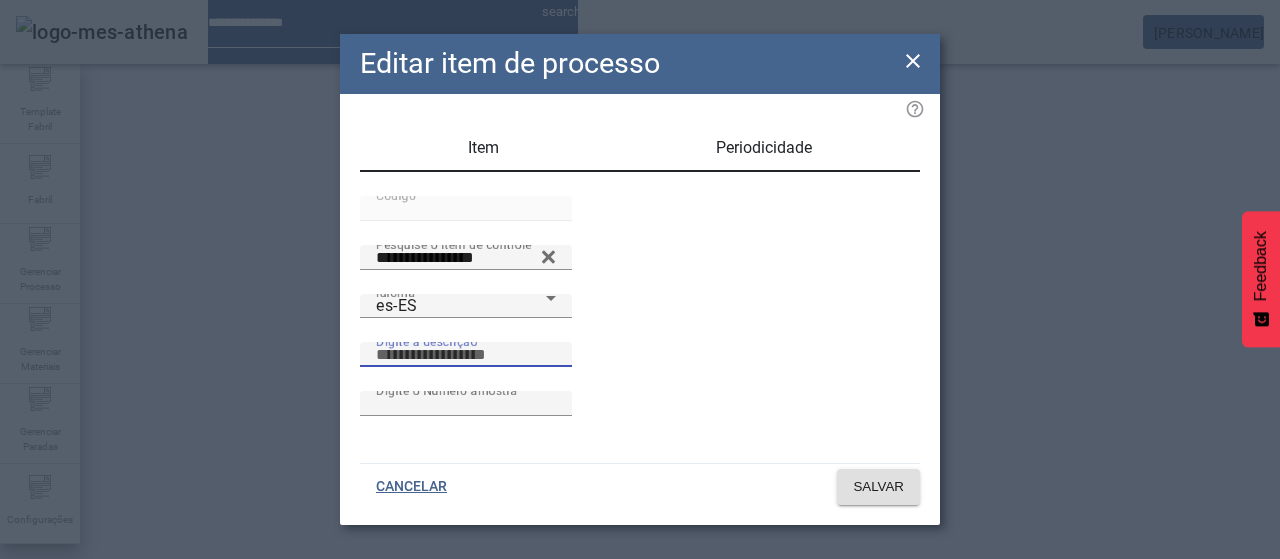 click on "Digite a descrição" at bounding box center [466, 355] 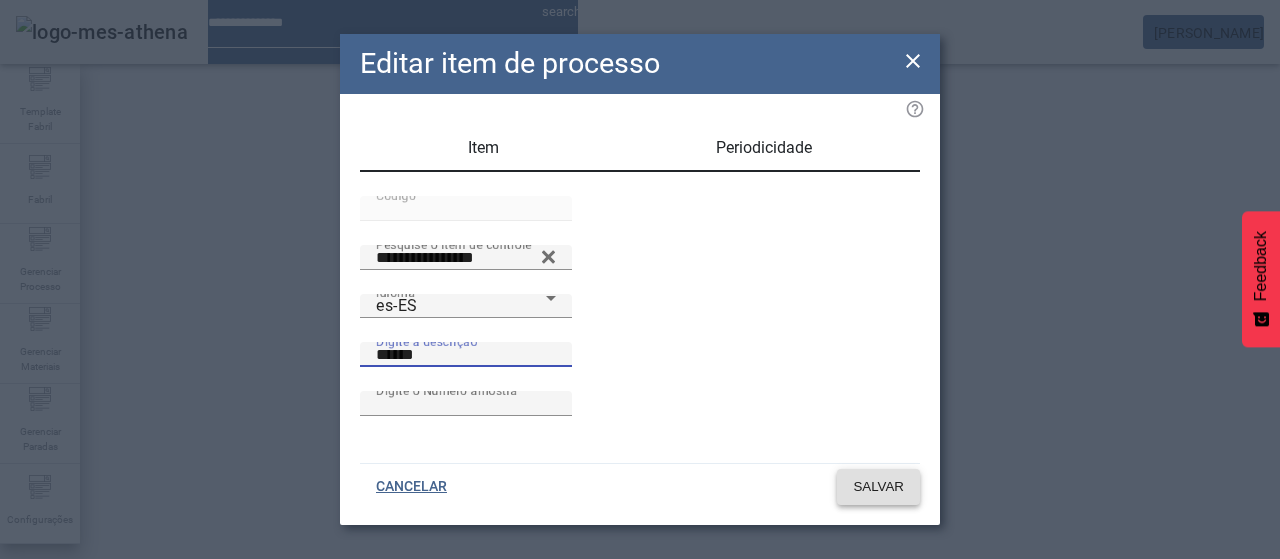 type on "******" 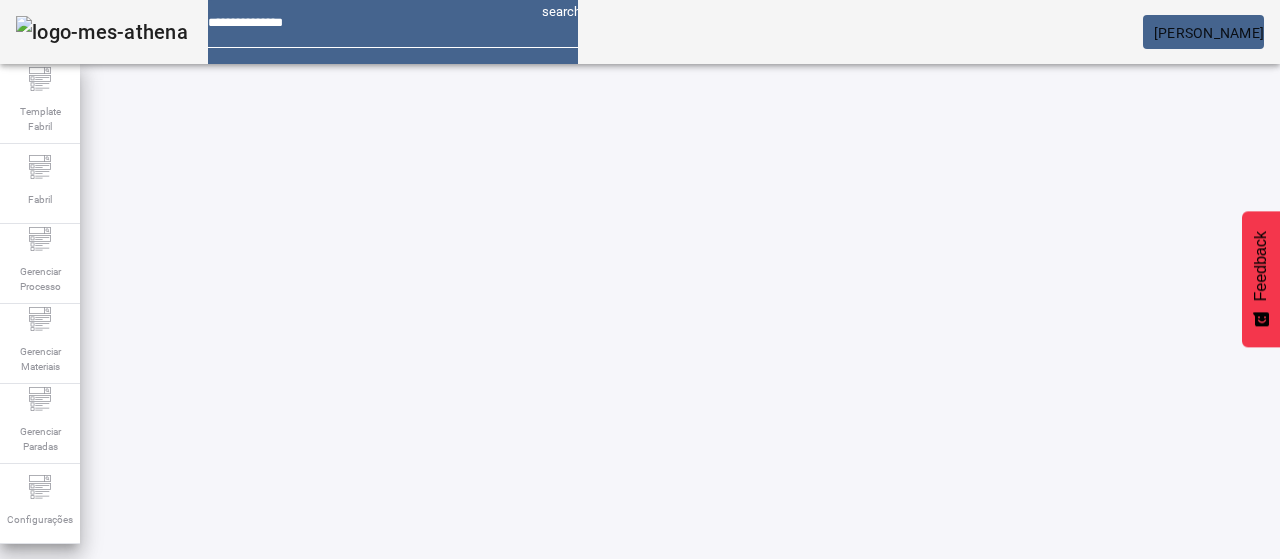 click 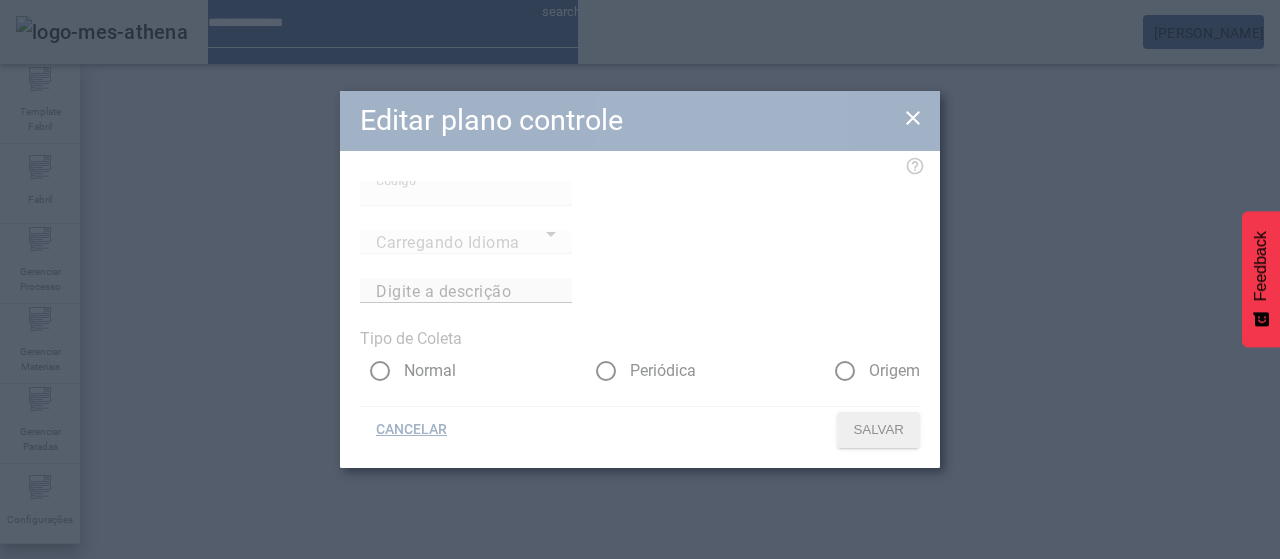 type on "**********" 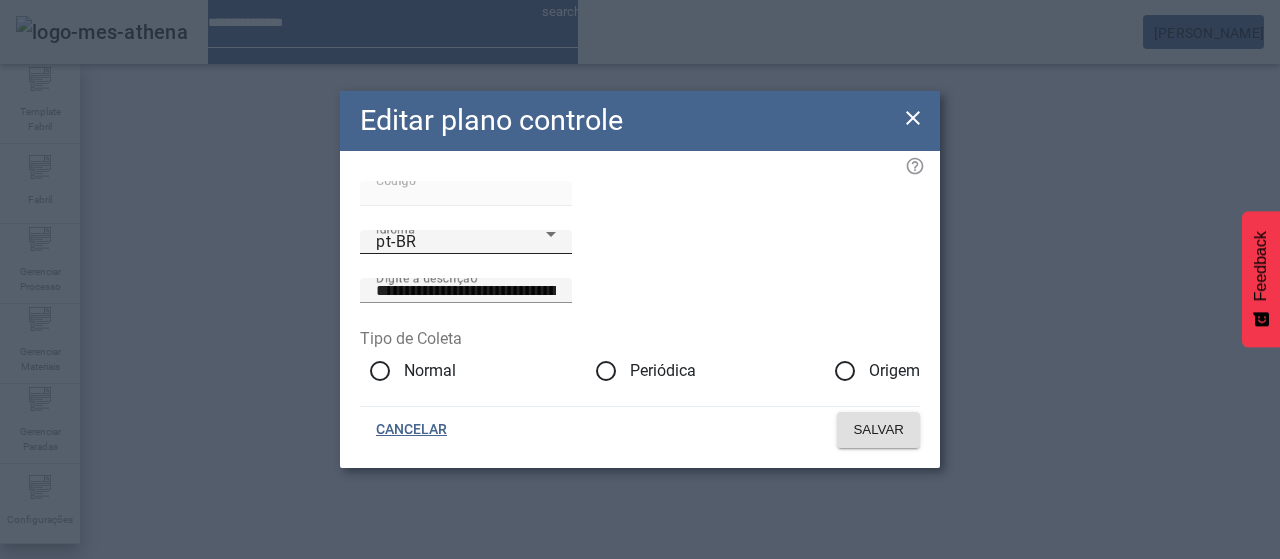 click on "pt-BR" at bounding box center (461, 242) 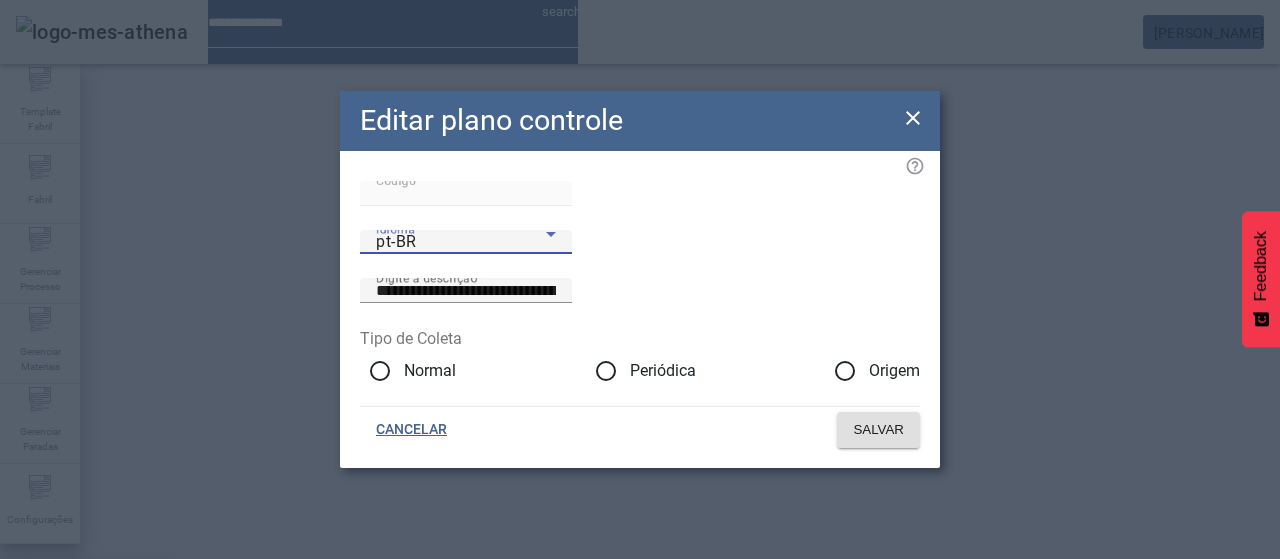 click on "es-ES" at bounding box center (83, 687) 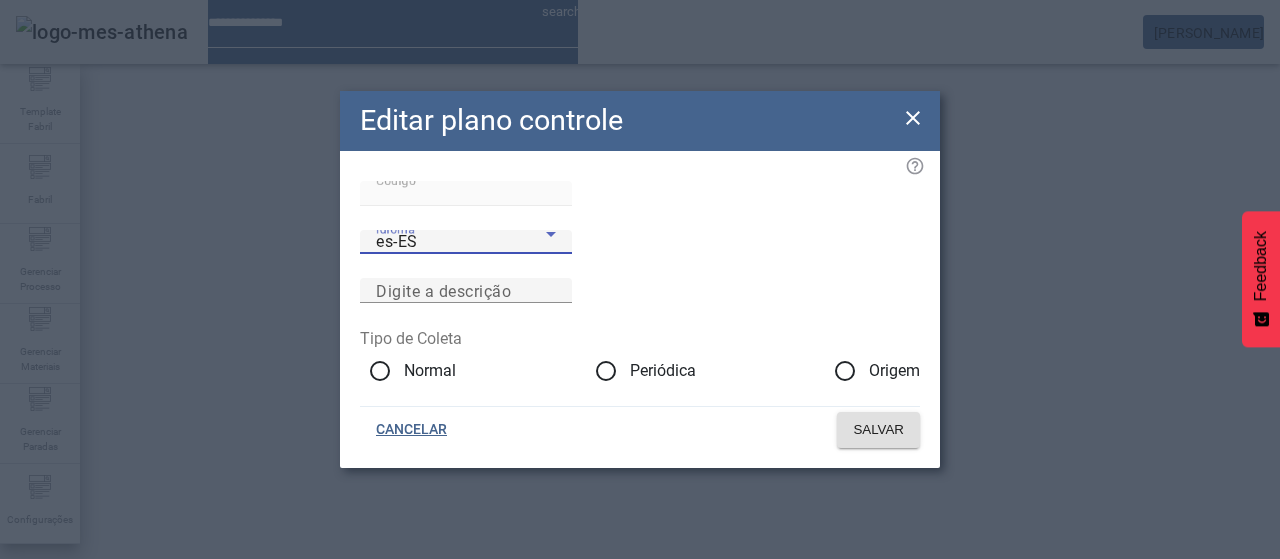 click 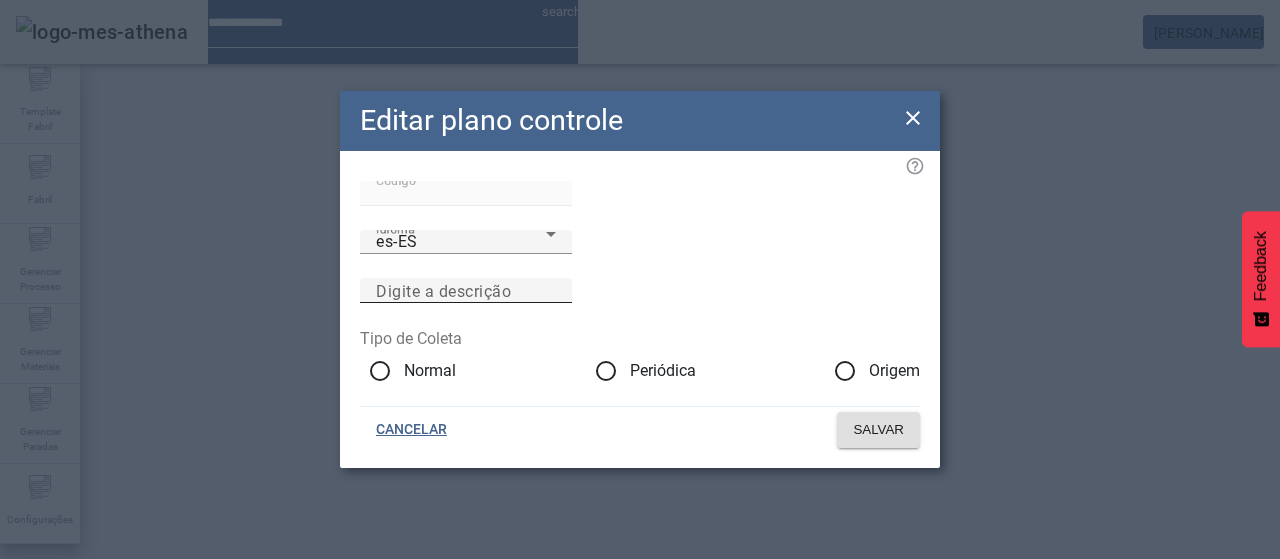 click on "Digite a descrição" at bounding box center (466, 291) 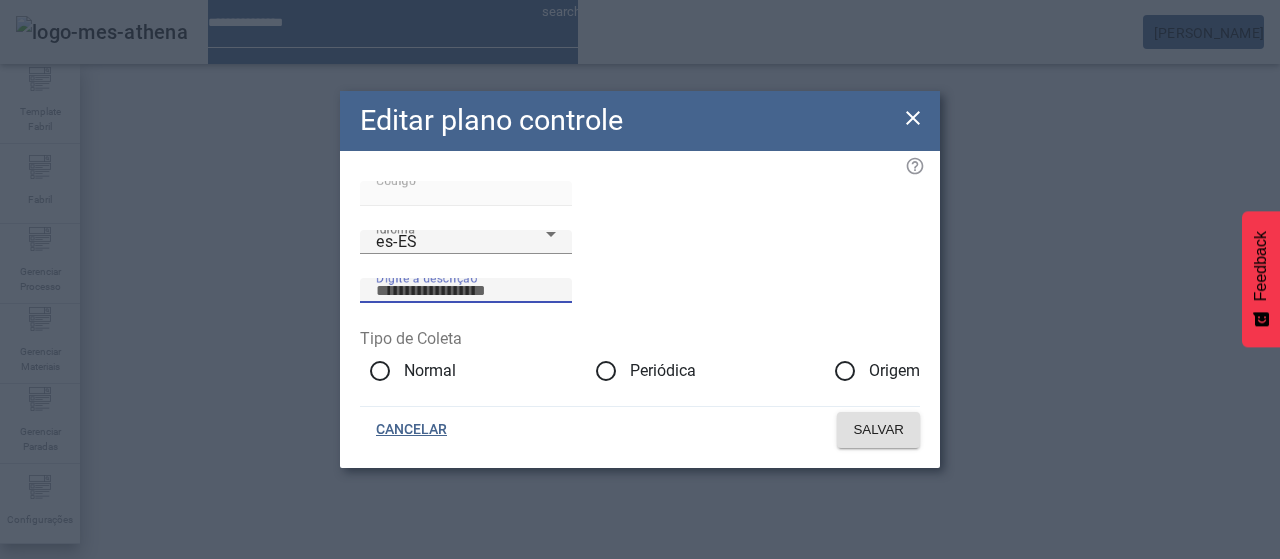 paste on "**********" 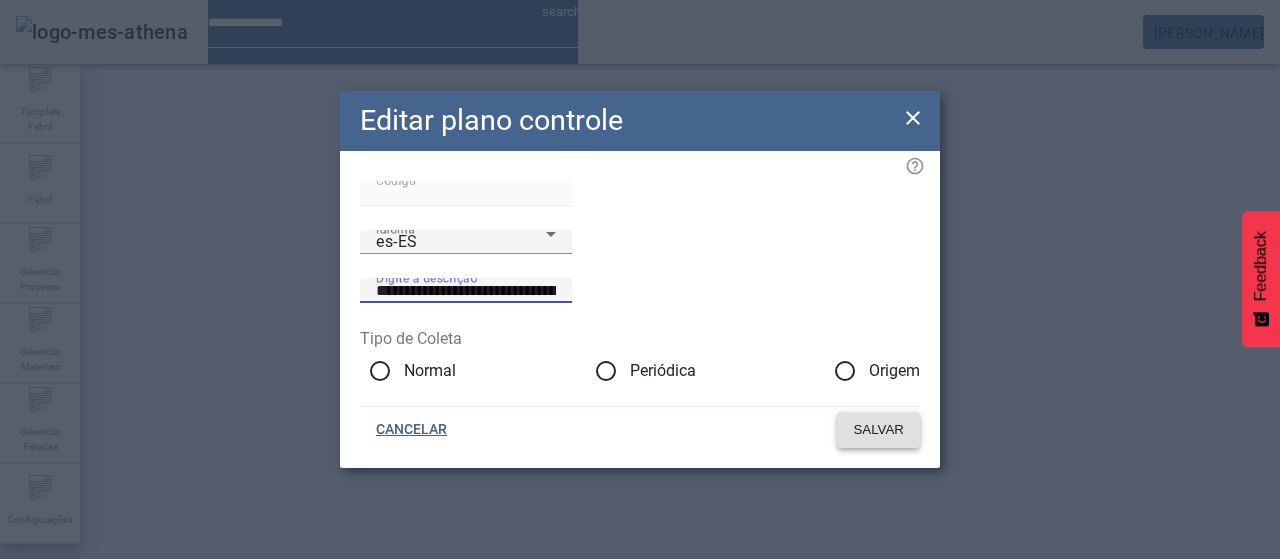 type on "**********" 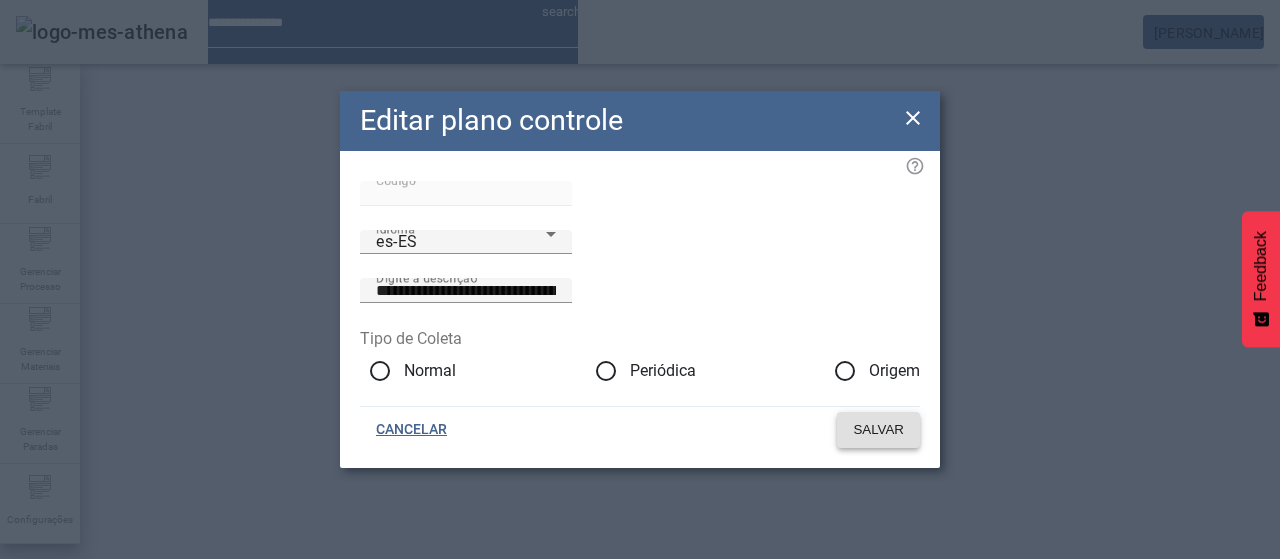 click 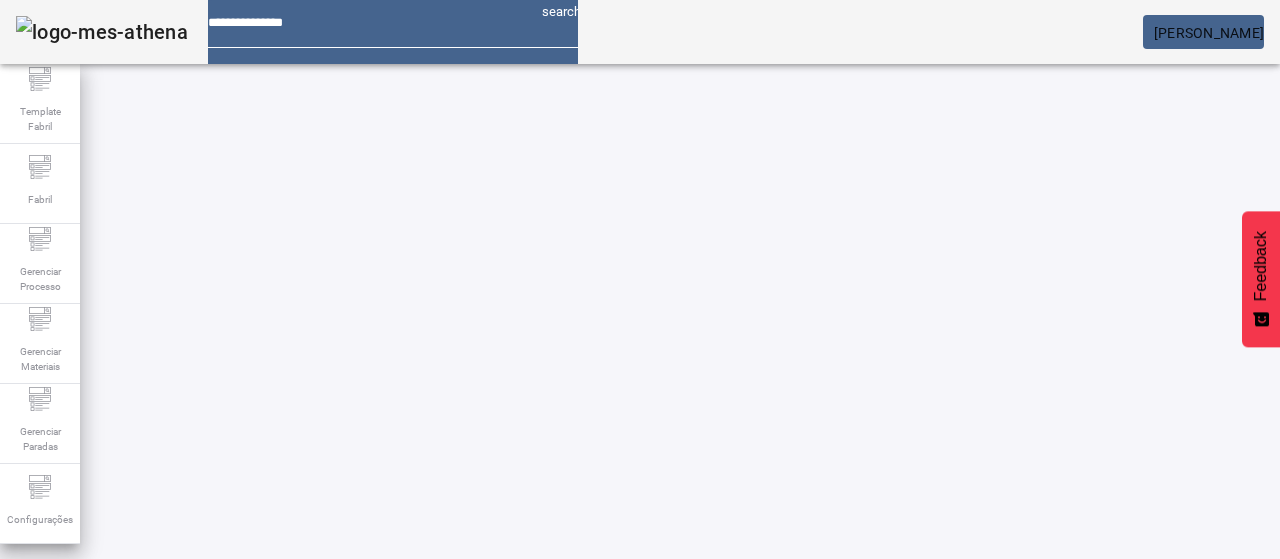 click at bounding box center [572, 828] 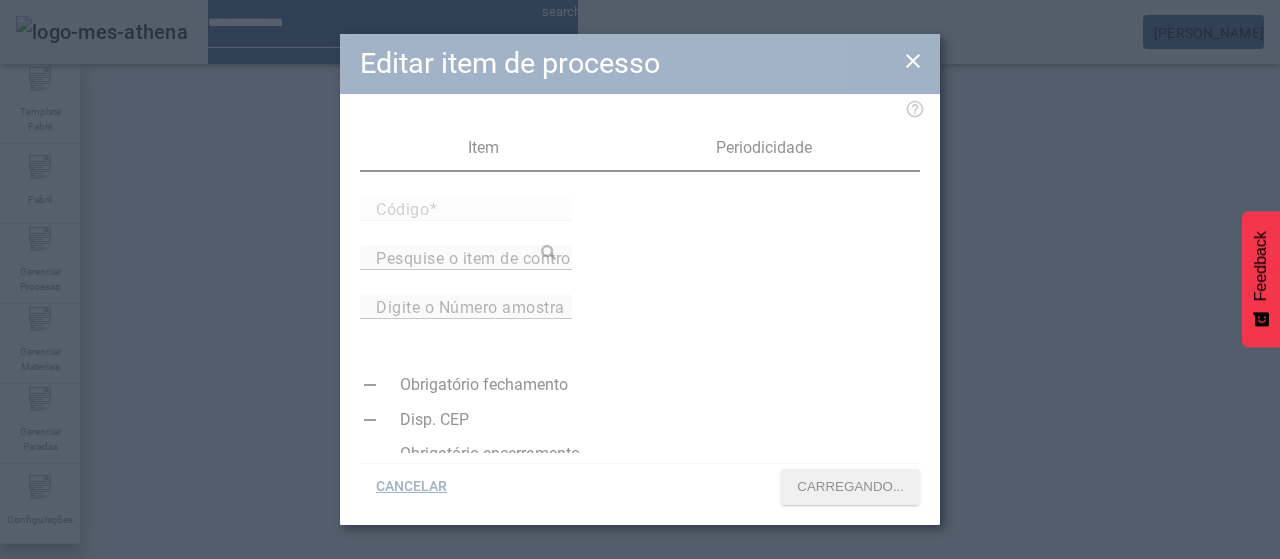 type on "*****" 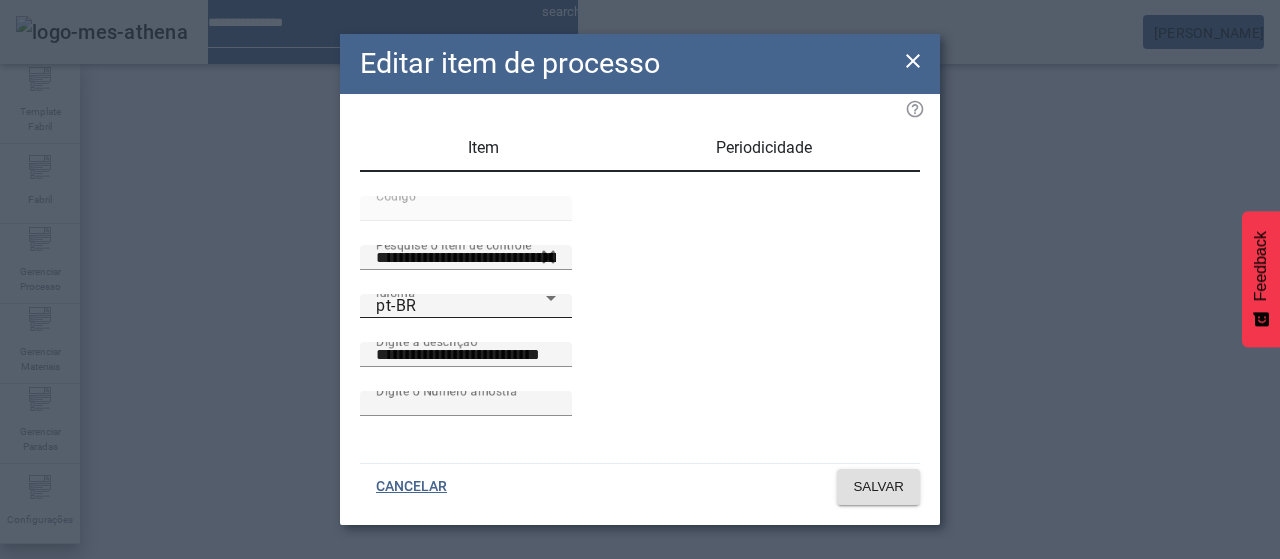 click on "pt-BR" at bounding box center (461, 306) 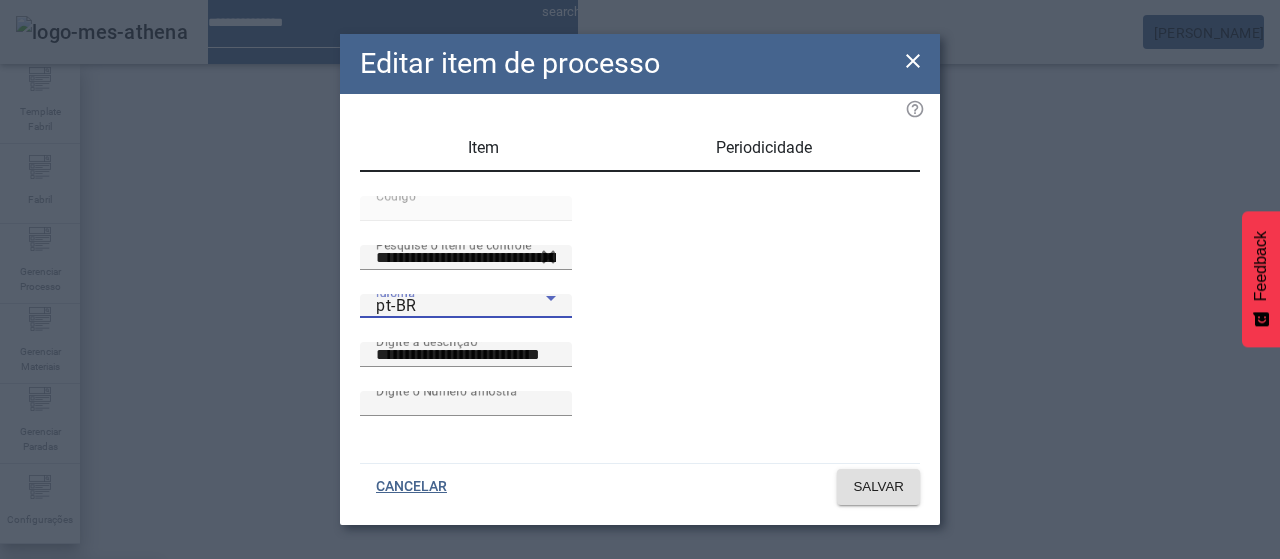 click on "es-ES" at bounding box center (81, 687) 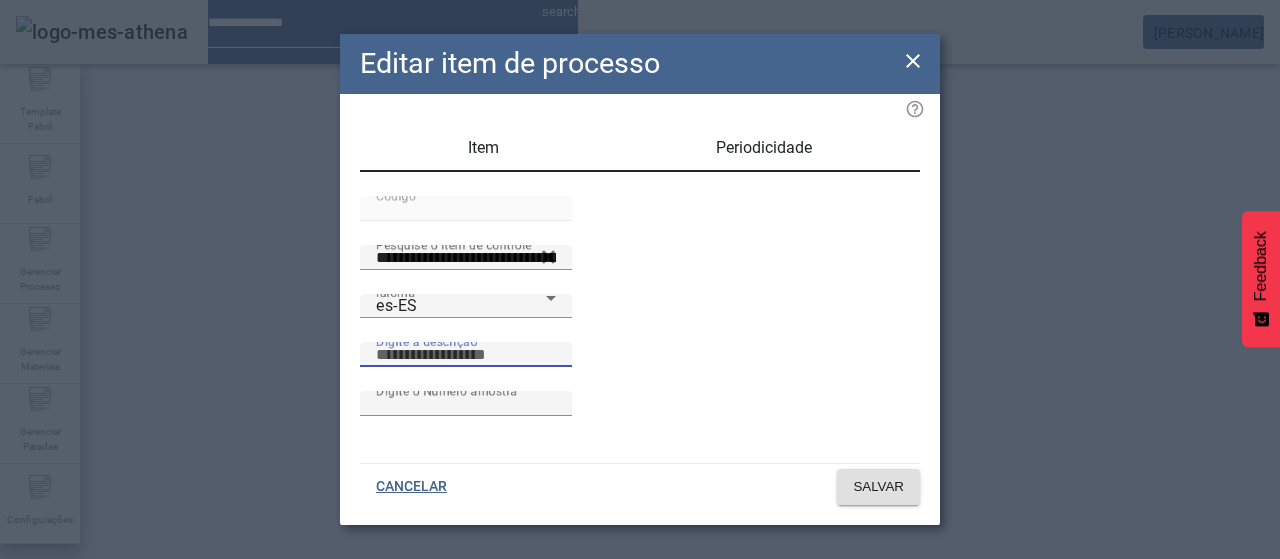 click on "Digite a descrição" at bounding box center (466, 355) 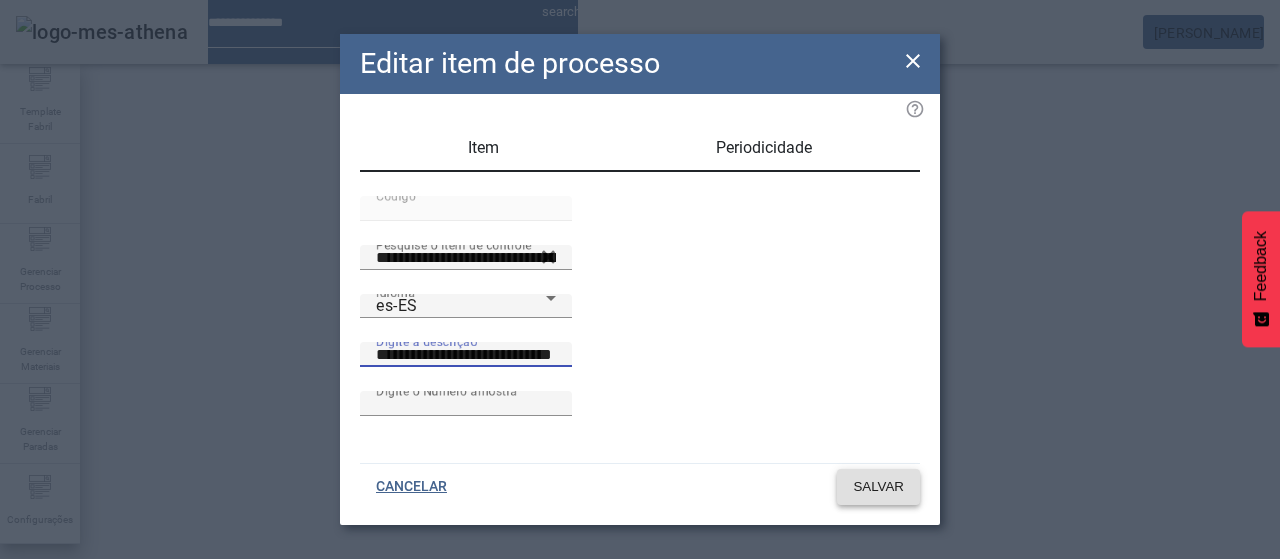 type on "**********" 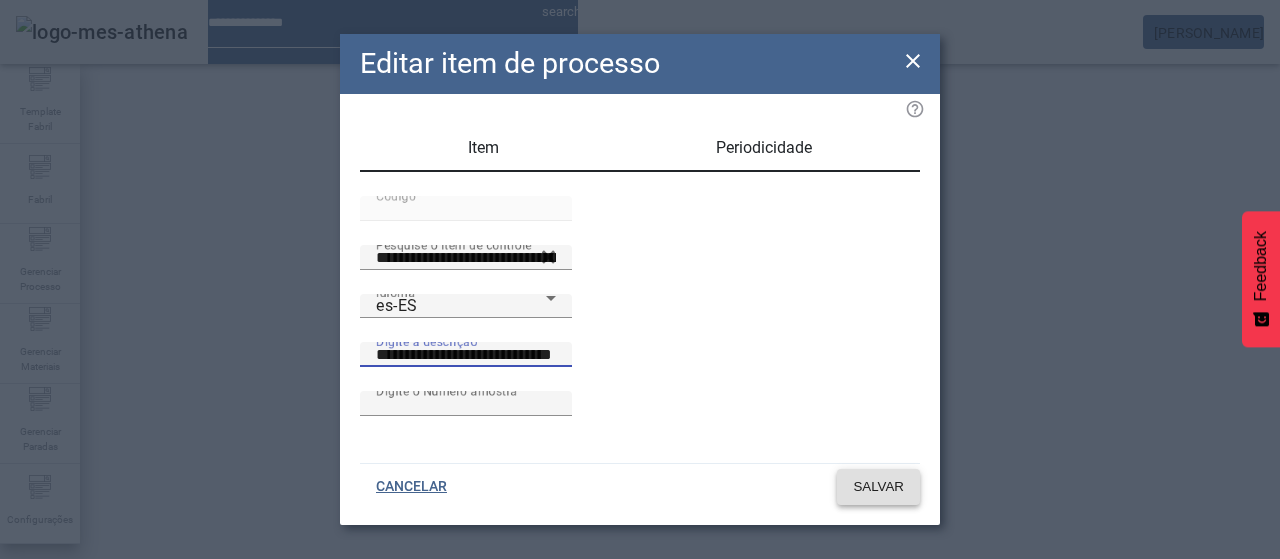 click on "SALVAR" 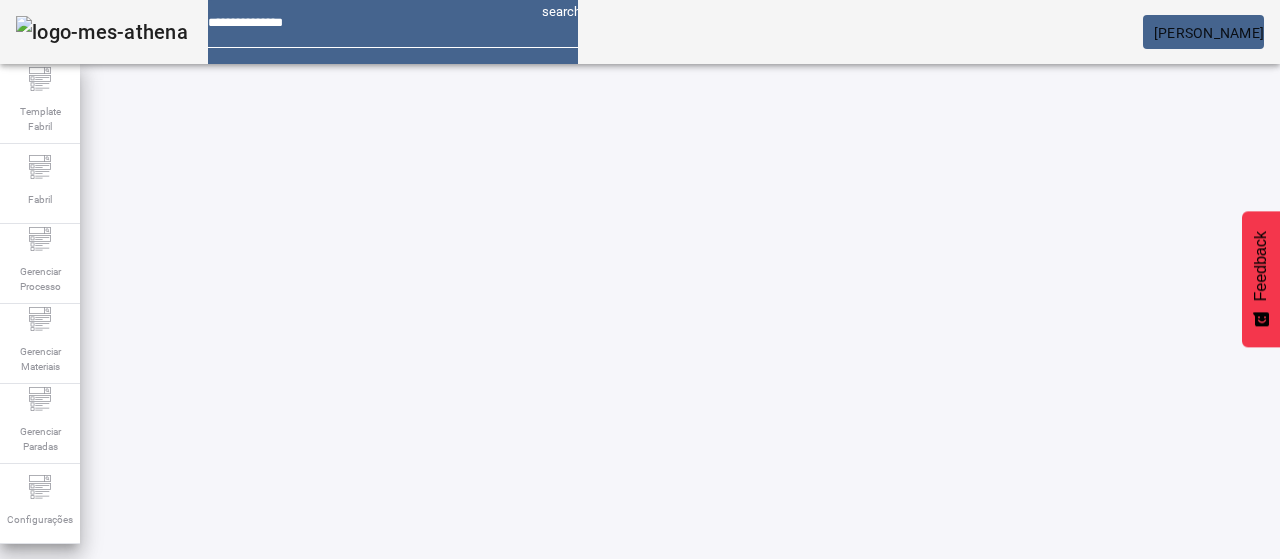 click at bounding box center (572, 779) 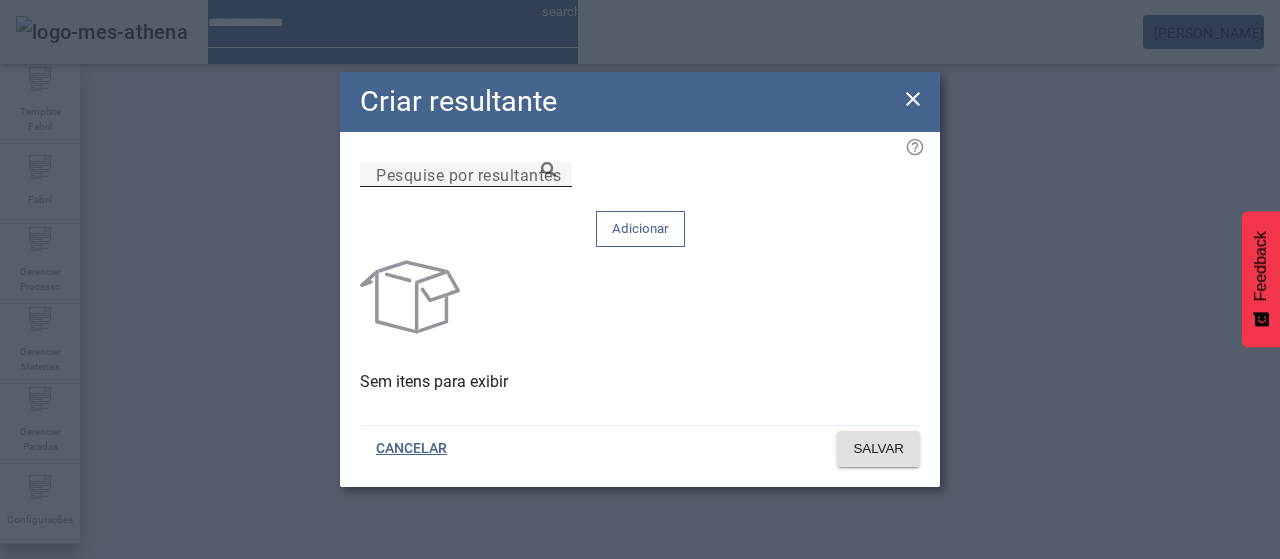 click on "Pesquise por resultantes" at bounding box center [466, 175] 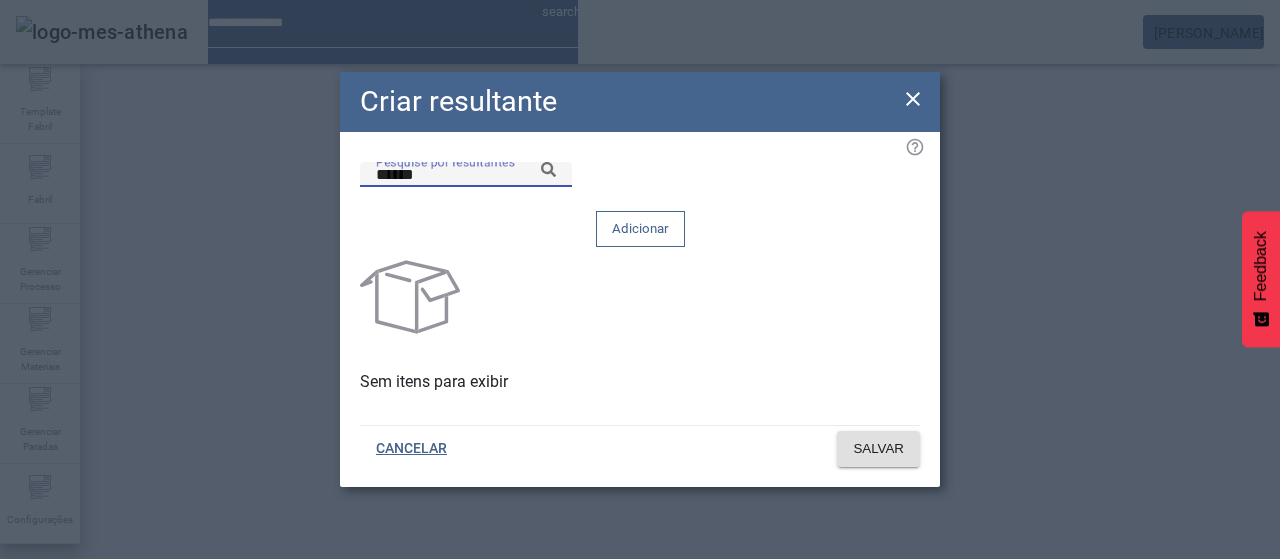 type on "******" 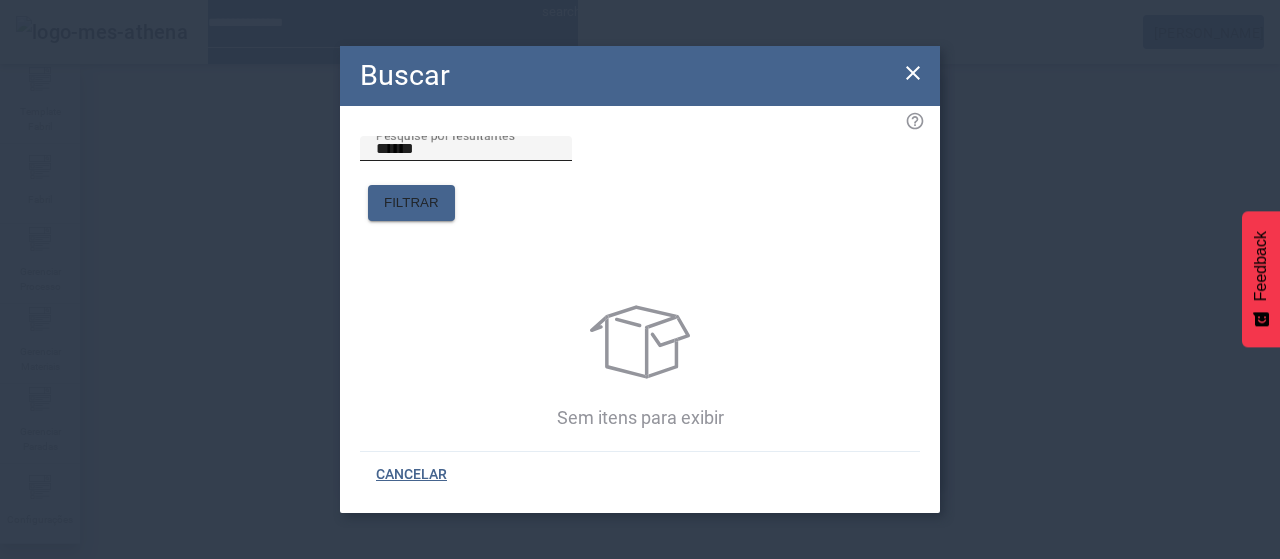 click on "******" at bounding box center (466, 149) 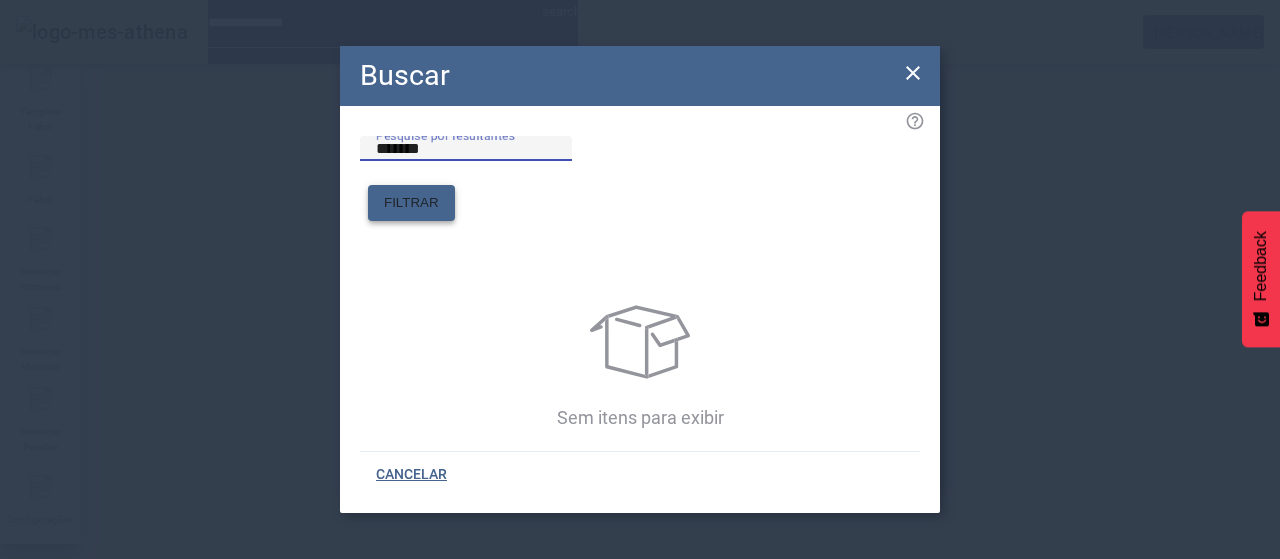click on "FILTRAR" 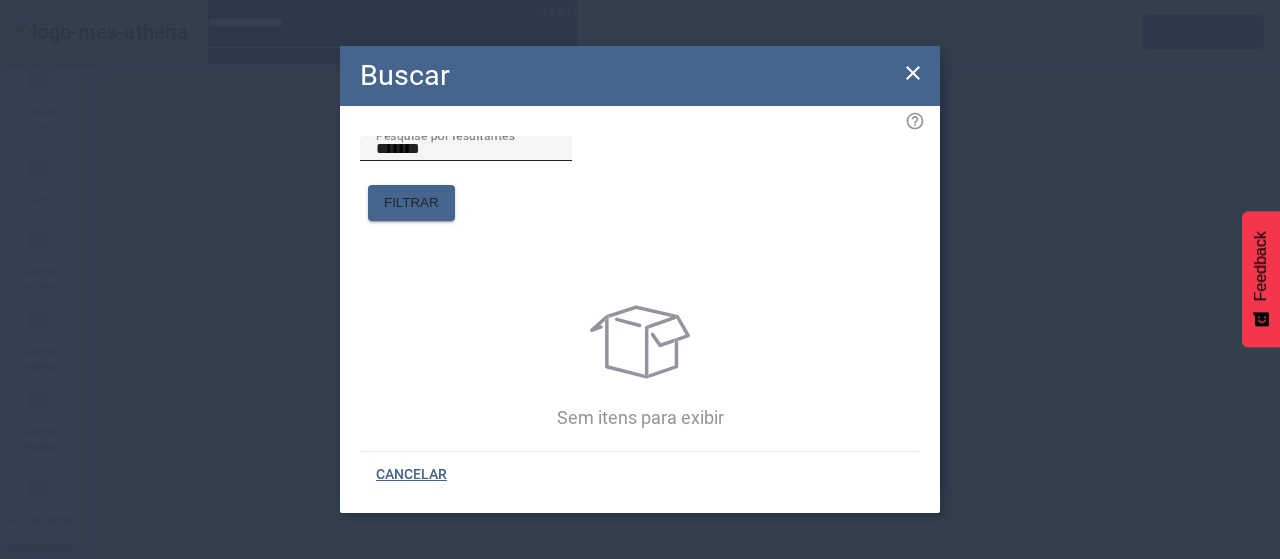 click on "*******" at bounding box center (466, 149) 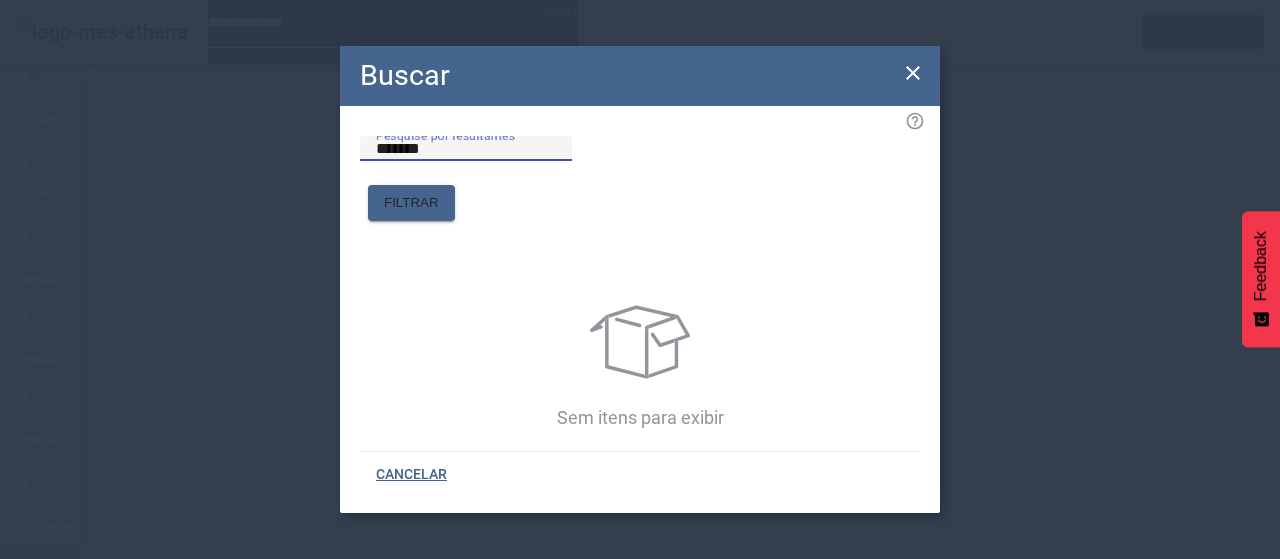 click on "Pesquise por resultantes *******" 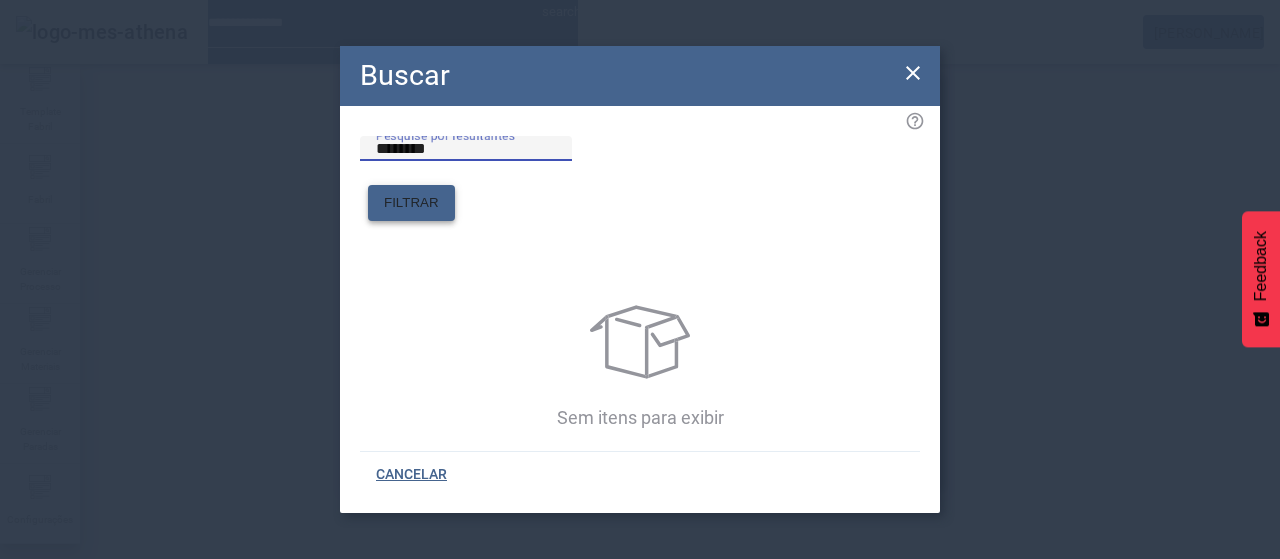 type on "********" 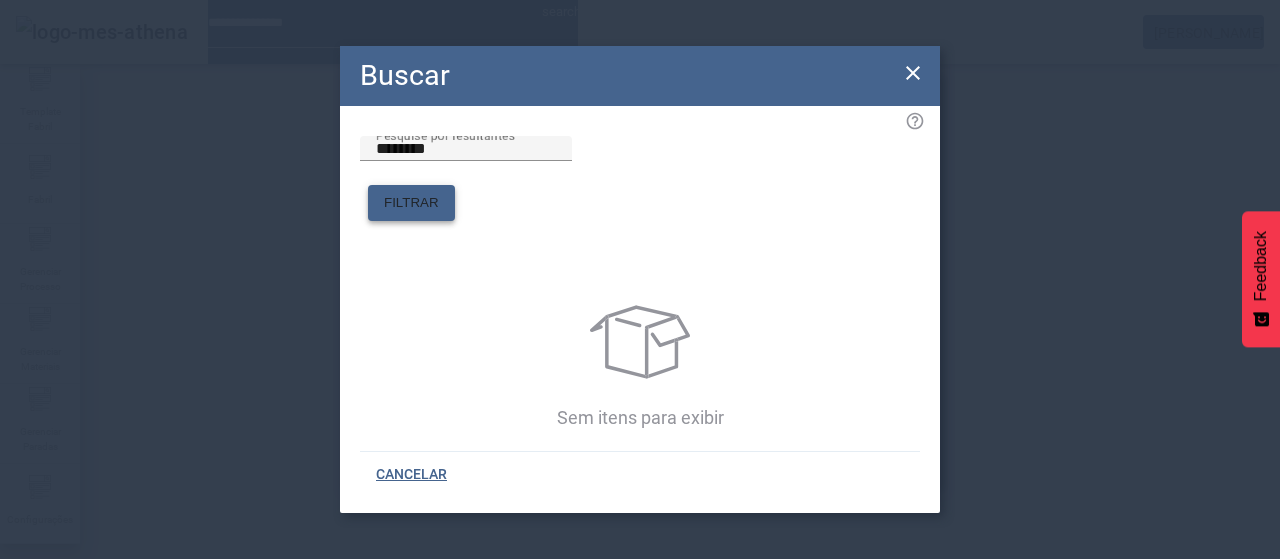 click on "FILTRAR" 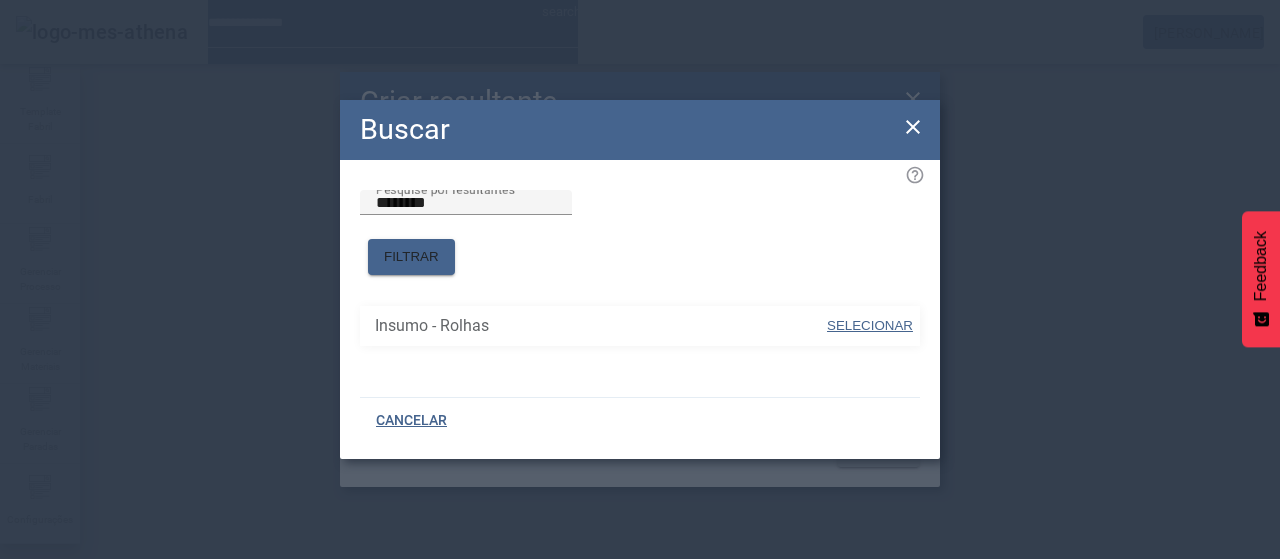 click on "SELECIONAR" at bounding box center [870, 325] 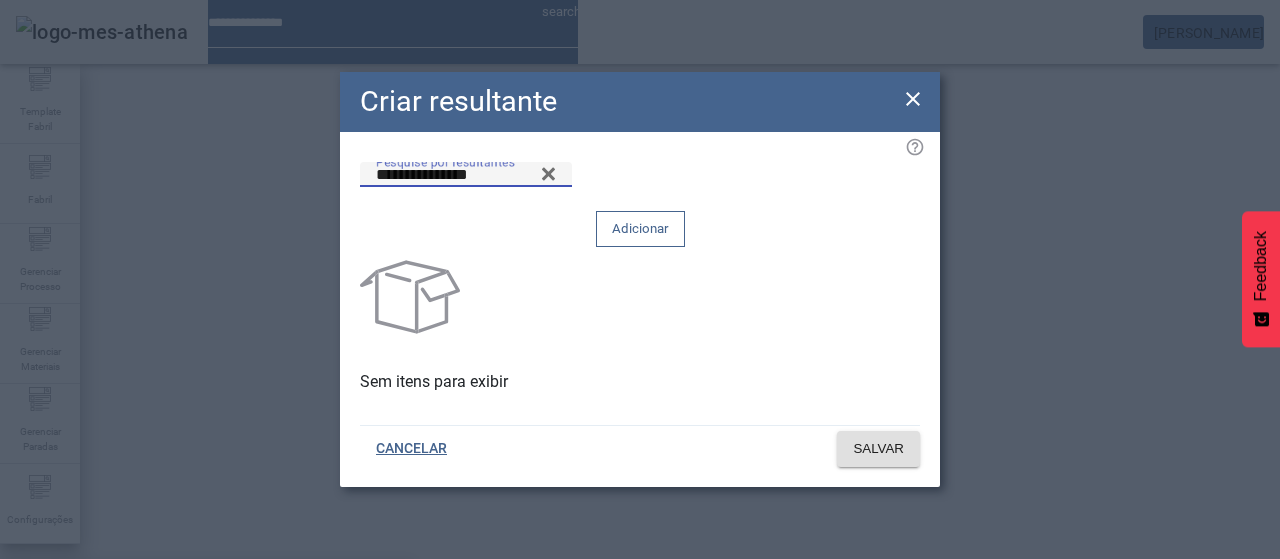 drag, startPoint x: 504, startPoint y: 211, endPoint x: 213, endPoint y: 209, distance: 291.00687 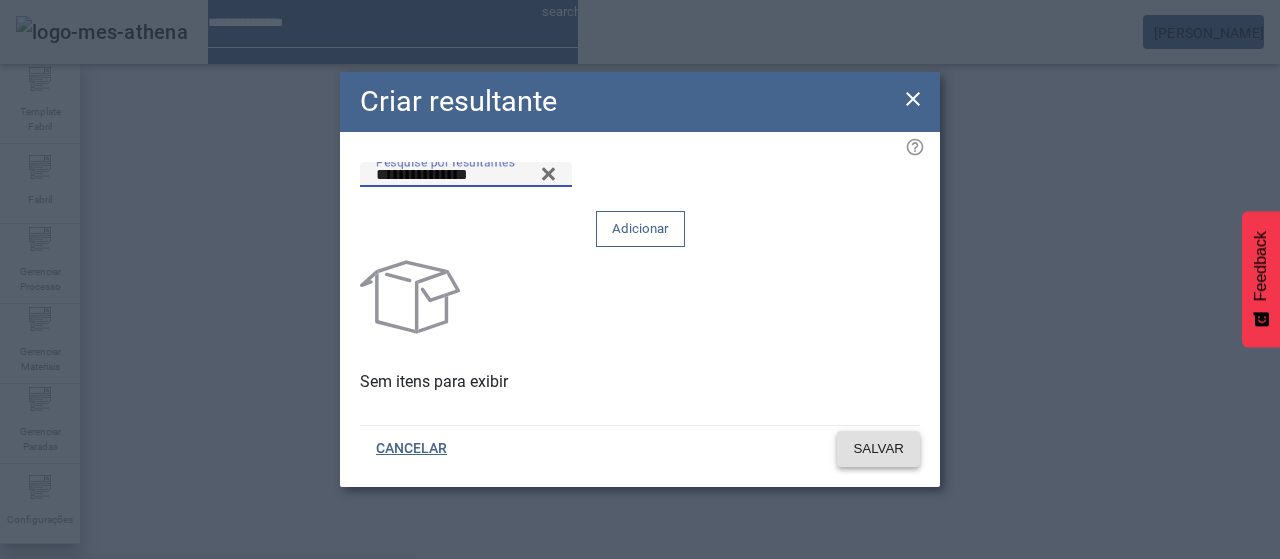 click on "SALVAR" 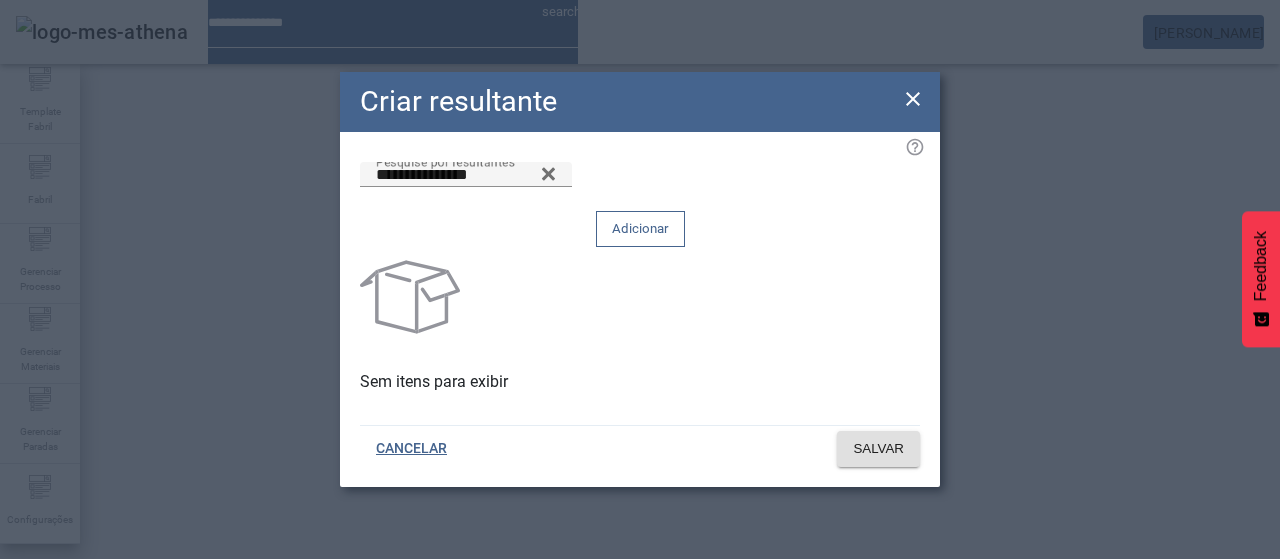 click on "Adicionar" 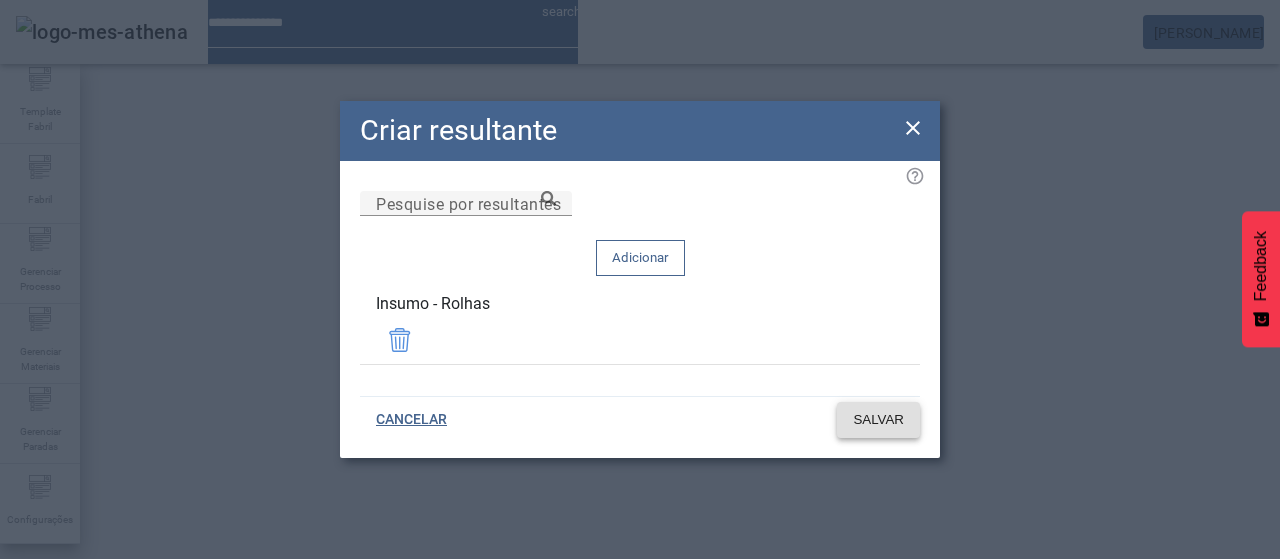 click on "SALVAR" 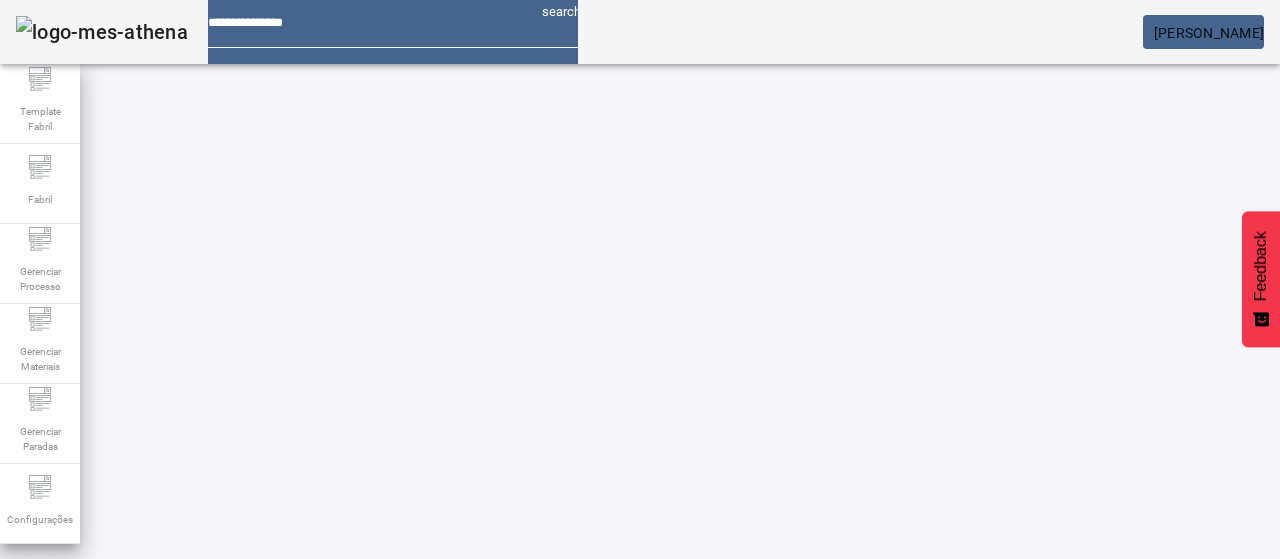 click on "ABRIR FILTROS" 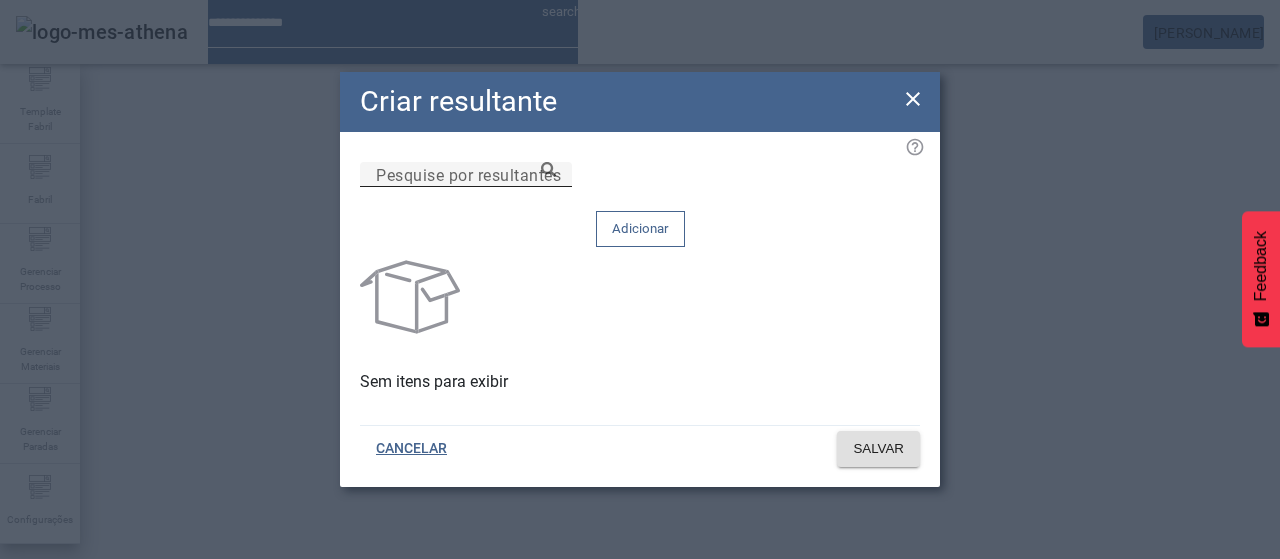 drag, startPoint x: 588, startPoint y: 213, endPoint x: 630, endPoint y: 212, distance: 42.0119 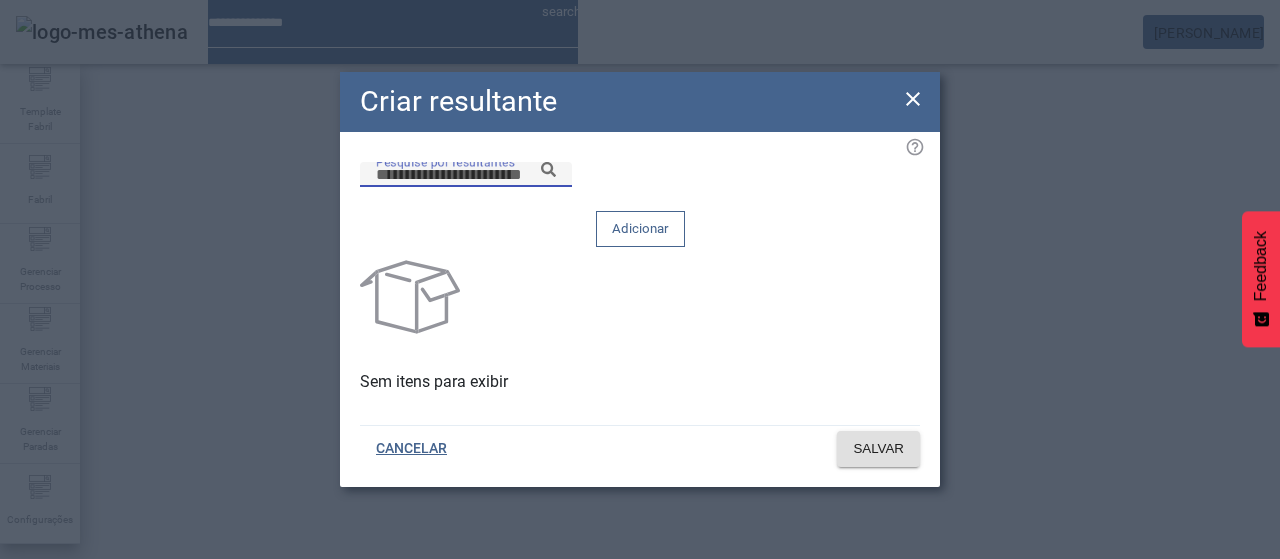 paste on "**********" 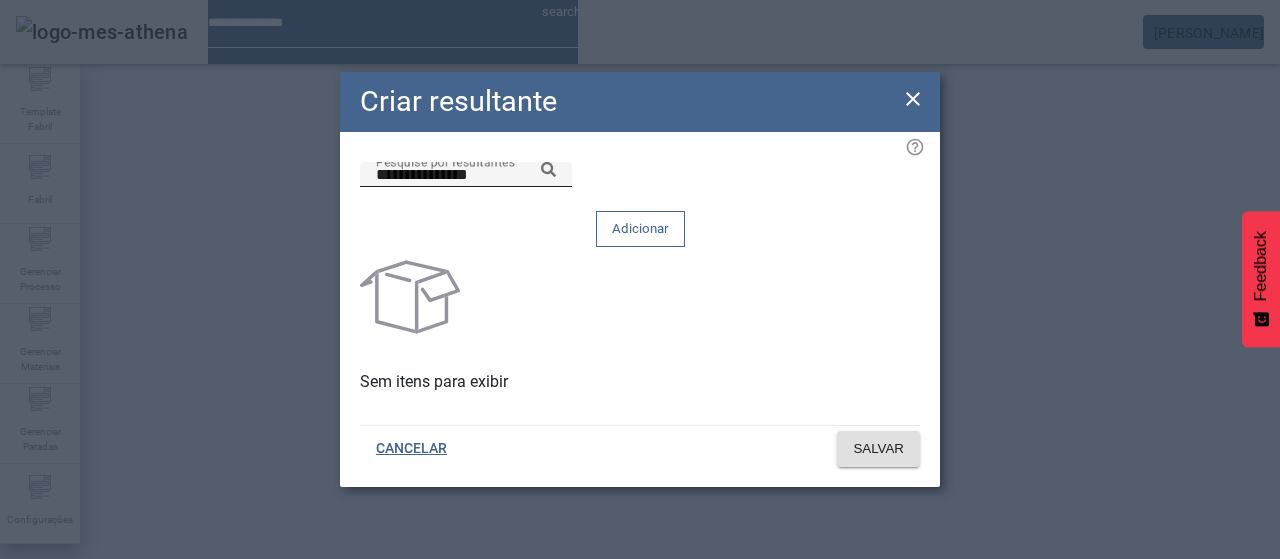 click 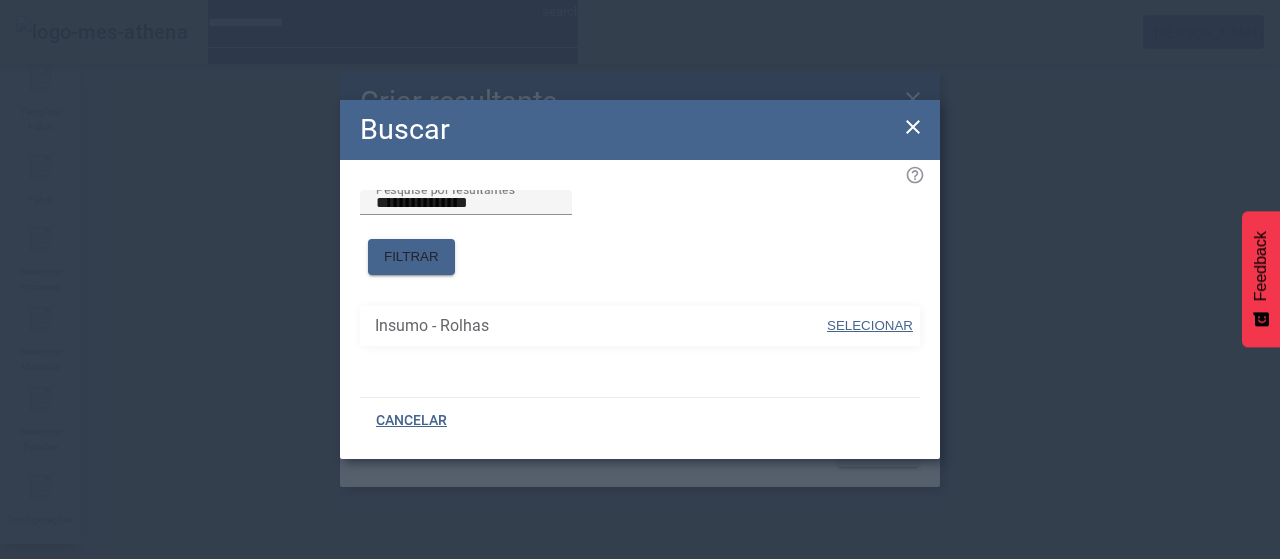 click on "SELECIONAR" at bounding box center [870, 325] 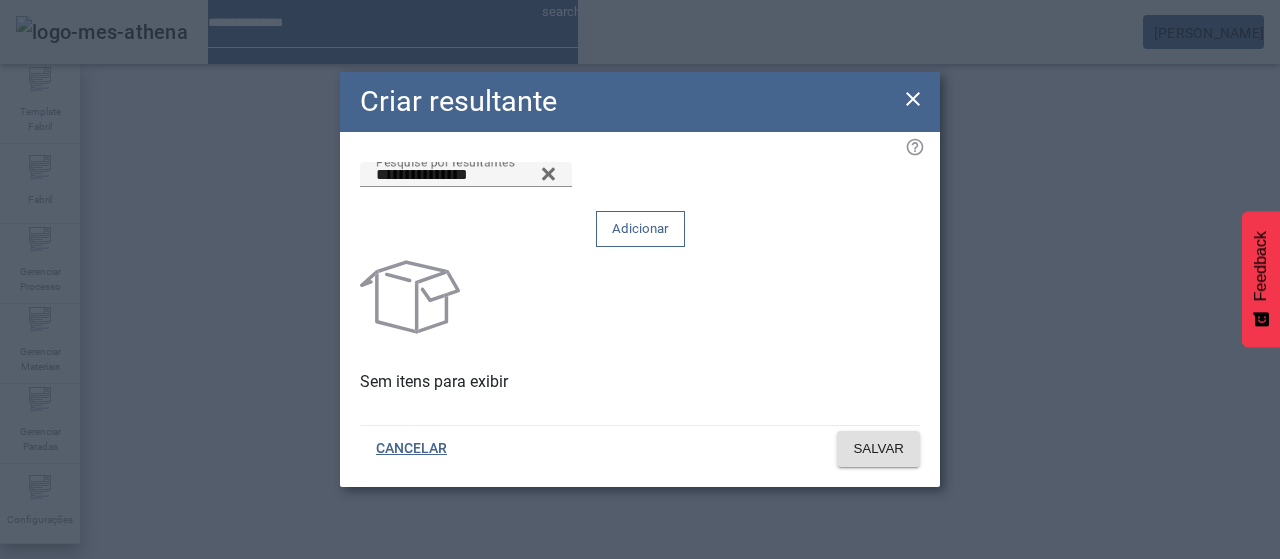 click on "Adicionar" 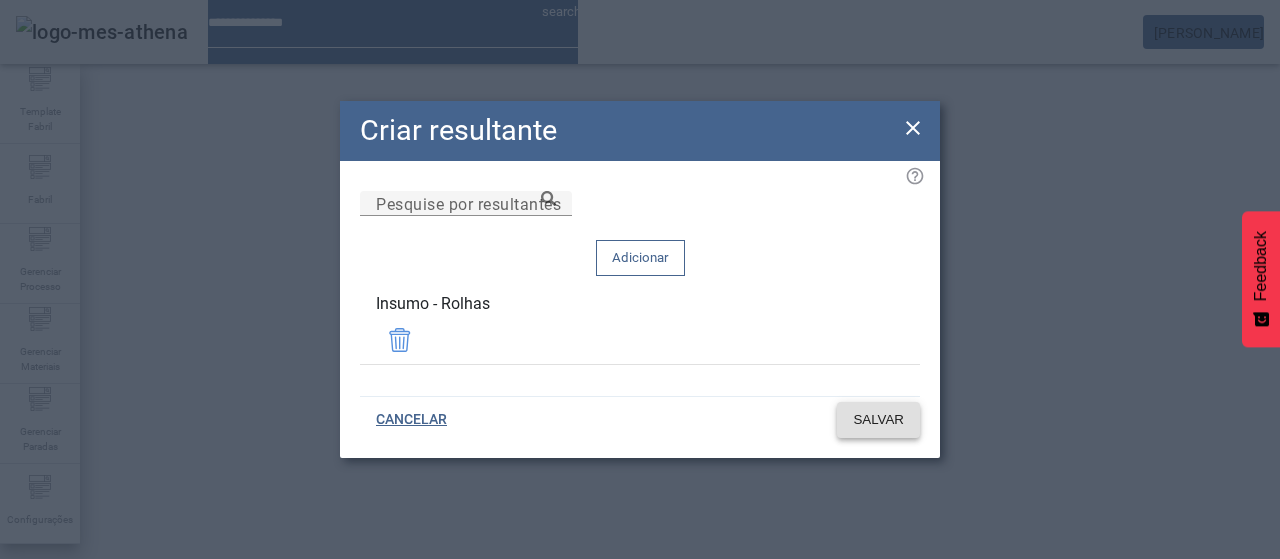 click on "SALVAR" 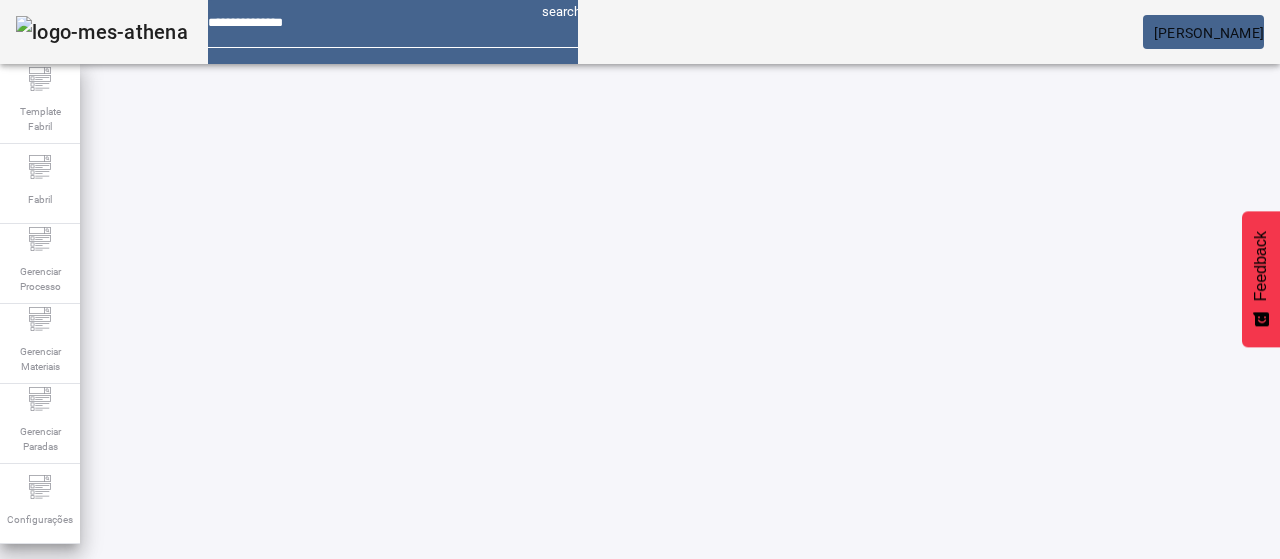 click at bounding box center [870, 779] 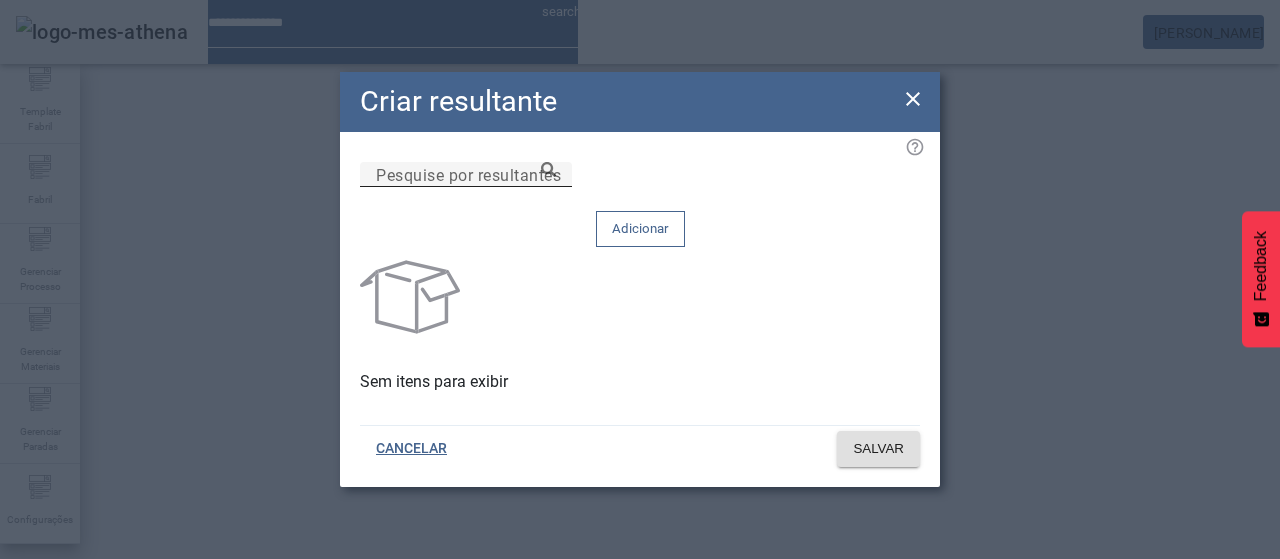 click on "Pesquise por resultantes" at bounding box center [466, 175] 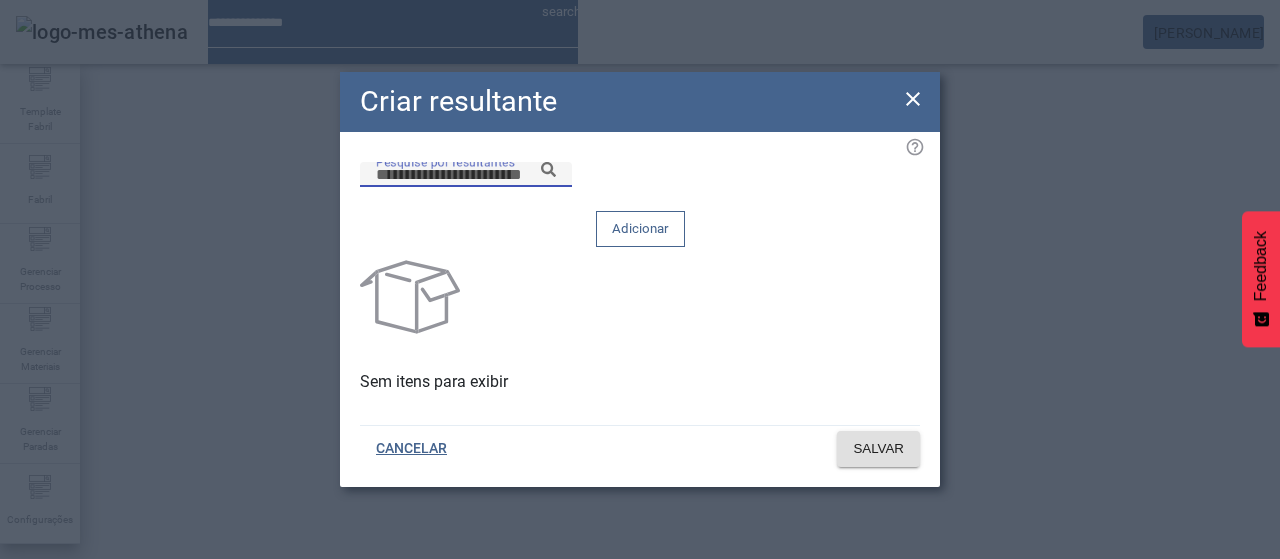 paste on "**********" 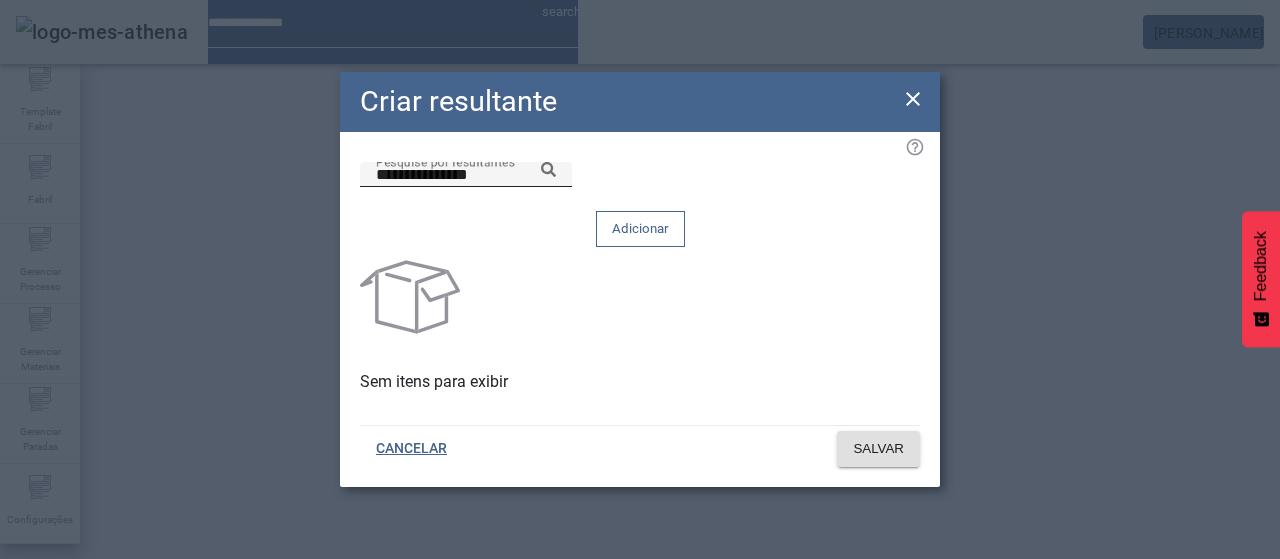 click 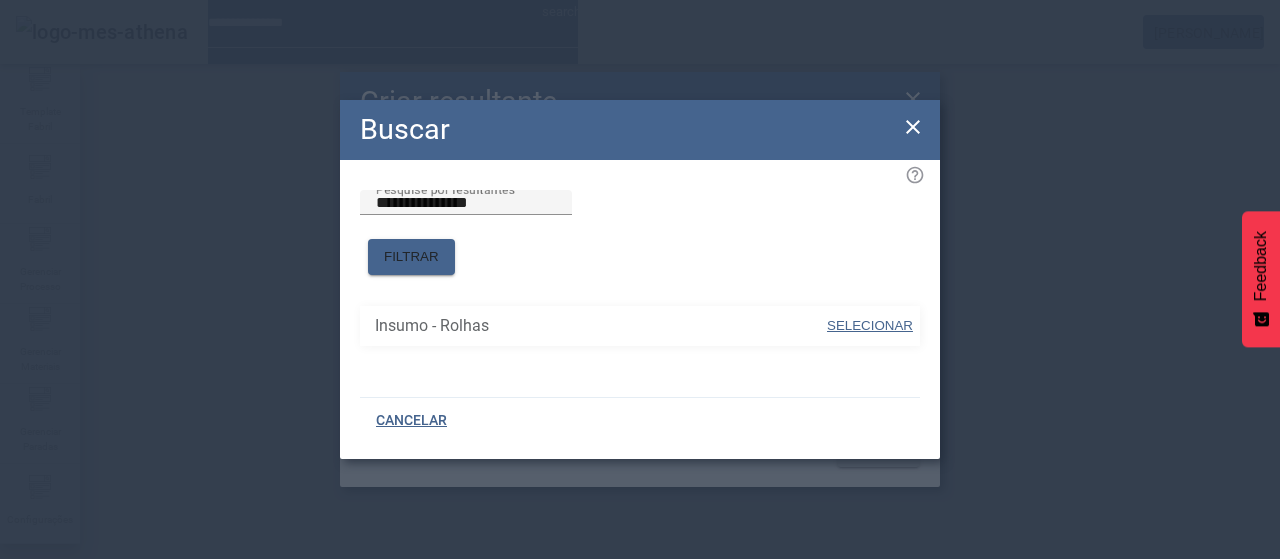 click on "SELECIONAR" at bounding box center [870, 326] 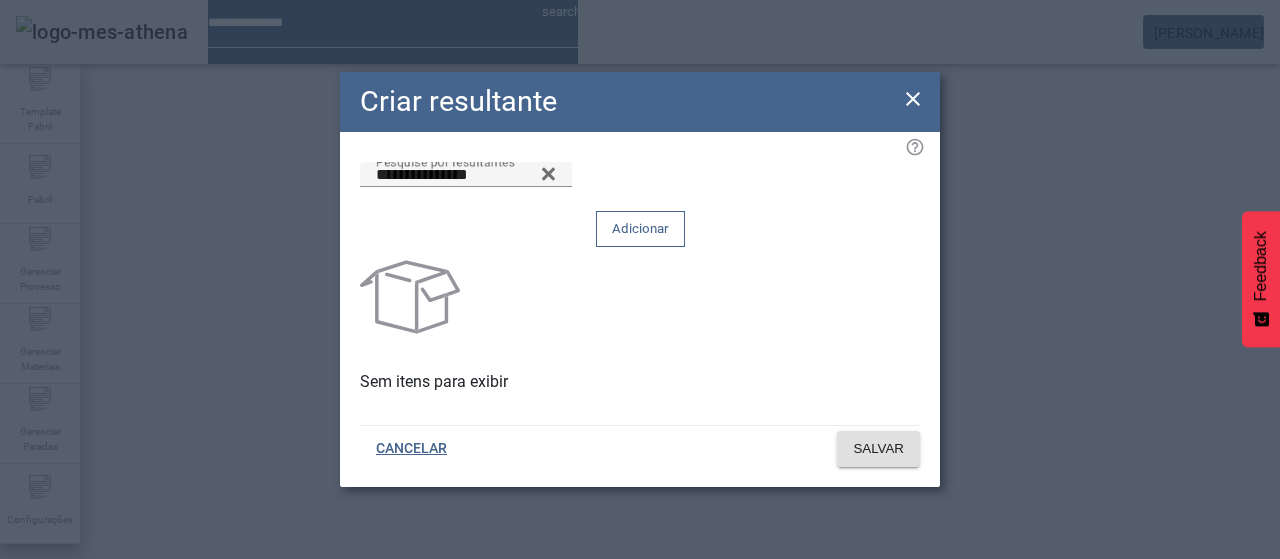 click on "Adicionar" 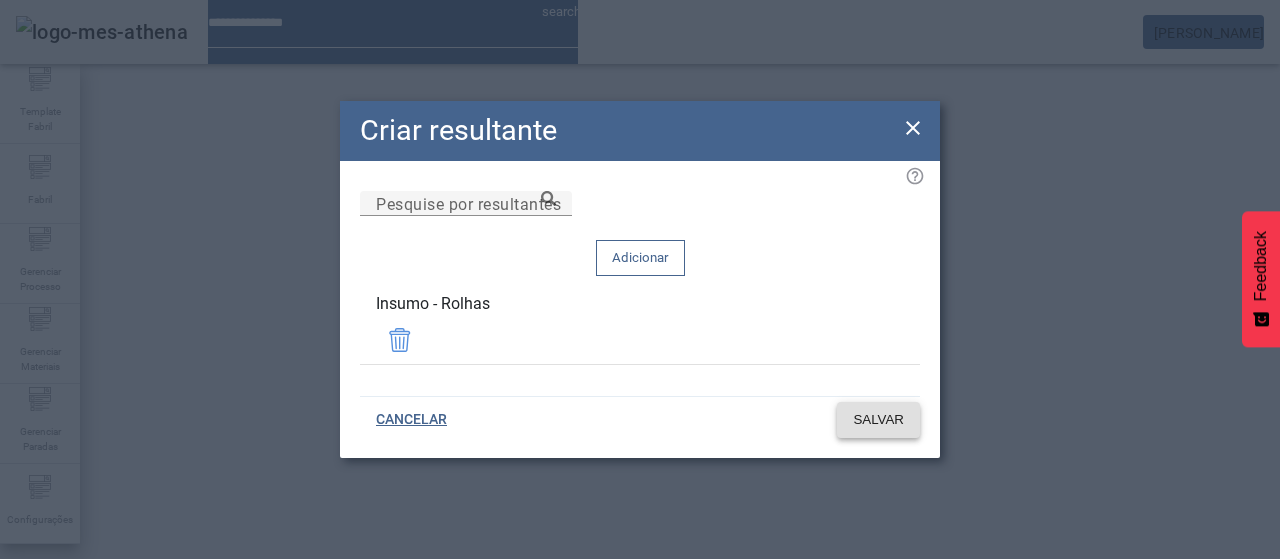 click on "SALVAR" 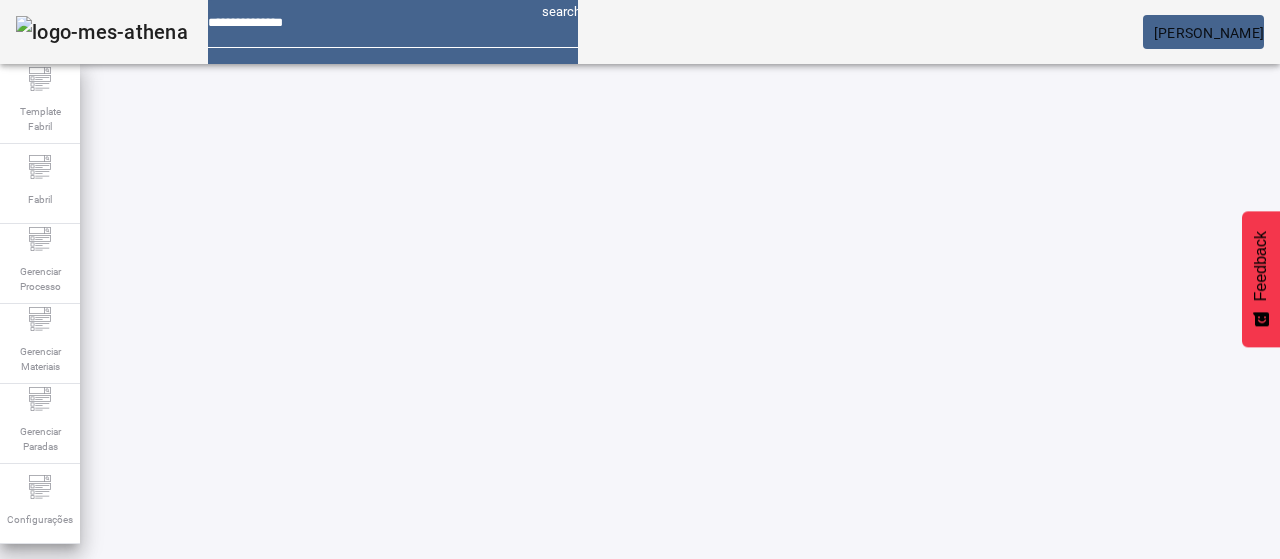 click on "ABRIR FILTROS" 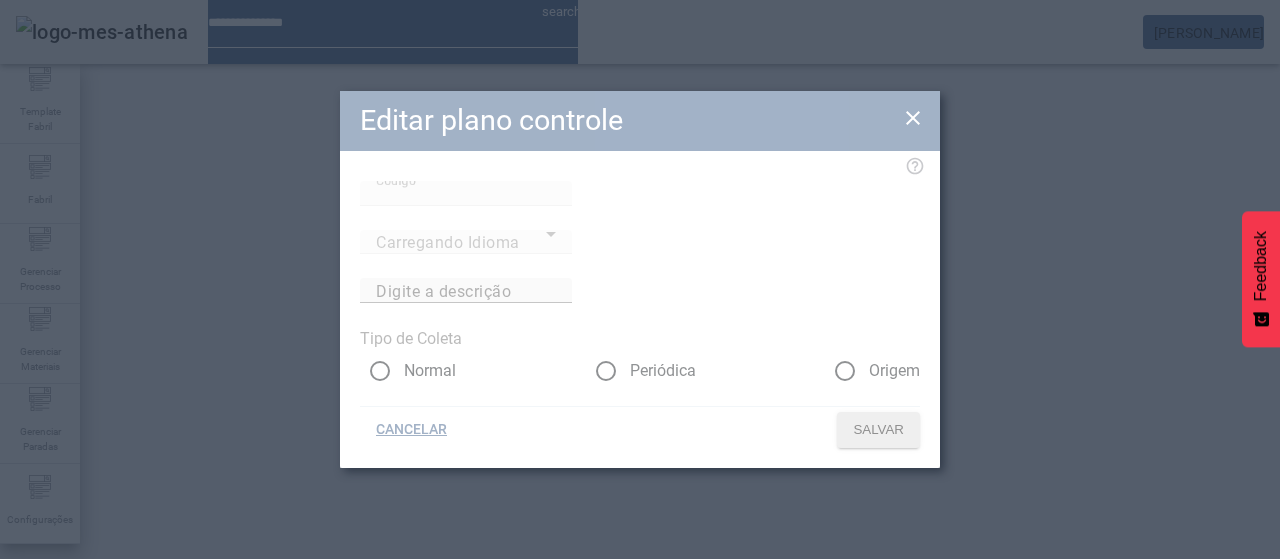 type on "**********" 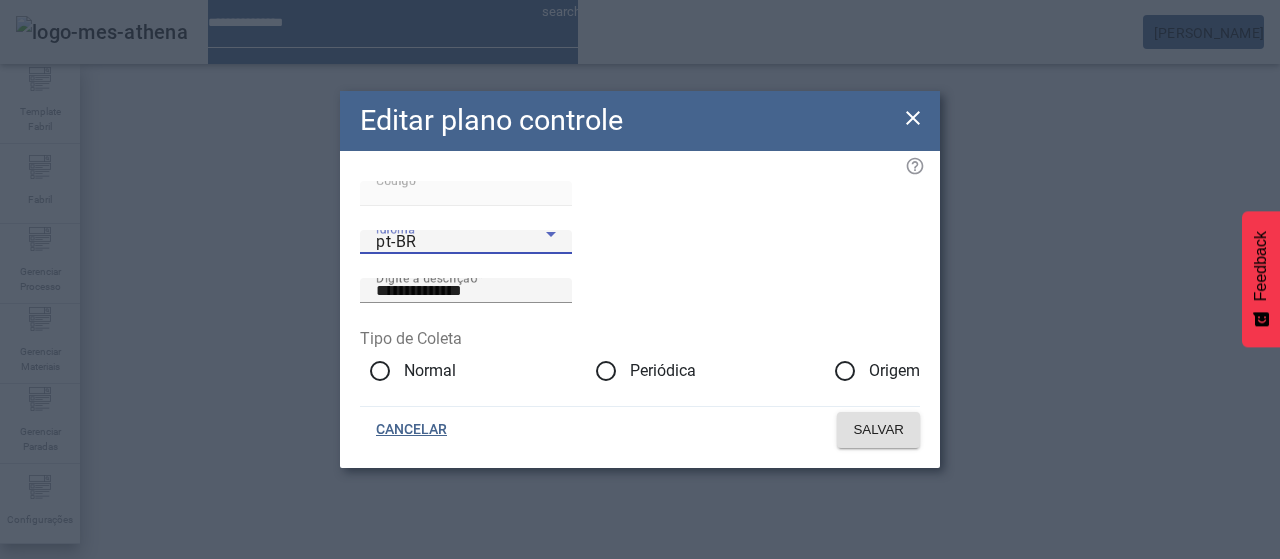 click on "pt-BR" at bounding box center (461, 242) 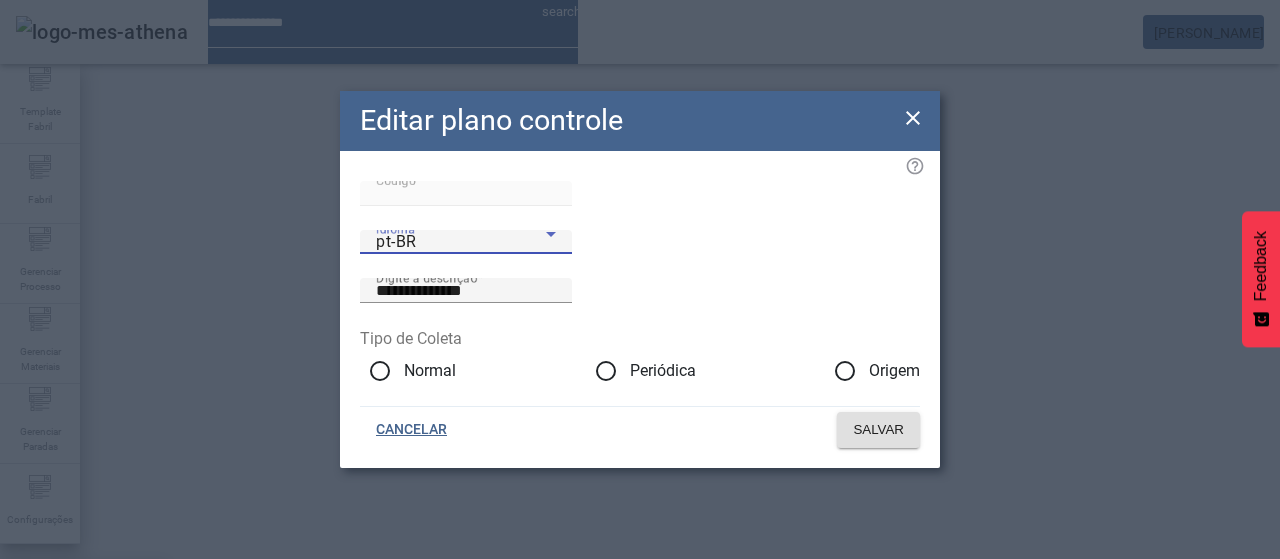 click on "es-ES" at bounding box center (83, 687) 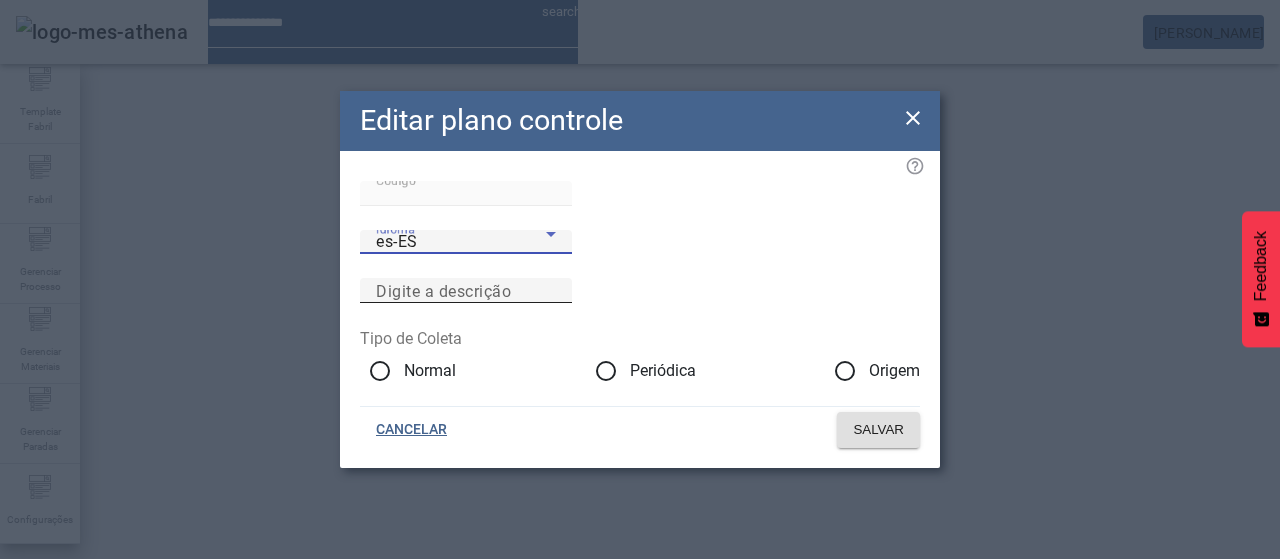 click on "Digite a descrição" at bounding box center [466, 291] 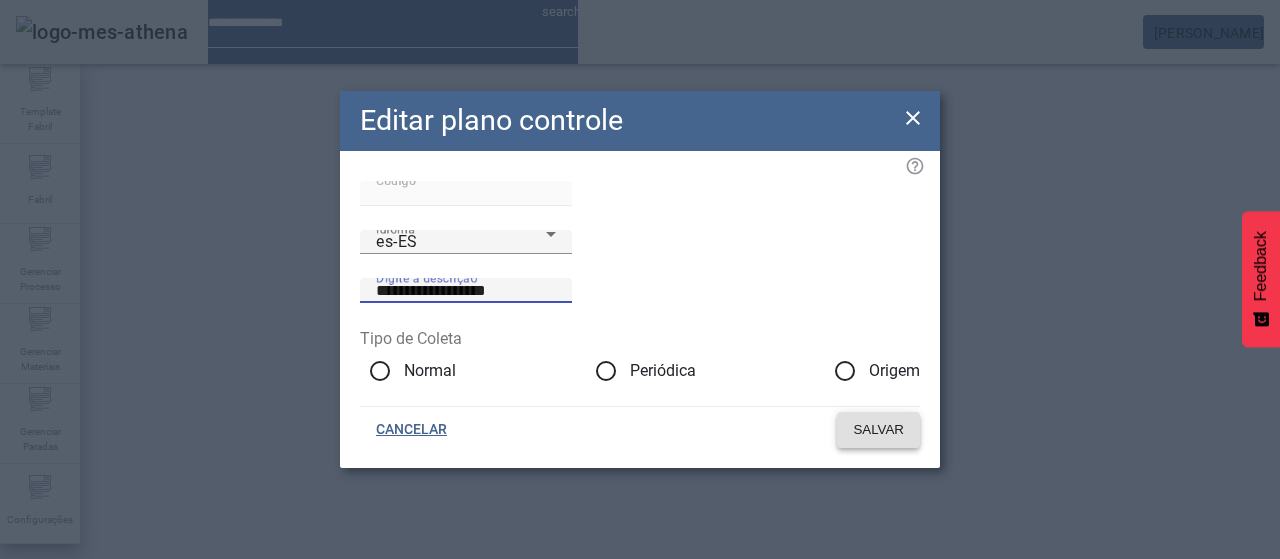 type on "**********" 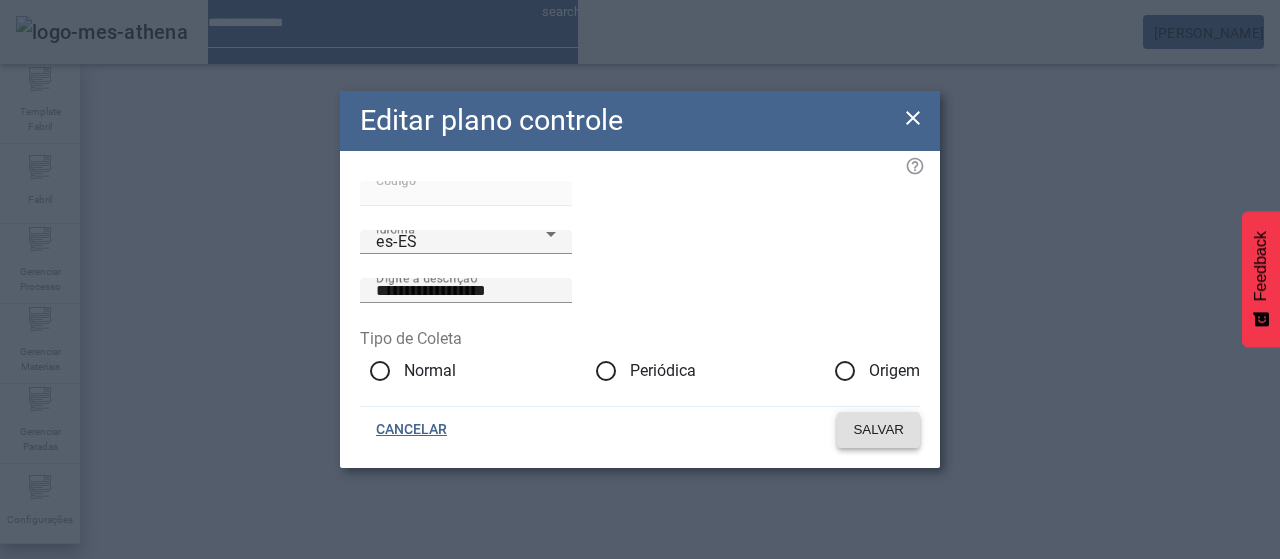 click on "SALVAR" 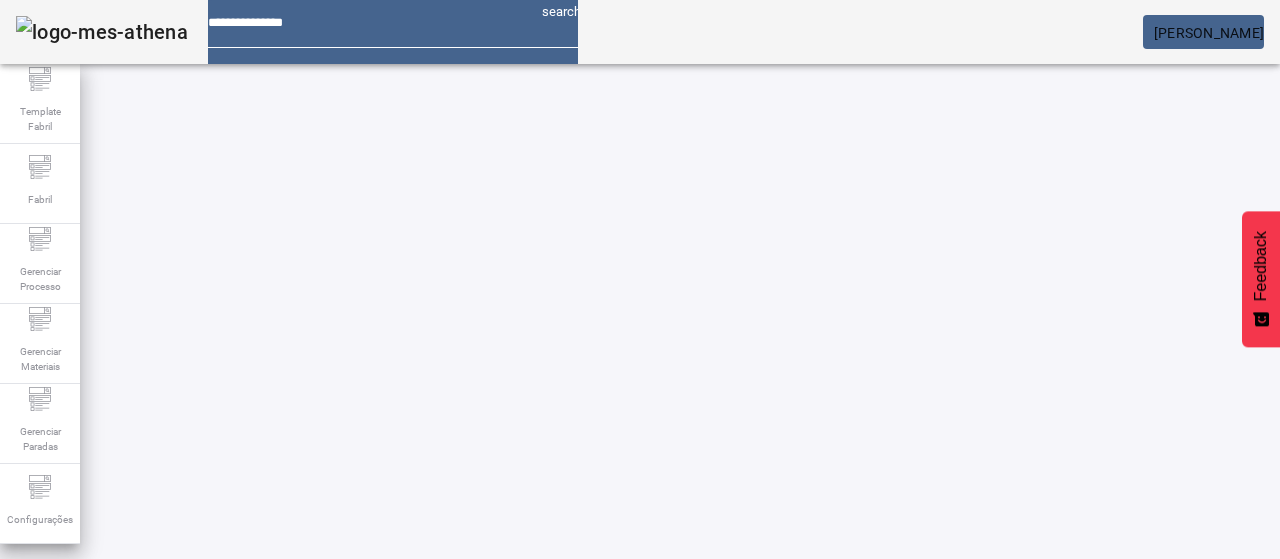 click at bounding box center [572, 828] 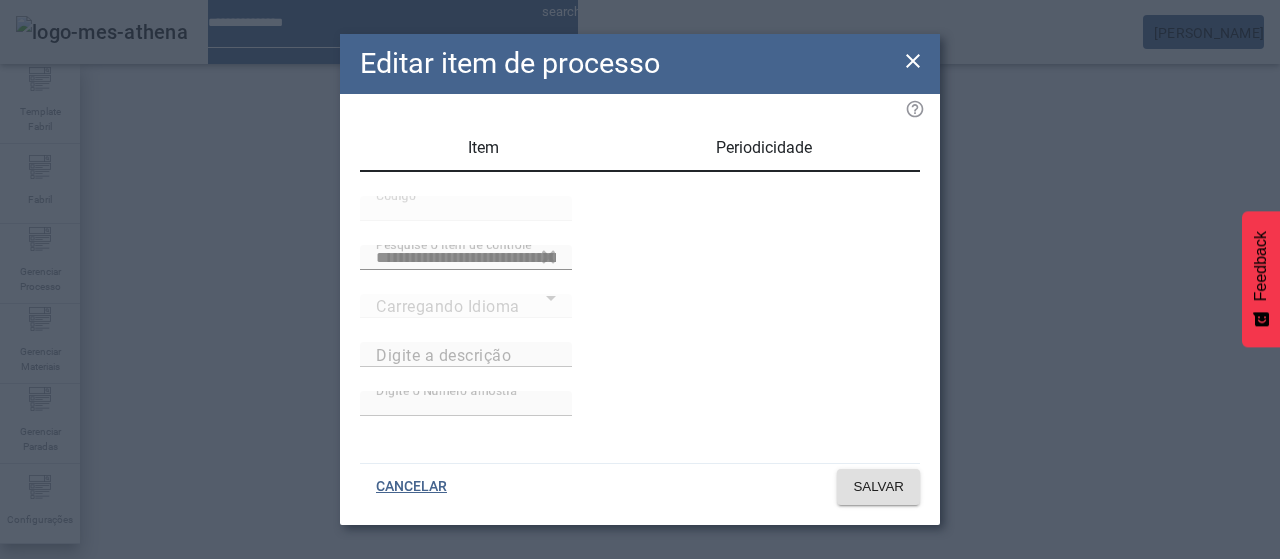 type on "**********" 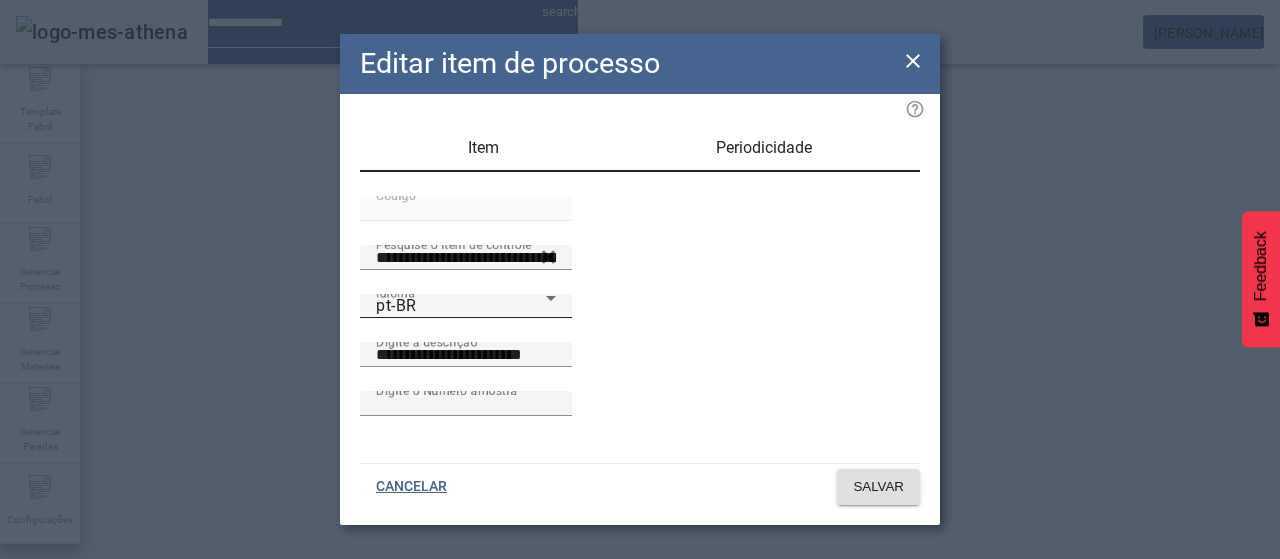 click on "pt-BR" at bounding box center [461, 306] 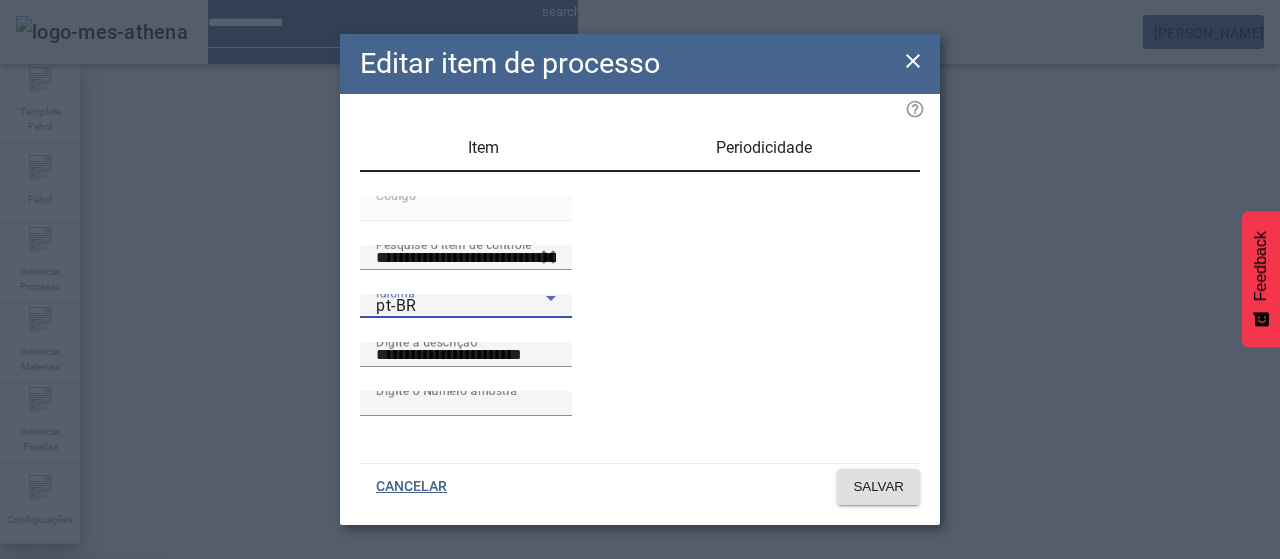 click on "es-ES" at bounding box center [81, 687] 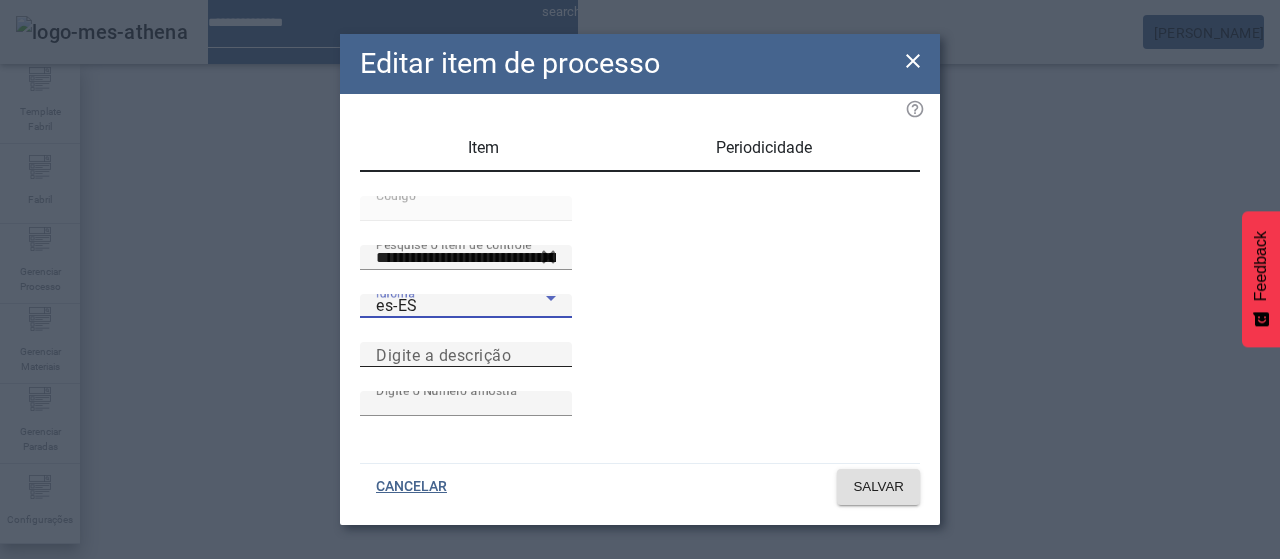 click on "Digite a descrição" at bounding box center [466, 355] 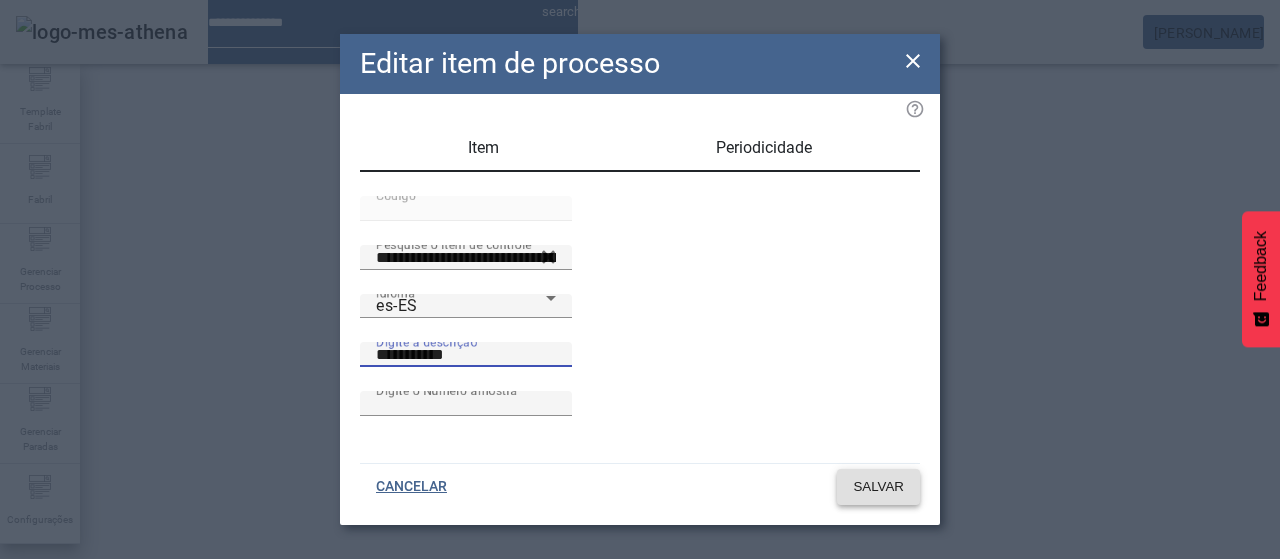 type on "**********" 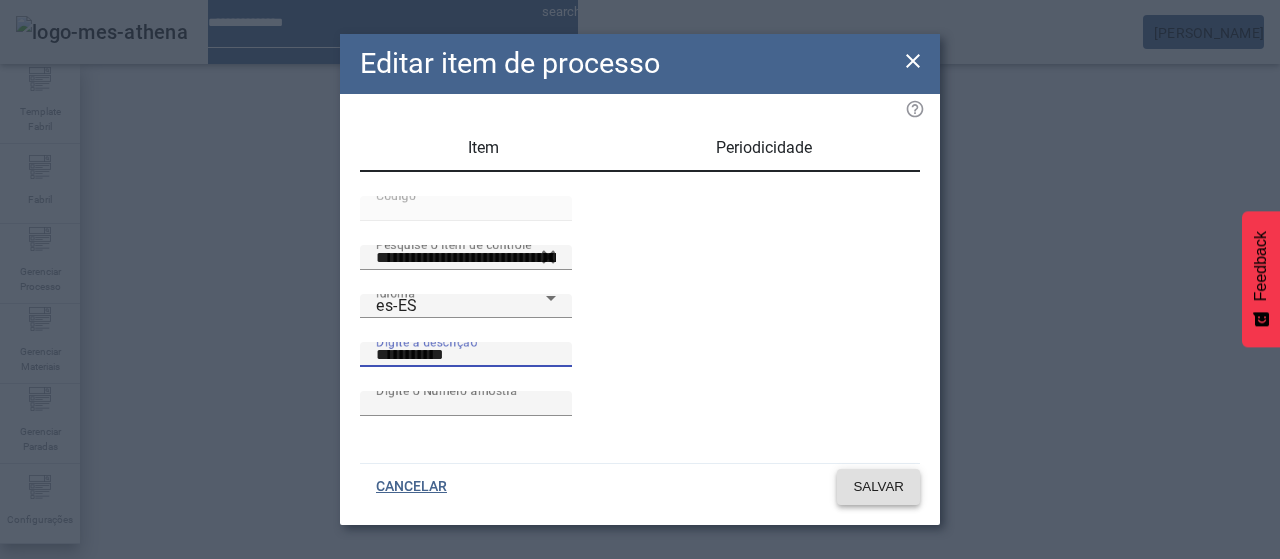 click on "SALVAR" 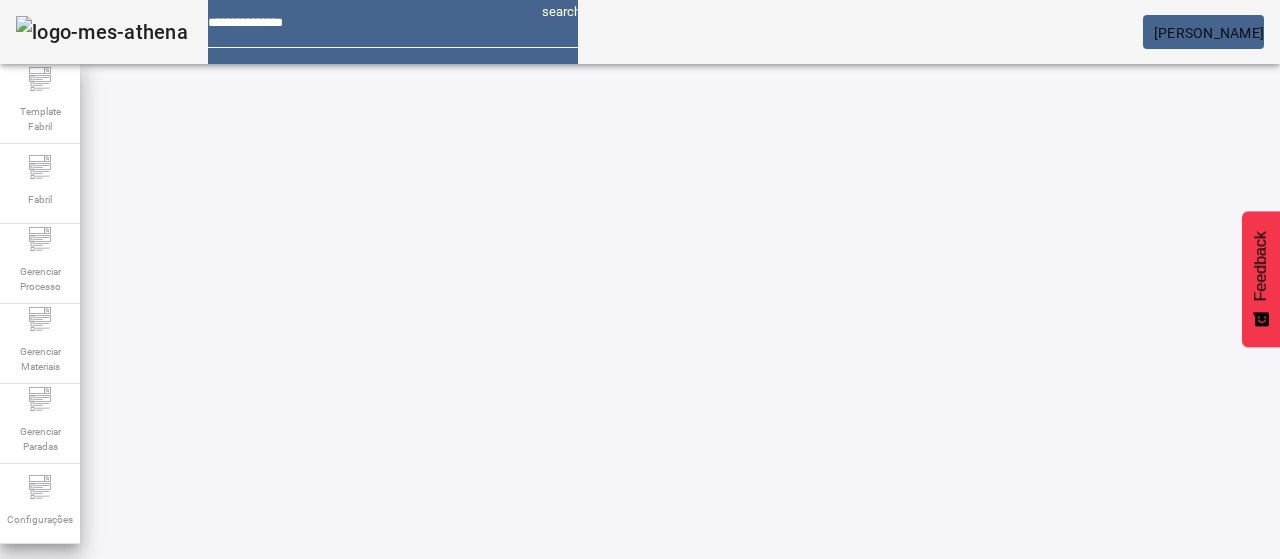 click at bounding box center (572, 779) 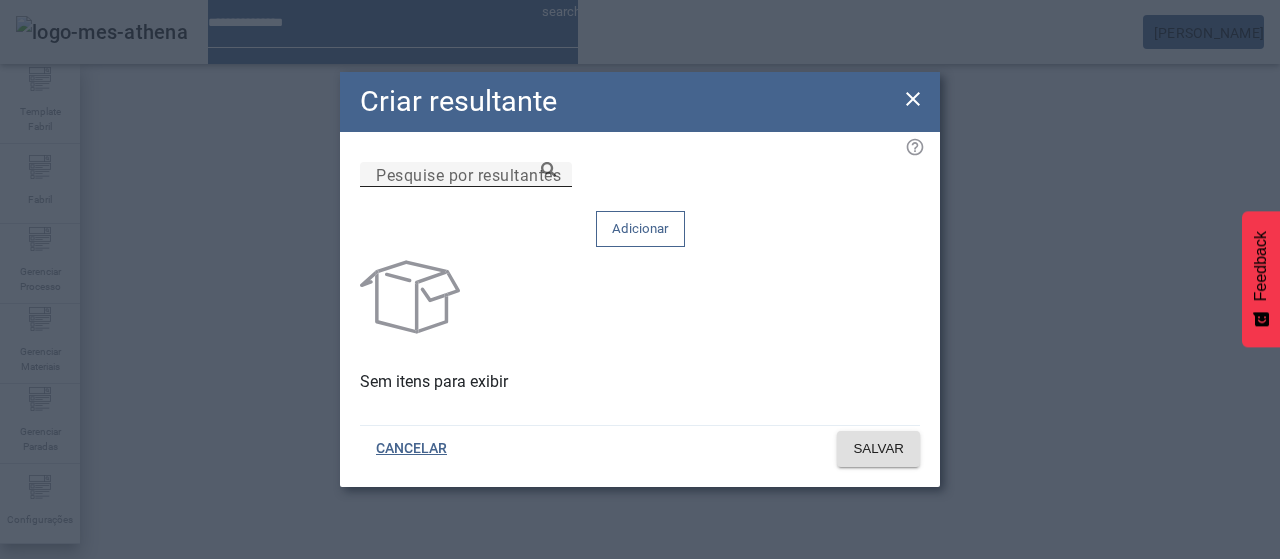 click on "Pesquise por resultantes" at bounding box center (466, 175) 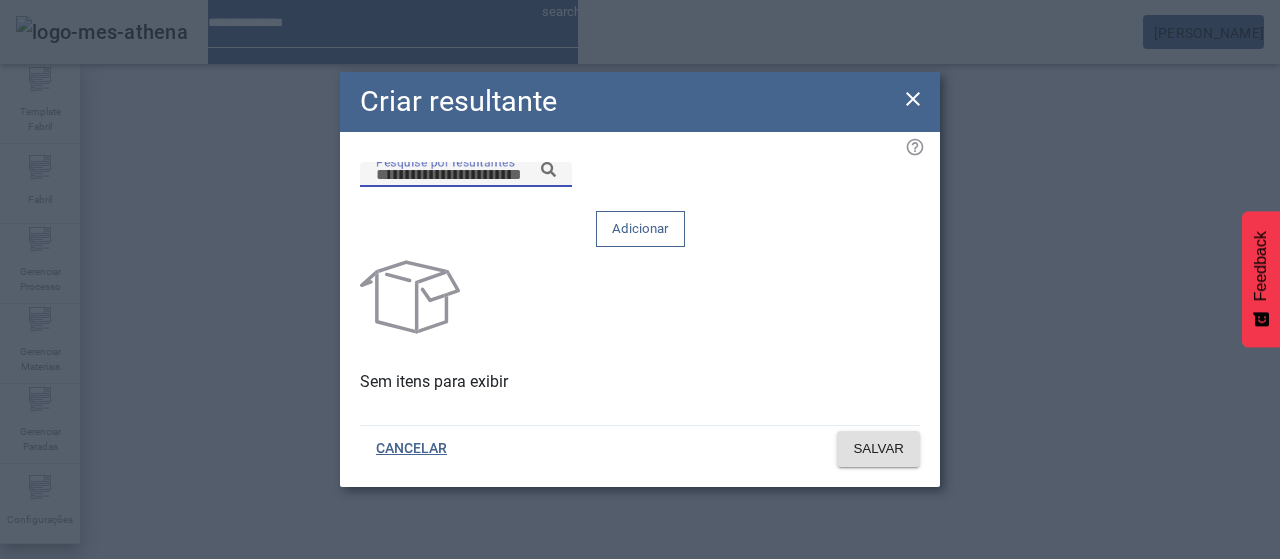 paste on "**********" 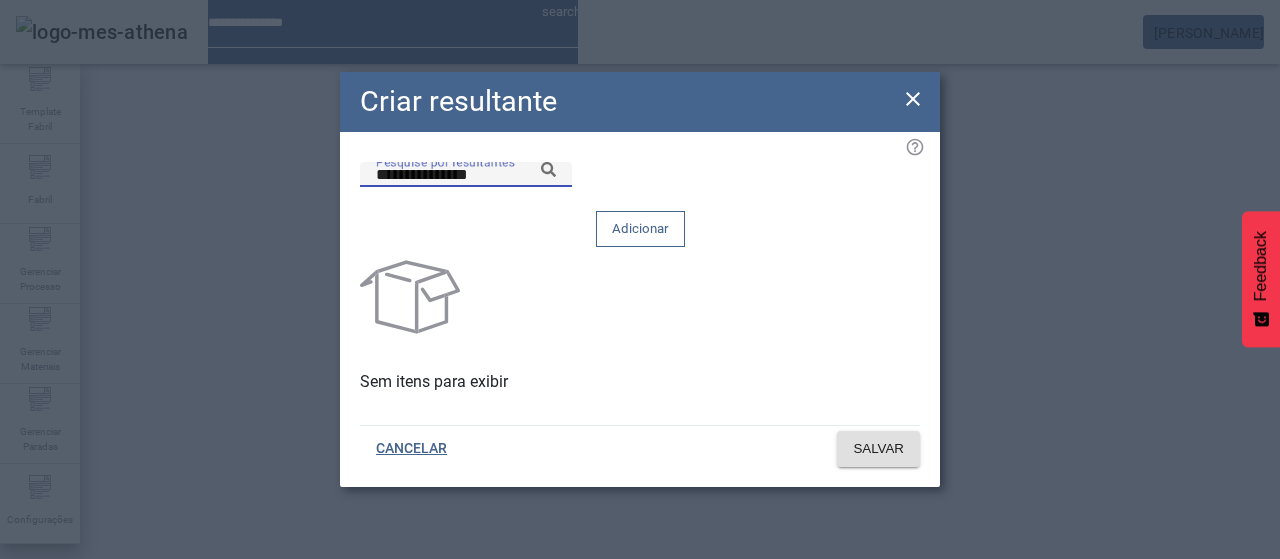 click 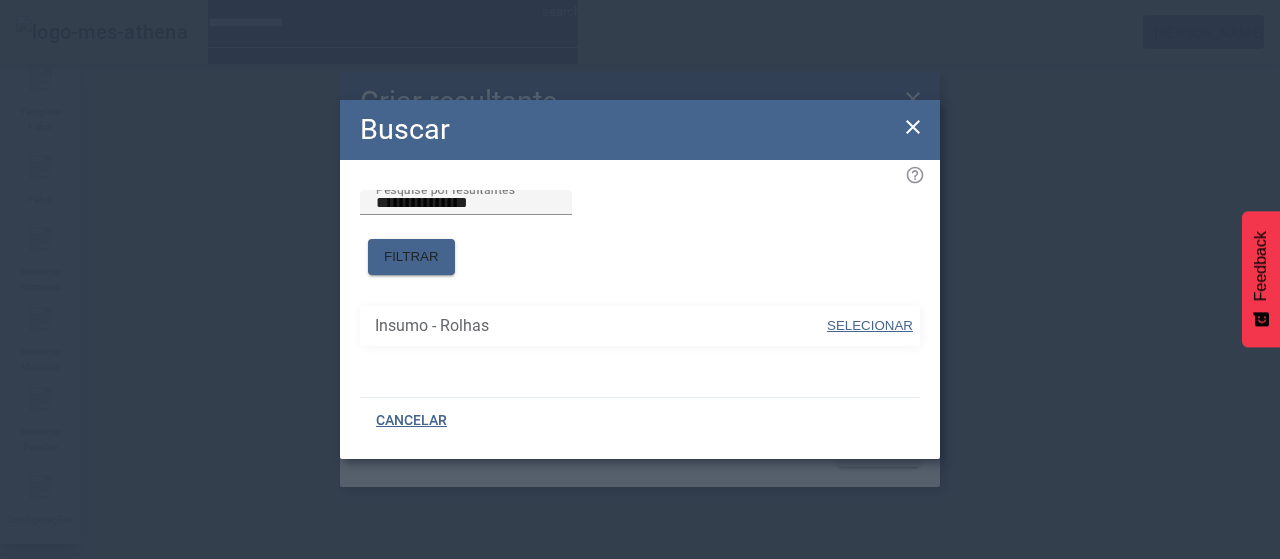 click on "SELECIONAR" at bounding box center [870, 325] 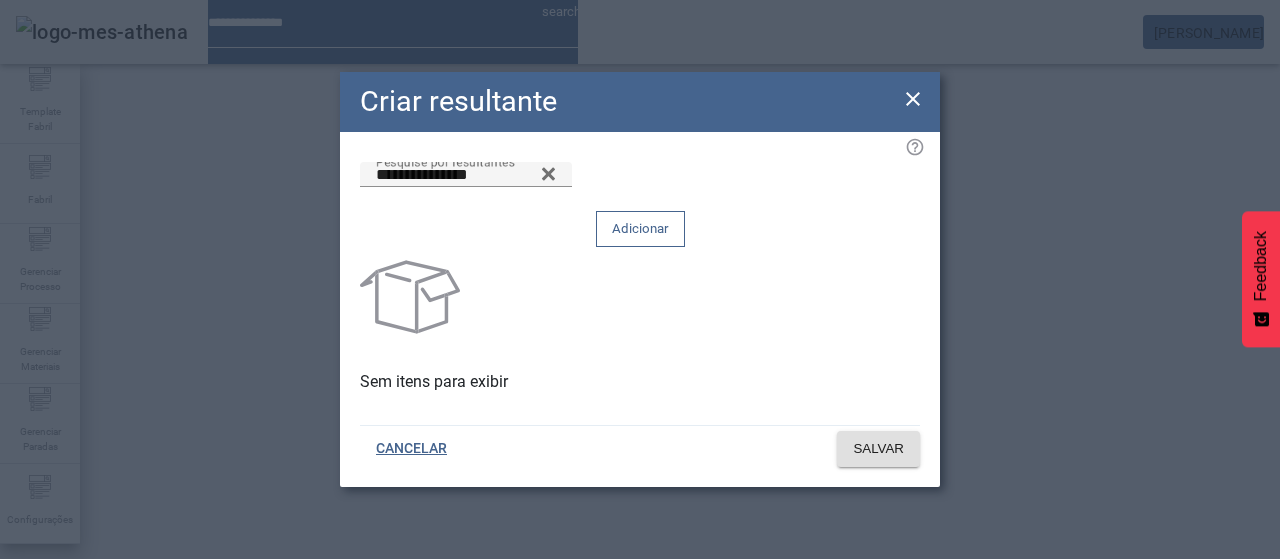click on "Adicionar" 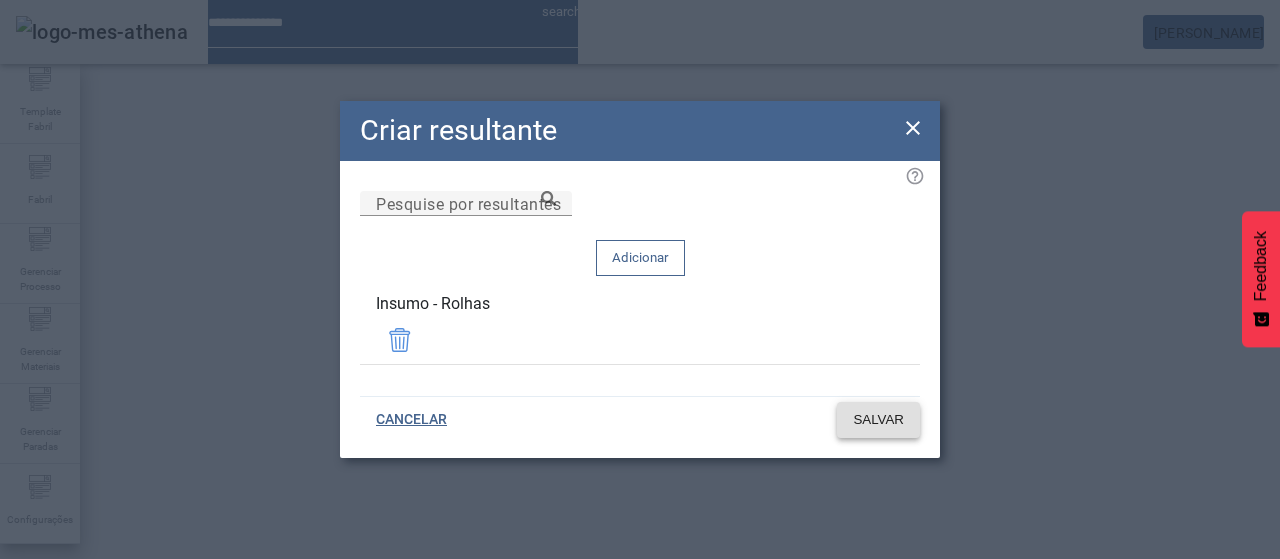 drag, startPoint x: 850, startPoint y: 397, endPoint x: 756, endPoint y: 353, distance: 103.788246 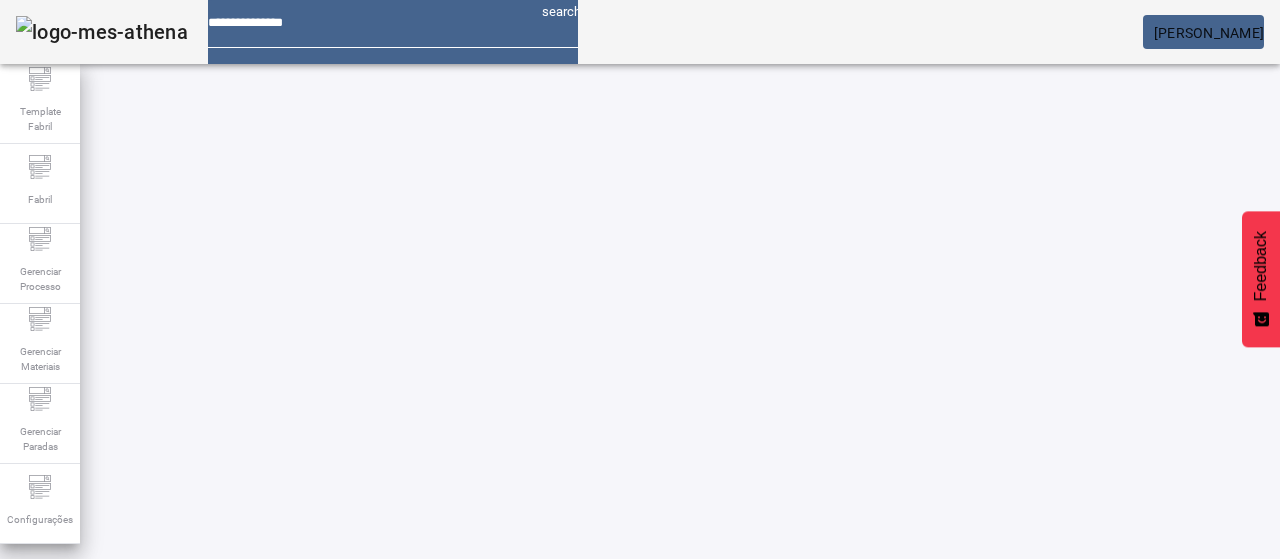 click 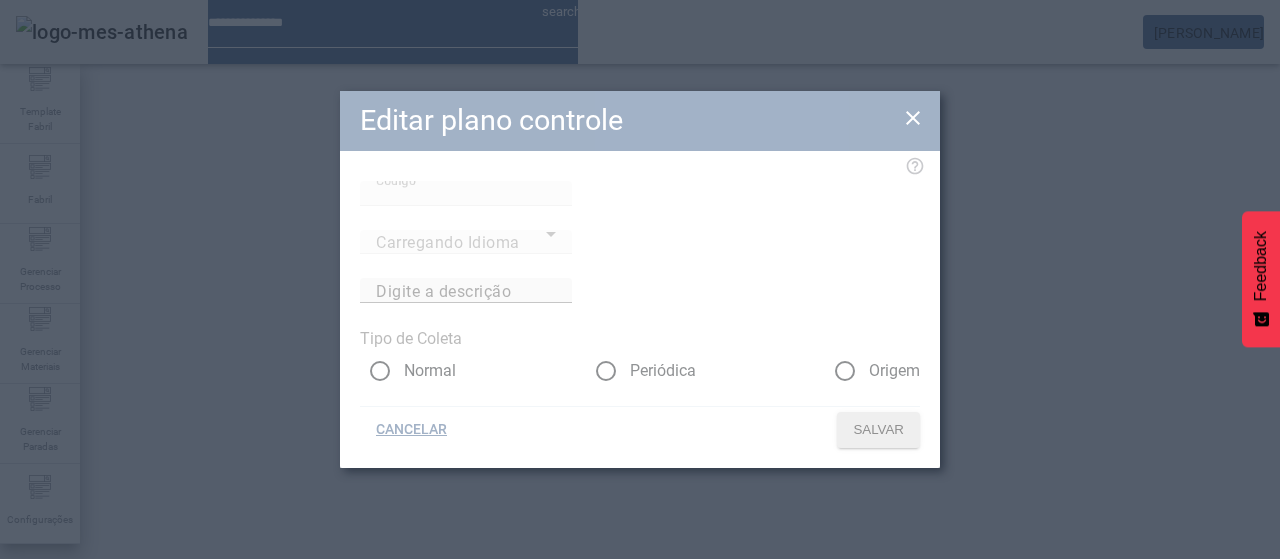 type on "**********" 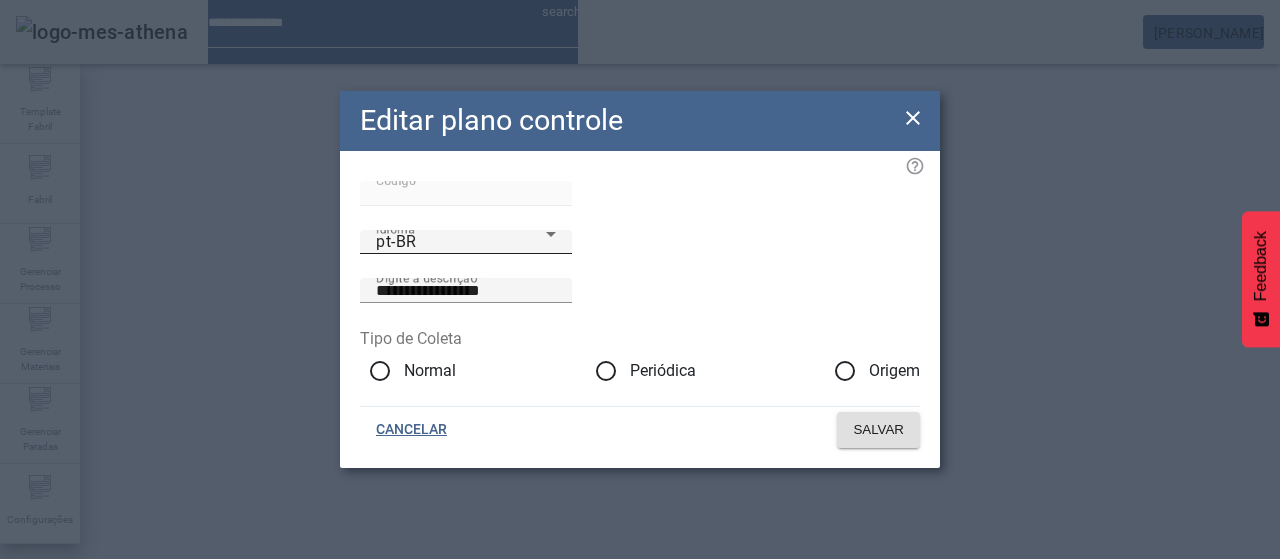 click on "pt-BR" at bounding box center [461, 242] 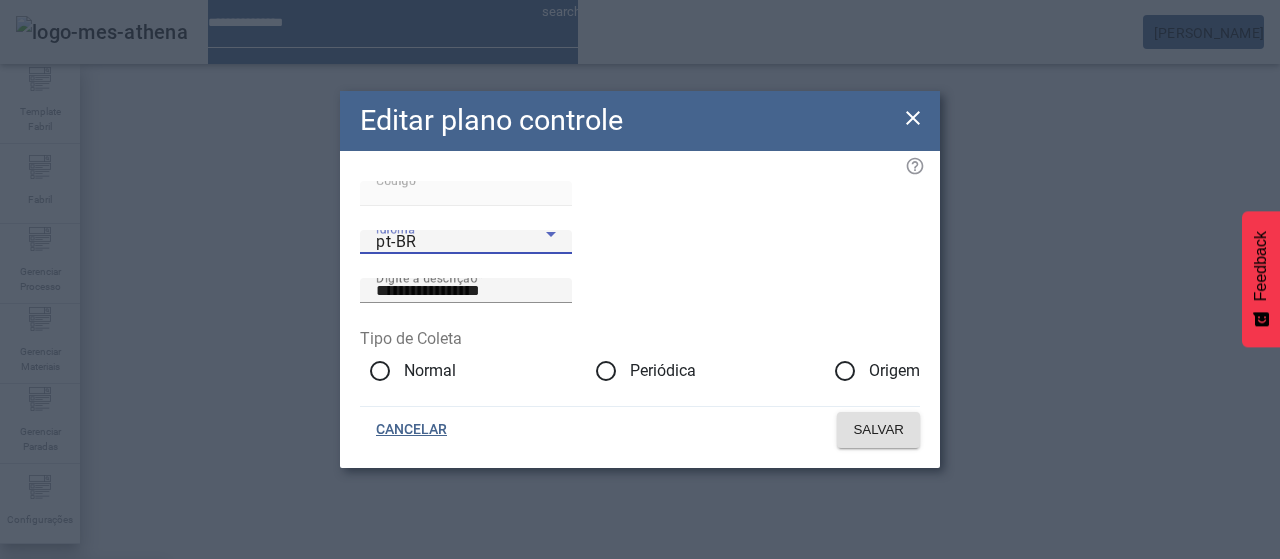 click on "es-ES" at bounding box center (83, 687) 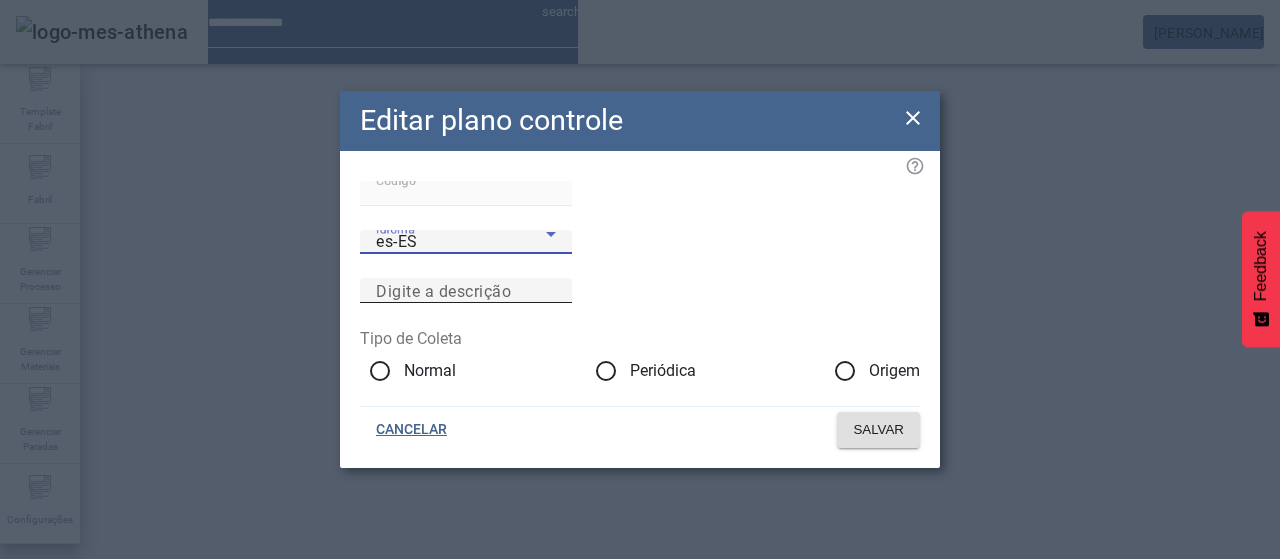 click on "Digite a descrição" at bounding box center (466, 291) 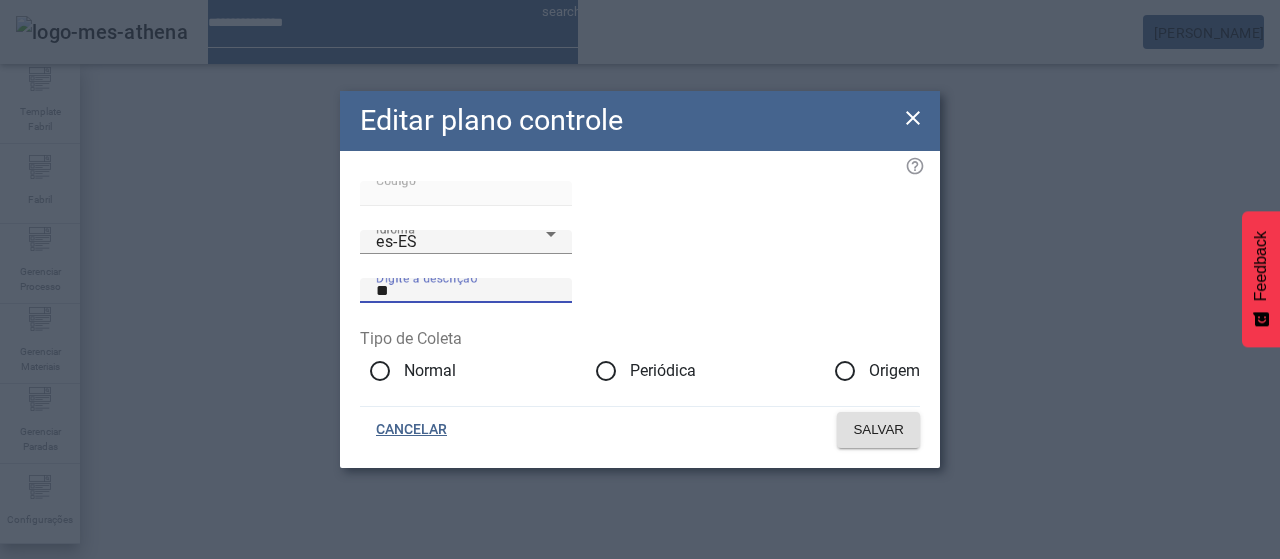 type on "*" 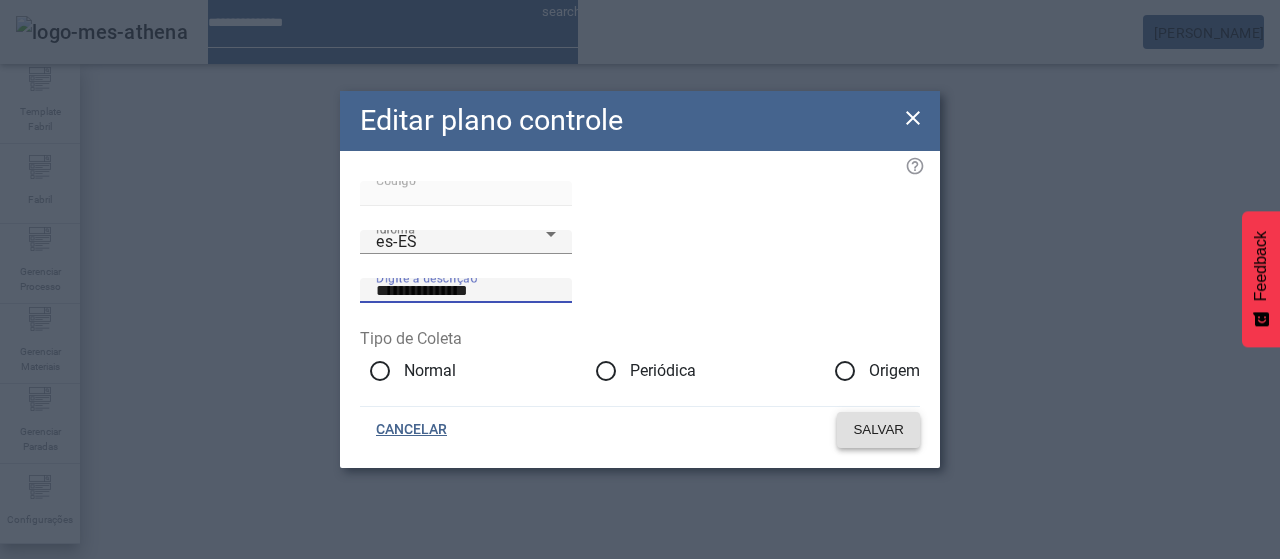 type on "**********" 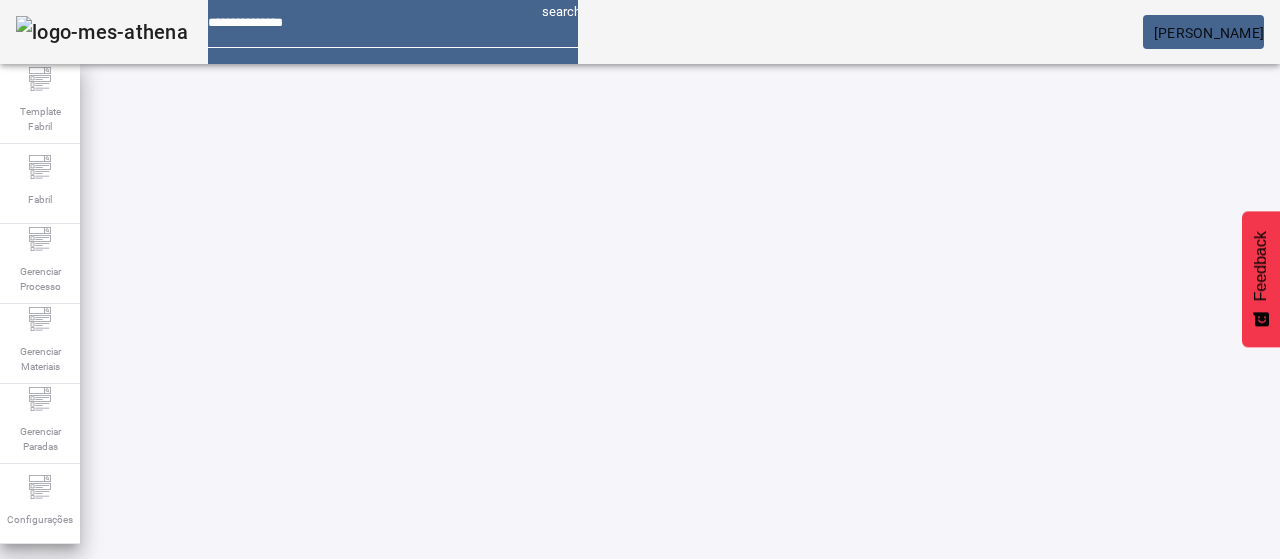 click at bounding box center [572, 828] 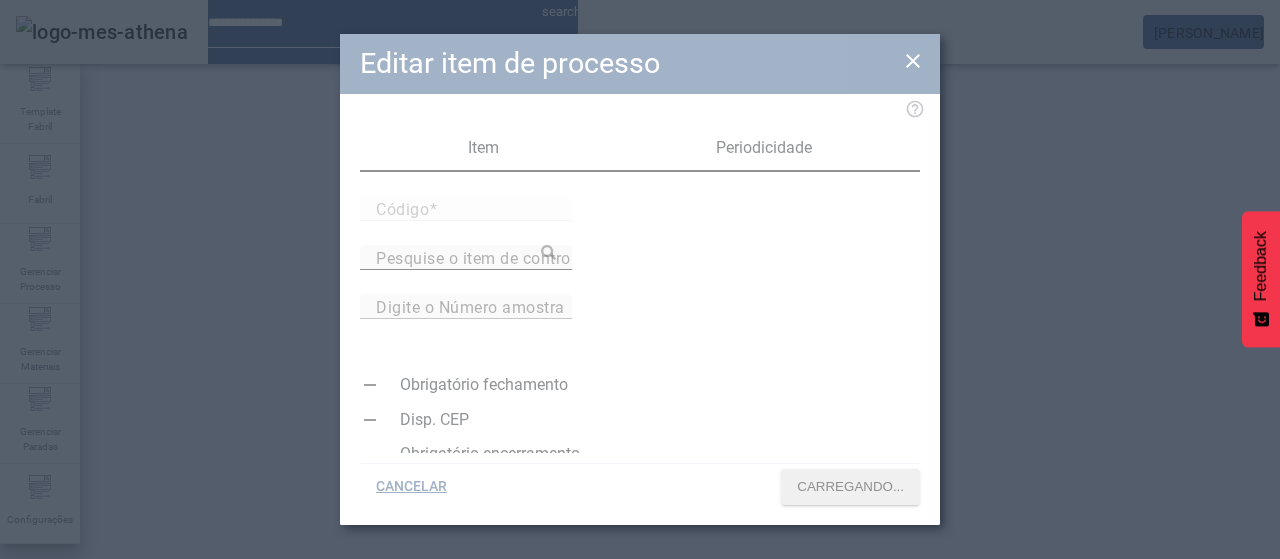 type on "*****" 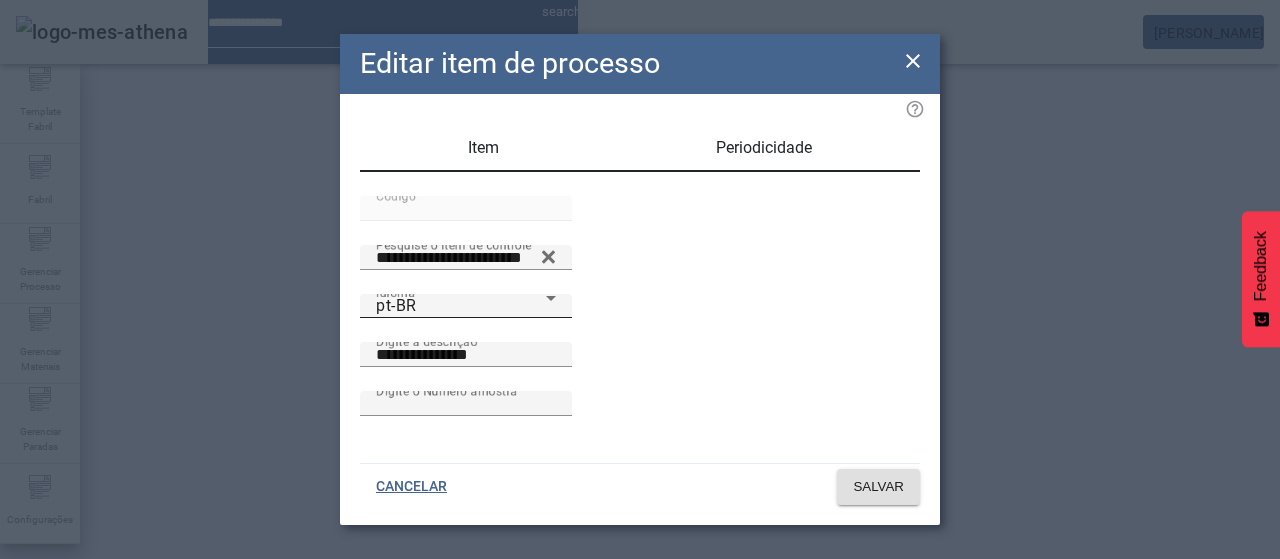 click on "pt-BR" at bounding box center [461, 306] 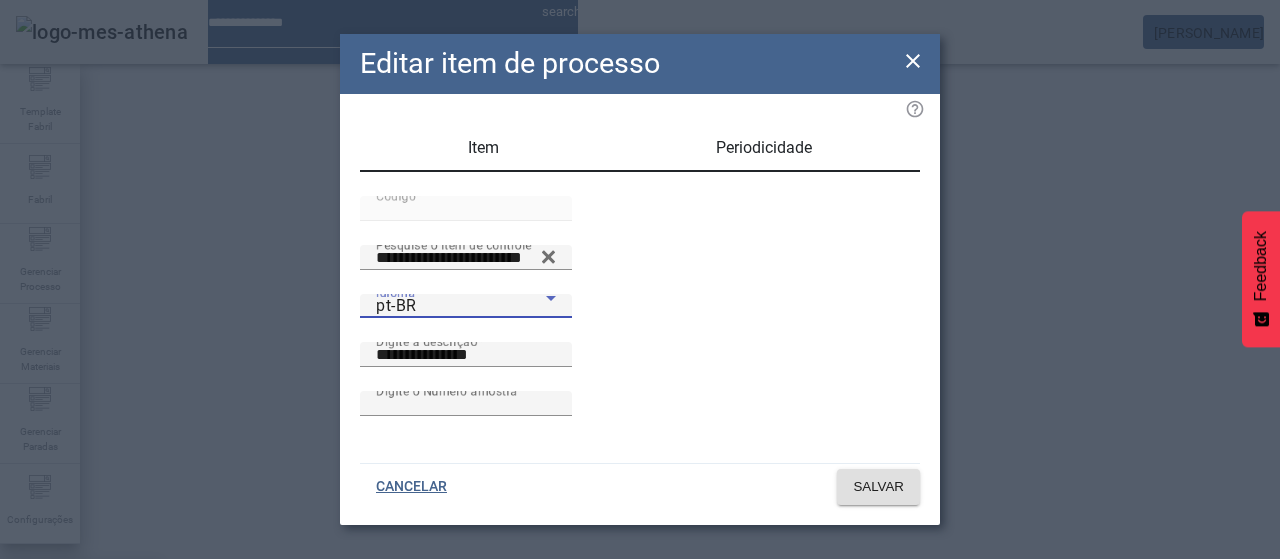 click on "es-ES" at bounding box center [81, 687] 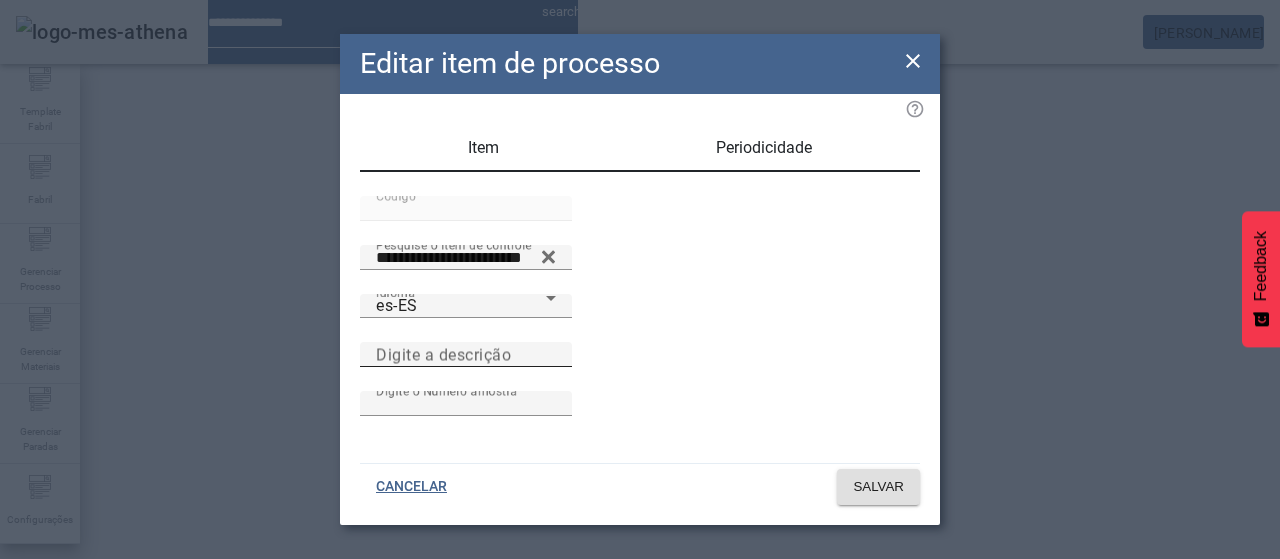 click on "Digite a descrição" at bounding box center [443, 354] 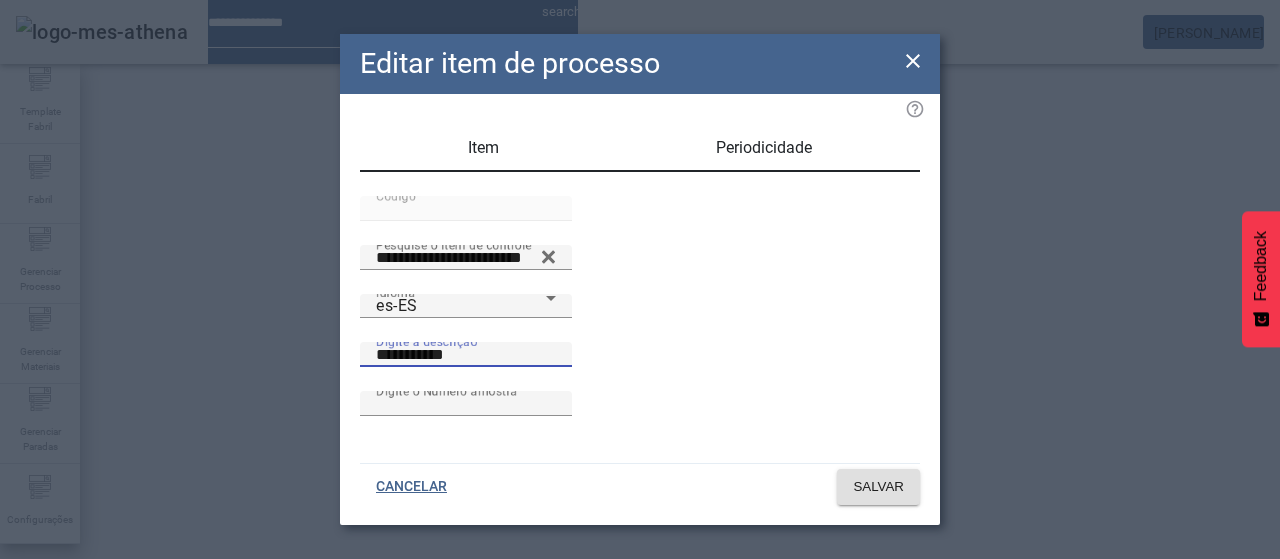 type on "**********" 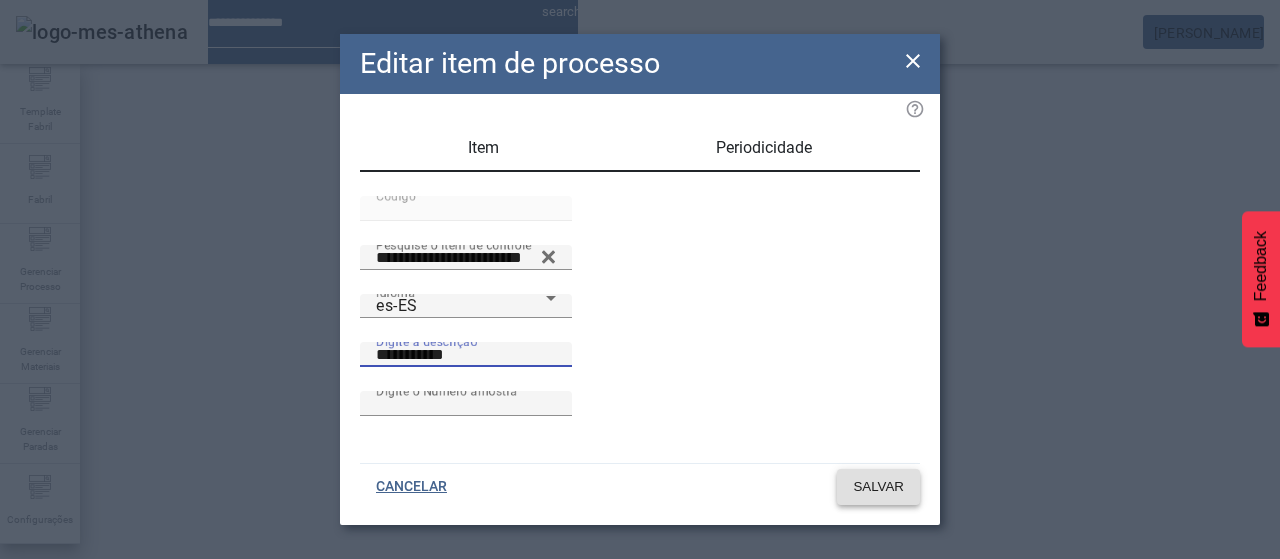 click on "SALVAR" 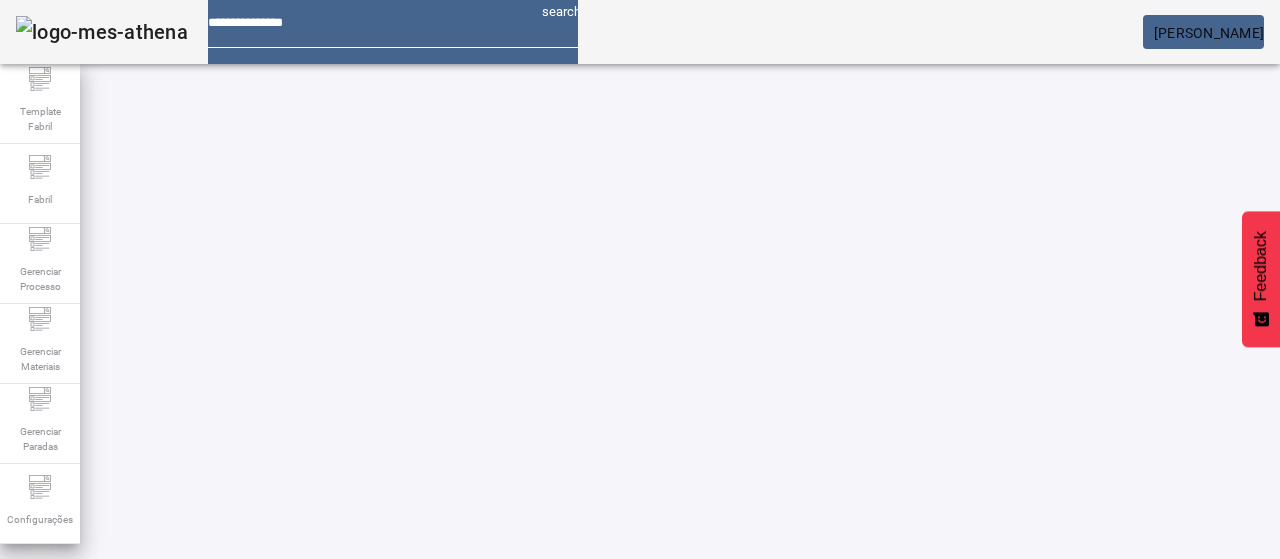 click on "EDITAR" at bounding box center [353, 779] 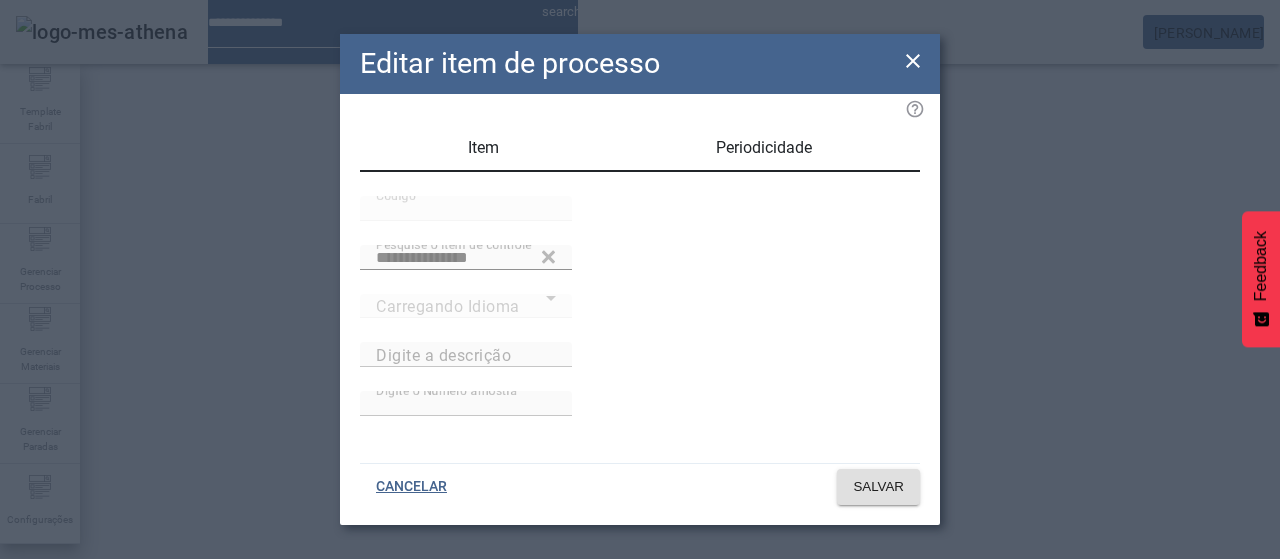 type on "******" 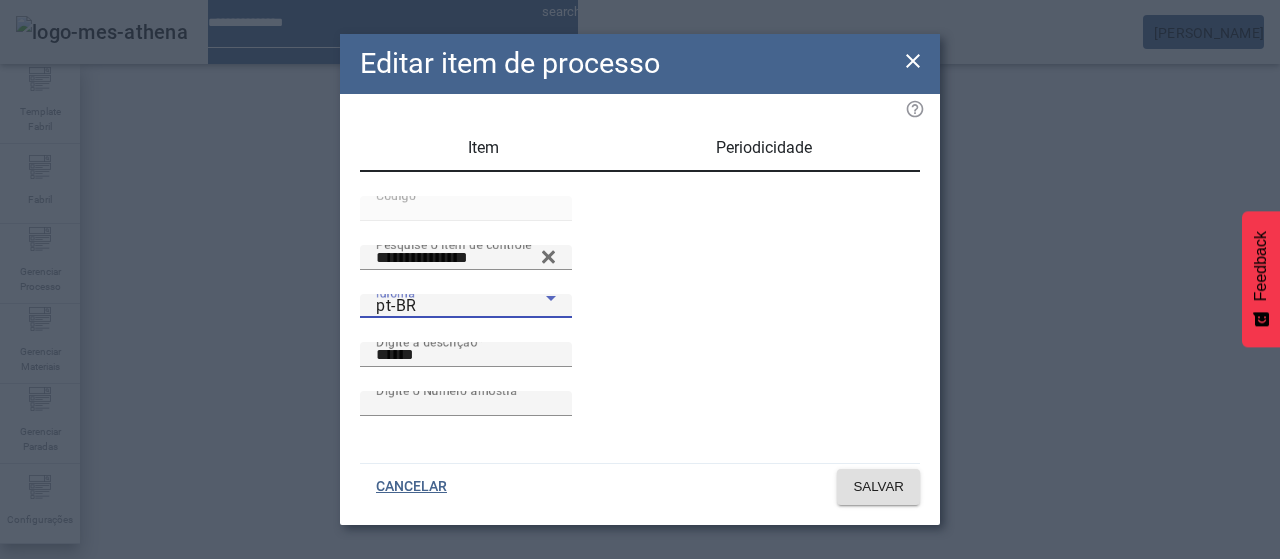 click on "pt-BR" at bounding box center [461, 306] 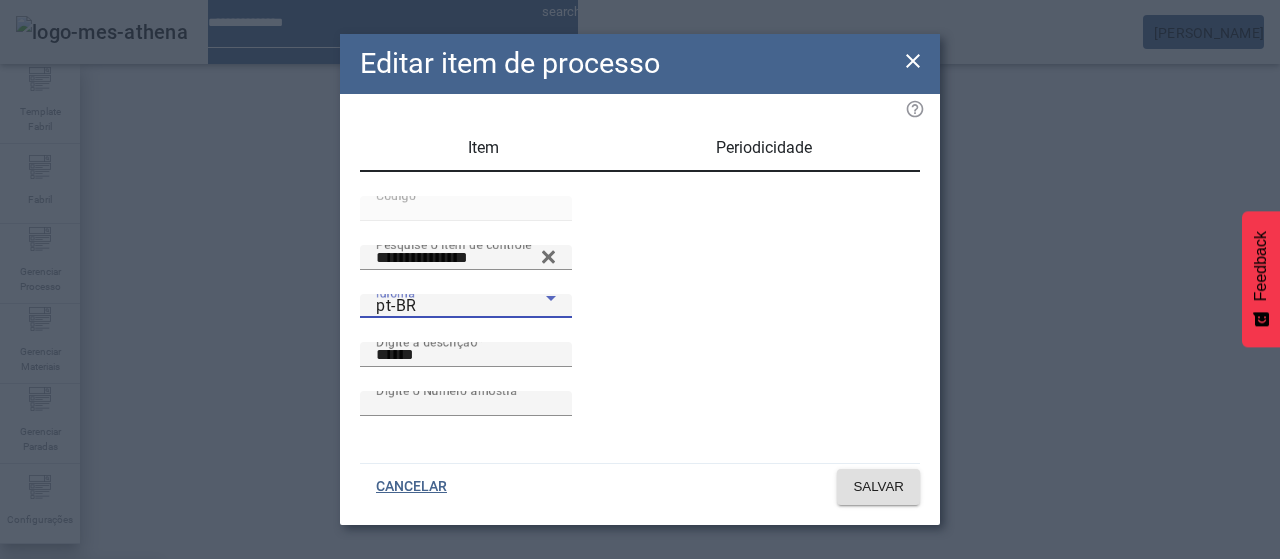 click on "es-ES" at bounding box center [81, 687] 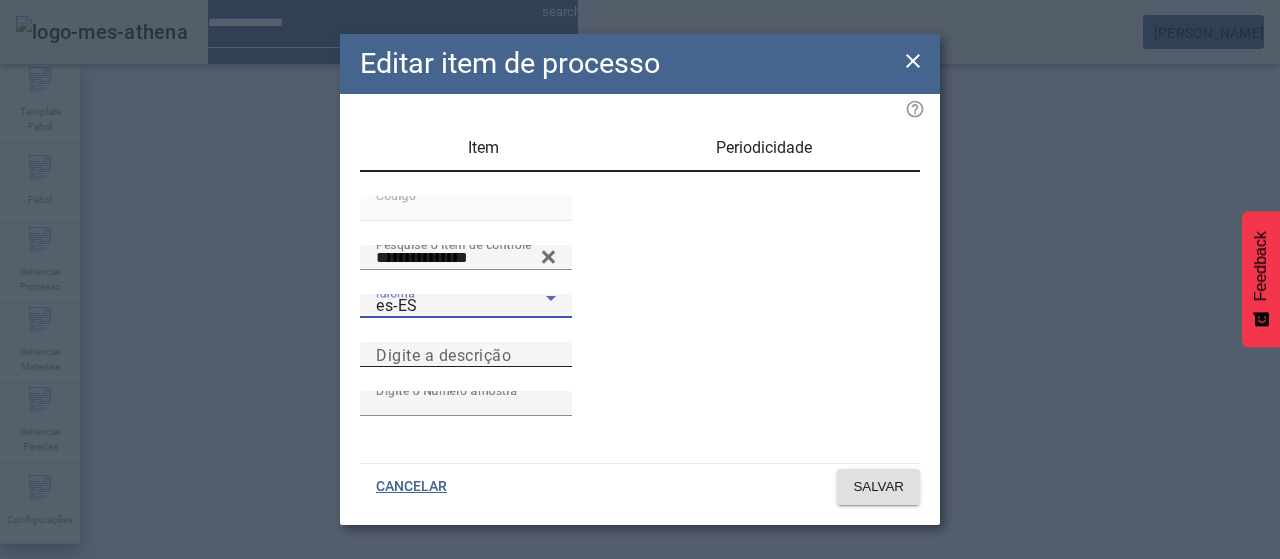 click on "Digite a descrição" at bounding box center [466, 355] 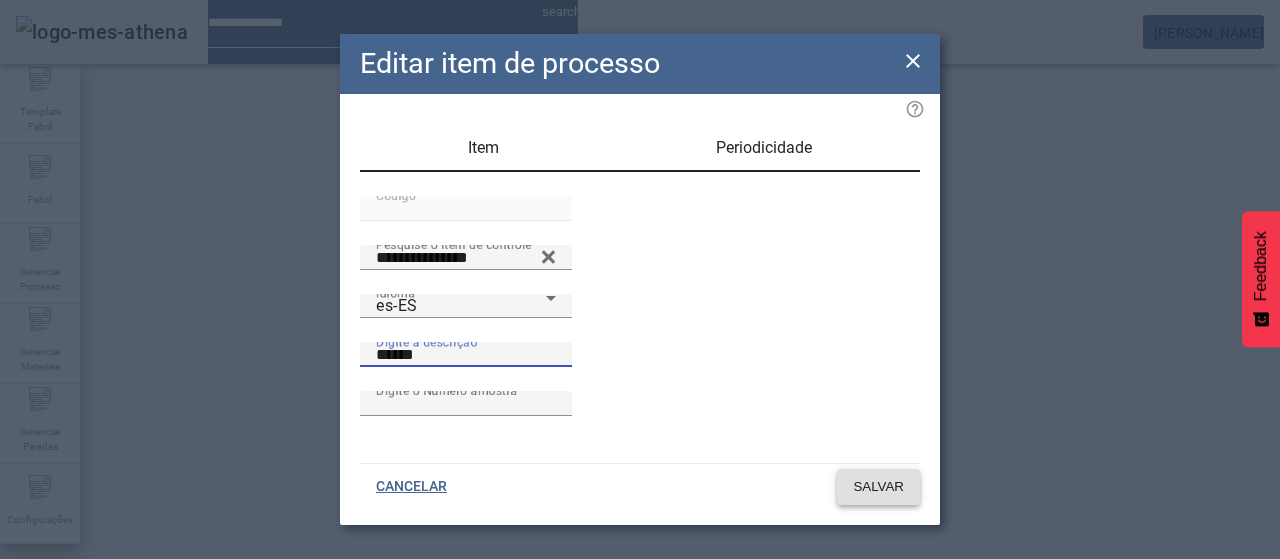 type on "******" 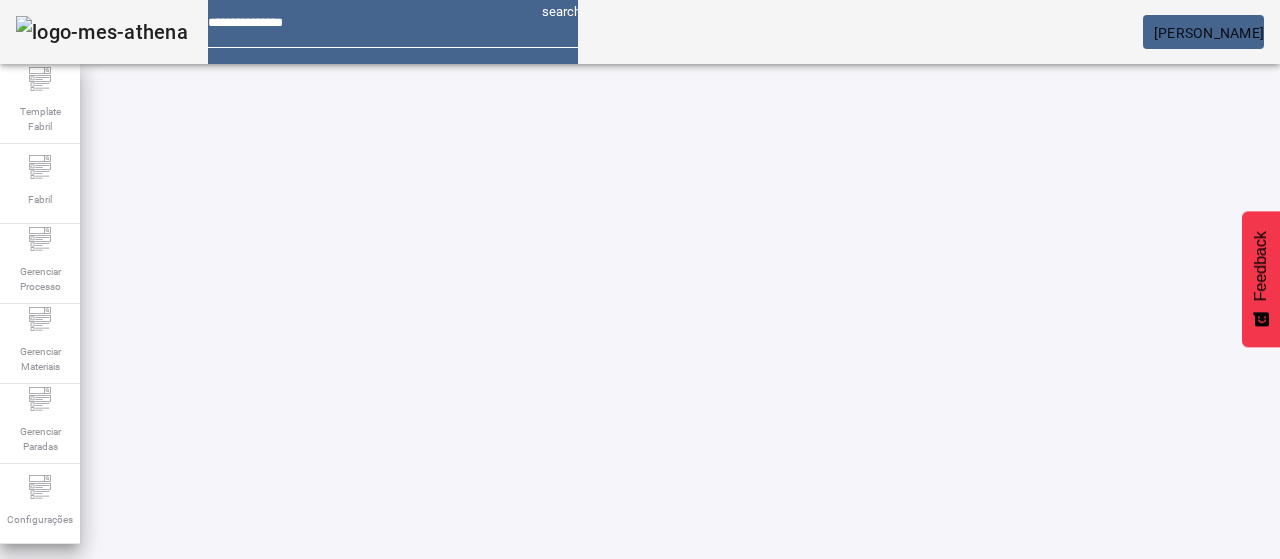 click on "EDITAR" at bounding box center [353, 779] 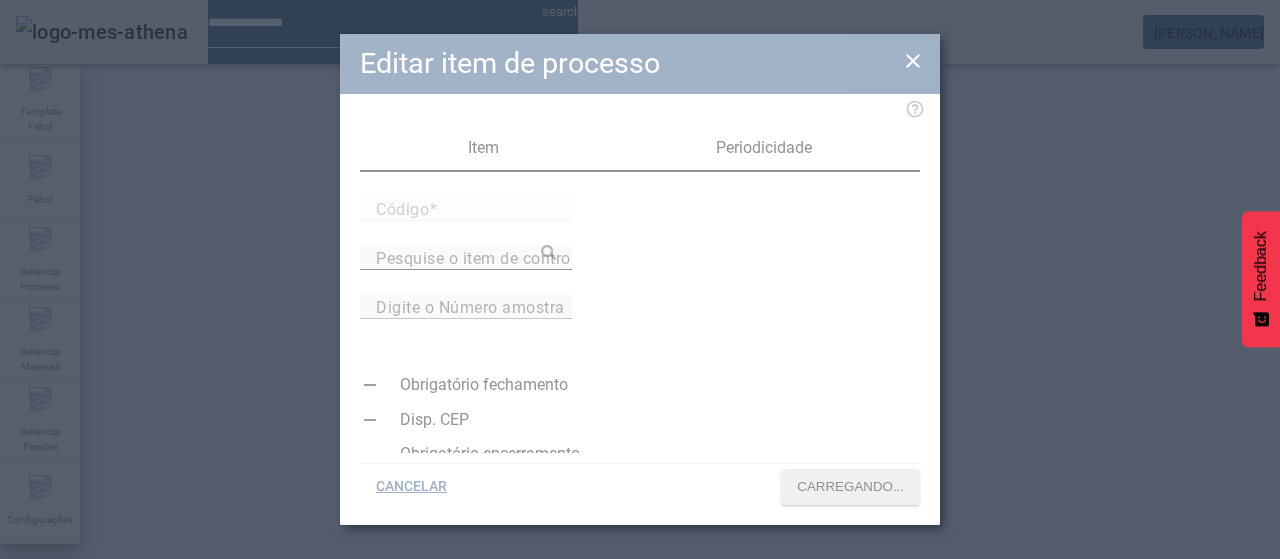 type on "*****" 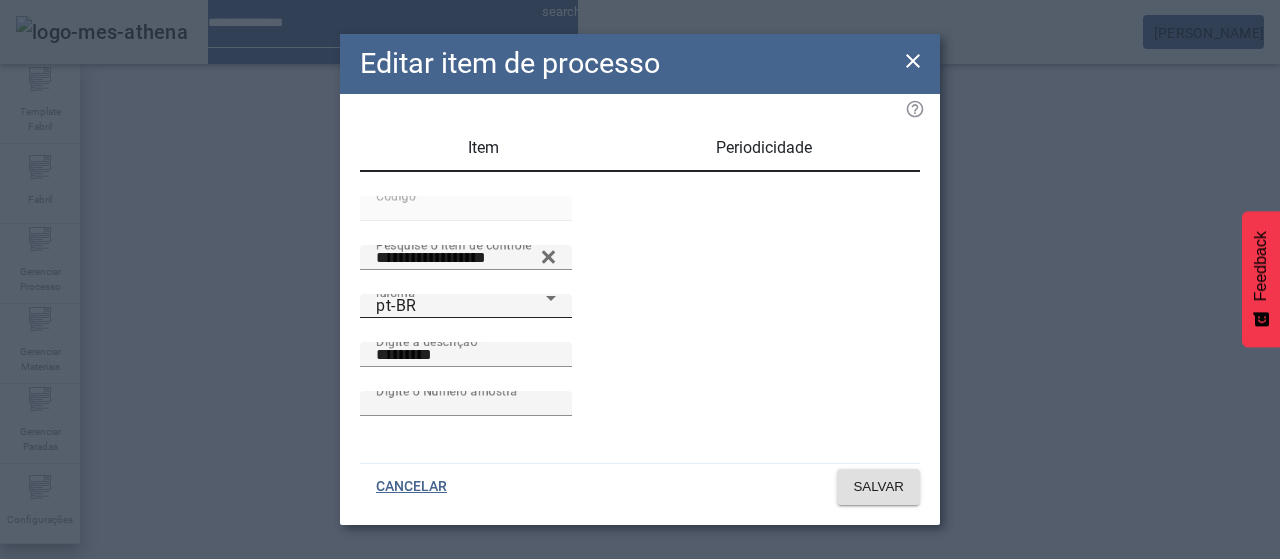 click on "Idioma pt-BR" at bounding box center [466, 306] 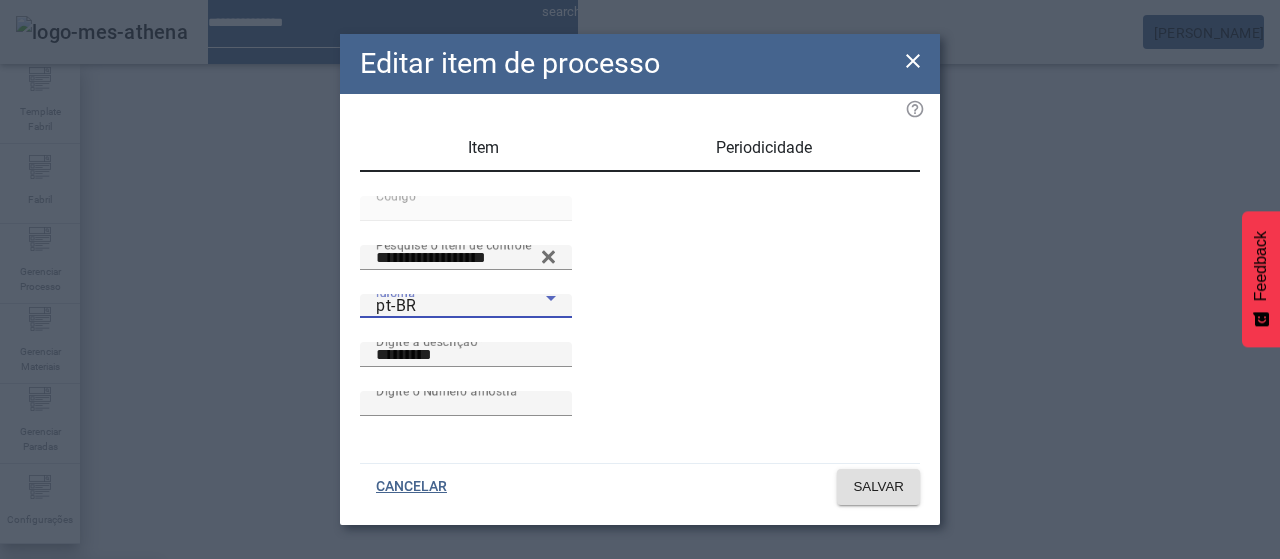 click on "es-ES" at bounding box center [81, 687] 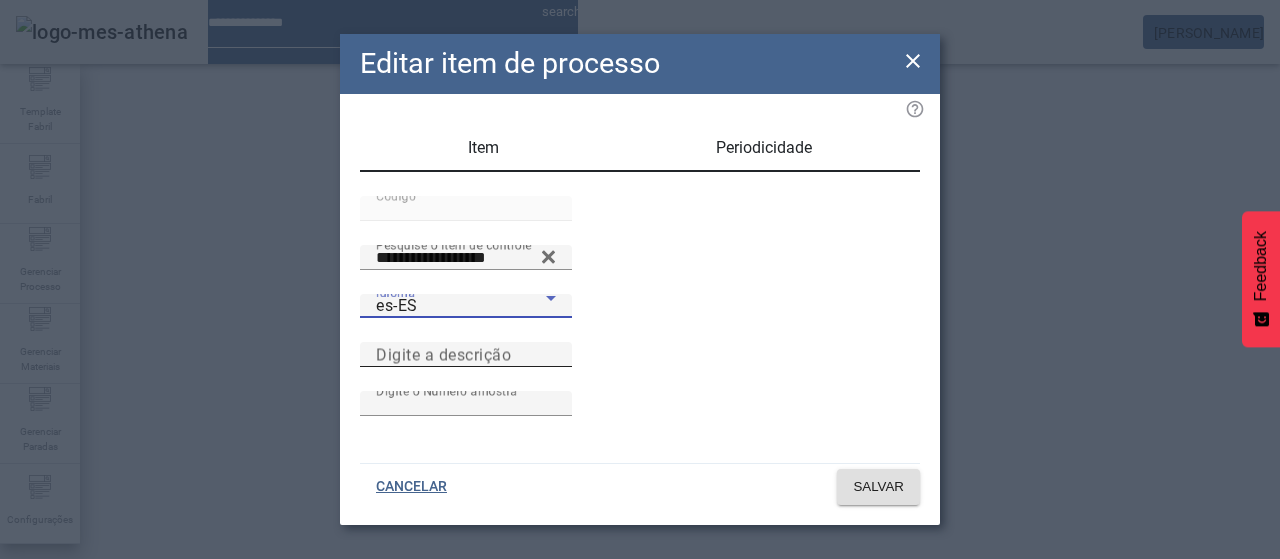click on "Digite a descrição" at bounding box center [466, 355] 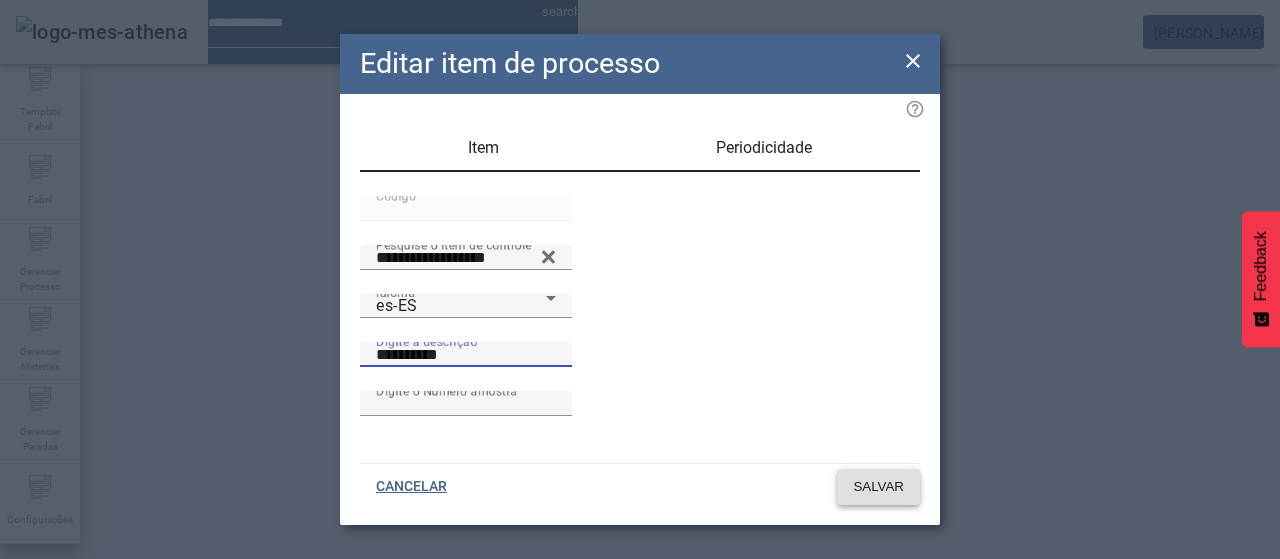 type on "**********" 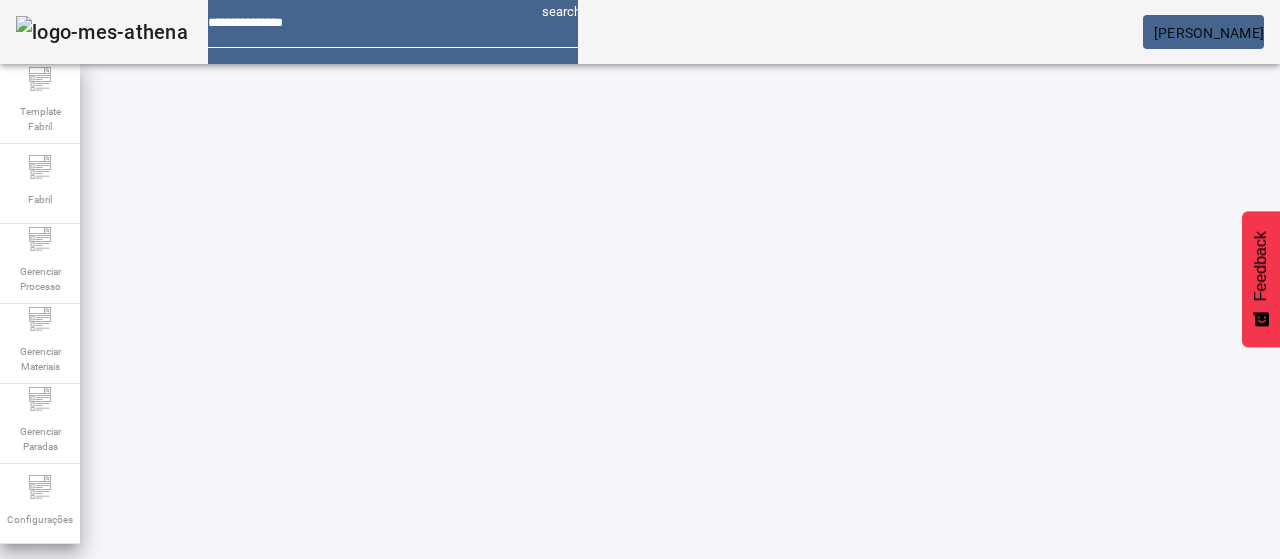 click at bounding box center [572, 779] 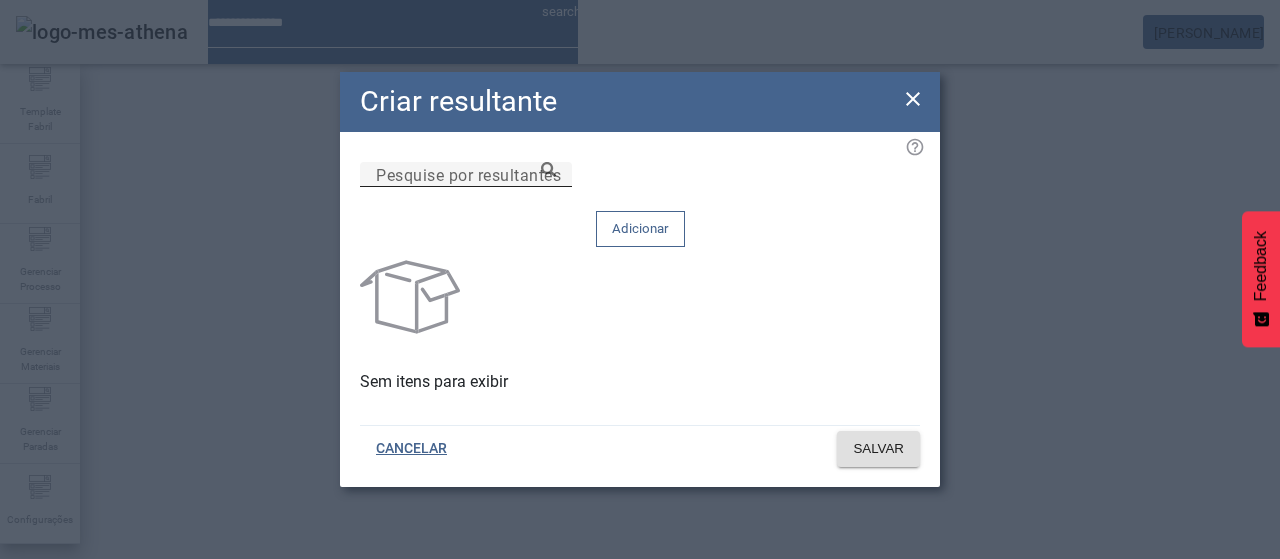 drag, startPoint x: 625, startPoint y: 215, endPoint x: 672, endPoint y: 213, distance: 47.042534 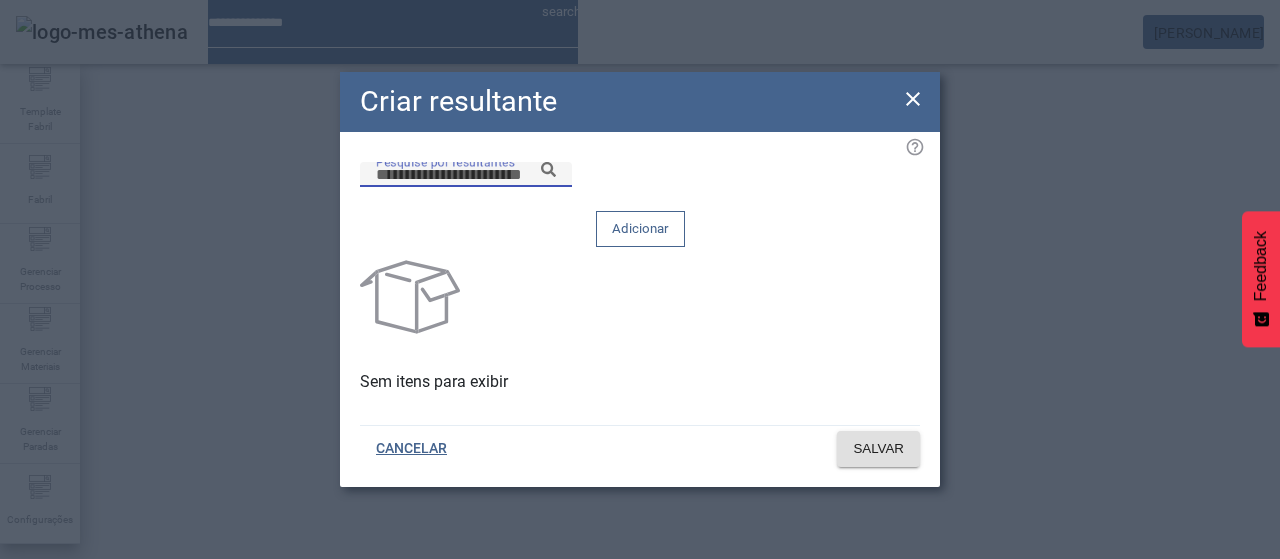 paste on "**********" 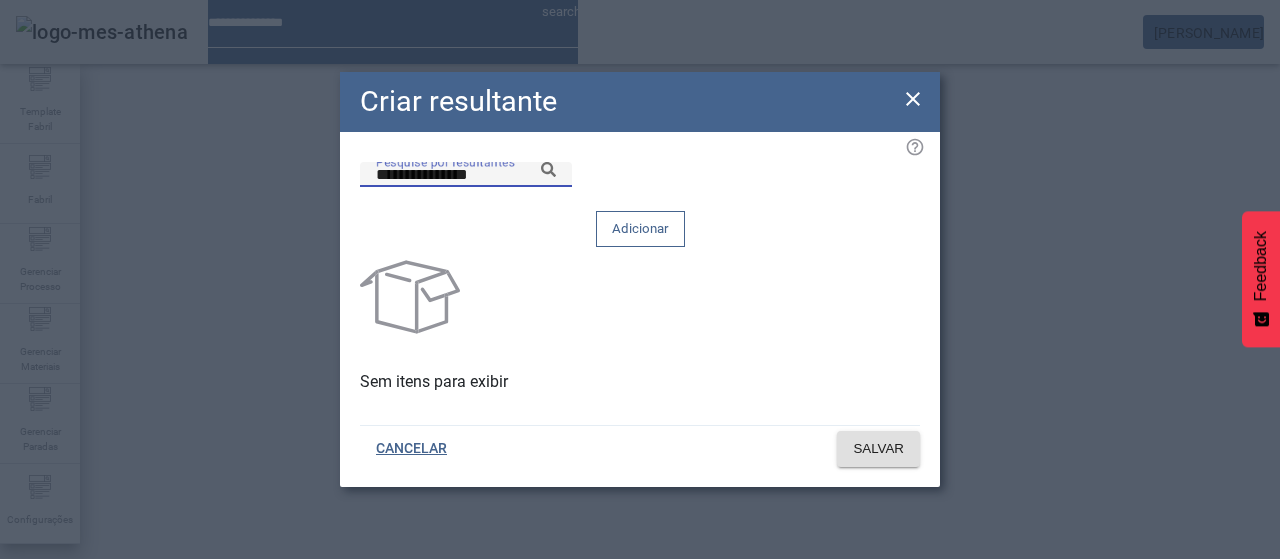 click 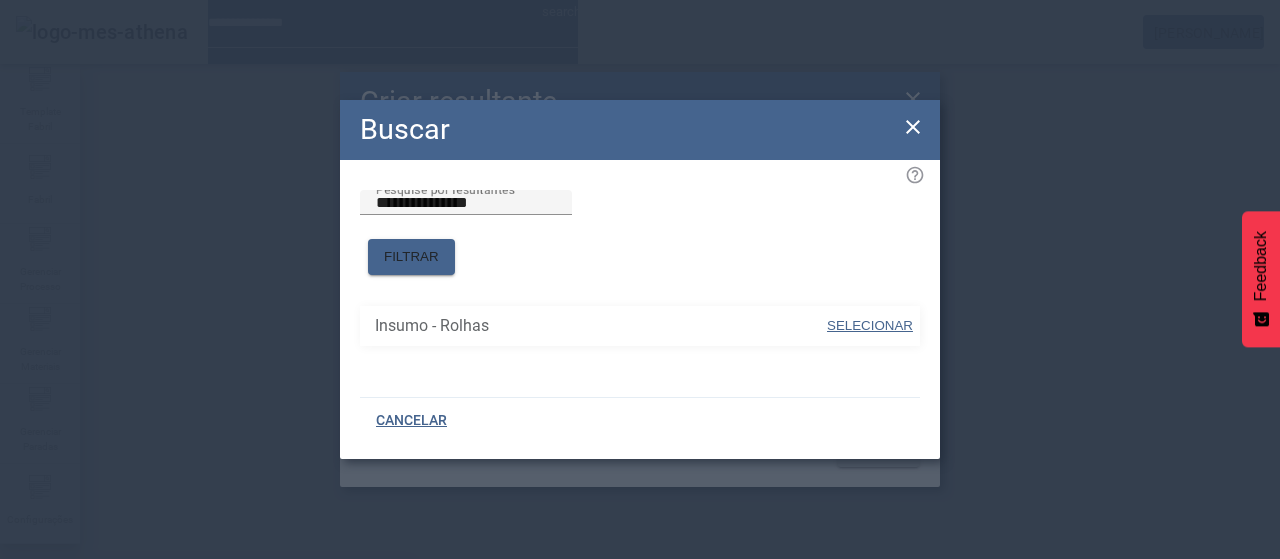 drag, startPoint x: 852, startPoint y: 304, endPoint x: 825, endPoint y: 237, distance: 72.235725 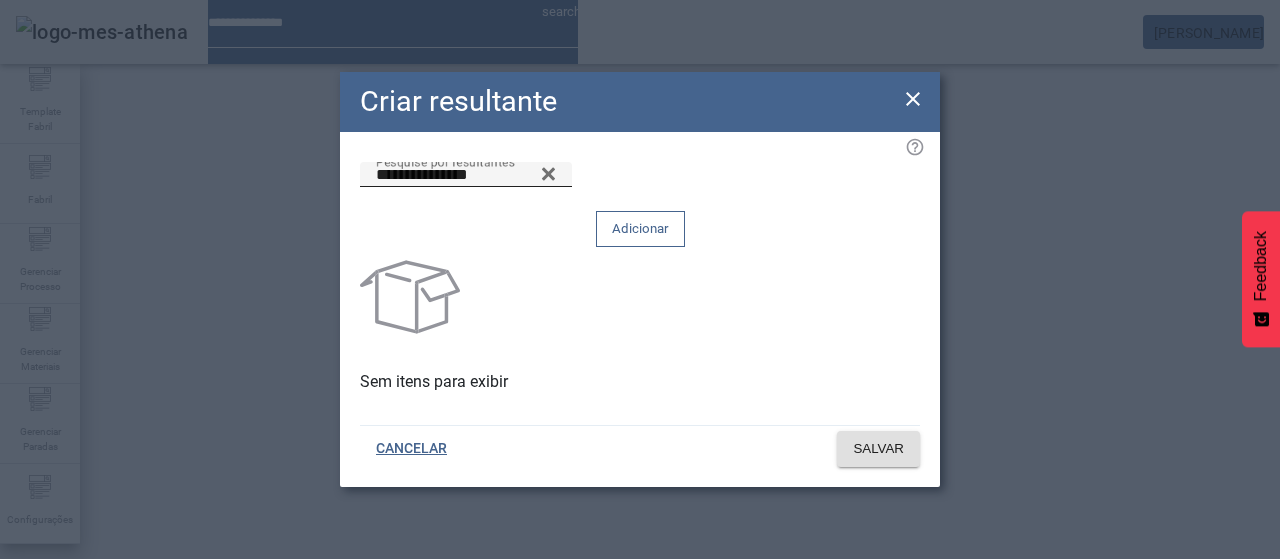 click on "Adicionar" 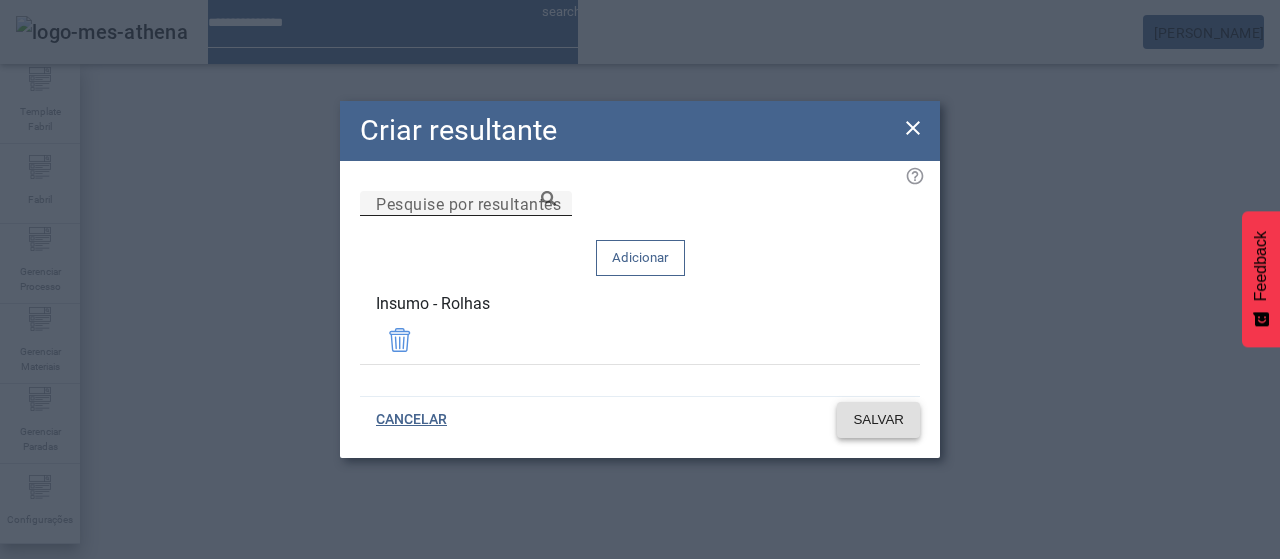 click on "SALVAR" 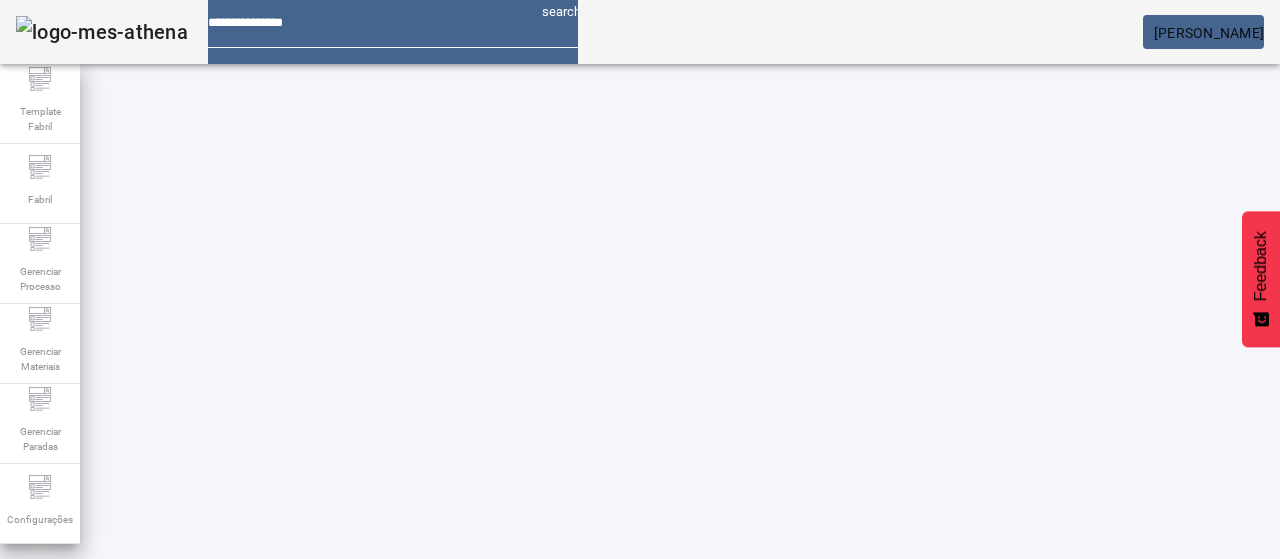 click at bounding box center [870, 779] 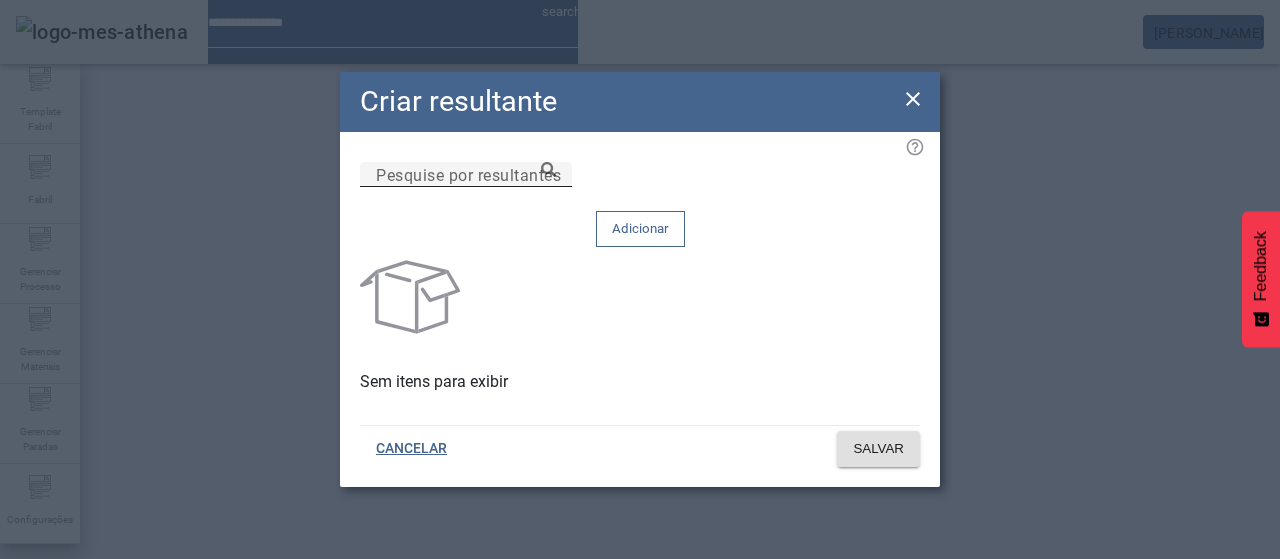 drag, startPoint x: 728, startPoint y: 214, endPoint x: 754, endPoint y: 211, distance: 26.172504 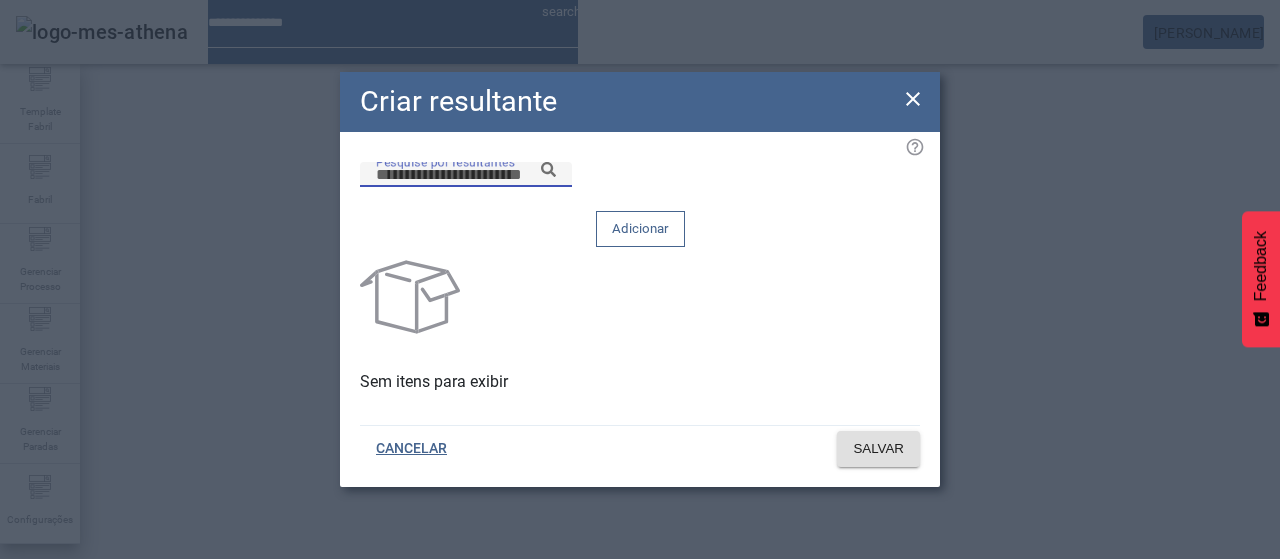 paste on "**********" 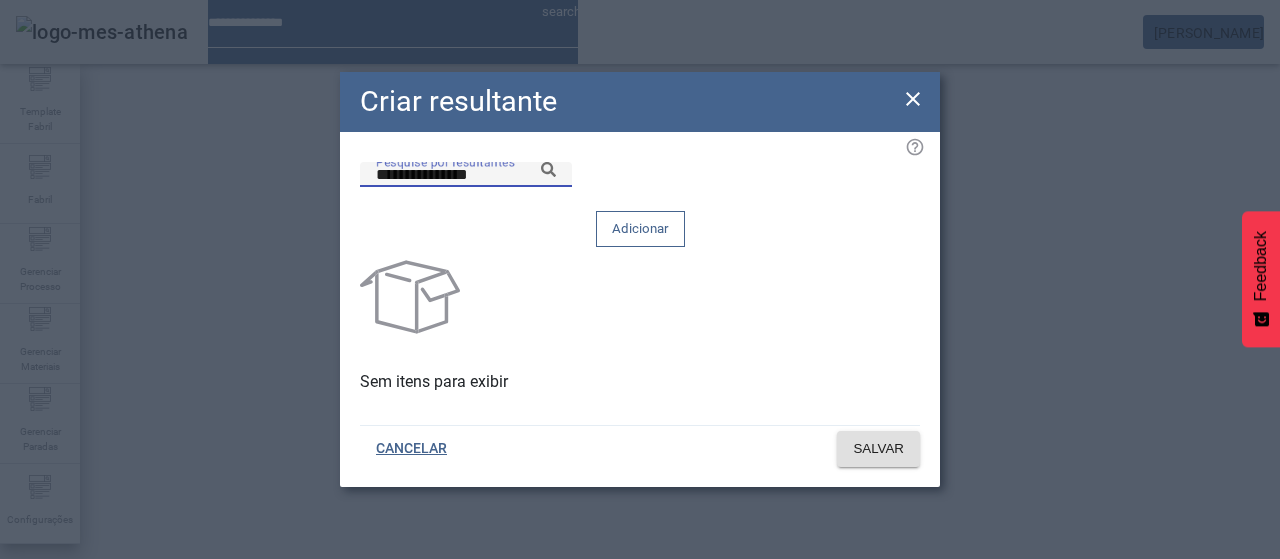 click 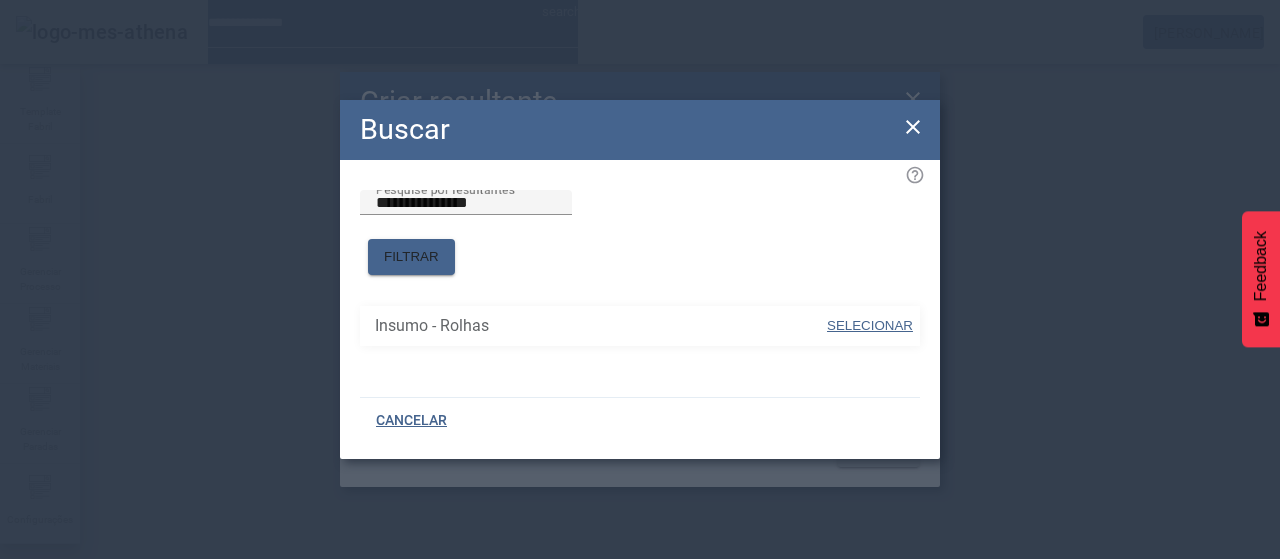 click on "SELECIONAR" at bounding box center [870, 325] 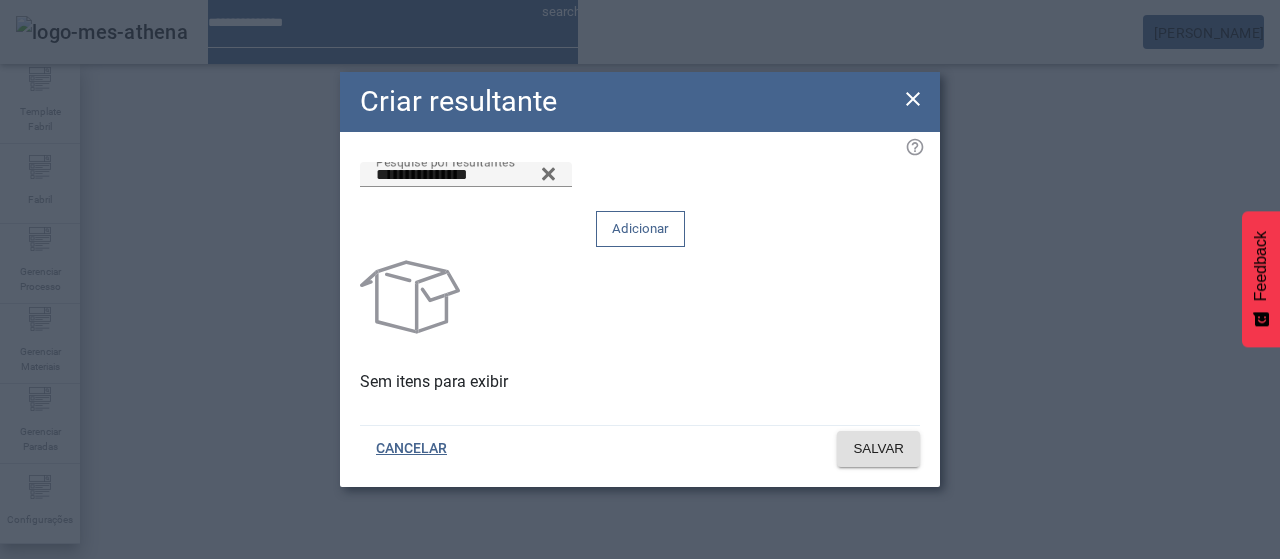 click on "Adicionar" 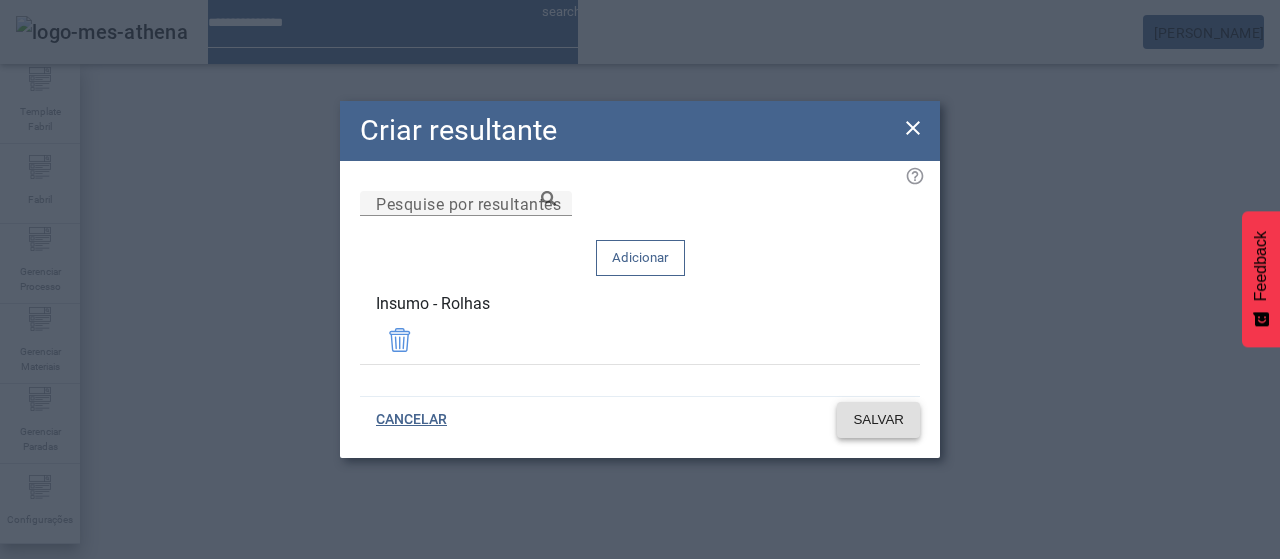 click on "SALVAR" 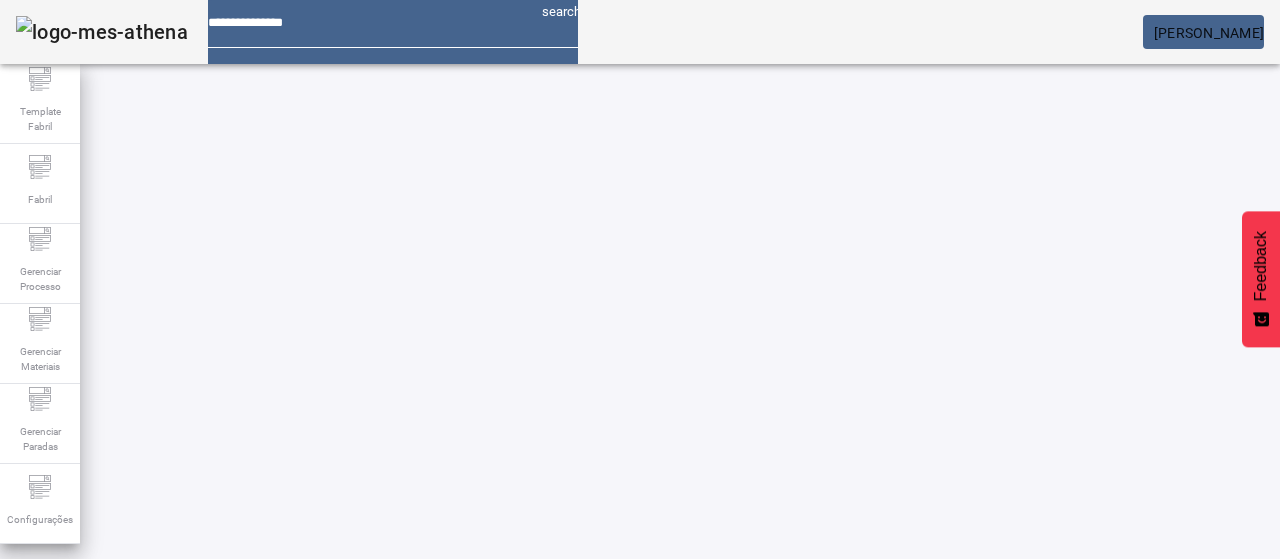 click at bounding box center [1169, 779] 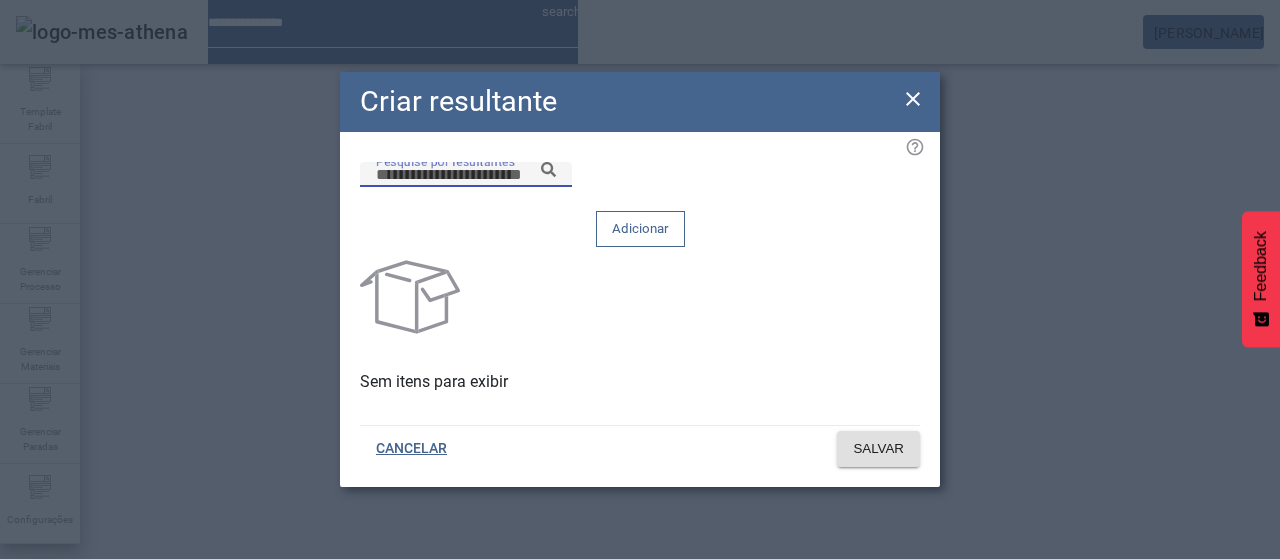 drag, startPoint x: 697, startPoint y: 211, endPoint x: 754, endPoint y: 211, distance: 57 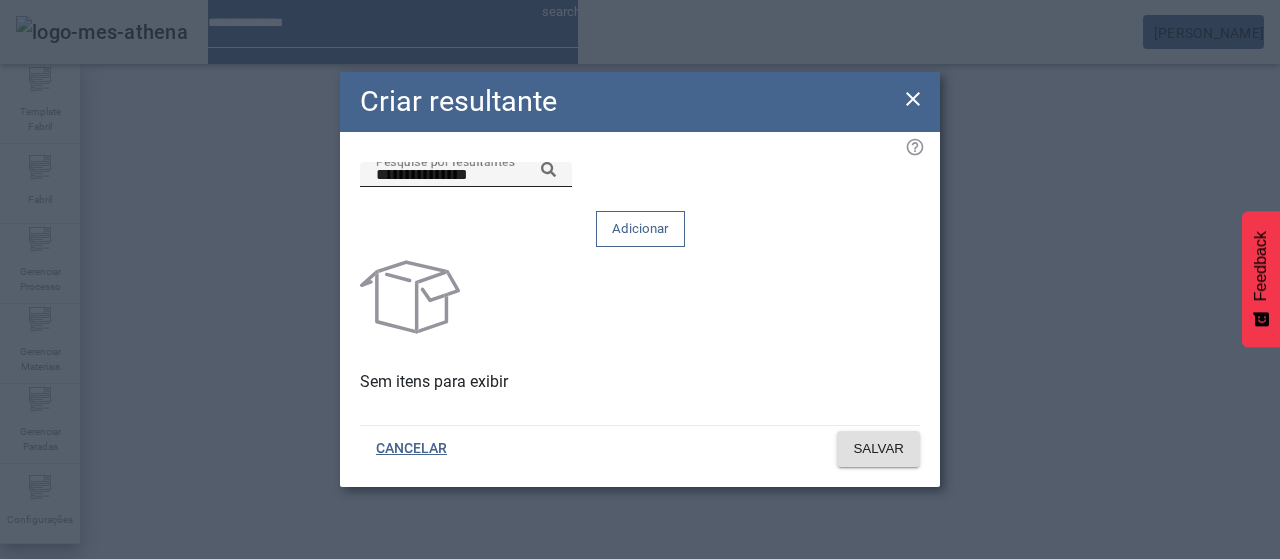 click 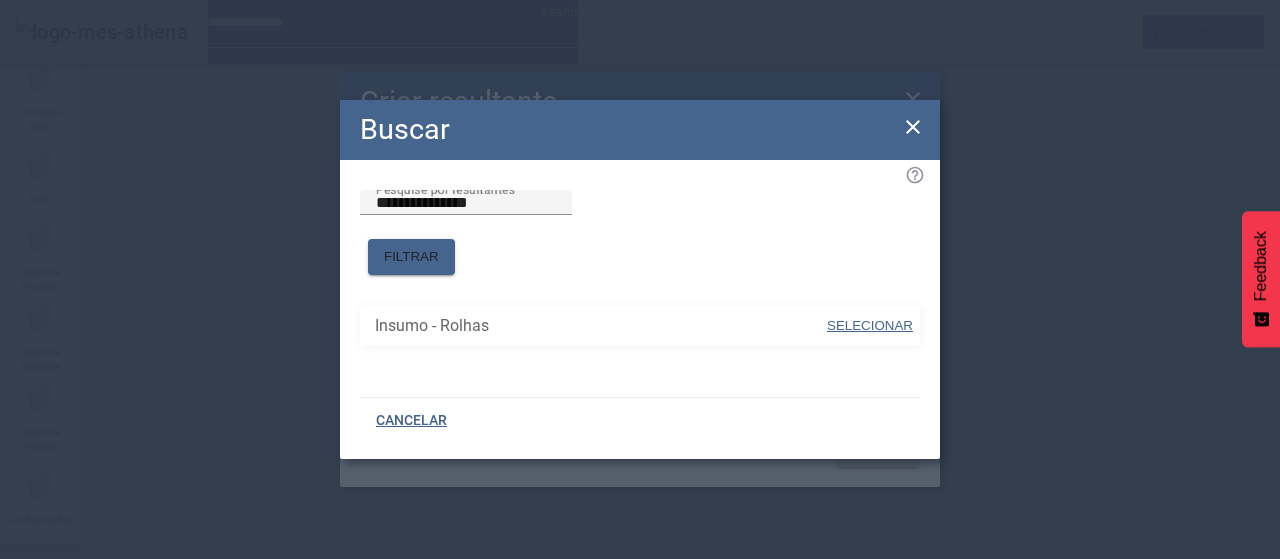 drag, startPoint x: 860, startPoint y: 310, endPoint x: 872, endPoint y: 323, distance: 17.691807 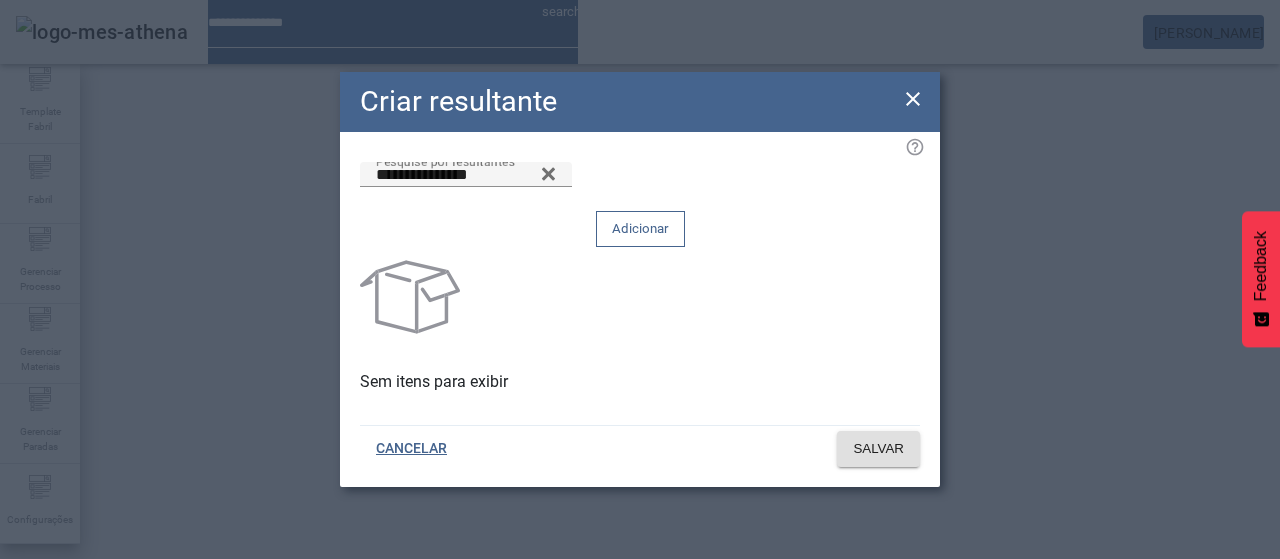 click 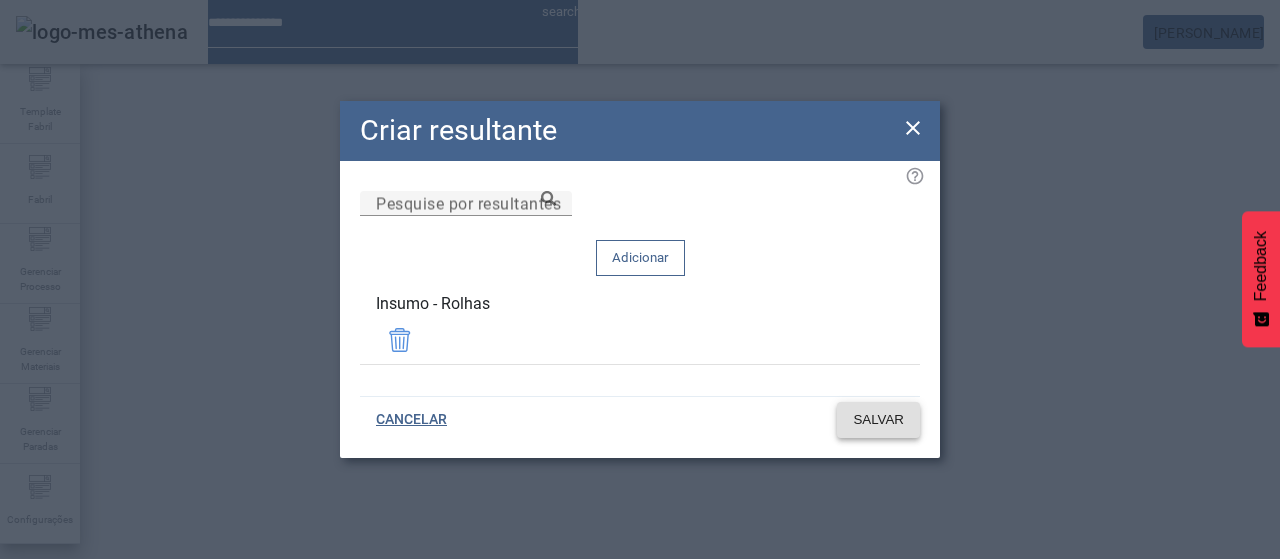 click on "SALVAR" 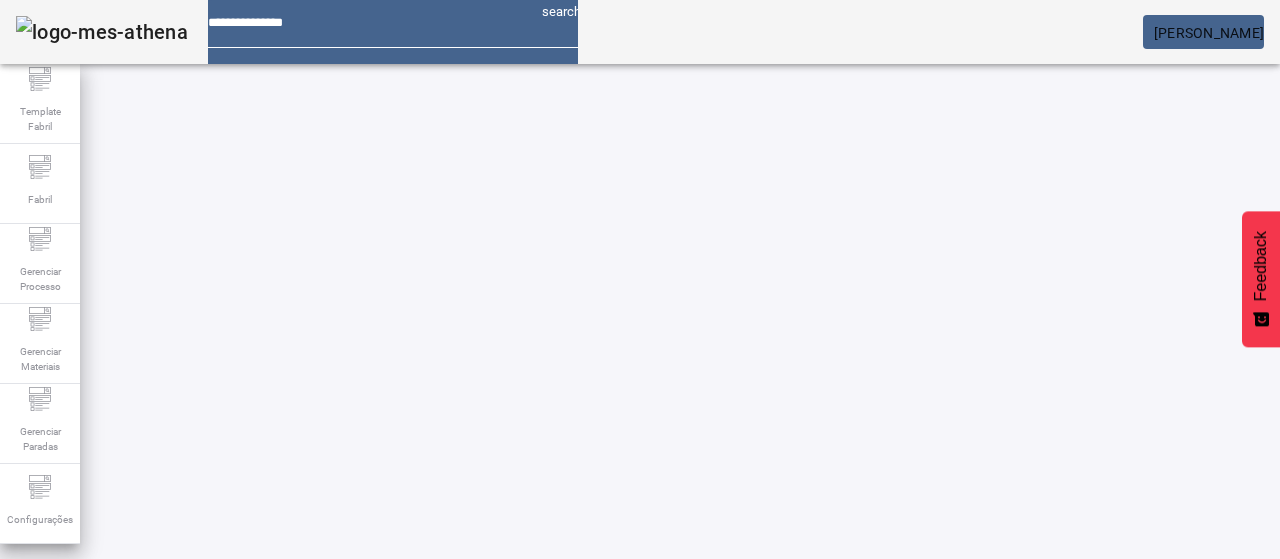 click on "ABRIR FILTROS" 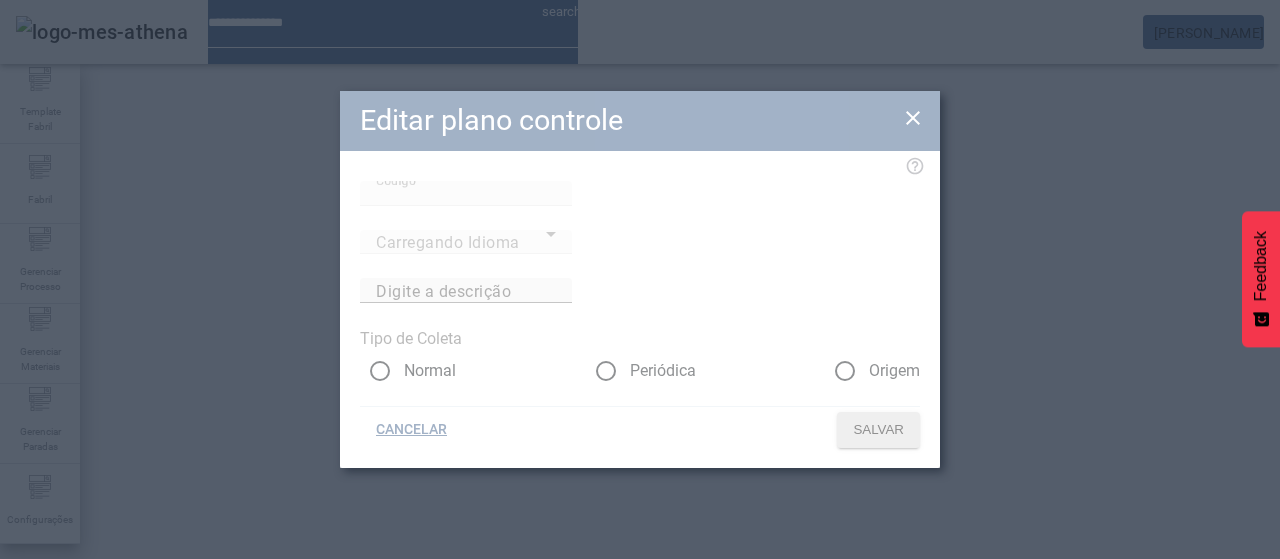 type on "******" 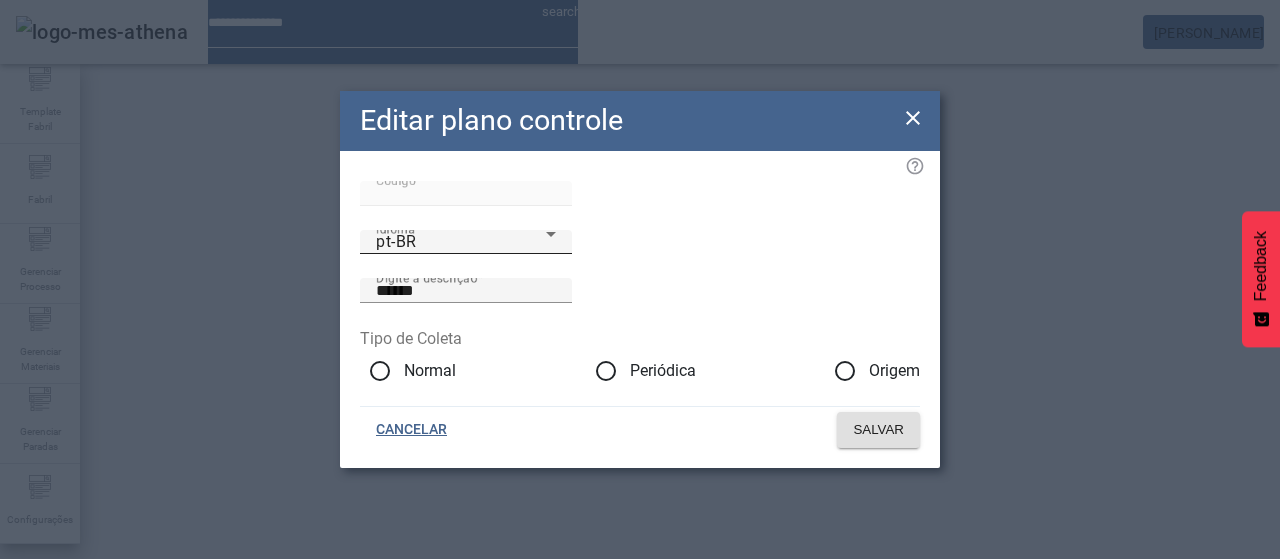 click on "pt-BR" at bounding box center (461, 242) 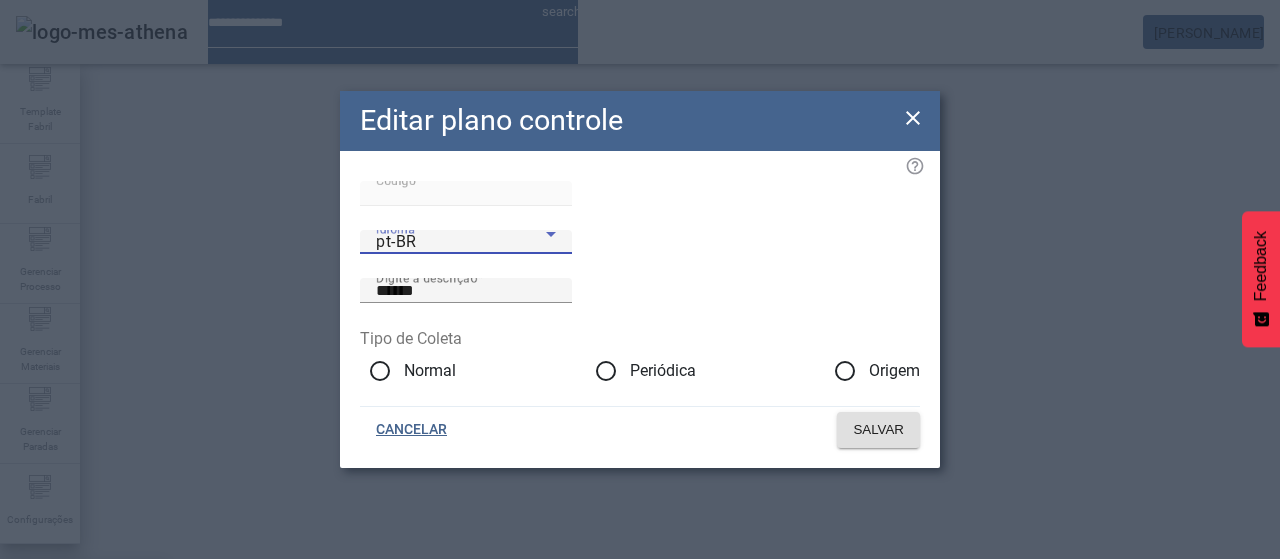 click on "es-ES" at bounding box center [83, 687] 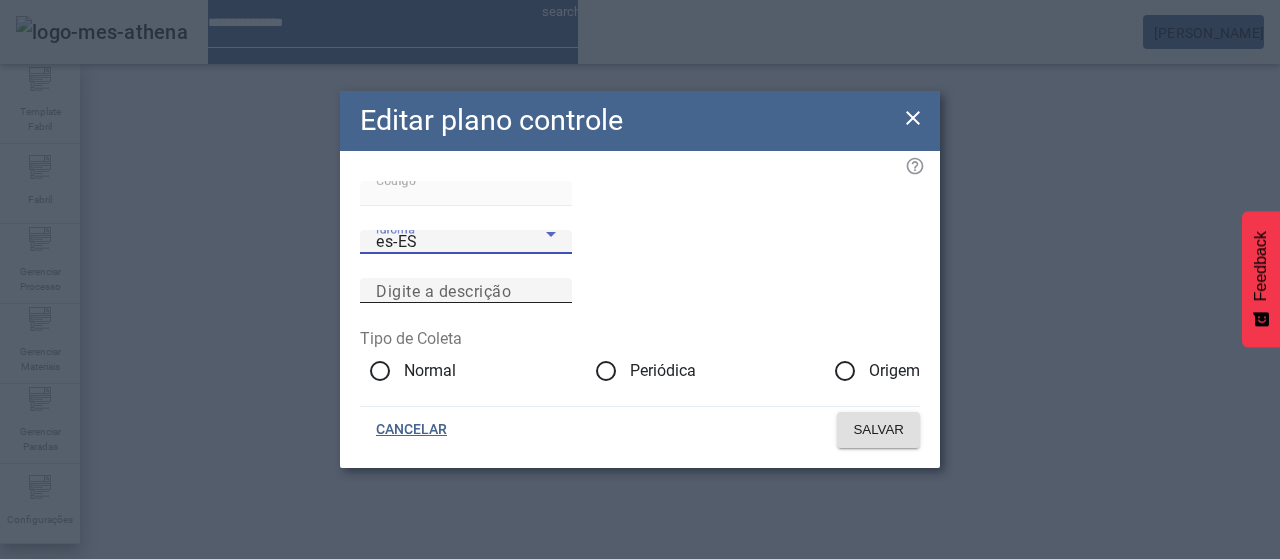 click on "Digite a descrição" at bounding box center [443, 290] 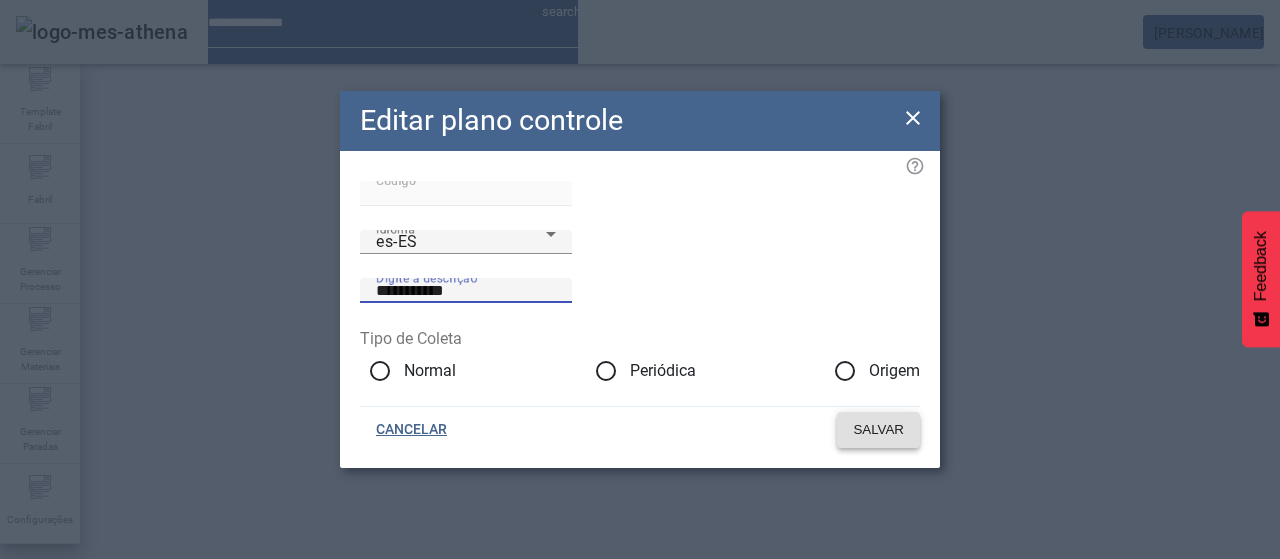 type on "**********" 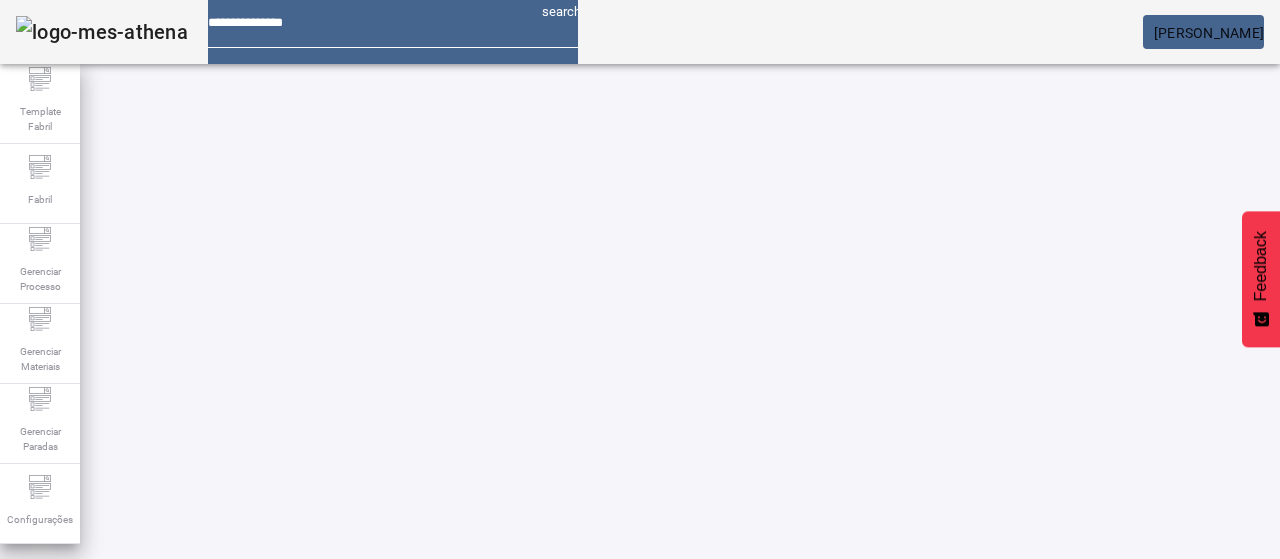 click at bounding box center (572, 828) 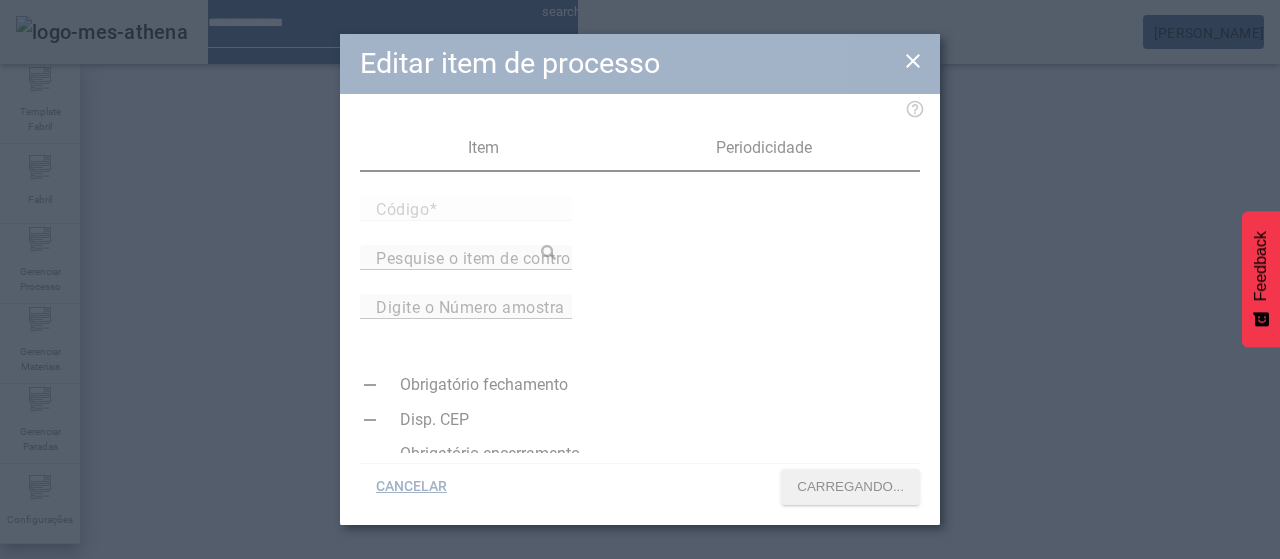 type on "*****" 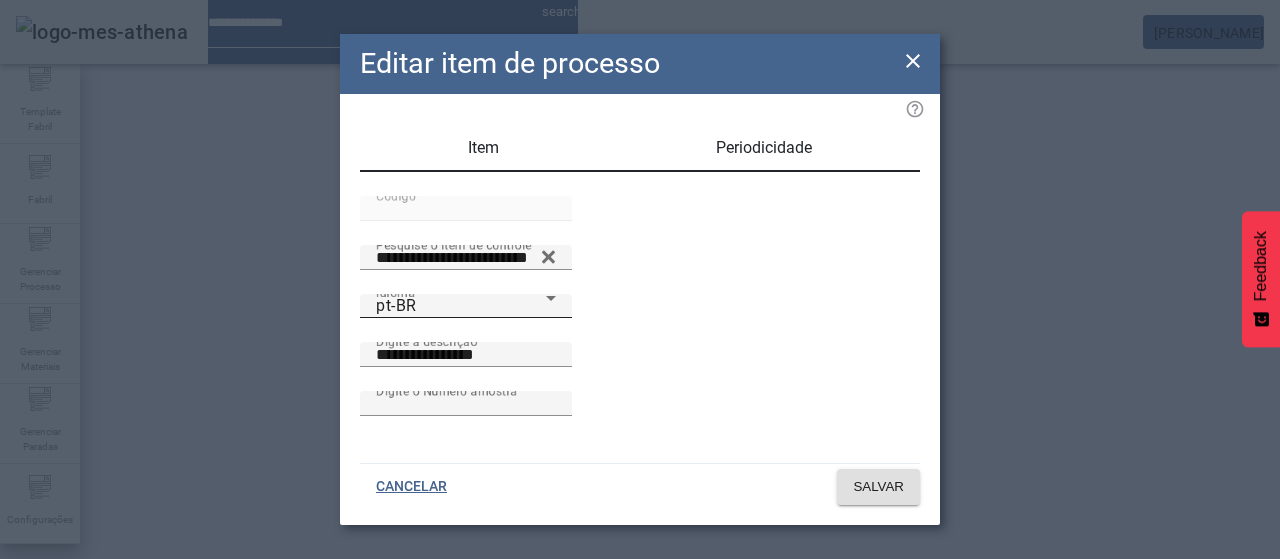 click 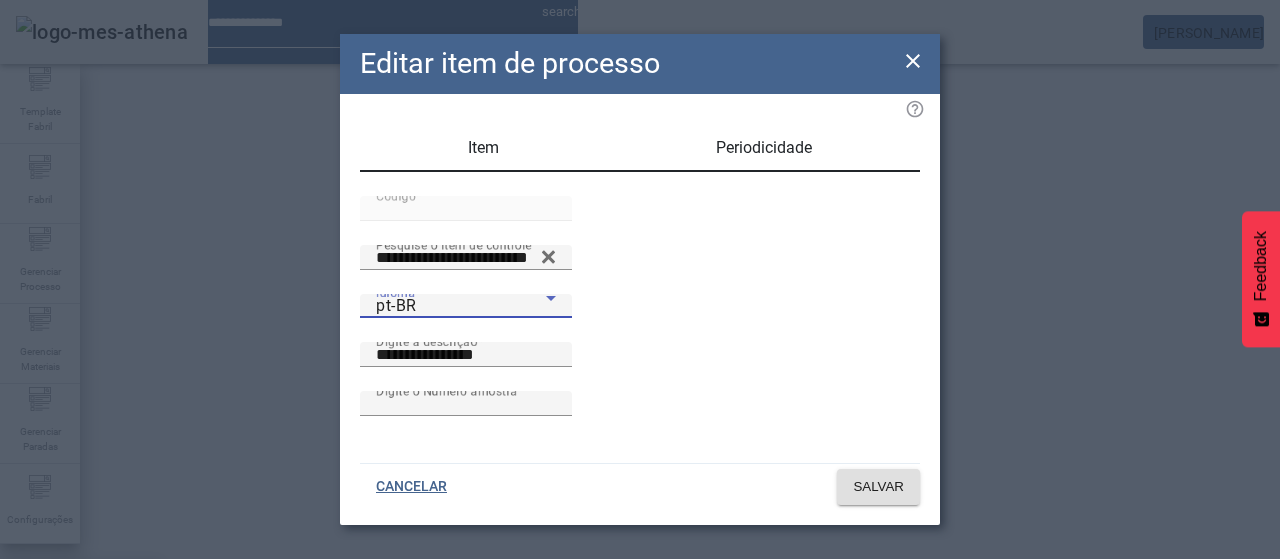click on "es-ES" at bounding box center (81, 687) 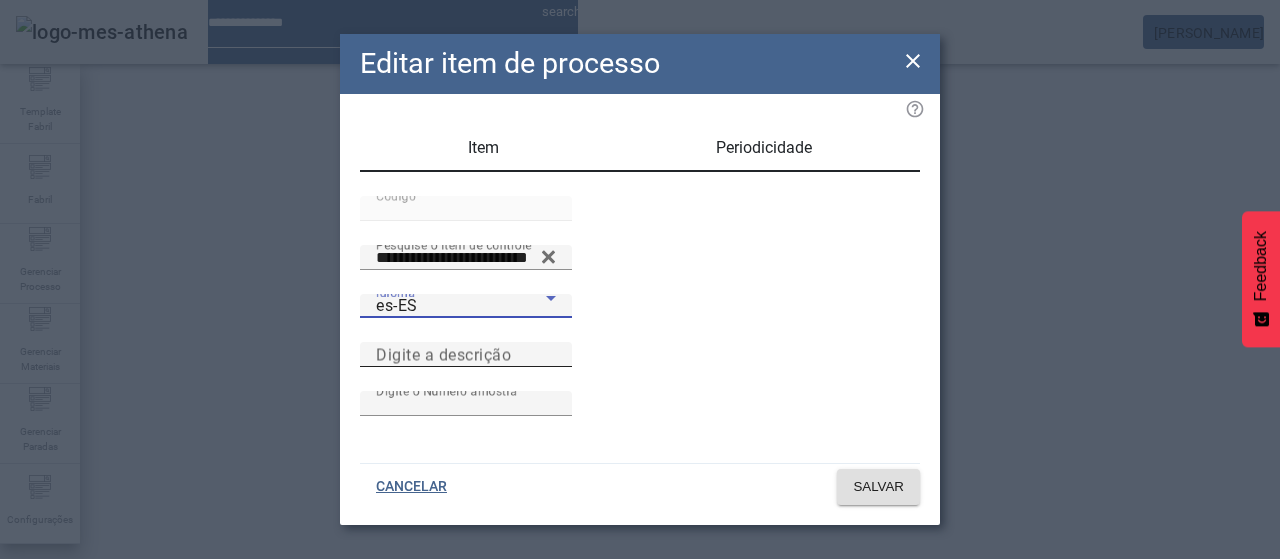 click on "Digite a descrição" at bounding box center [443, 354] 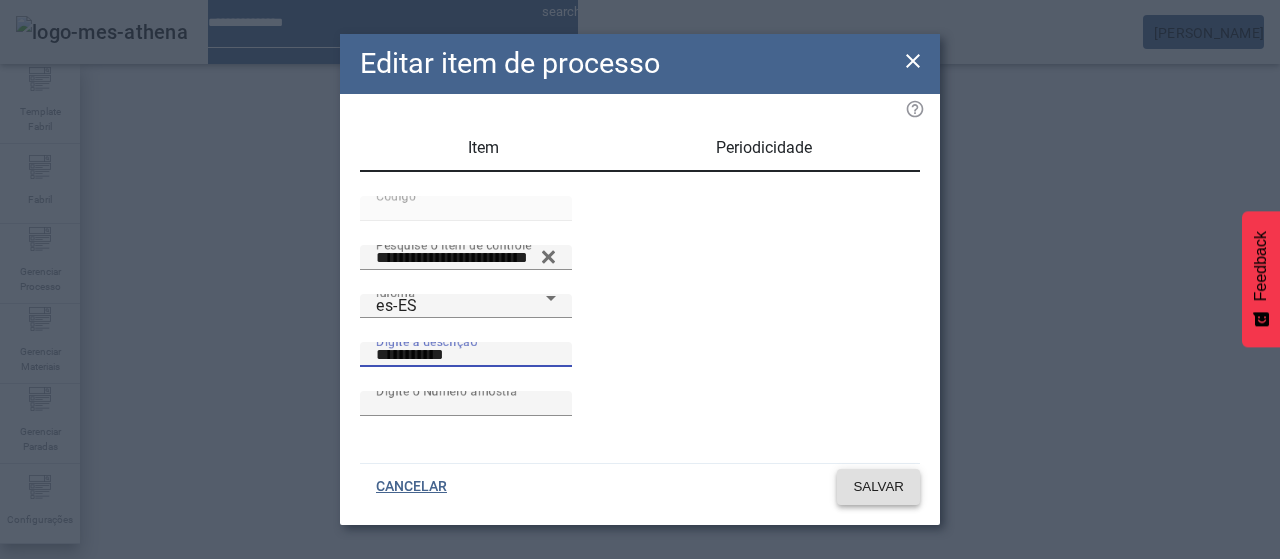 type on "**********" 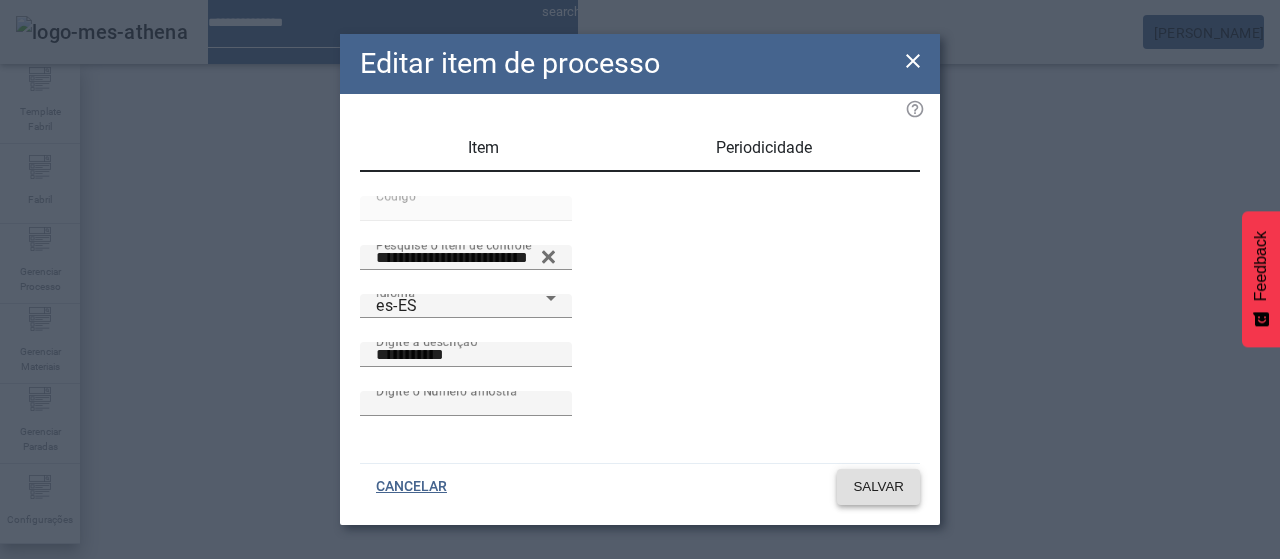 click on "SALVAR" 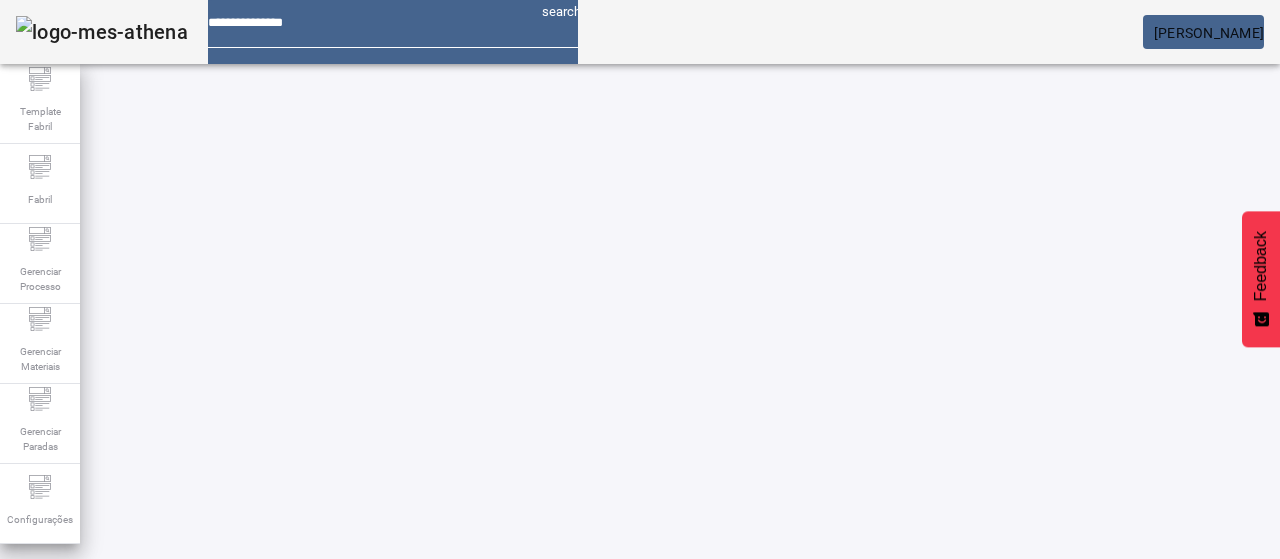 click at bounding box center [572, 779] 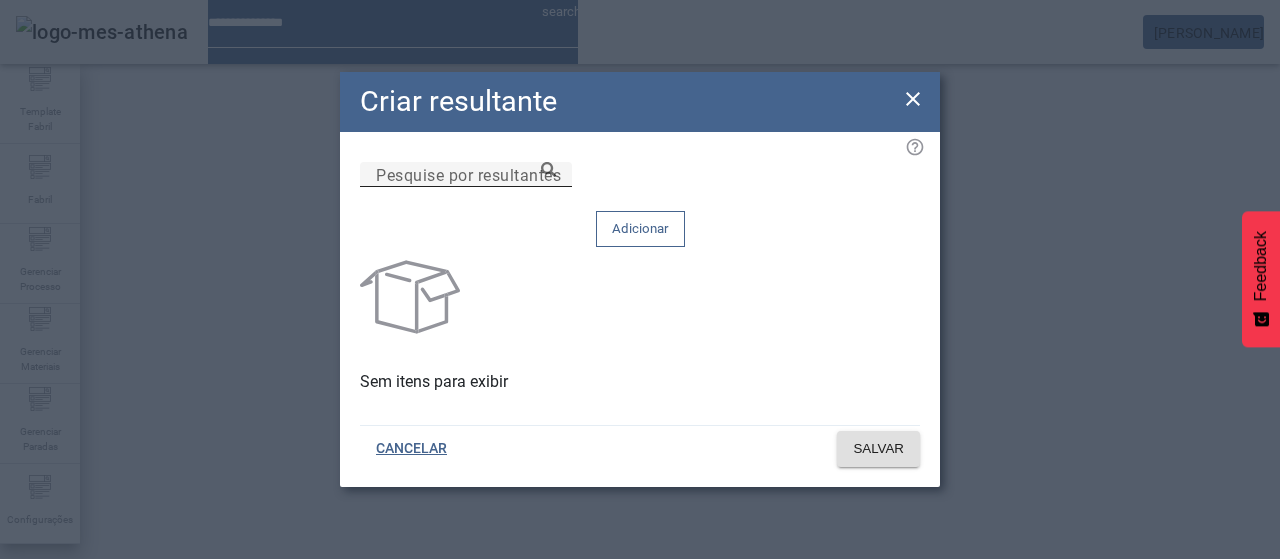 drag, startPoint x: 636, startPoint y: 225, endPoint x: 724, endPoint y: 229, distance: 88.09086 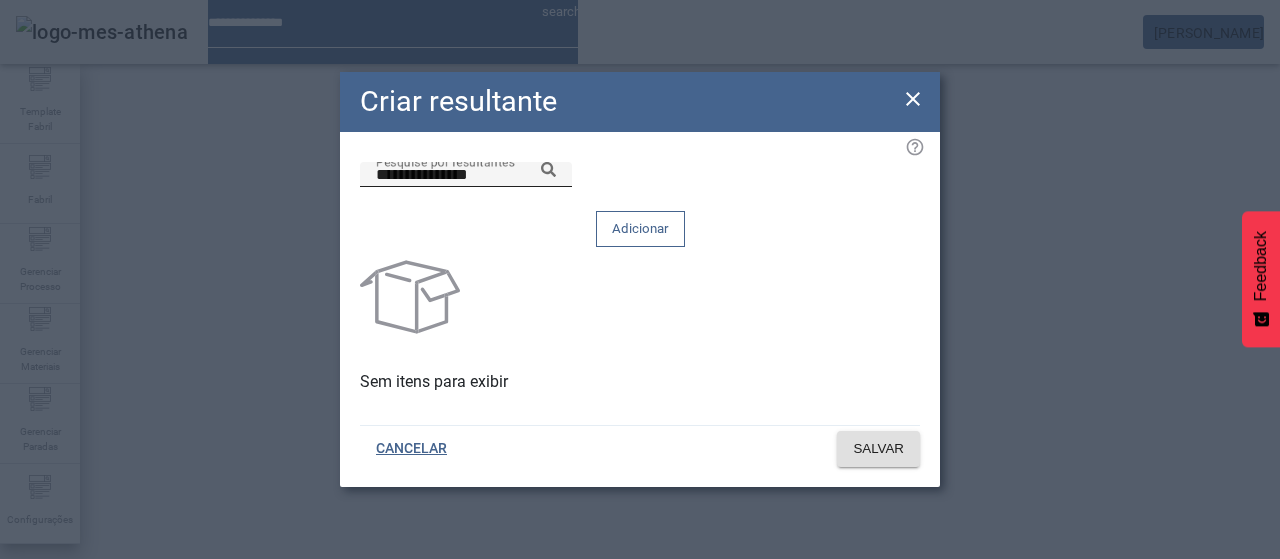 click 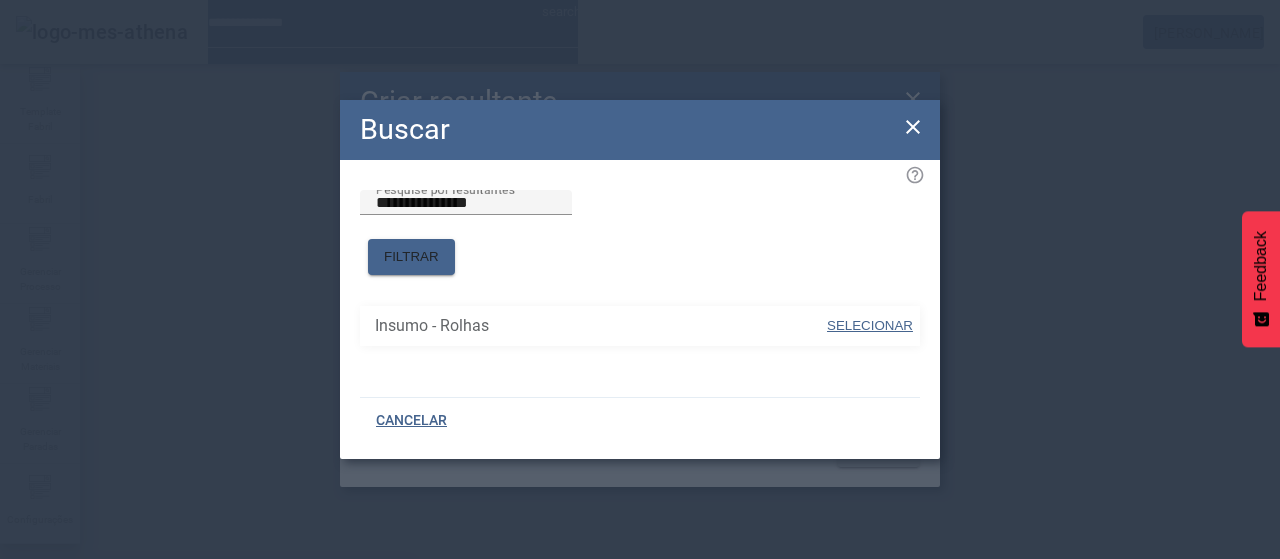 drag, startPoint x: 852, startPoint y: 317, endPoint x: 818, endPoint y: 228, distance: 95.27329 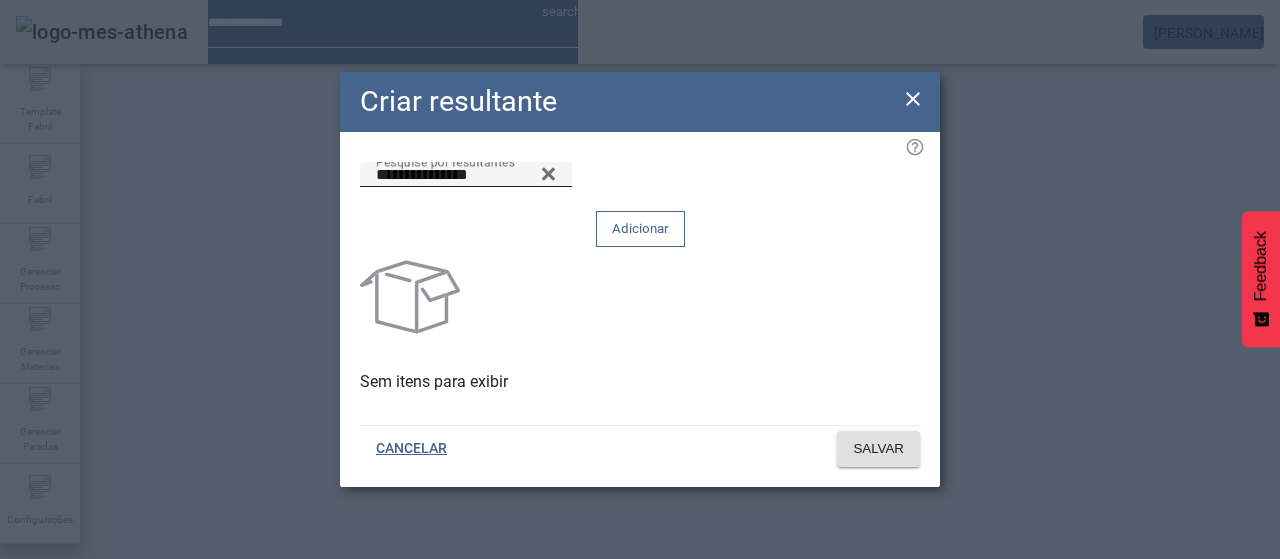 click 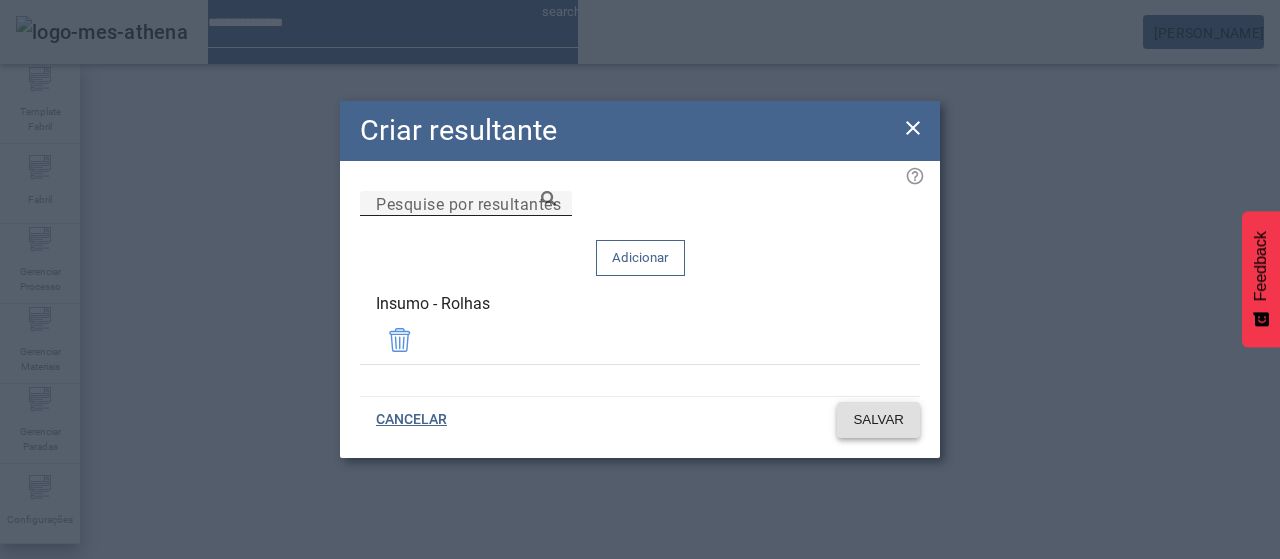 click on "SALVAR" 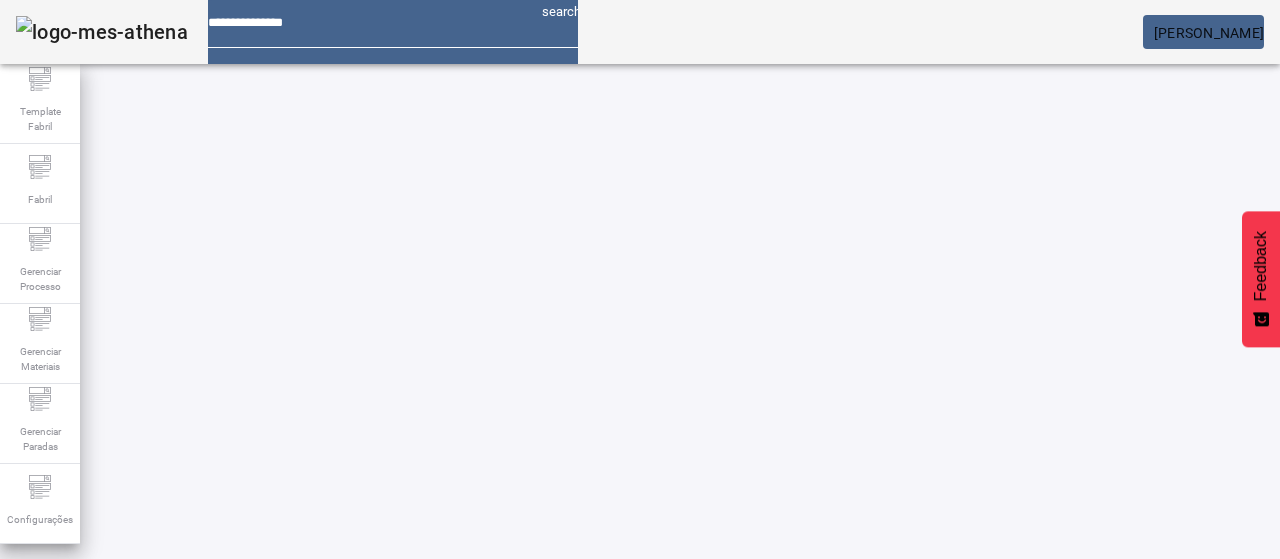 click on "Operação realizada com sucesso!" at bounding box center (640, 571) 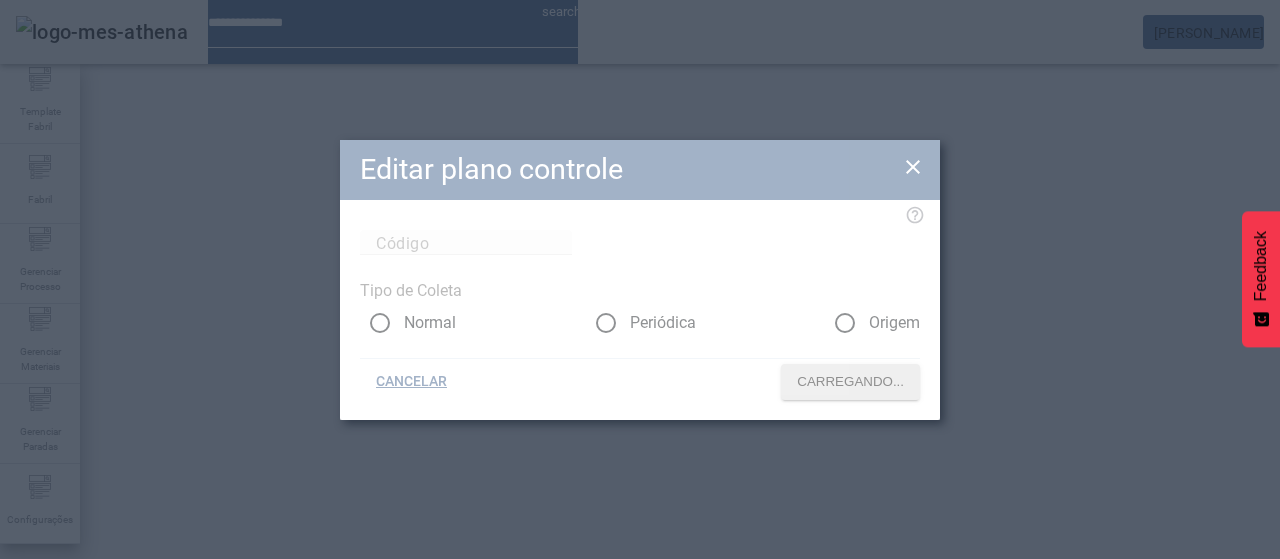 type on "****" 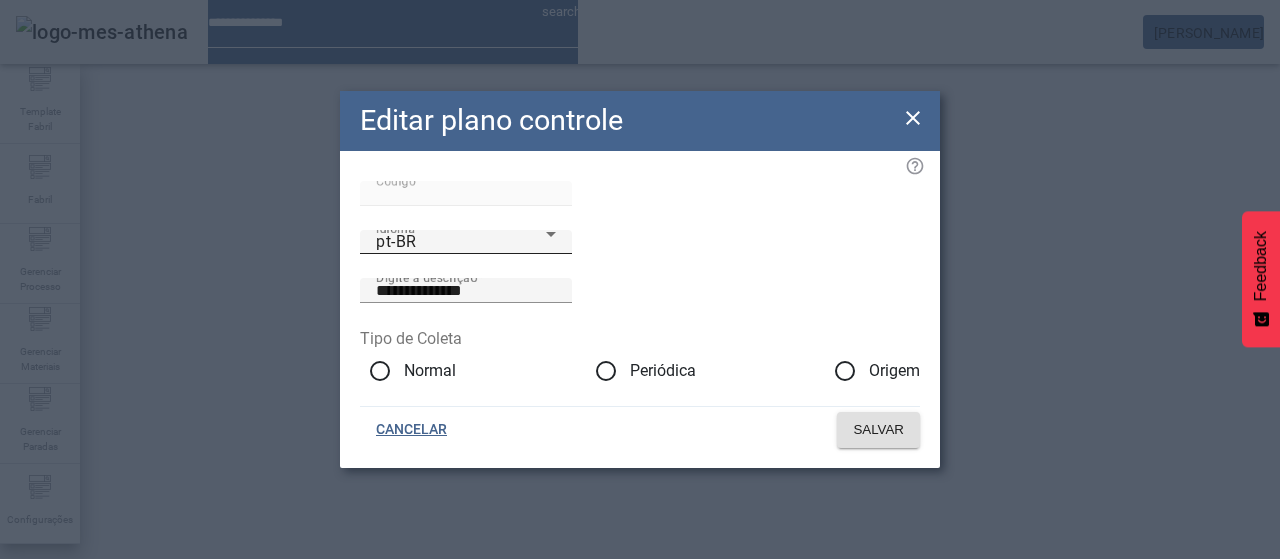 click on "Idioma pt-BR" 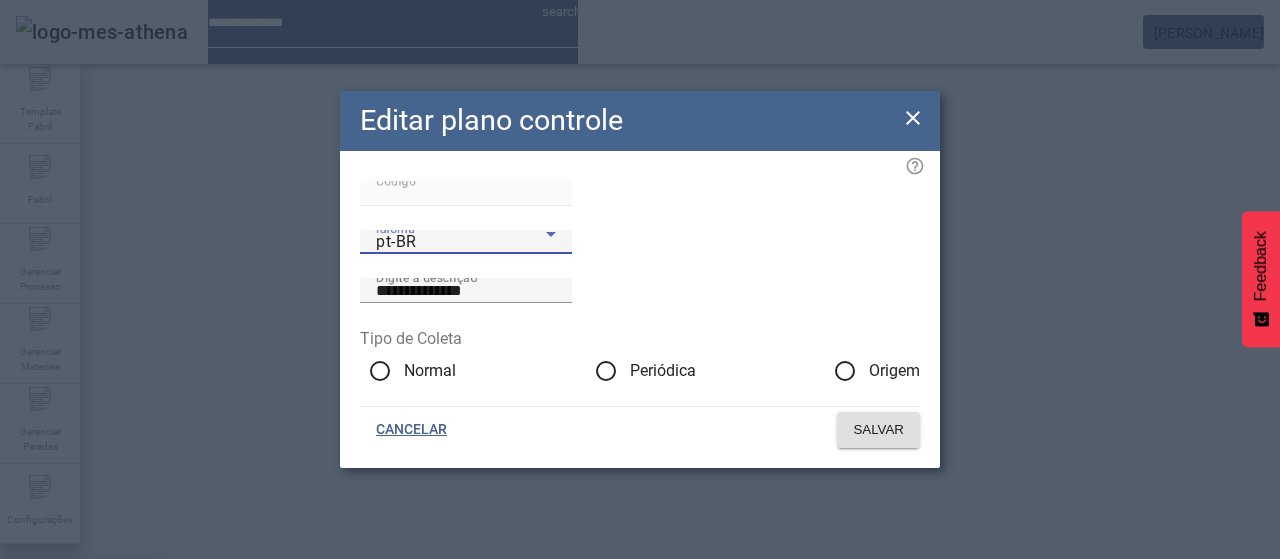 click on "es-ES" at bounding box center (83, 687) 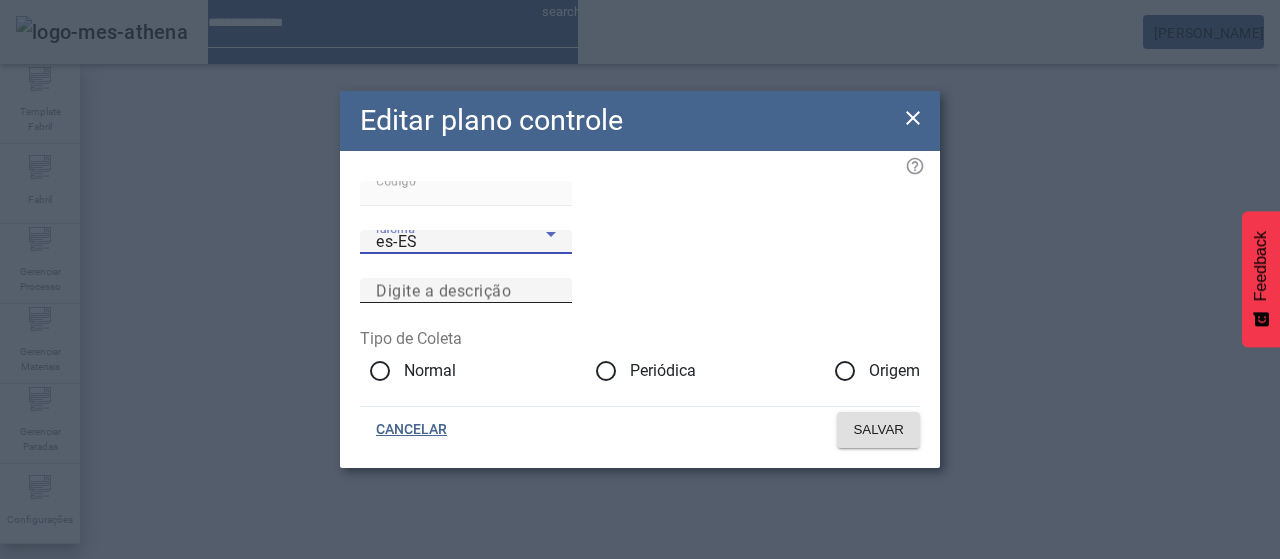 click on "Digite a descrição" at bounding box center (466, 291) 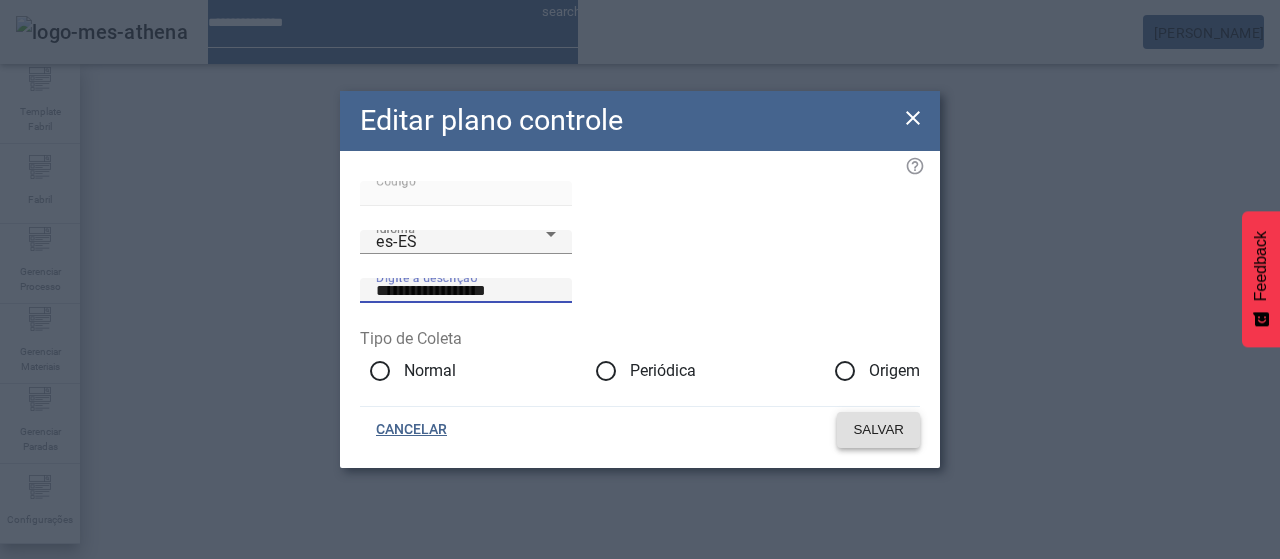type on "**********" 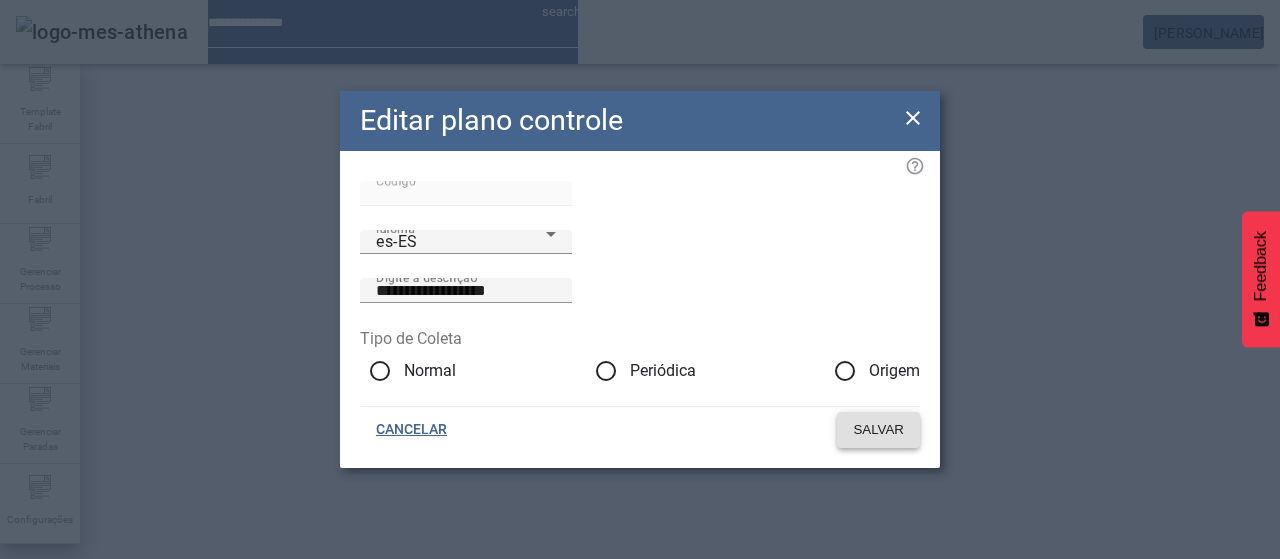 click on "SALVAR" 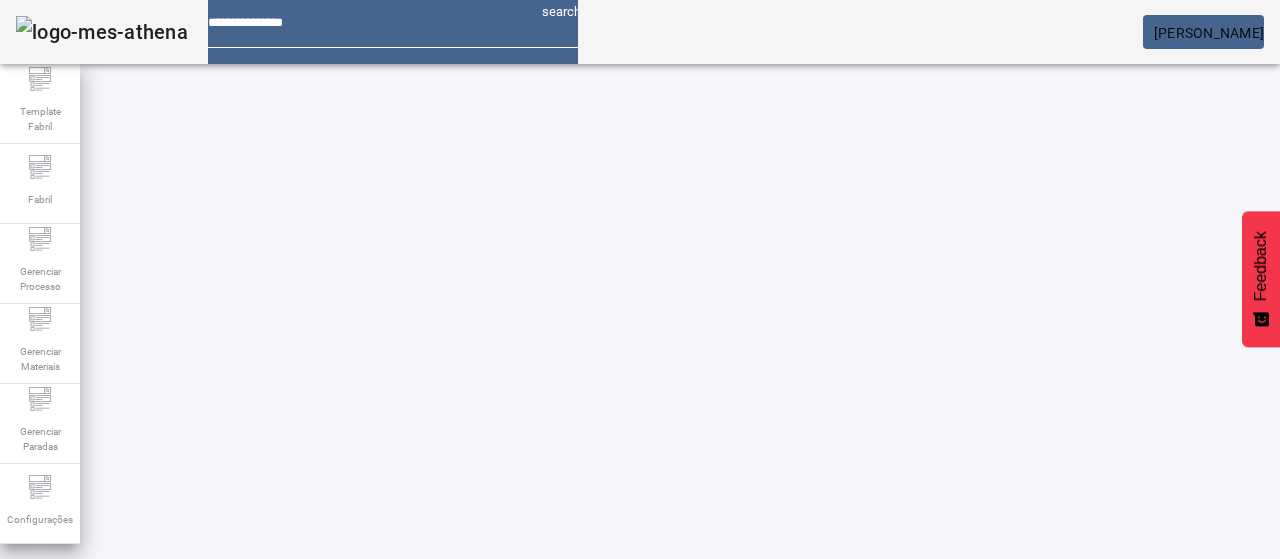click at bounding box center (572, 828) 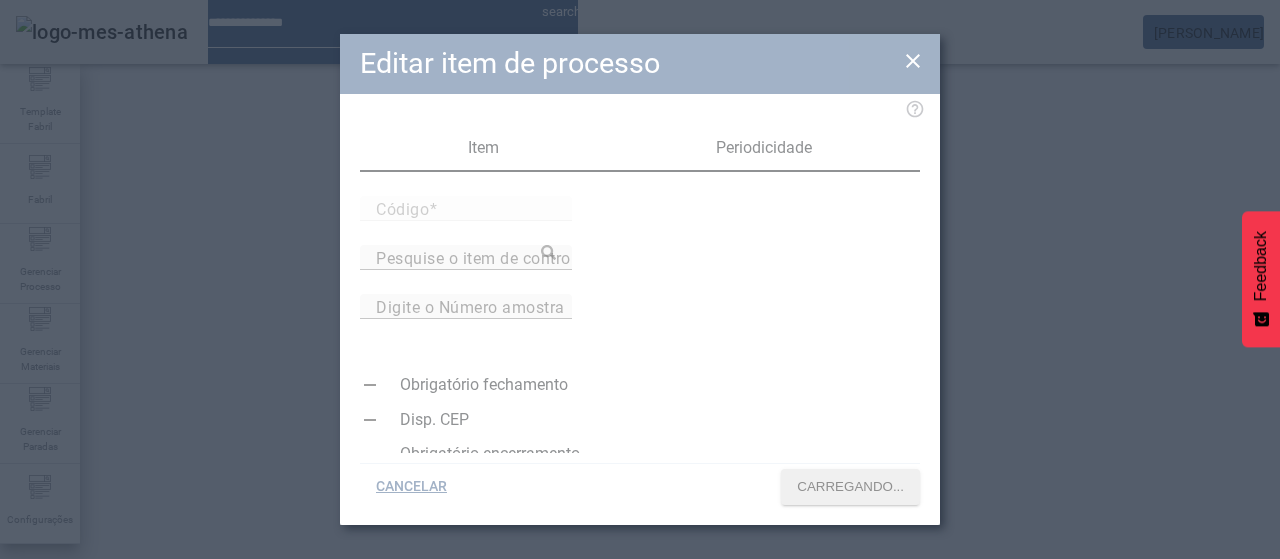 type on "*****" 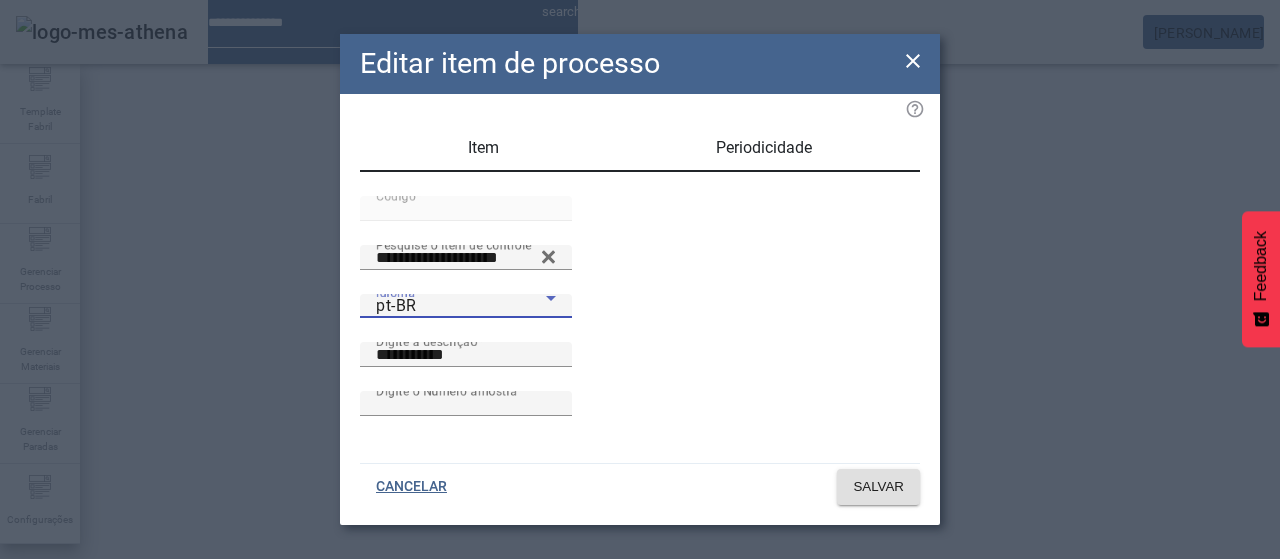 click on "pt-BR" at bounding box center [461, 306] 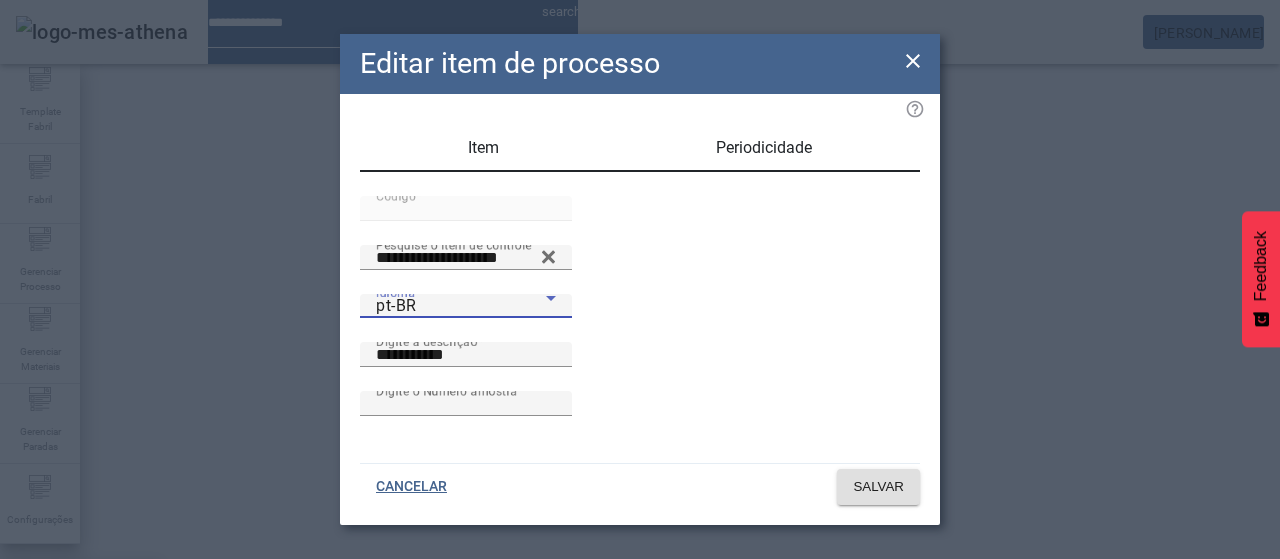 click on "es-ES" at bounding box center (81, 687) 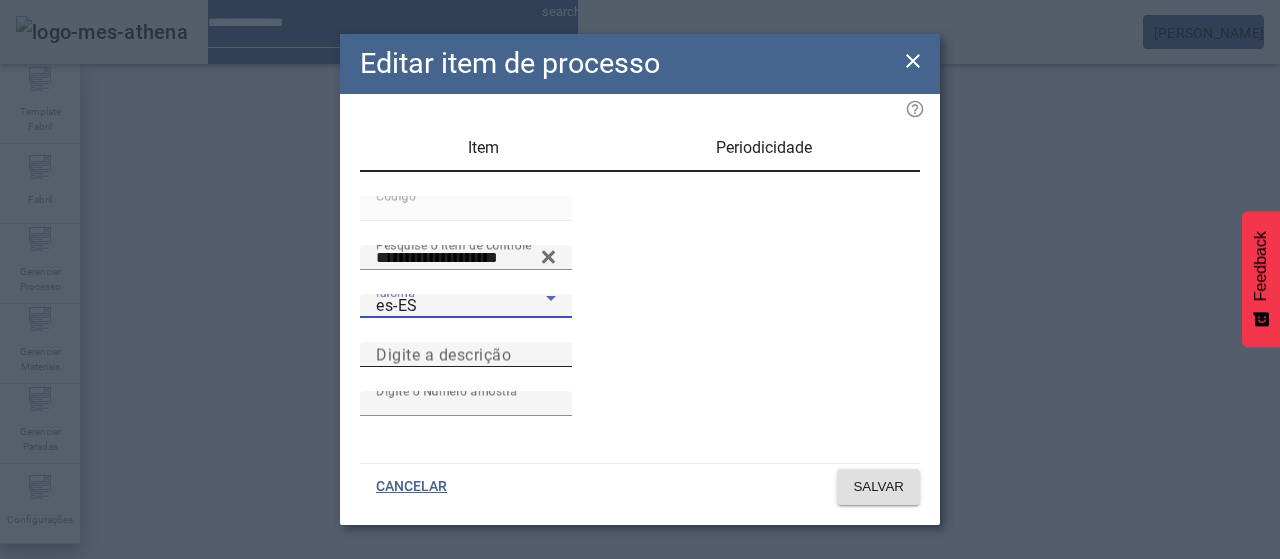 click on "Digite a descrição" at bounding box center [443, 354] 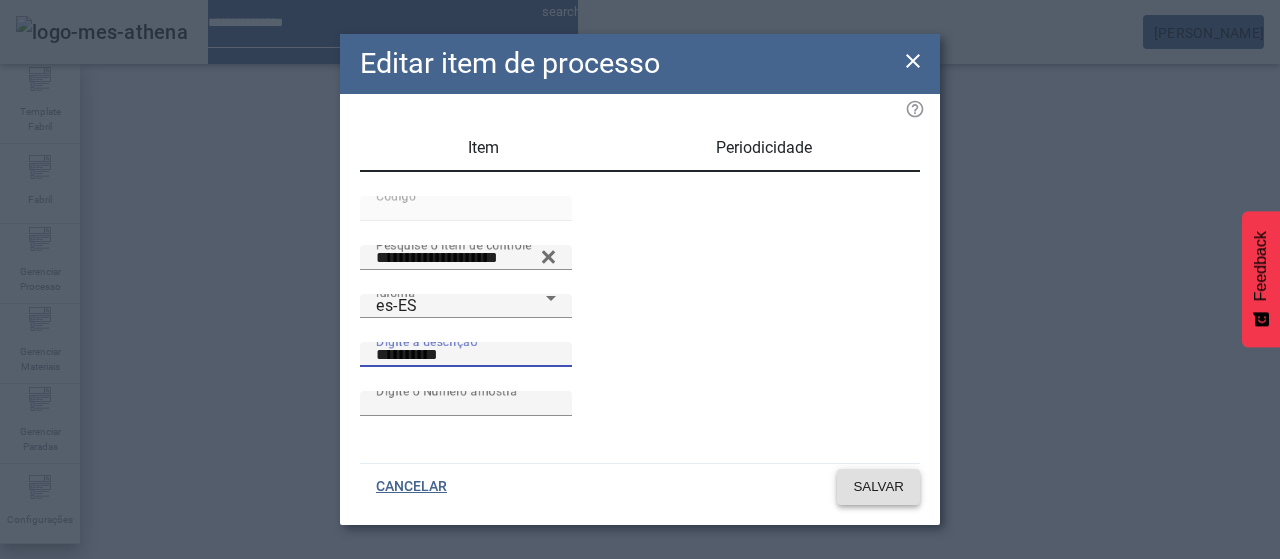 type on "**********" 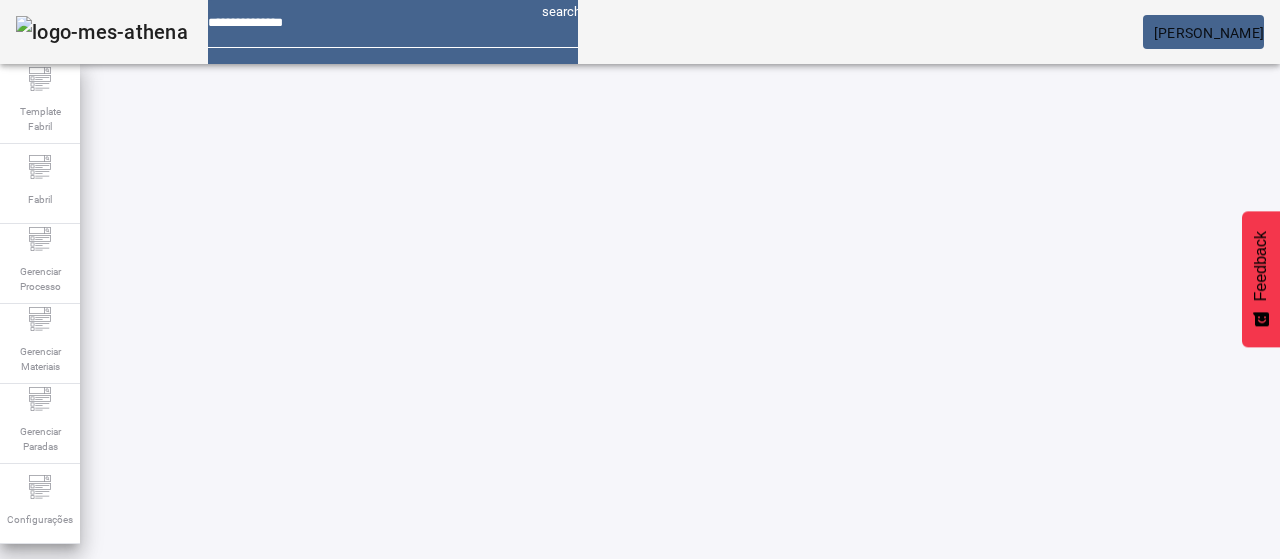 click on "EDITAR" at bounding box center (652, 779) 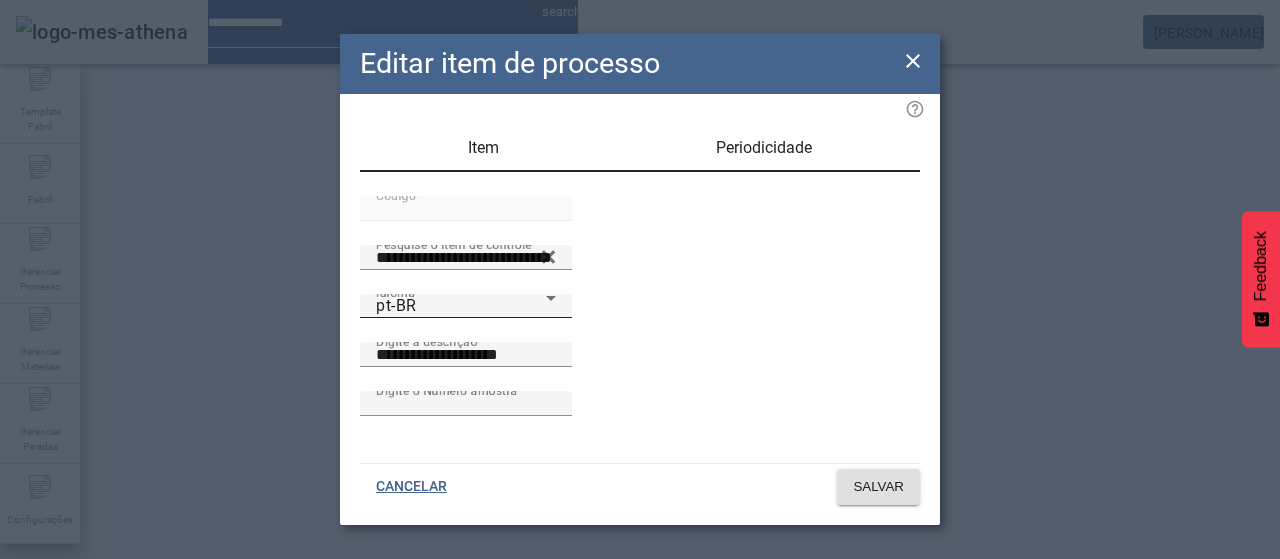 click on "pt-BR" at bounding box center [461, 306] 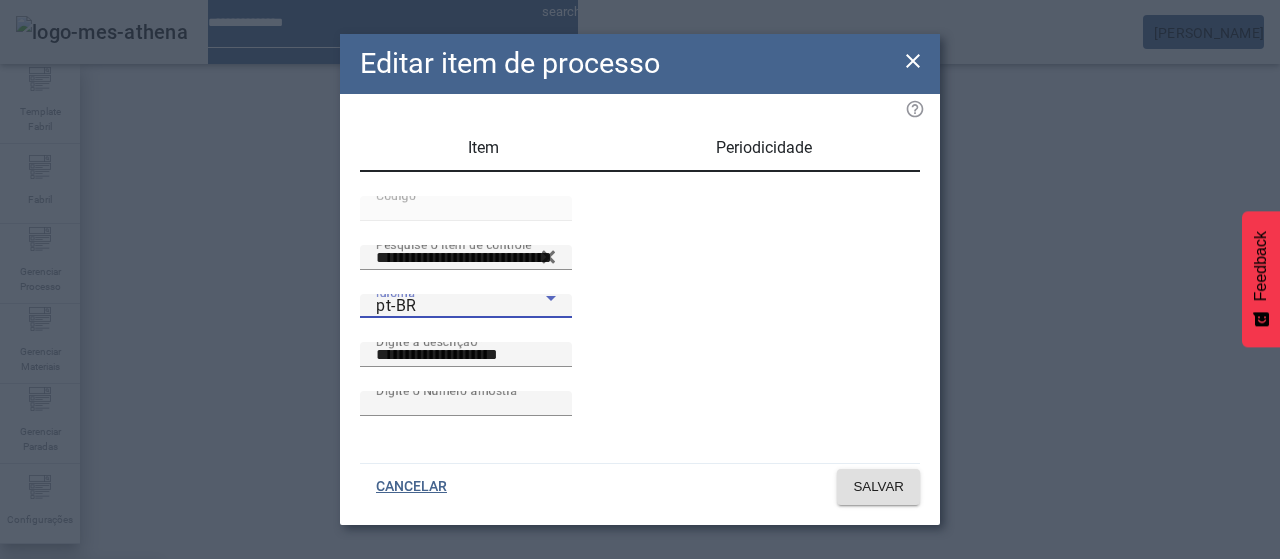 click on "es-ES" at bounding box center (81, 687) 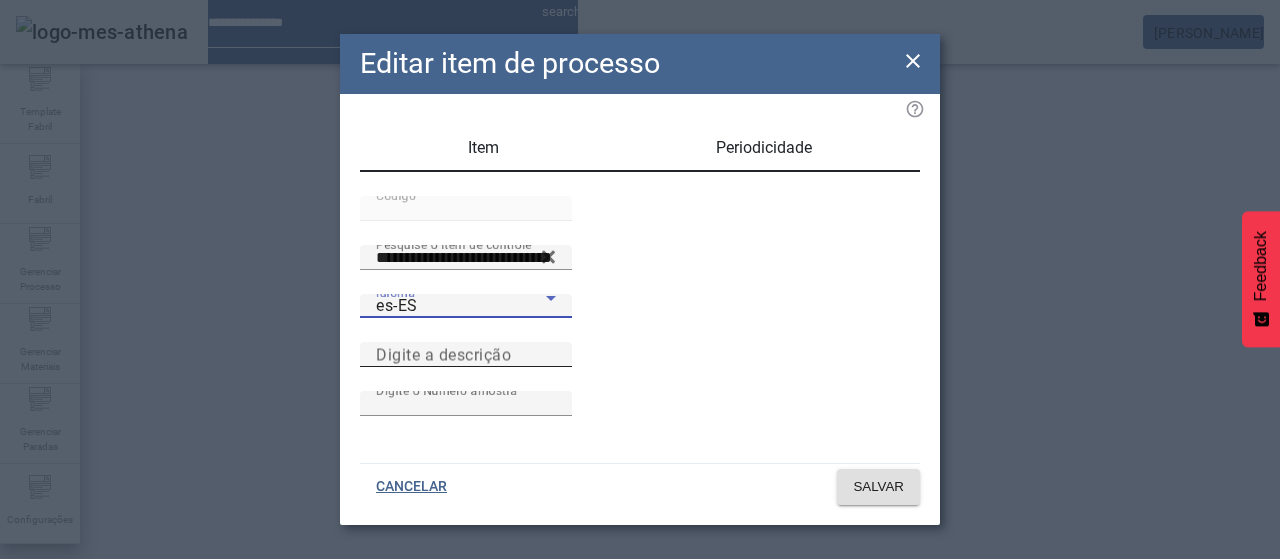 click on "Digite a descrição" at bounding box center [443, 354] 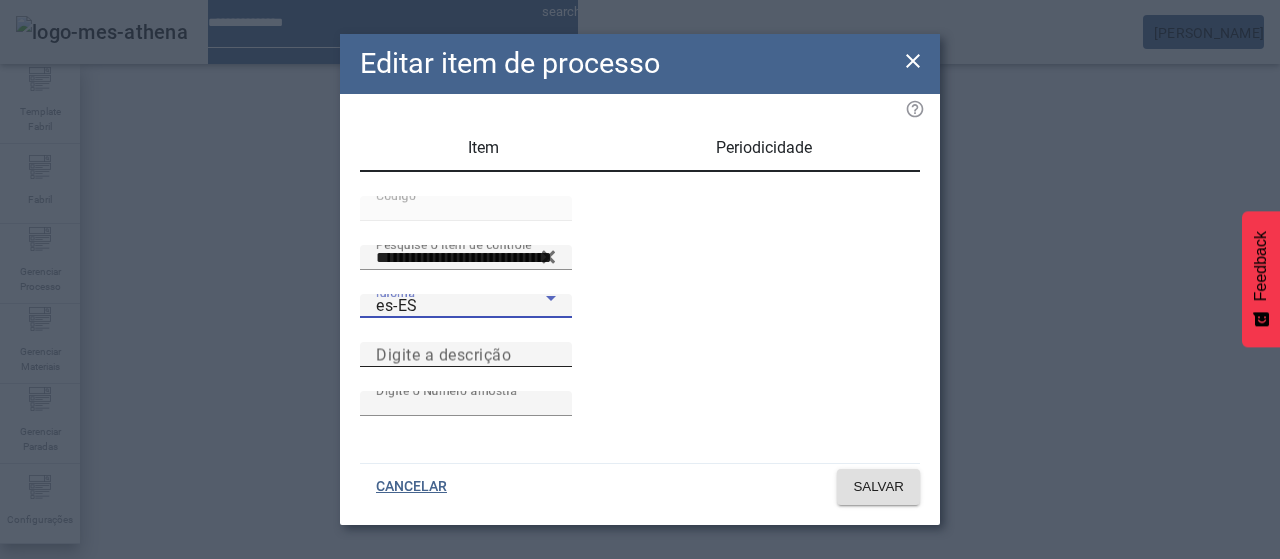 click on "Digite a descrição" at bounding box center (466, 355) 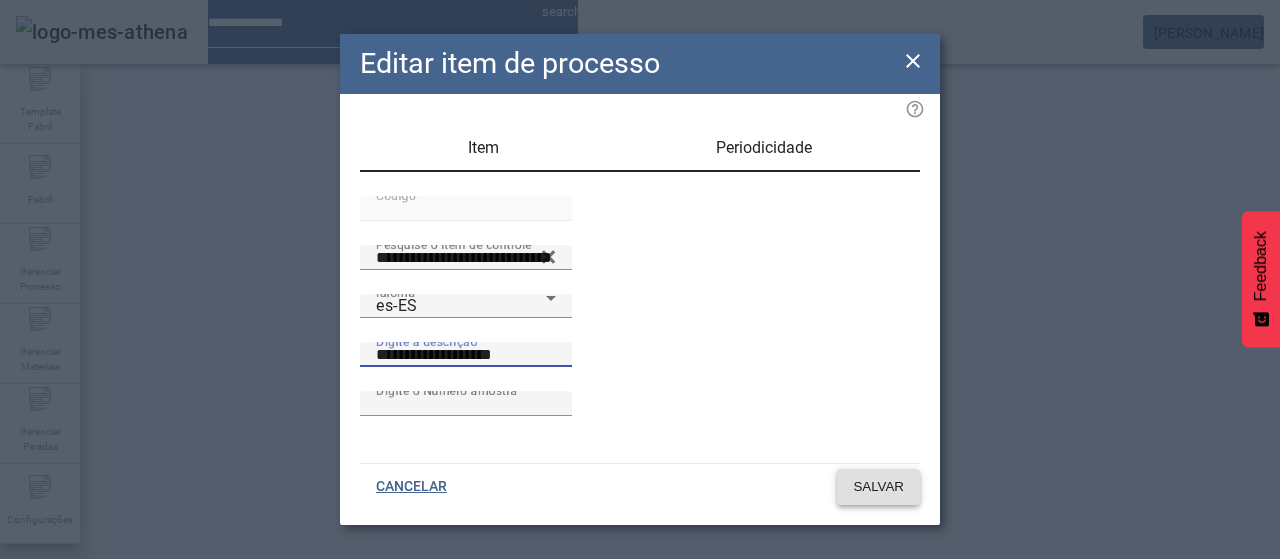 type on "**********" 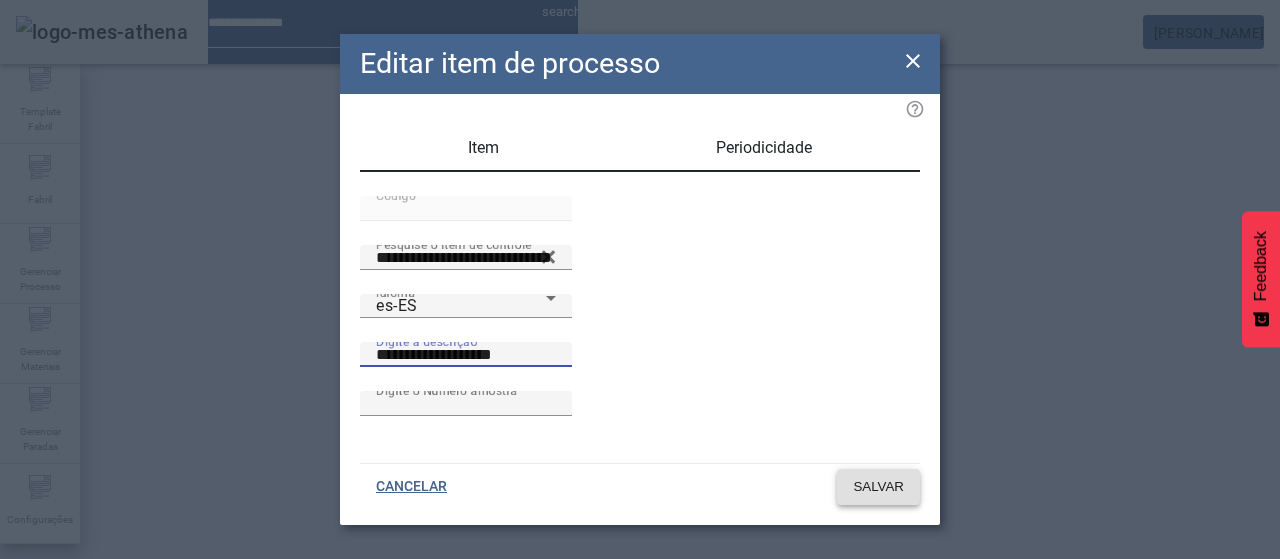 click 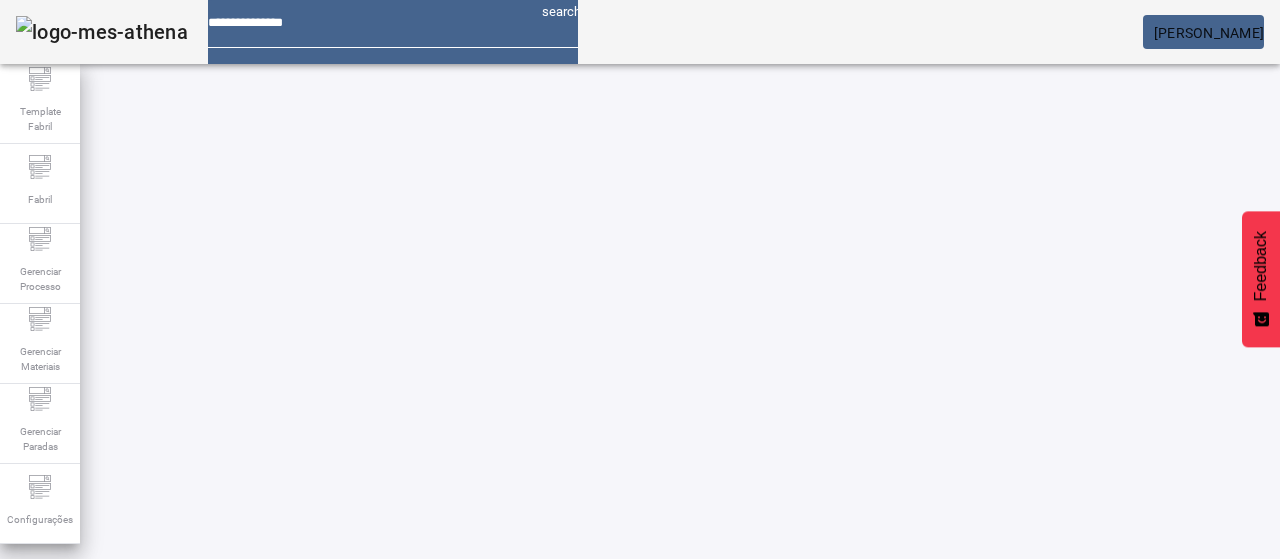 click on "EDITAR" at bounding box center (353, 779) 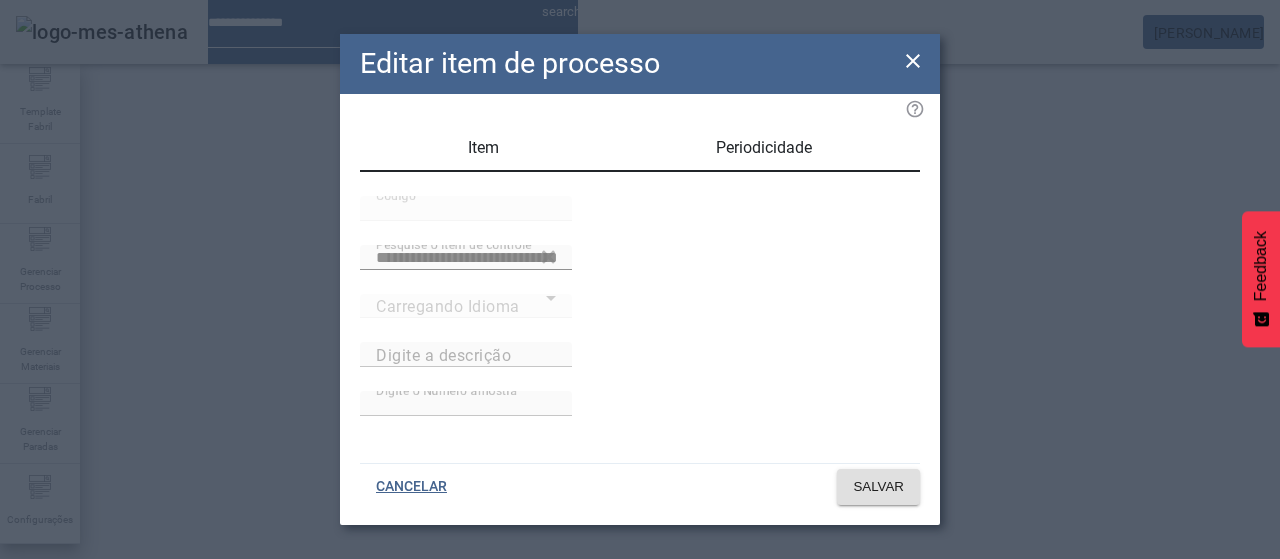 type on "**********" 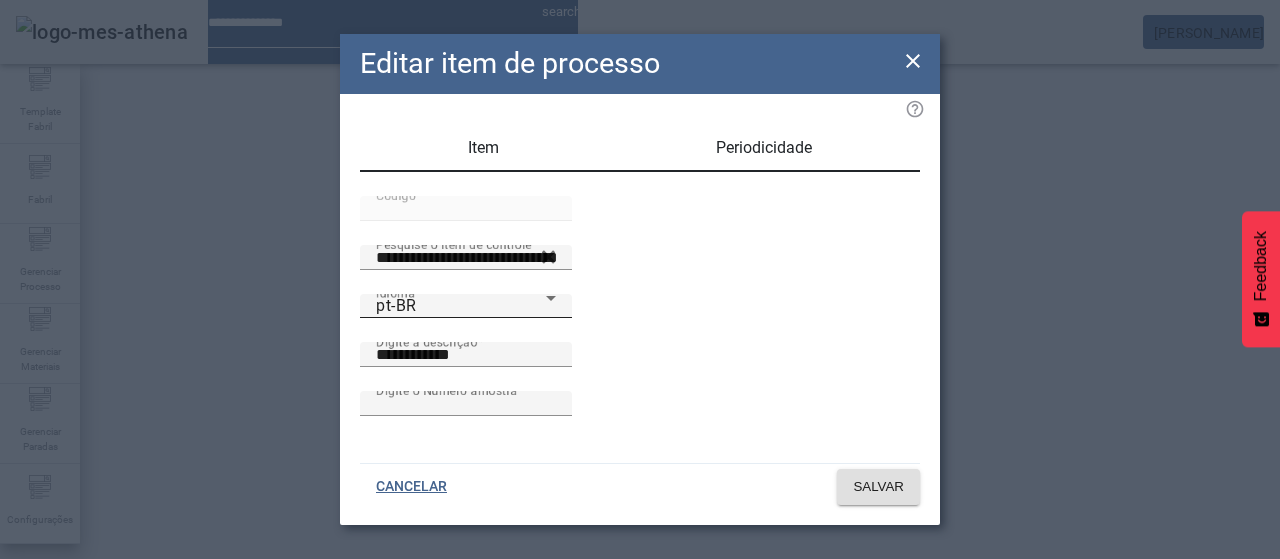 click on "Idioma pt-BR" at bounding box center (466, 306) 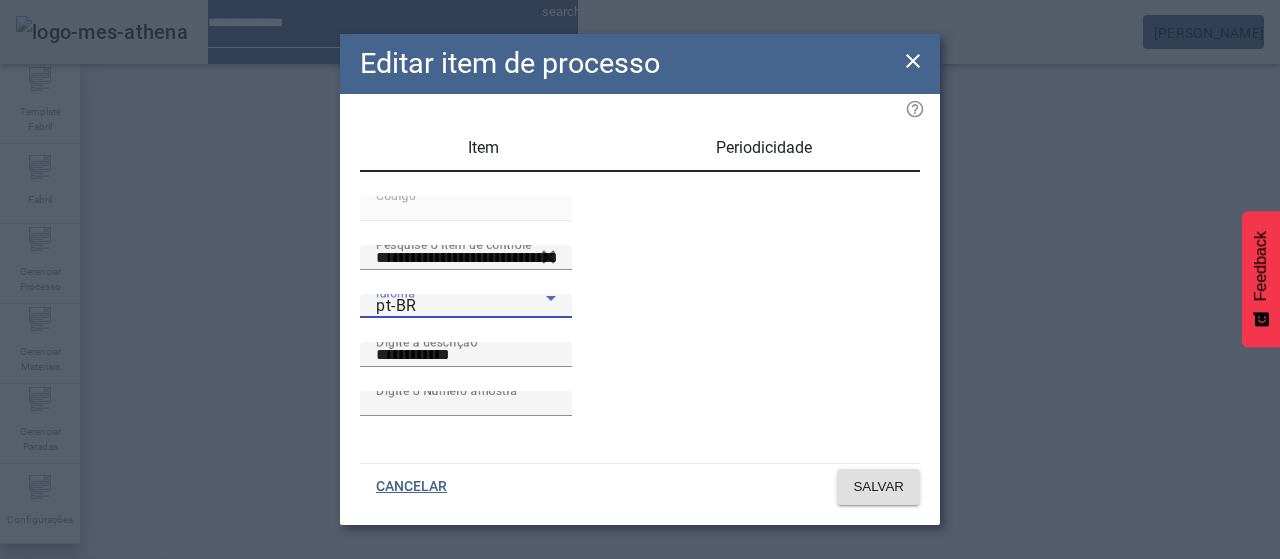 click on "es-ES" at bounding box center (81, 687) 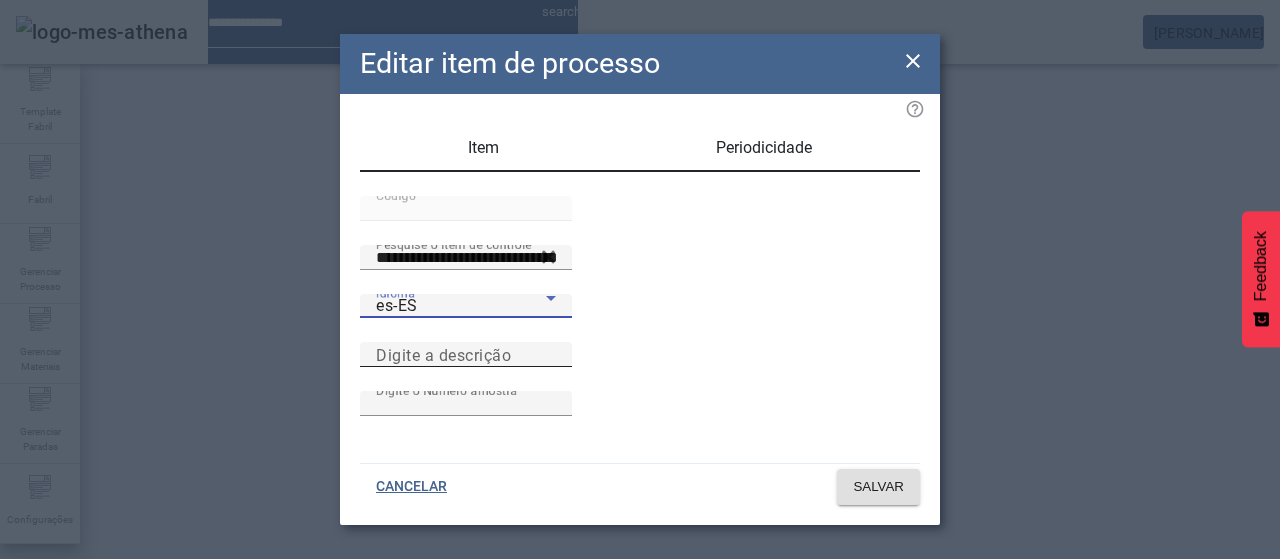 click on "Digite a descrição" at bounding box center (443, 354) 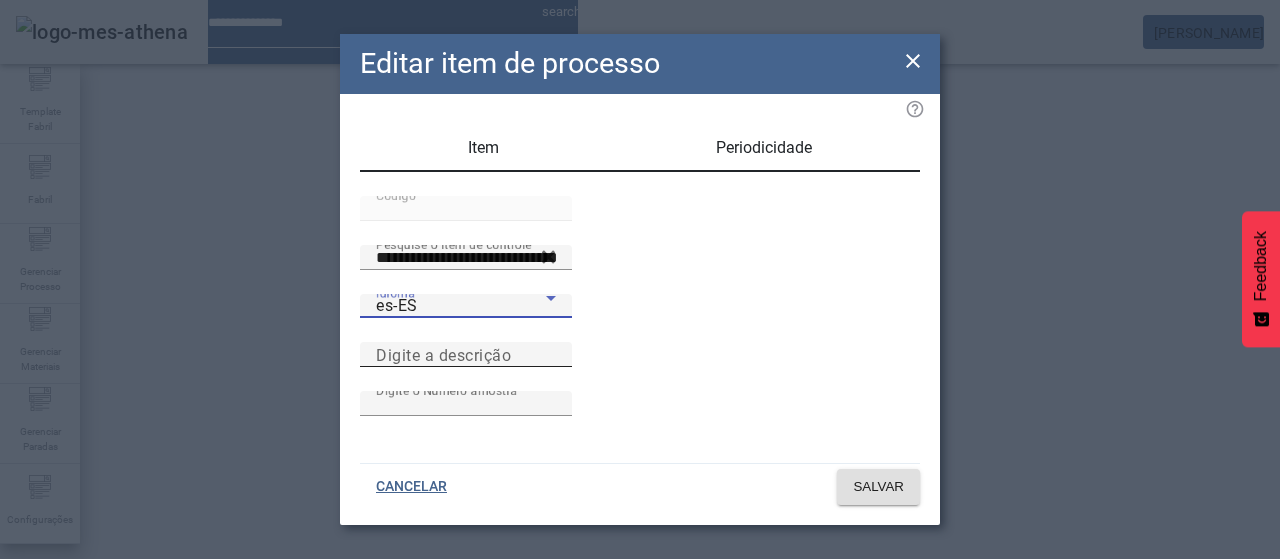click on "Digite a descrição" at bounding box center [466, 355] 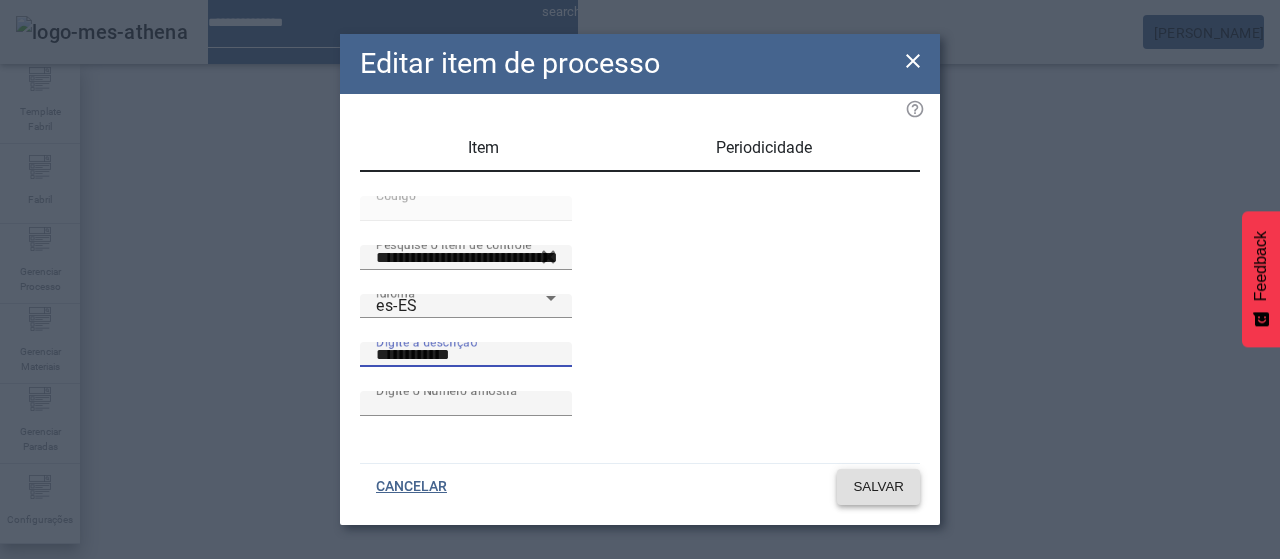 type on "**********" 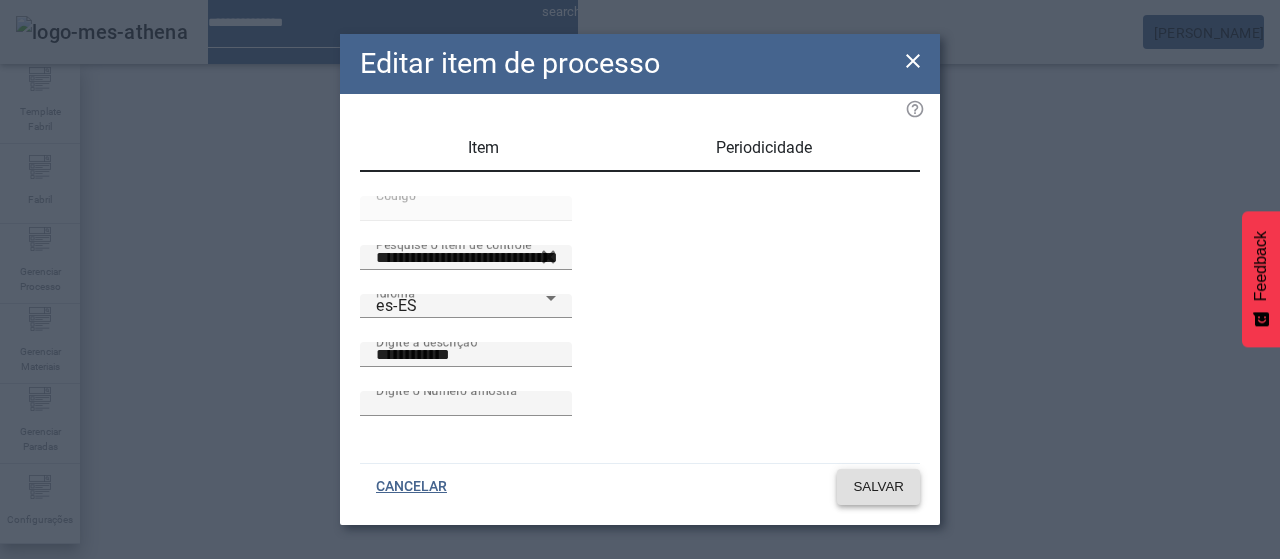 click on "SALVAR" 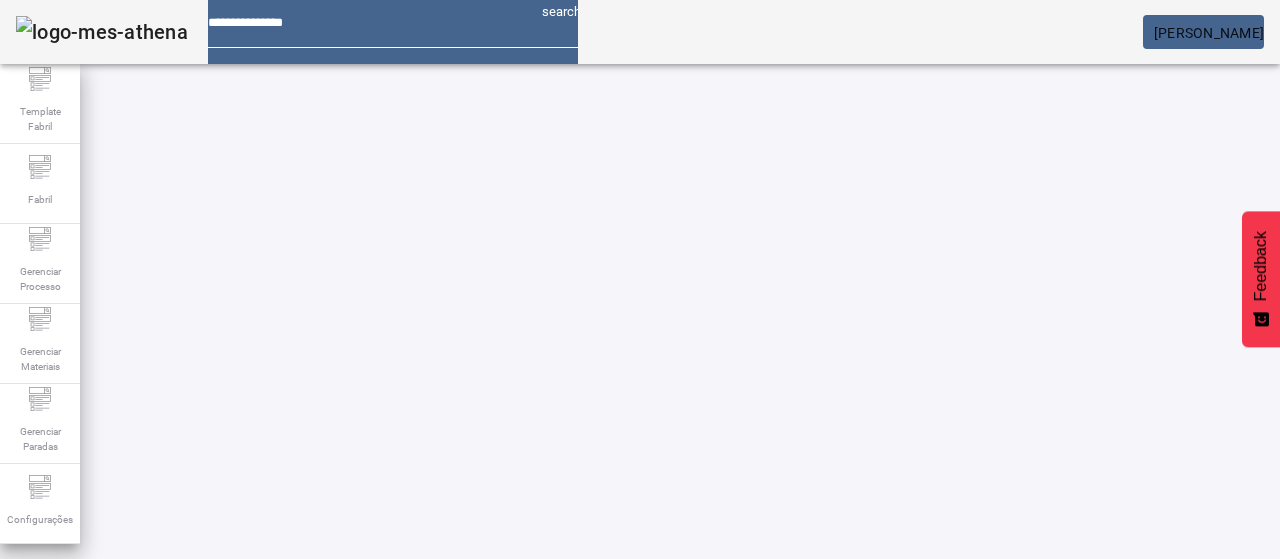 click at bounding box center (572, 779) 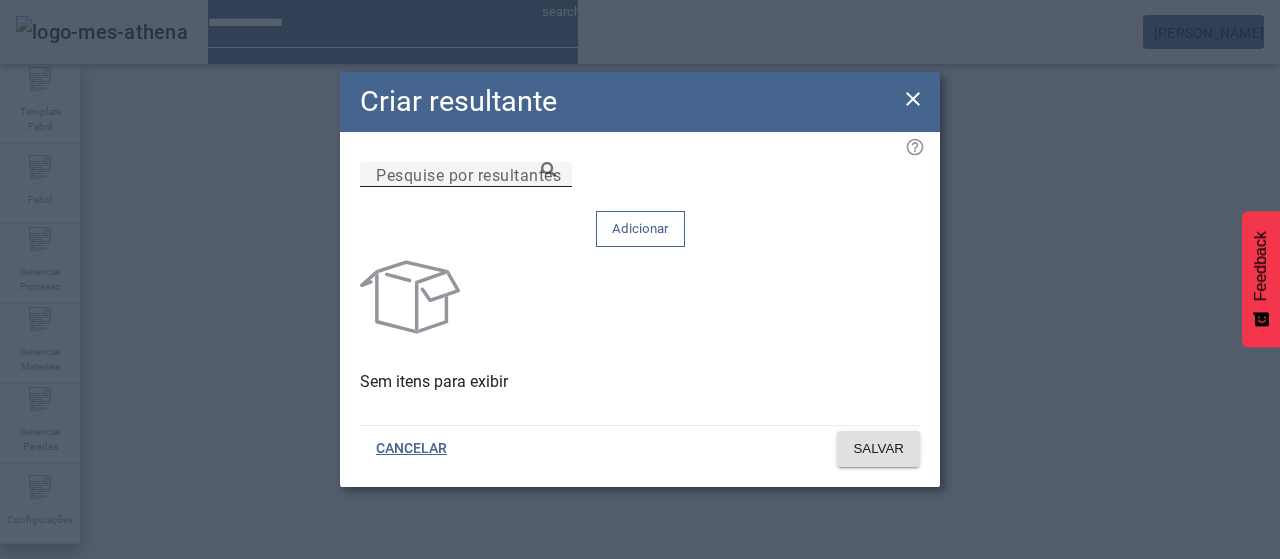 click on "Pesquise por resultantes" at bounding box center (466, 175) 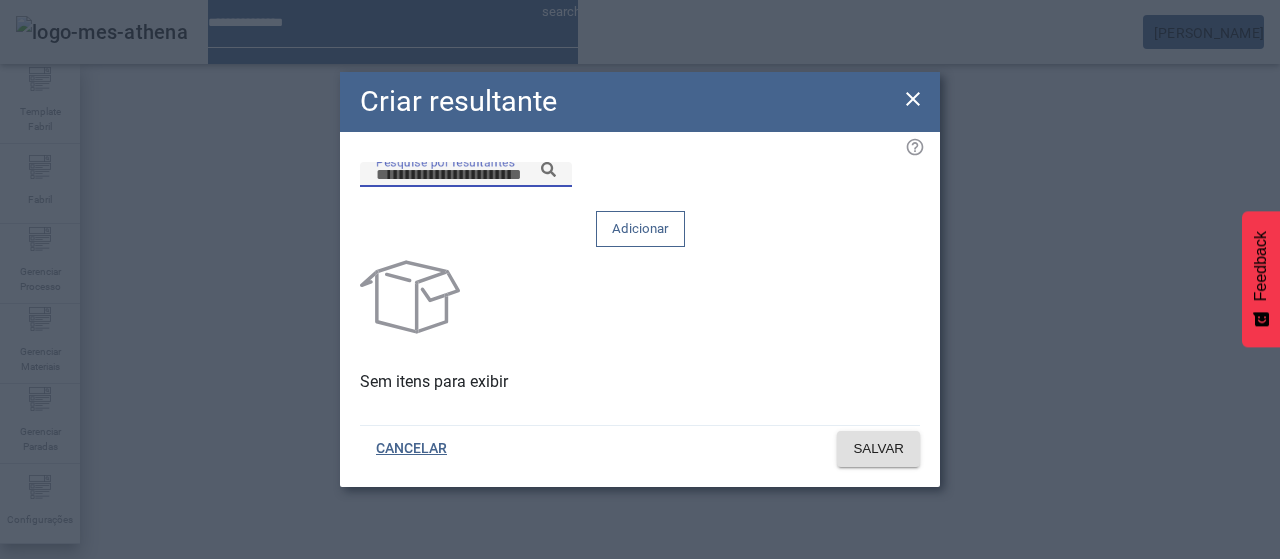 paste on "**********" 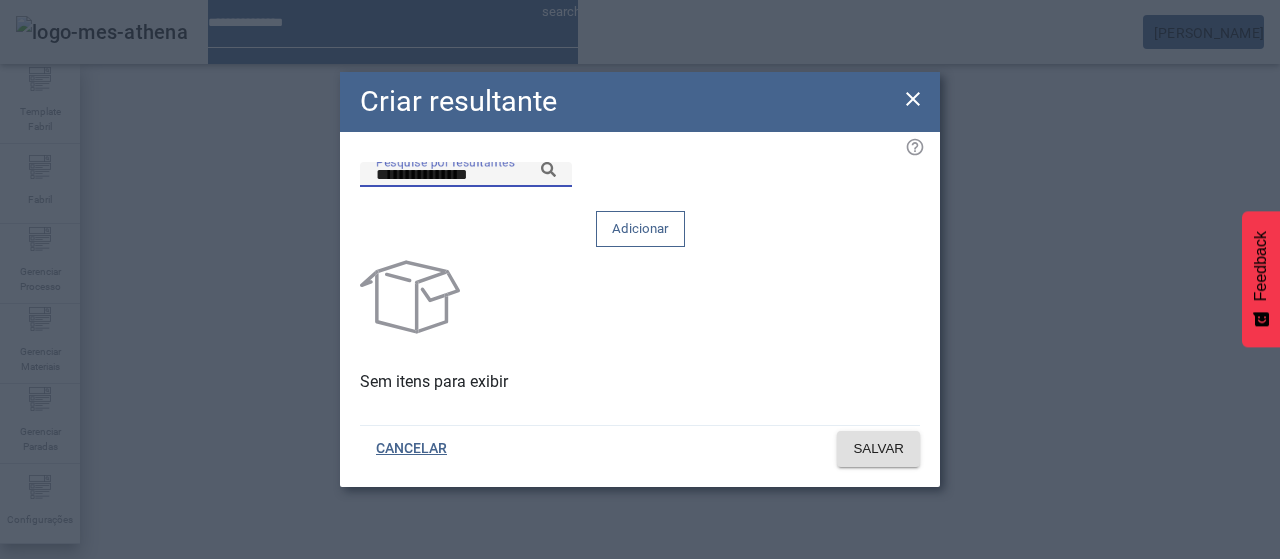 click 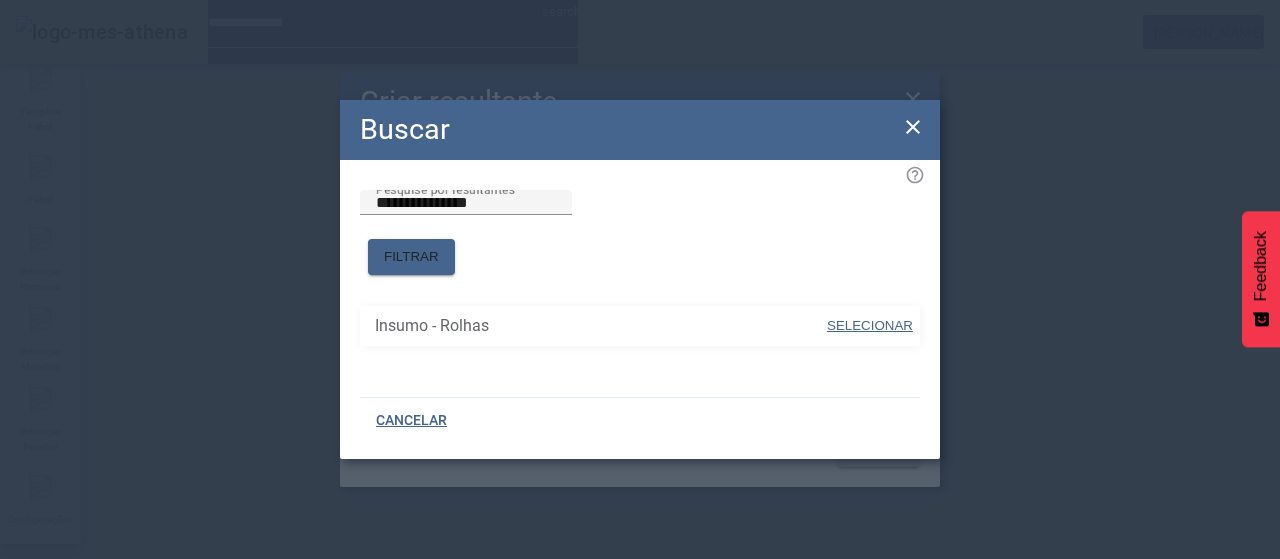 drag, startPoint x: 844, startPoint y: 289, endPoint x: 900, endPoint y: 315, distance: 61.741398 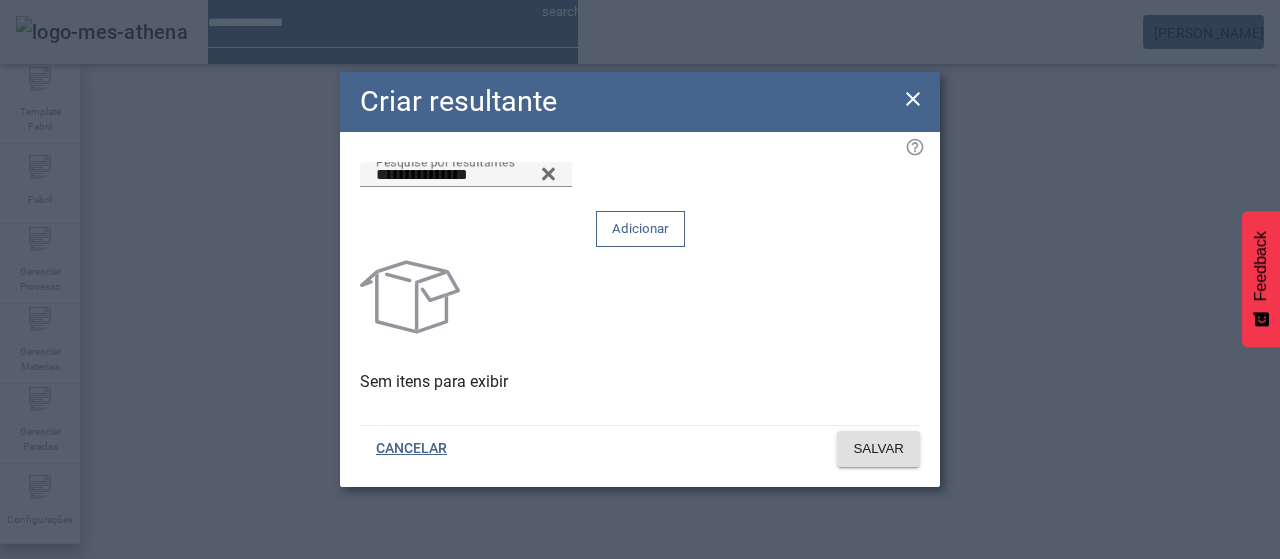click 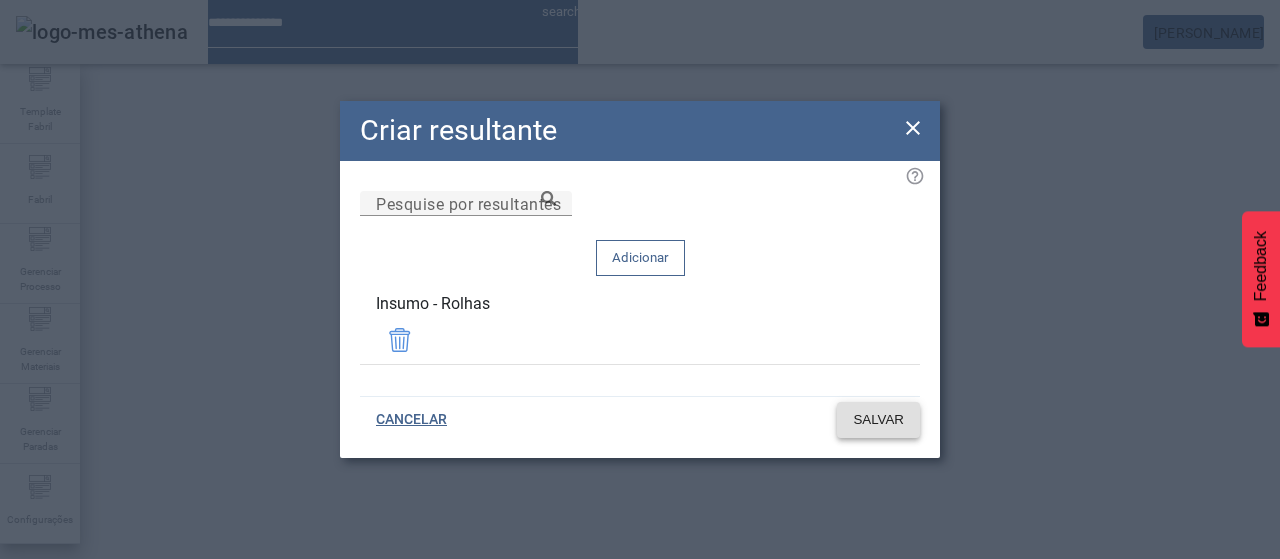 drag, startPoint x: 888, startPoint y: 399, endPoint x: 926, endPoint y: 338, distance: 71.867935 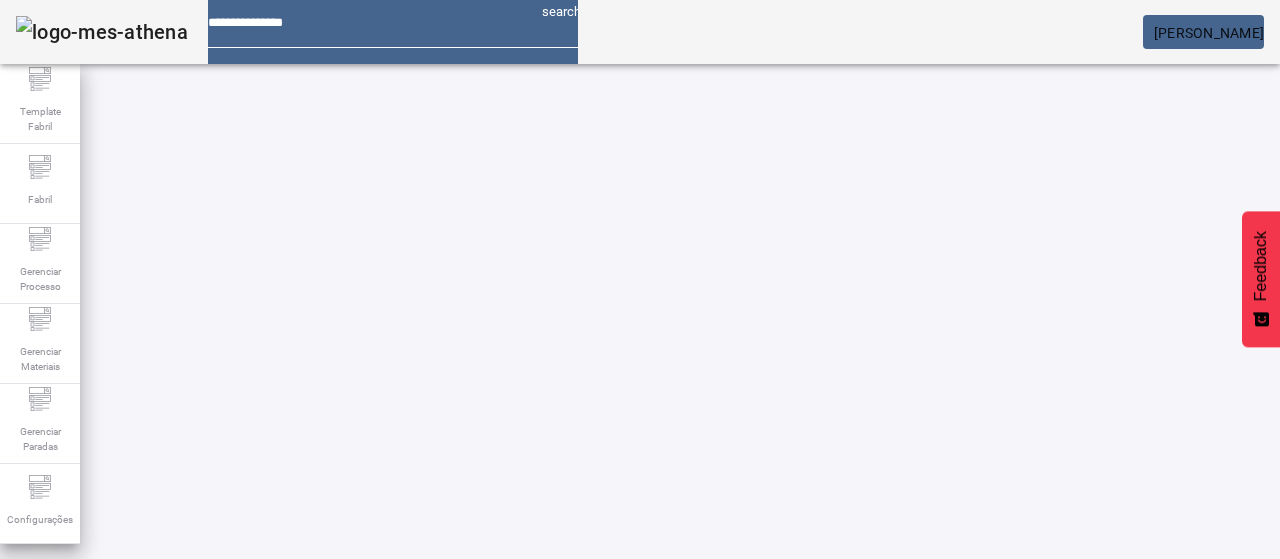 click at bounding box center (572, 779) 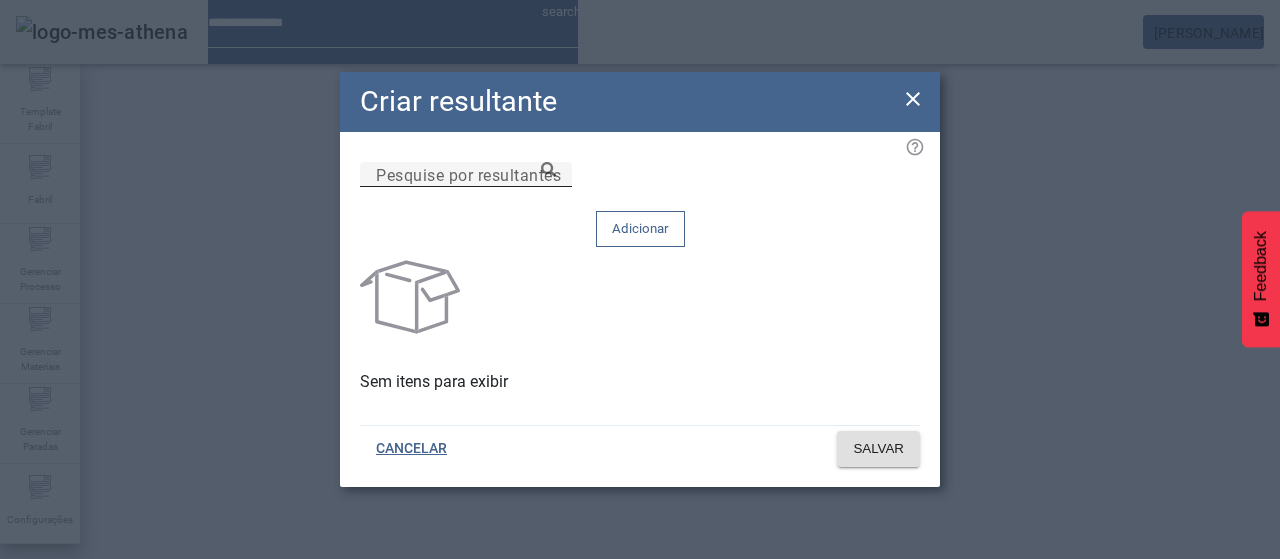 click on "Pesquise por resultantes" at bounding box center (466, 175) 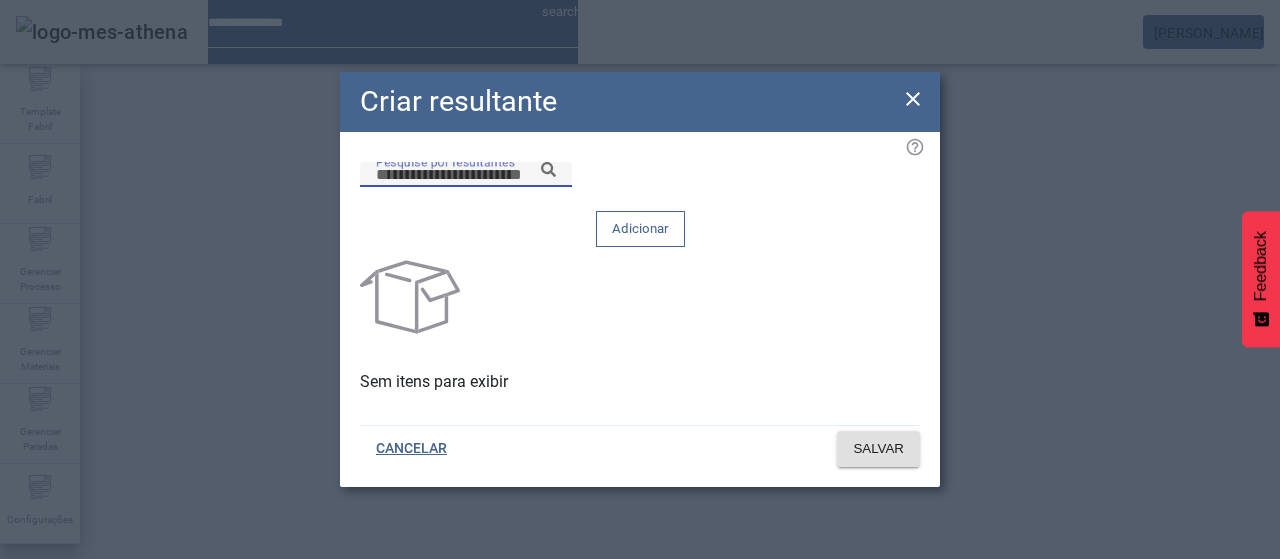 paste on "**********" 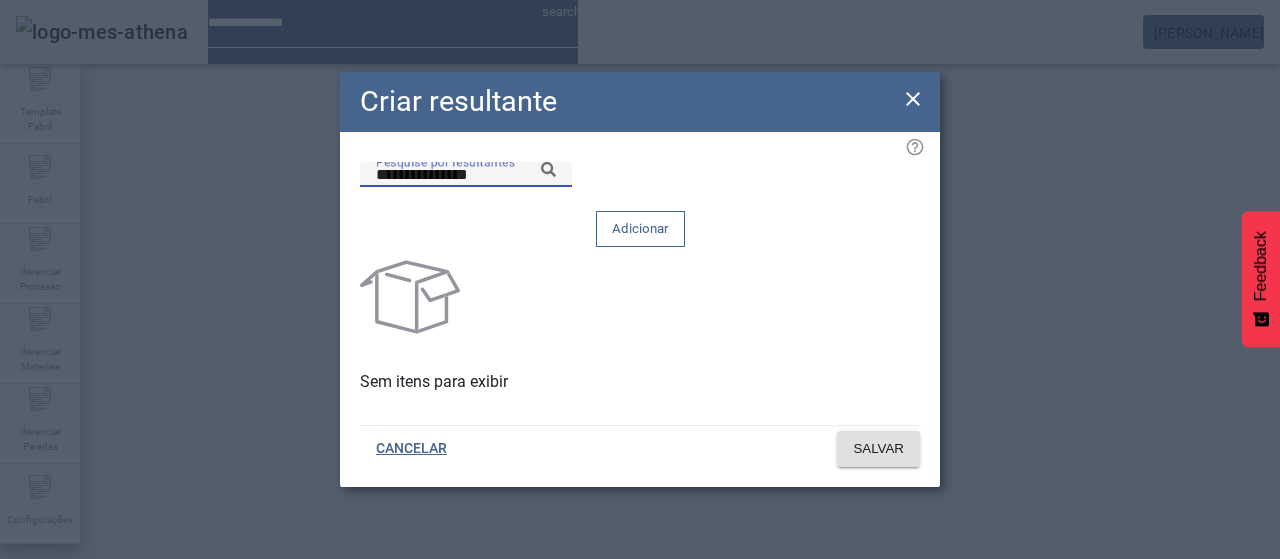 click 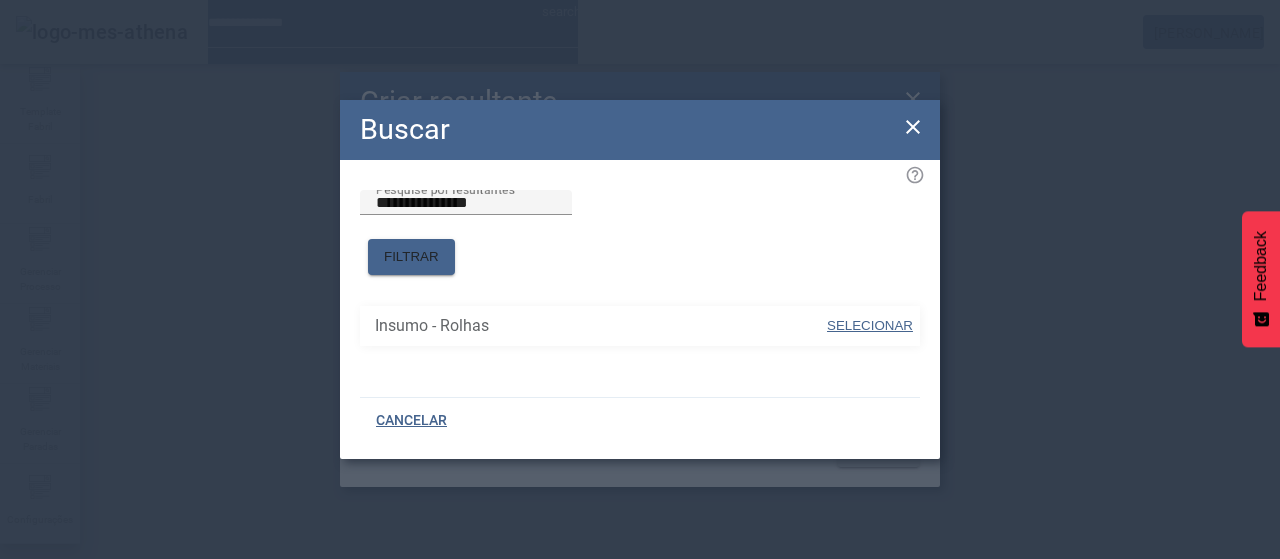 drag, startPoint x: 892, startPoint y: 309, endPoint x: 890, endPoint y: 295, distance: 14.142136 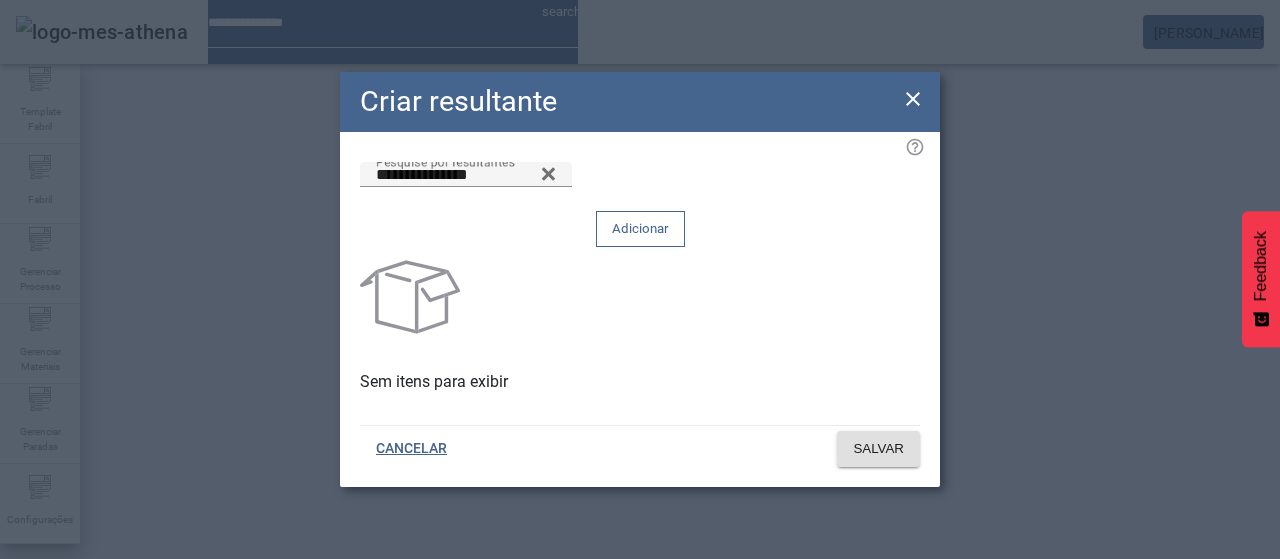 drag, startPoint x: 864, startPoint y: 211, endPoint x: 885, endPoint y: 287, distance: 78.84795 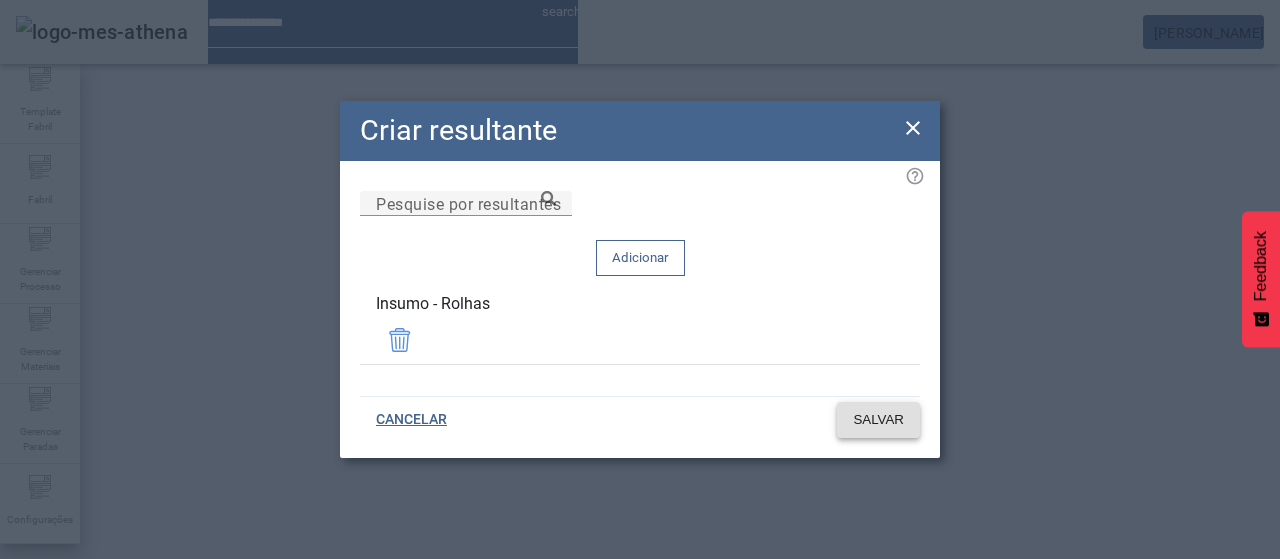 click on "SALVAR" 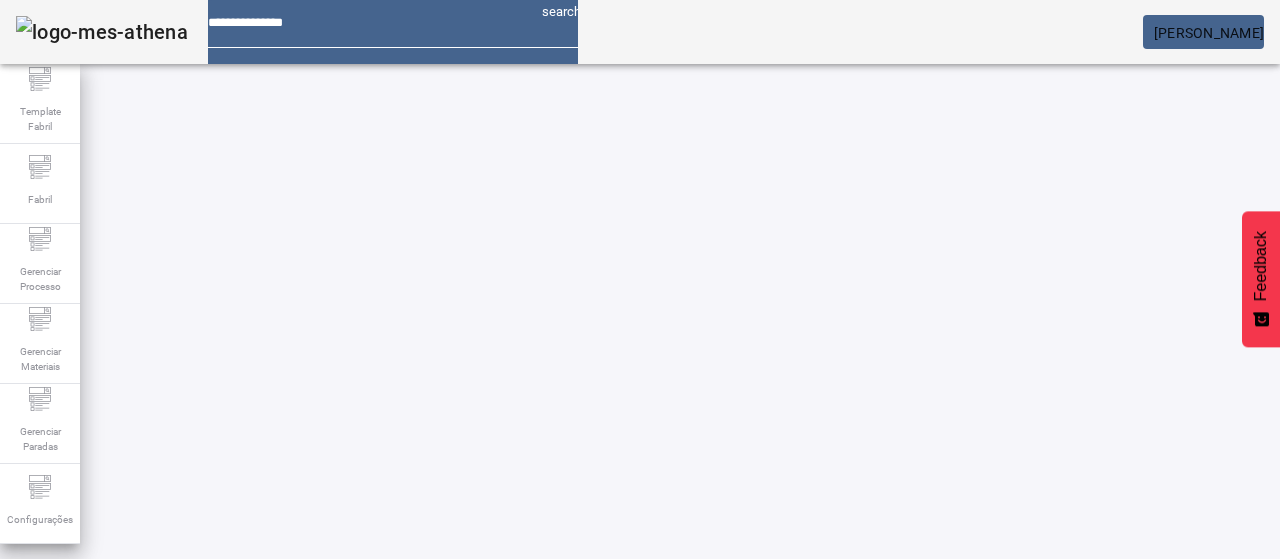 click at bounding box center [572, 779] 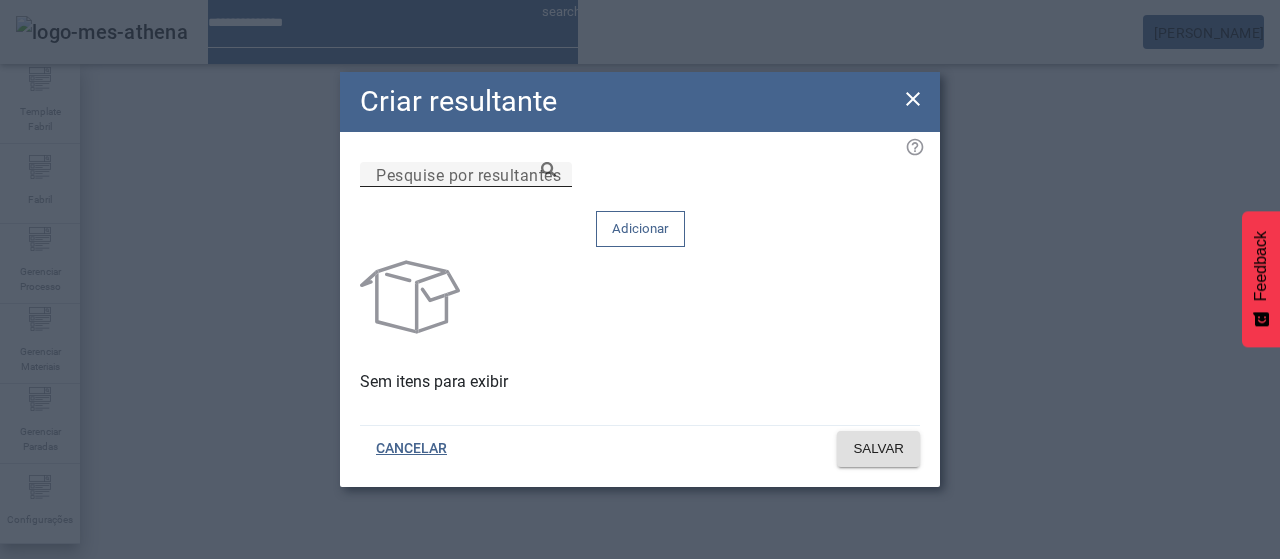 drag, startPoint x: 695, startPoint y: 226, endPoint x: 734, endPoint y: 216, distance: 40.261642 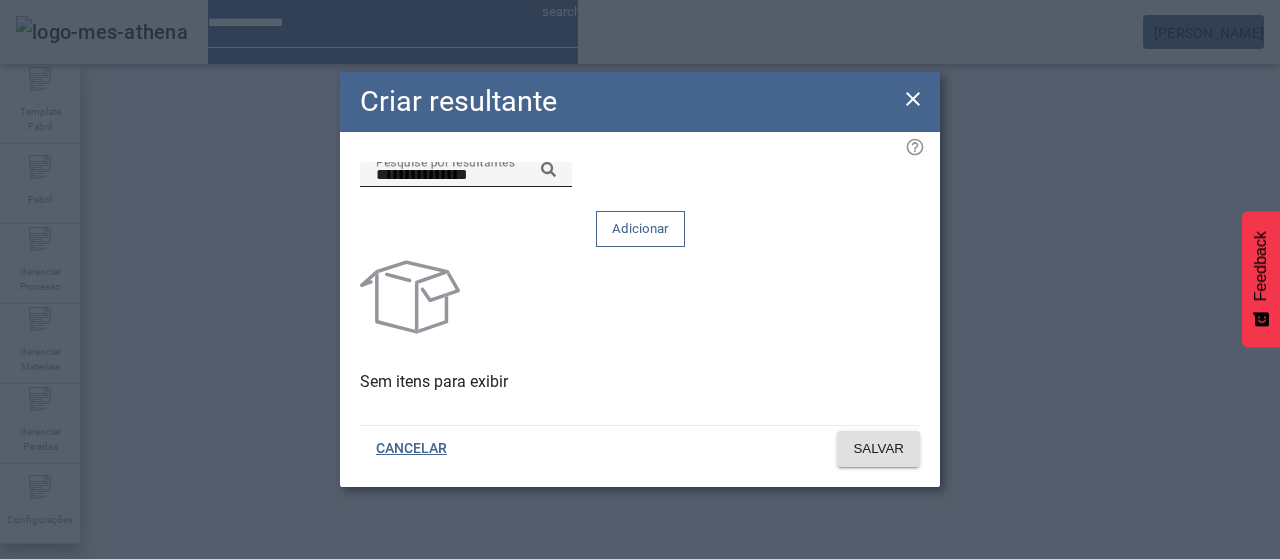 click 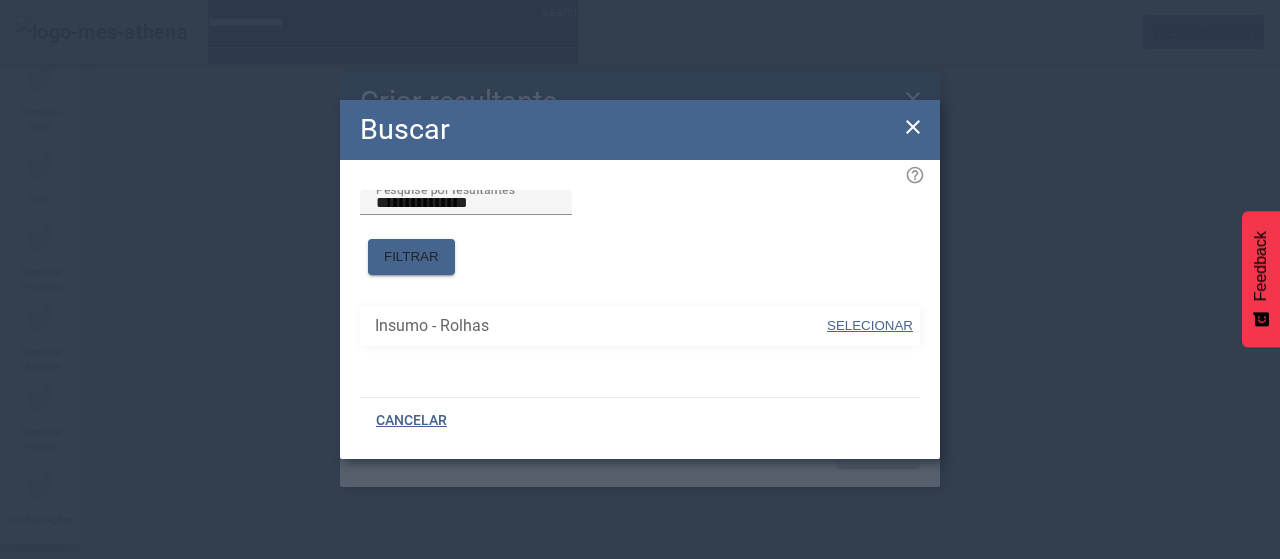 click on "SELECIONAR" at bounding box center [870, 326] 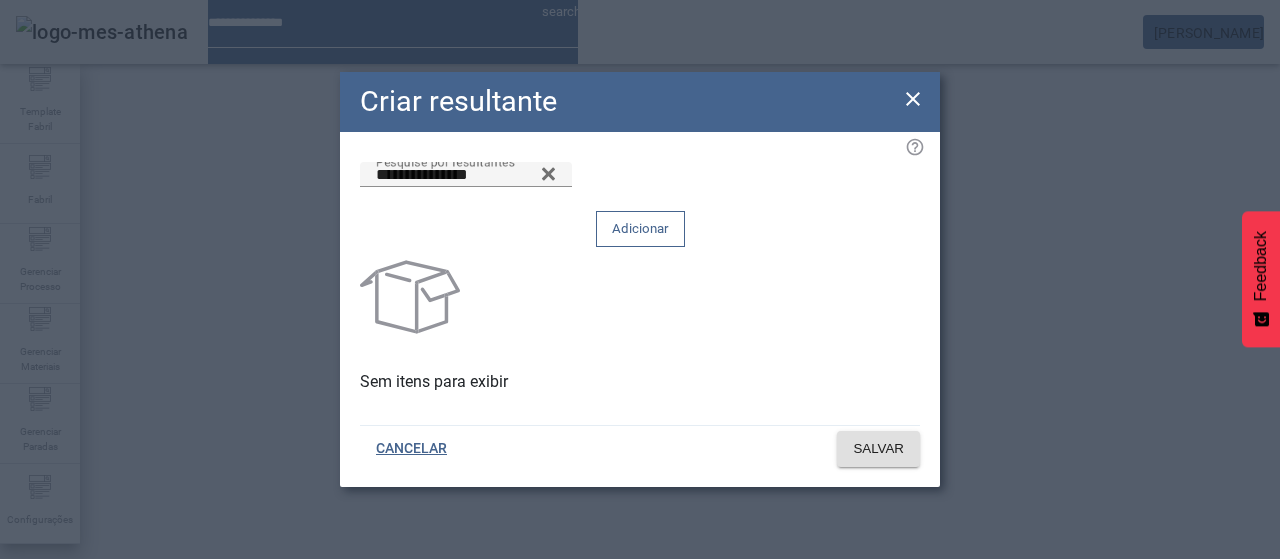 click on "Adicionar" 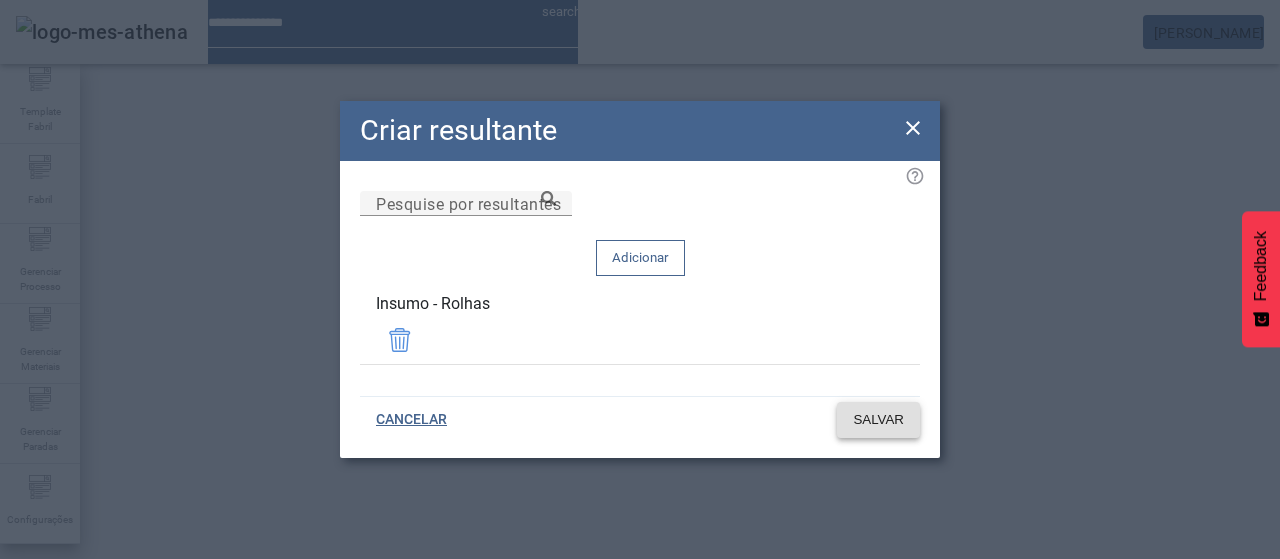click on "SALVAR" 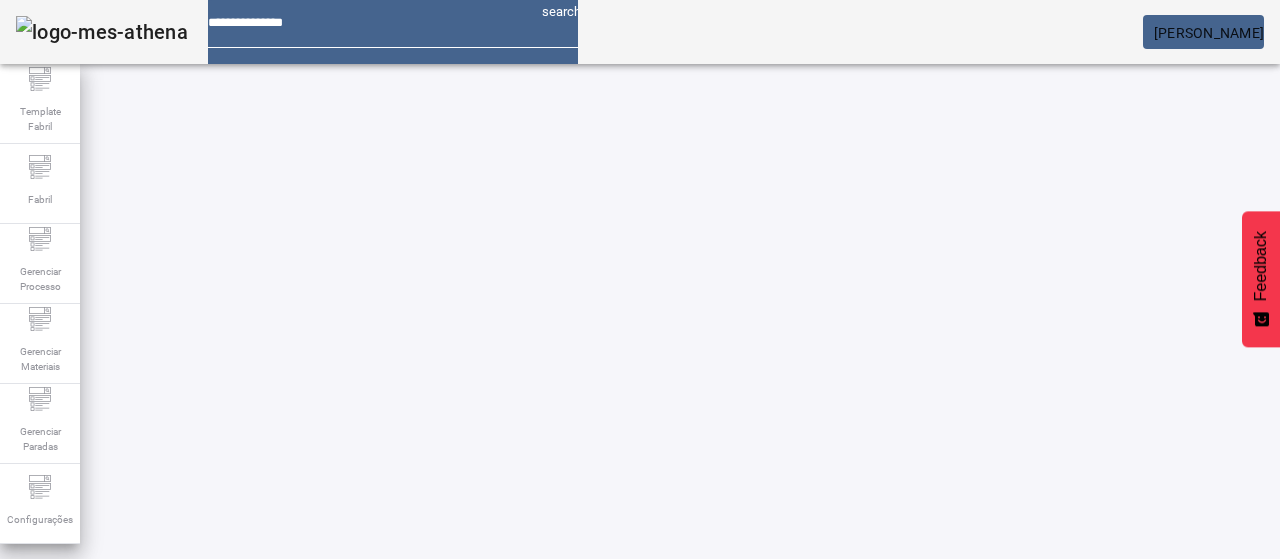 click 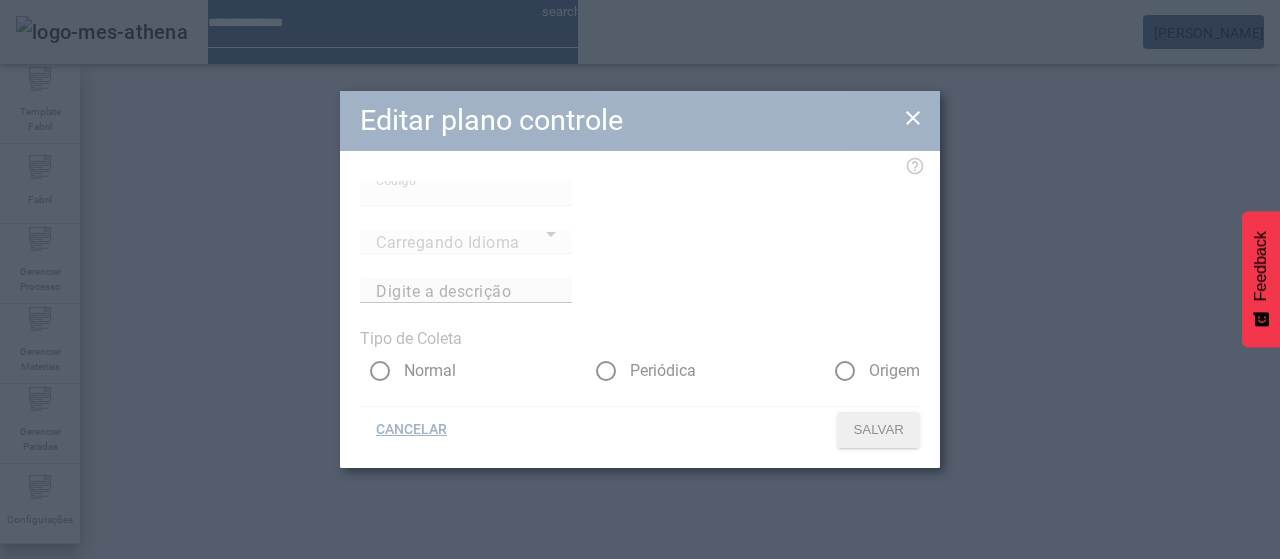 type on "******" 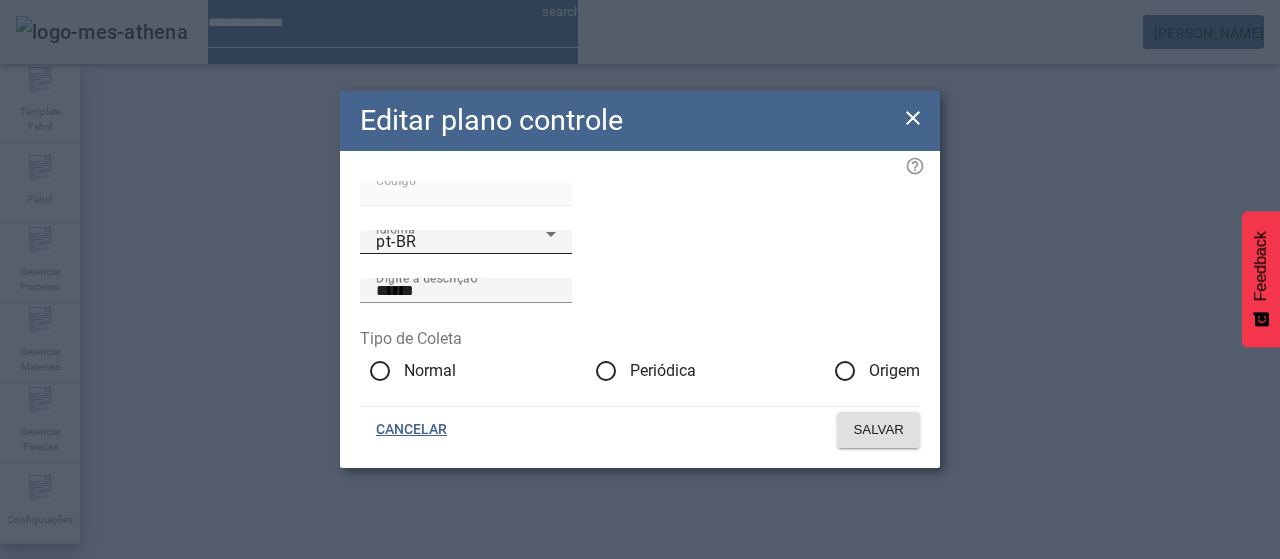 click on "pt-BR" at bounding box center (461, 242) 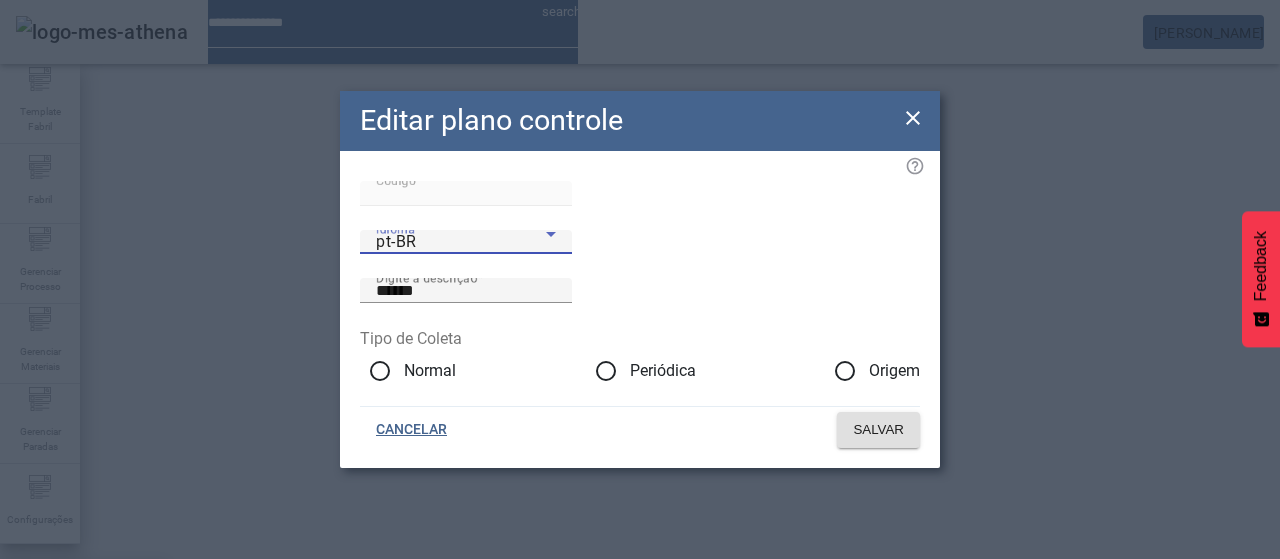 click on "es-ES" at bounding box center (83, 687) 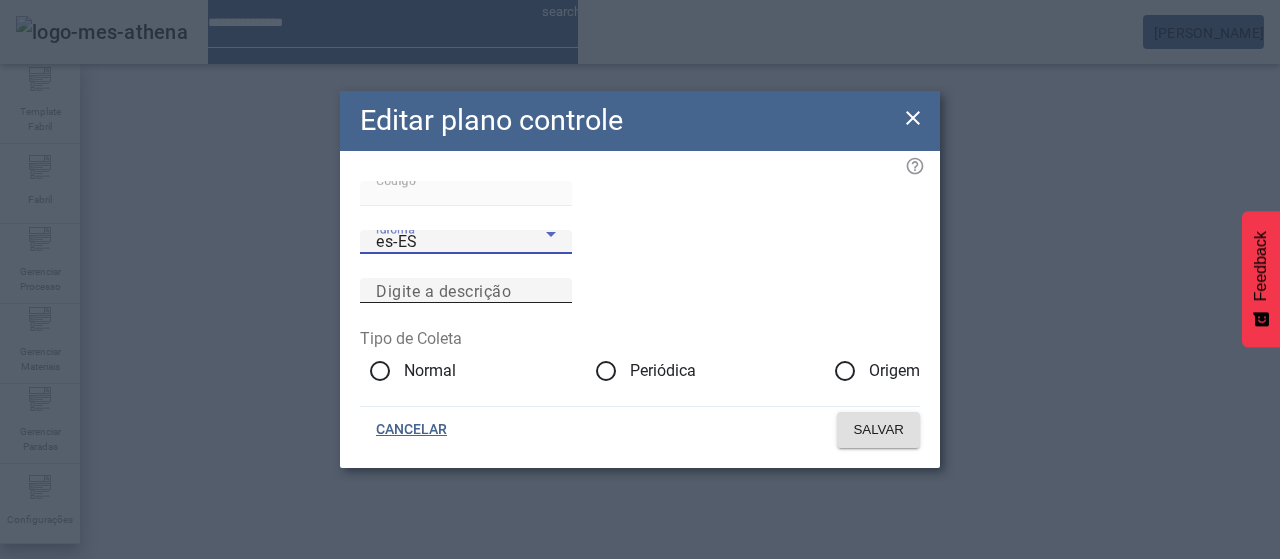 click on "Digite a descrição" at bounding box center [443, 290] 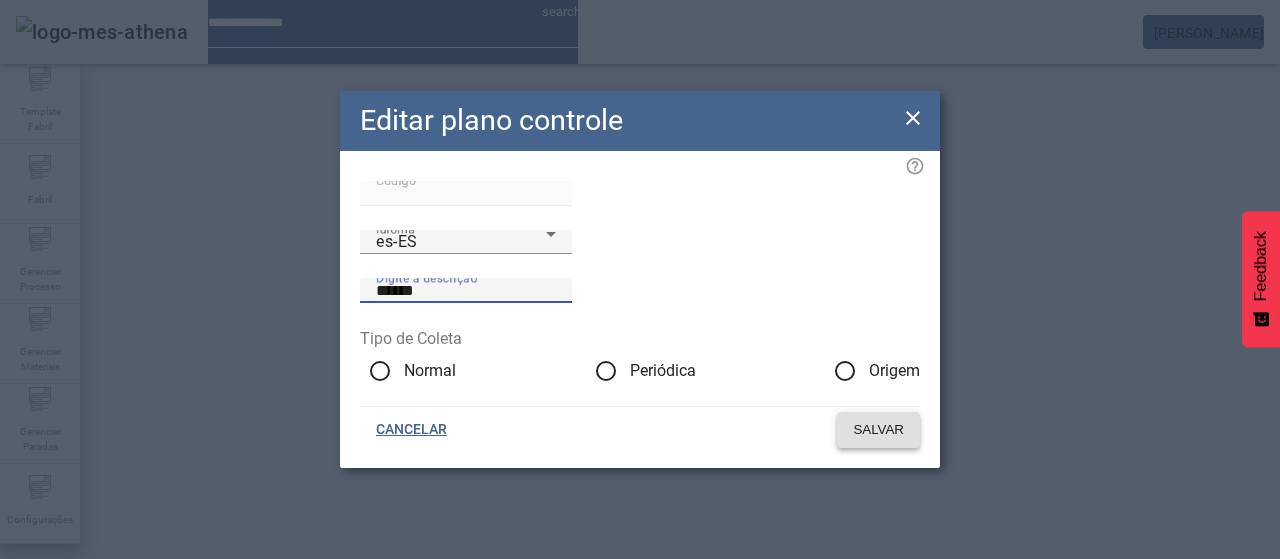 type on "******" 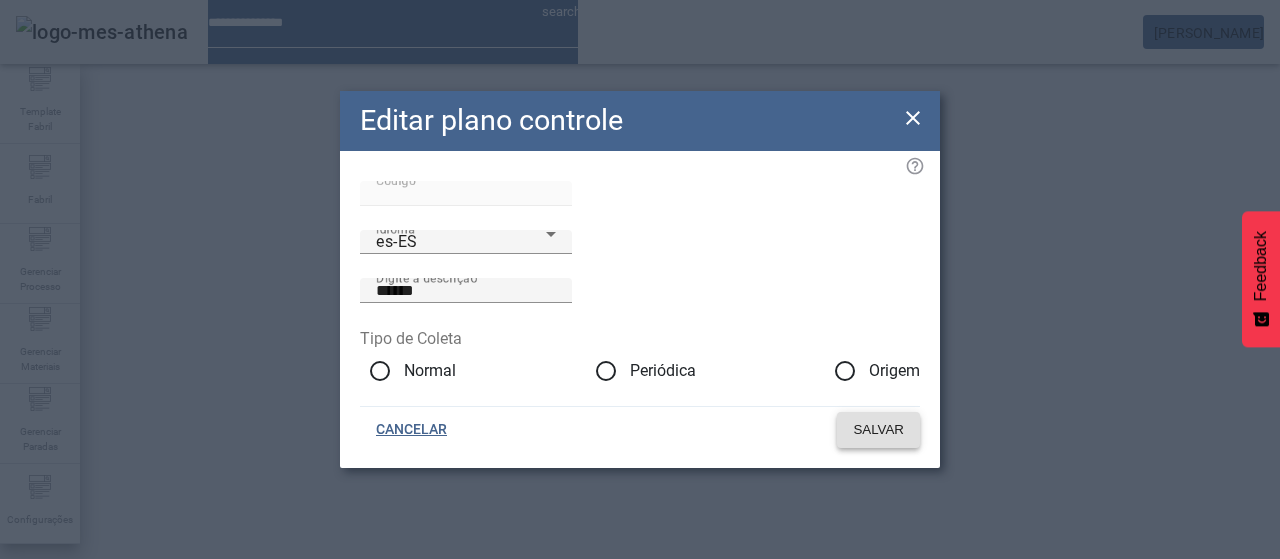 click on "SALVAR" 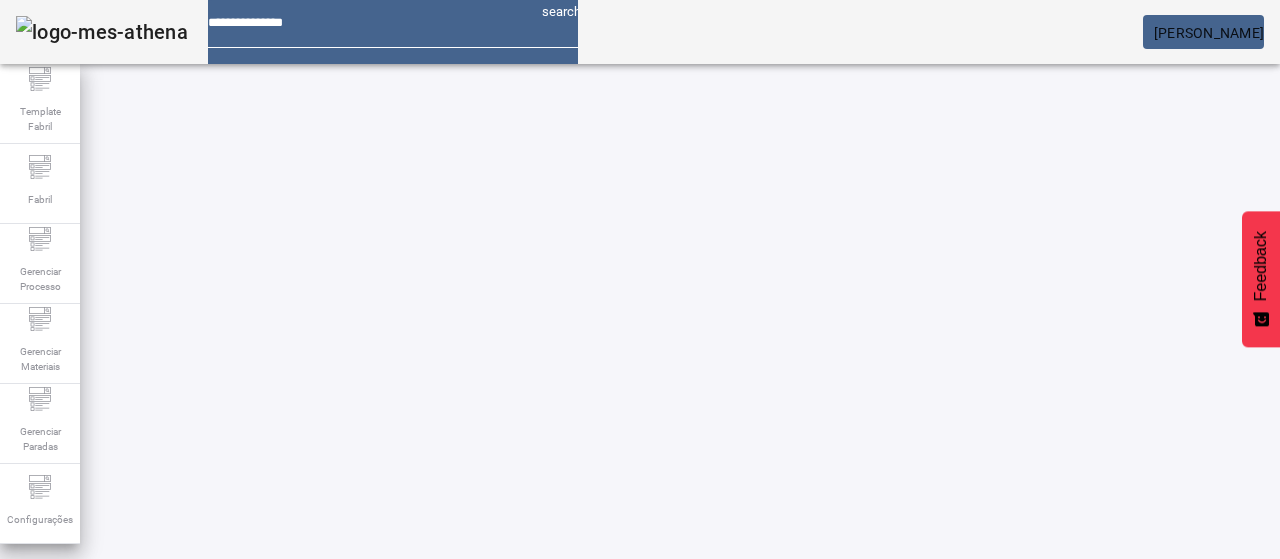 click at bounding box center [572, 828] 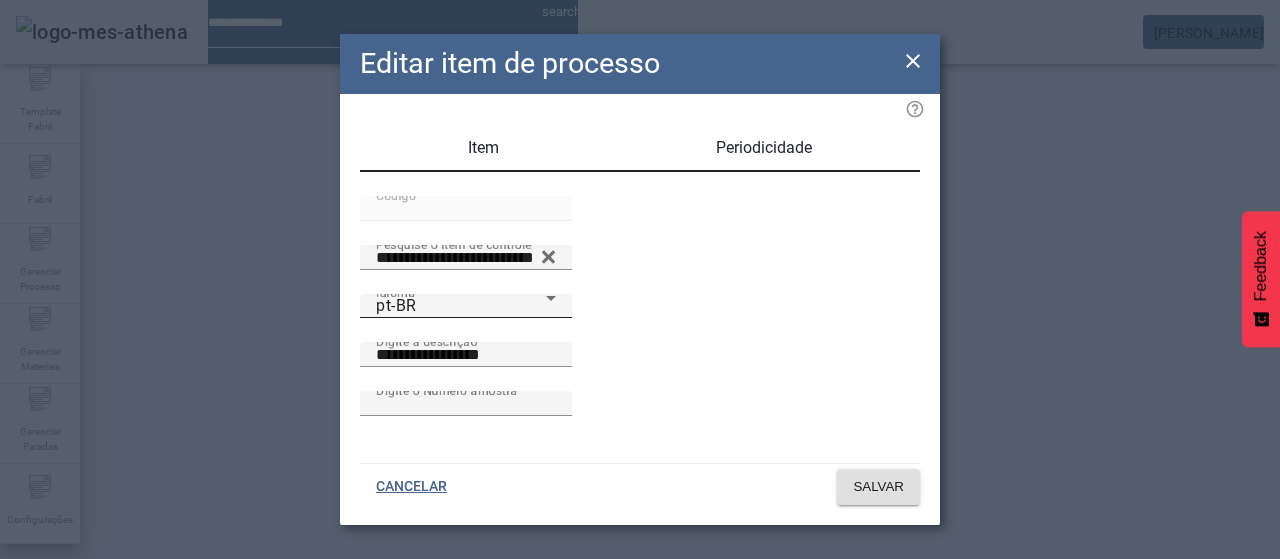 click on "pt-BR" at bounding box center (461, 306) 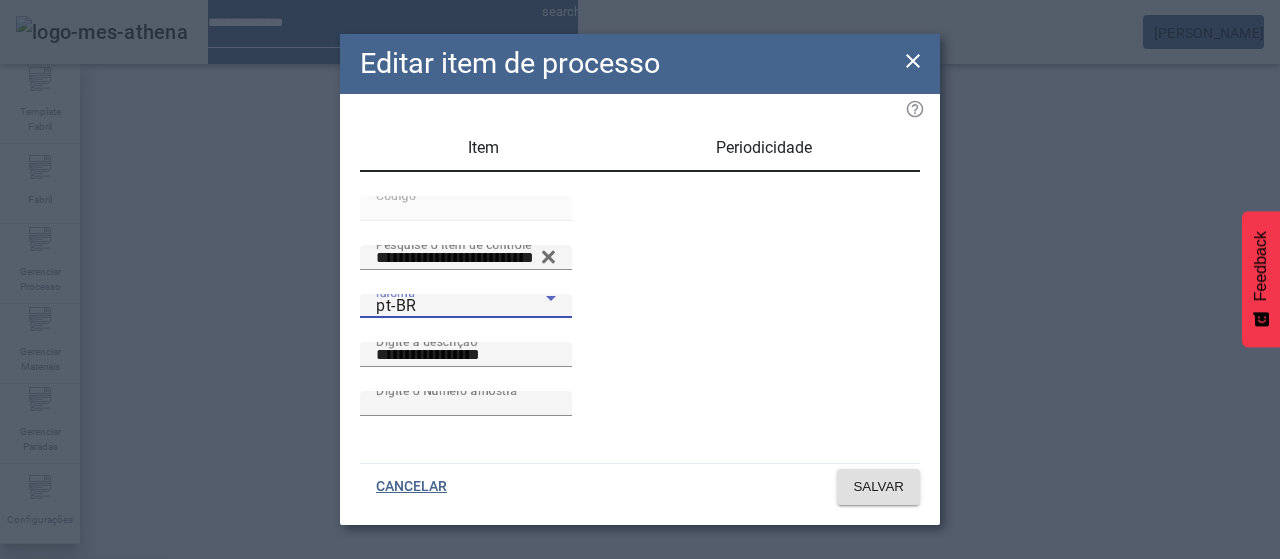 click on "es-ES" at bounding box center (81, 687) 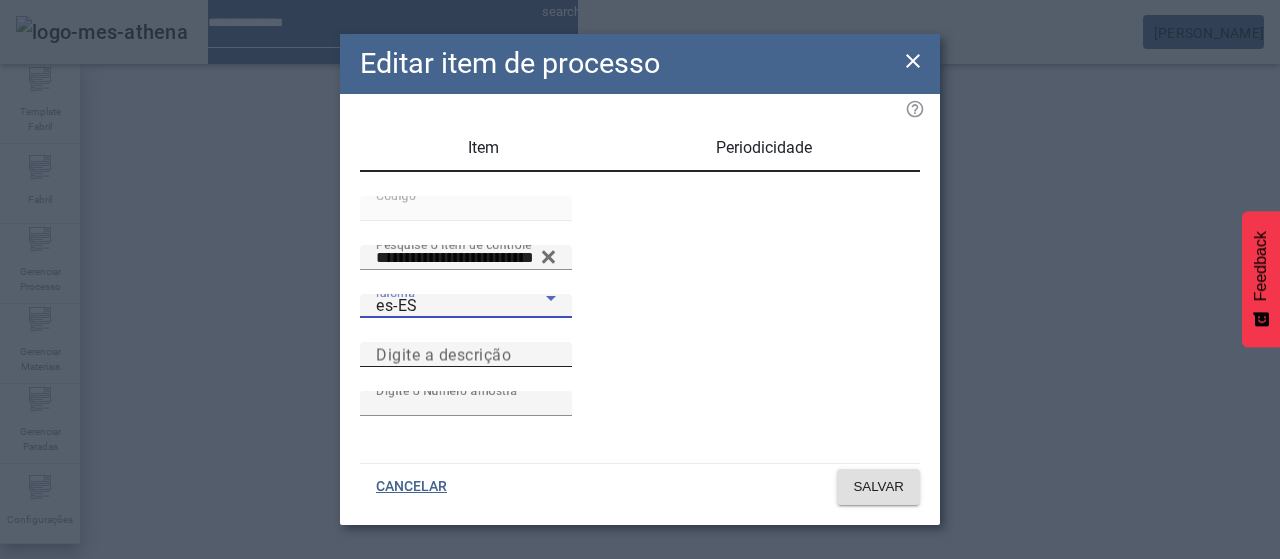 click on "Digite a descrição" at bounding box center [466, 355] 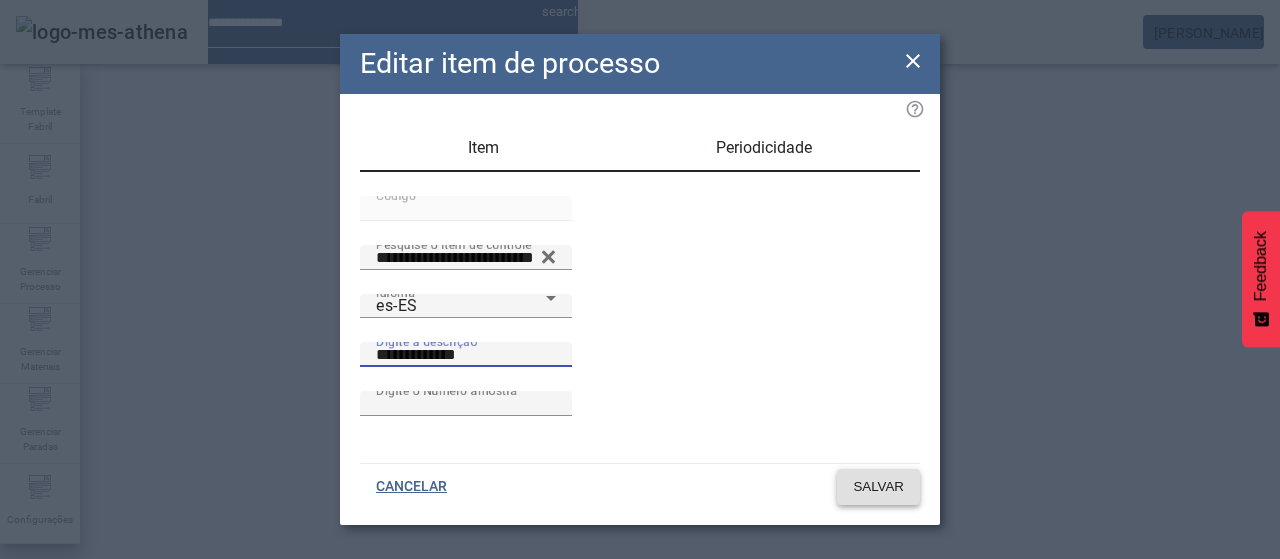 type on "**********" 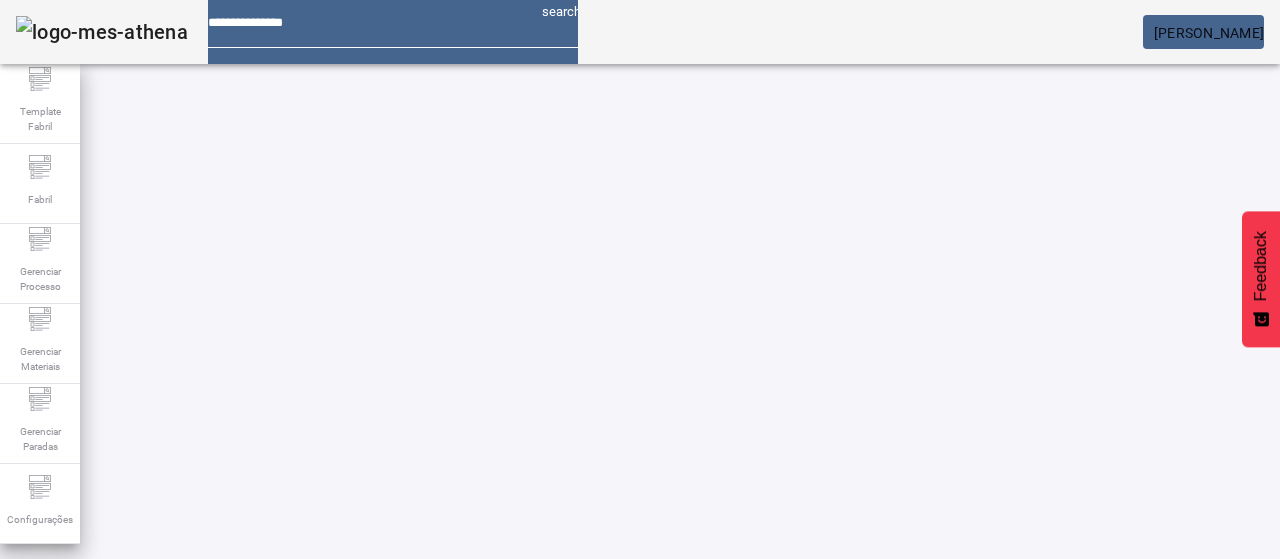 click at bounding box center (572, 779) 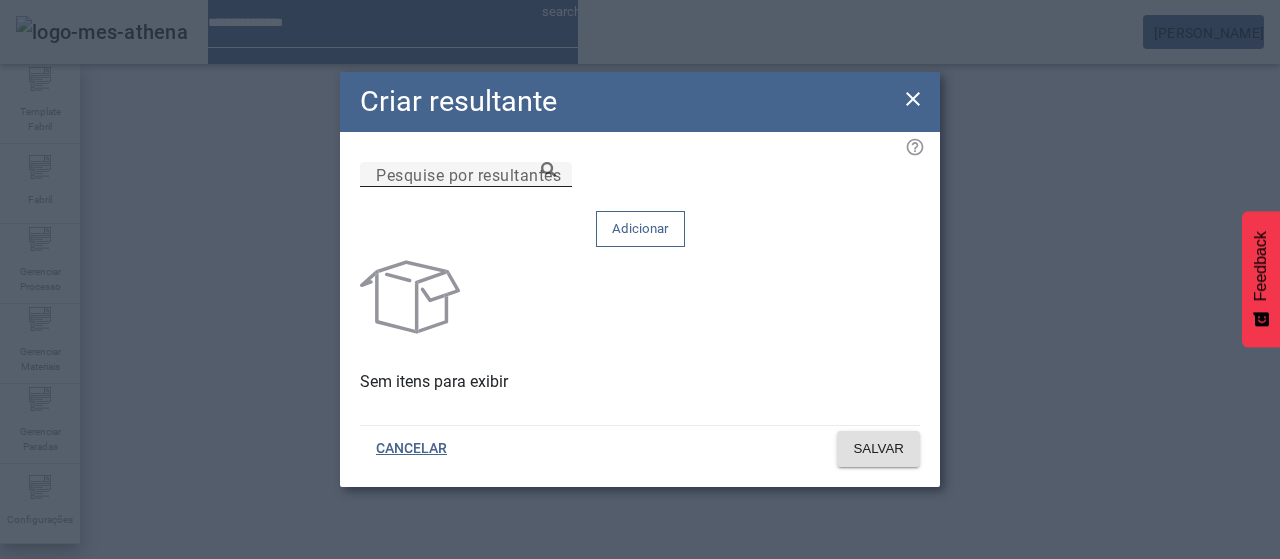 click on "Pesquise por resultantes" 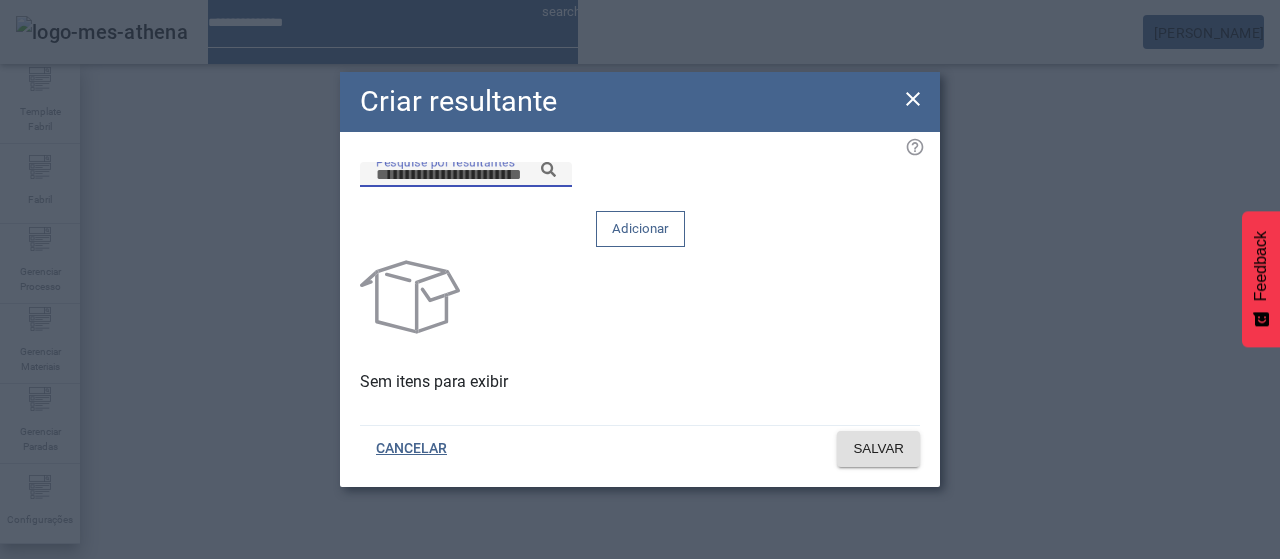 paste on "**********" 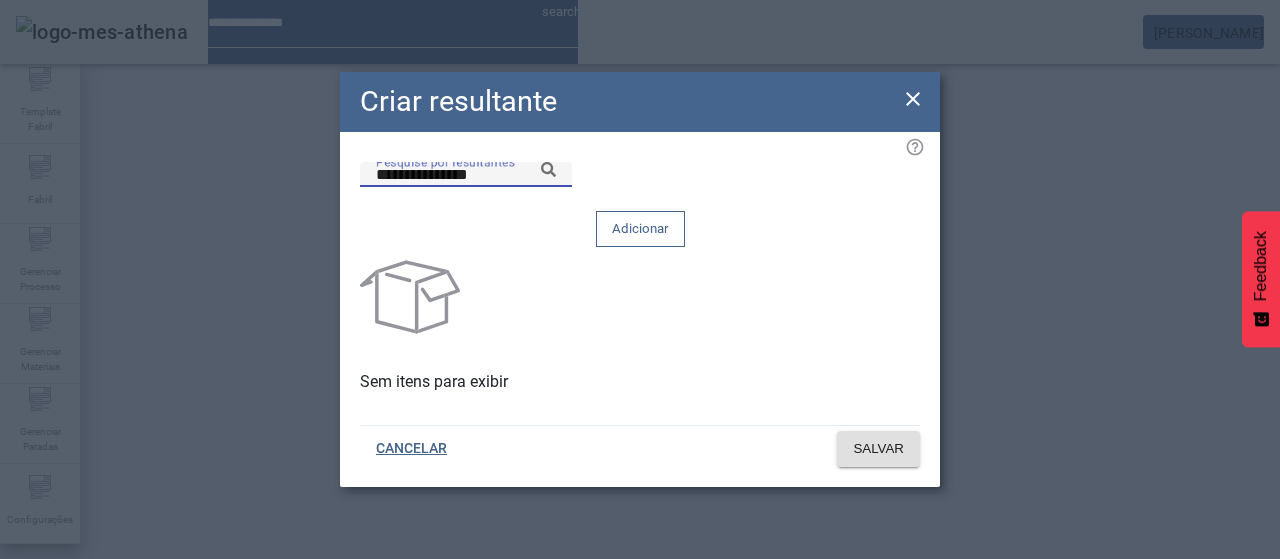 click 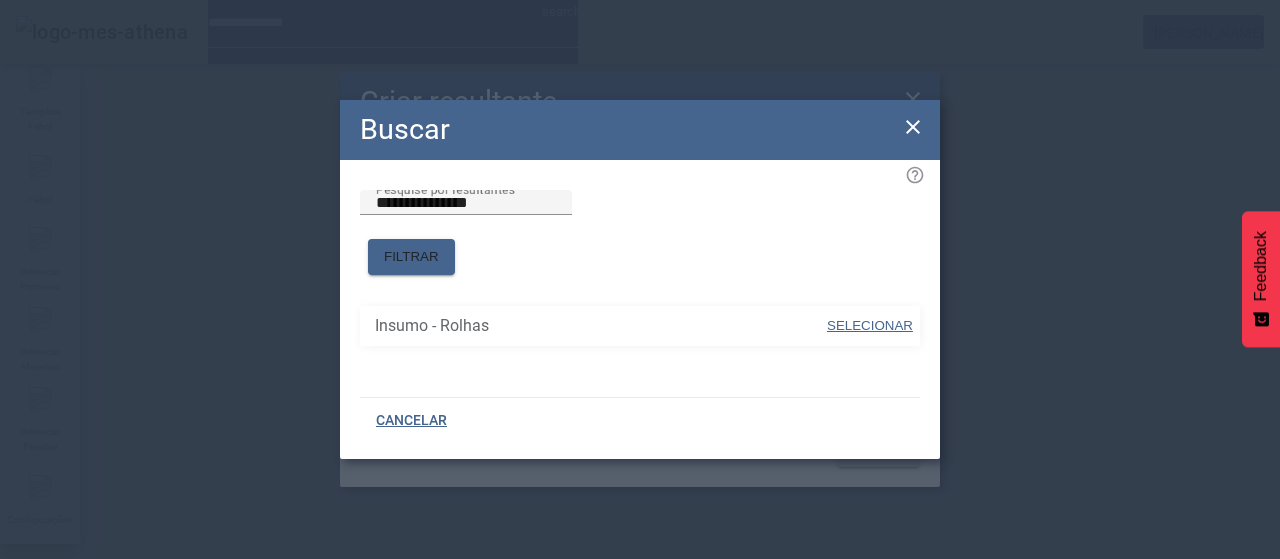 click on "SELECIONAR" at bounding box center [870, 325] 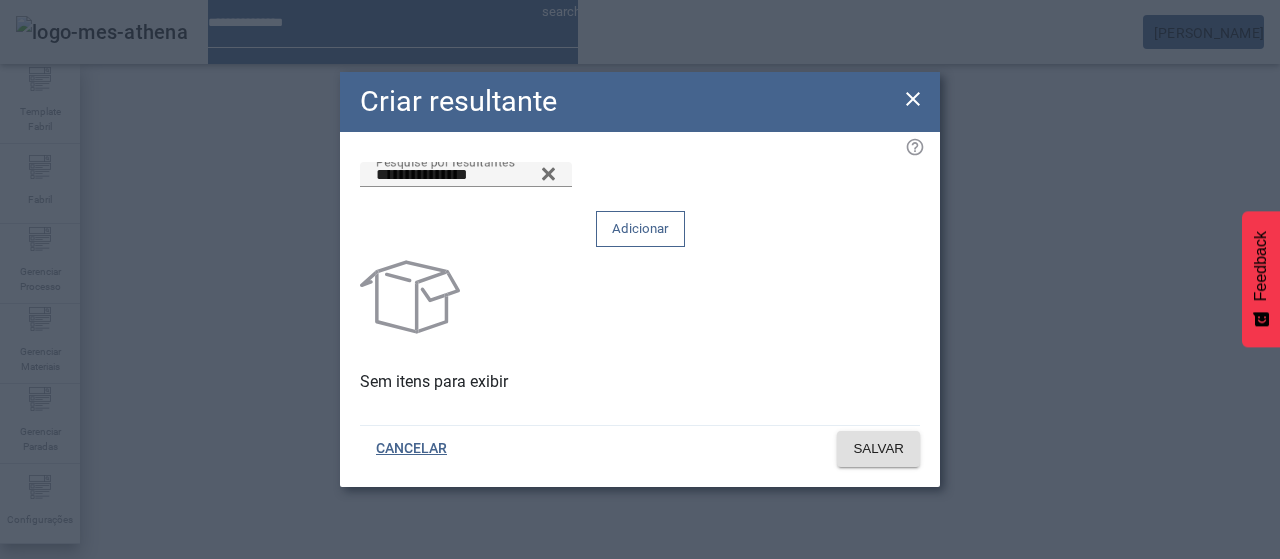 click 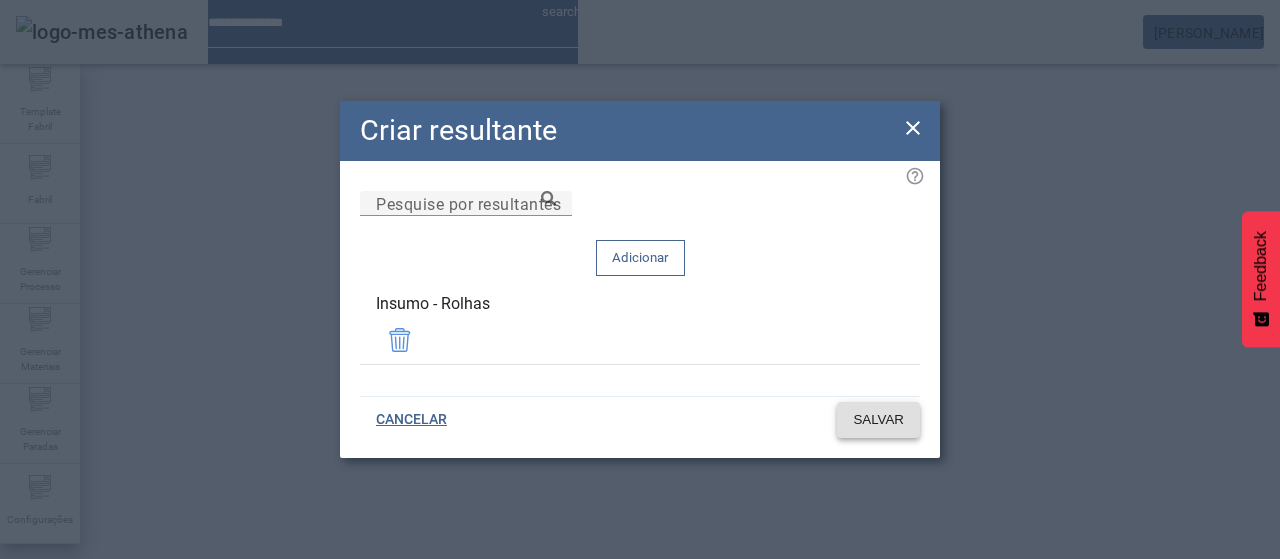 click on "SALVAR" 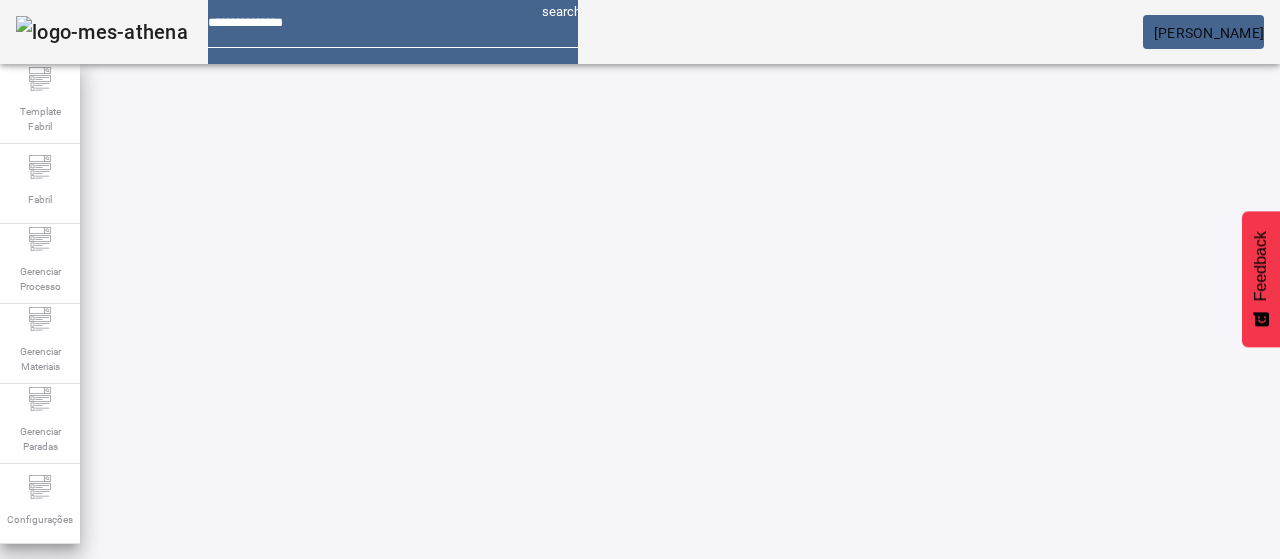 click 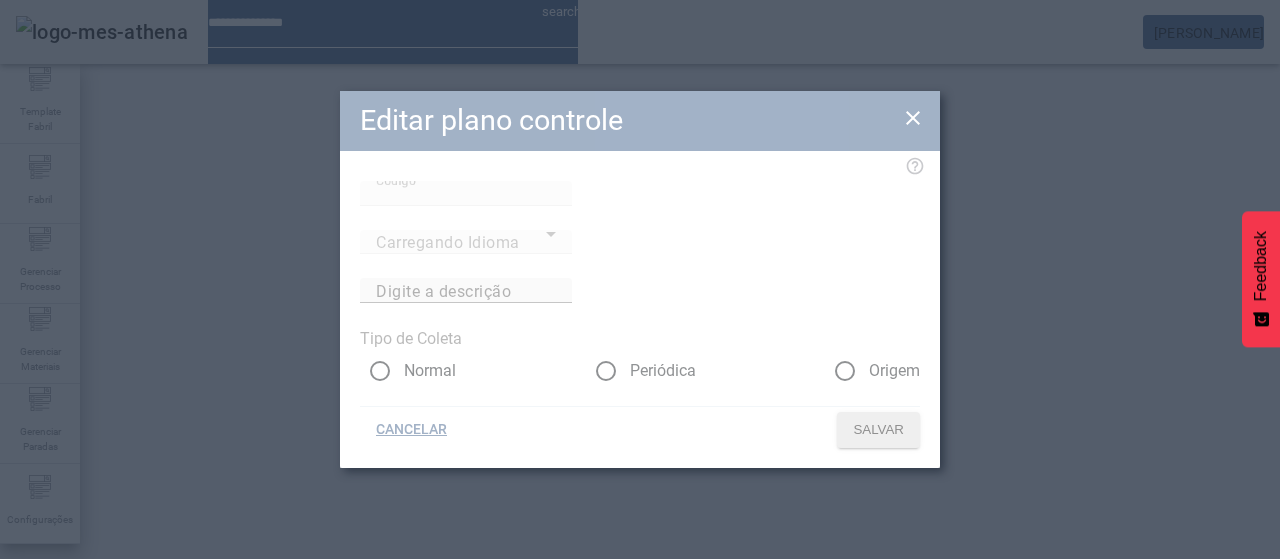 type on "**********" 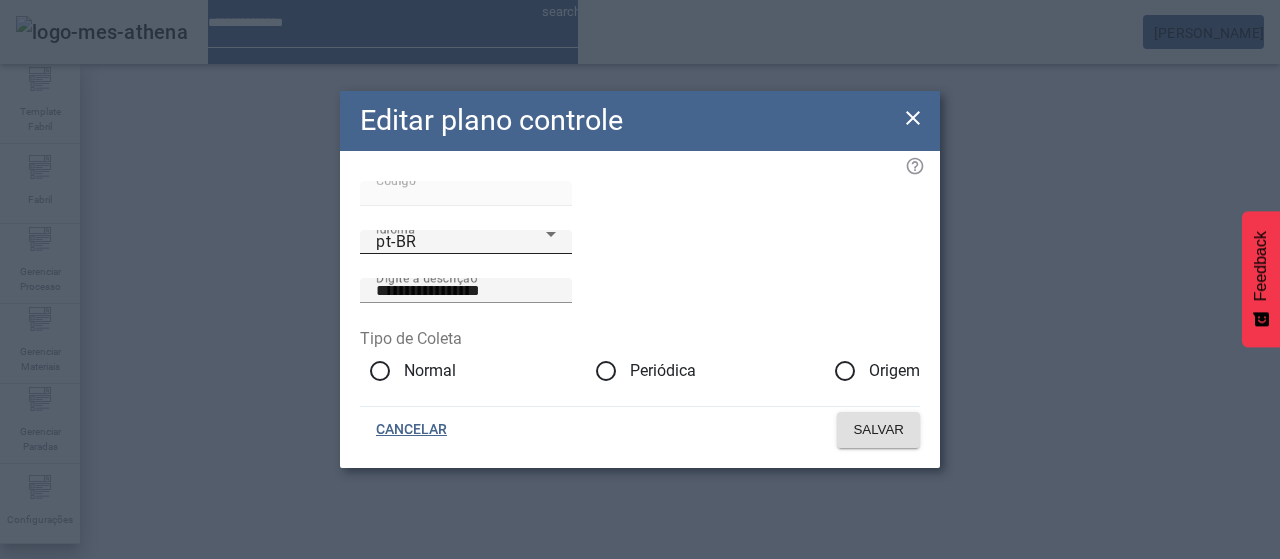 click on "pt-BR" at bounding box center [461, 242] 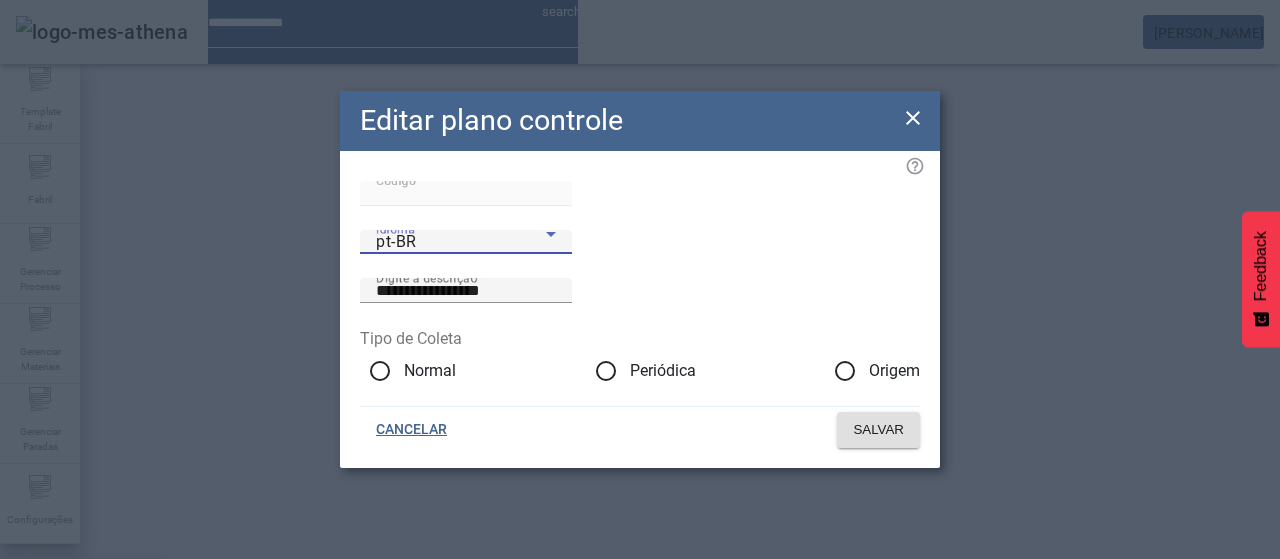 drag, startPoint x: 438, startPoint y: 417, endPoint x: 480, endPoint y: 348, distance: 80.77747 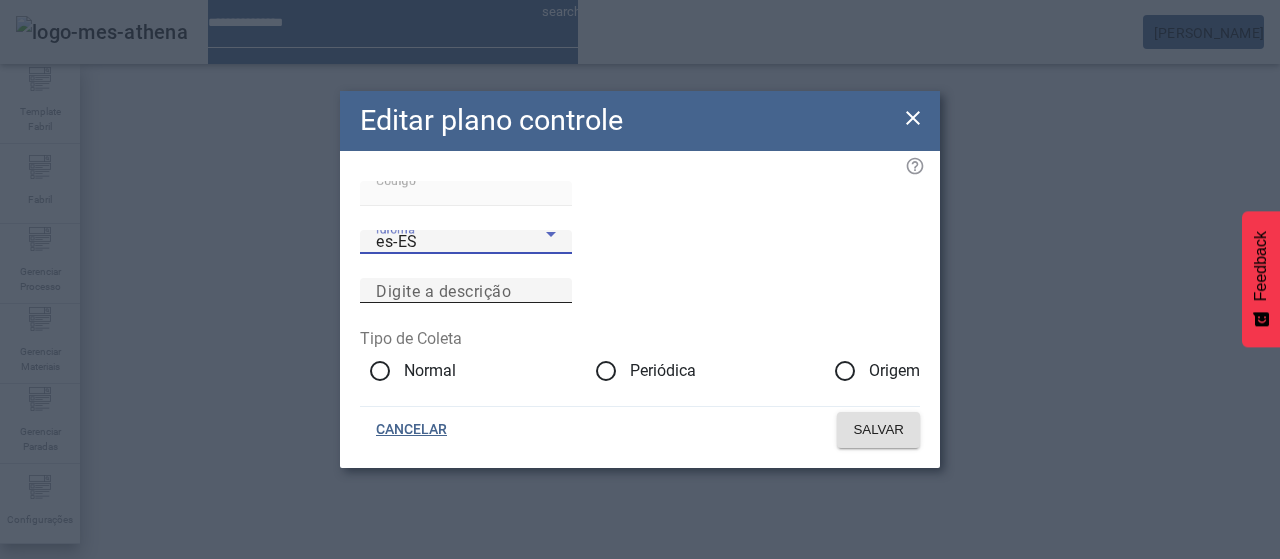 click on "Digite a descrição" at bounding box center (443, 290) 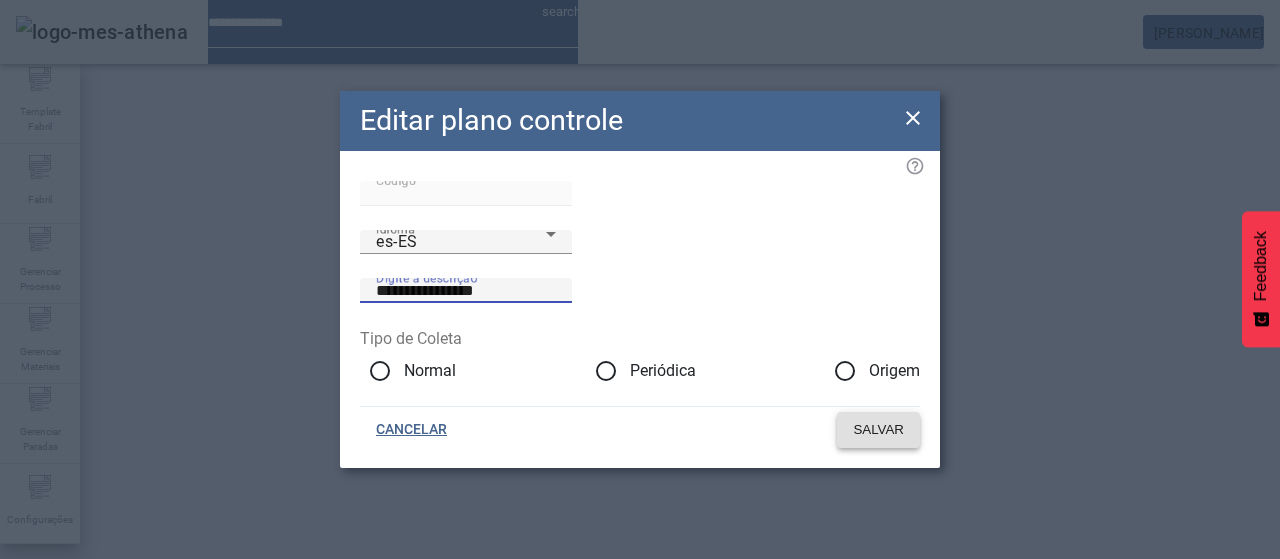 type on "**********" 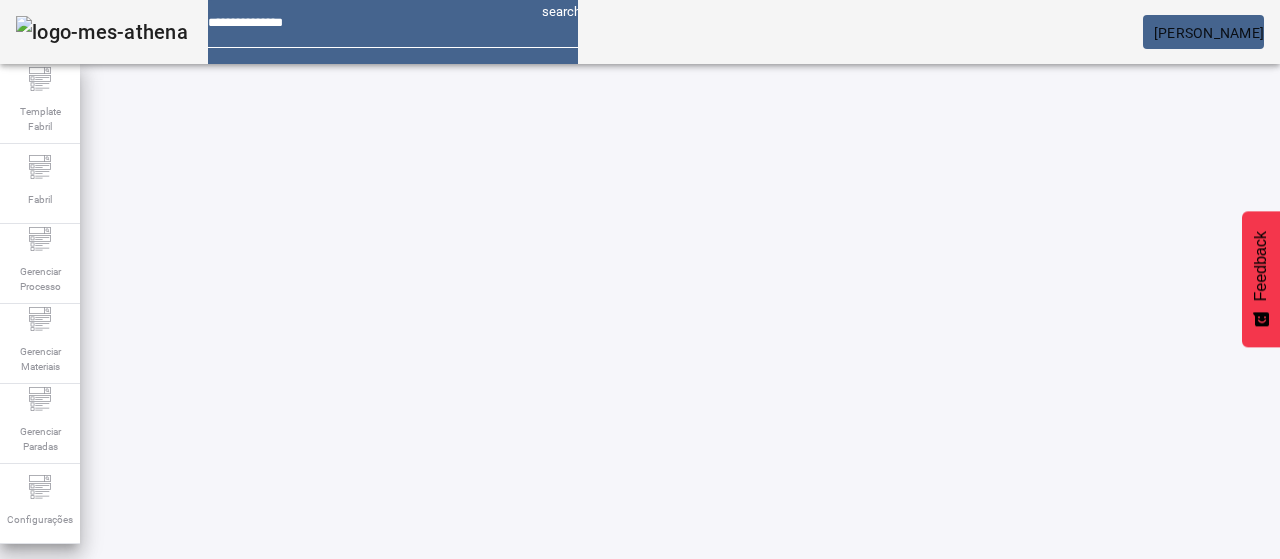 click at bounding box center (572, 828) 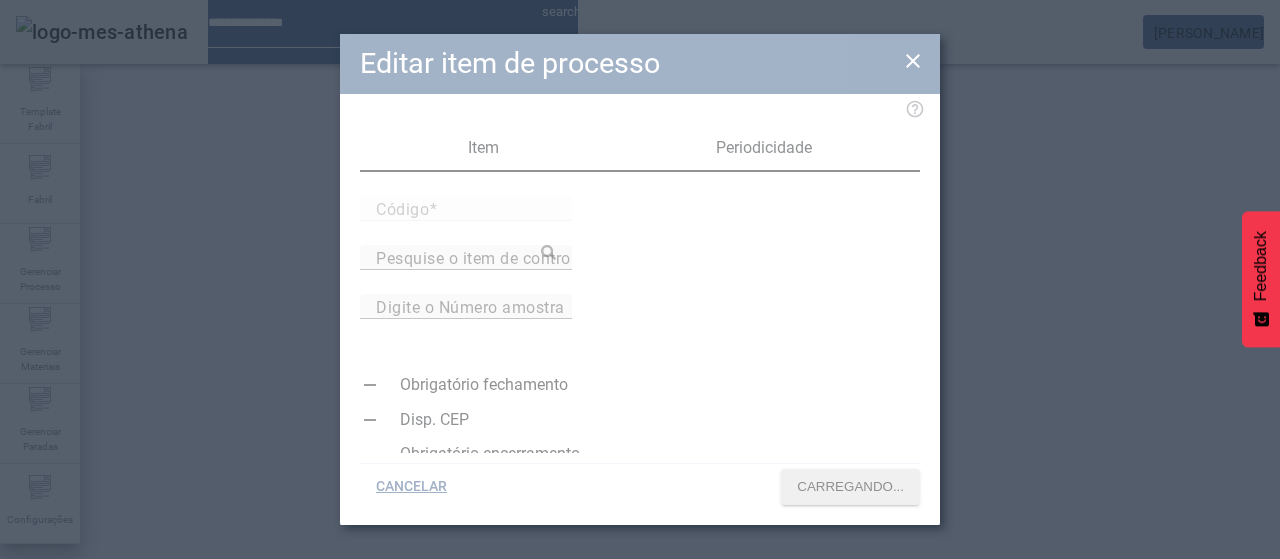 type on "*****" 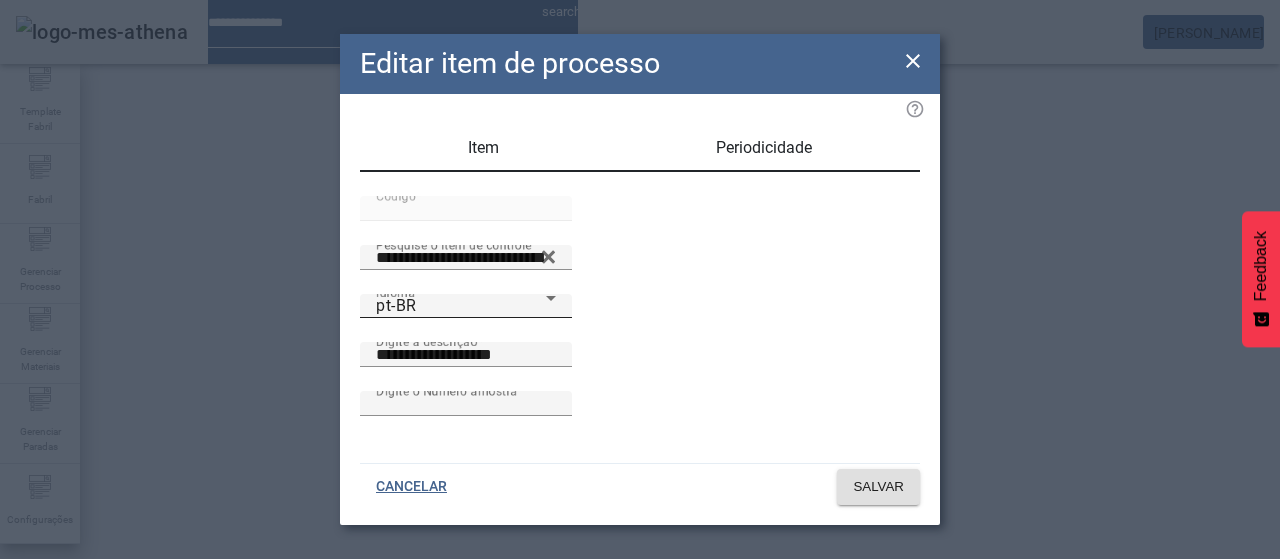 click on "pt-BR" at bounding box center (461, 306) 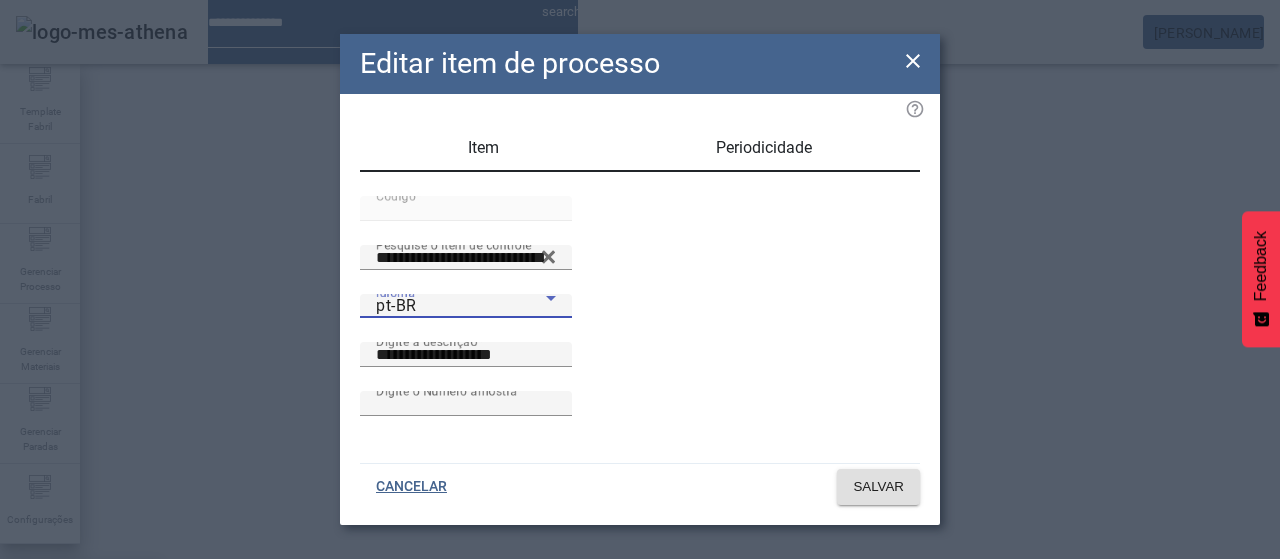 click on "es-ES" at bounding box center (81, 687) 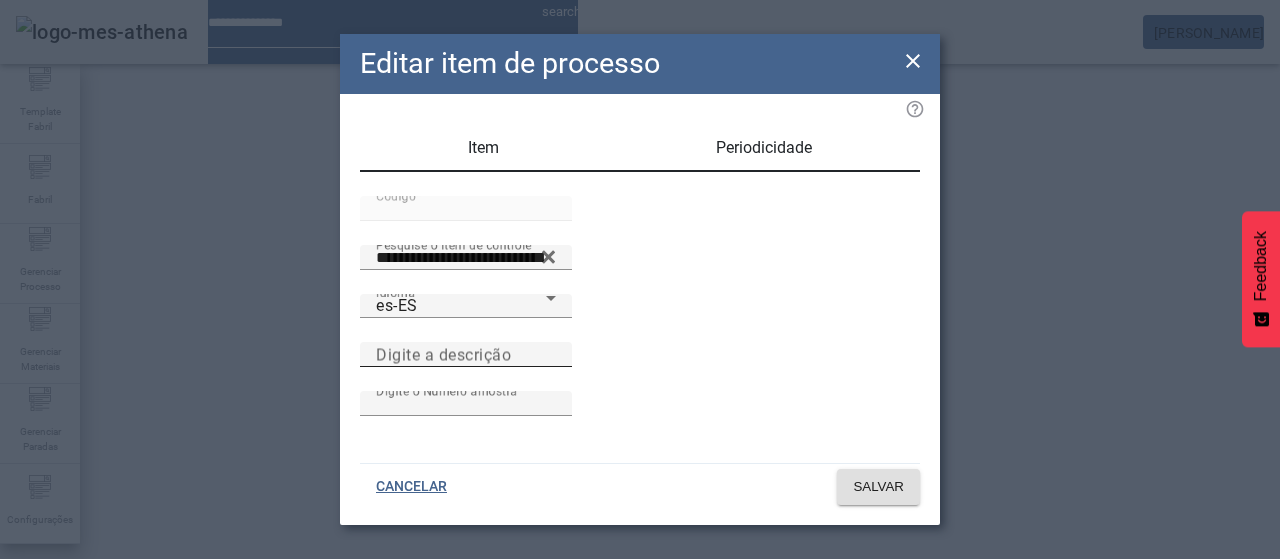 click on "Digite a descrição" at bounding box center (443, 354) 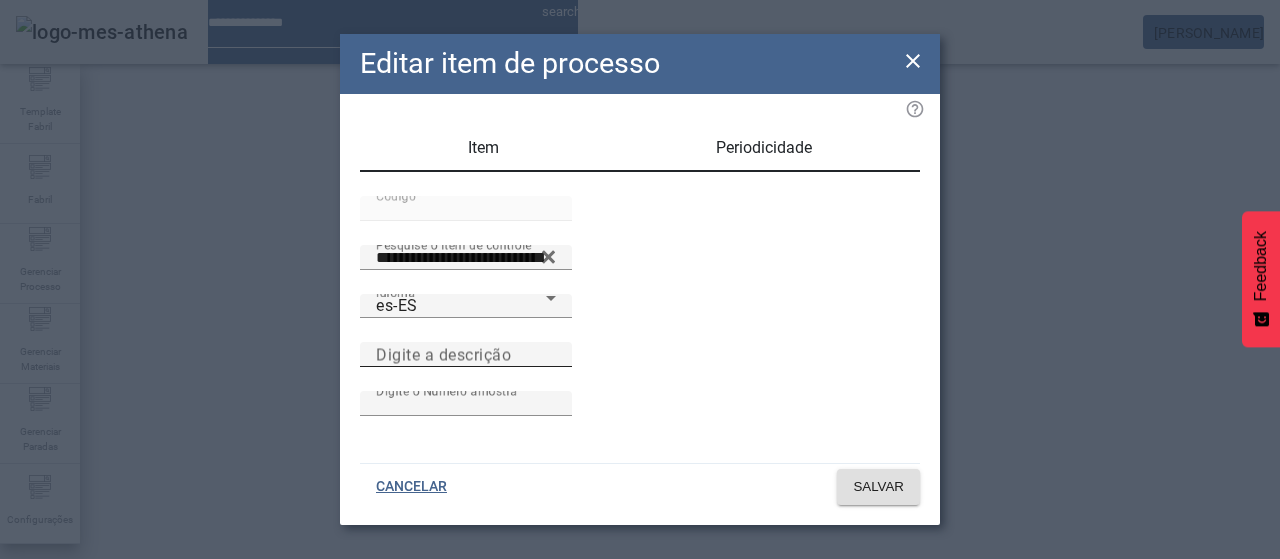 click on "Digite a descrição" at bounding box center [466, 355] 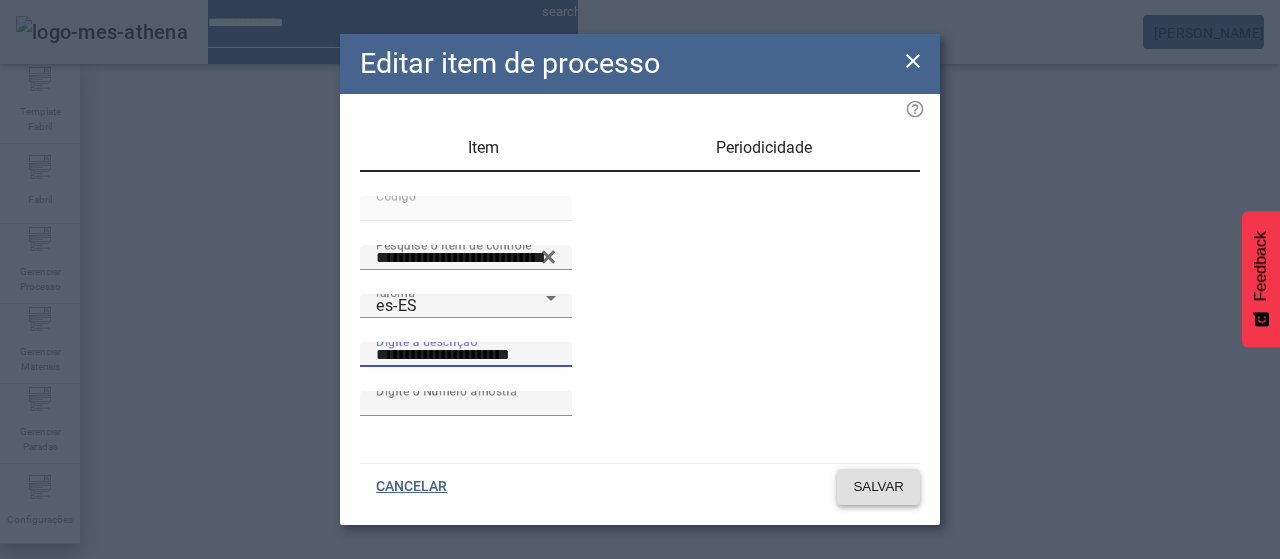type on "**********" 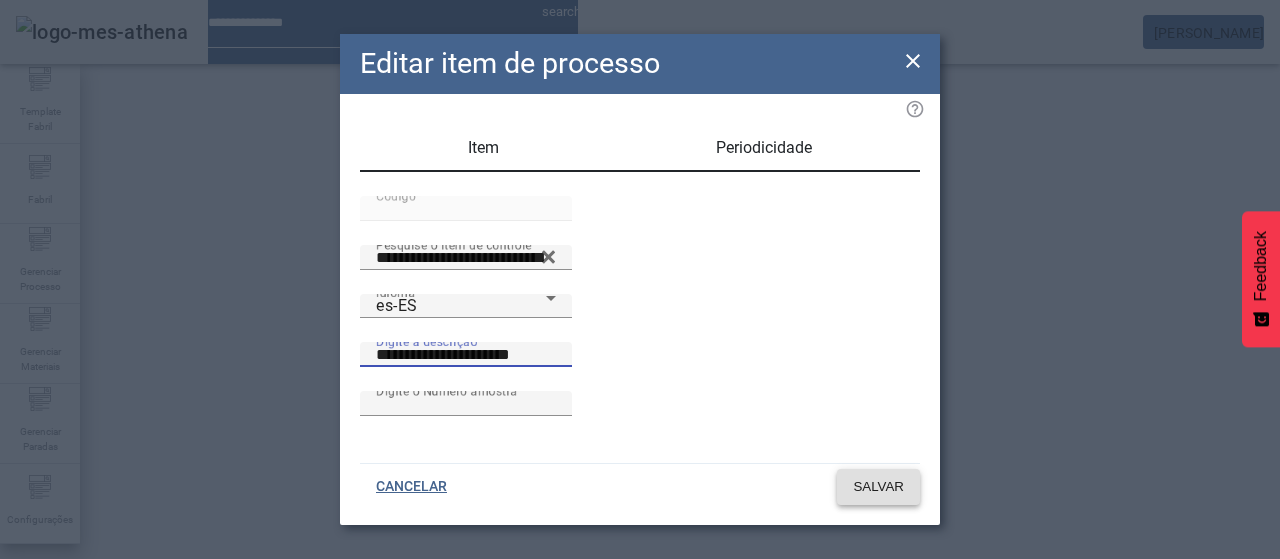 click on "SALVAR" 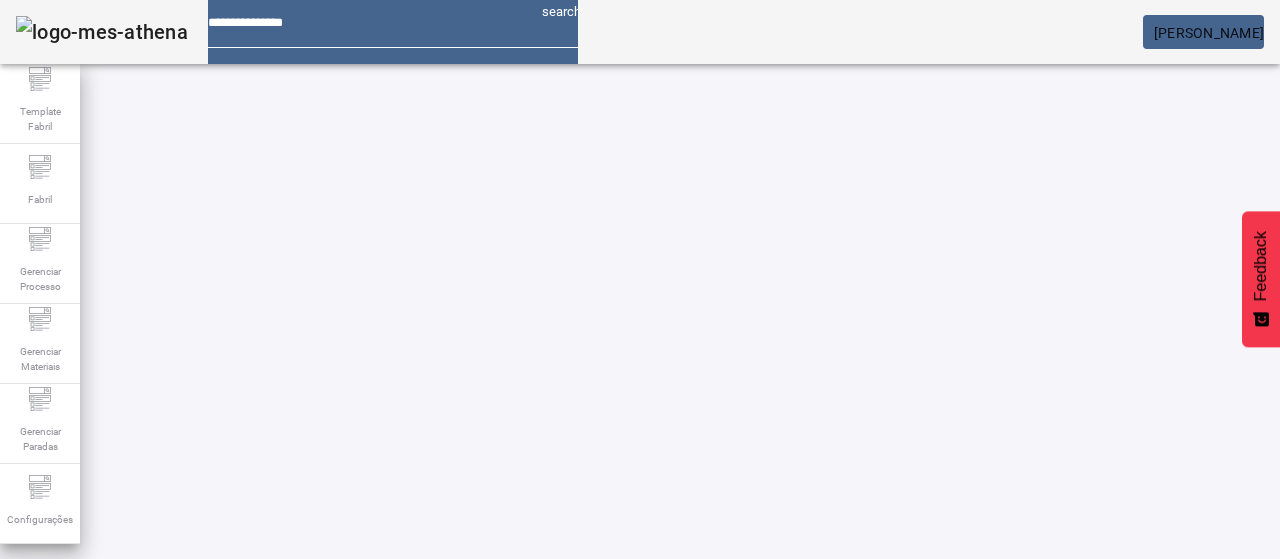 click on "EDITAR" at bounding box center [353, 779] 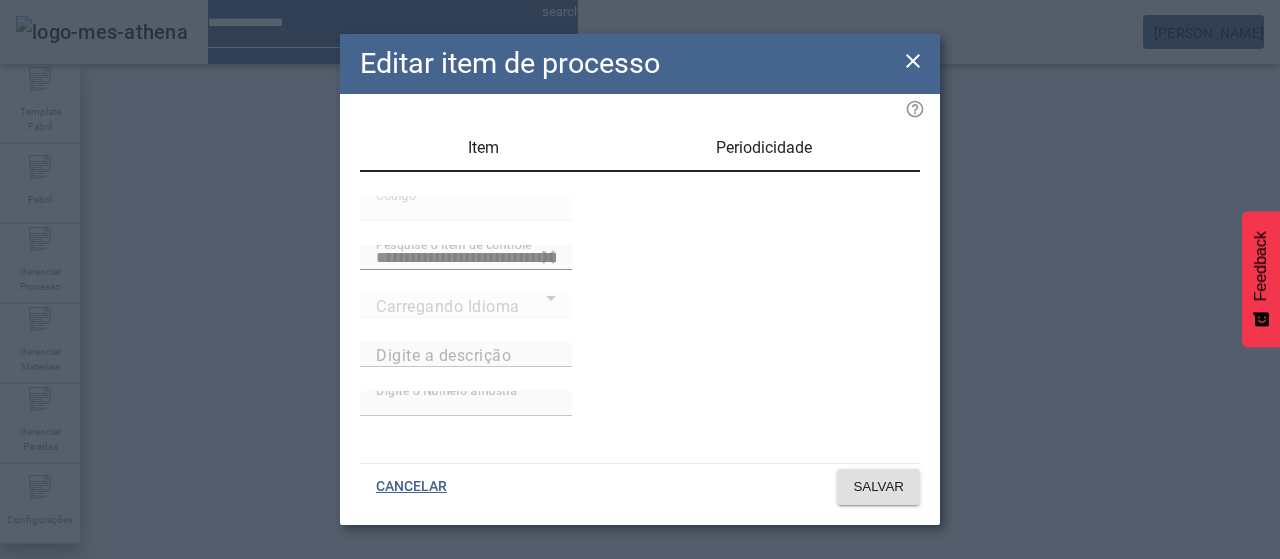 type on "**********" 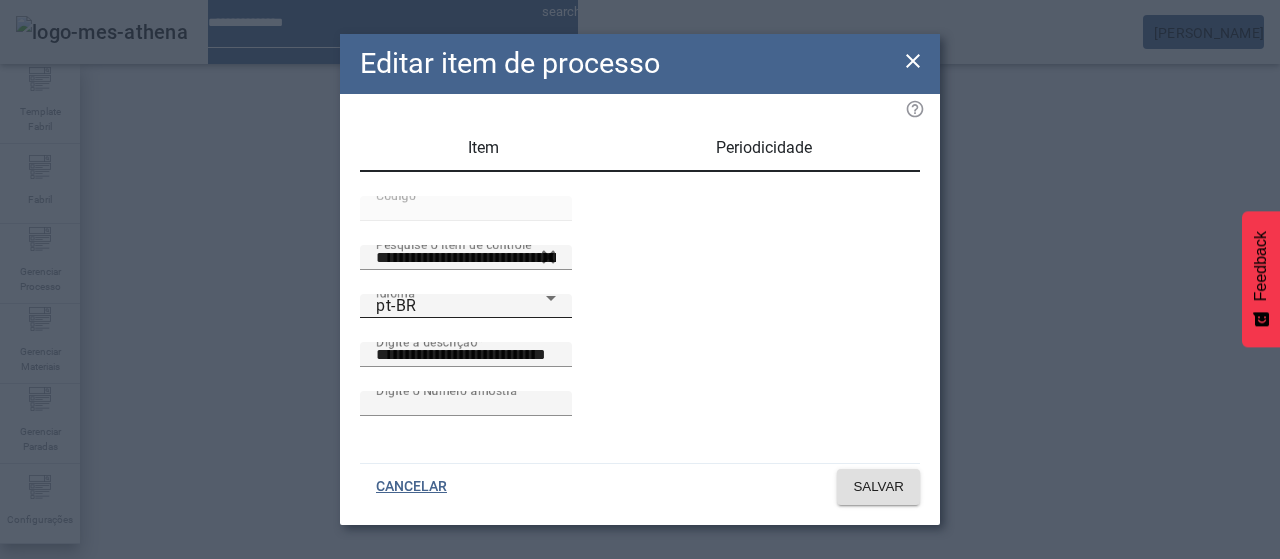 click on "pt-BR" at bounding box center [461, 306] 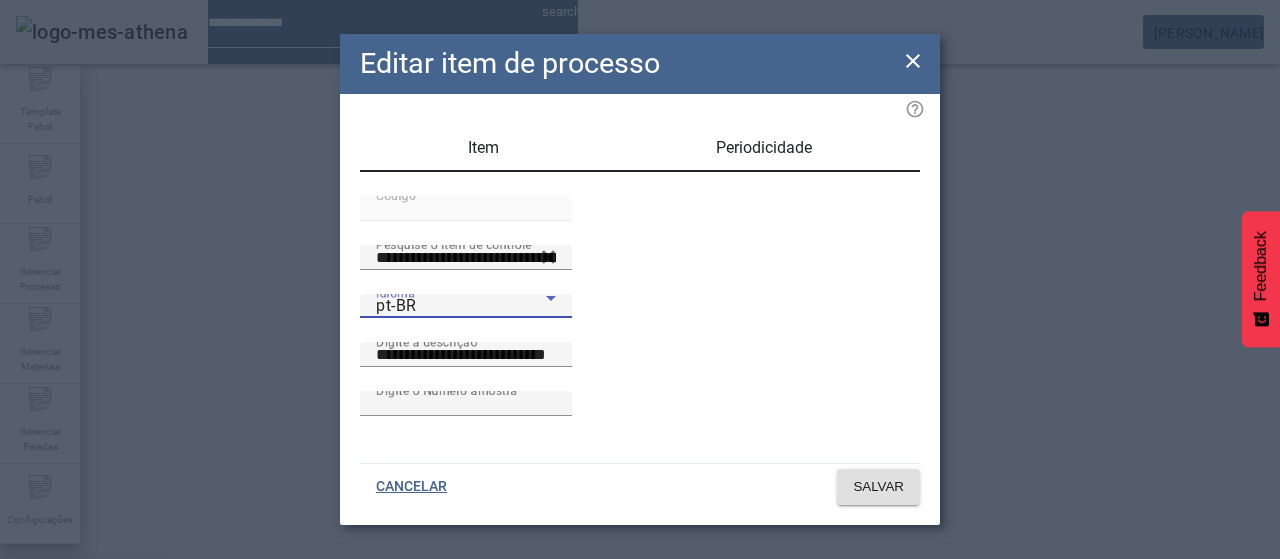 click on "es-ES" at bounding box center [81, 687] 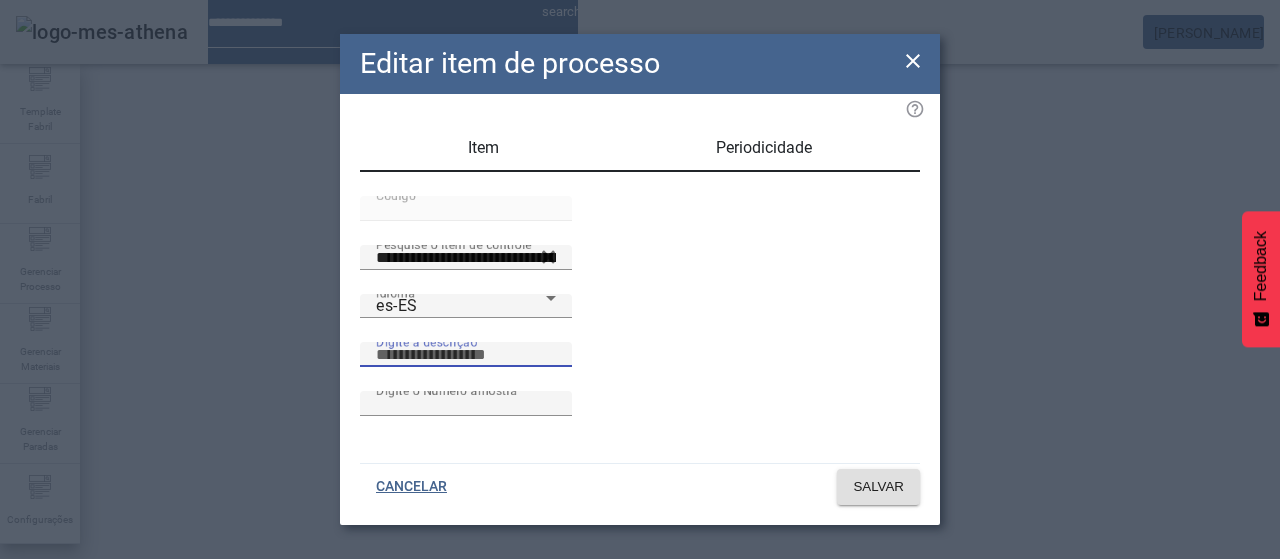 click on "Digite a descrição" at bounding box center [466, 355] 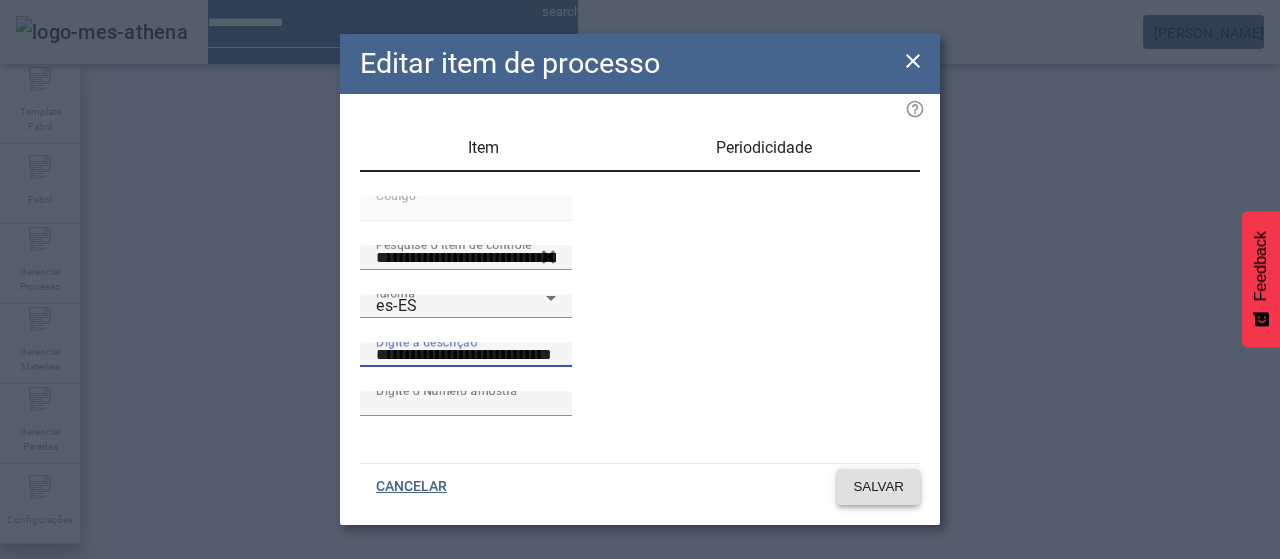 type on "**********" 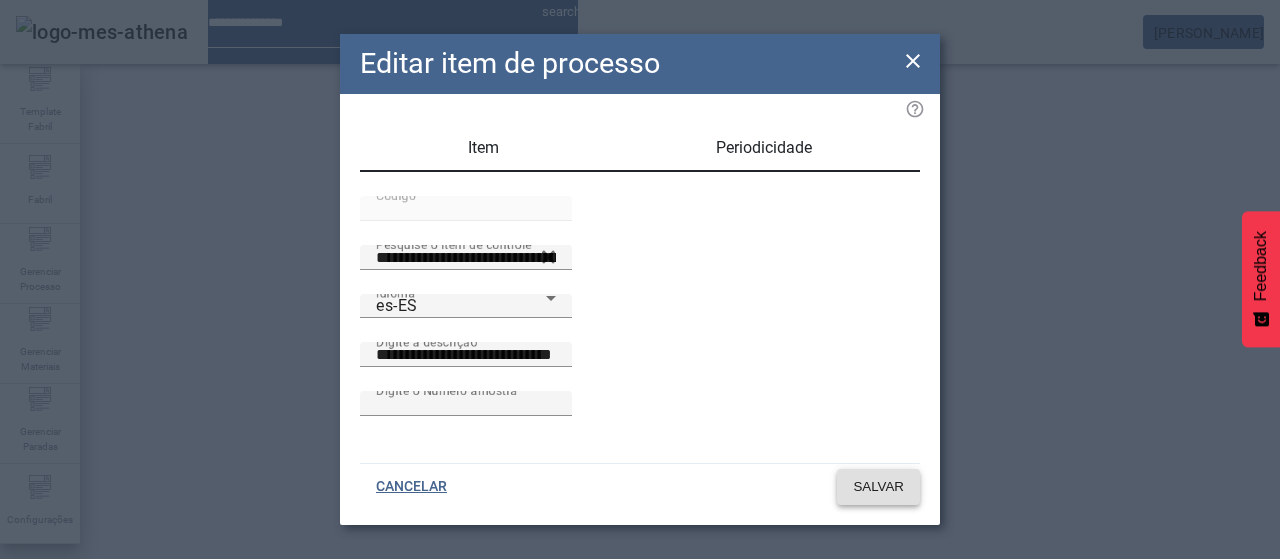 click on "SALVAR" 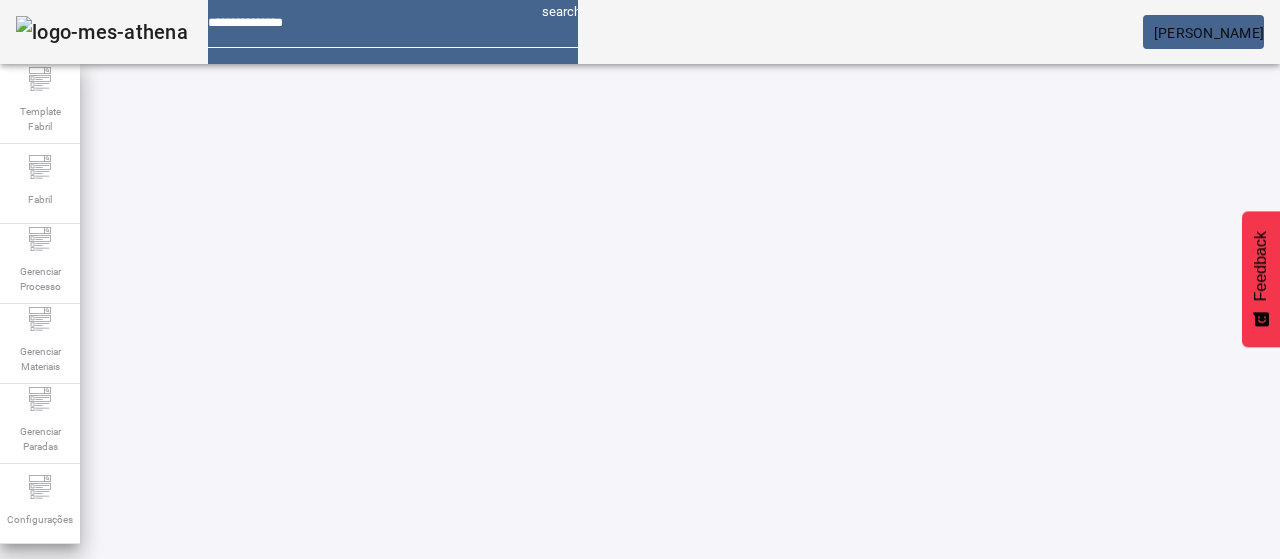 click at bounding box center (572, 779) 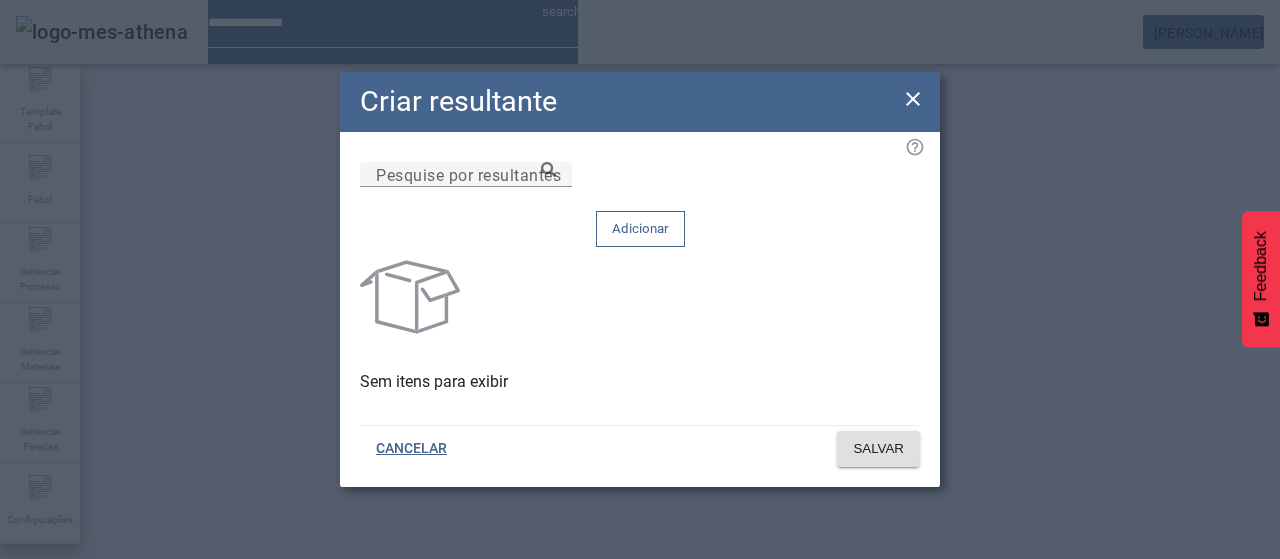 drag, startPoint x: 686, startPoint y: 212, endPoint x: 800, endPoint y: 215, distance: 114.03947 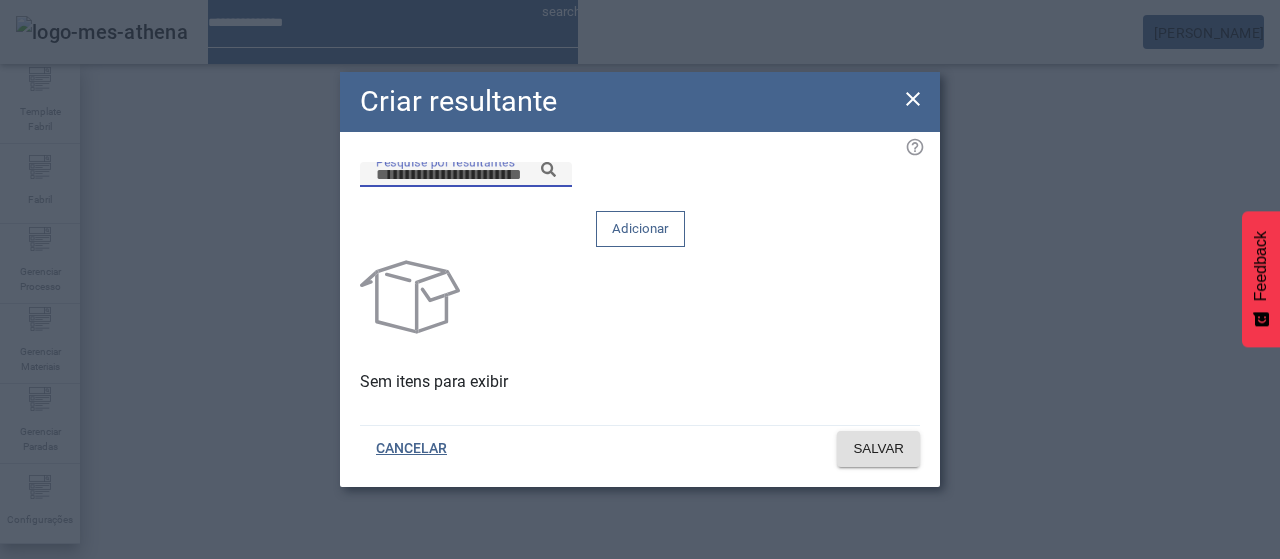 paste on "**********" 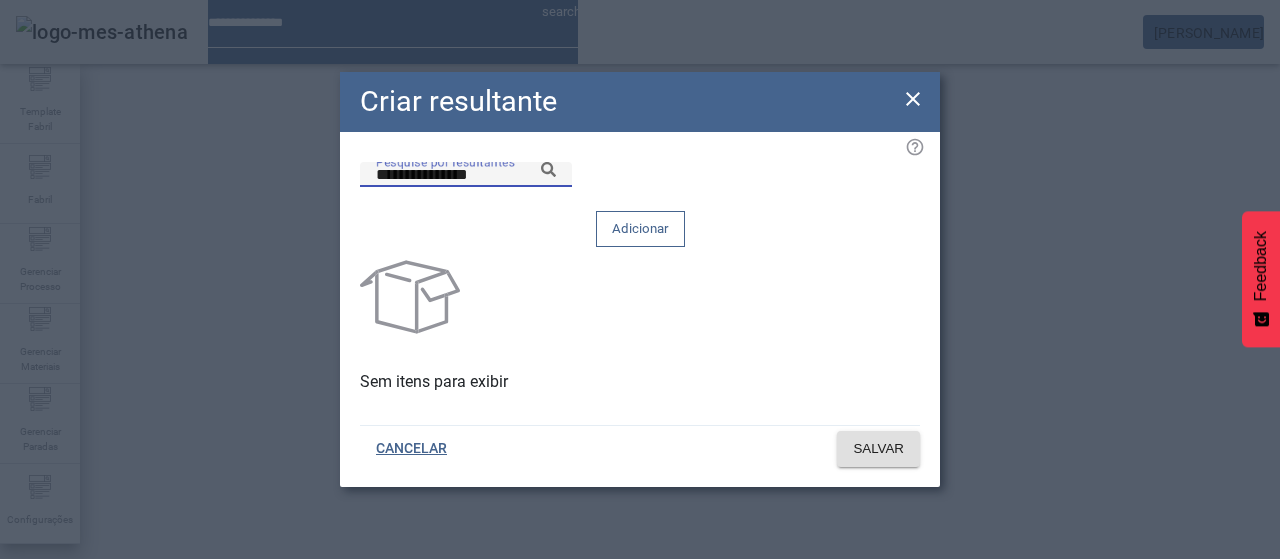 click 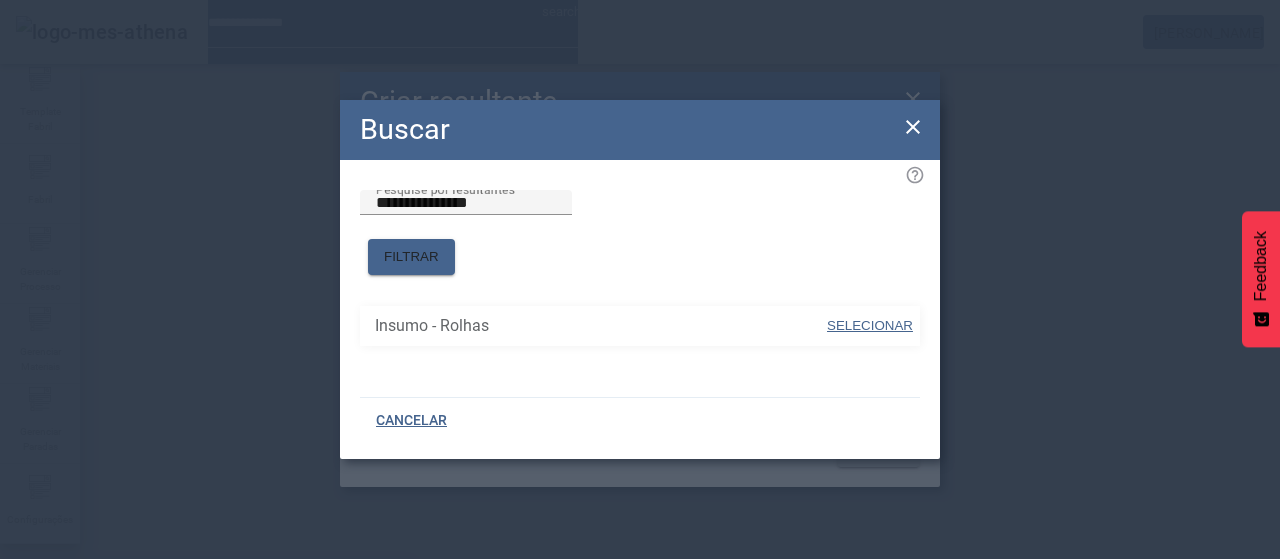 click on "SELECIONAR" at bounding box center (870, 325) 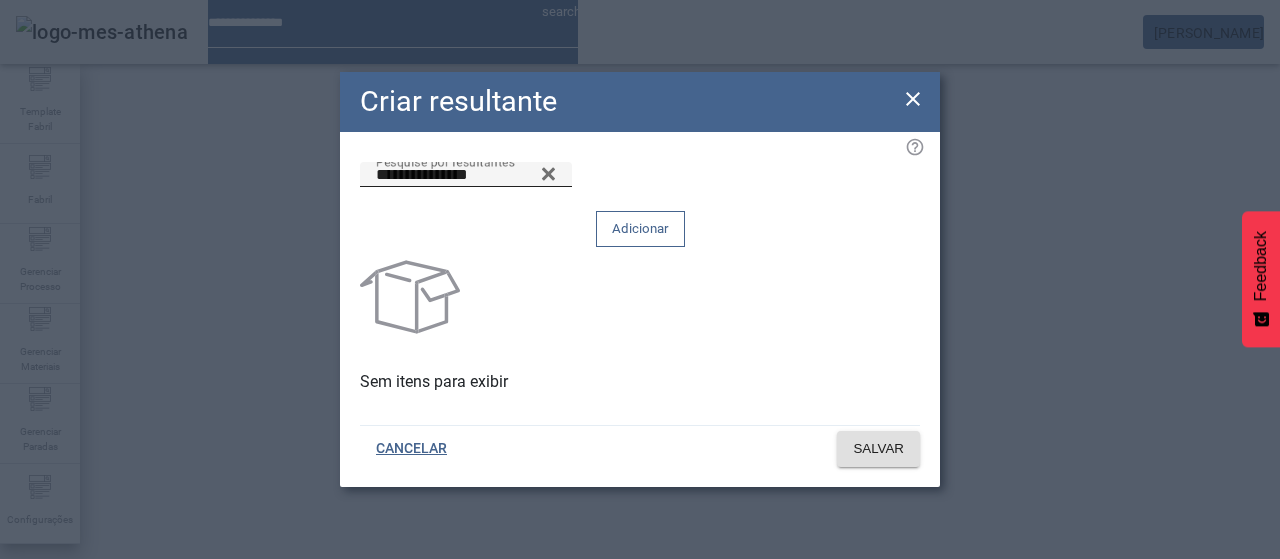 drag, startPoint x: 842, startPoint y: 233, endPoint x: 842, endPoint y: 251, distance: 18 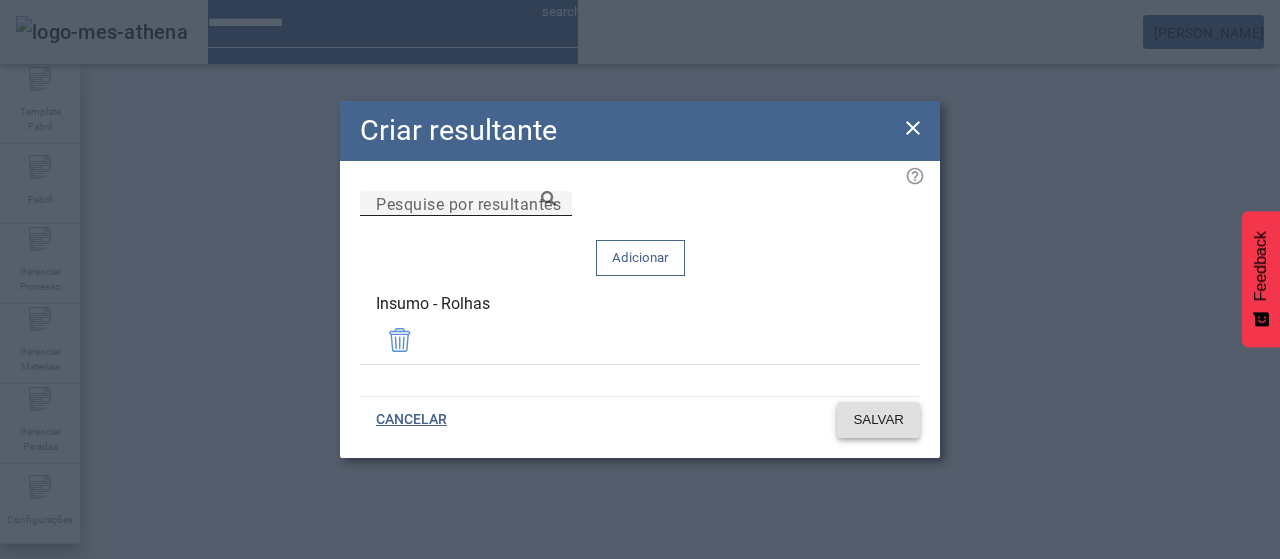 click 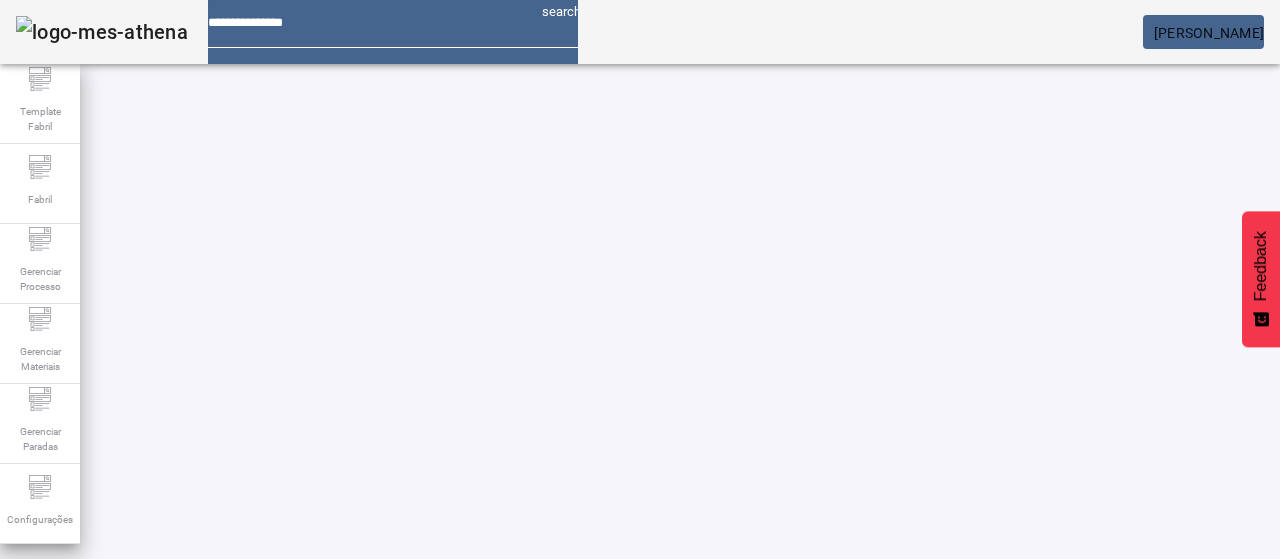 click on "62236 / Aparencia e Estado do Pallet s3m/nathalia.freitas EDITAR REMOVER  more_vert" at bounding box center (750, 742) 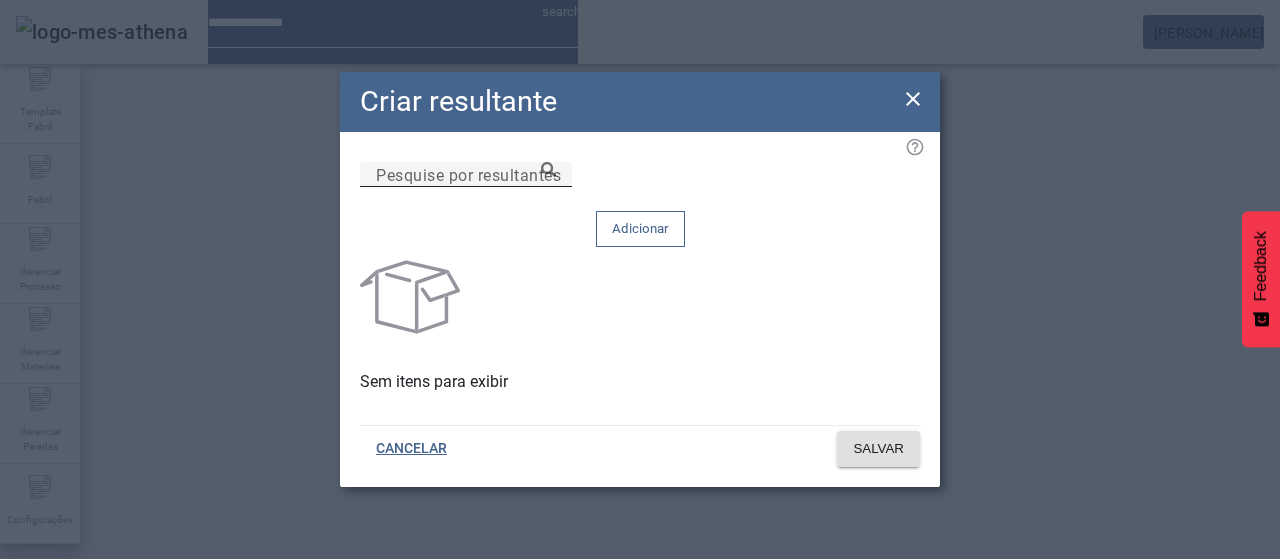 drag, startPoint x: 636, startPoint y: 217, endPoint x: 710, endPoint y: 219, distance: 74.02702 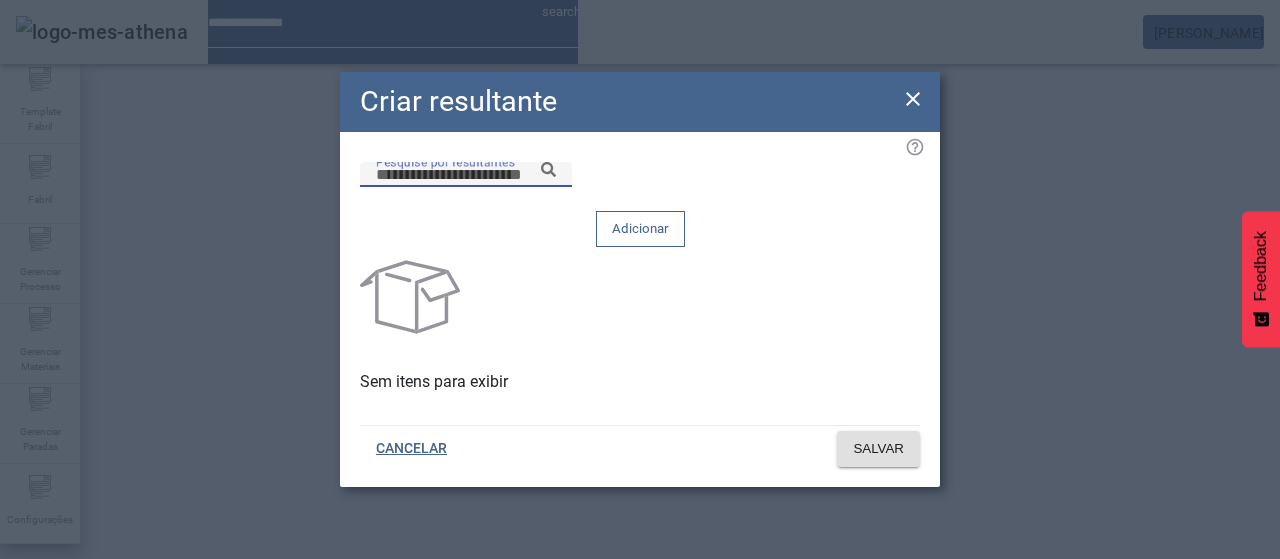 paste on "**********" 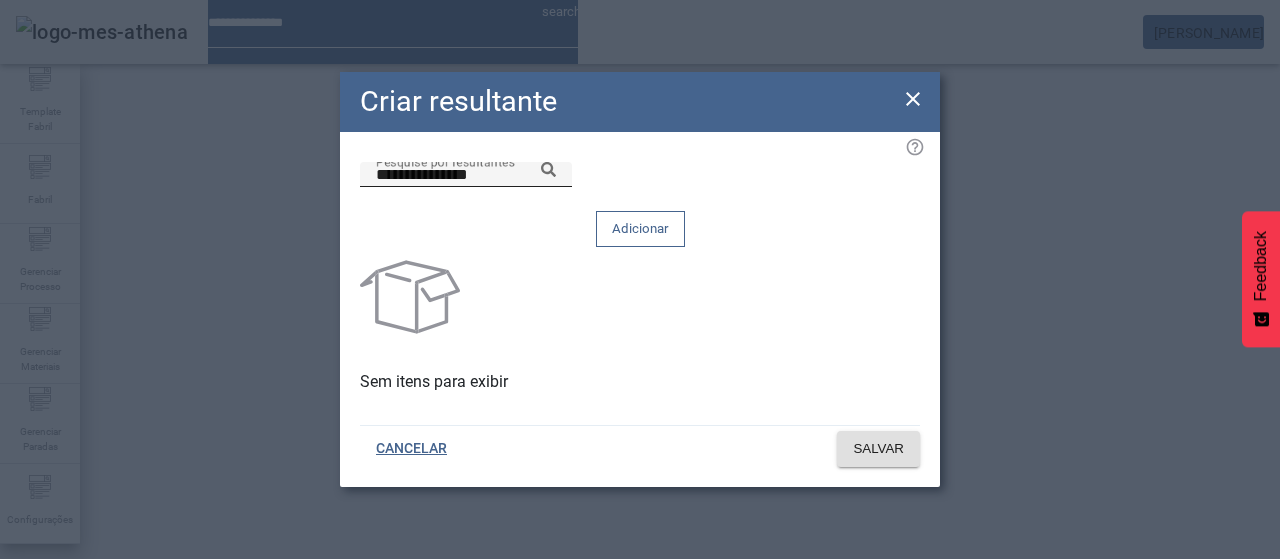 click 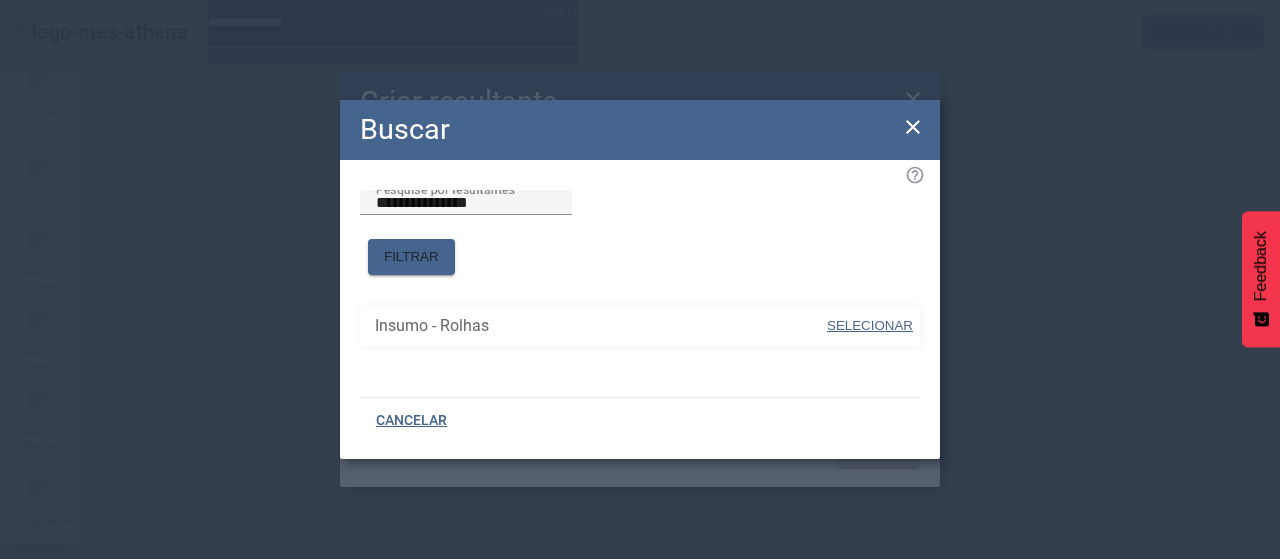 click at bounding box center (870, 326) 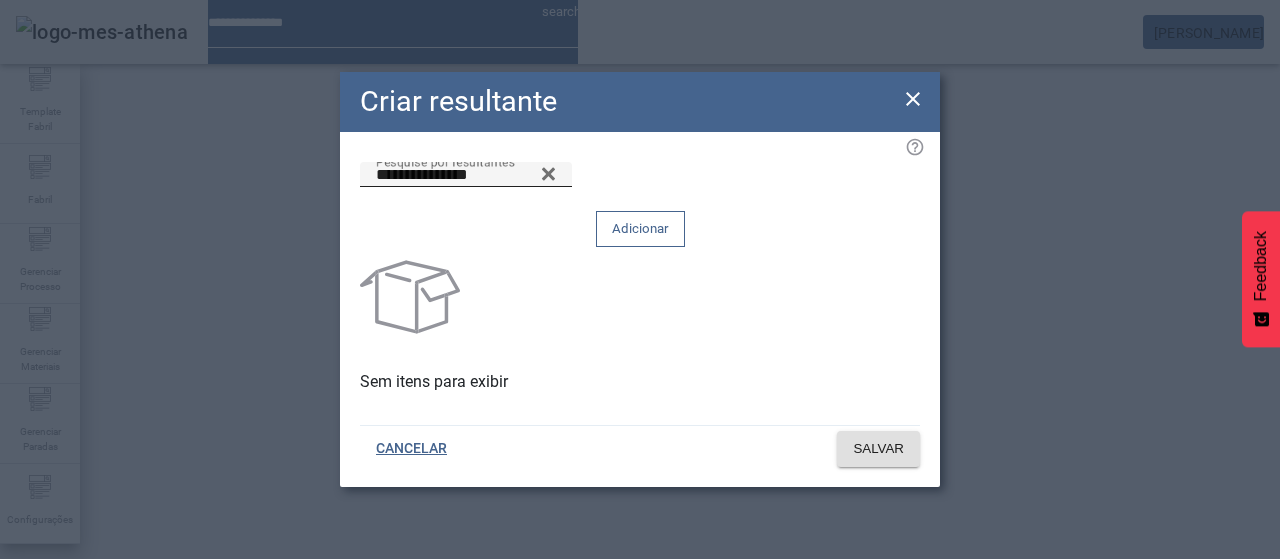 drag, startPoint x: 846, startPoint y: 221, endPoint x: 845, endPoint y: 255, distance: 34.0147 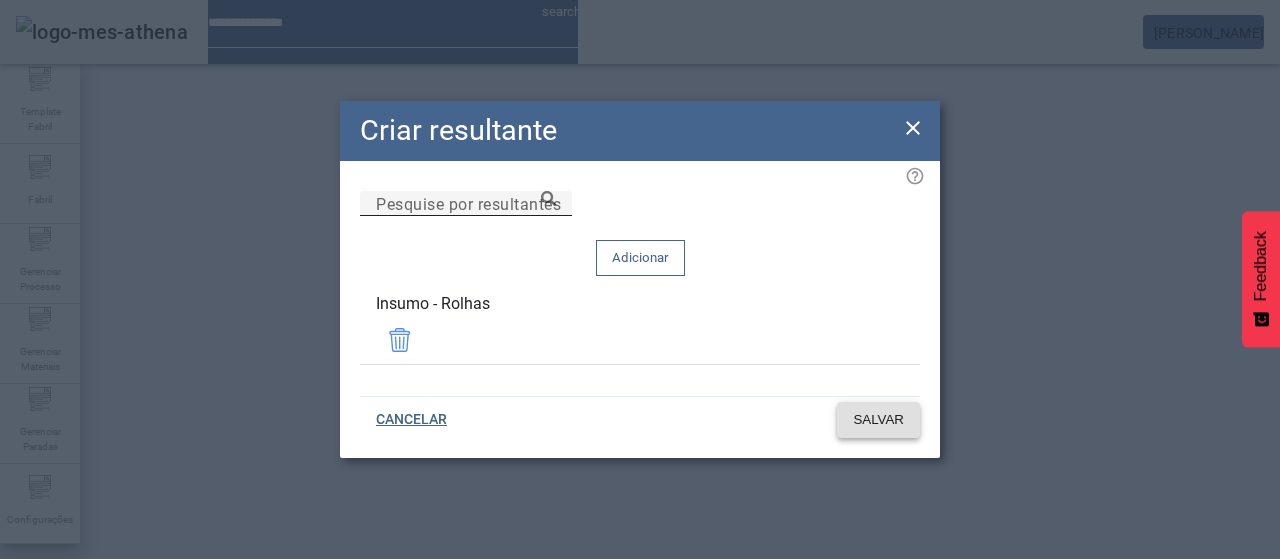 click 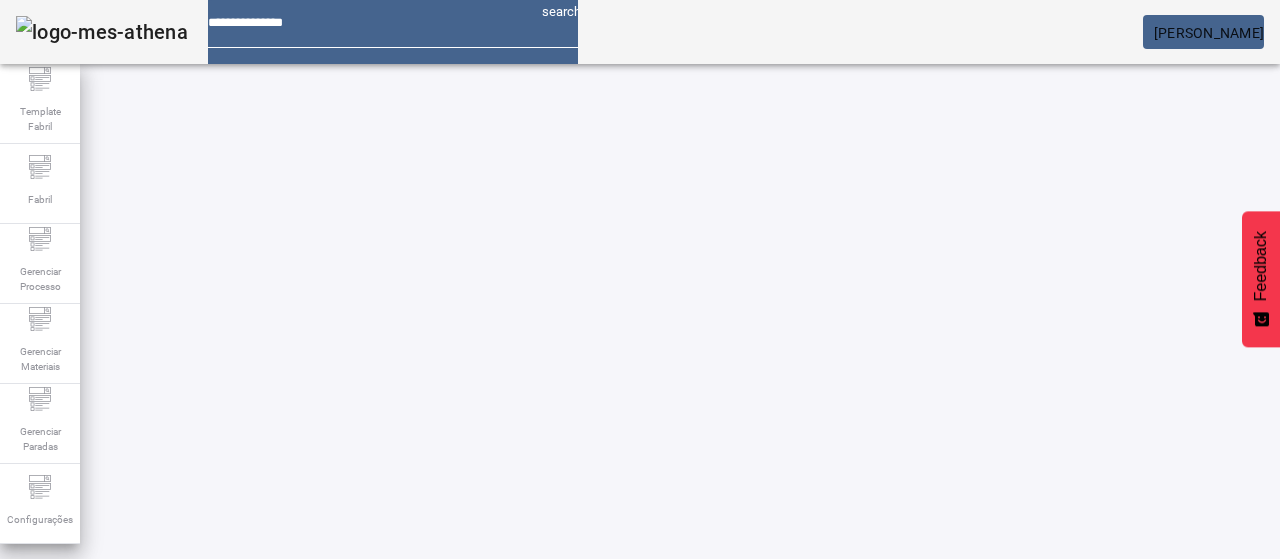 drag, startPoint x: 1194, startPoint y: 147, endPoint x: 1074, endPoint y: 159, distance: 120.59851 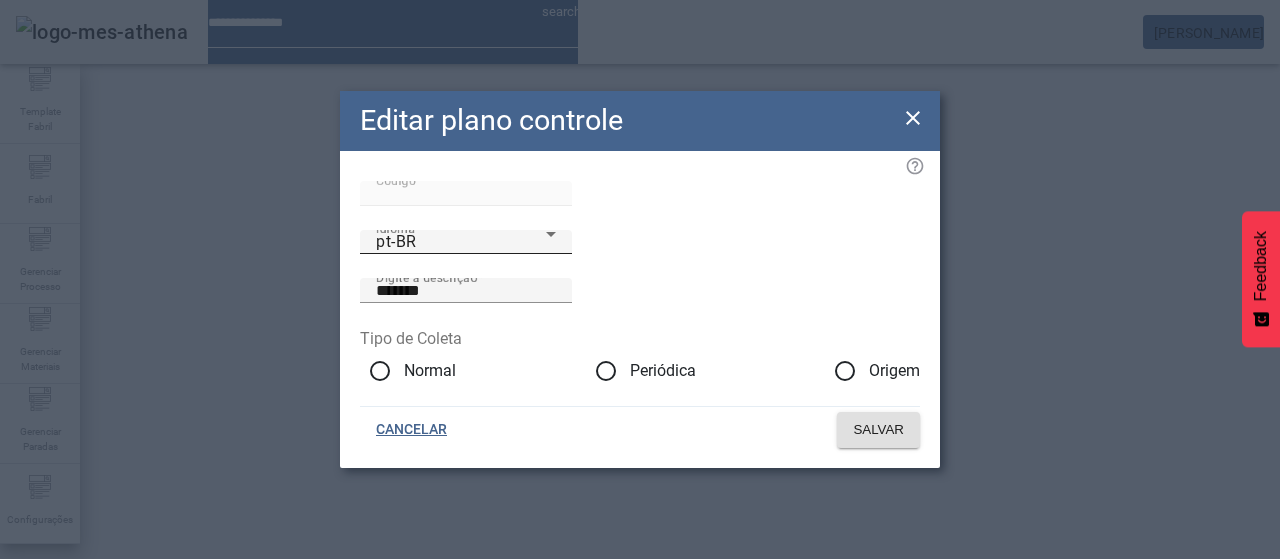 click on "pt-BR" at bounding box center [461, 242] 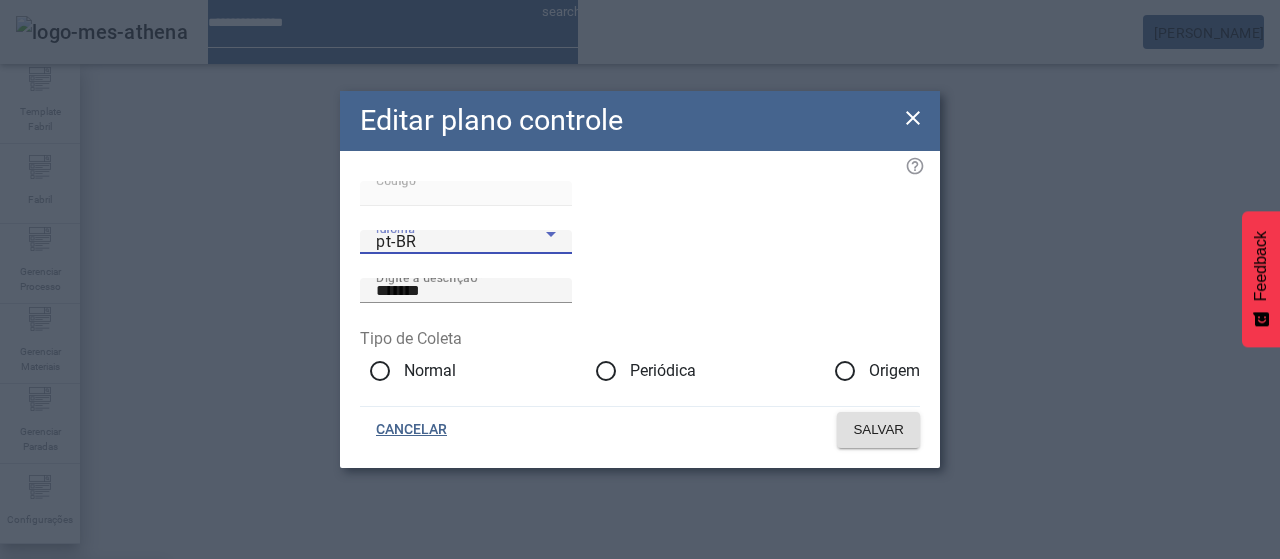 click on "es-ES" at bounding box center (83, 687) 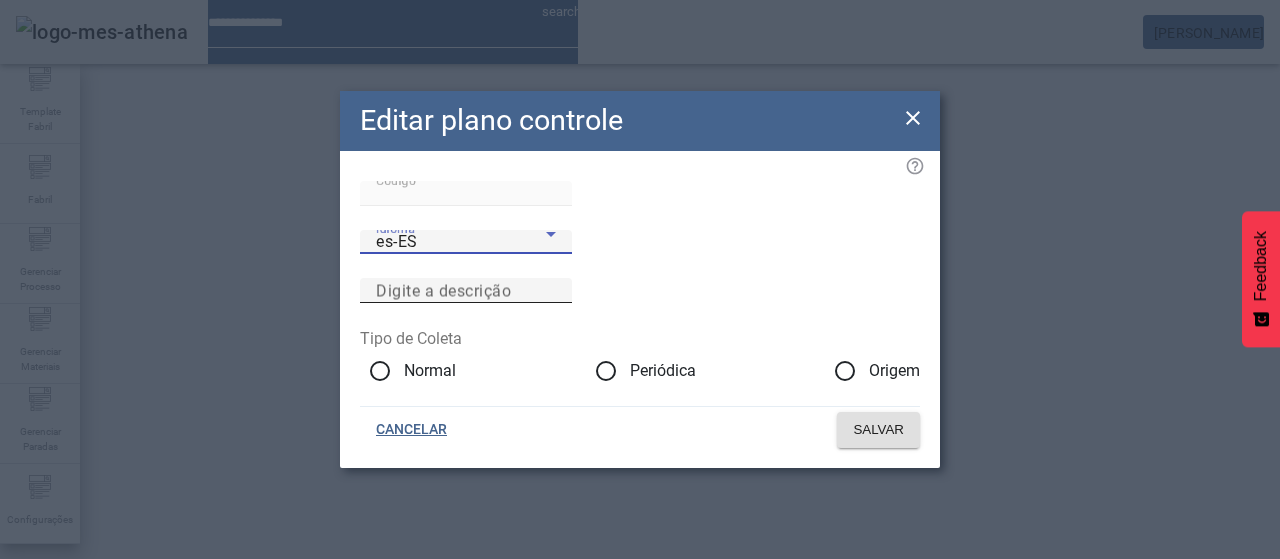 click on "Digite a descrição" at bounding box center [443, 290] 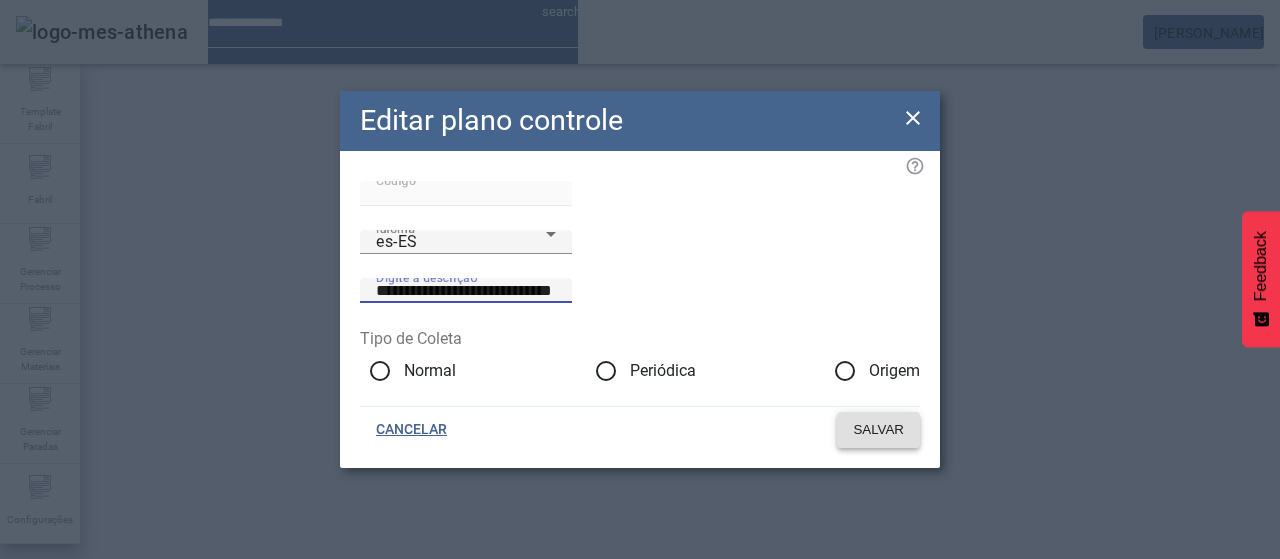 type on "**********" 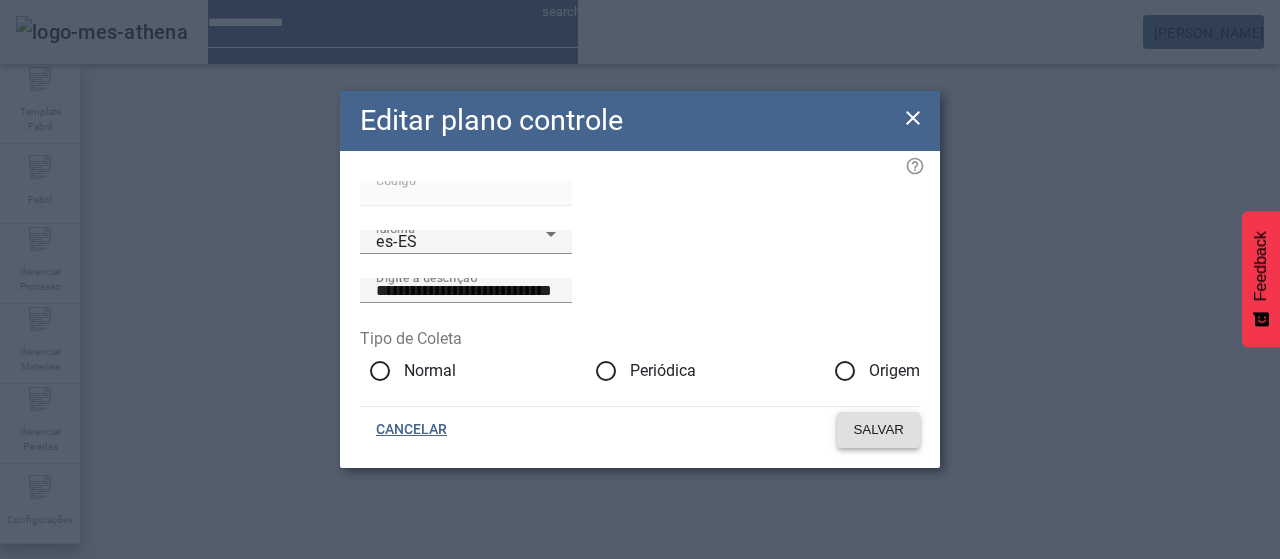 click on "SALVAR" 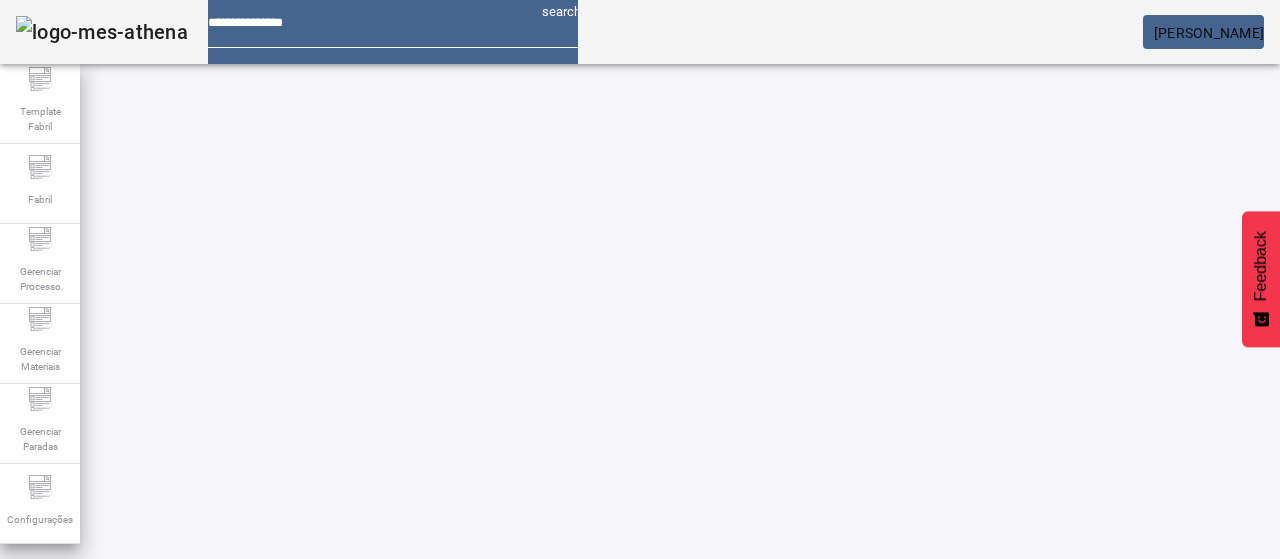 click at bounding box center (572, 828) 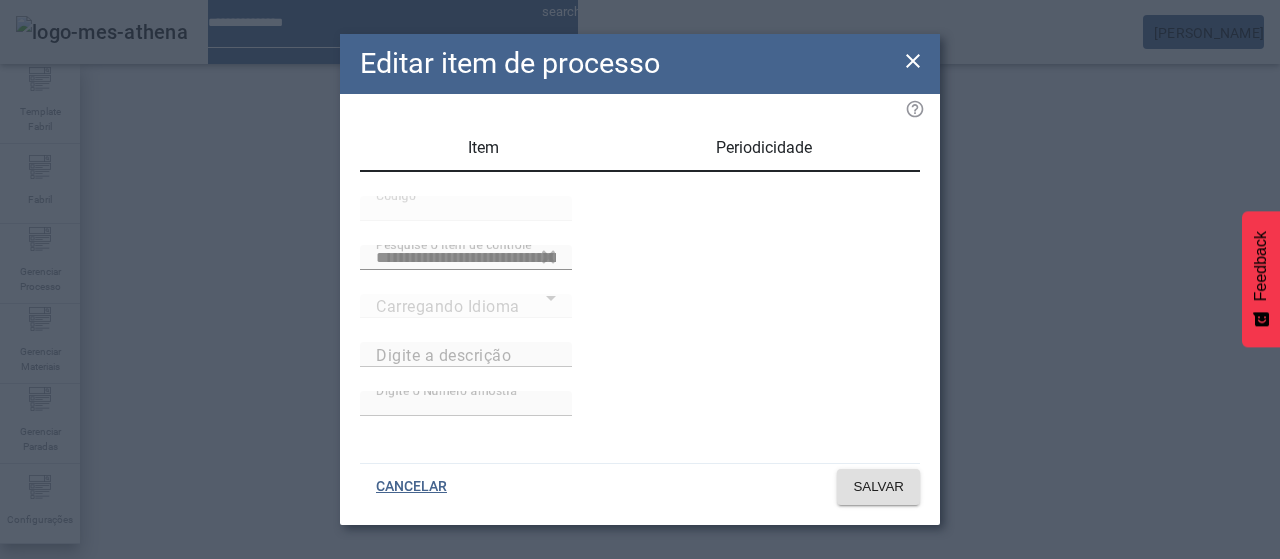 type on "**********" 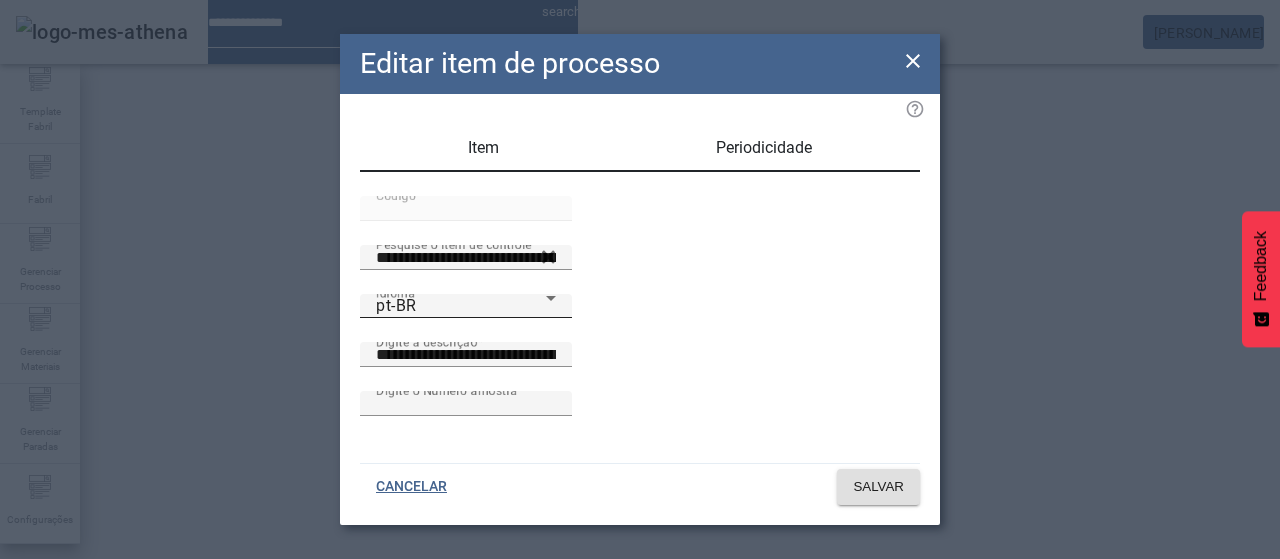 click on "pt-BR" at bounding box center [461, 306] 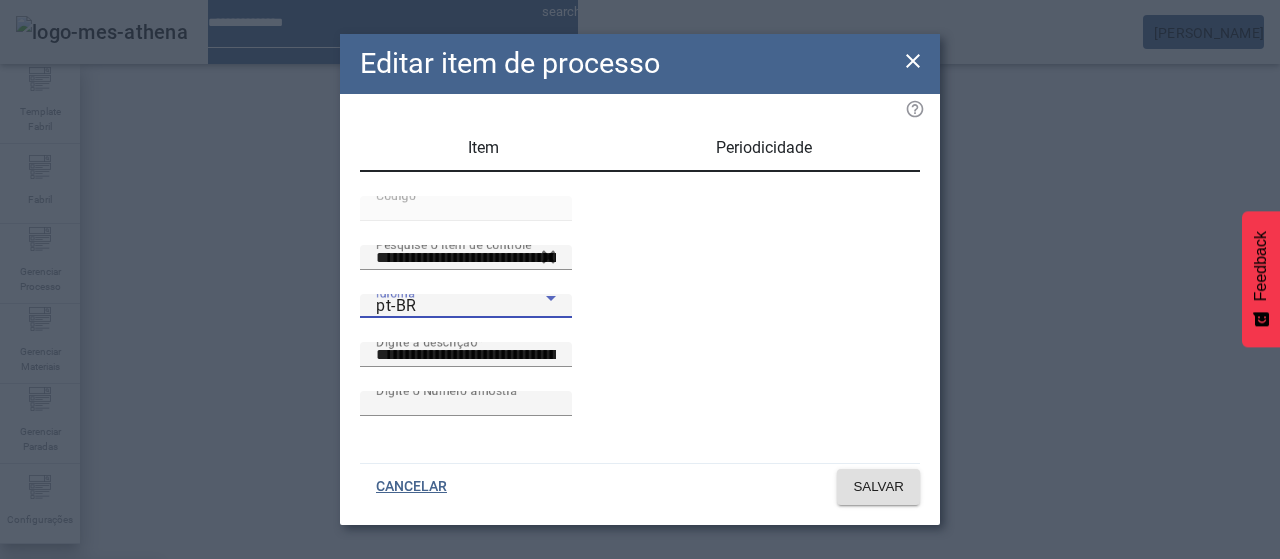 drag, startPoint x: 449, startPoint y: 327, endPoint x: 532, endPoint y: 355, distance: 87.595665 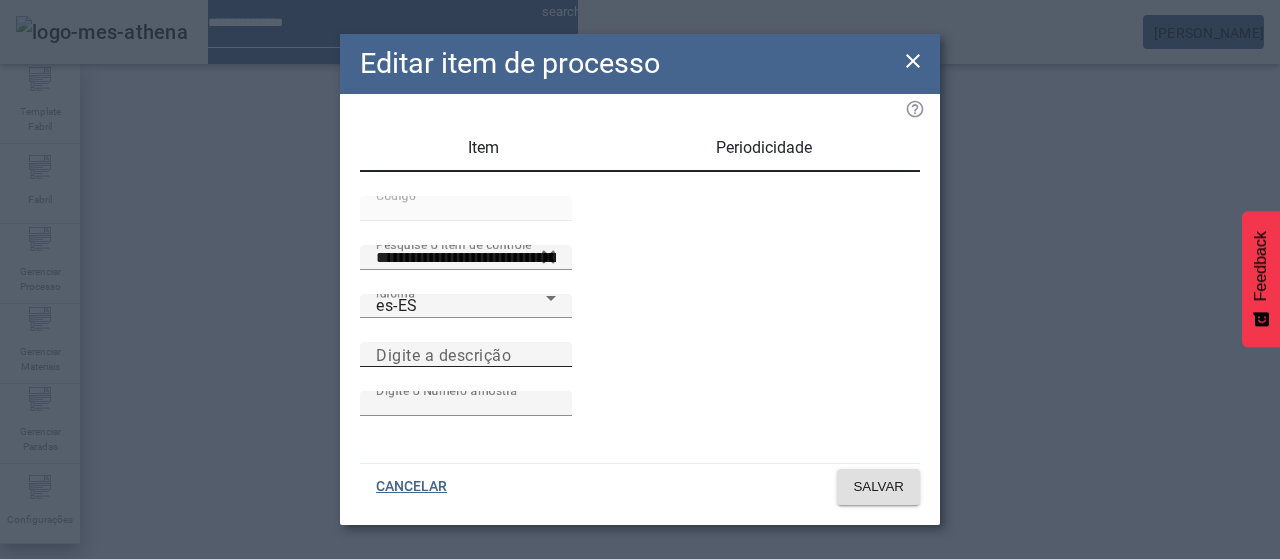 click on "Digite a descrição" at bounding box center [443, 354] 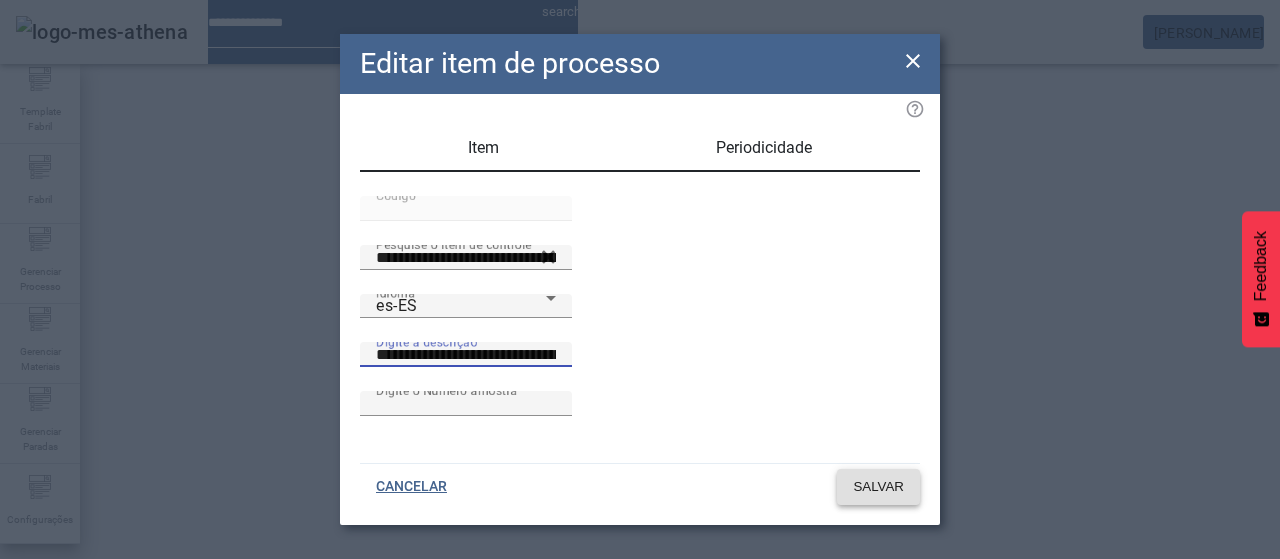 type on "**********" 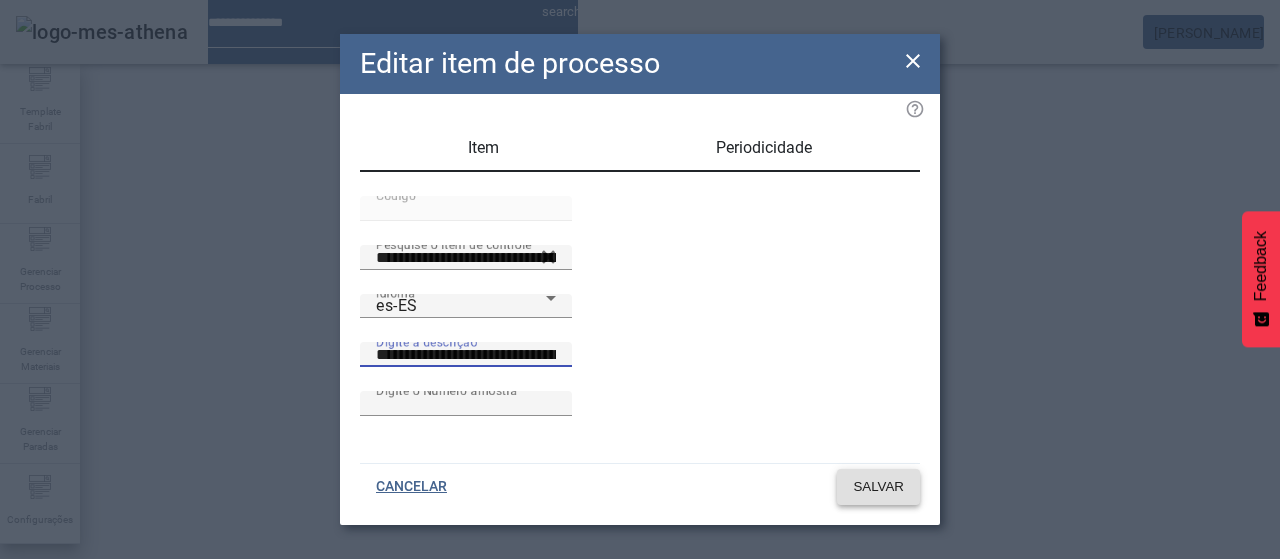 click on "SALVAR" 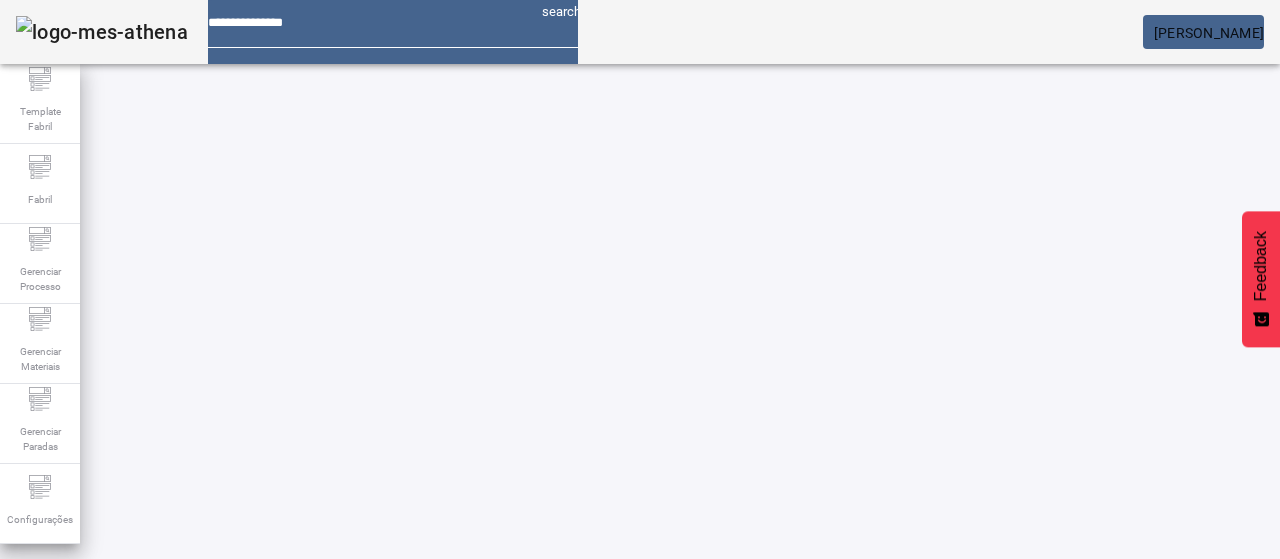click at bounding box center (572, 779) 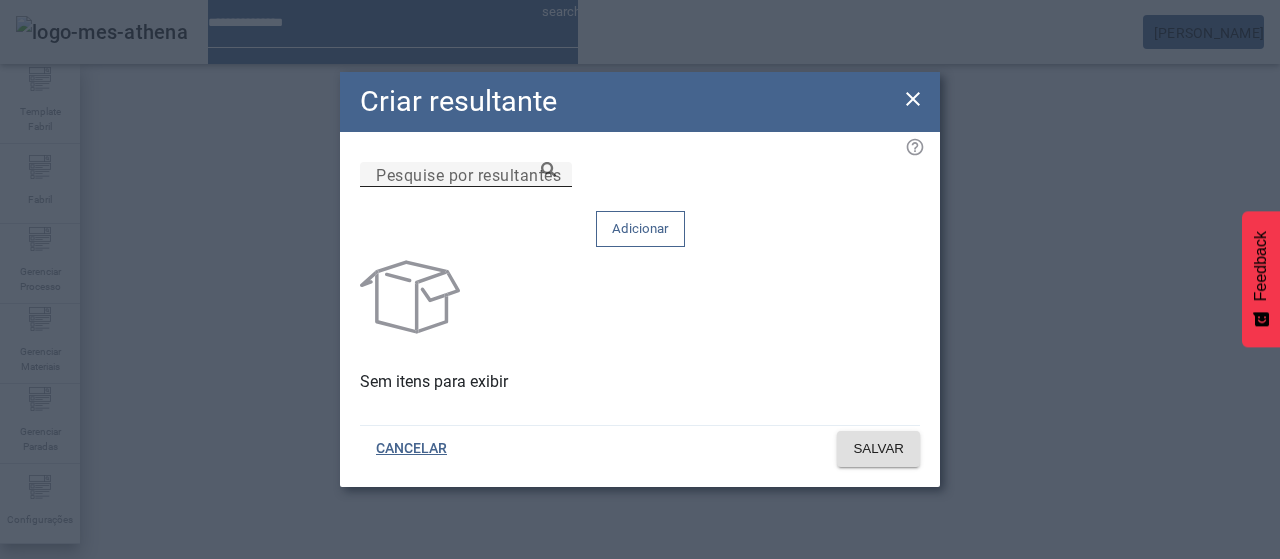 click on "Pesquise por resultantes" at bounding box center [466, 175] 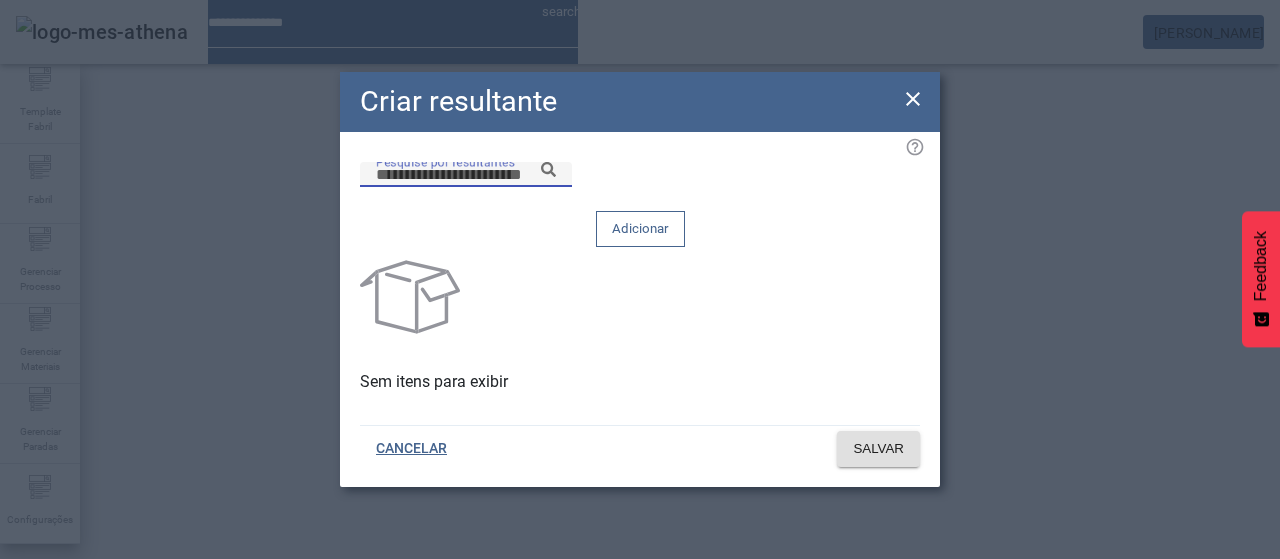 paste on "**********" 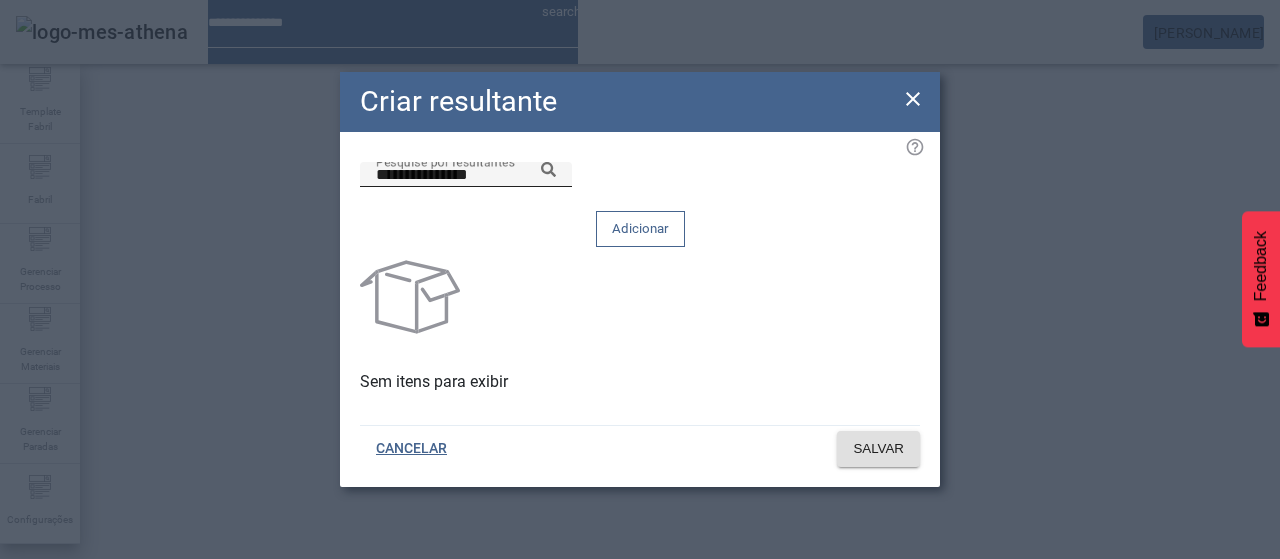 click 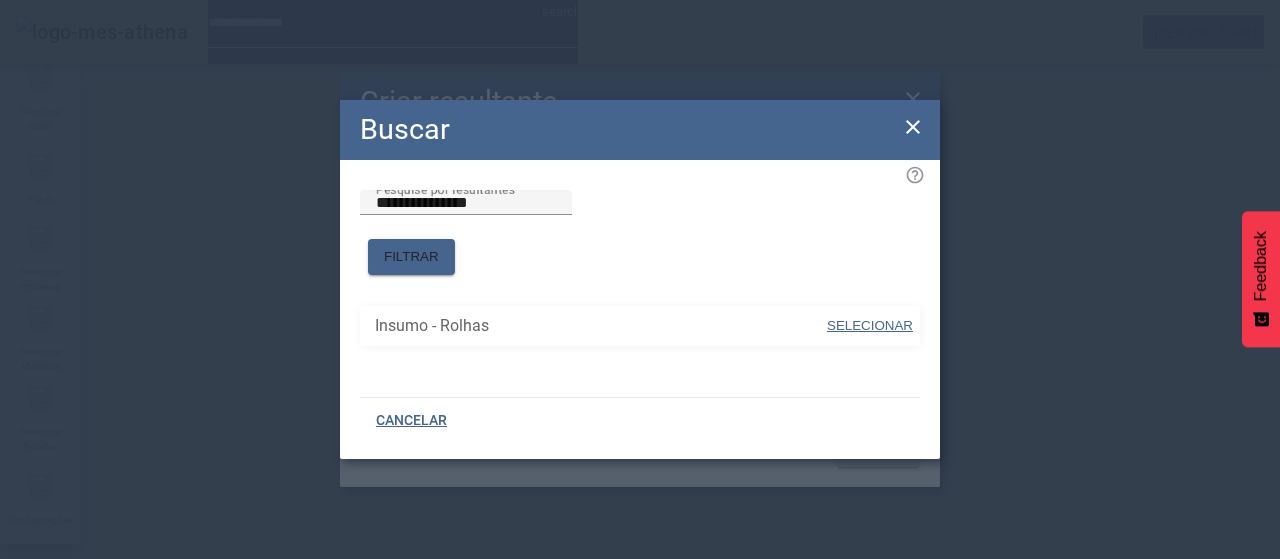drag, startPoint x: 829, startPoint y: 304, endPoint x: 820, endPoint y: 292, distance: 15 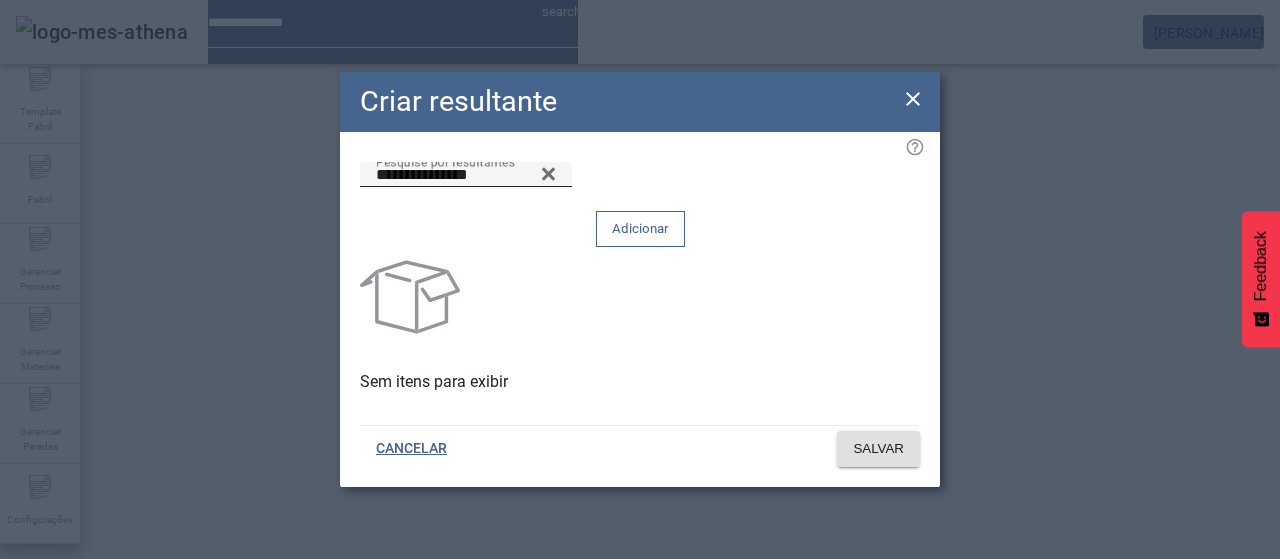 click 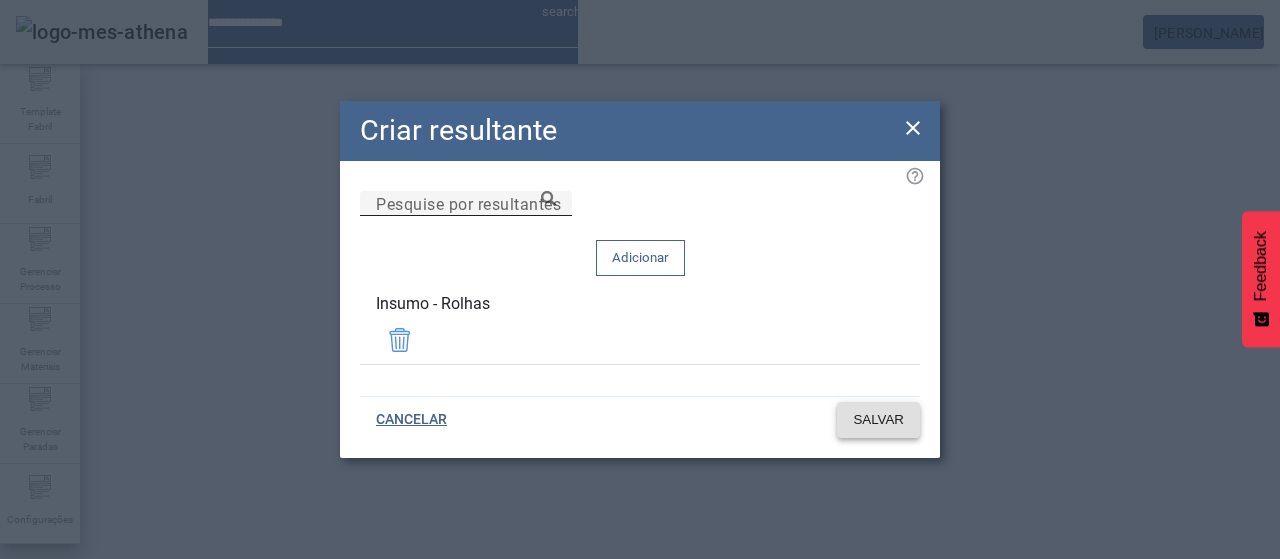 click on "SALVAR" 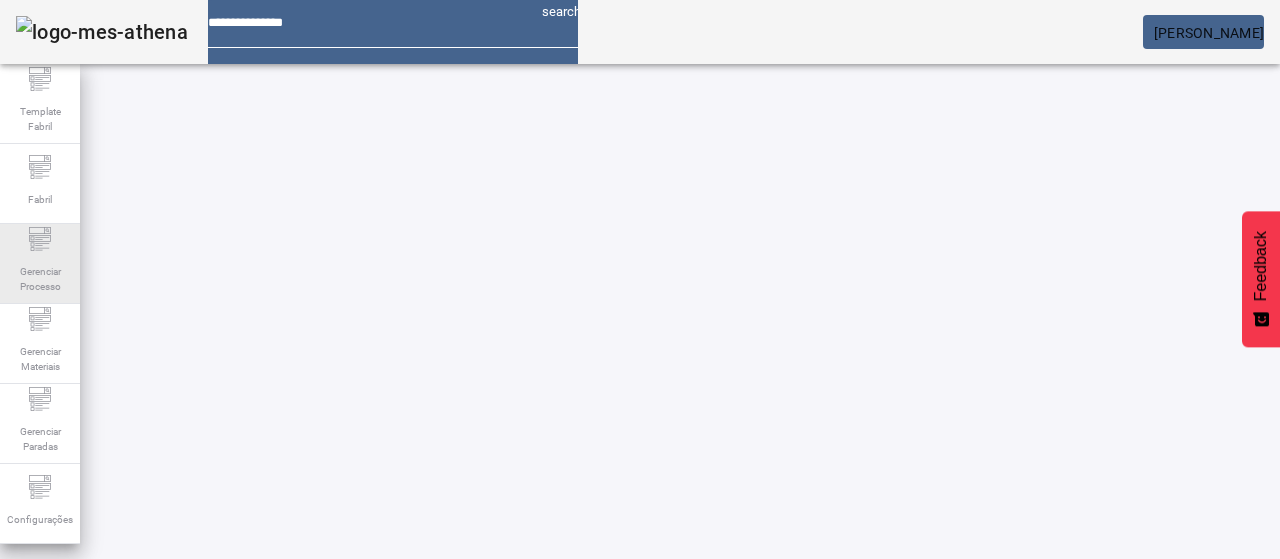 click on "Gerenciar Processo" 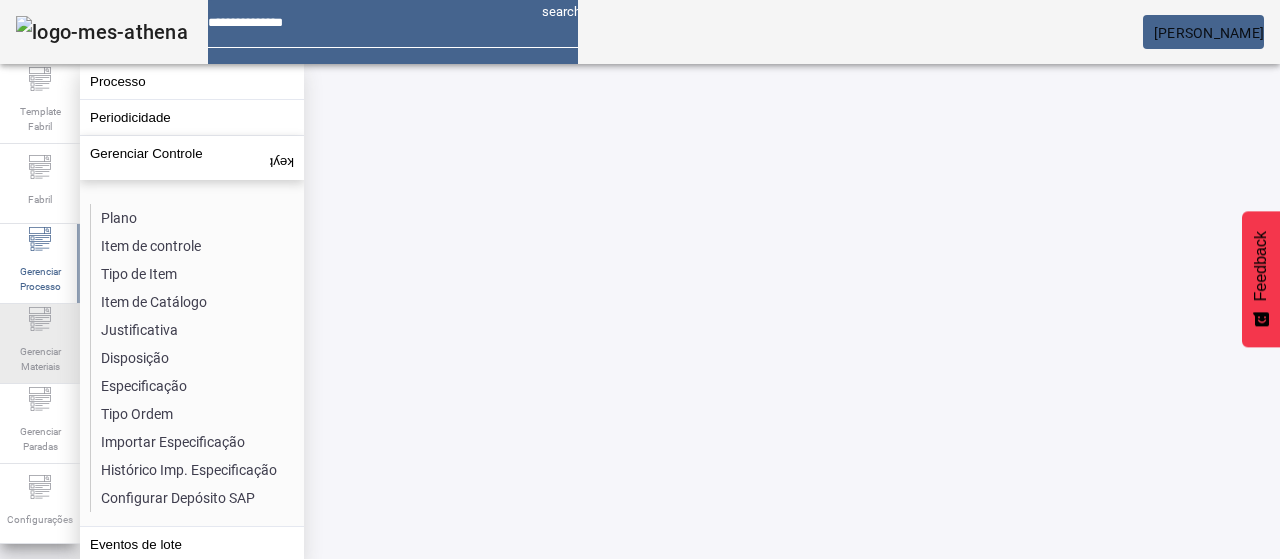 click 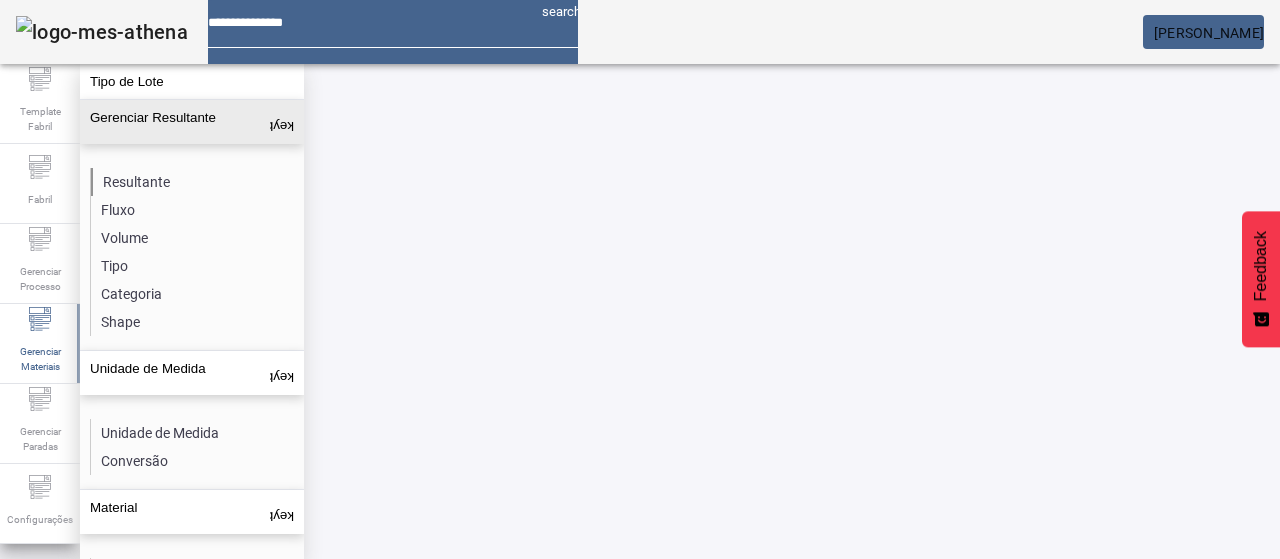 click on "Resultante" 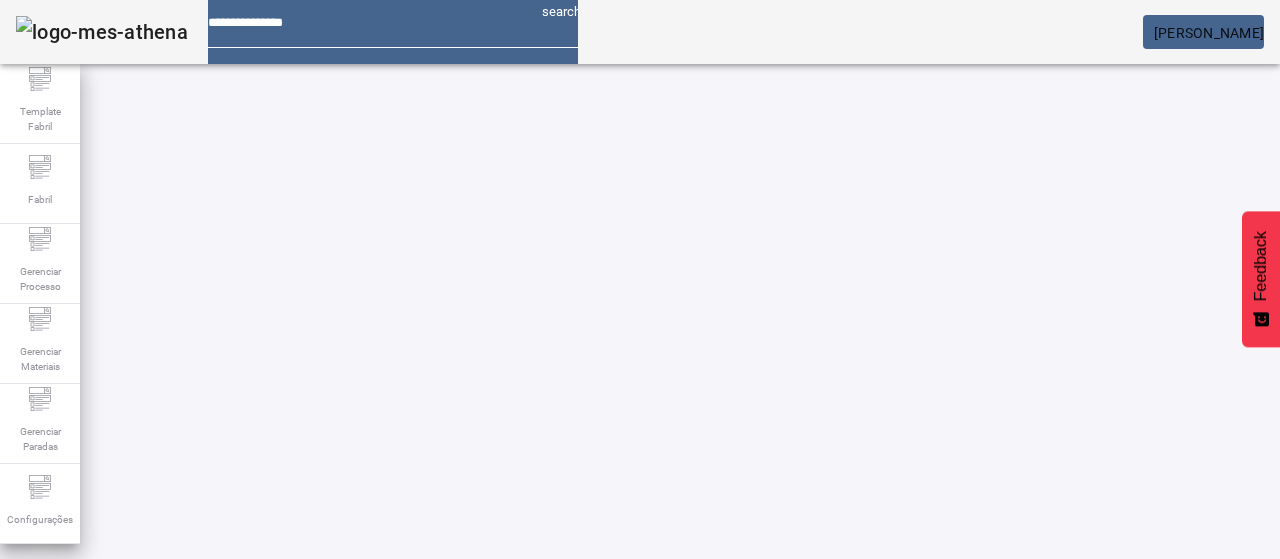 click 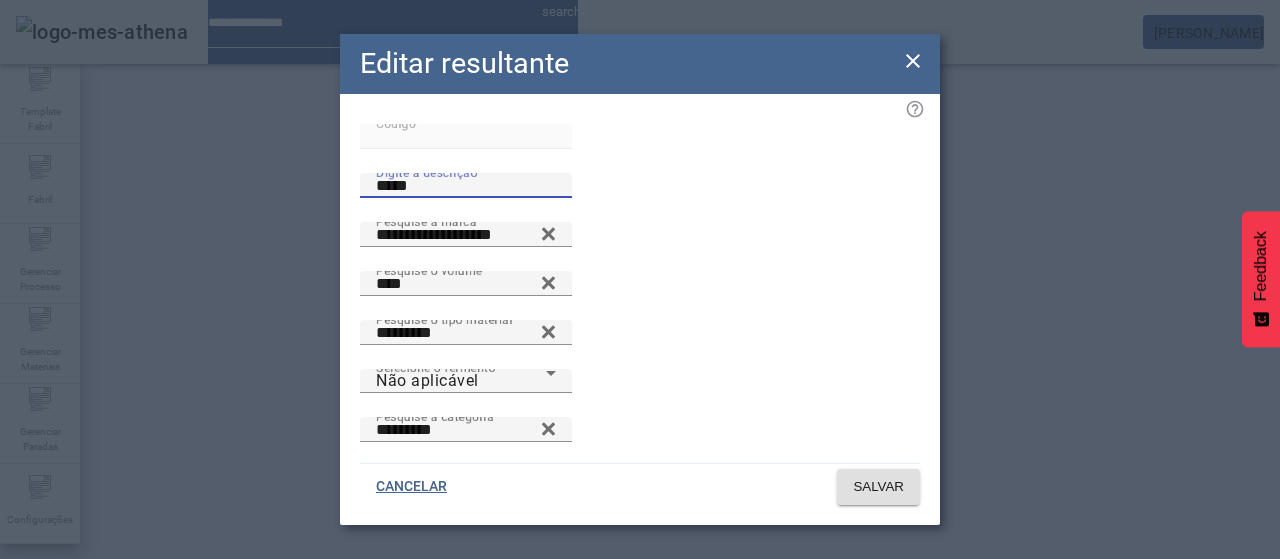 drag, startPoint x: 474, startPoint y: 236, endPoint x: 362, endPoint y: 229, distance: 112.21854 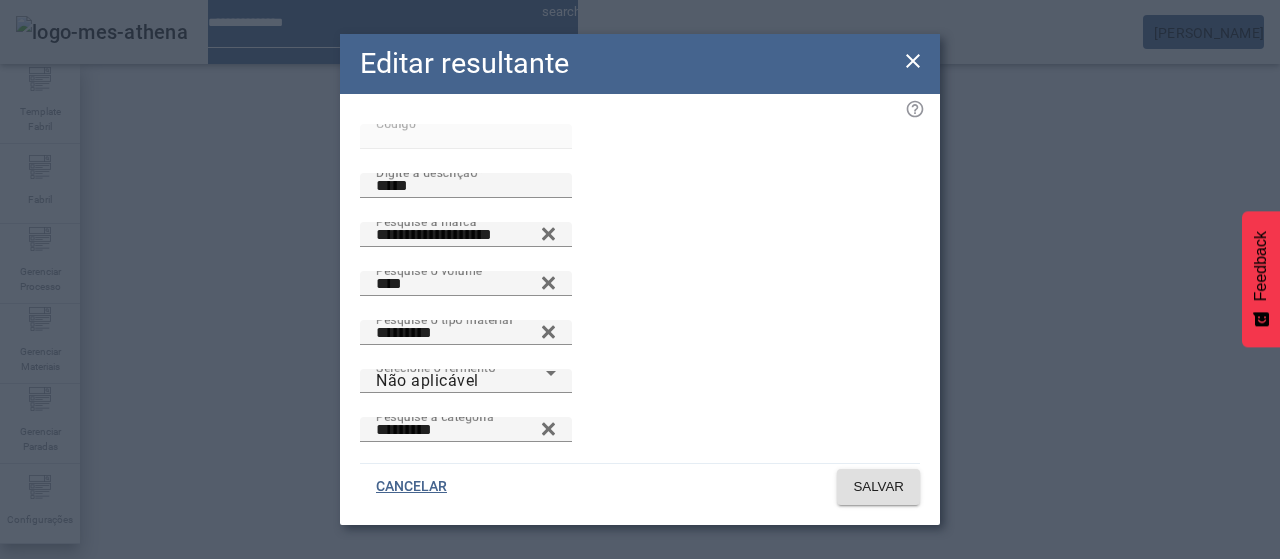 click 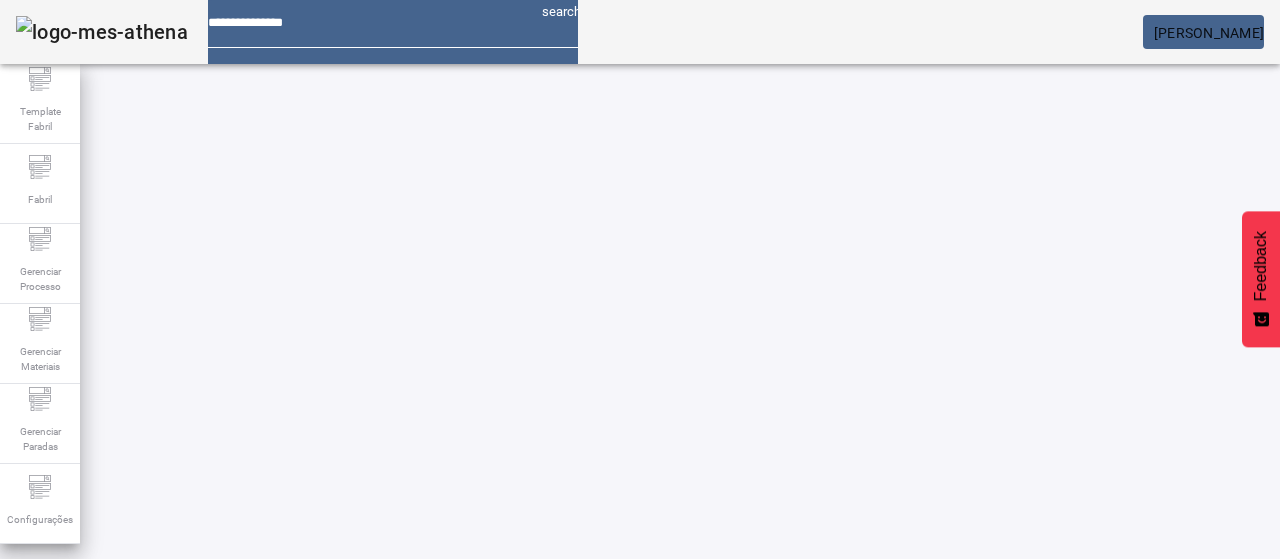 click on "****" at bounding box center (116, 637) 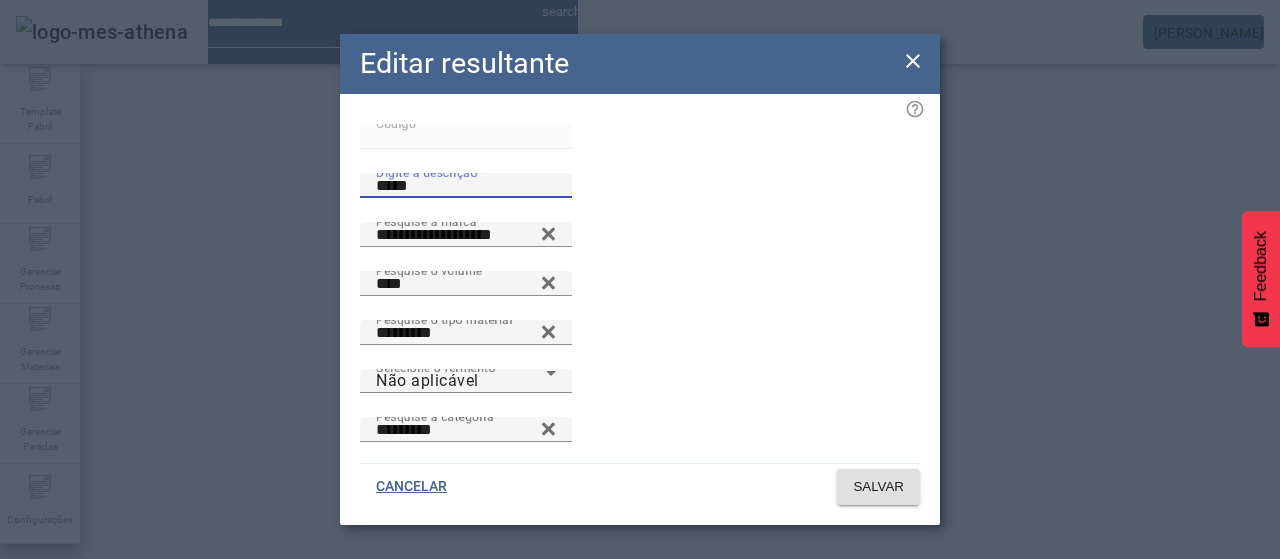 drag, startPoint x: 425, startPoint y: 237, endPoint x: 344, endPoint y: 221, distance: 82.565125 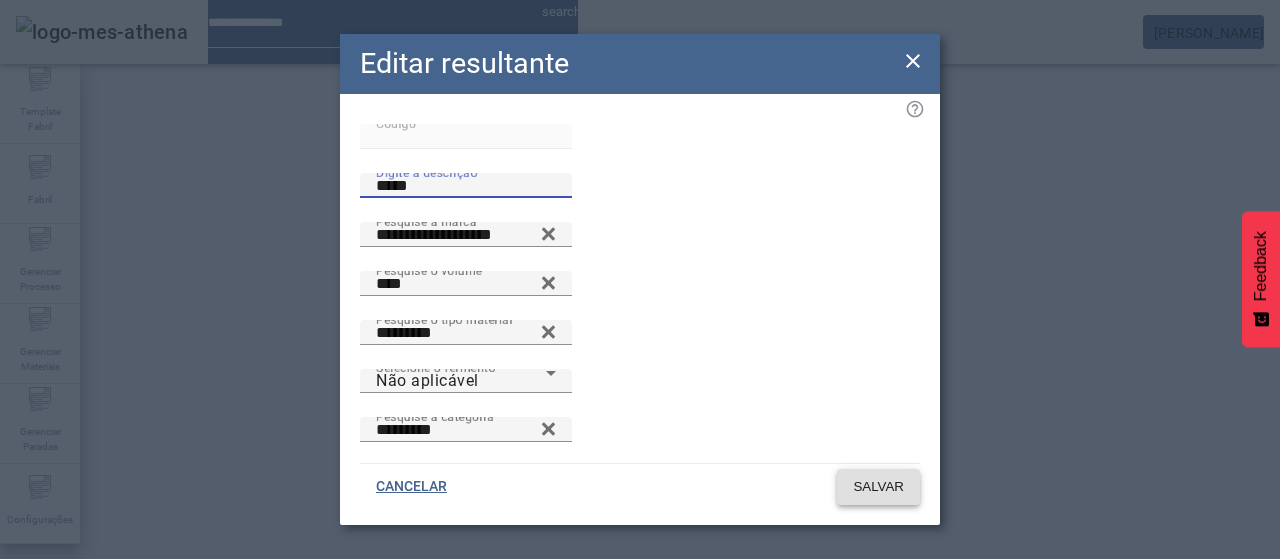 click 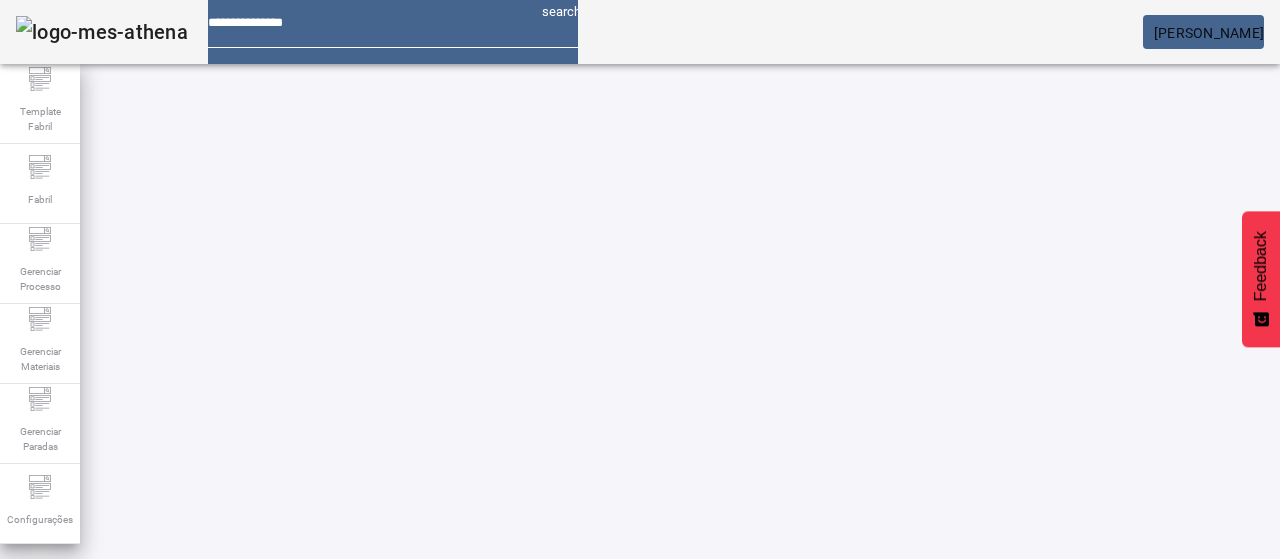 click on "****" at bounding box center (116, 637) 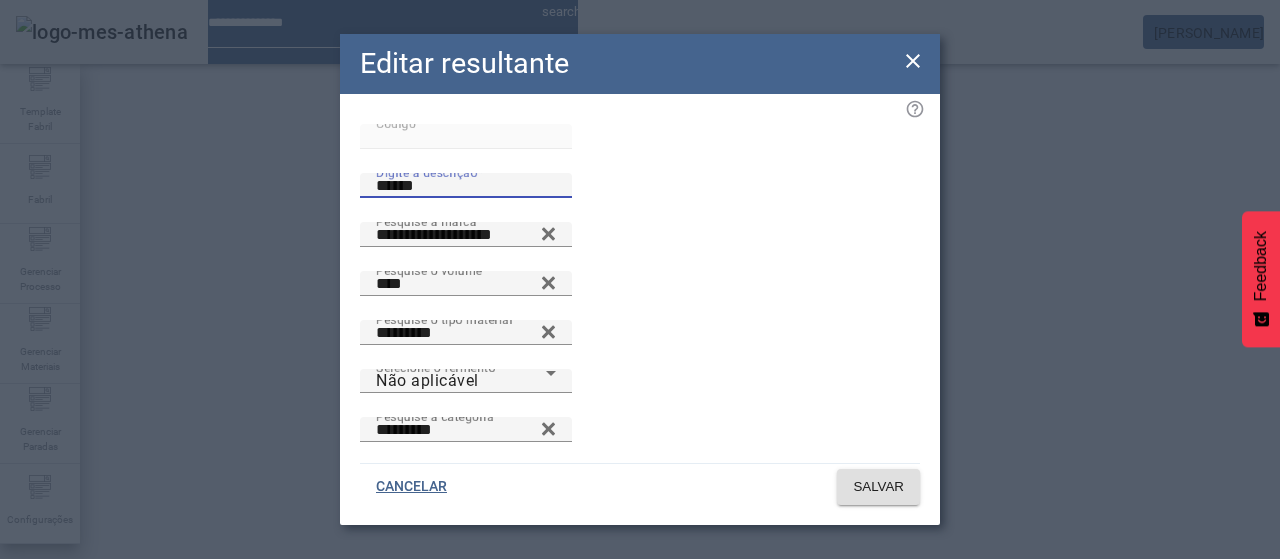 drag, startPoint x: 498, startPoint y: 244, endPoint x: 254, endPoint y: 209, distance: 246.49747 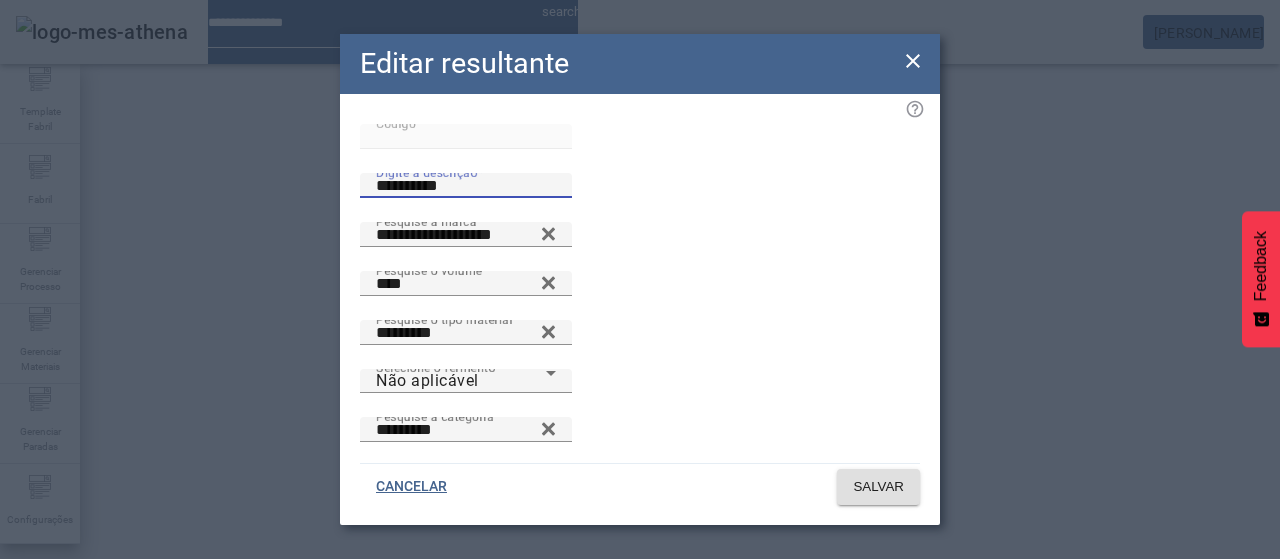 click on "**********" at bounding box center (466, 186) 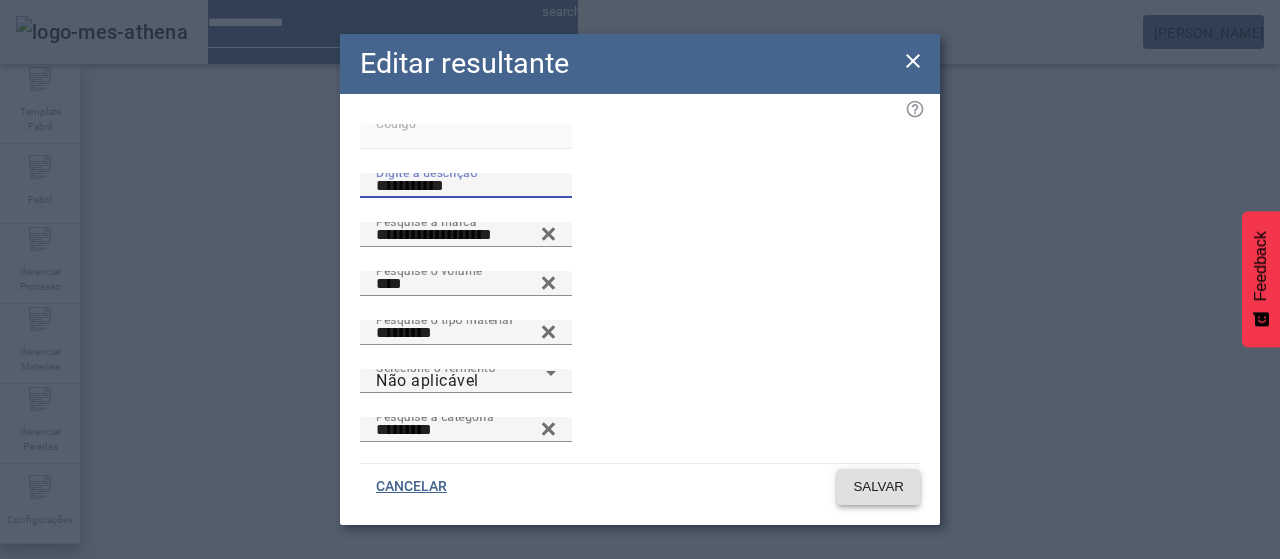 type on "**********" 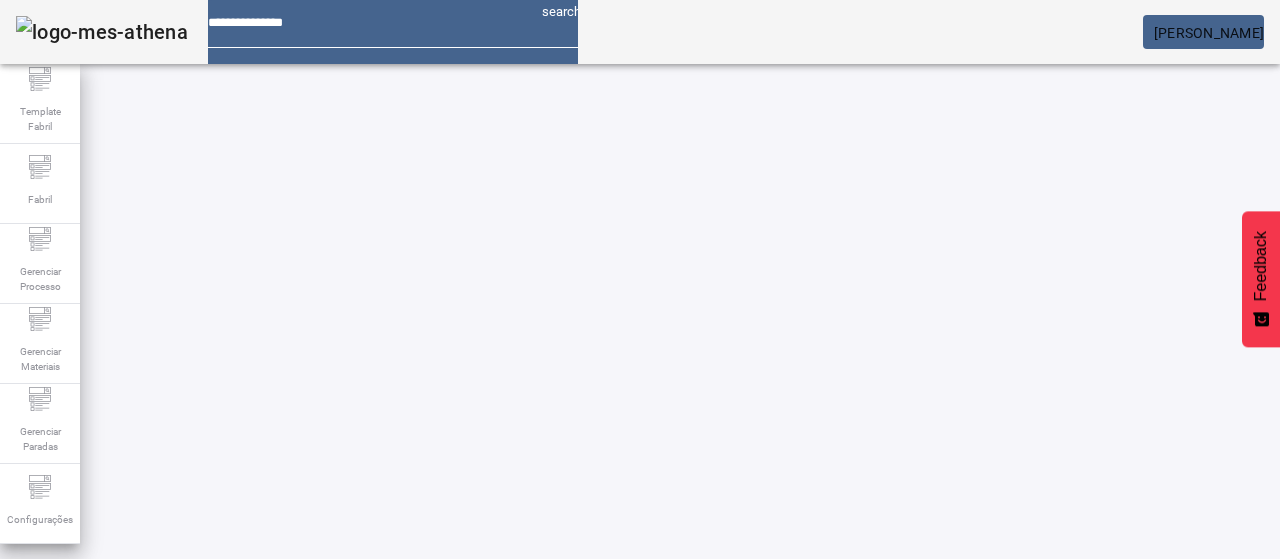 click on "****" at bounding box center [116, 637] 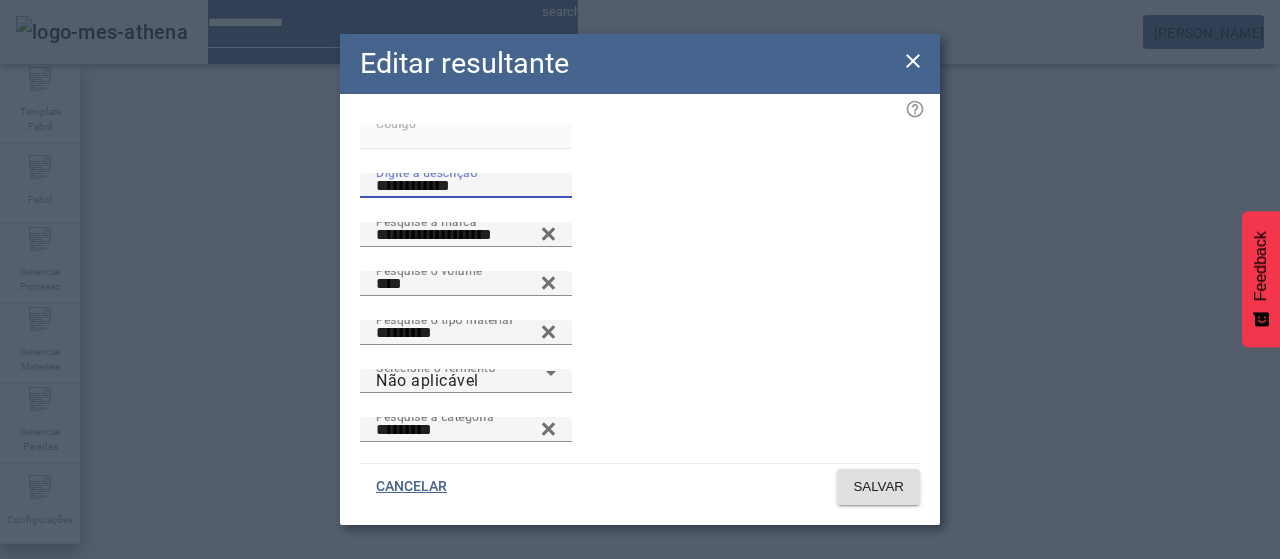 drag, startPoint x: 451, startPoint y: 241, endPoint x: 299, endPoint y: 229, distance: 152.47295 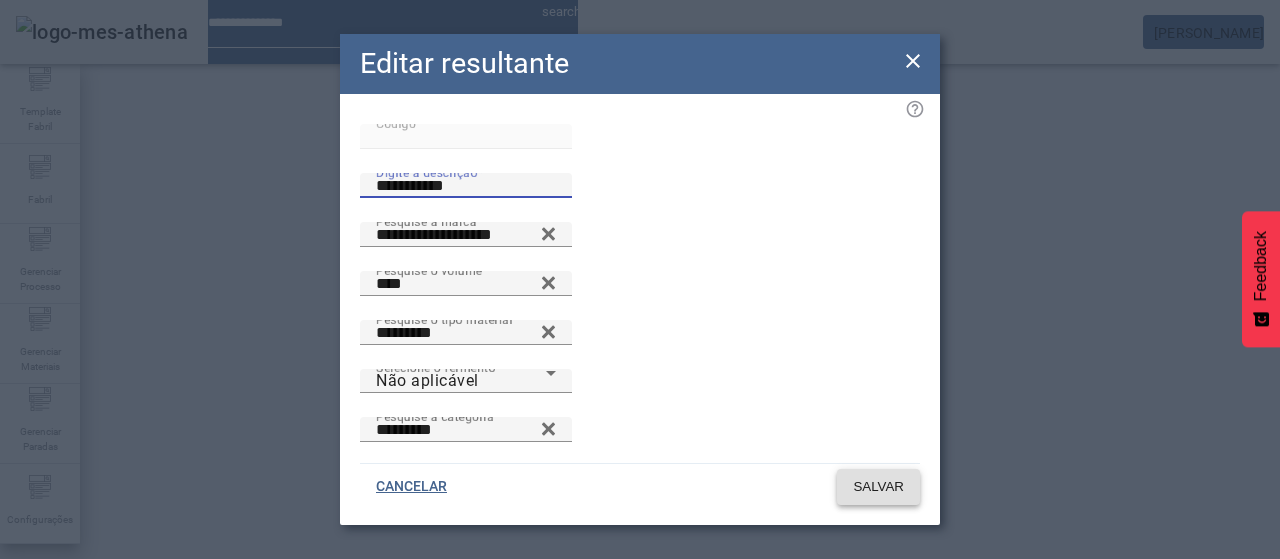 type on "**********" 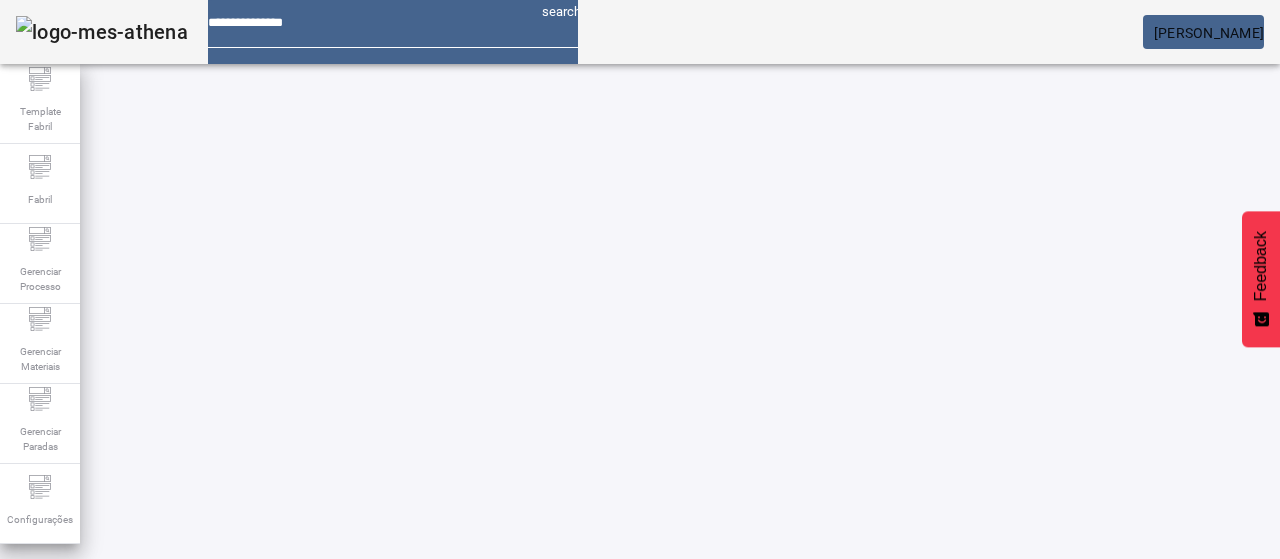 click on "****" at bounding box center [116, 637] 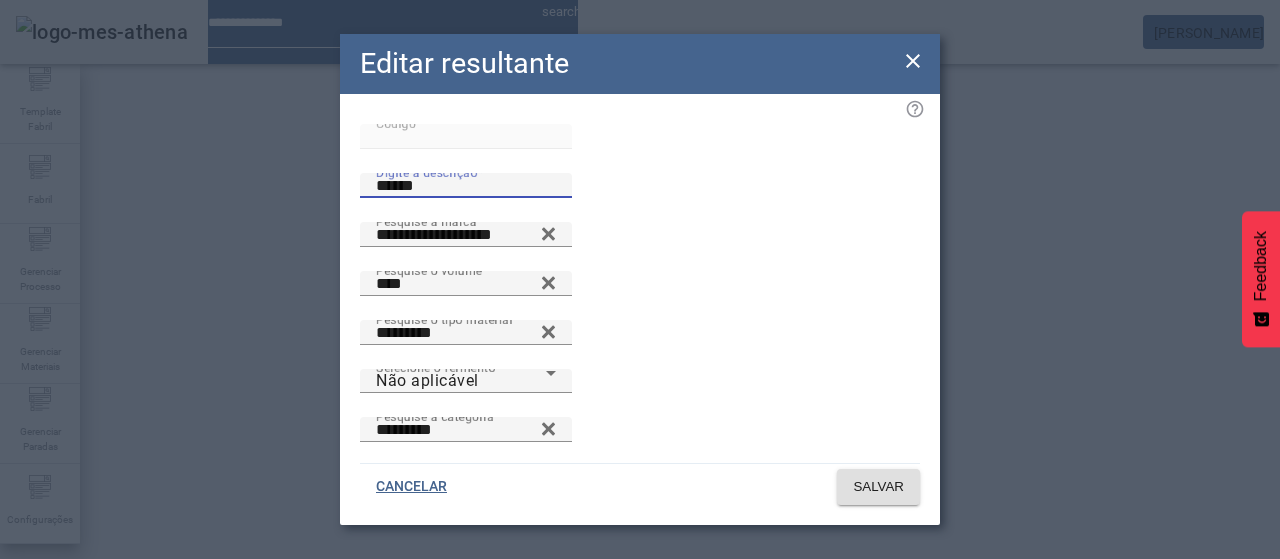 drag, startPoint x: 466, startPoint y: 248, endPoint x: 280, endPoint y: 221, distance: 187.94946 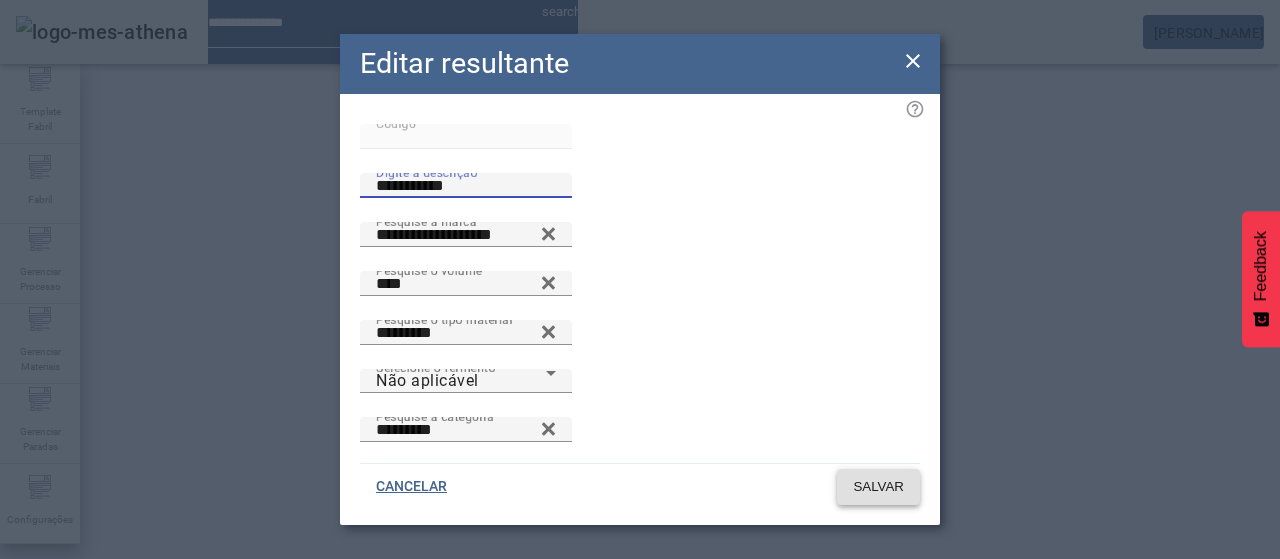 type on "**********" 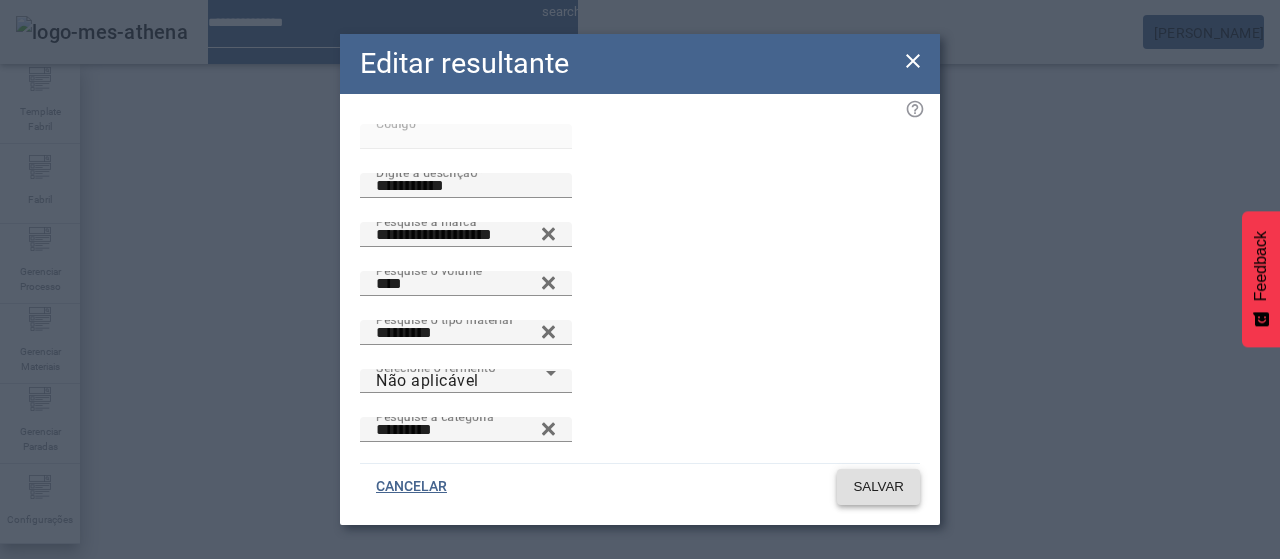 click on "SALVAR" 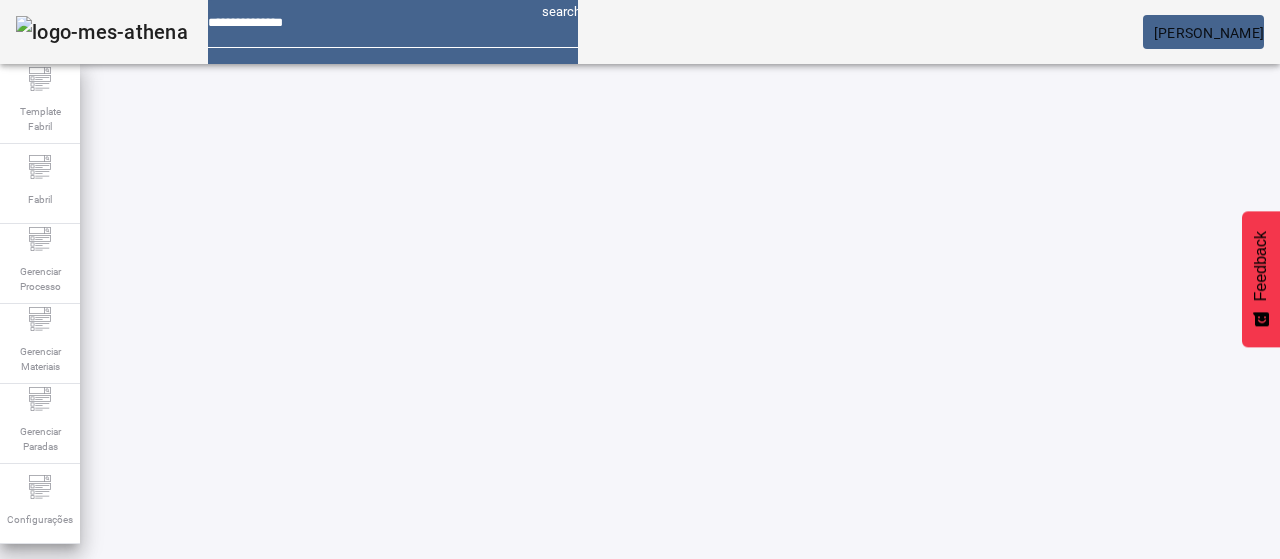 drag, startPoint x: 158, startPoint y: 180, endPoint x: 136, endPoint y: 181, distance: 22.022715 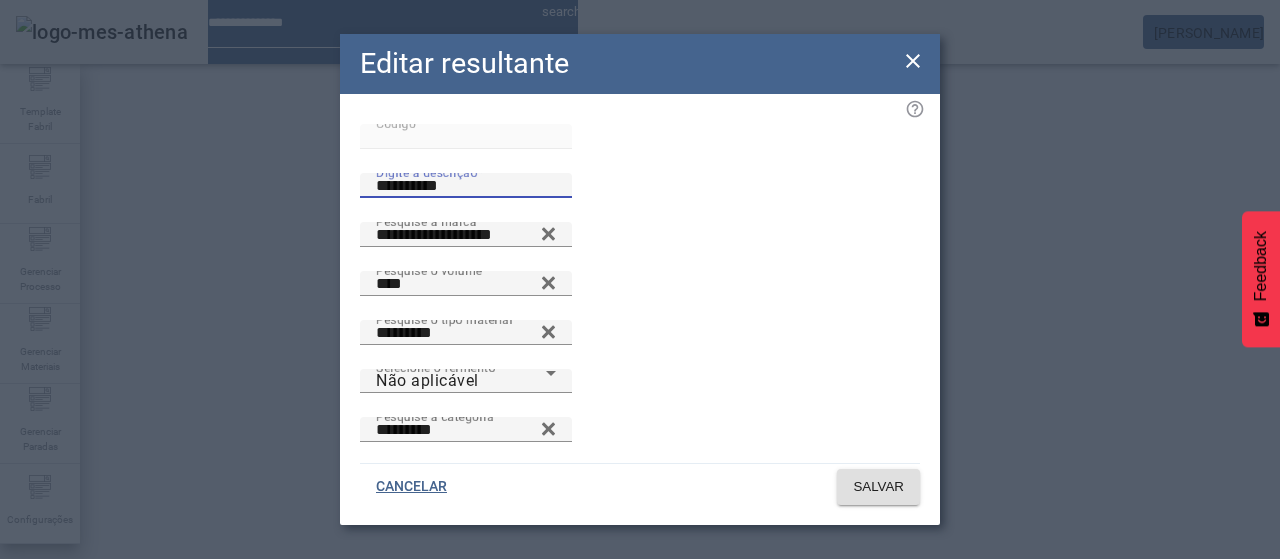 drag, startPoint x: 424, startPoint y: 239, endPoint x: 272, endPoint y: 213, distance: 154.20766 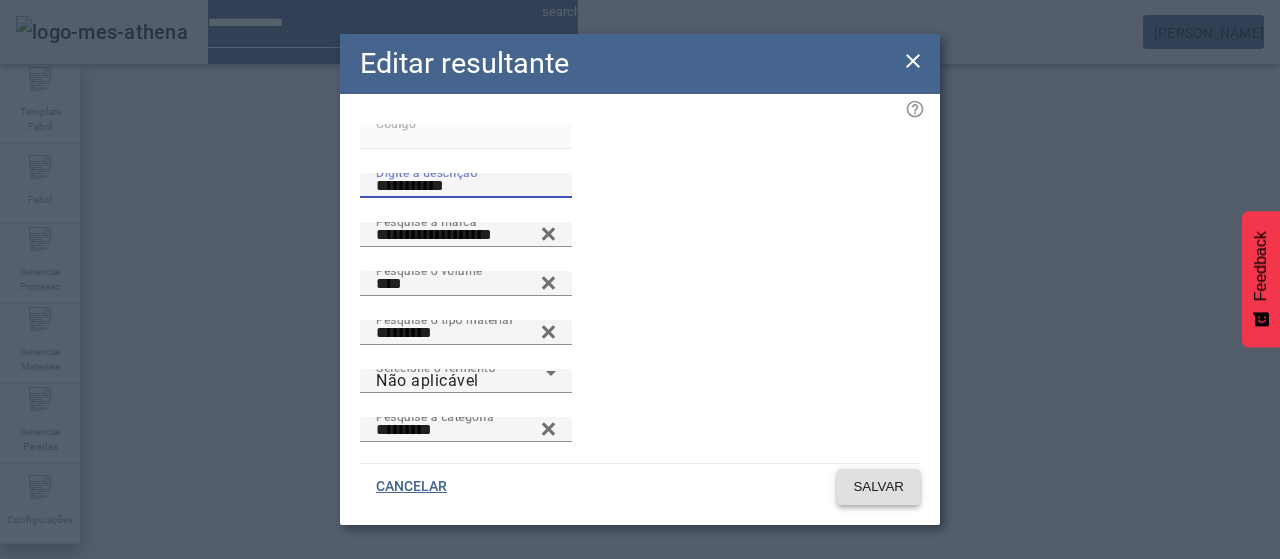 type on "**********" 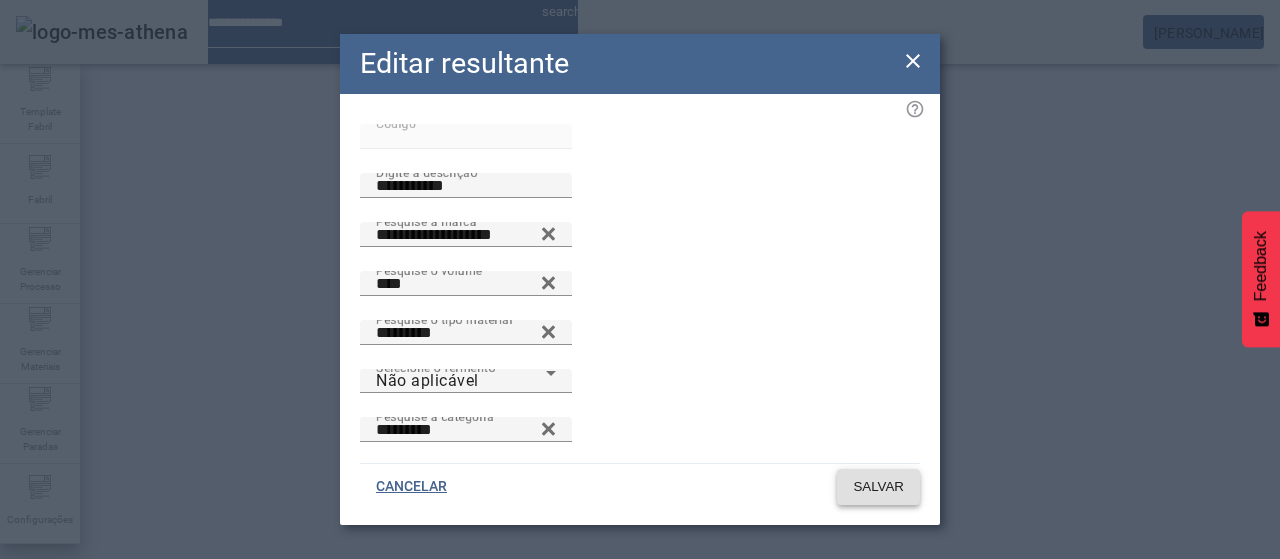 click on "SALVAR" 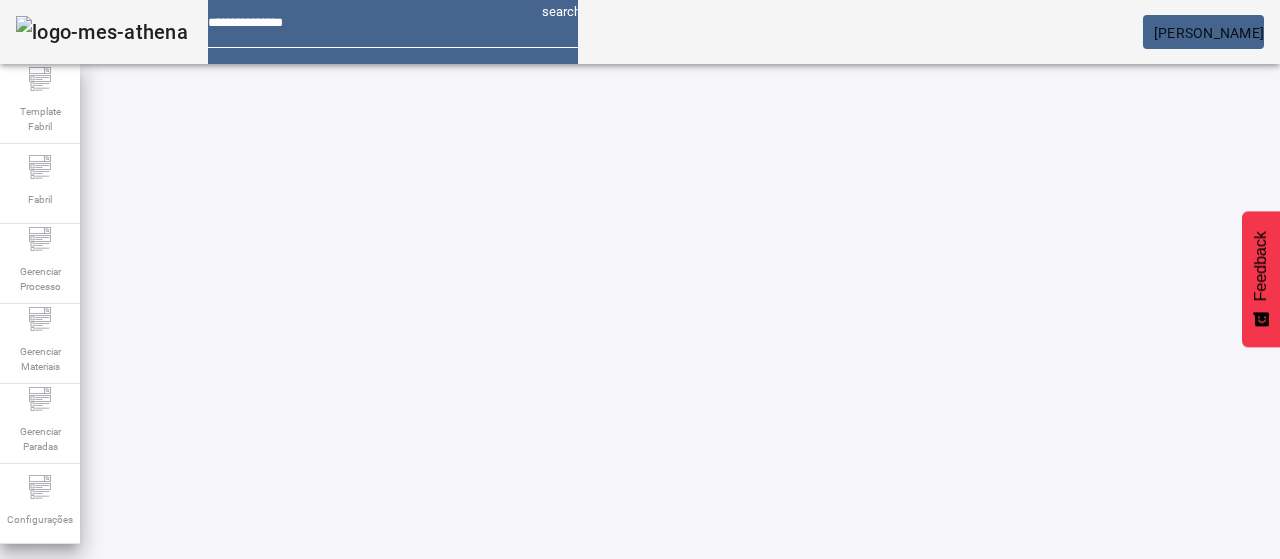 click on "****" at bounding box center [116, 637] 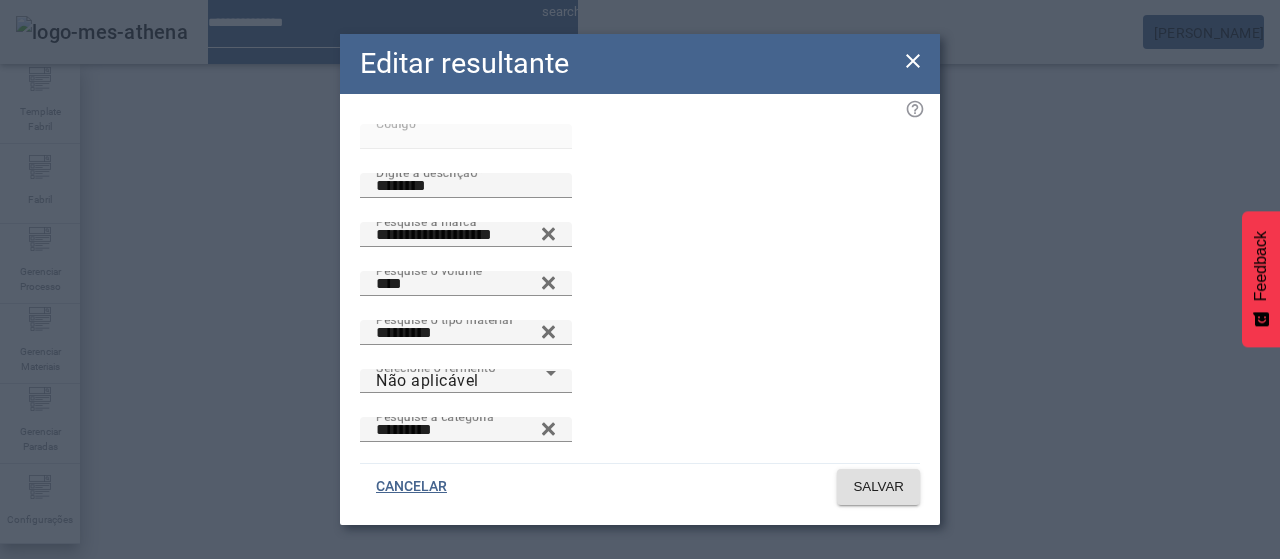 drag, startPoint x: 423, startPoint y: 239, endPoint x: 345, endPoint y: 222, distance: 79.83107 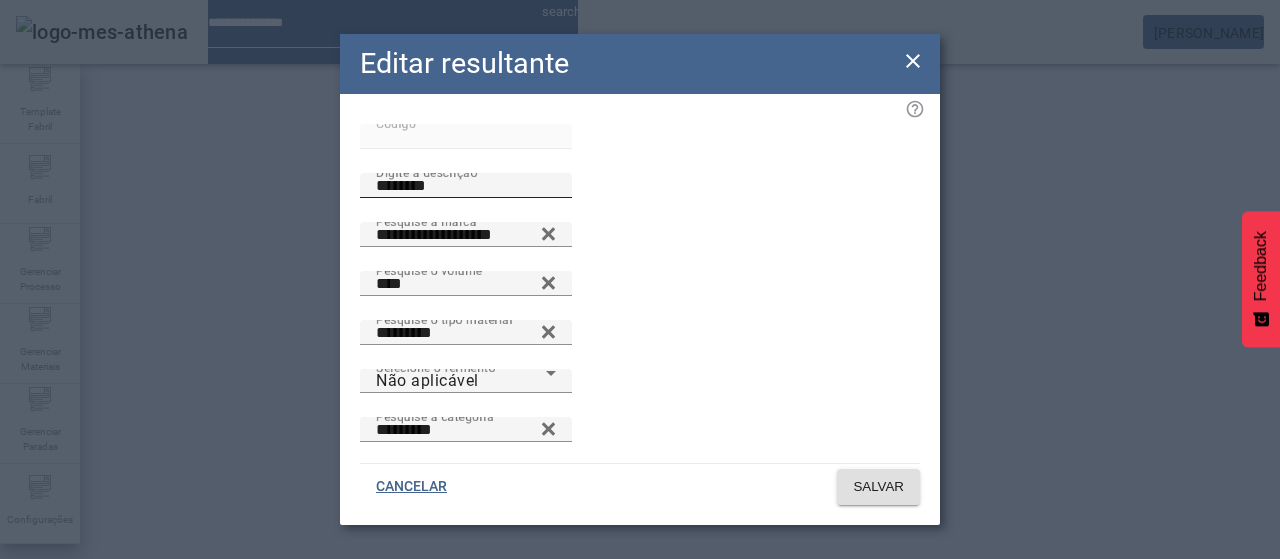 click on "********" at bounding box center [466, 186] 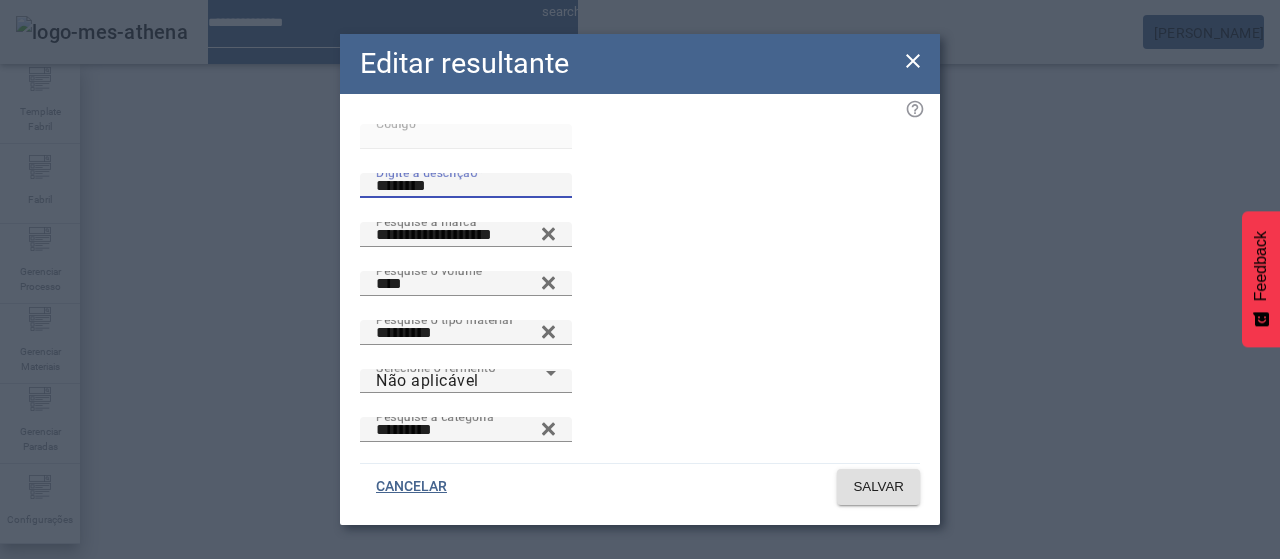 paste on "**" 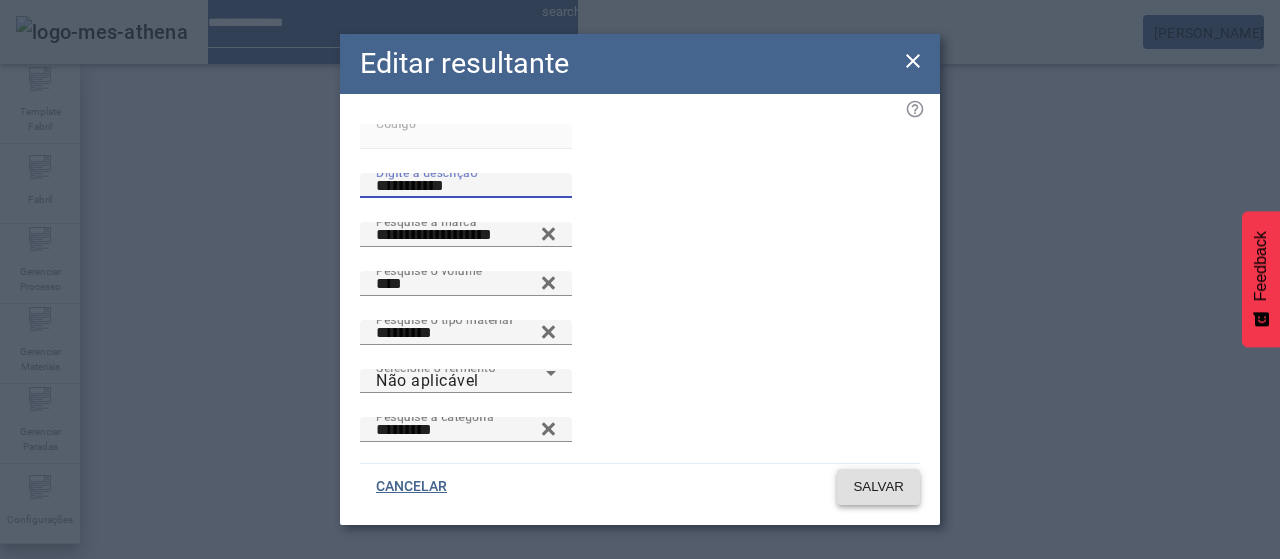 type on "**********" 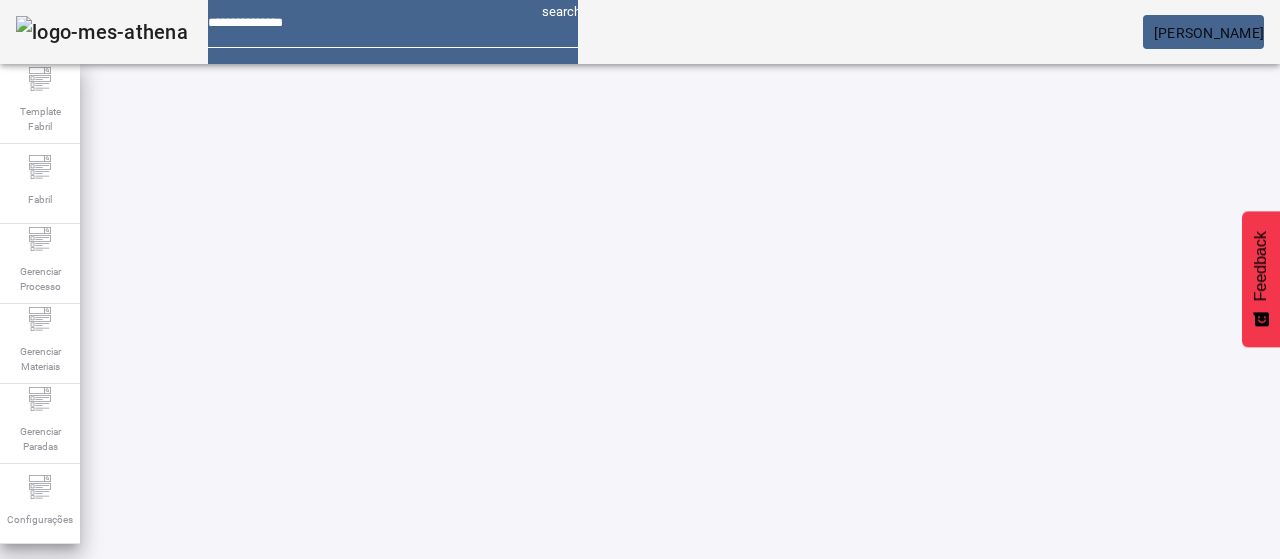 click on "****" at bounding box center [116, 637] 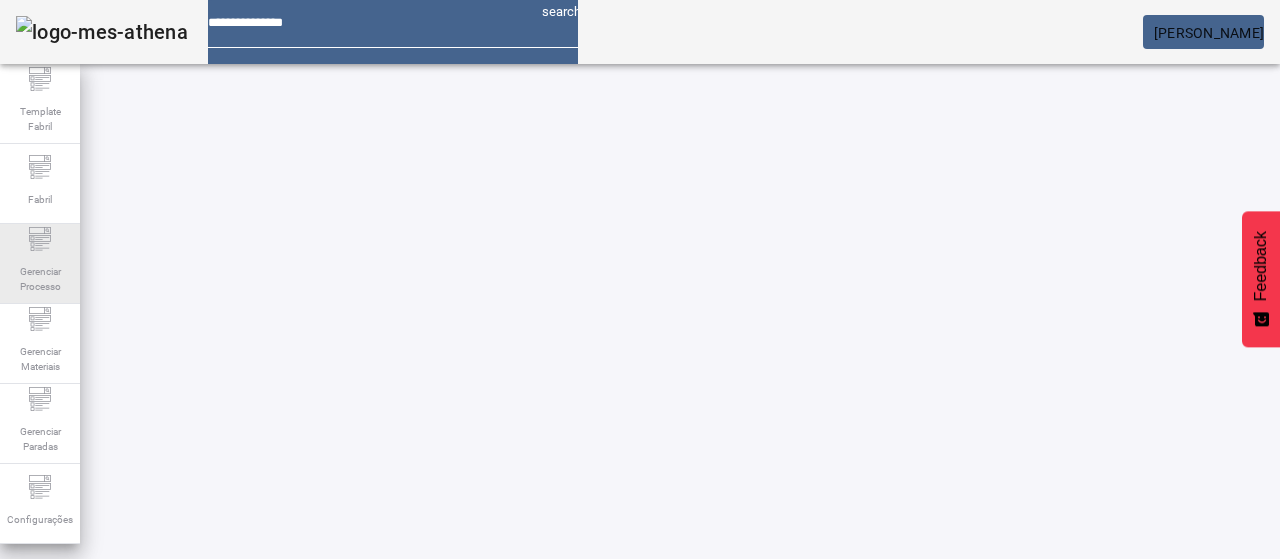 type on "***" 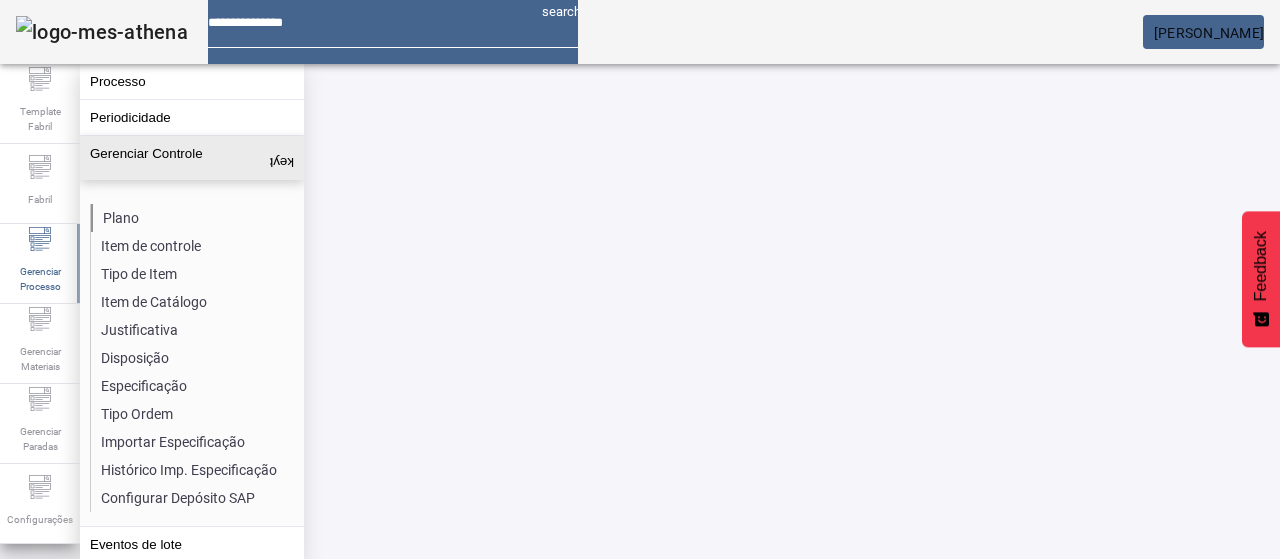 click on "Plano" 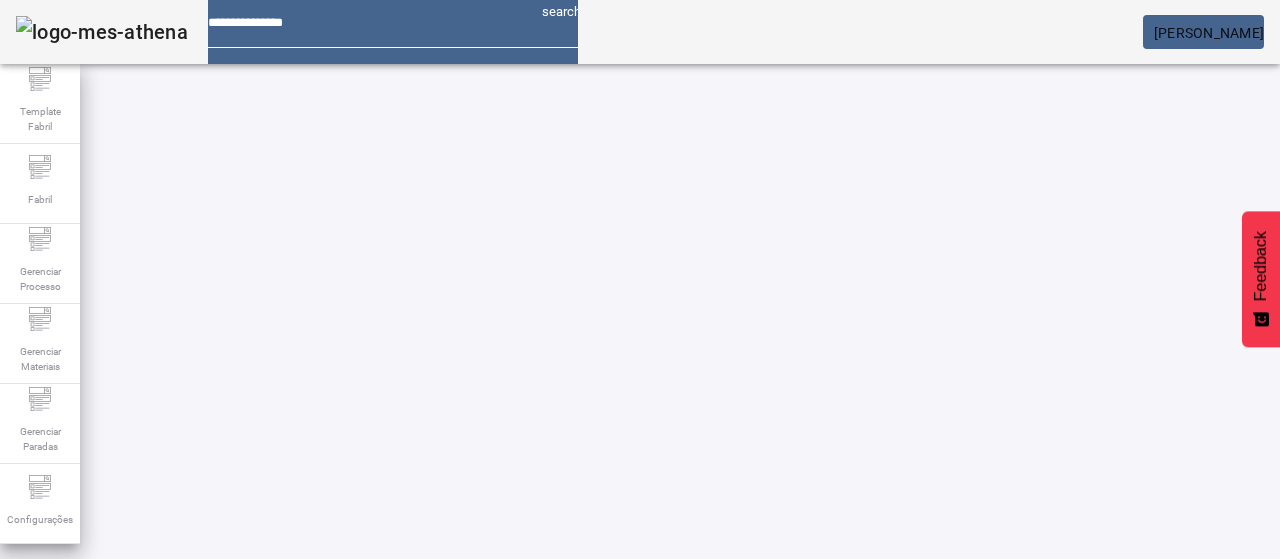 click on "ABRIR FILTROS" 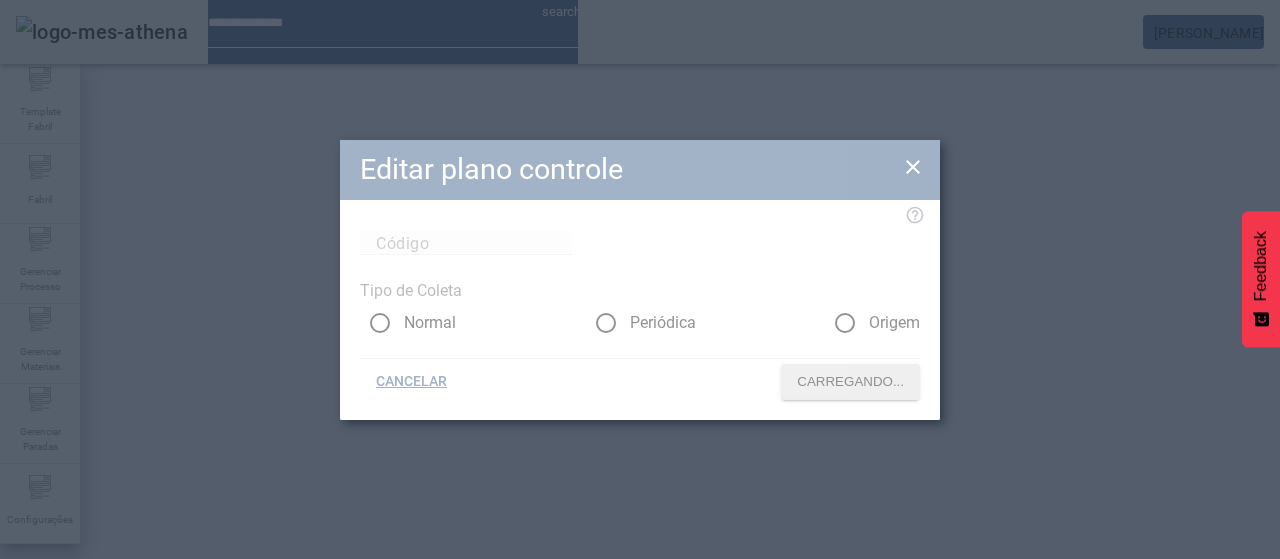 type on "****" 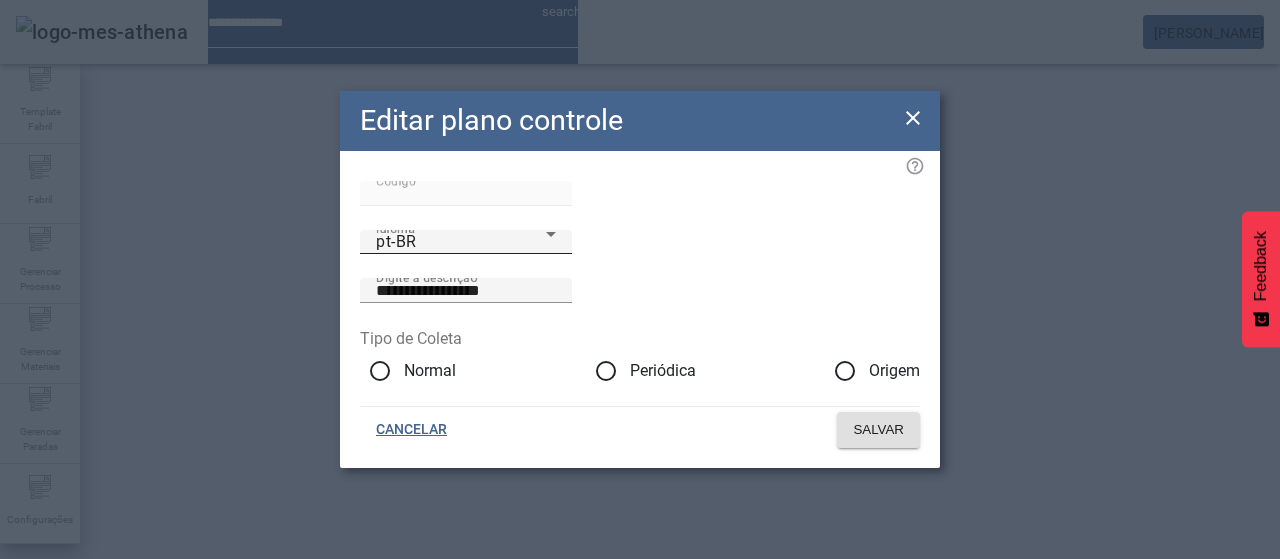 click on "pt-BR" at bounding box center [461, 242] 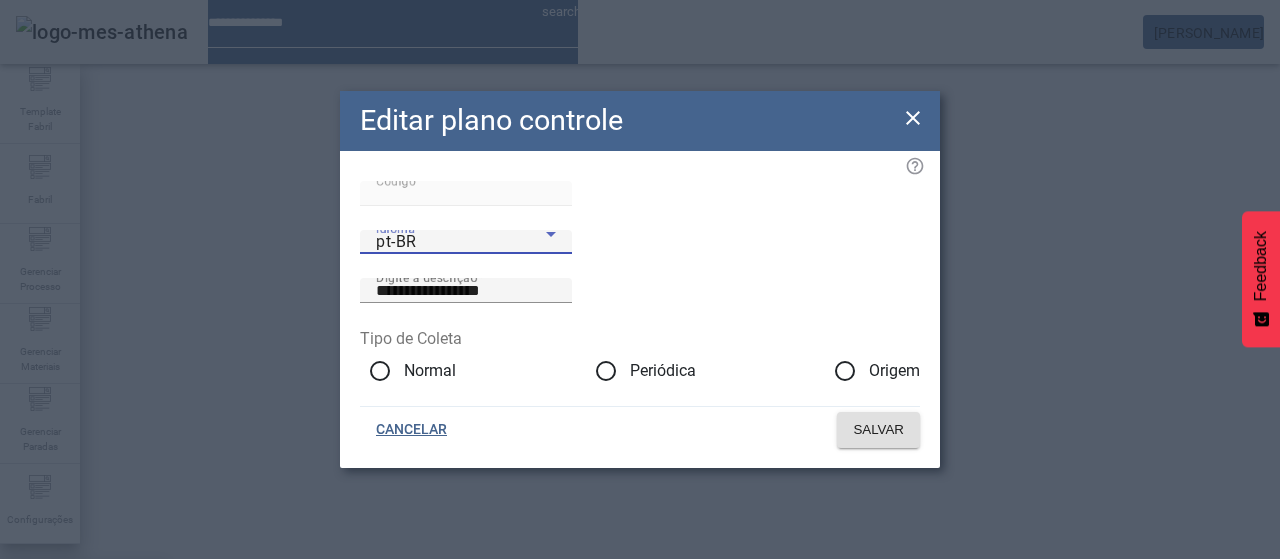 click on "es-ES" at bounding box center [83, 687] 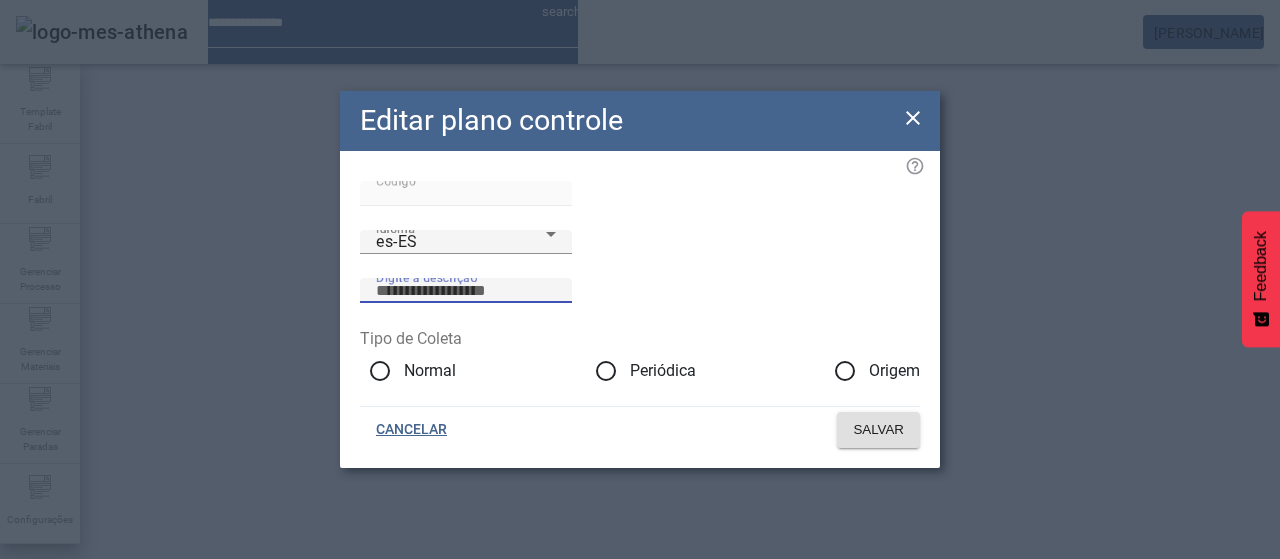 click on "Digite a descrição" at bounding box center (466, 291) 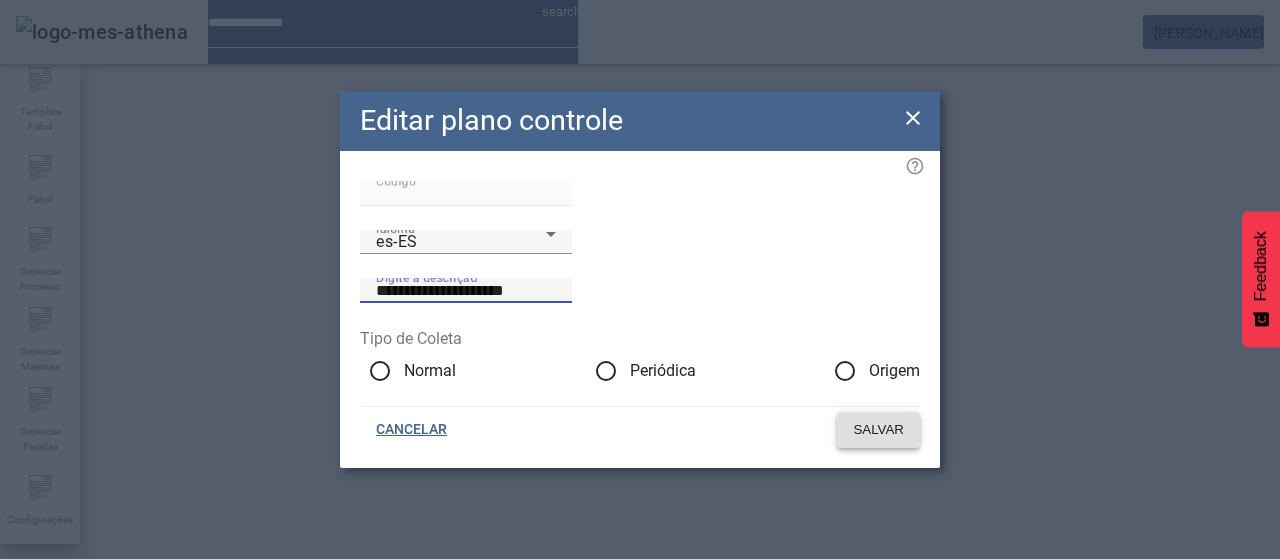 type on "**********" 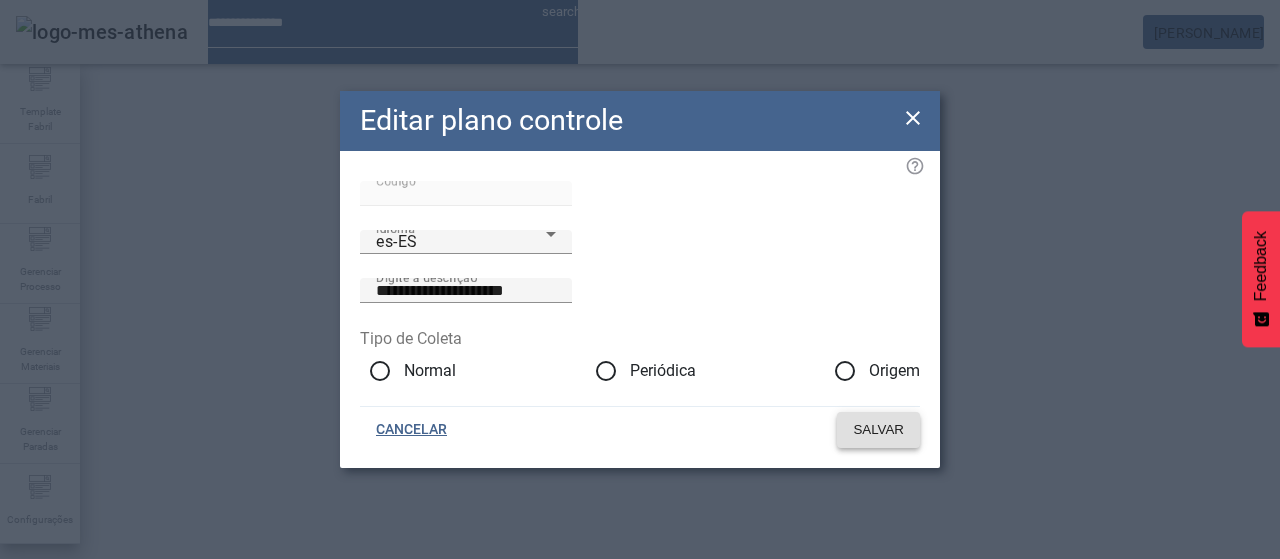 click on "SALVAR" 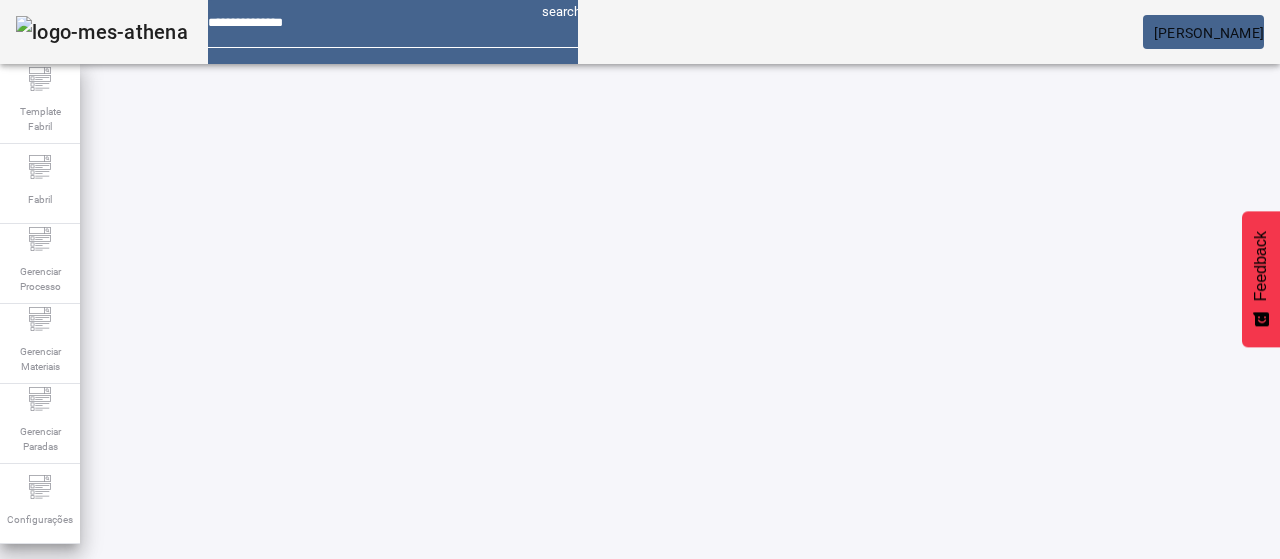 click at bounding box center (572, 828) 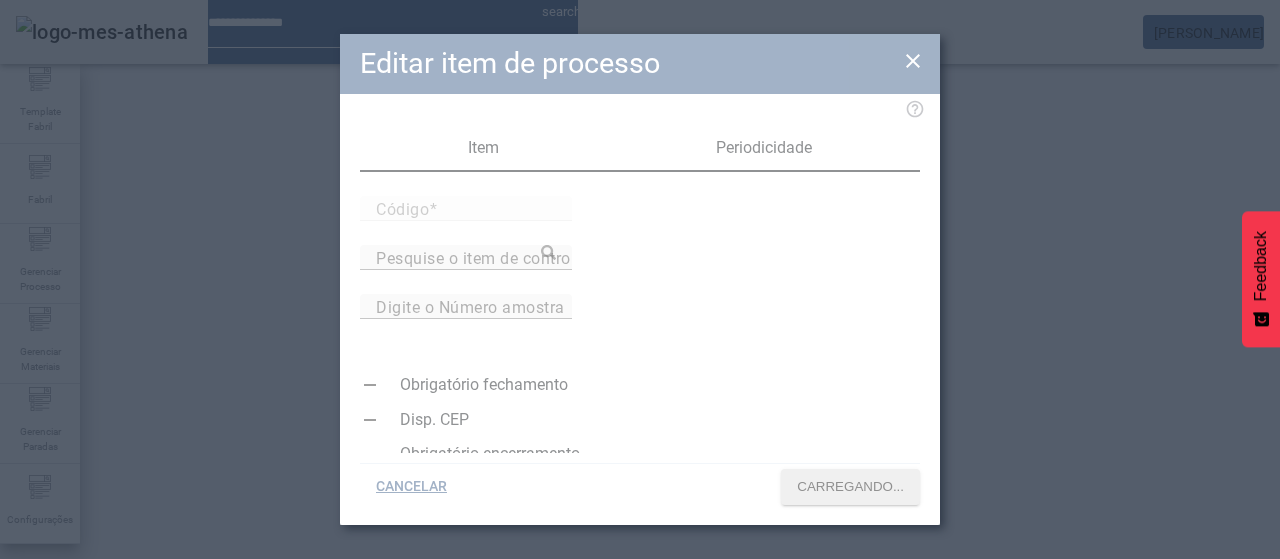 type on "*****" 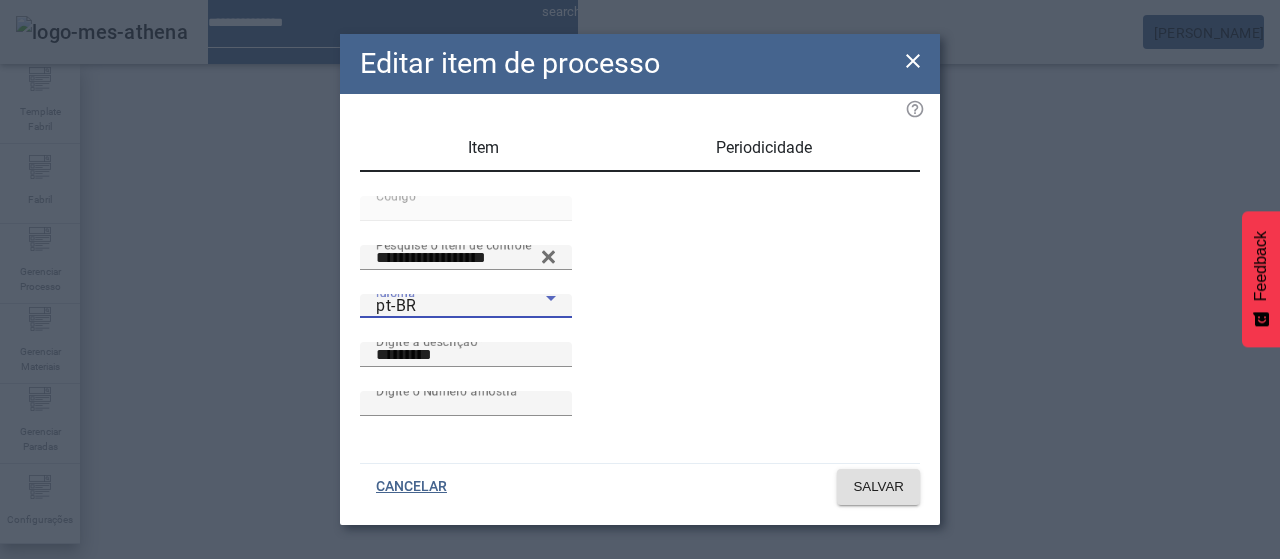 click on "pt-BR" at bounding box center [461, 306] 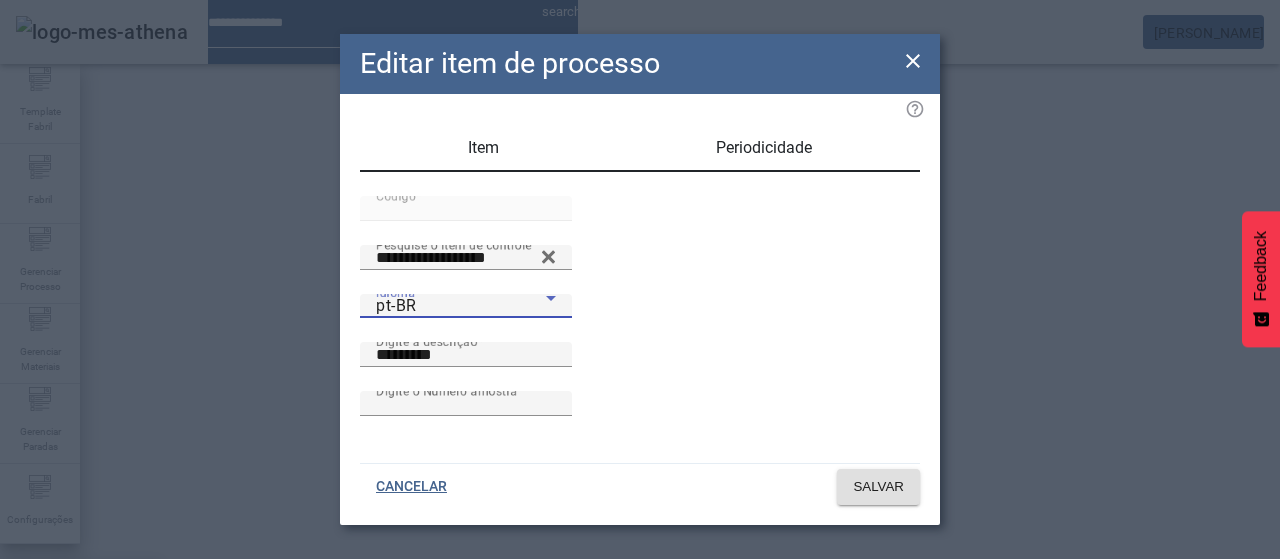 click on "es-ES" at bounding box center [81, 687] 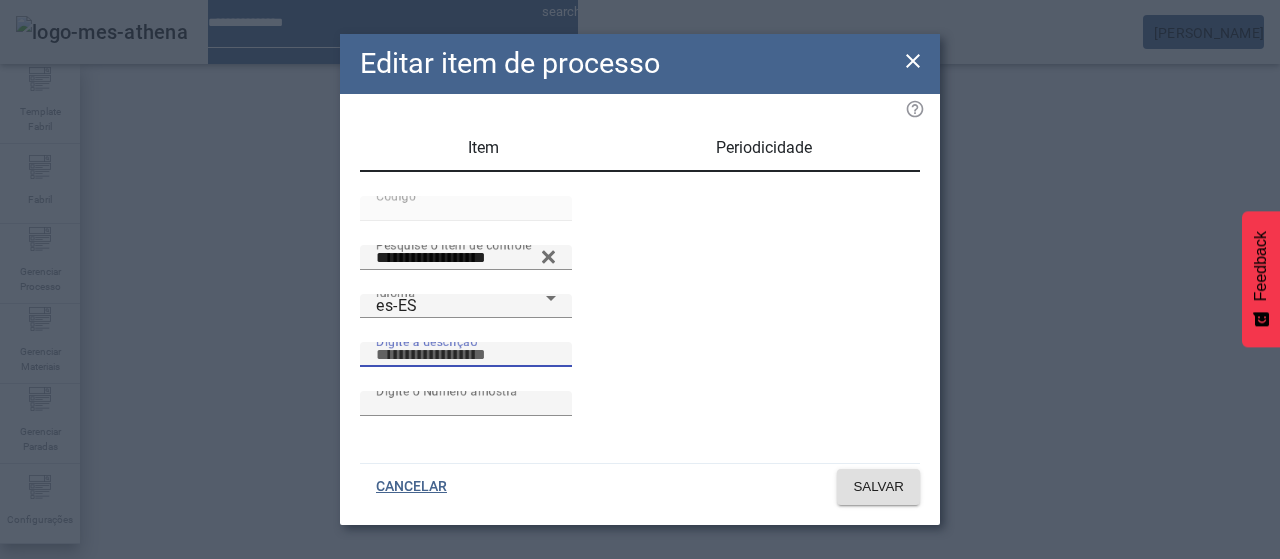 click on "Digite a descrição" at bounding box center (466, 355) 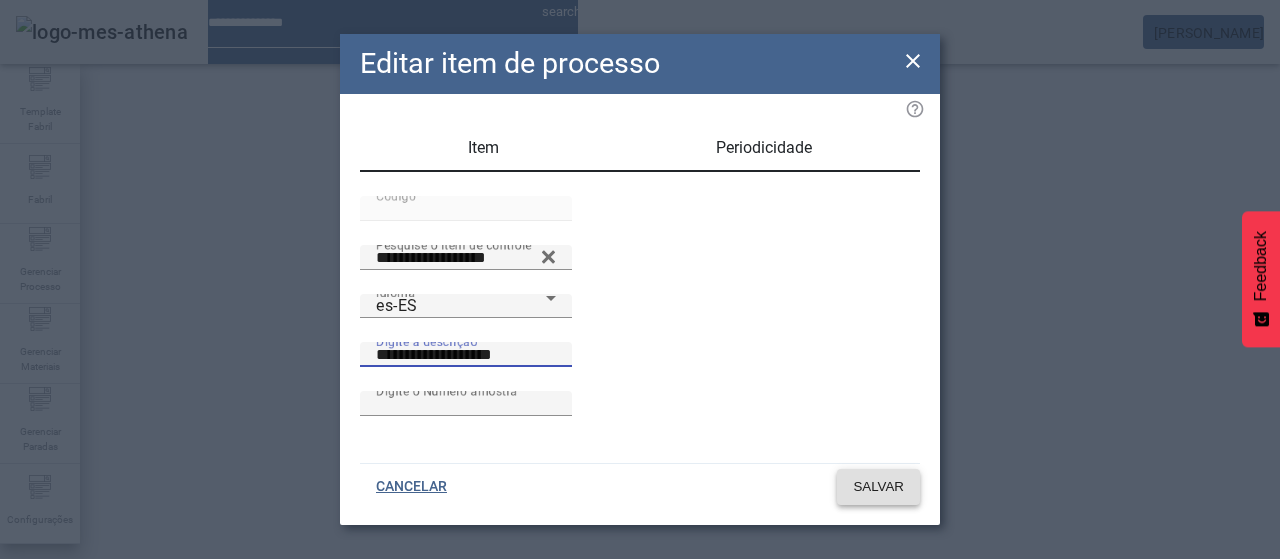 type on "**********" 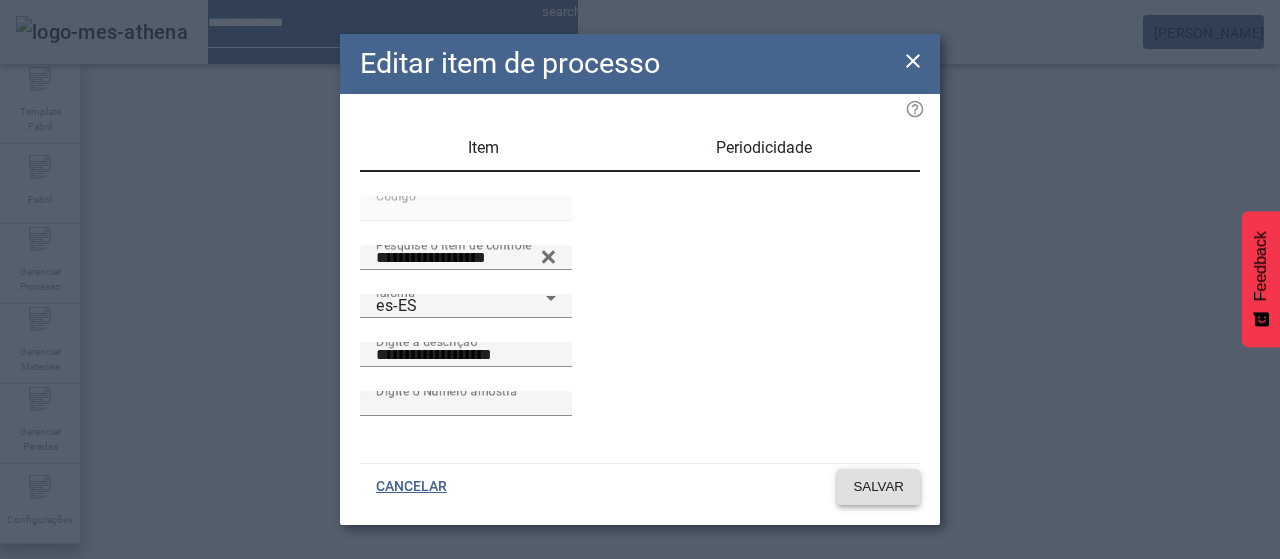 click on "SALVAR" 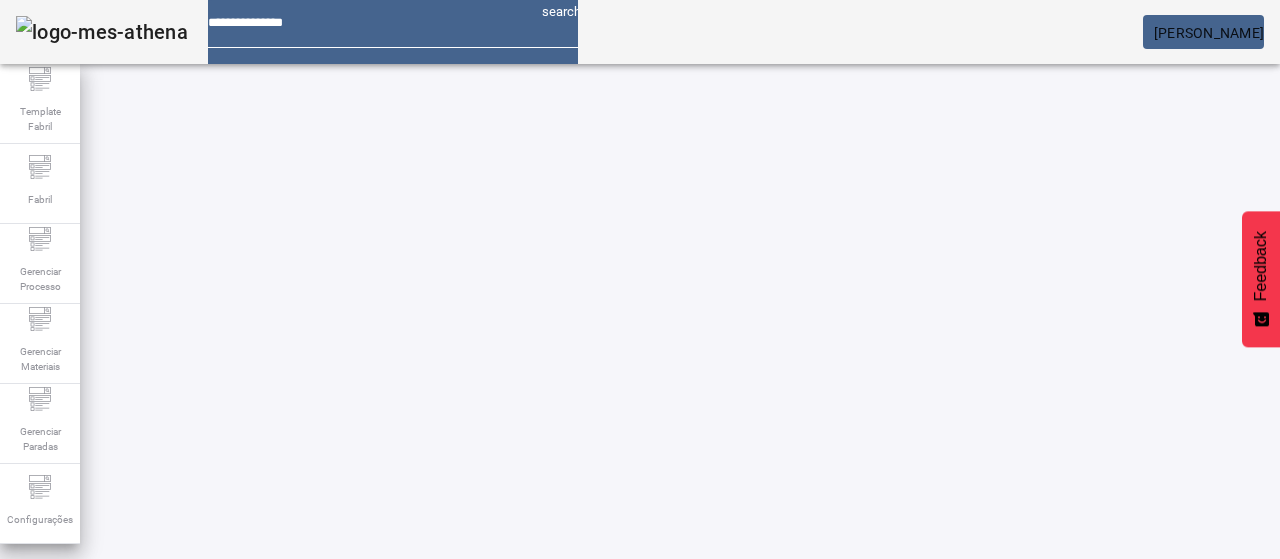 click at bounding box center (572, 779) 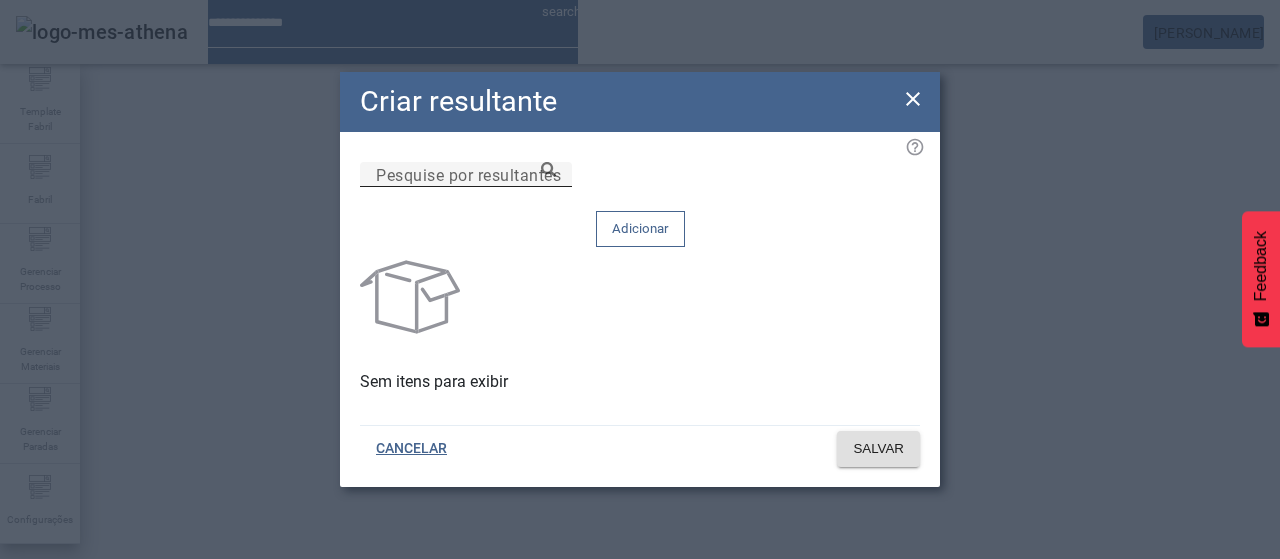 click on "Pesquise por resultantes" at bounding box center [466, 175] 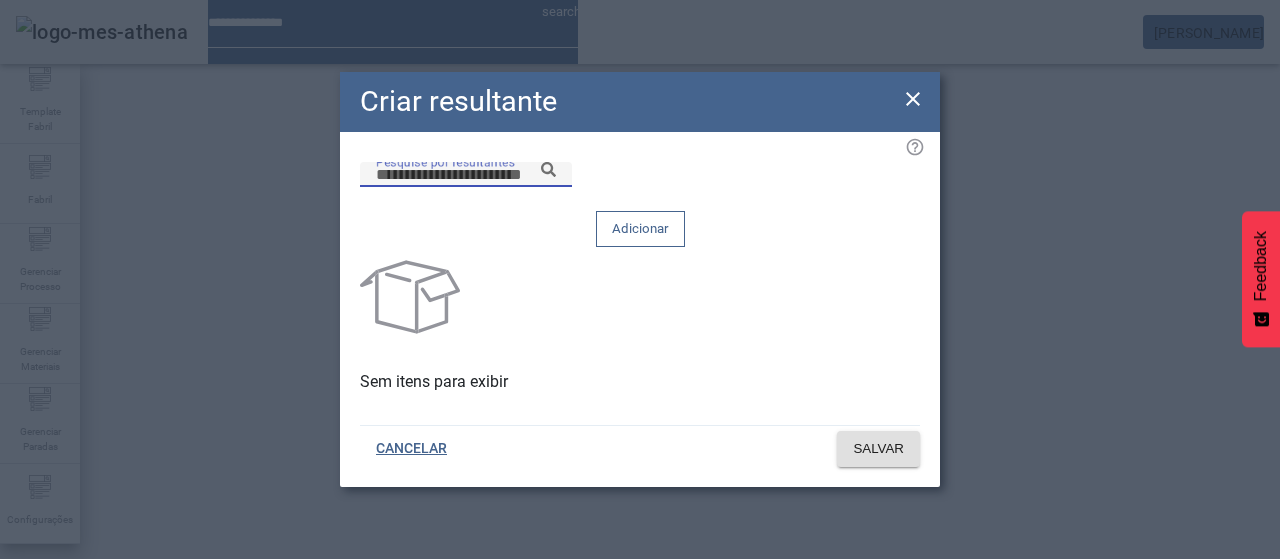 paste on "**********" 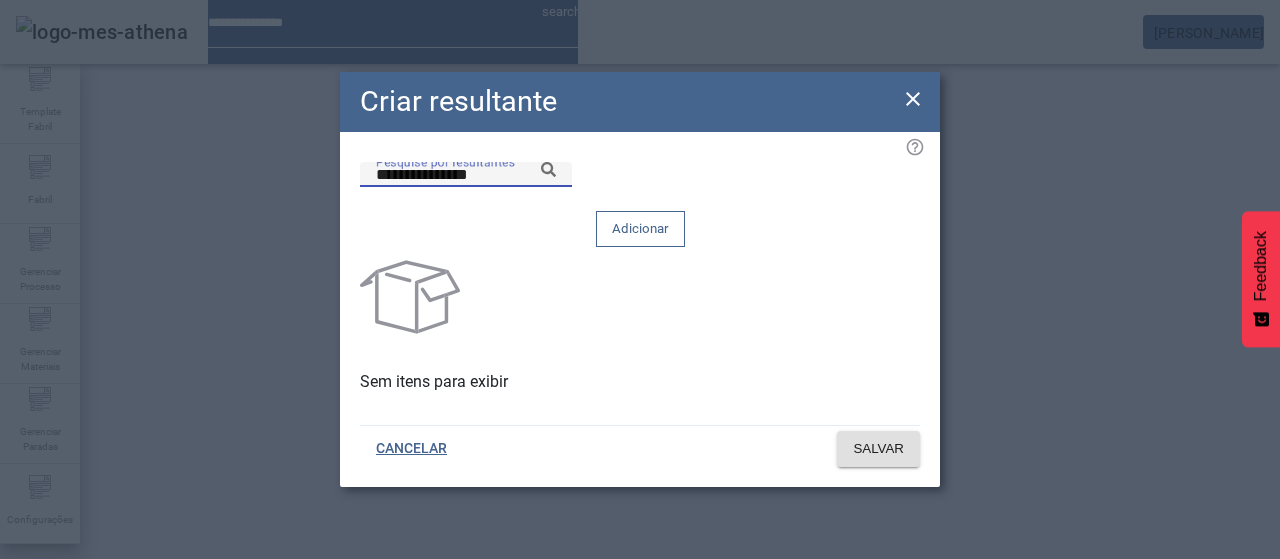 click 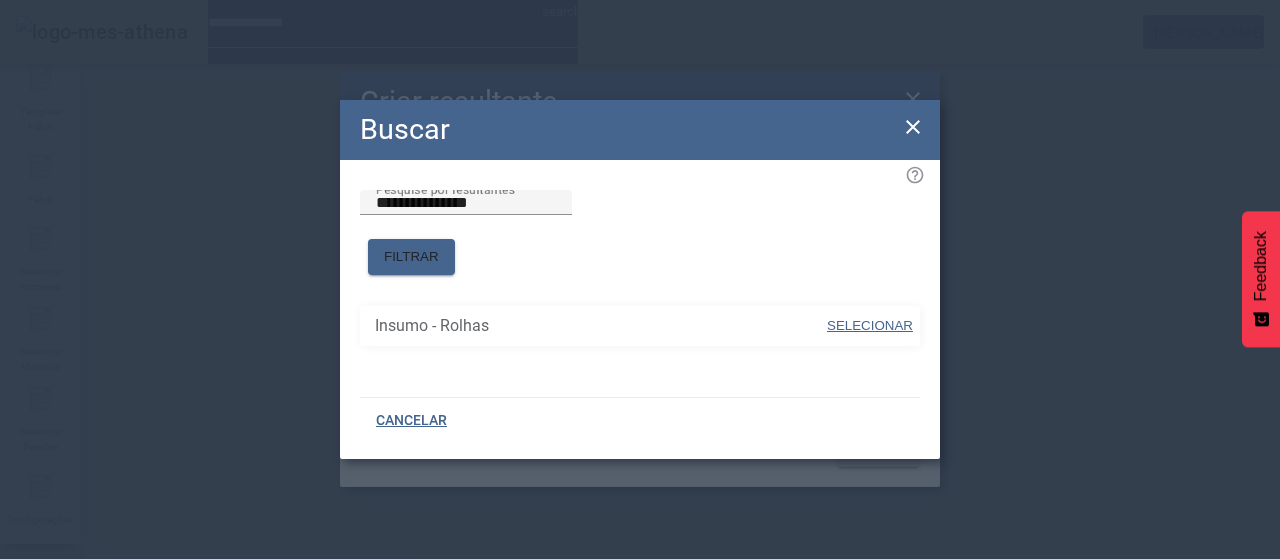 drag, startPoint x: 844, startPoint y: 304, endPoint x: 831, endPoint y: 261, distance: 44.922153 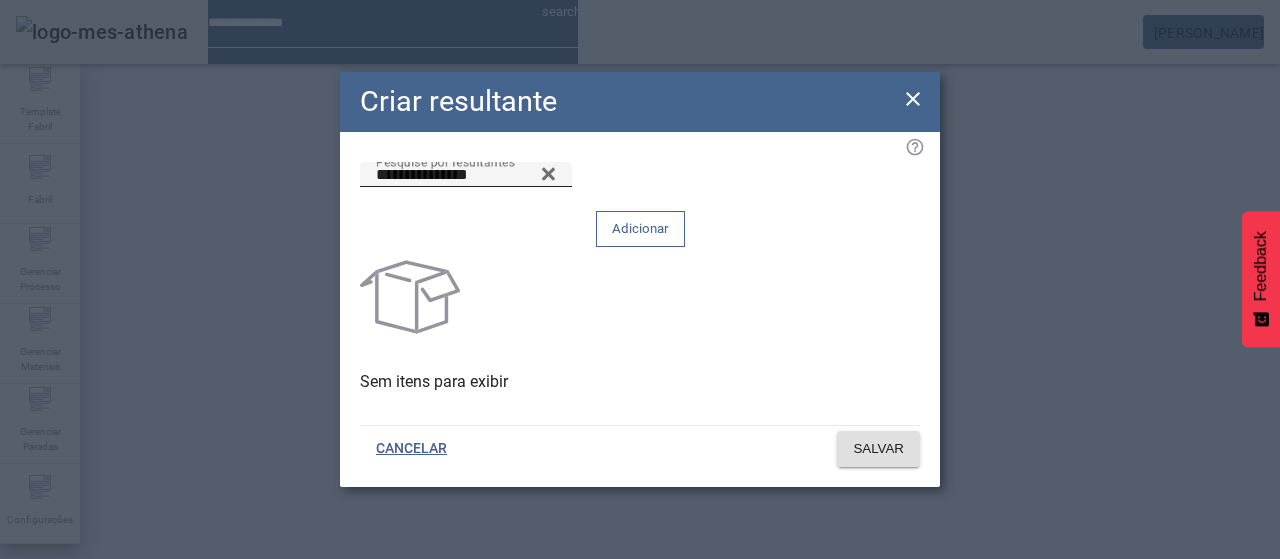 click on "Adicionar" 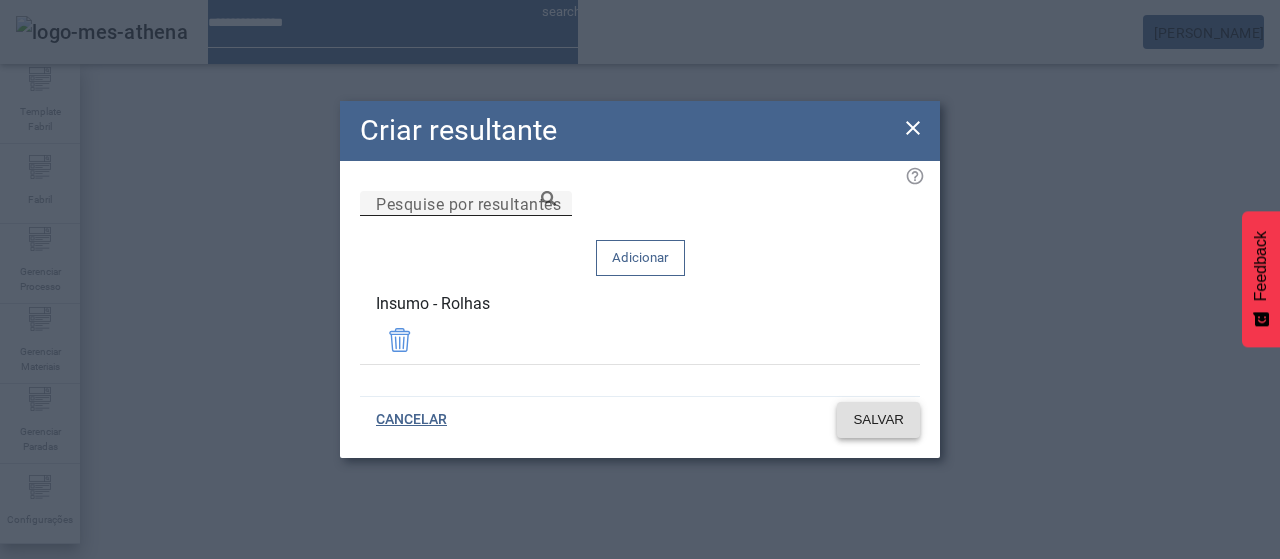 click on "SALVAR" 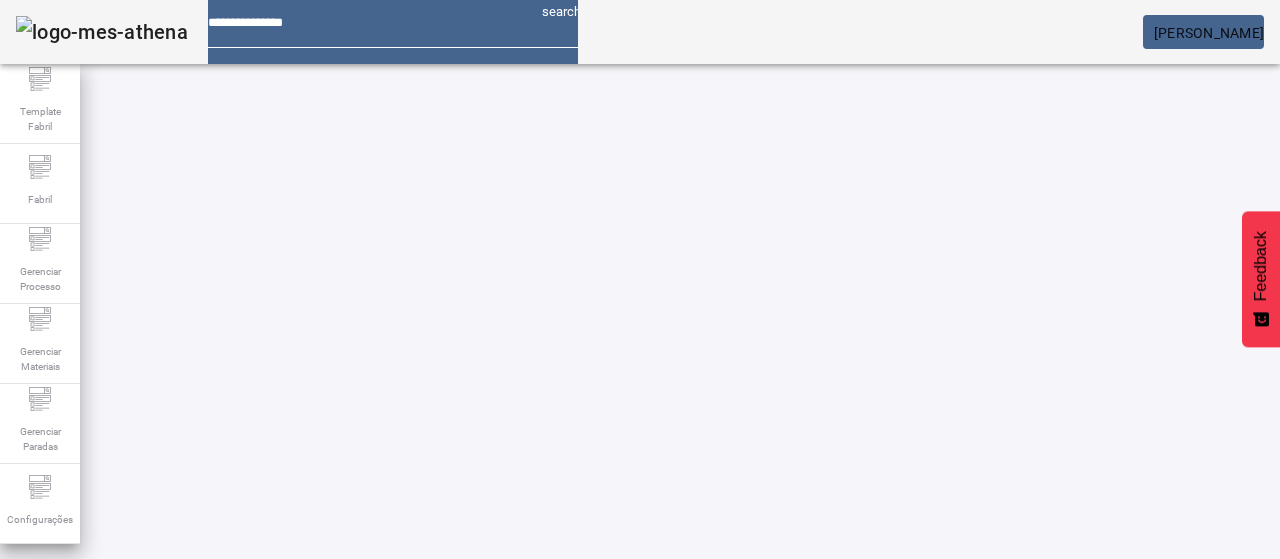 click on "EDITAR" at bounding box center [353, 779] 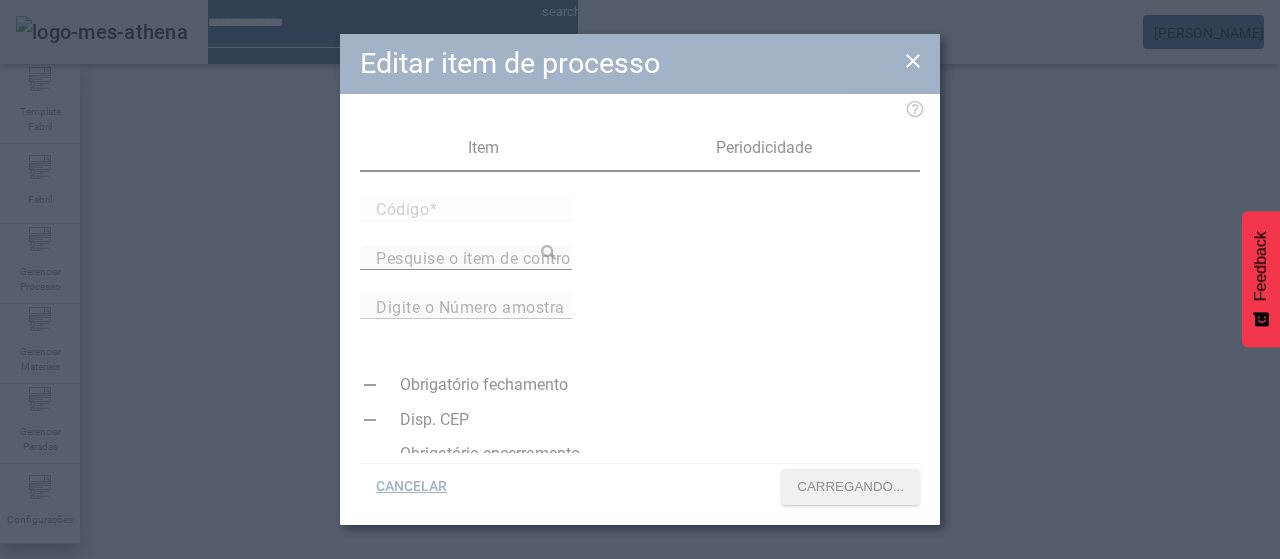 type on "*****" 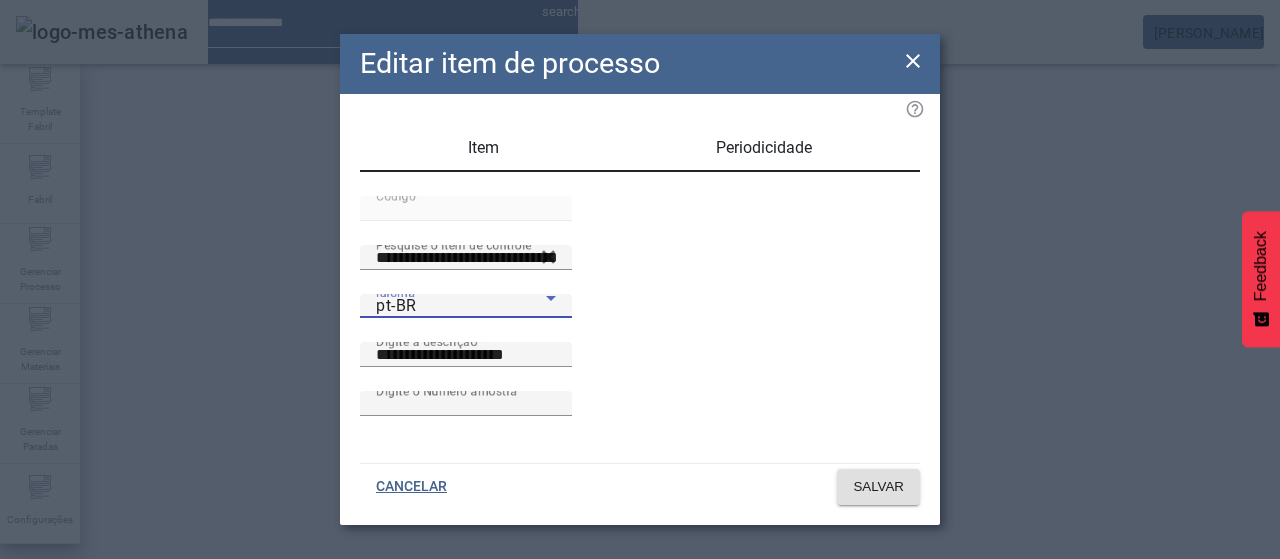 click on "pt-BR" at bounding box center [461, 306] 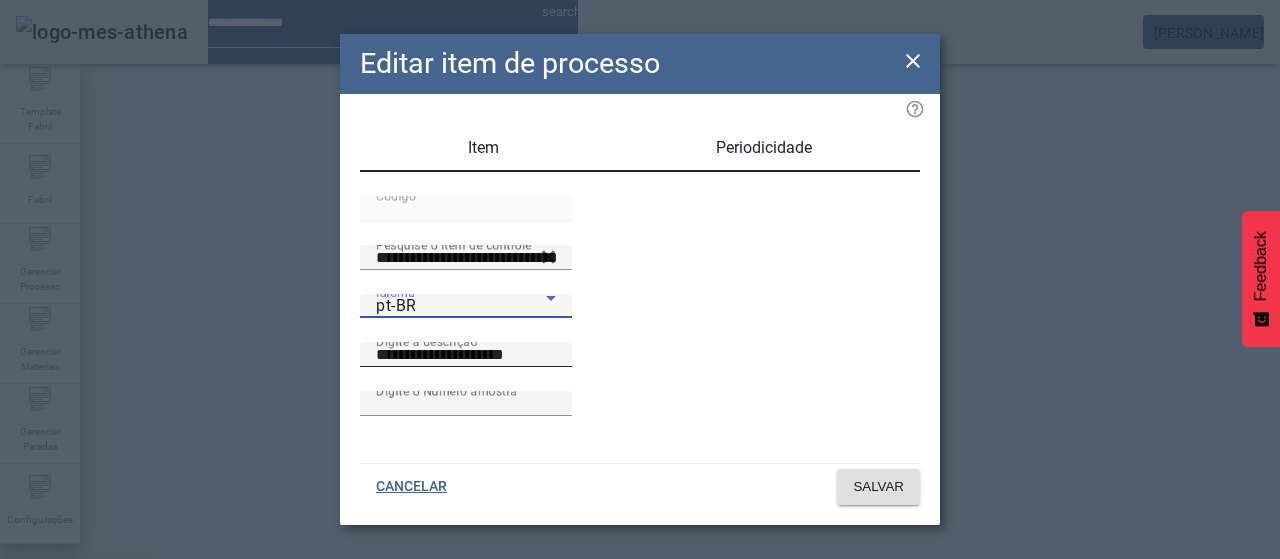 drag, startPoint x: 468, startPoint y: 320, endPoint x: 596, endPoint y: 371, distance: 137.78607 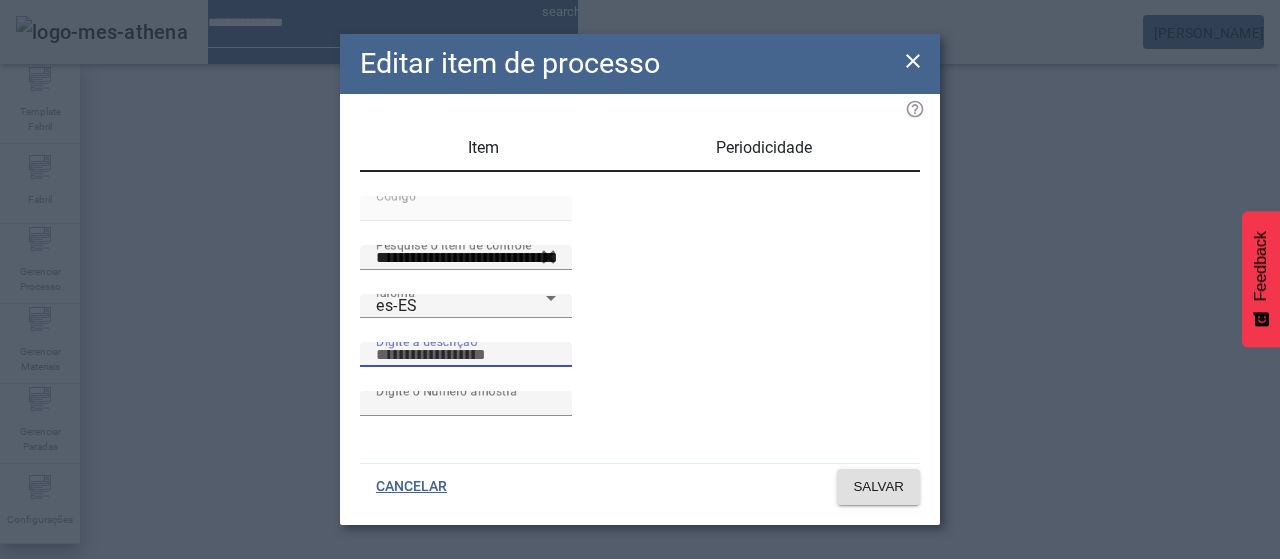 click on "Digite a descrição" at bounding box center (466, 355) 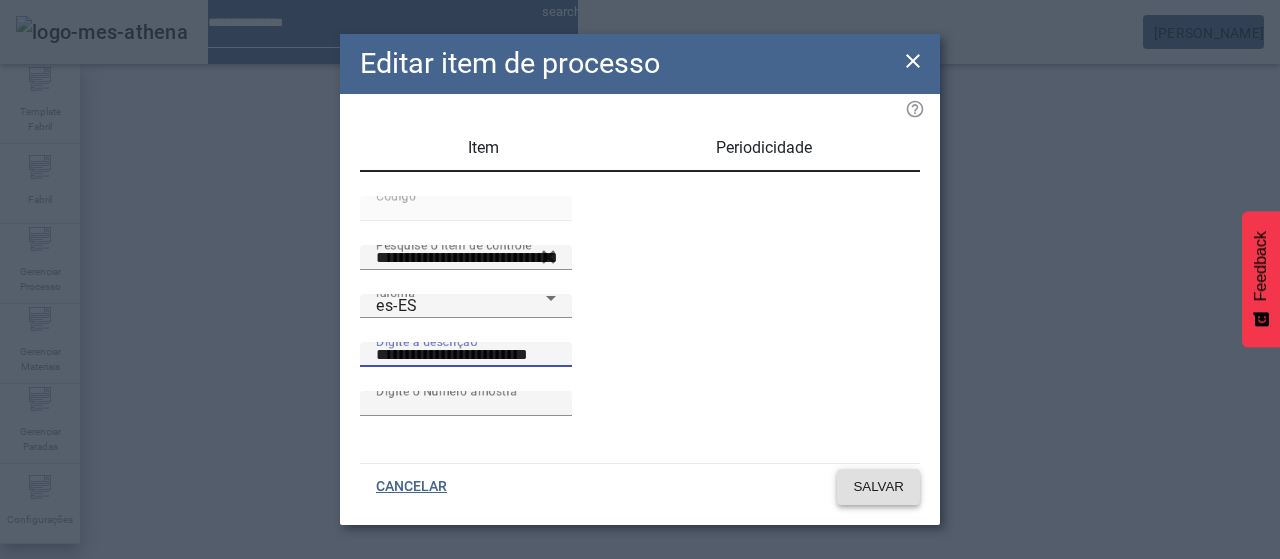 type on "**********" 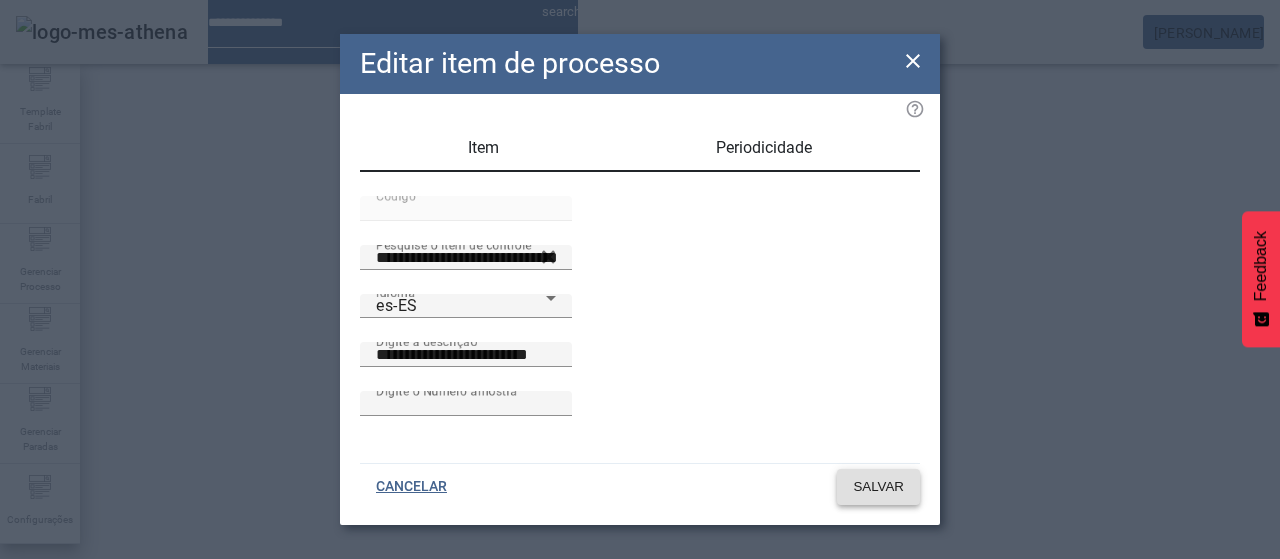 click on "SALVAR" 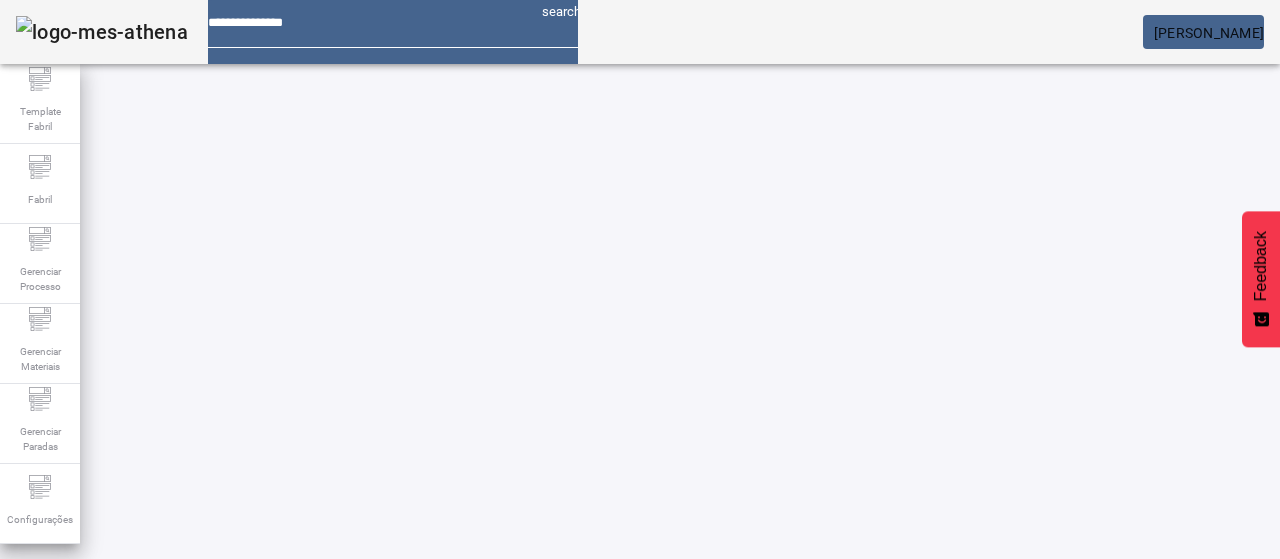 click at bounding box center (572, 779) 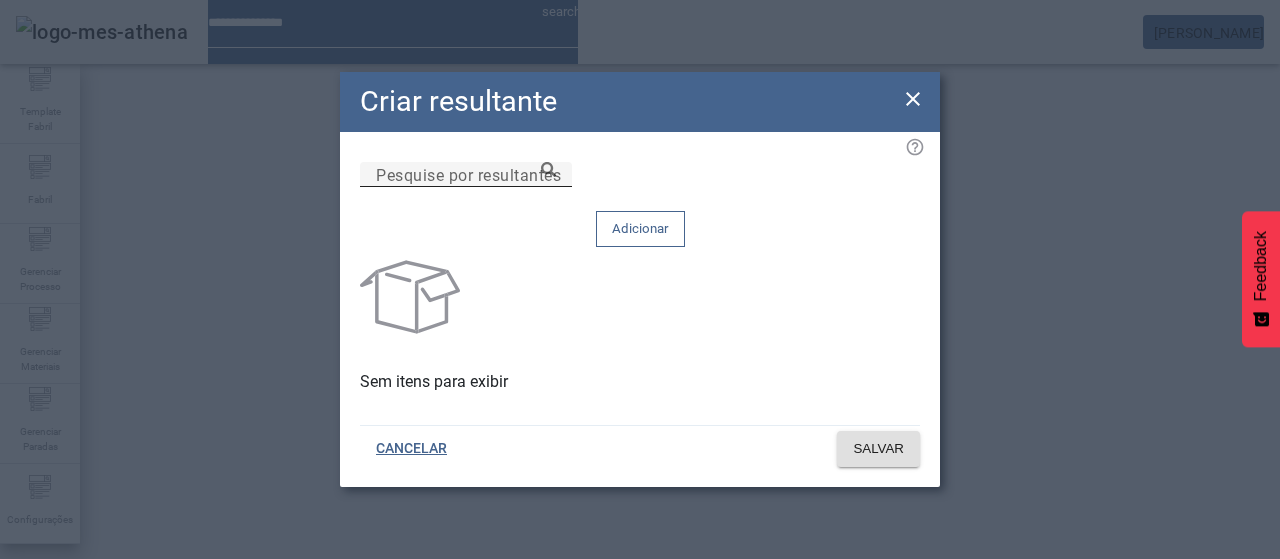 click on "Pesquise por resultantes" at bounding box center [466, 175] 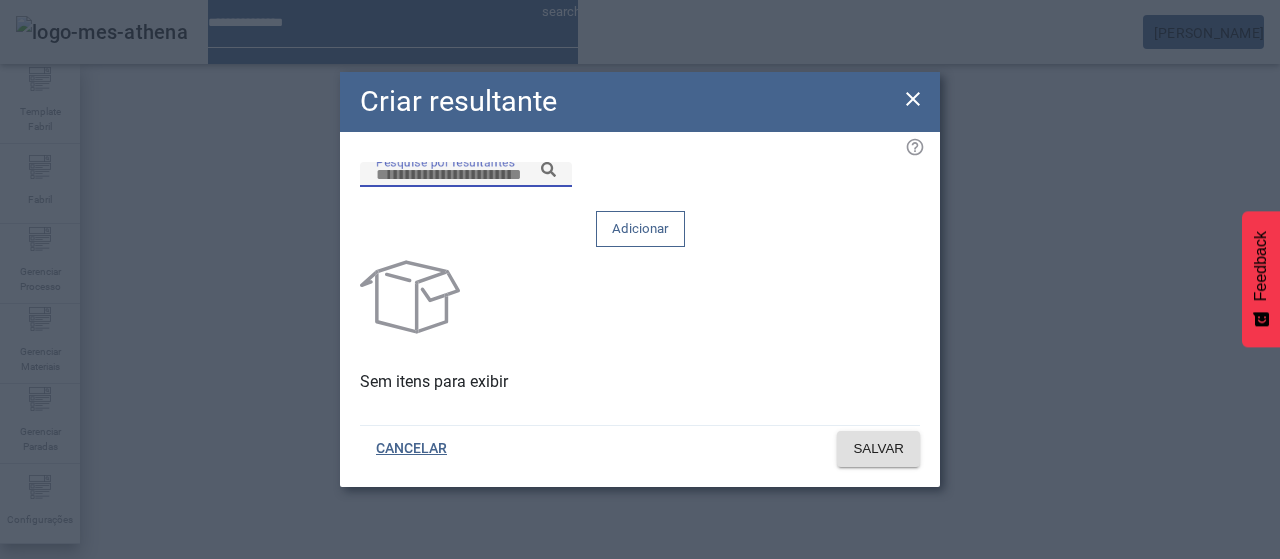 paste on "**********" 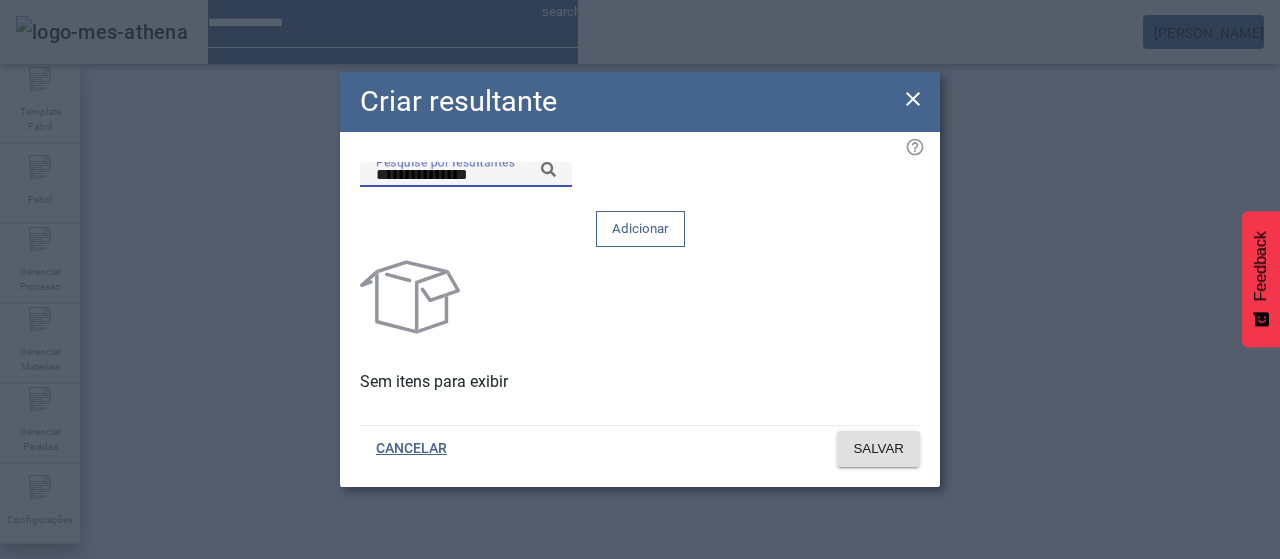 click 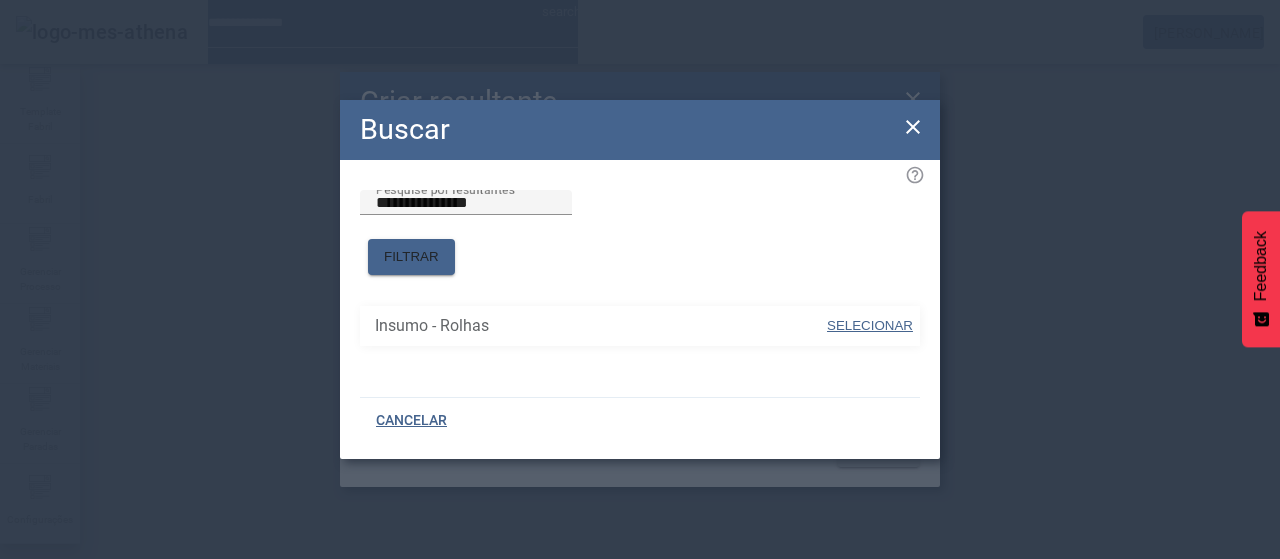 click on "SELECIONAR" at bounding box center (870, 325) 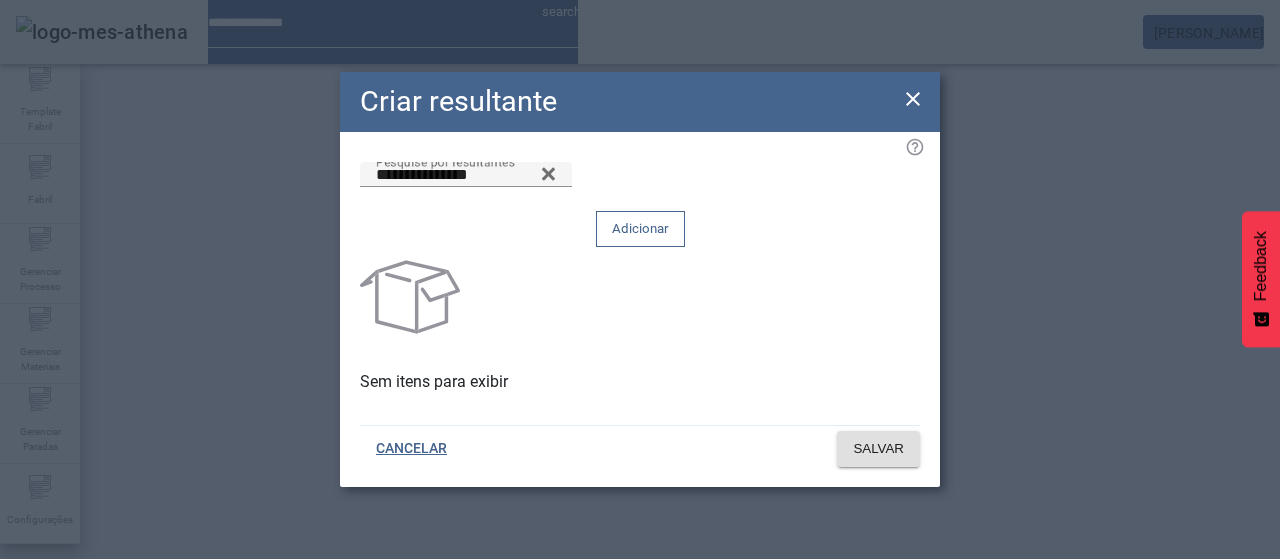 click on "Adicionar" 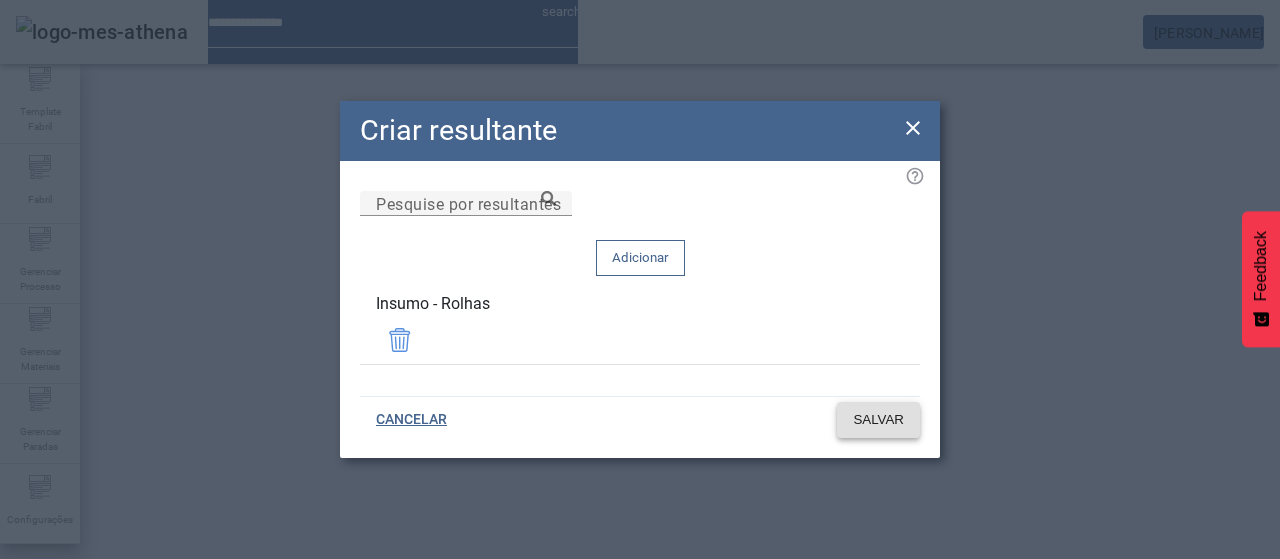 click on "SALVAR" 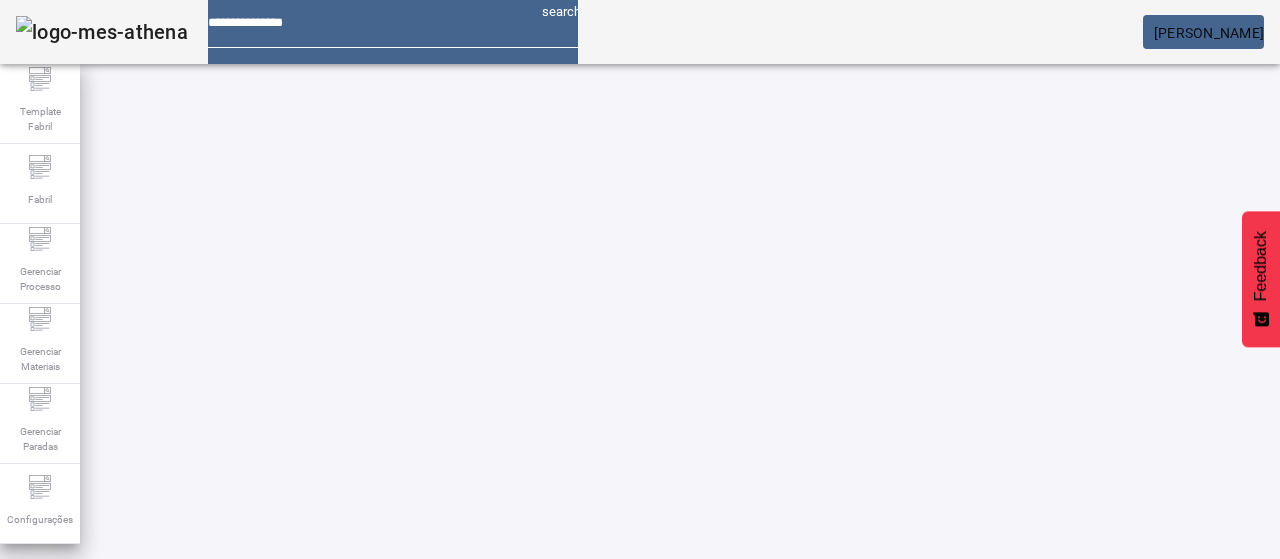 click on "EDITAR" at bounding box center (353, 779) 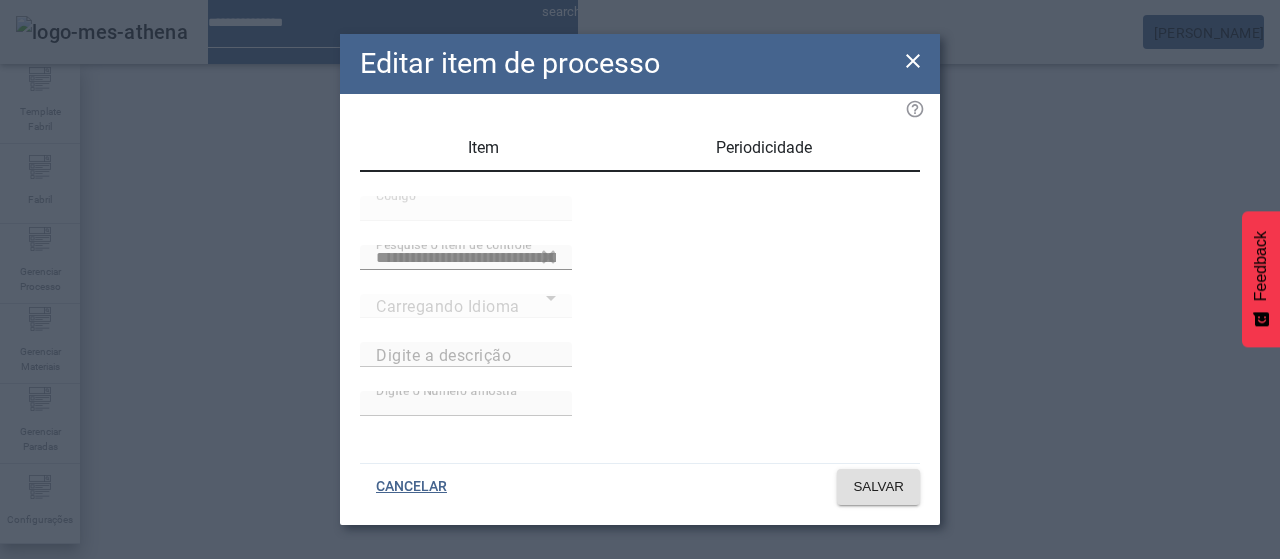 type on "**********" 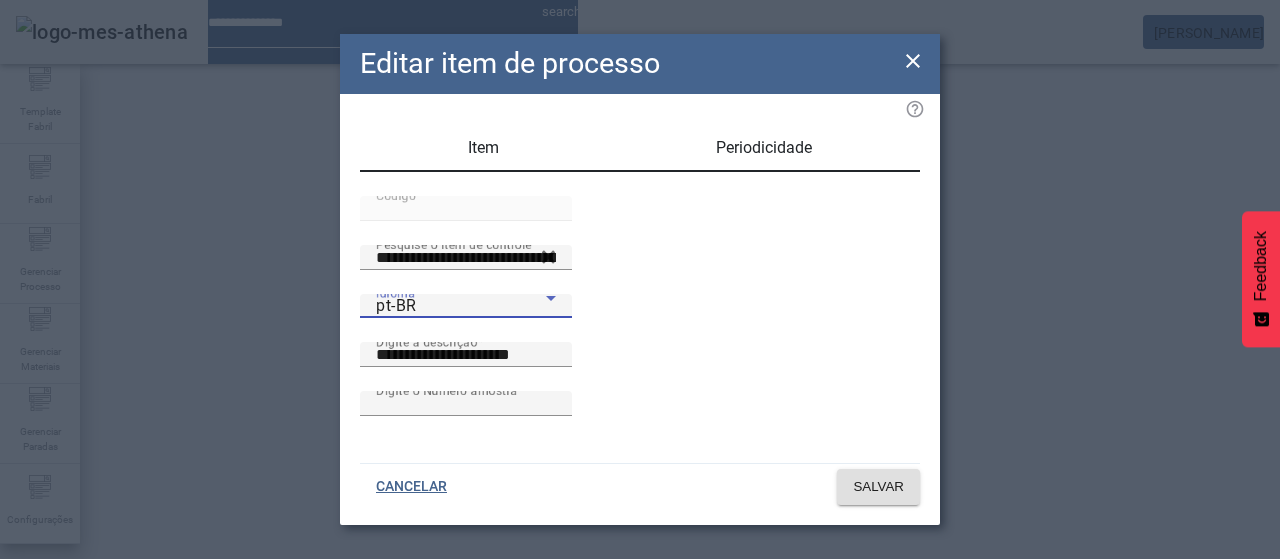 click on "pt-BR" at bounding box center [461, 306] 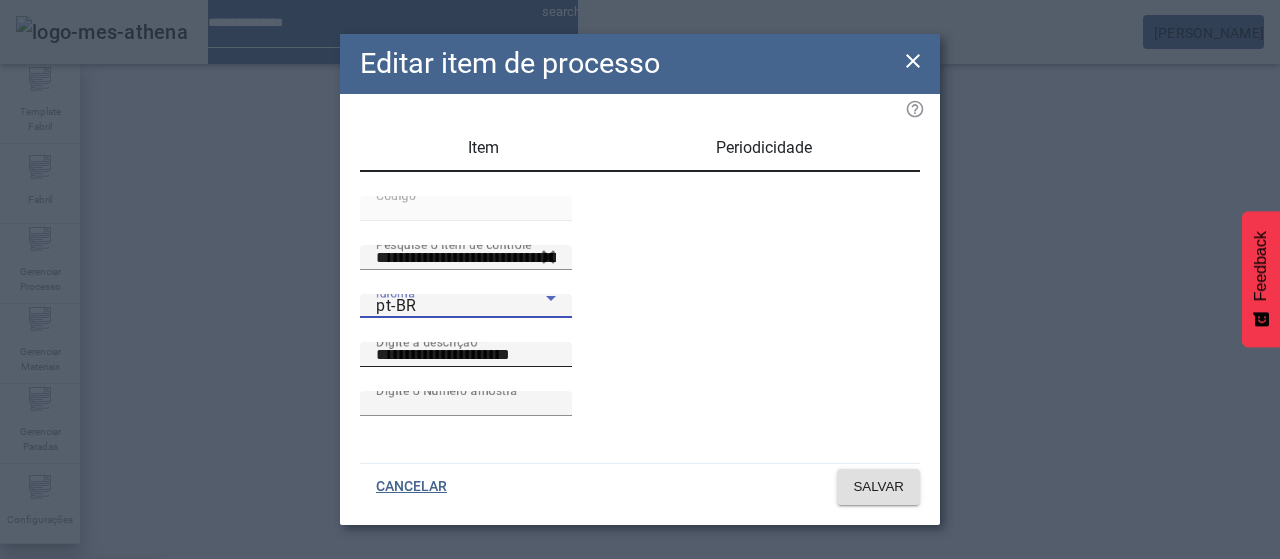 drag, startPoint x: 454, startPoint y: 321, endPoint x: 591, endPoint y: 362, distance: 143.0035 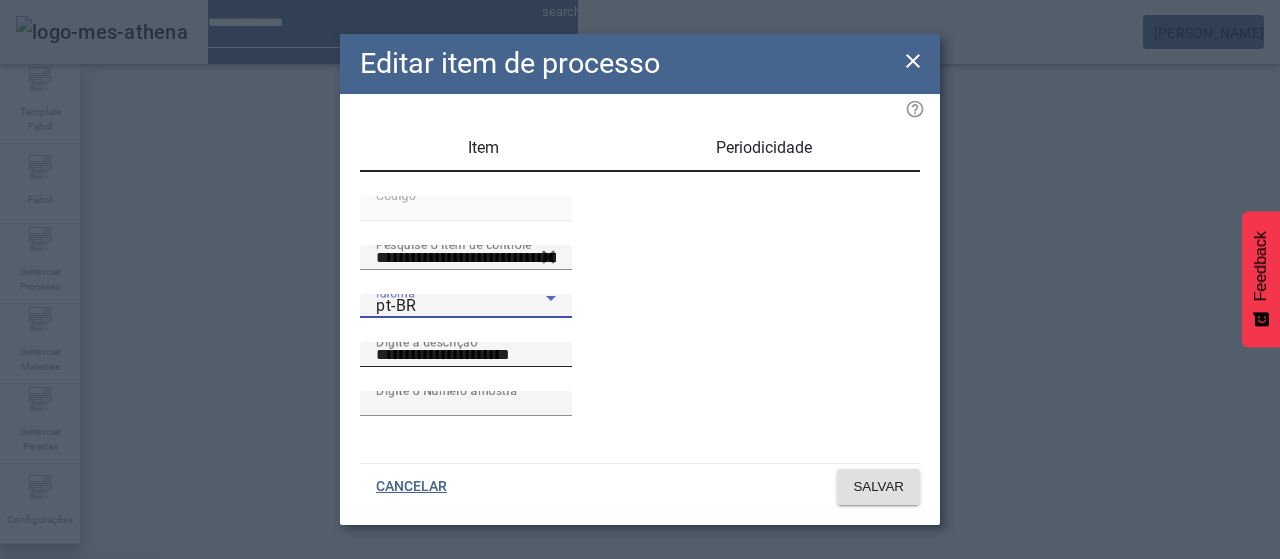 click on "es-ES" at bounding box center (81, 687) 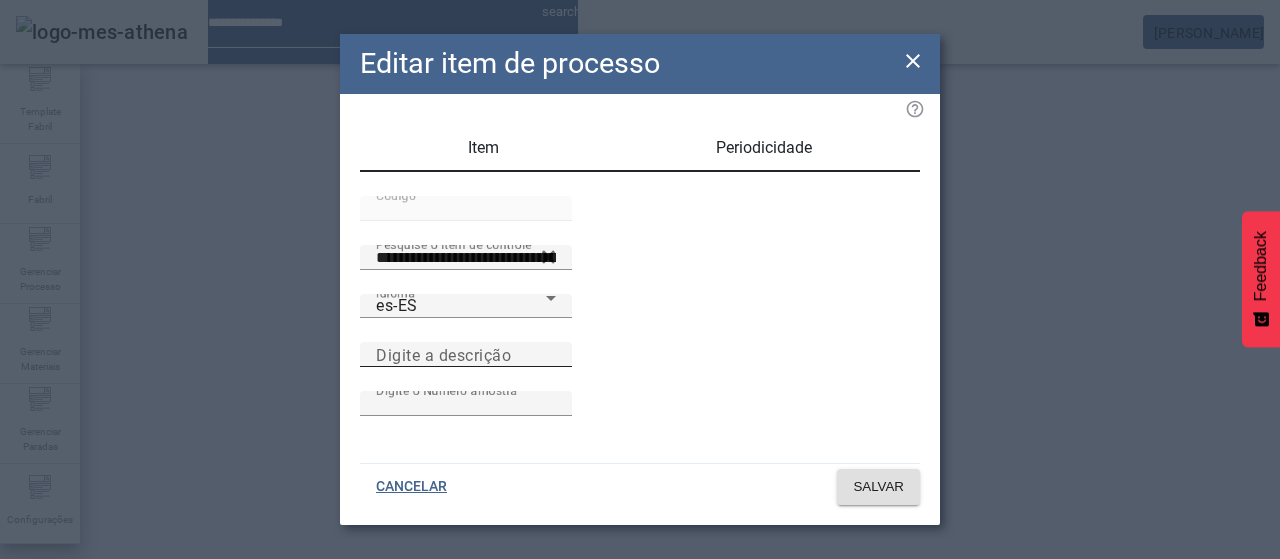 click on "Digite a descrição" at bounding box center [443, 354] 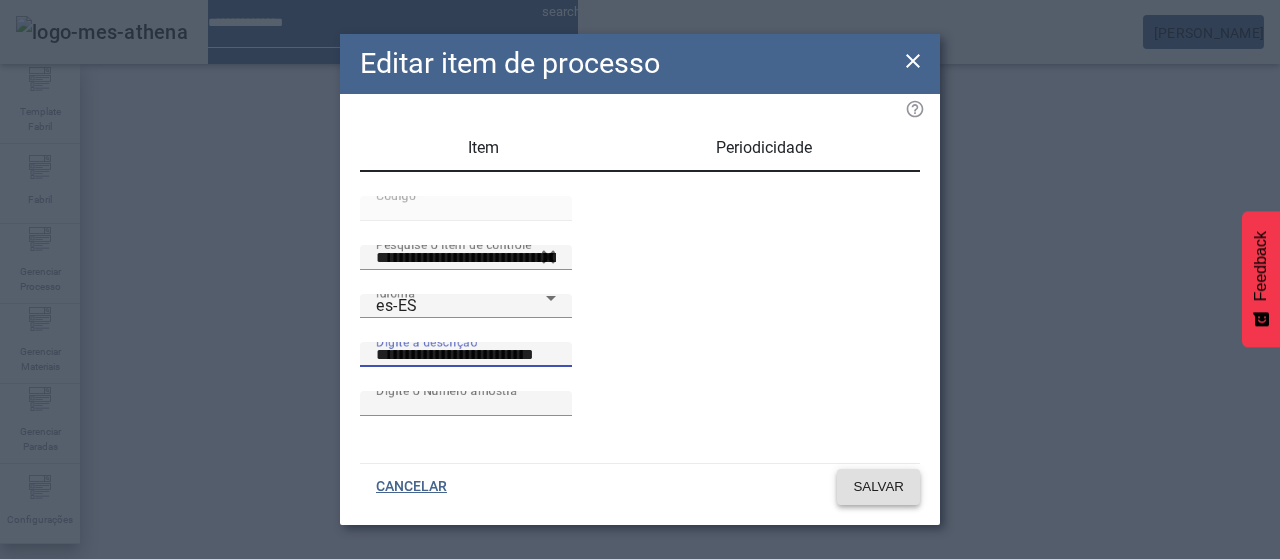 type on "**********" 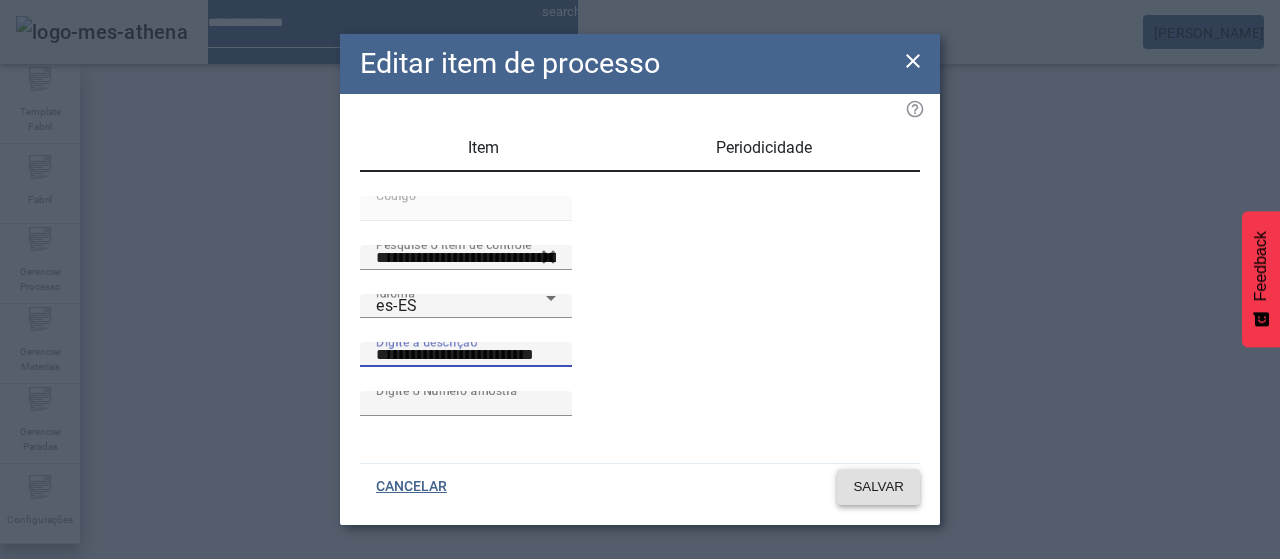 click on "SALVAR" 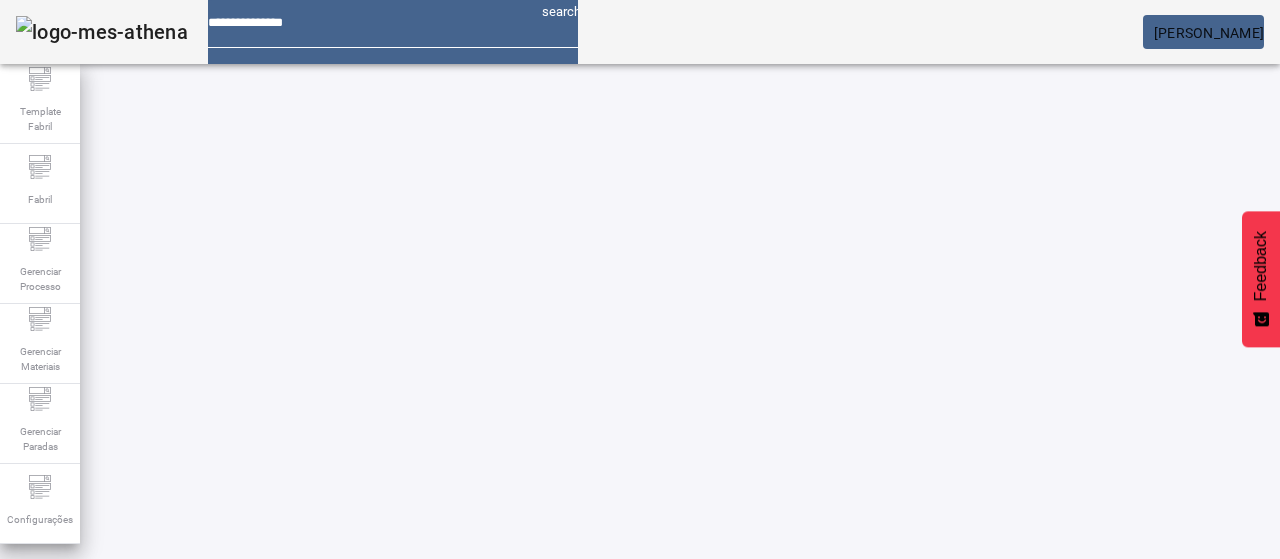 click at bounding box center (572, 779) 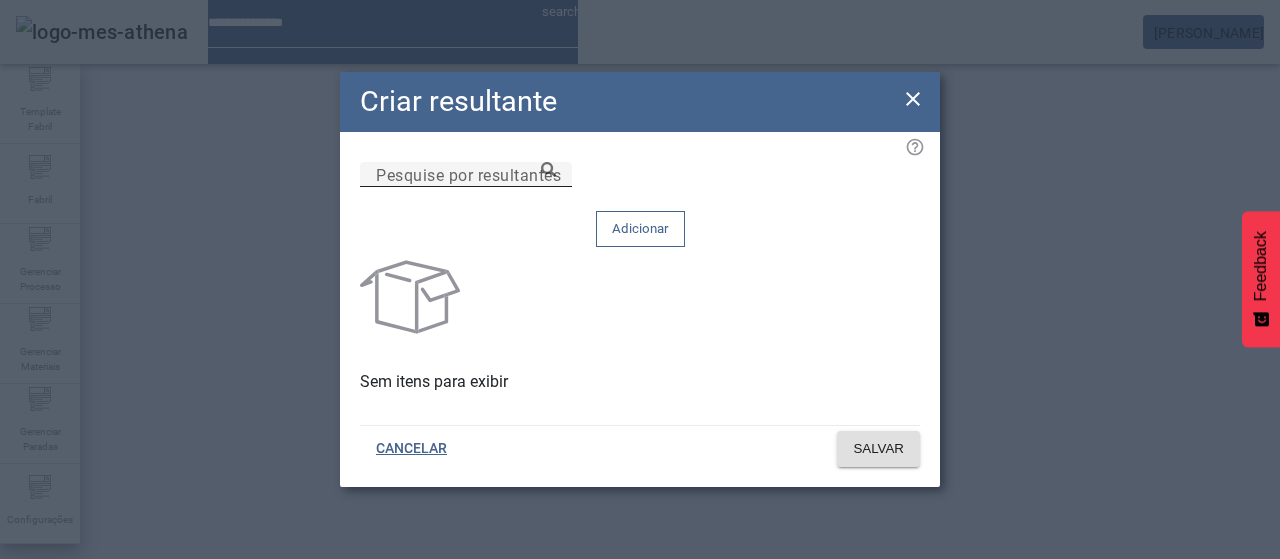drag, startPoint x: 632, startPoint y: 221, endPoint x: 713, endPoint y: 213, distance: 81.394104 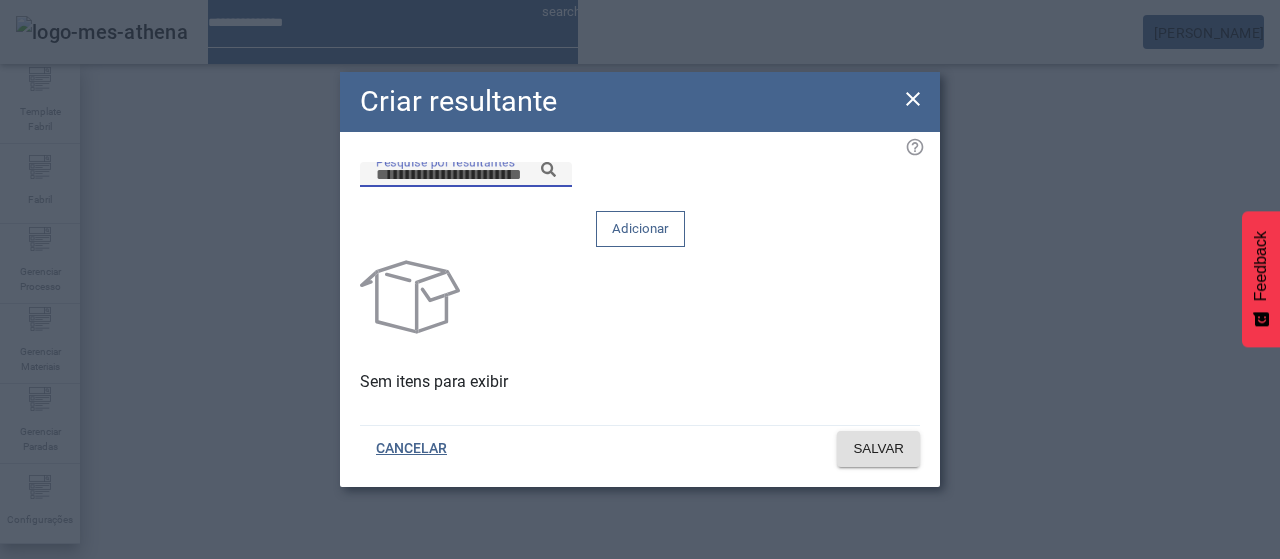 paste on "**********" 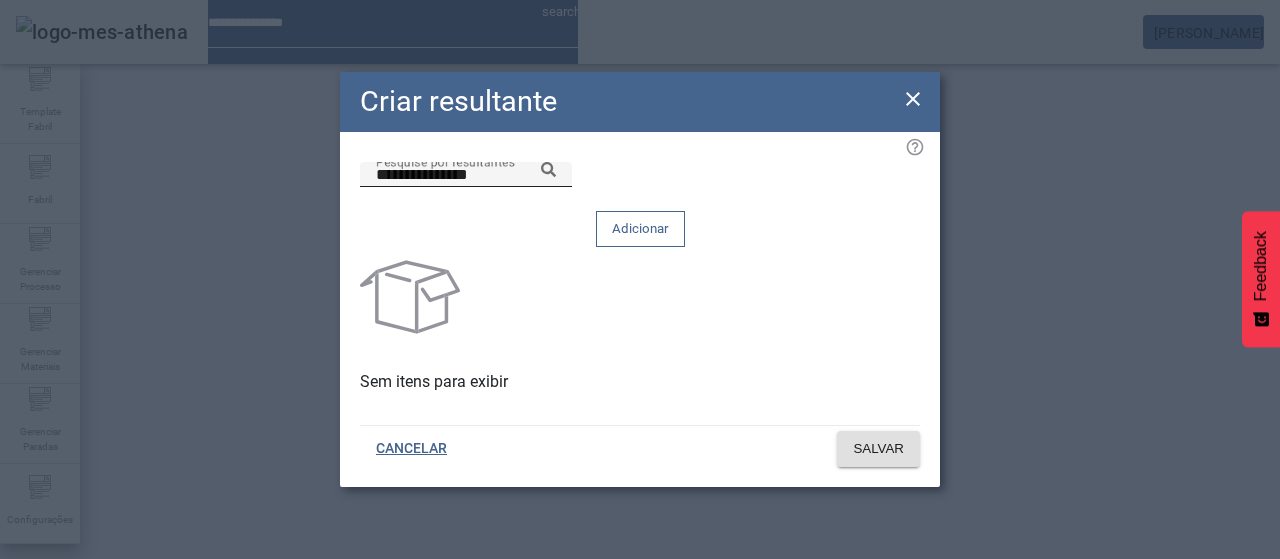 click 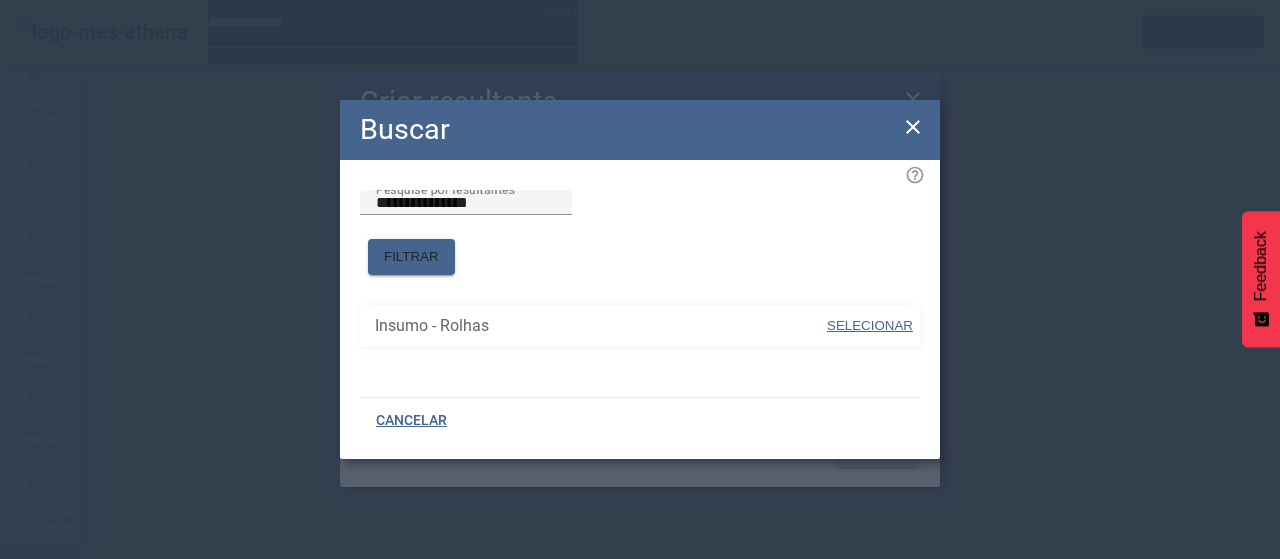 drag, startPoint x: 856, startPoint y: 303, endPoint x: 842, endPoint y: 291, distance: 18.439089 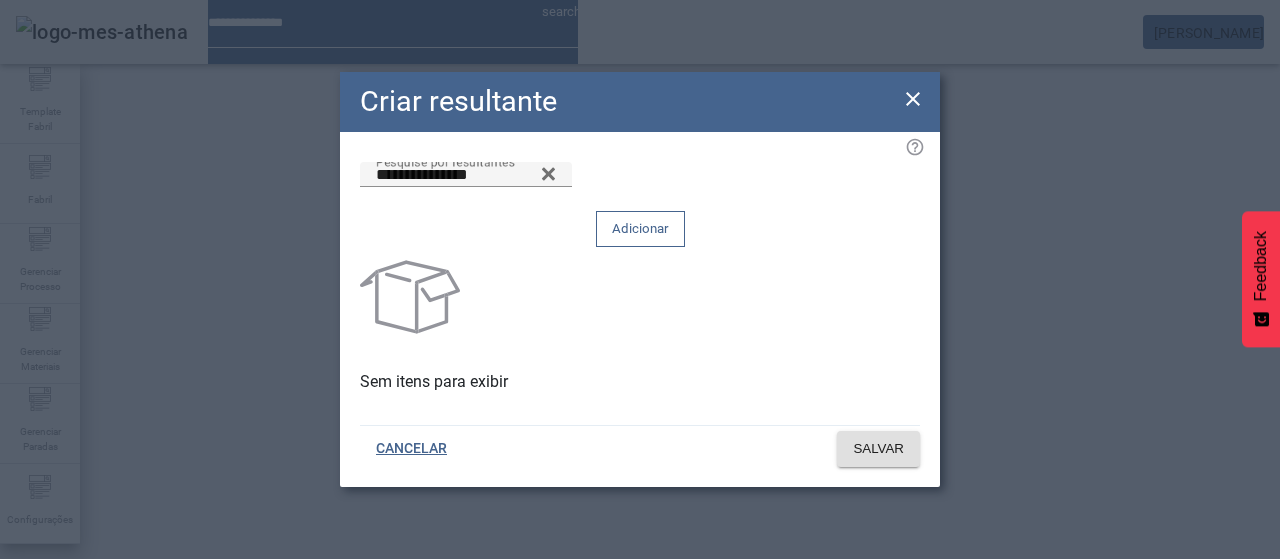 drag, startPoint x: 816, startPoint y: 211, endPoint x: 835, endPoint y: 292, distance: 83.198555 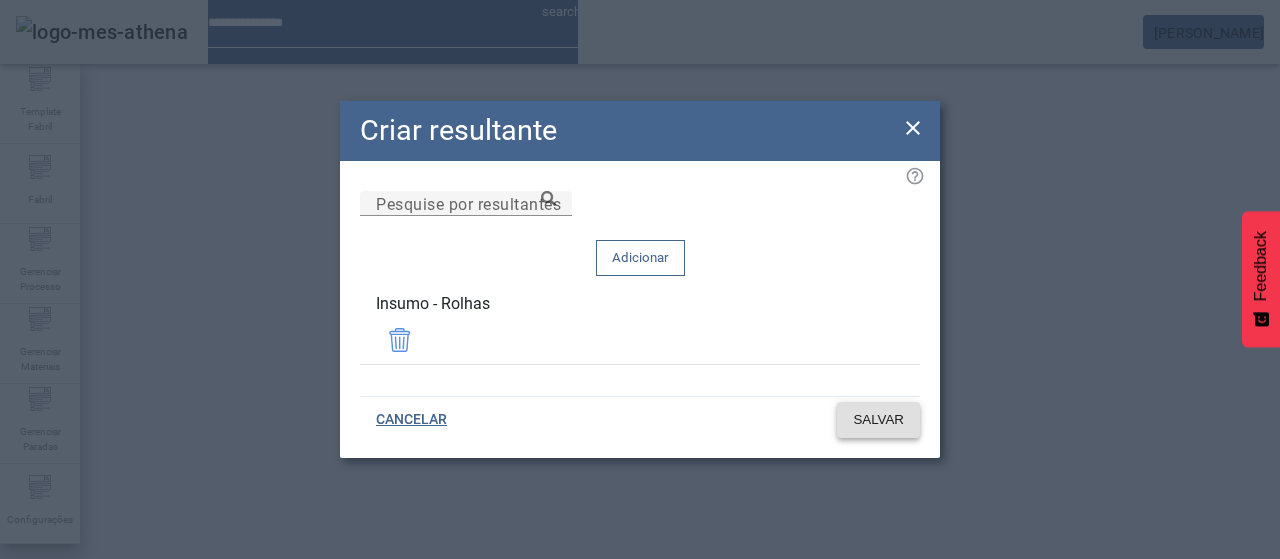 click on "SALVAR" 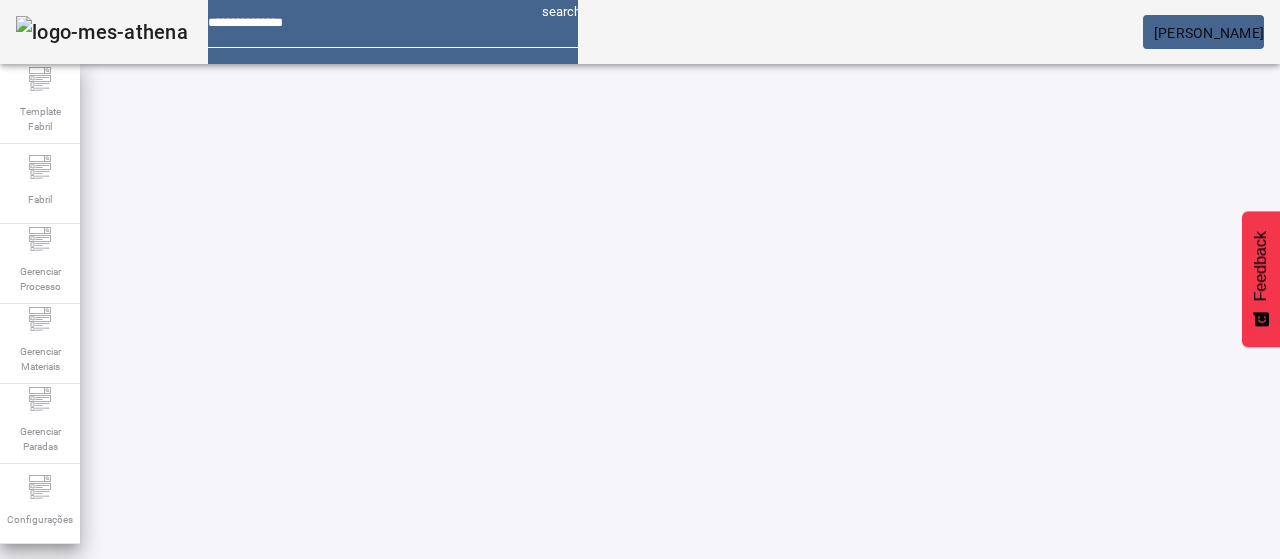 click on "EDITAR" at bounding box center (353, 779) 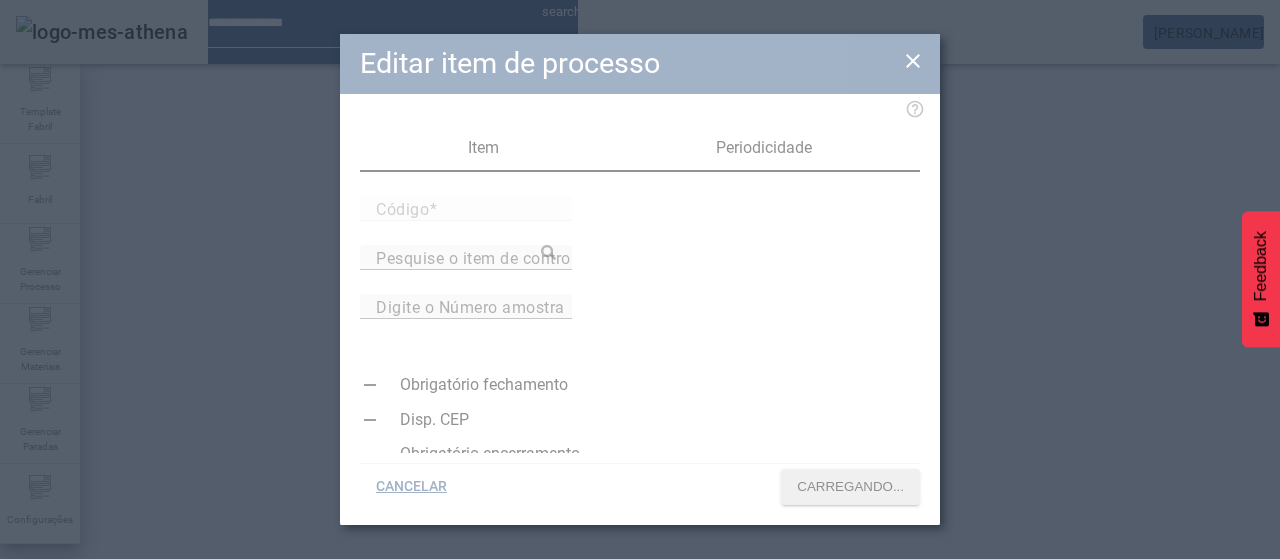 type on "*****" 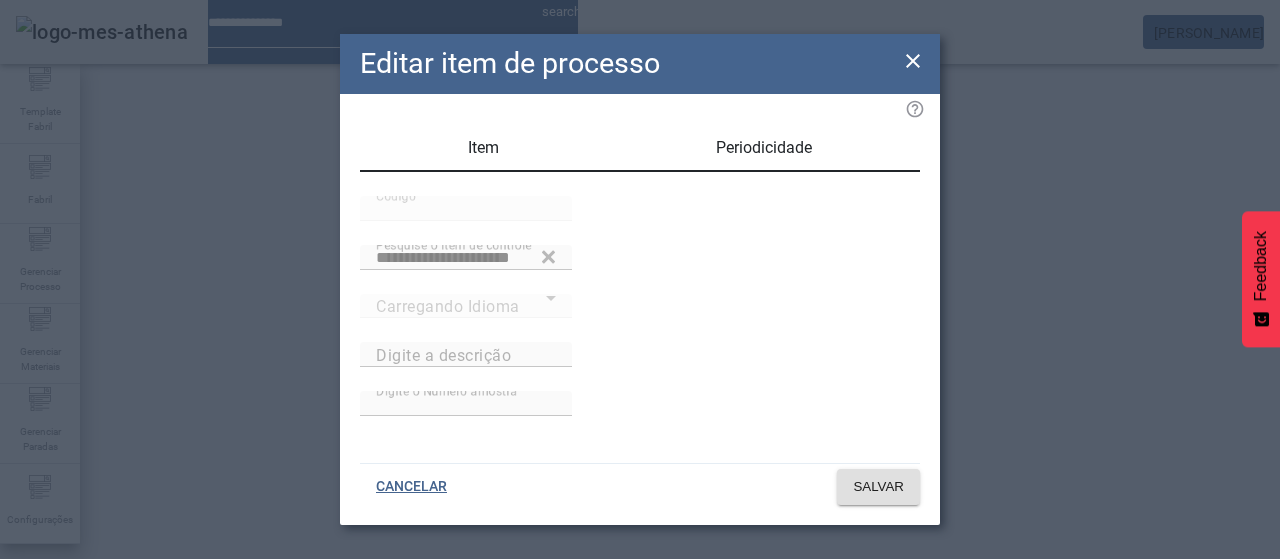 type on "**********" 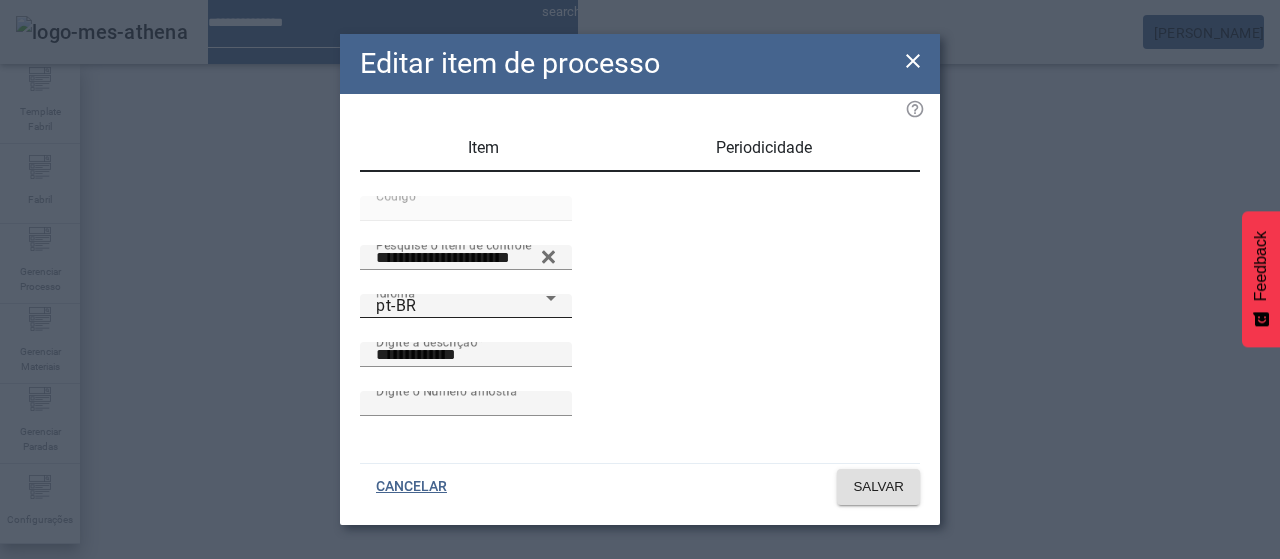 click on "pt-BR" at bounding box center (461, 306) 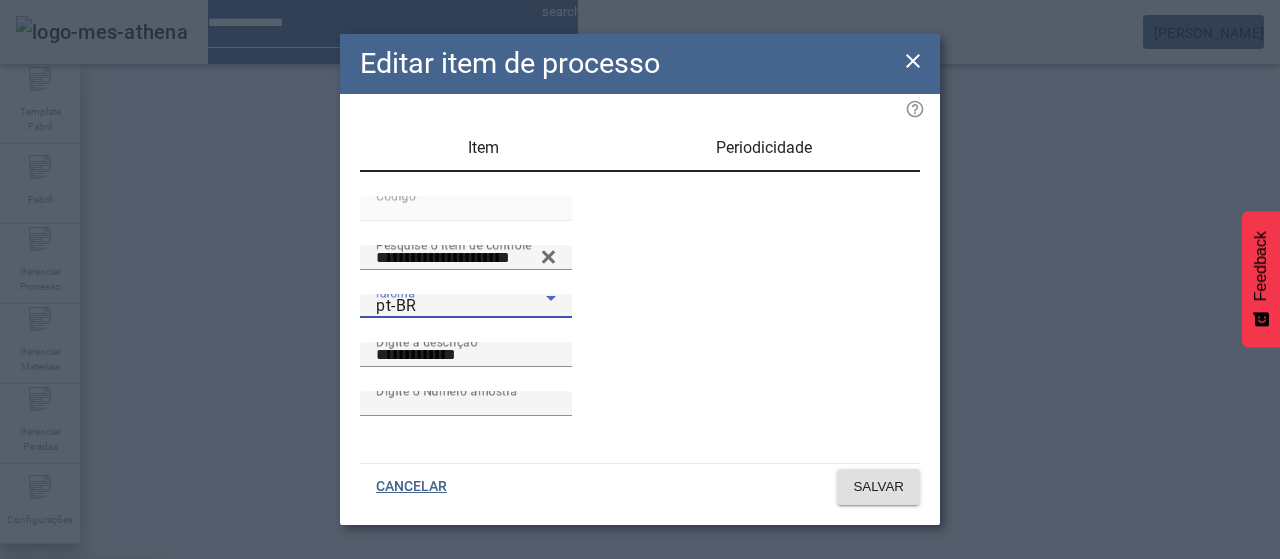 click on "es-ES" at bounding box center (81, 687) 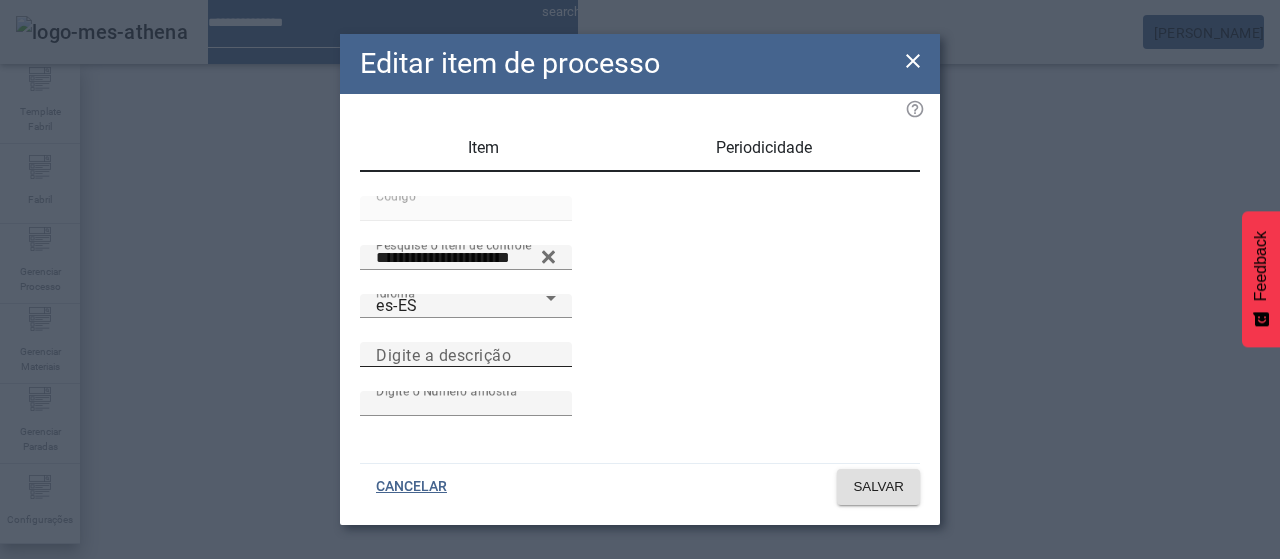click on "Digite a descrição" at bounding box center [466, 354] 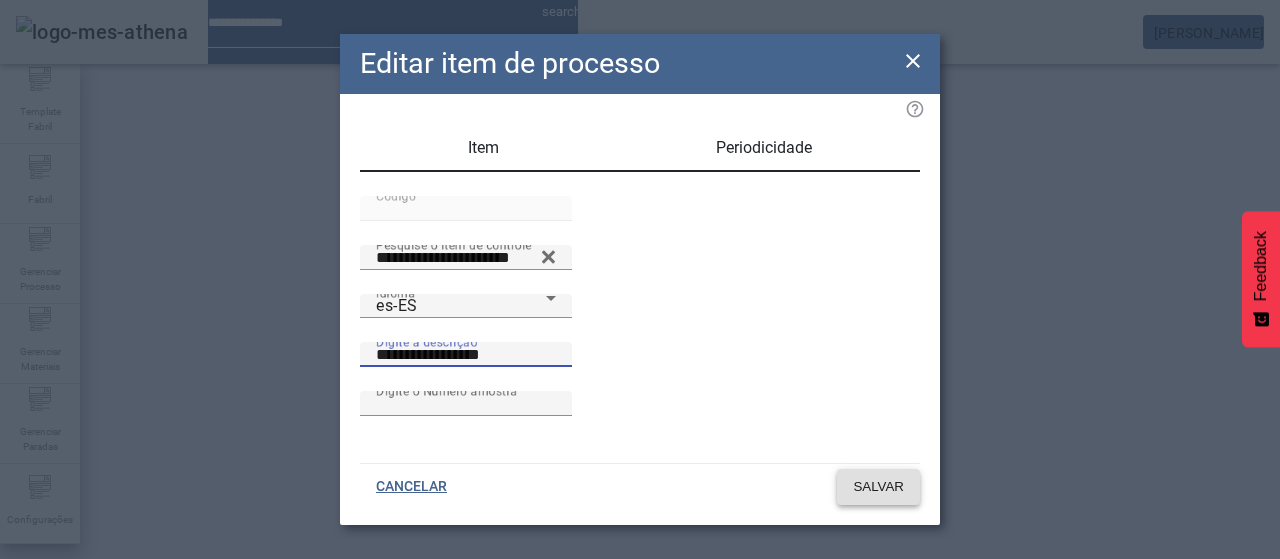 type on "**********" 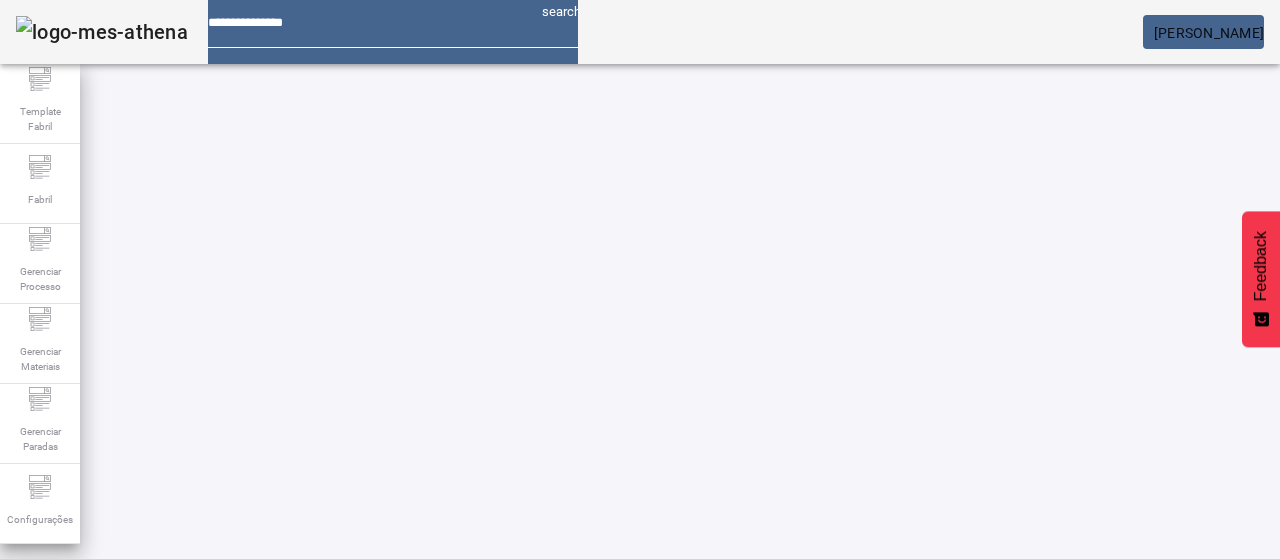 click at bounding box center (572, 779) 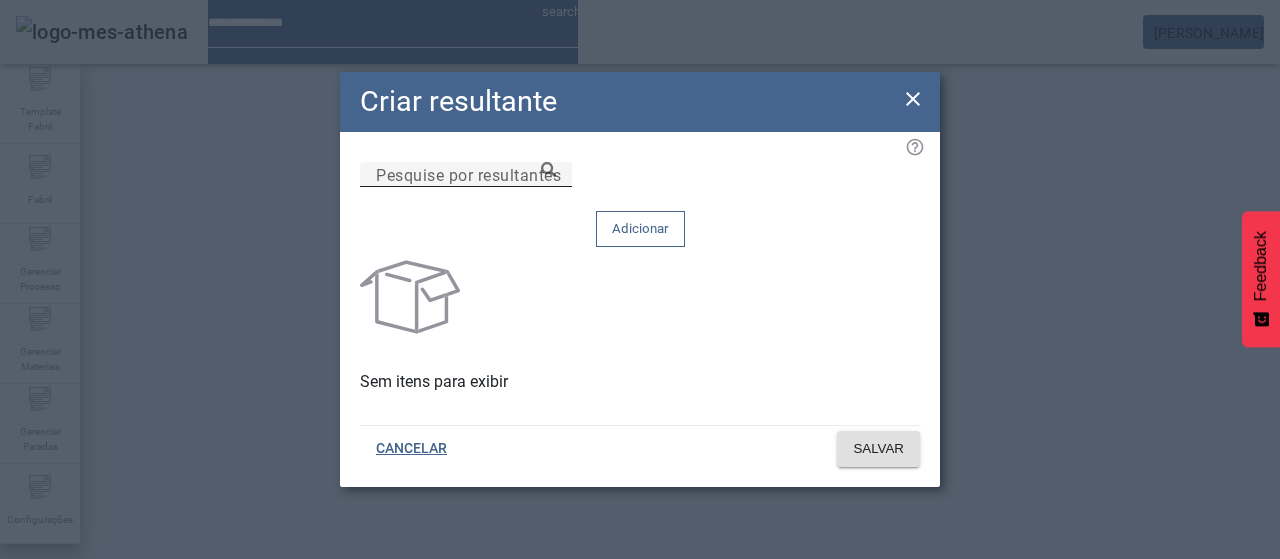 click on "Pesquise por resultantes" at bounding box center (466, 175) 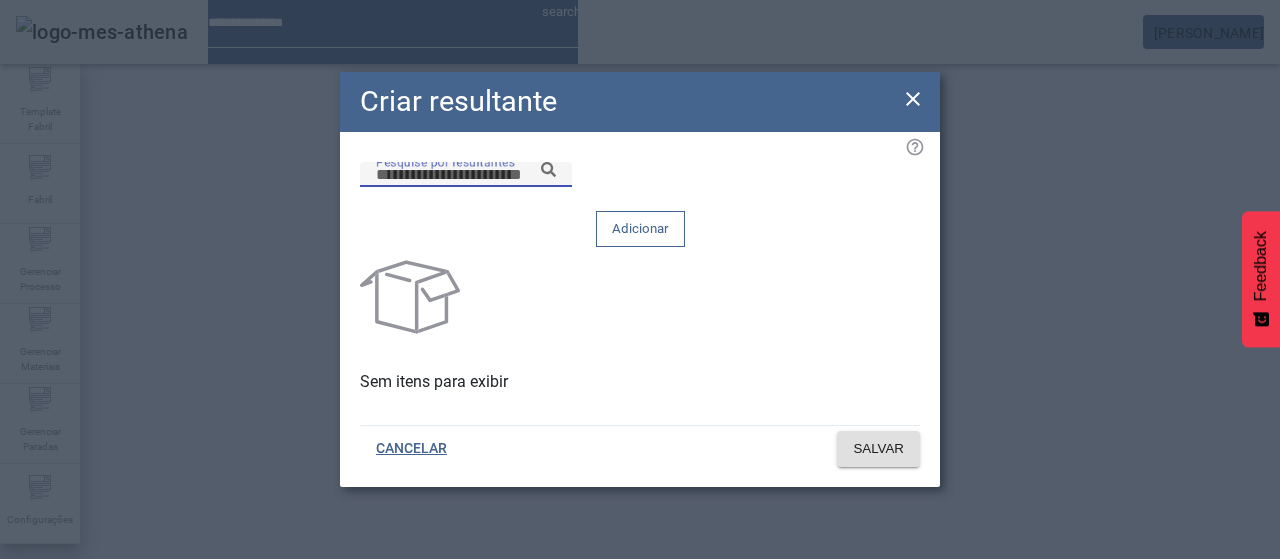 paste on "**********" 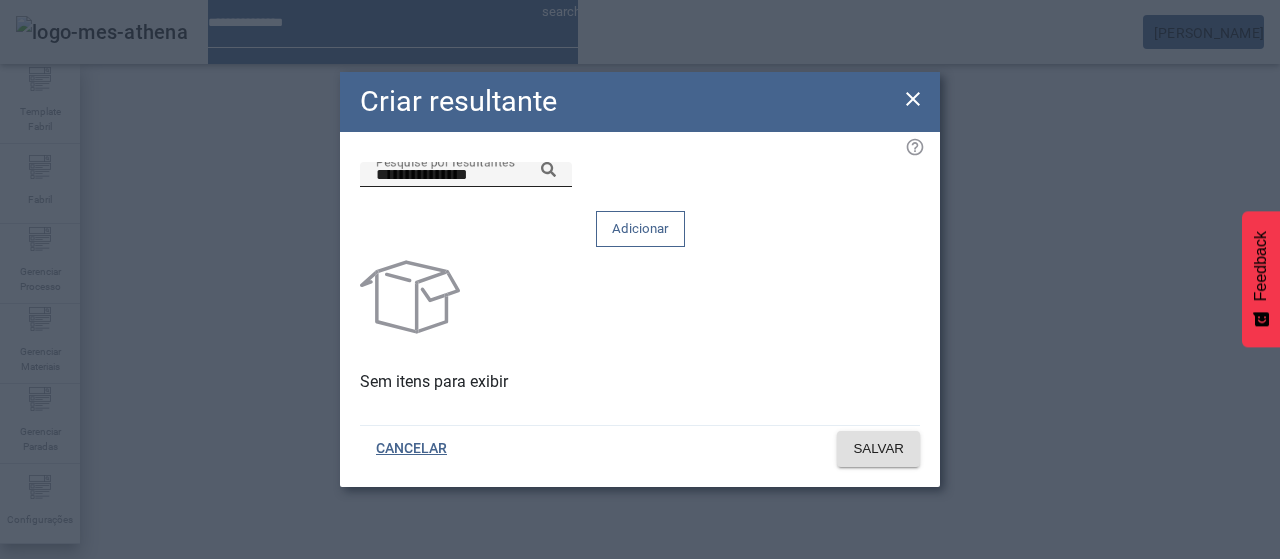 click 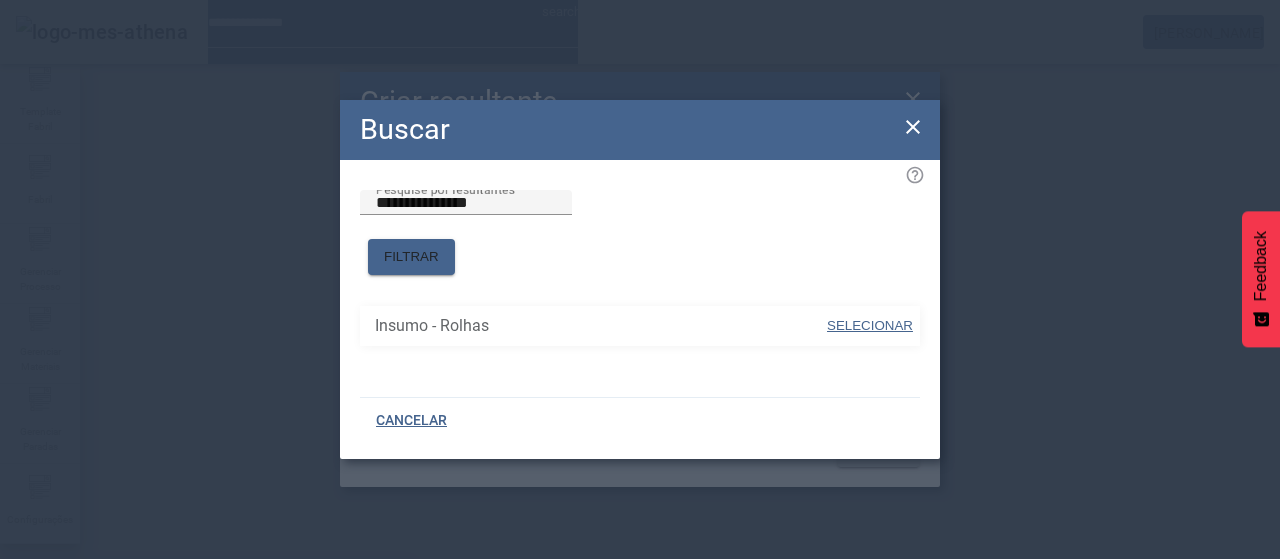 click on "SELECIONAR" at bounding box center [870, 325] 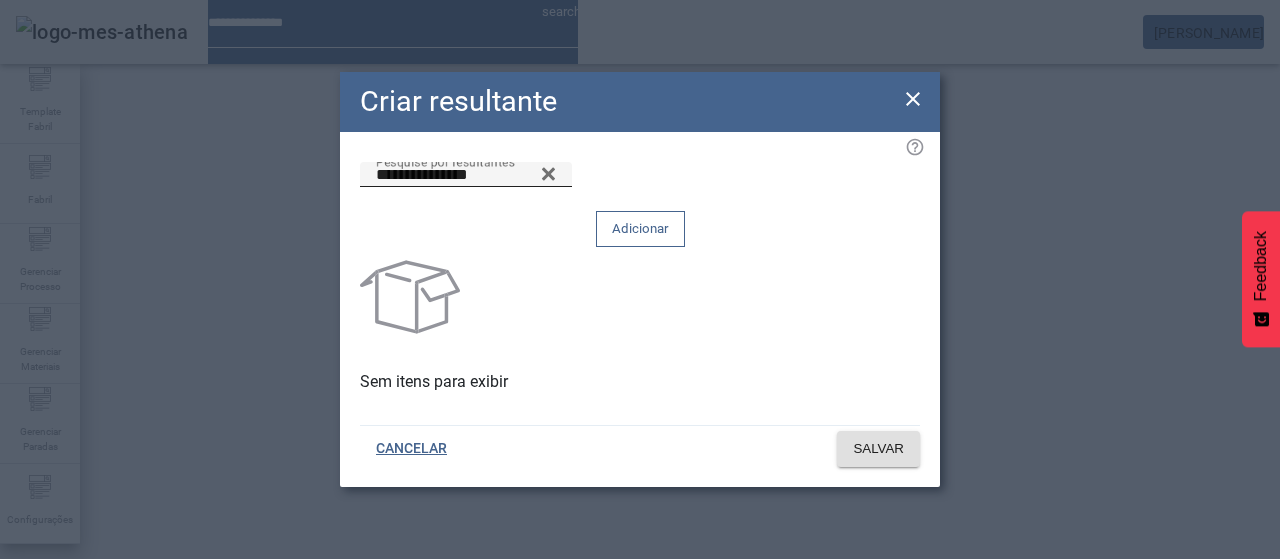drag, startPoint x: 842, startPoint y: 219, endPoint x: 830, endPoint y: 271, distance: 53.366657 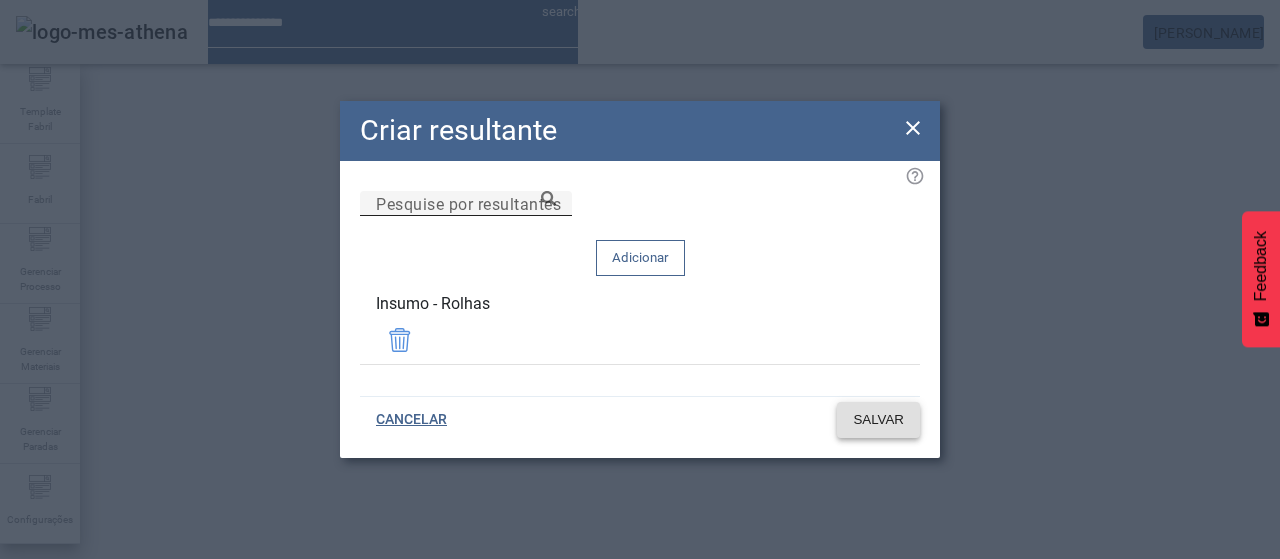 click on "SALVAR" 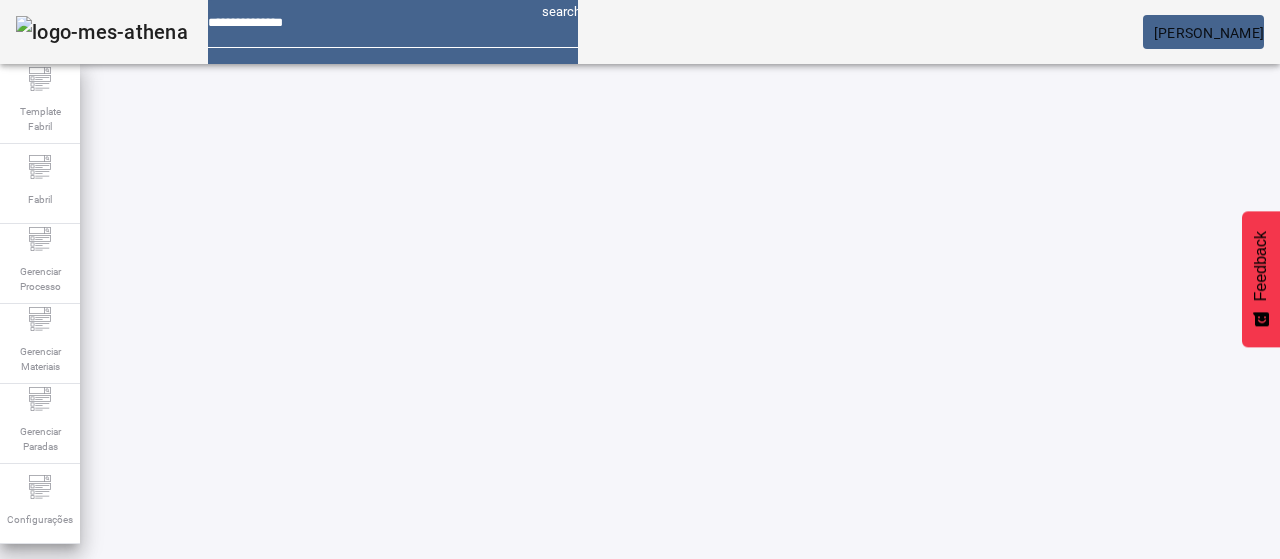 click at bounding box center (572, 779) 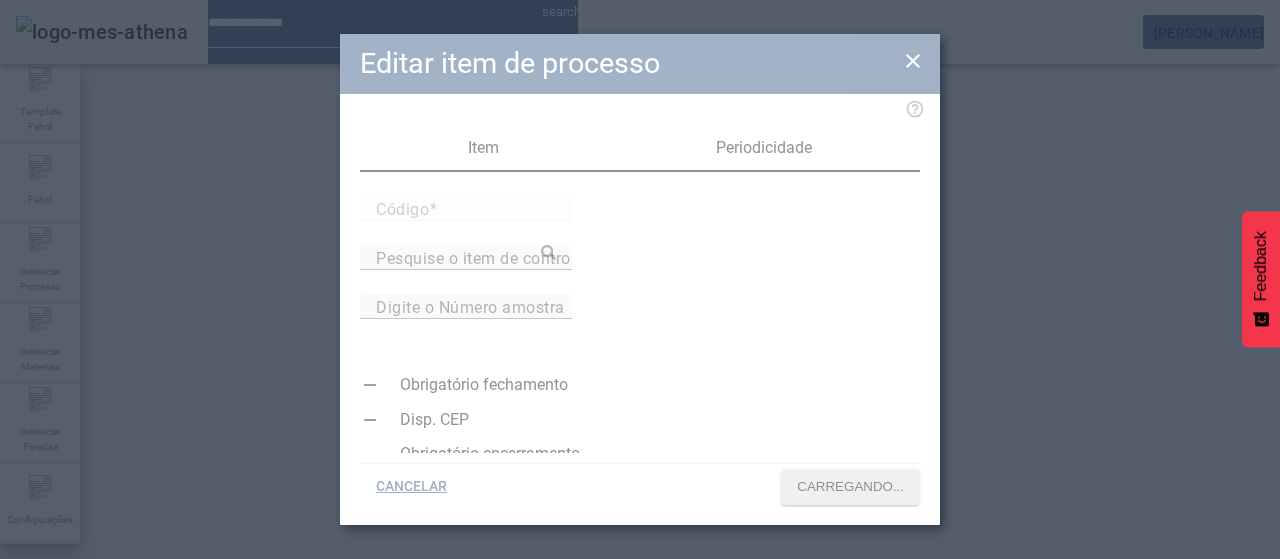 type 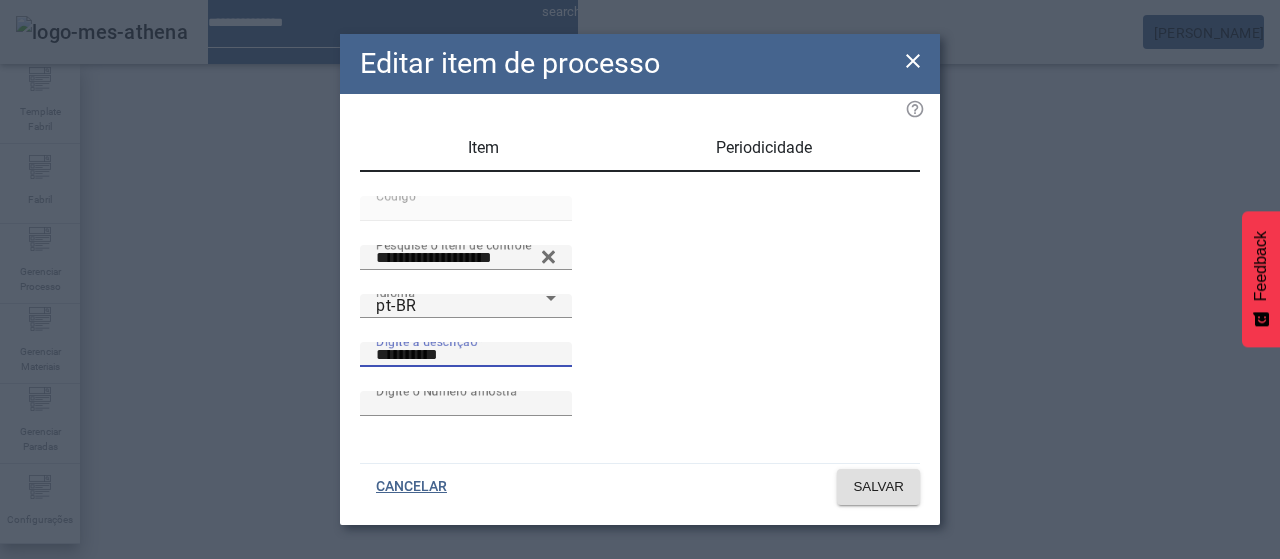 click on "**********" at bounding box center (466, 355) 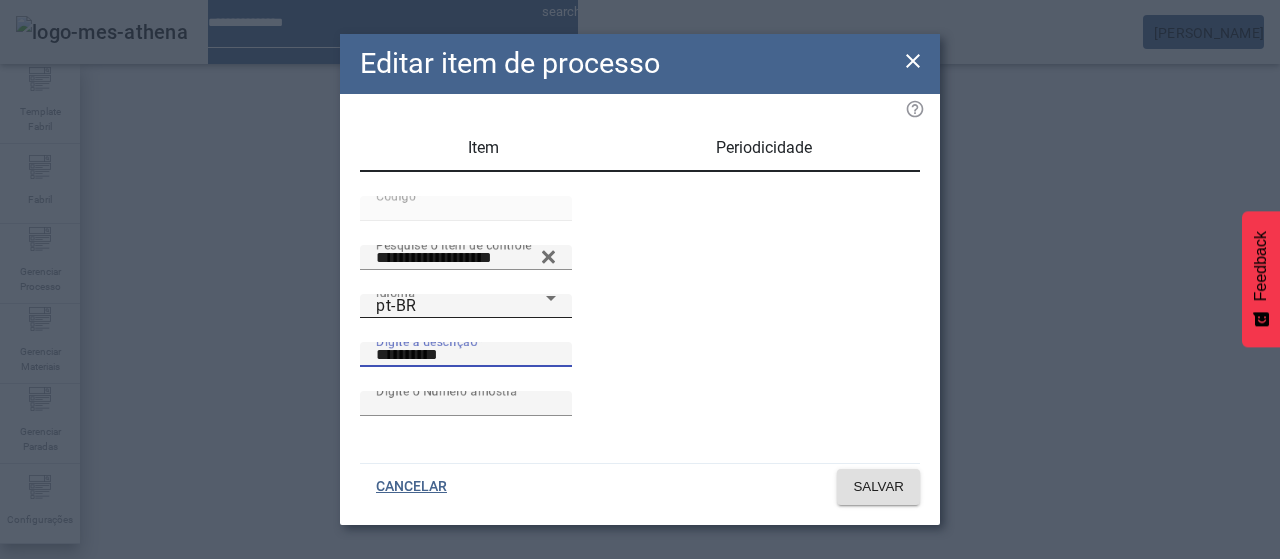 click on "pt-BR" at bounding box center (461, 306) 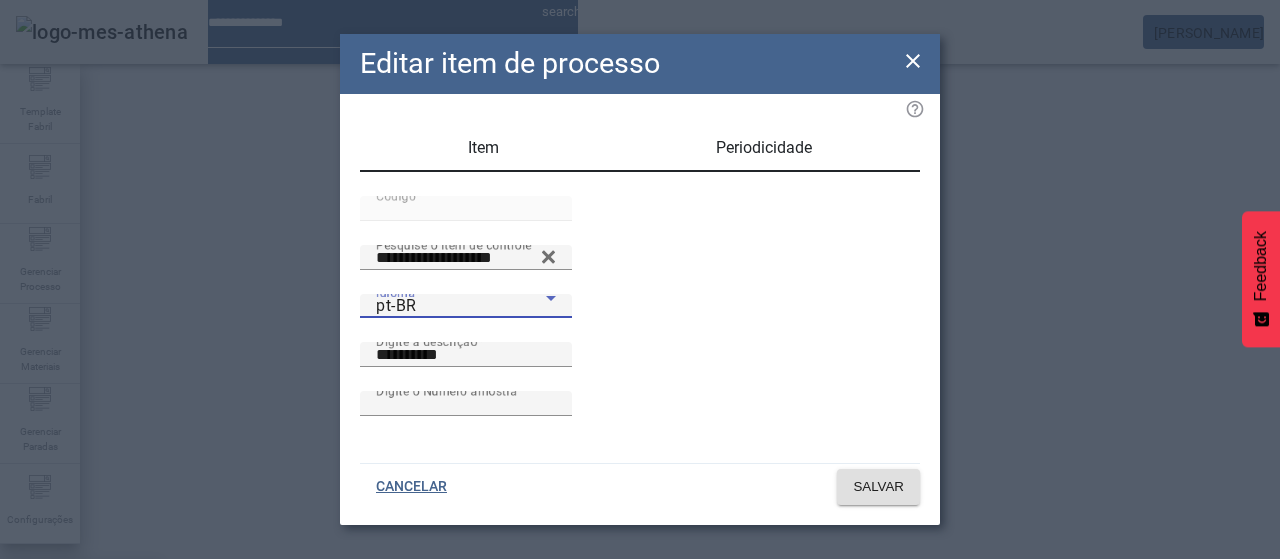 drag, startPoint x: 446, startPoint y: 324, endPoint x: 466, endPoint y: 331, distance: 21.189621 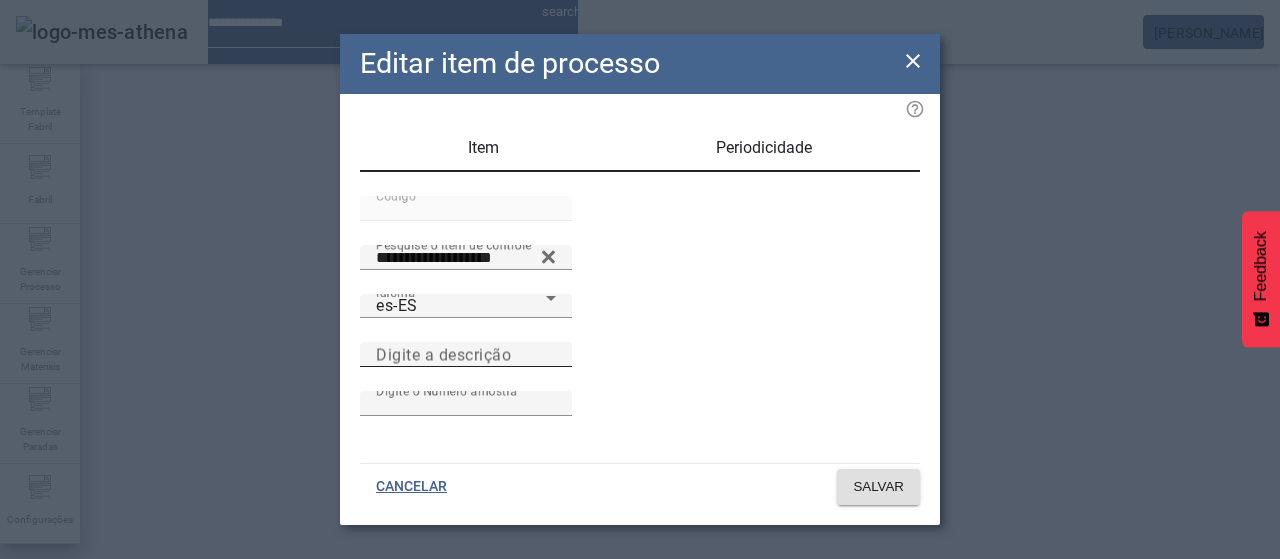 click on "Digite a descrição" at bounding box center [443, 354] 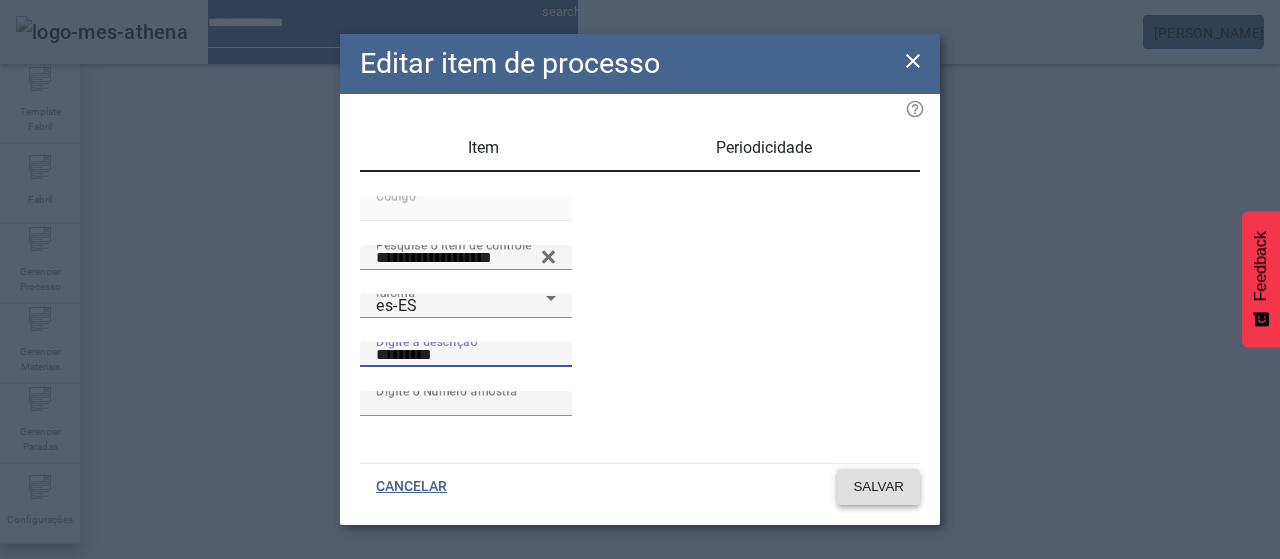 click on "SALVAR" 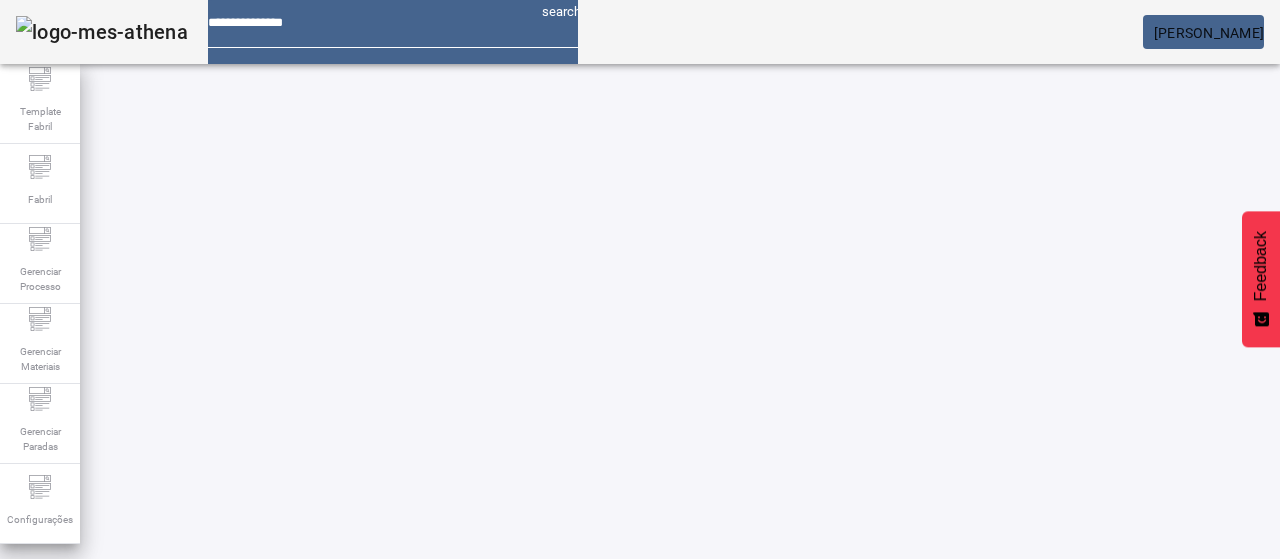 click at bounding box center (572, 779) 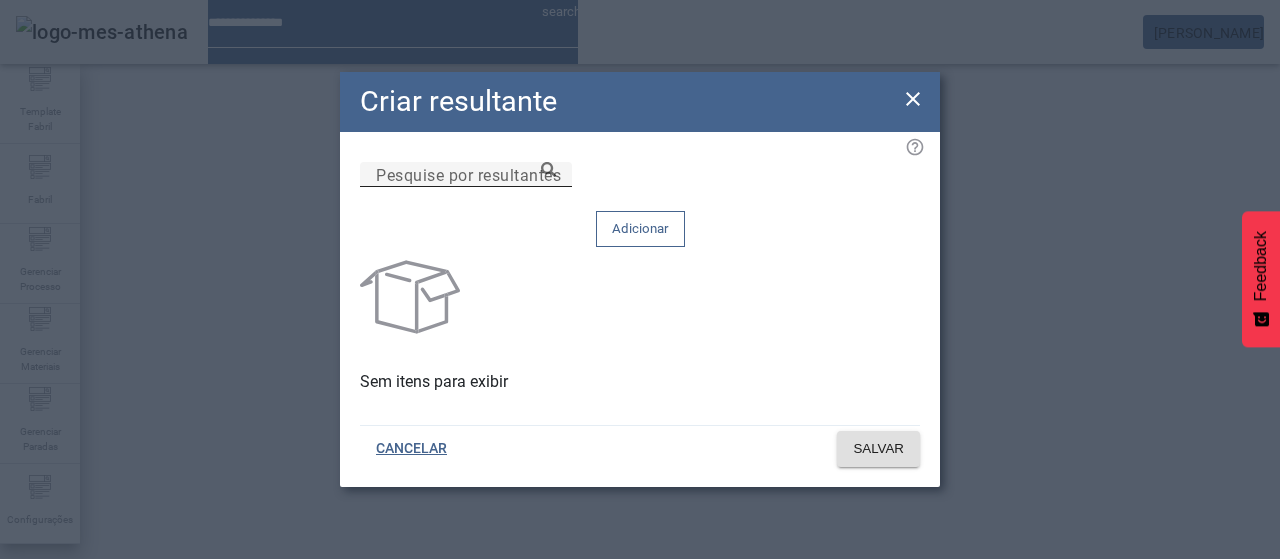 click on "Pesquise por resultantes" at bounding box center (466, 175) 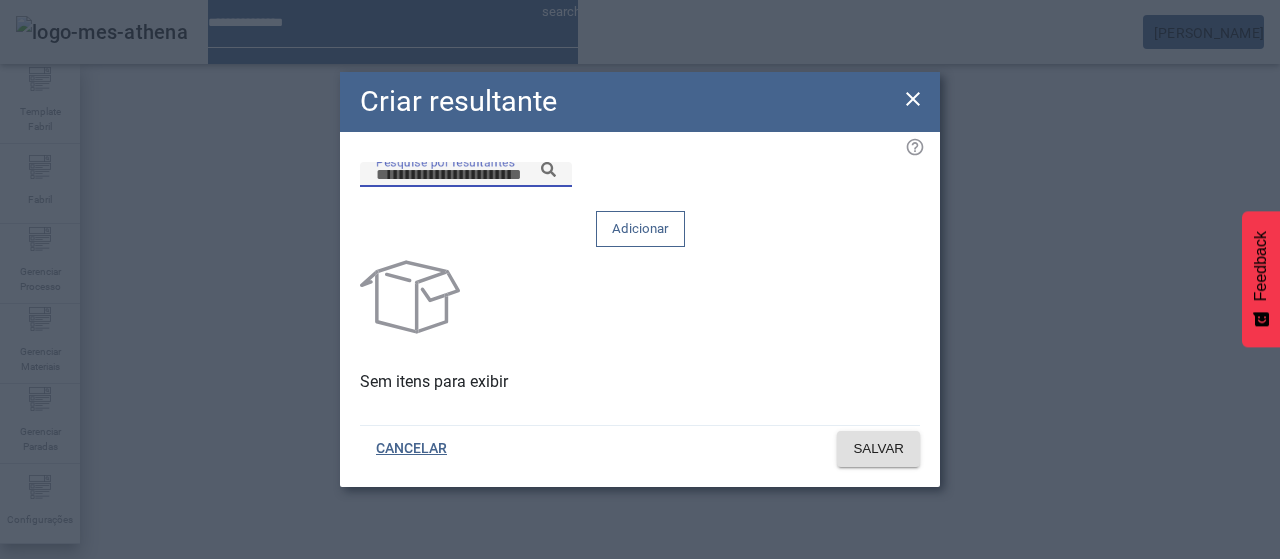 paste on "**********" 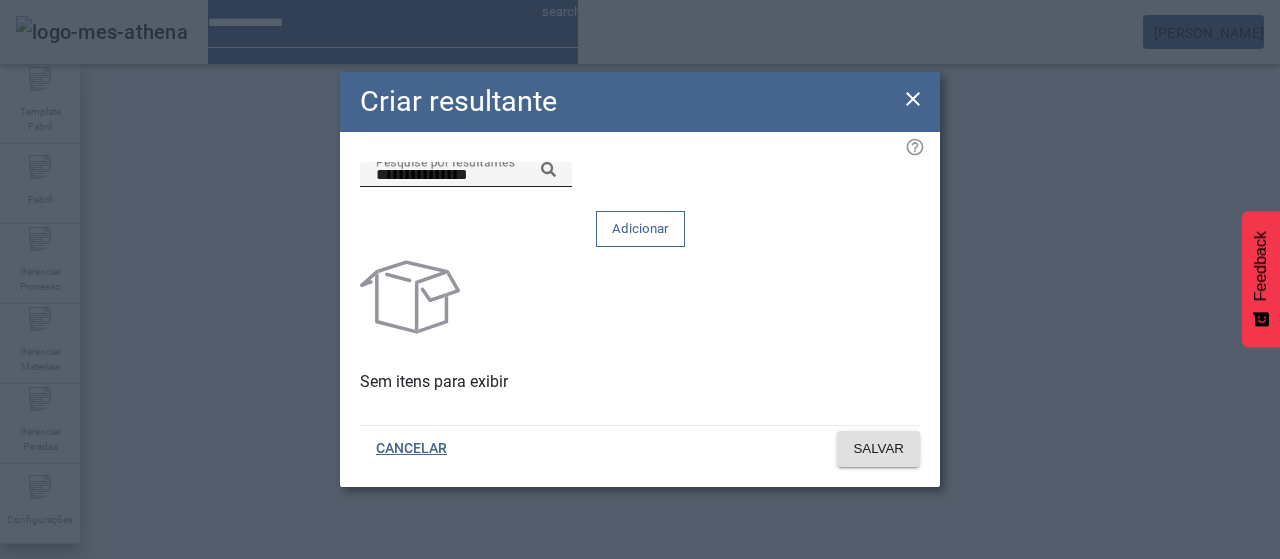 click 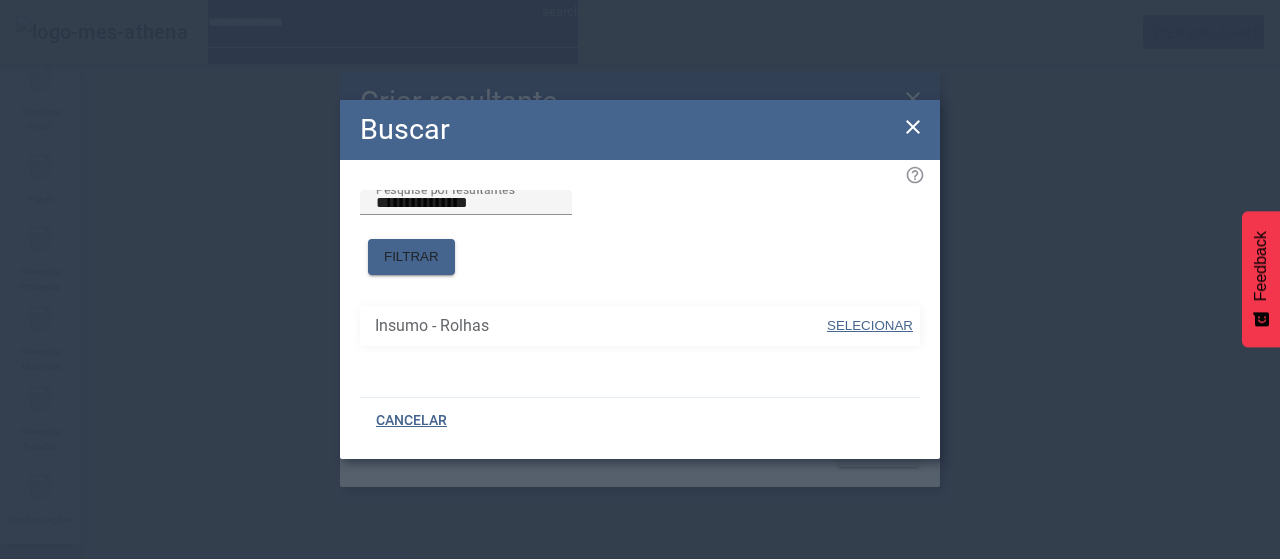 click on "SELECIONAR" at bounding box center [870, 325] 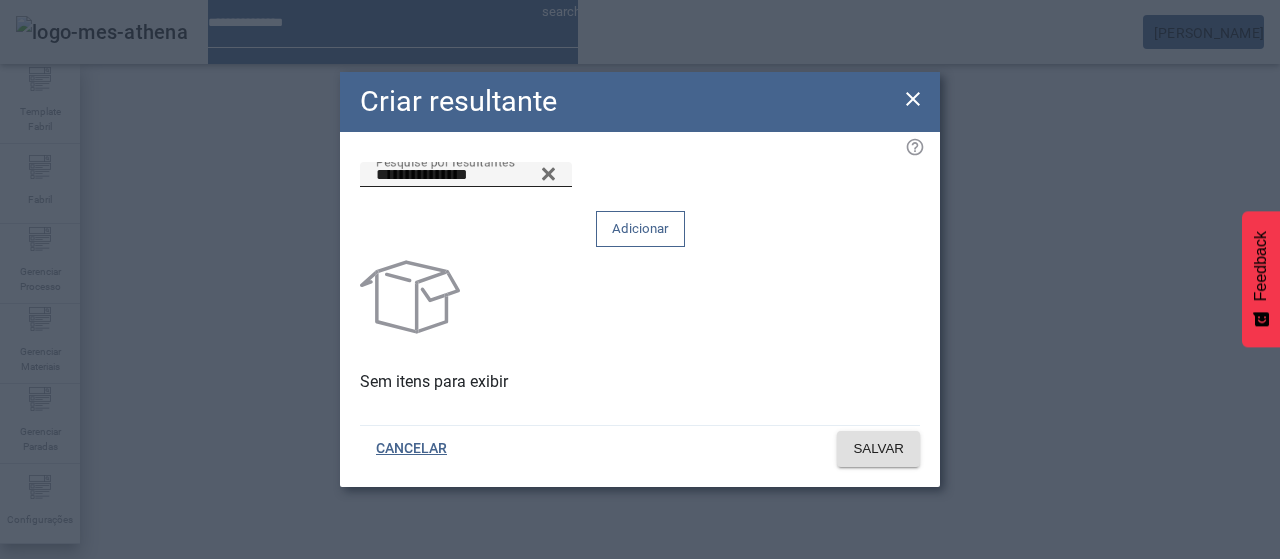 drag, startPoint x: 842, startPoint y: 225, endPoint x: 839, endPoint y: 235, distance: 10.440307 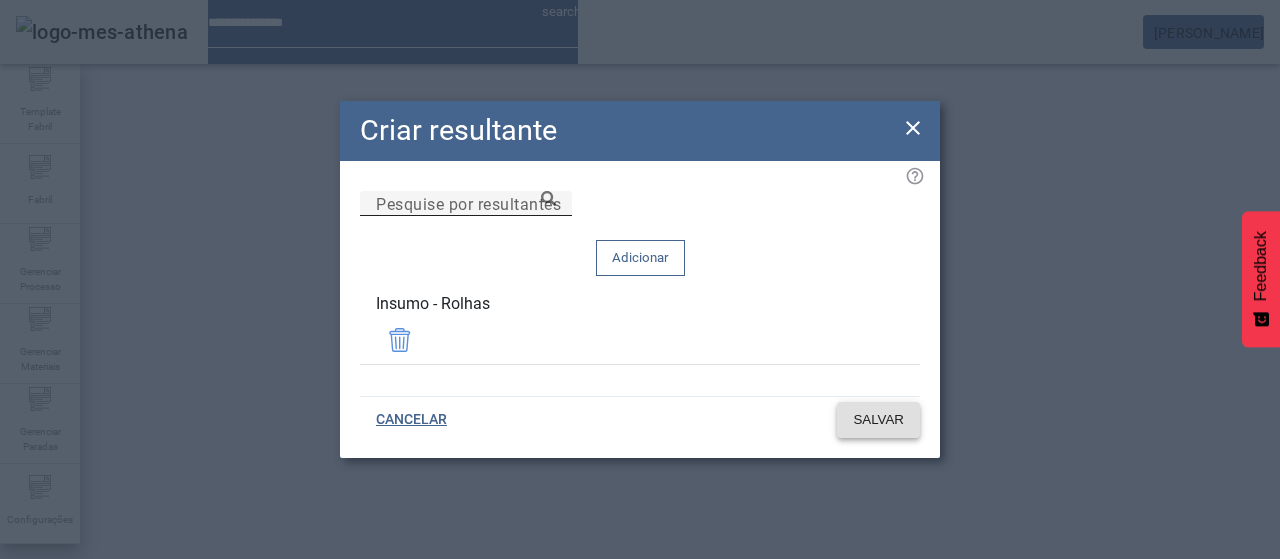 click on "SALVAR" 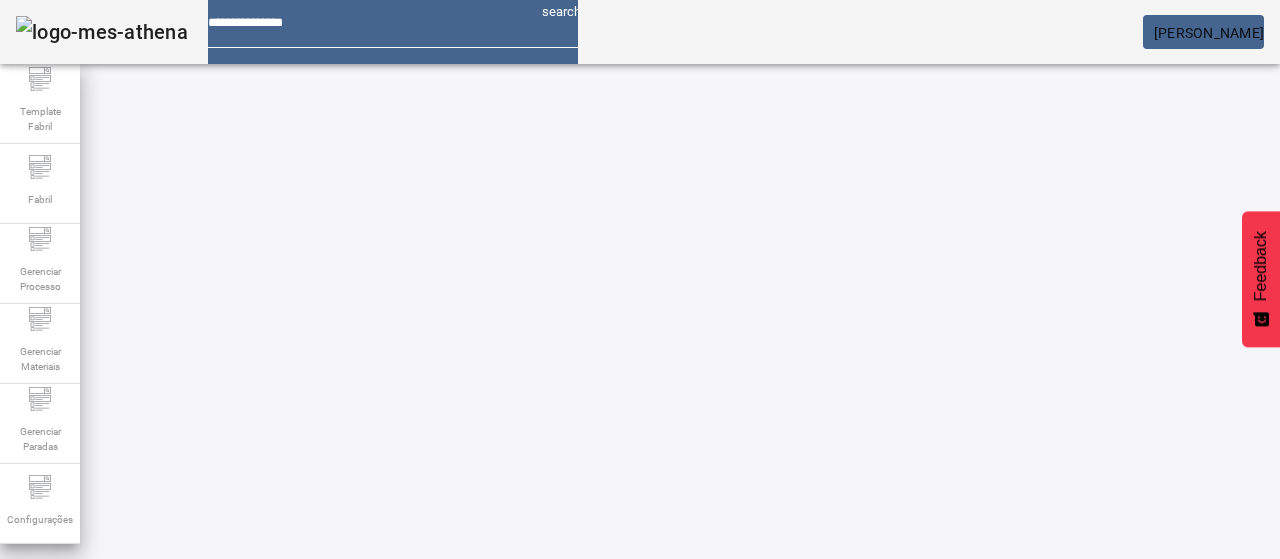 click on "EDITAR" at bounding box center (353, 779) 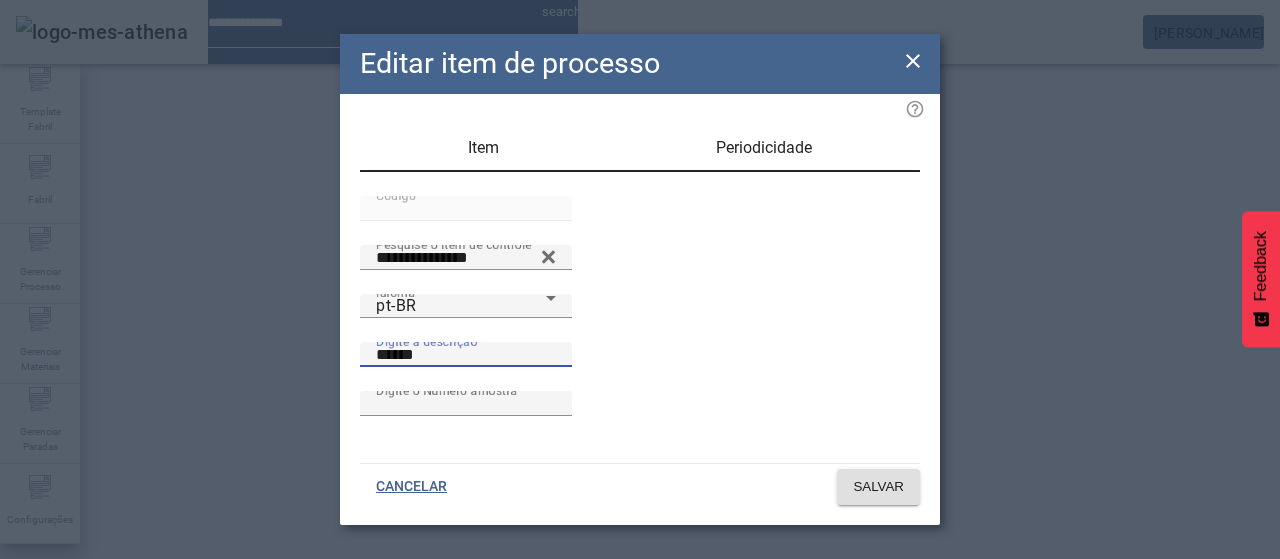 click on "******" at bounding box center [466, 355] 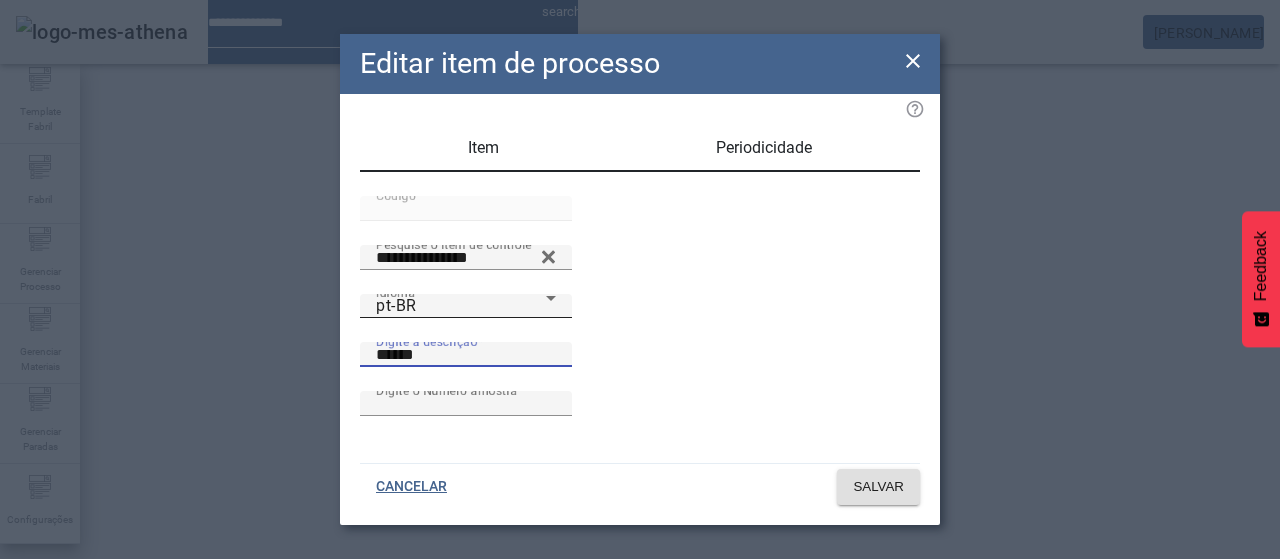 click on "pt-BR" at bounding box center (461, 306) 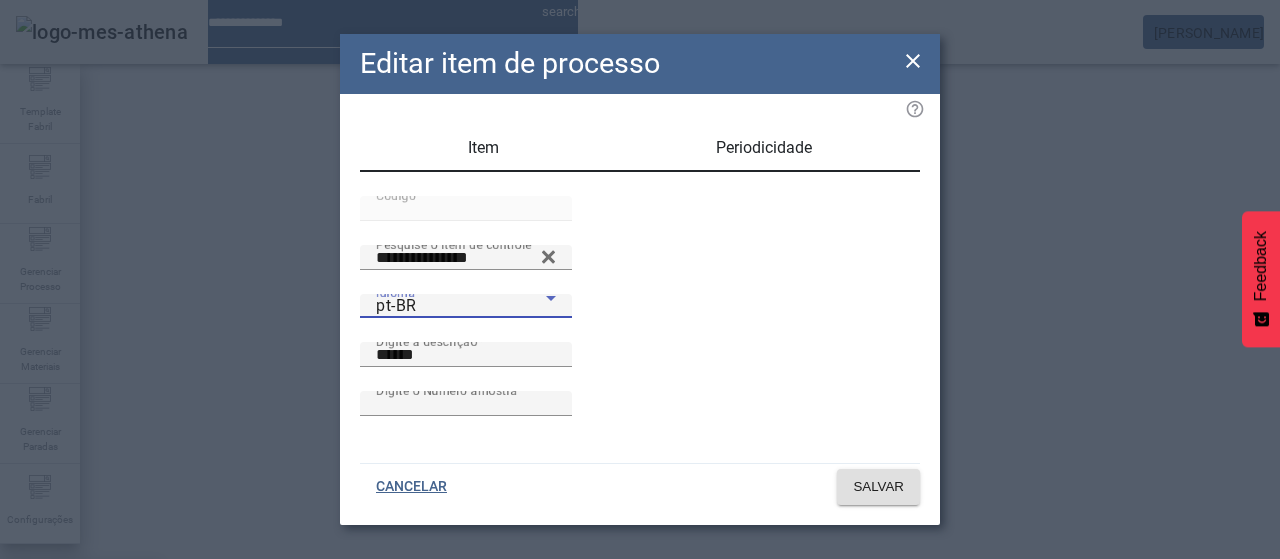 drag, startPoint x: 422, startPoint y: 343, endPoint x: 474, endPoint y: 358, distance: 54.120235 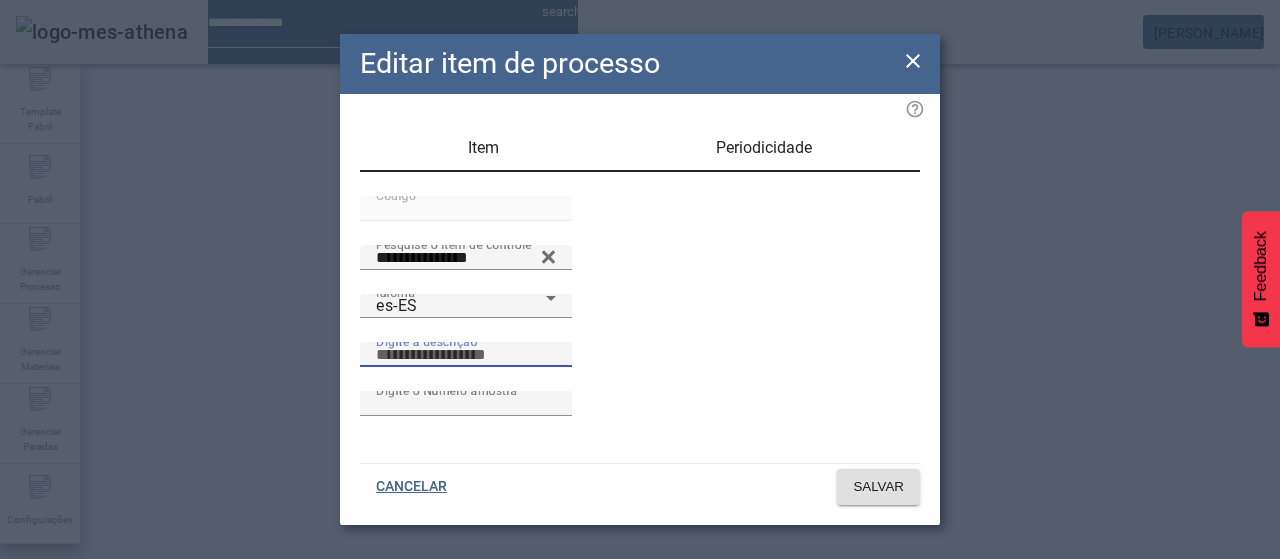 click on "Digite a descrição" at bounding box center (466, 355) 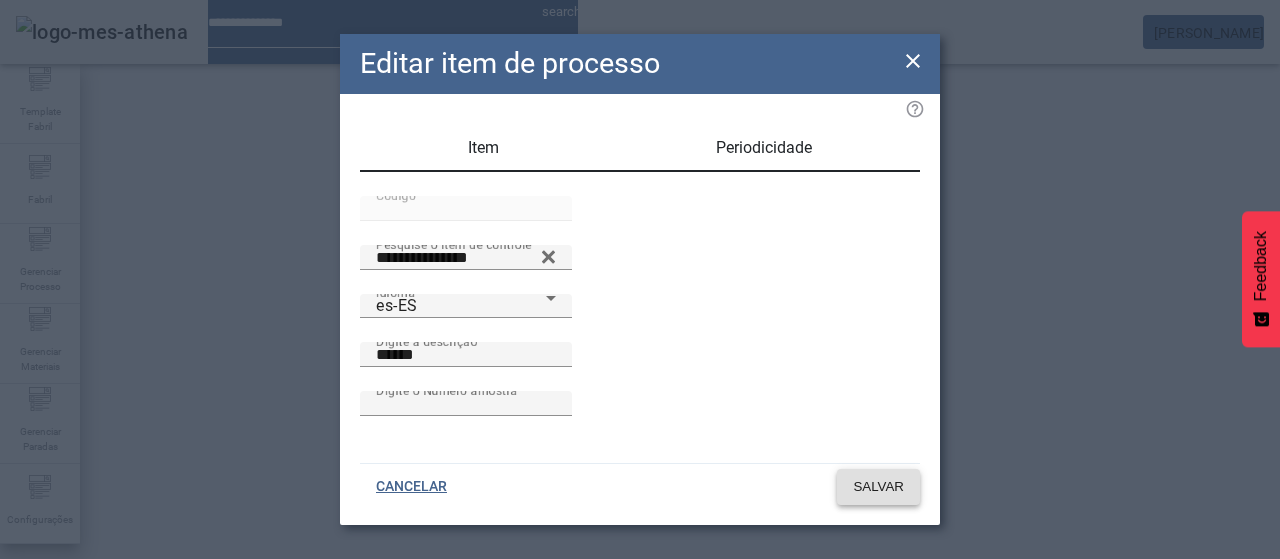 click on "SALVAR" 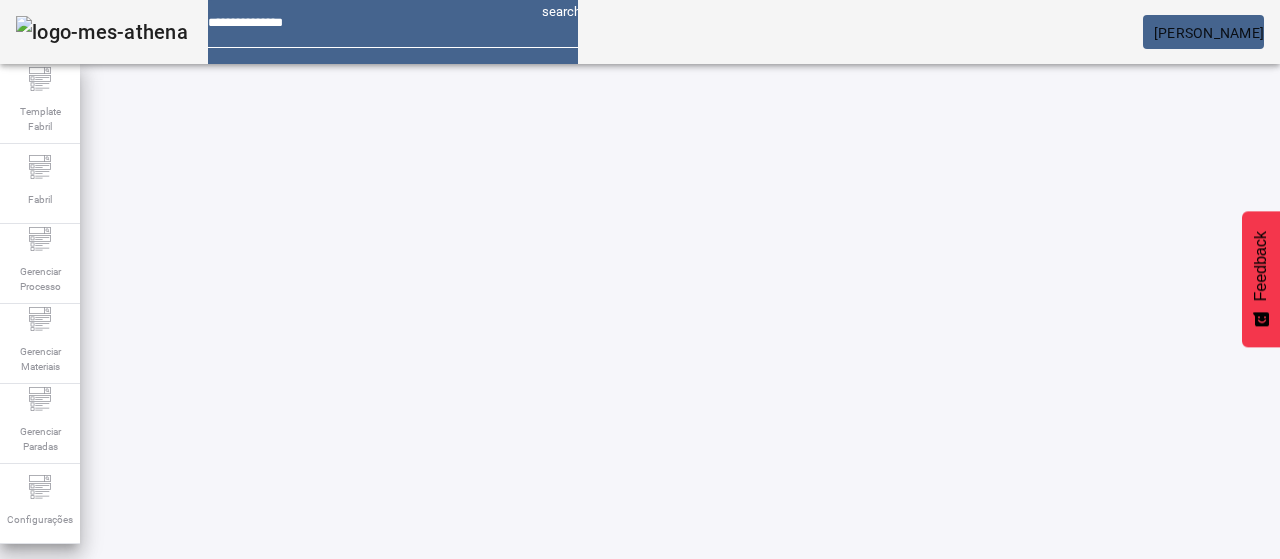 click at bounding box center (572, 779) 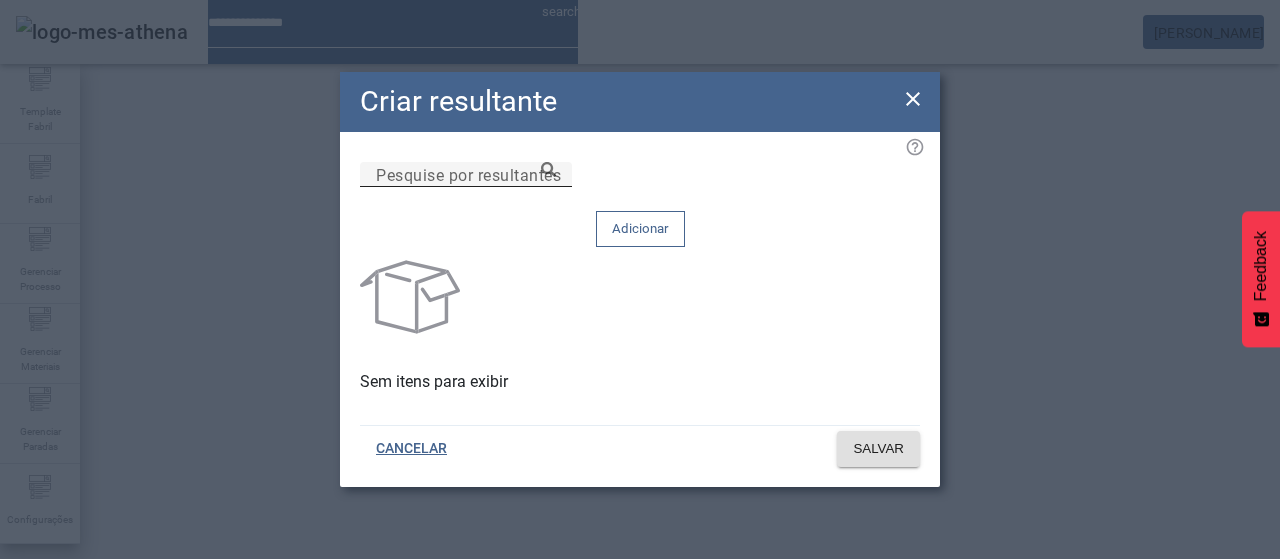 click on "Pesquise por resultantes" at bounding box center (466, 175) 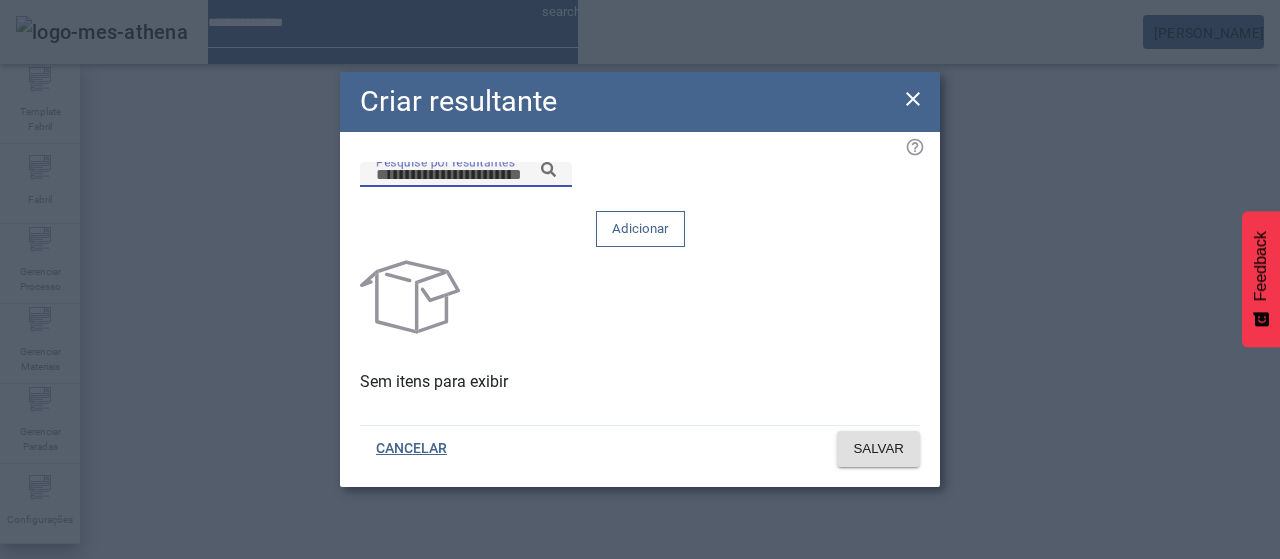 paste on "**********" 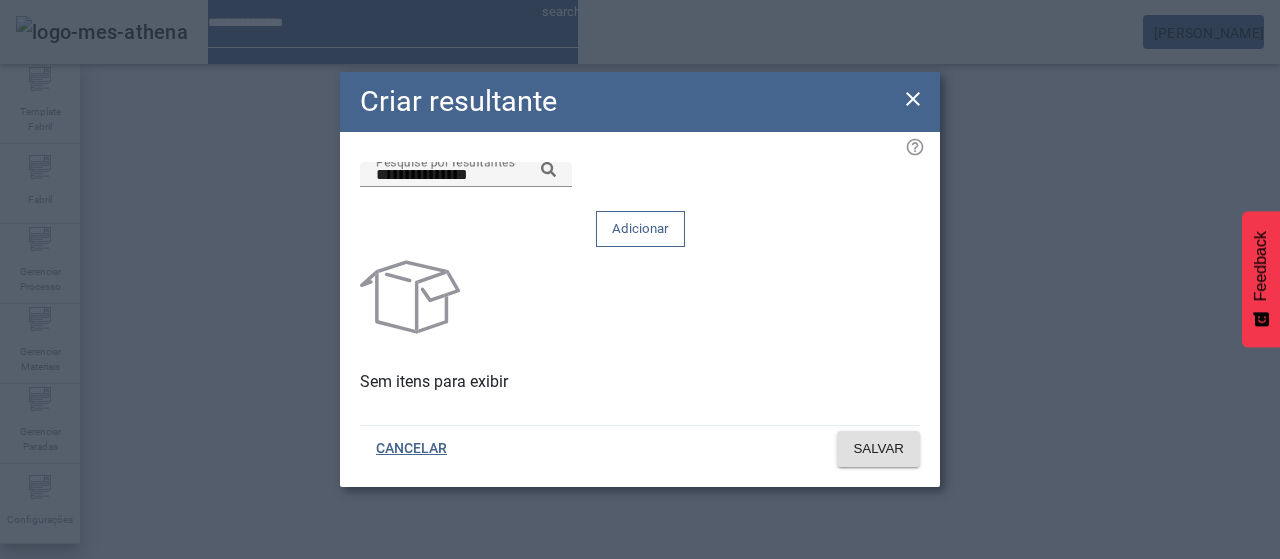 drag, startPoint x: 765, startPoint y: 207, endPoint x: 784, endPoint y: 229, distance: 29.068884 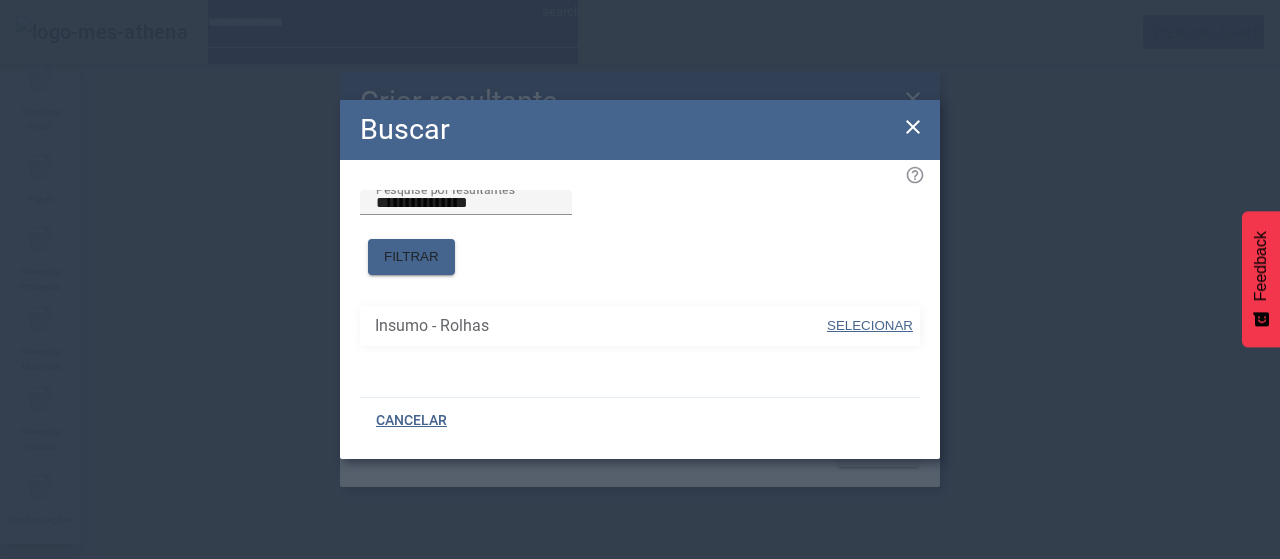 drag, startPoint x: 870, startPoint y: 315, endPoint x: 856, endPoint y: 291, distance: 27.784887 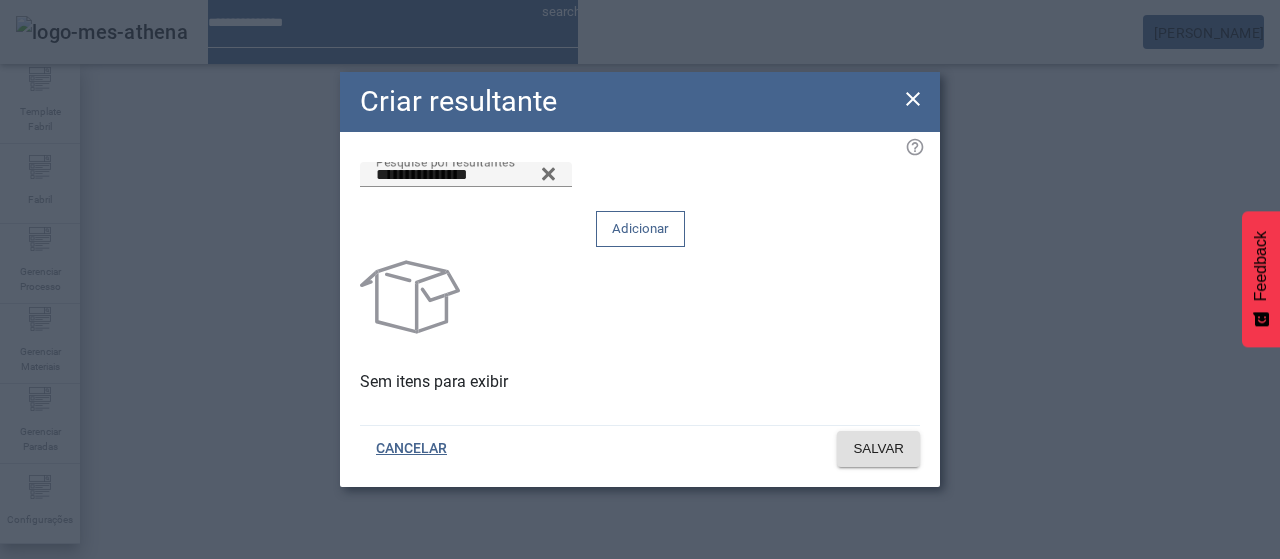click 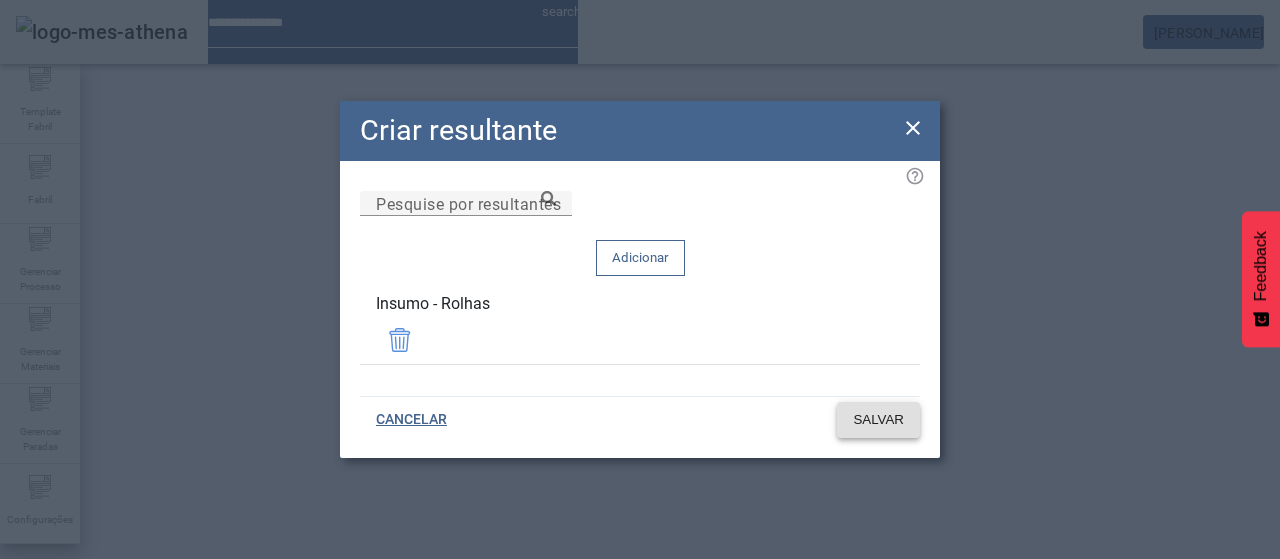 click on "SALVAR" 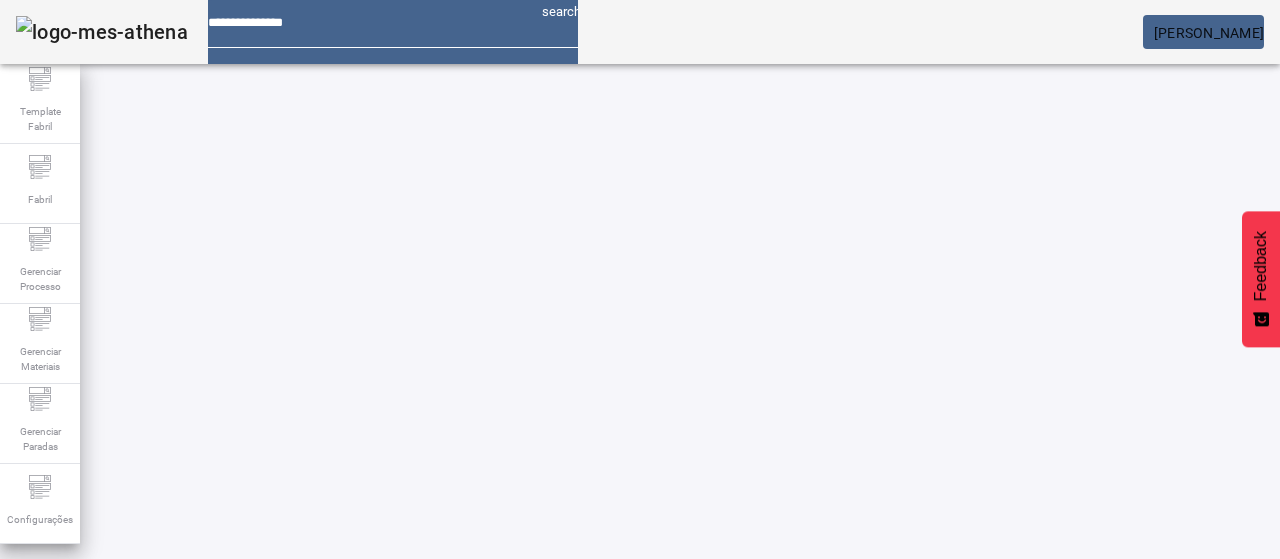 click on "EDITAR" at bounding box center [950, 929] 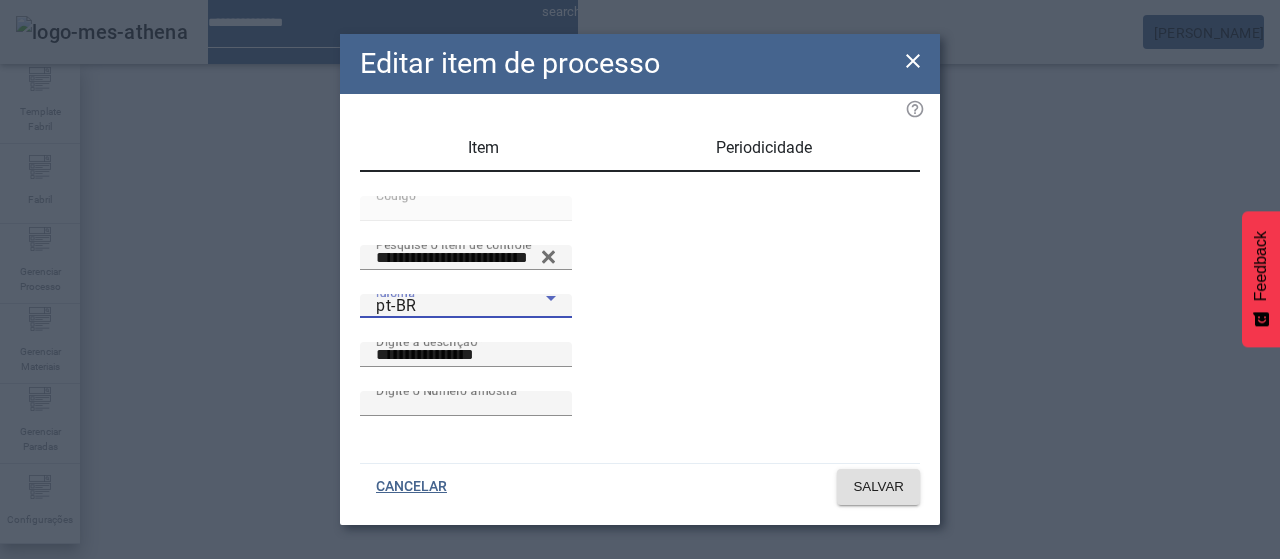 click on "pt-BR" at bounding box center [461, 306] 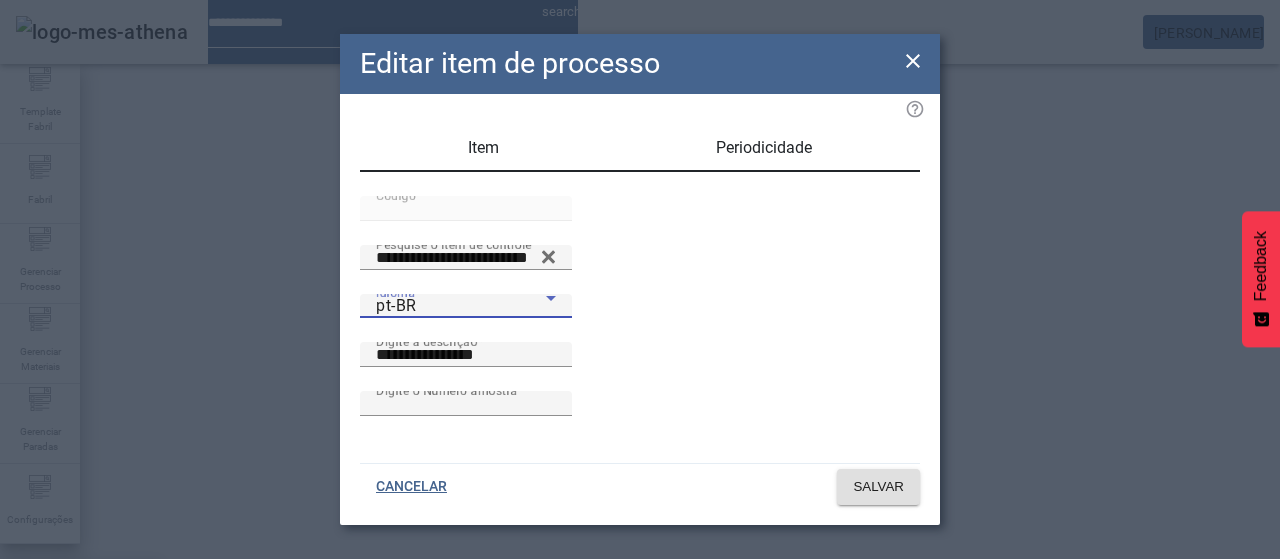 click on "es-ES" at bounding box center (81, 687) 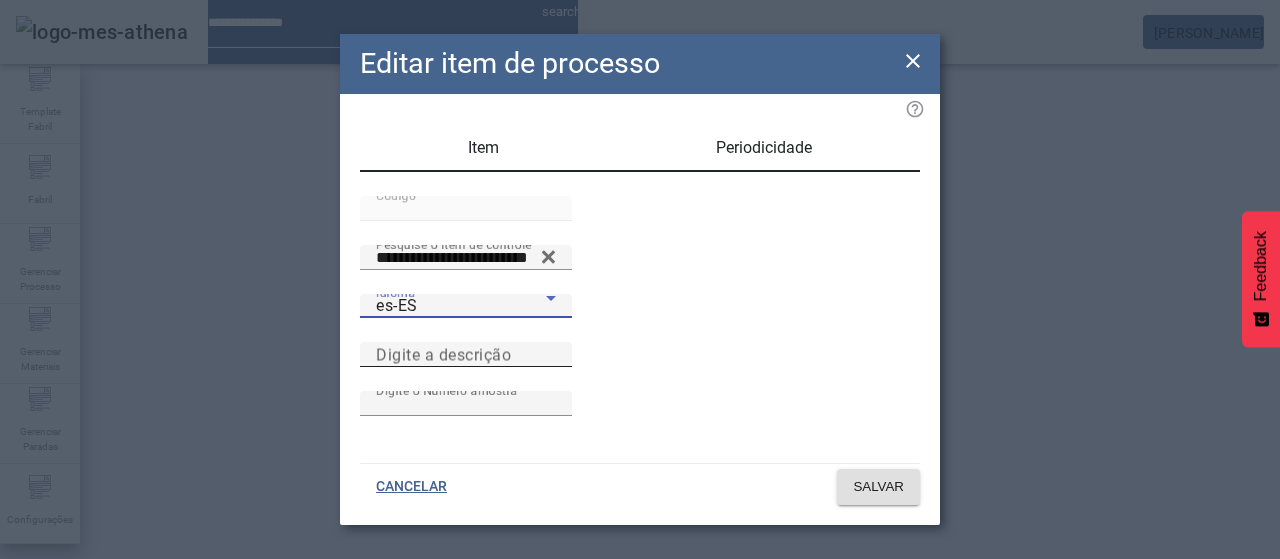 click on "Digite a descrição" at bounding box center [466, 354] 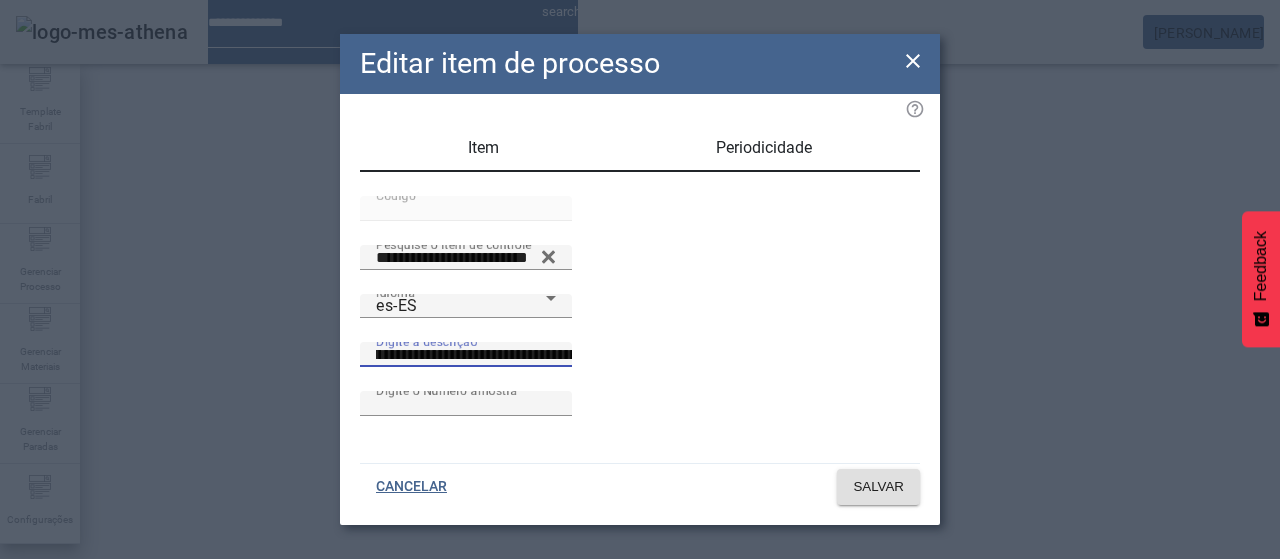 scroll, scrollTop: 0, scrollLeft: 126, axis: horizontal 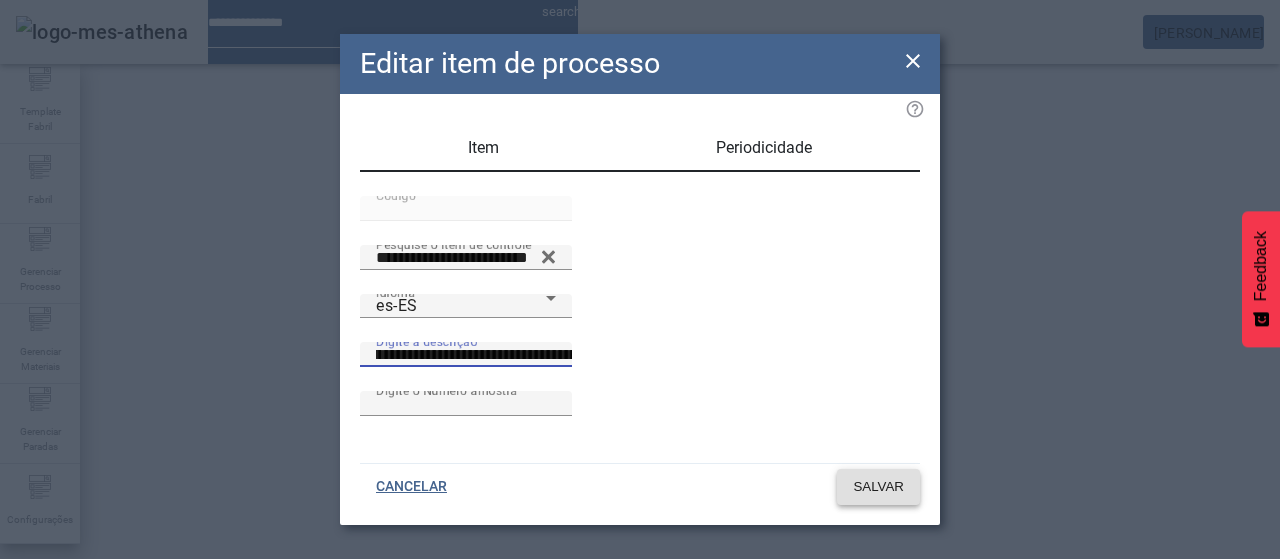 click on "SALVAR" 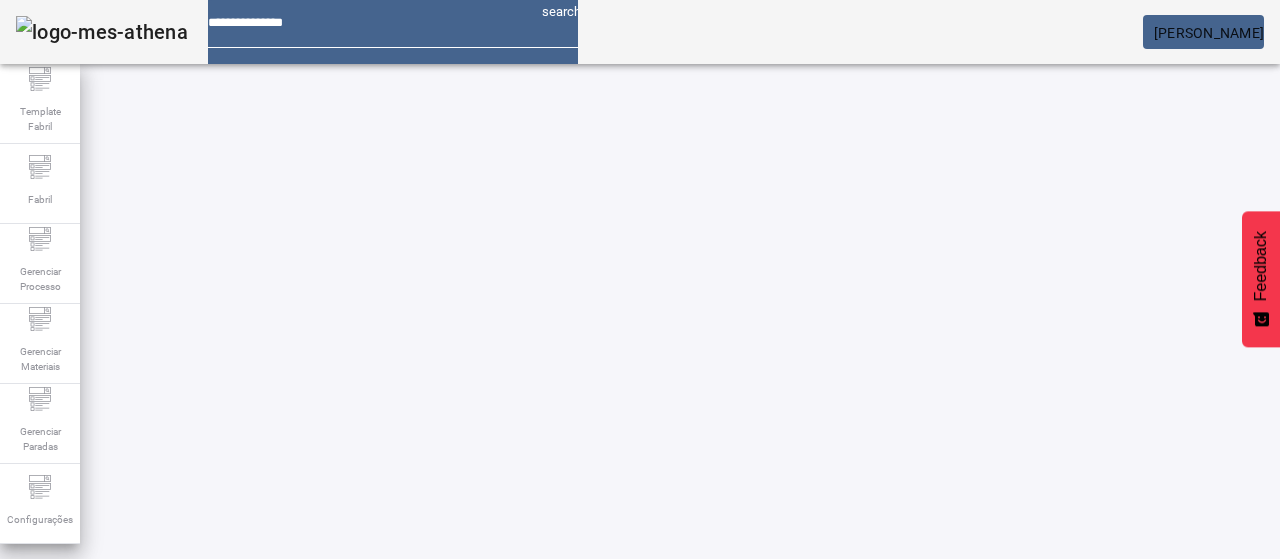 scroll, scrollTop: 100, scrollLeft: 0, axis: vertical 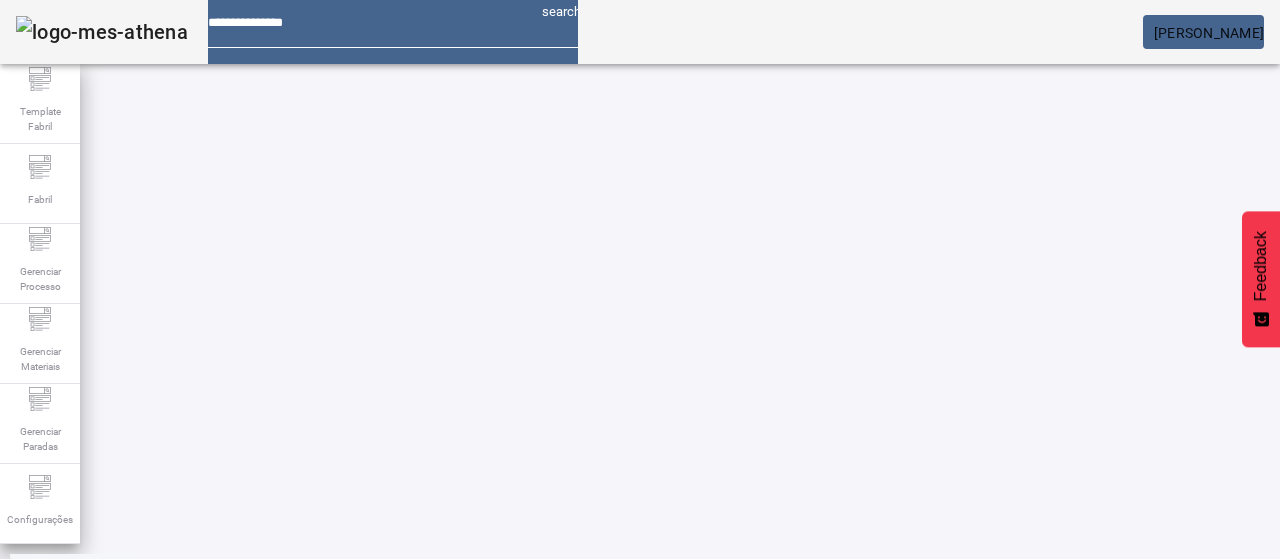 click at bounding box center [1169, 829] 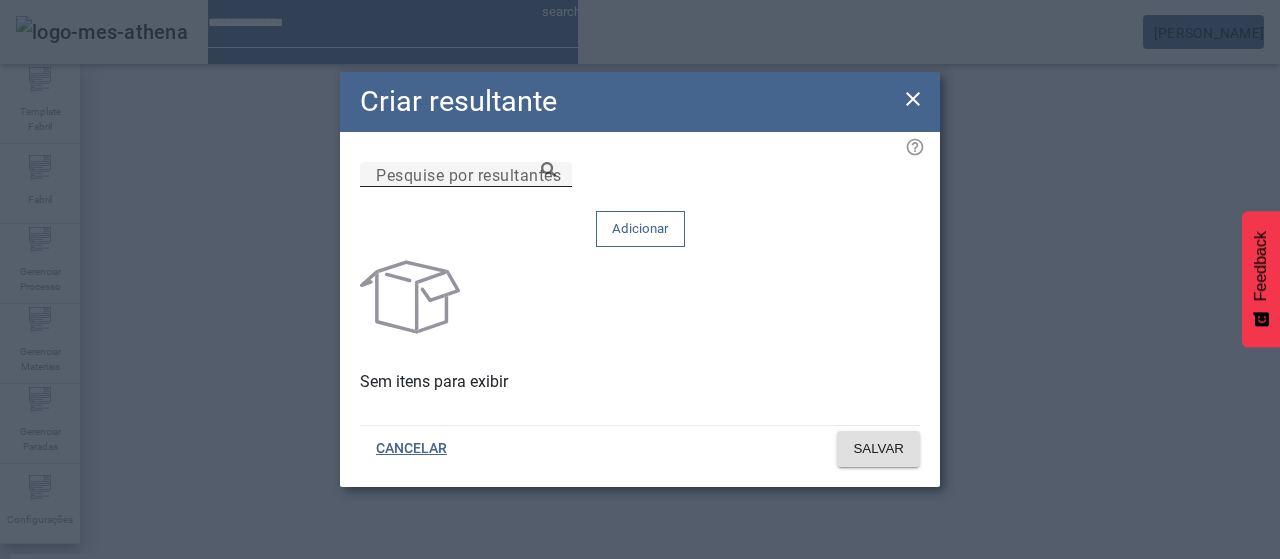 click on "Pesquise por resultantes" at bounding box center [466, 175] 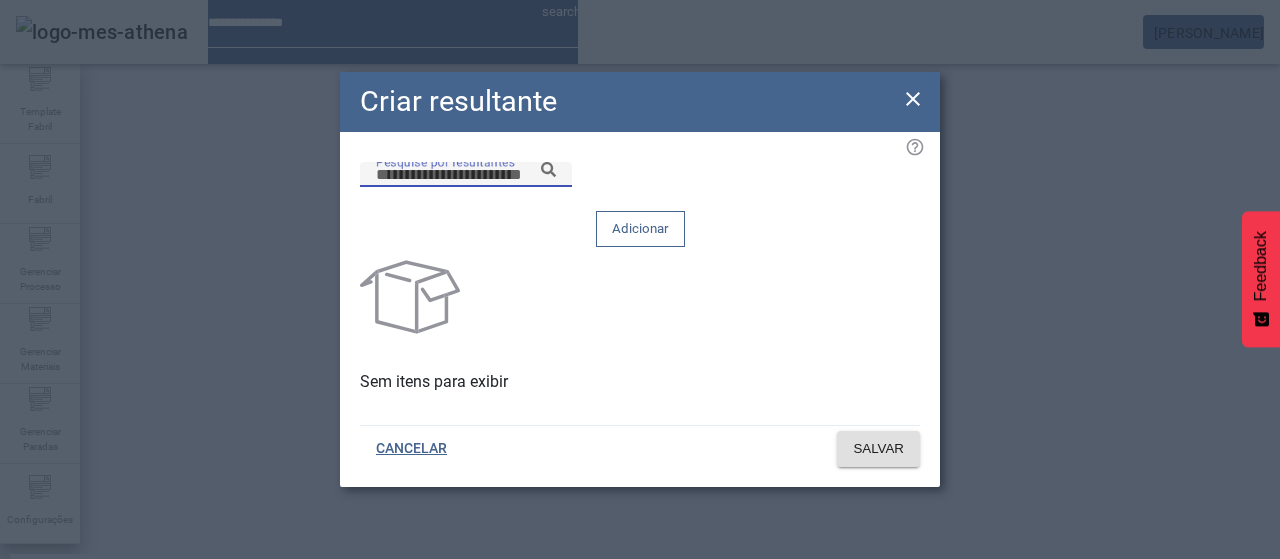 paste on "**********" 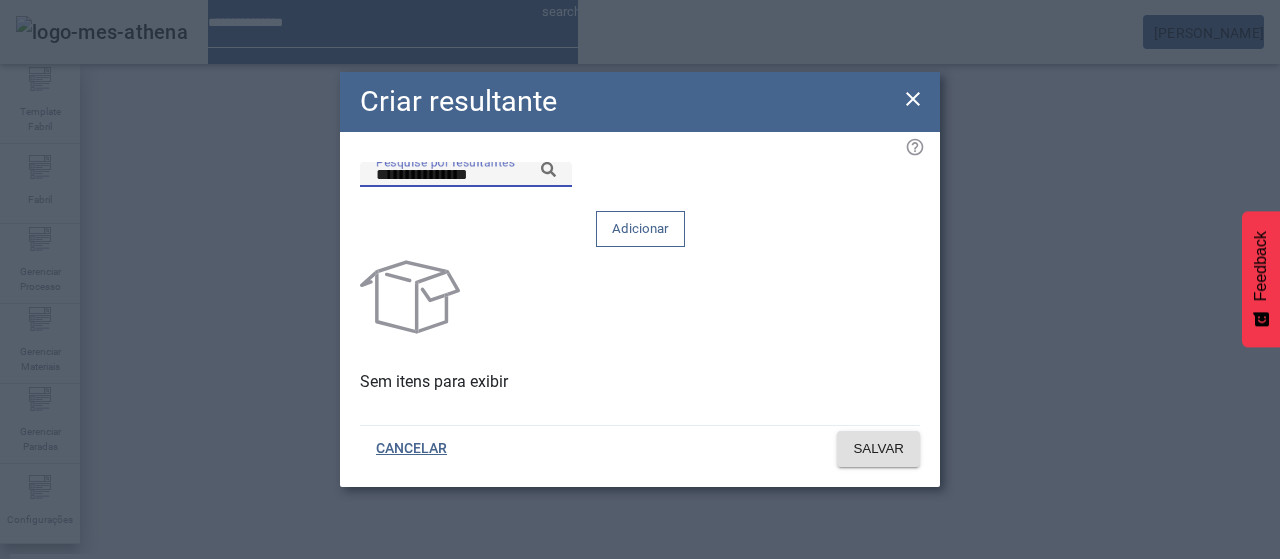 click 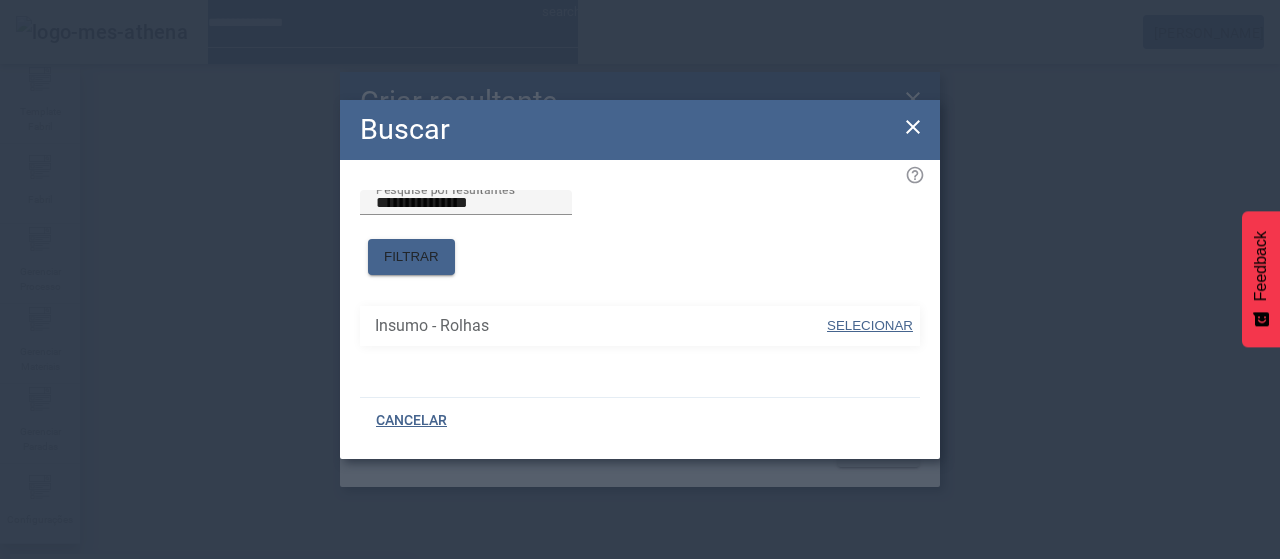 click on "SELECIONAR" at bounding box center (870, 325) 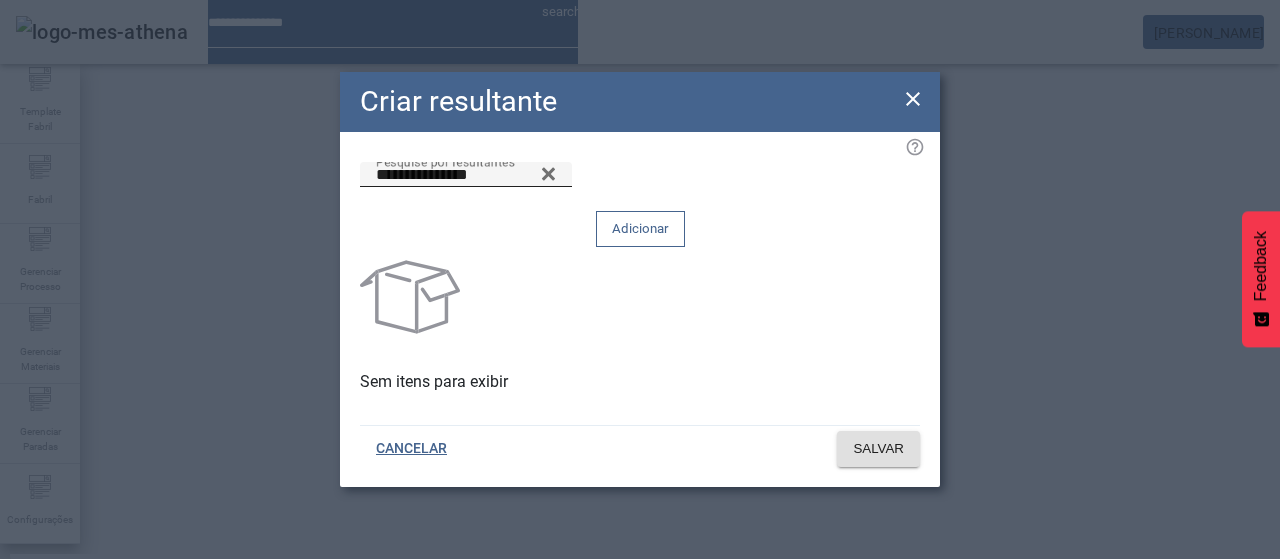 drag, startPoint x: 820, startPoint y: 212, endPoint x: 818, endPoint y: 282, distance: 70.028564 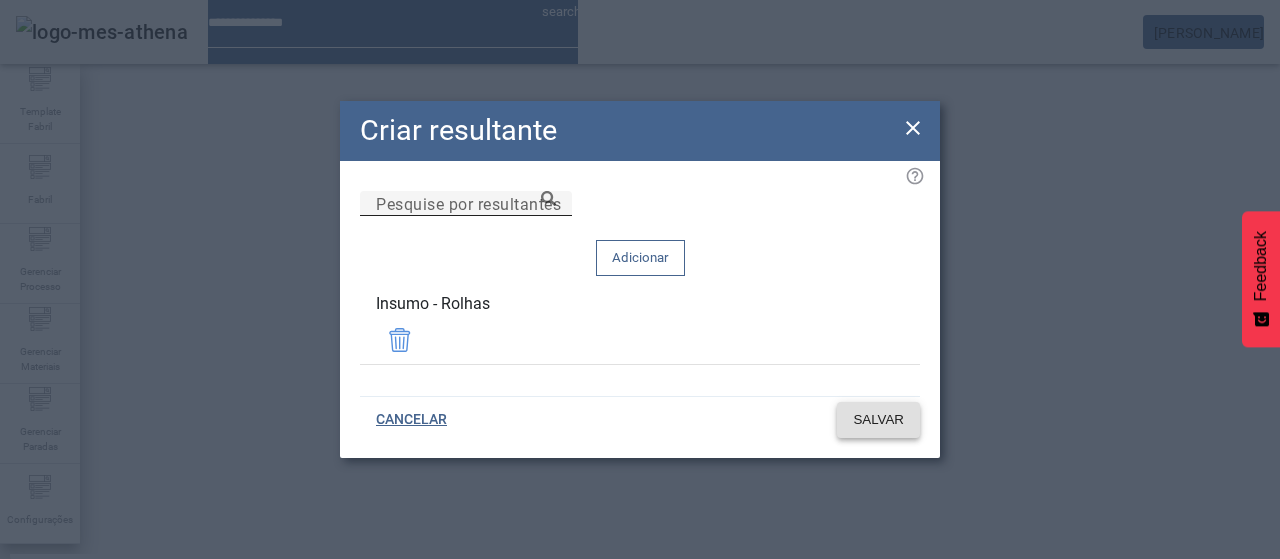 click 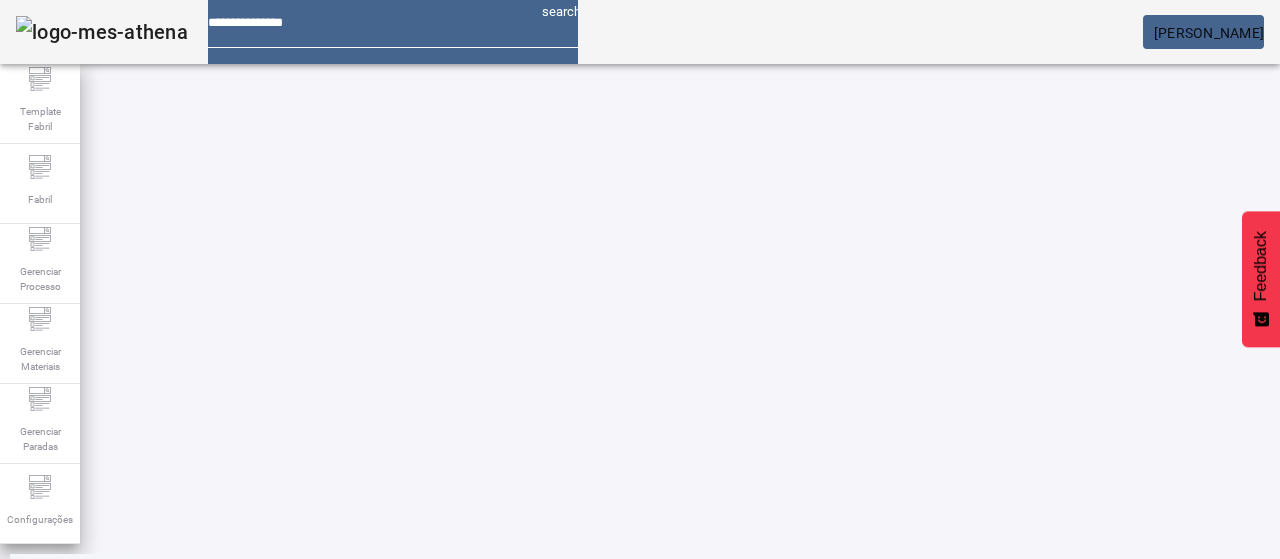 click at bounding box center [54, 979] 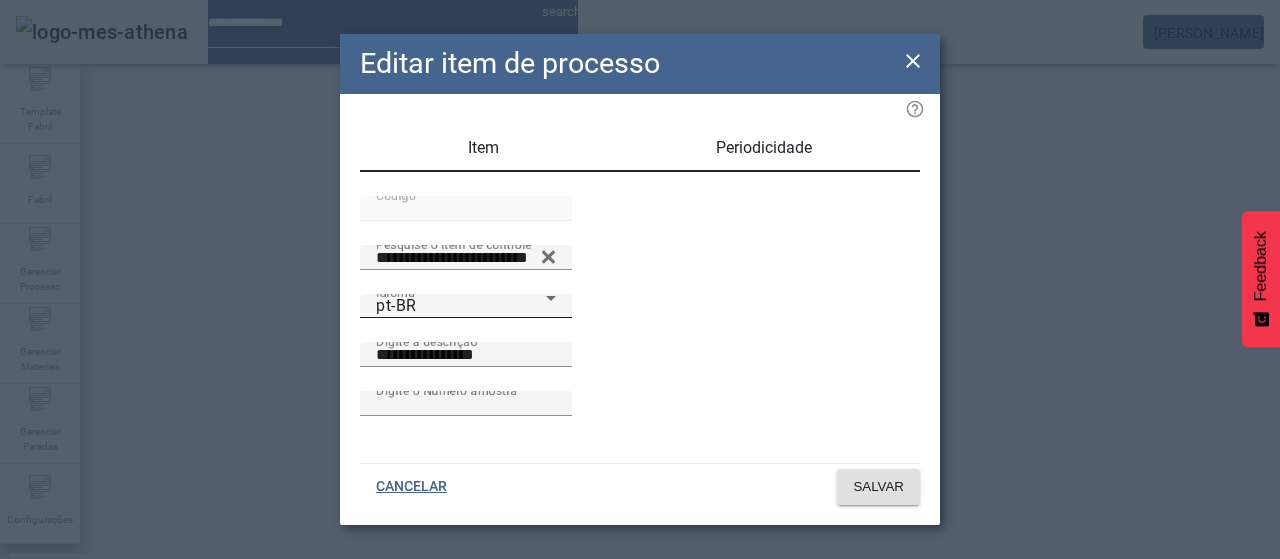 click on "pt-BR" at bounding box center [461, 306] 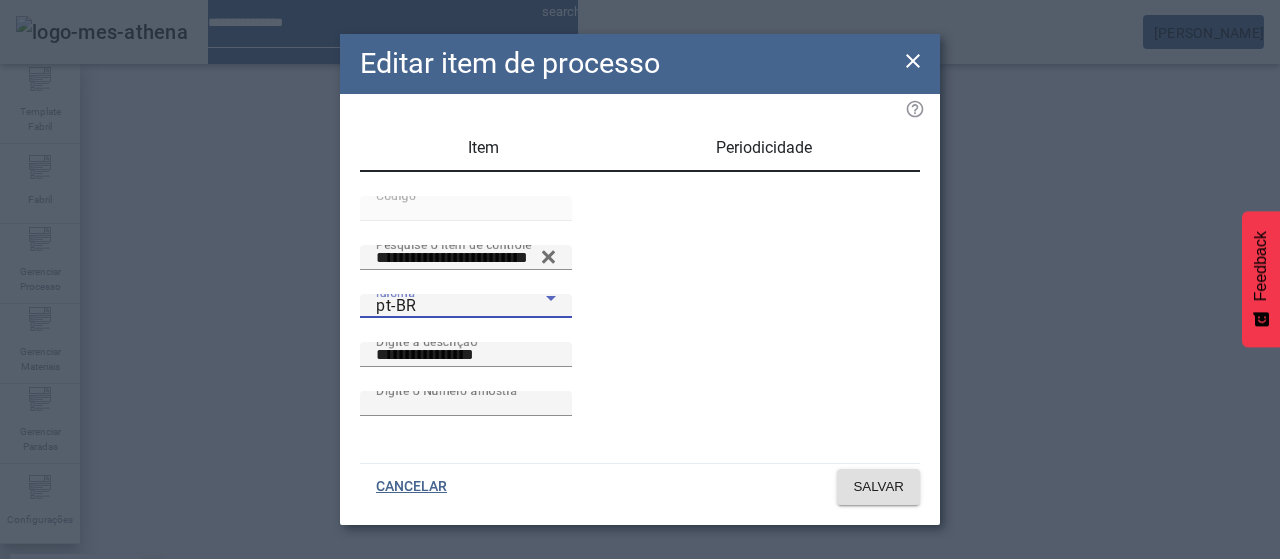 click on "es-ES" at bounding box center (81, 687) 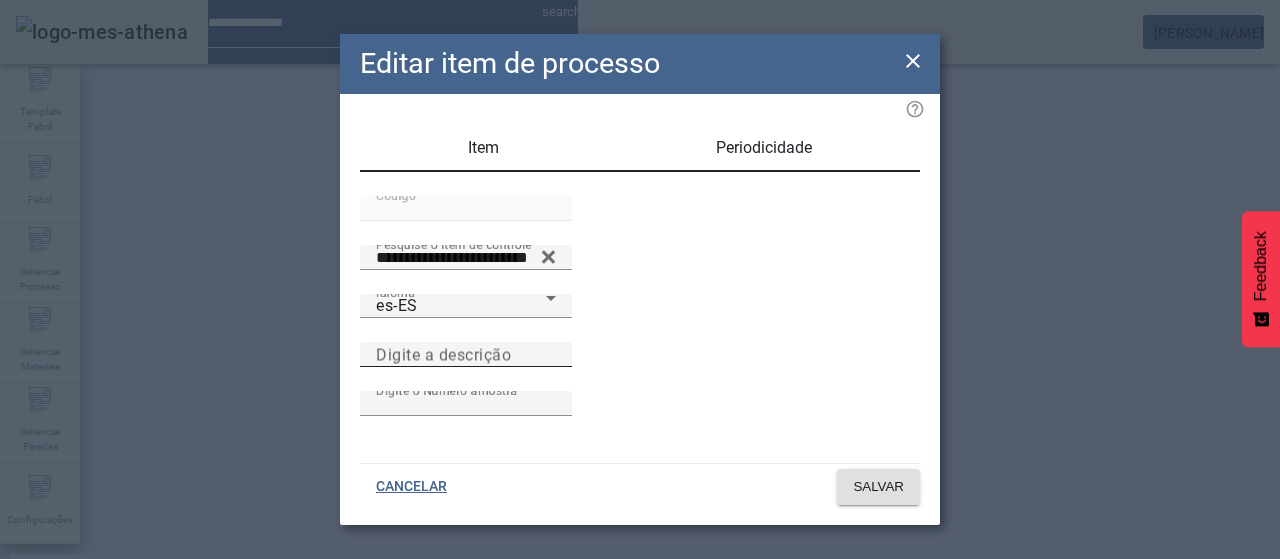 click on "Digite a descrição" at bounding box center [443, 354] 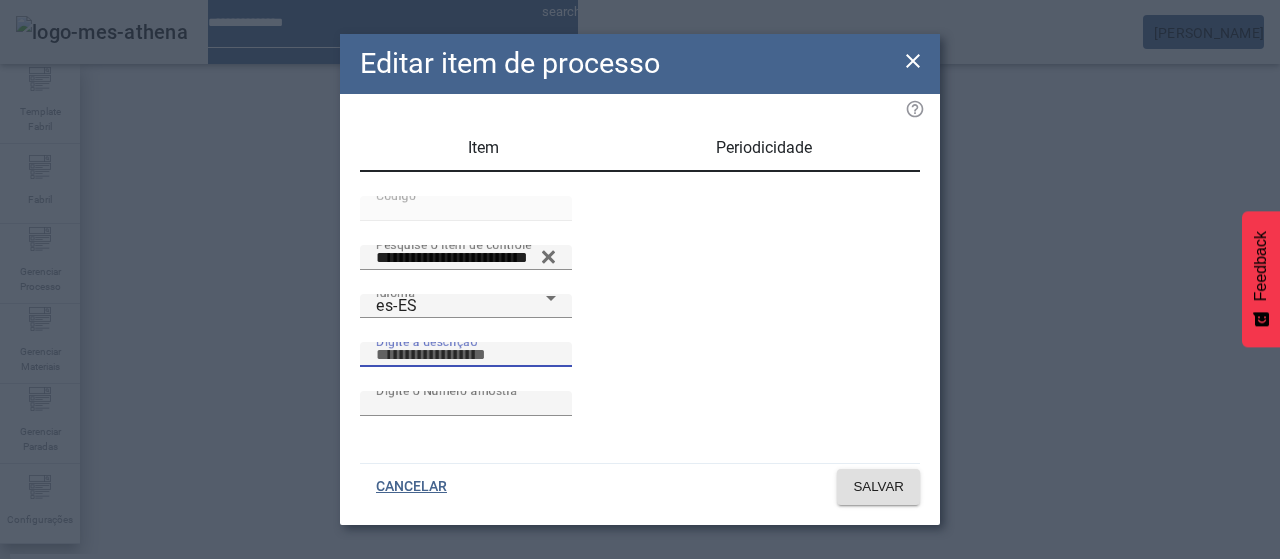 paste on "**********" 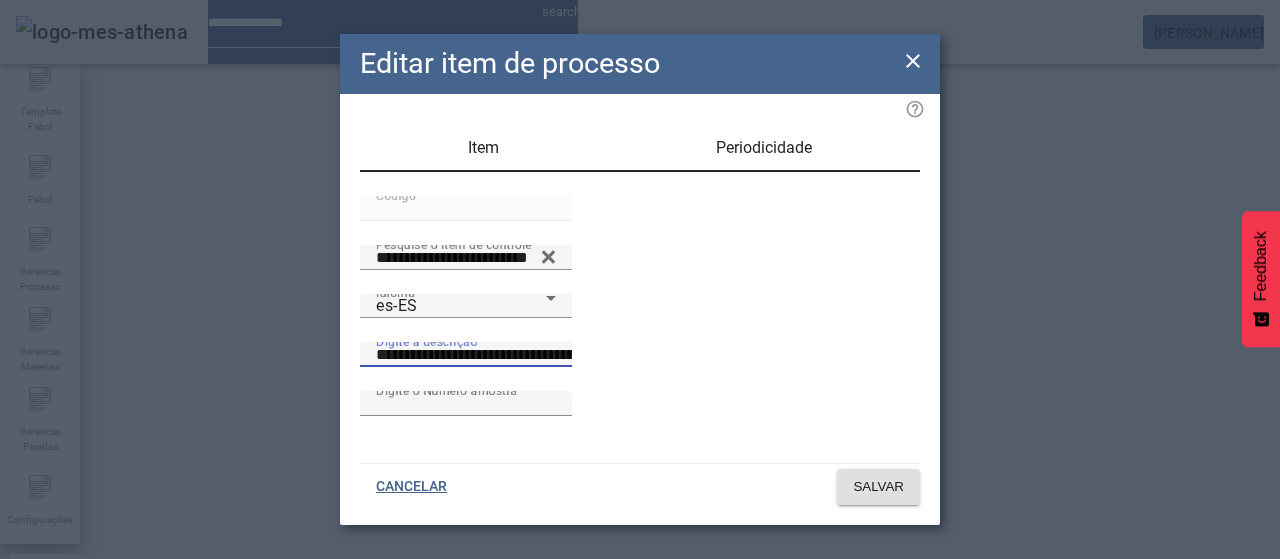 scroll, scrollTop: 0, scrollLeft: 0, axis: both 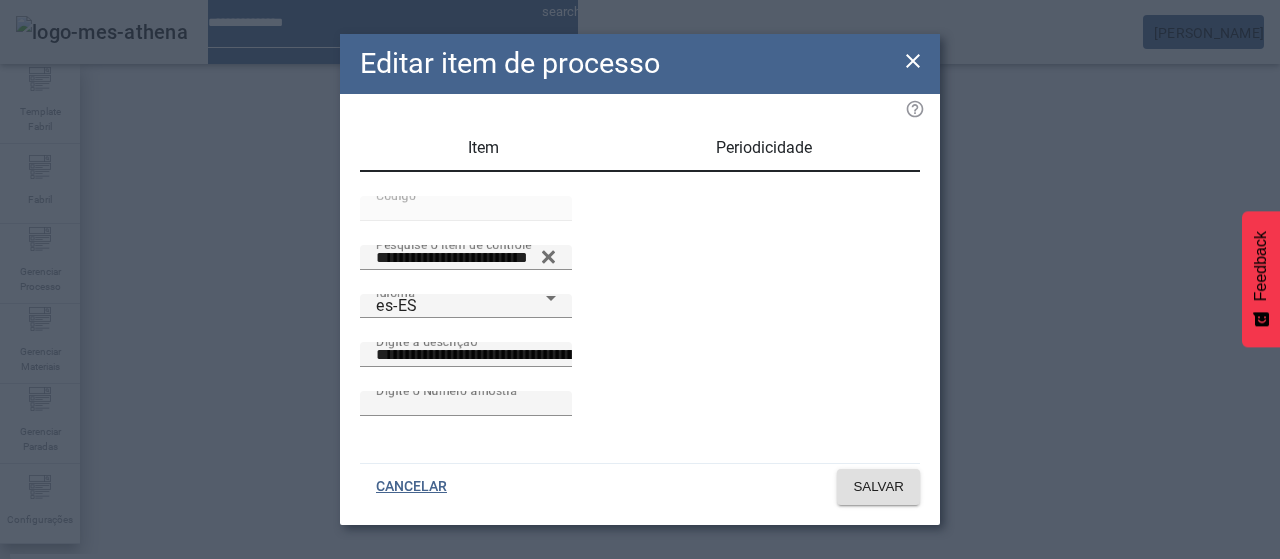 click at bounding box center (466, 379) 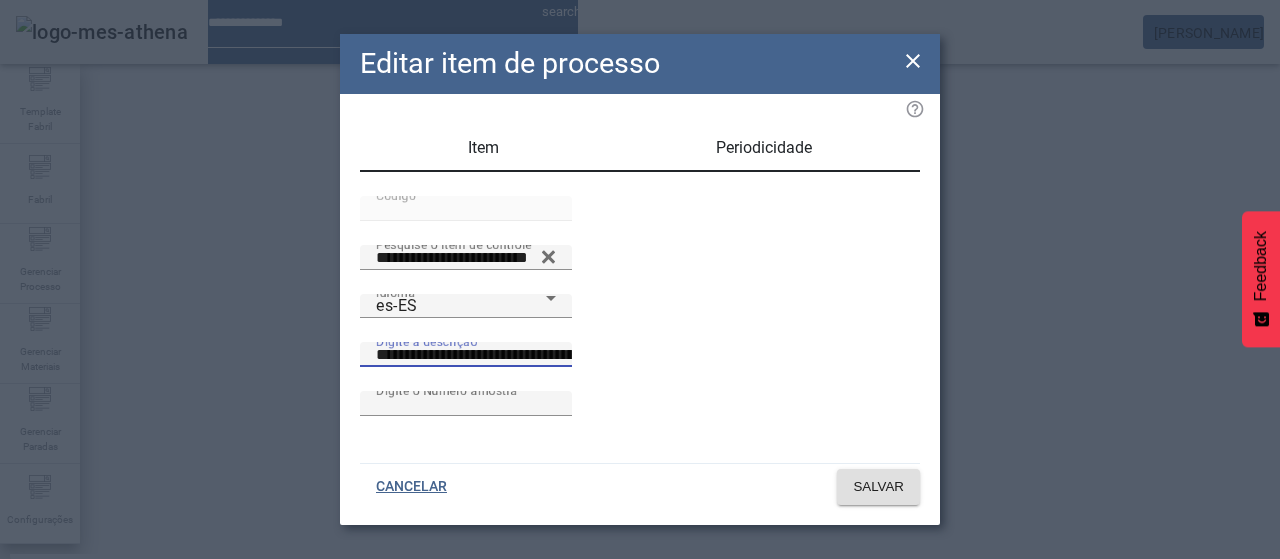 click on "**********" at bounding box center (552, 355) 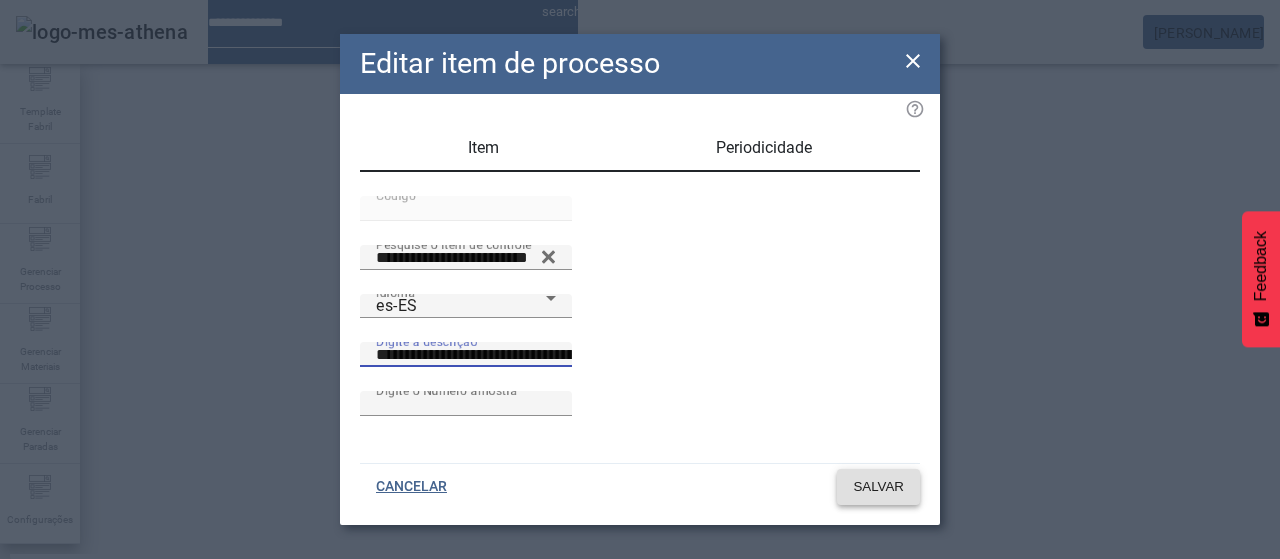click on "SALVAR" 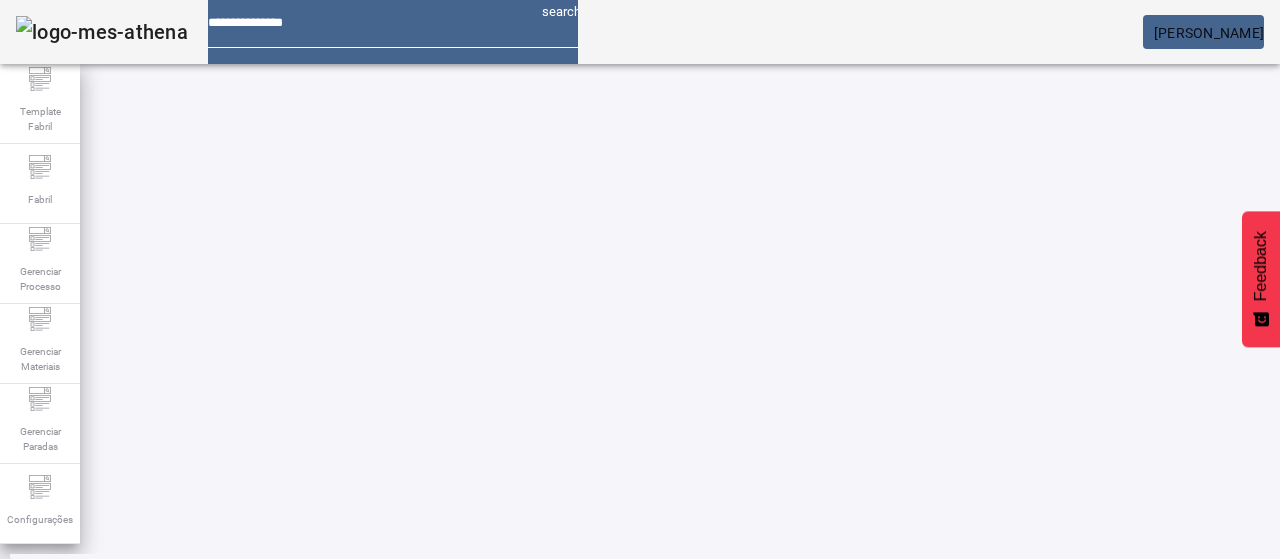 click at bounding box center [572, 679] 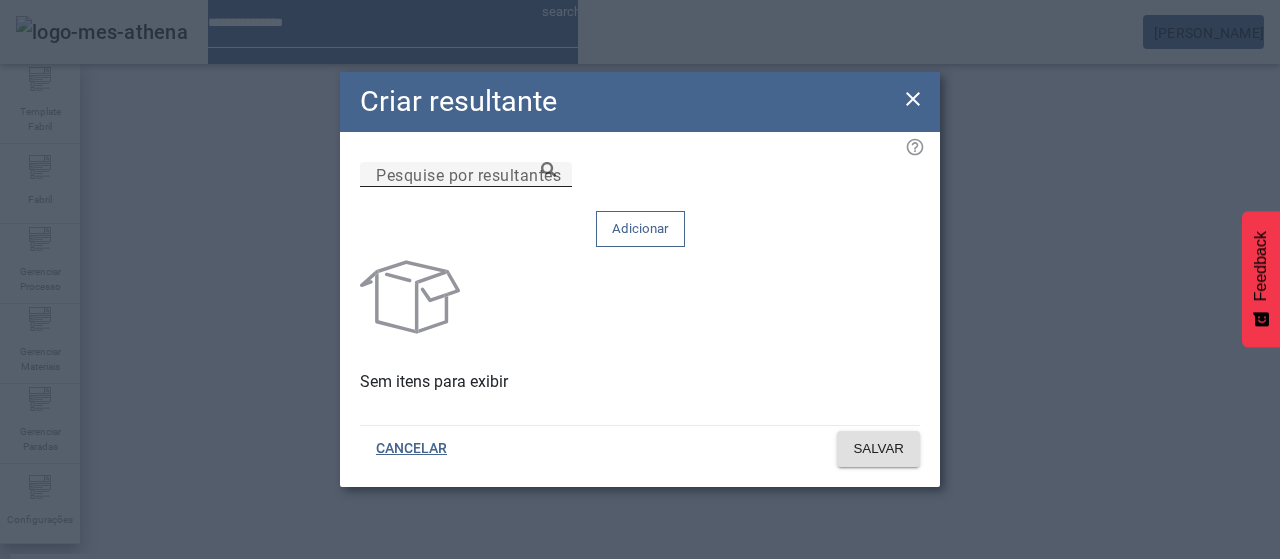 click on "Pesquise por resultantes" at bounding box center (468, 174) 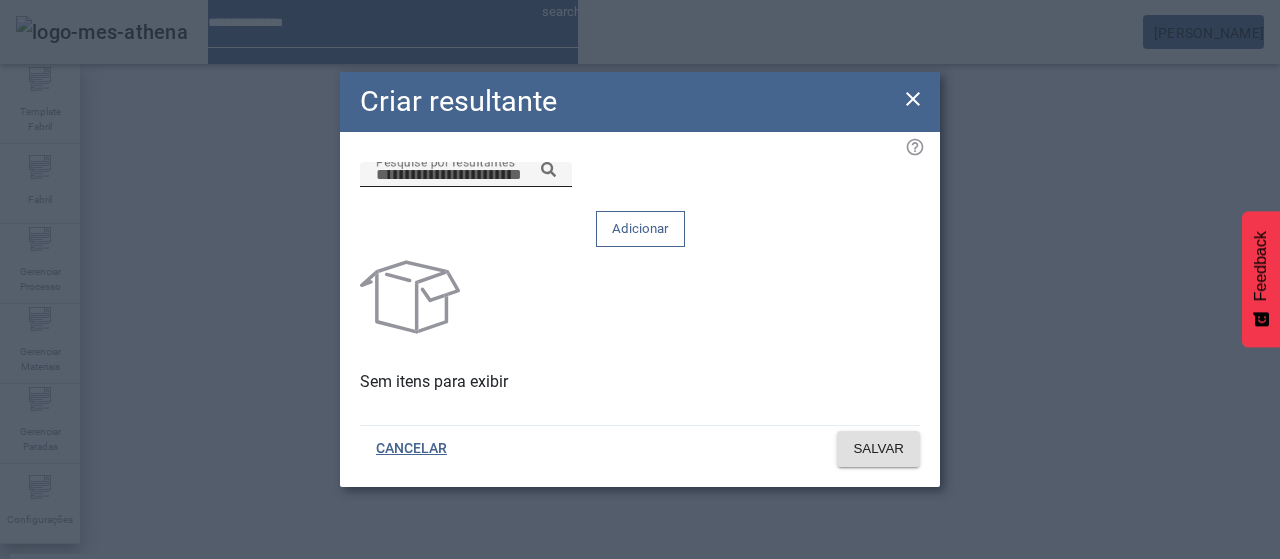 paste on "**********" 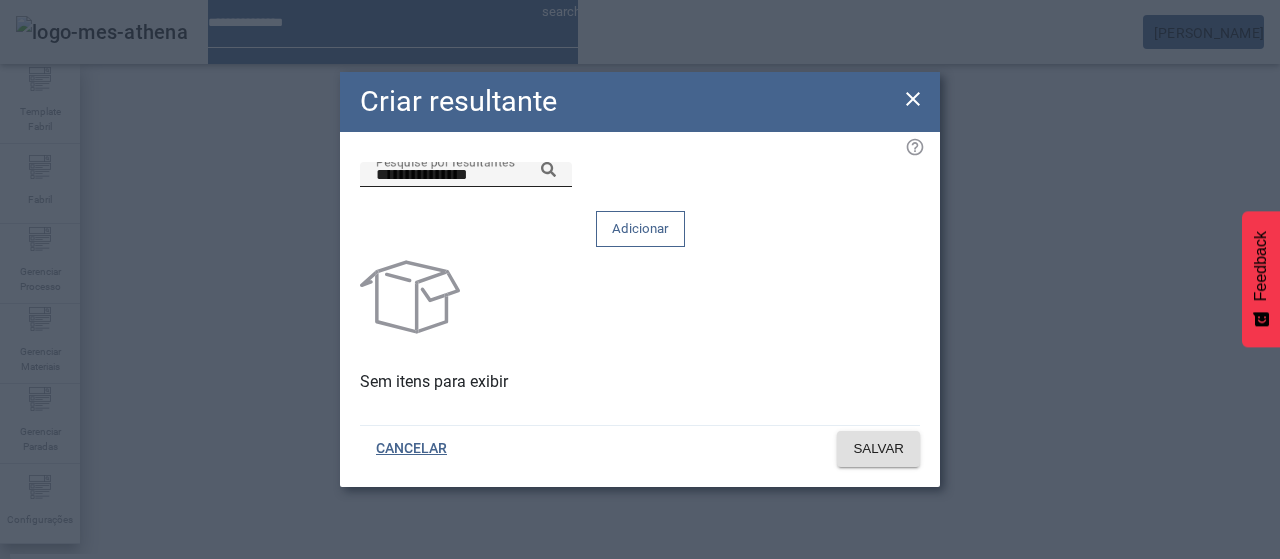click 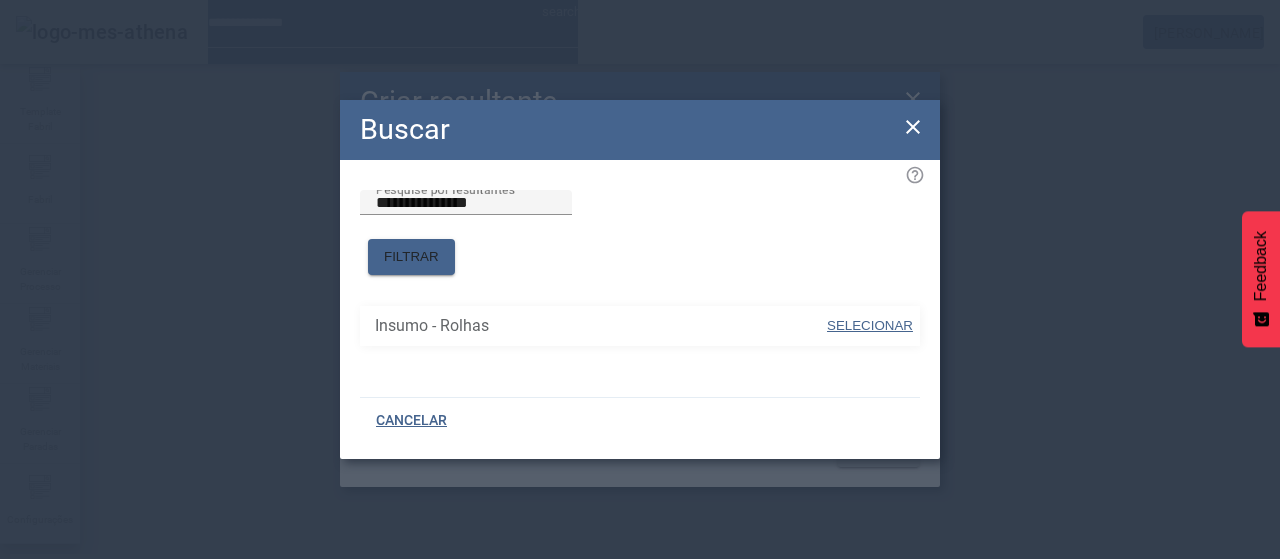 click at bounding box center [870, 326] 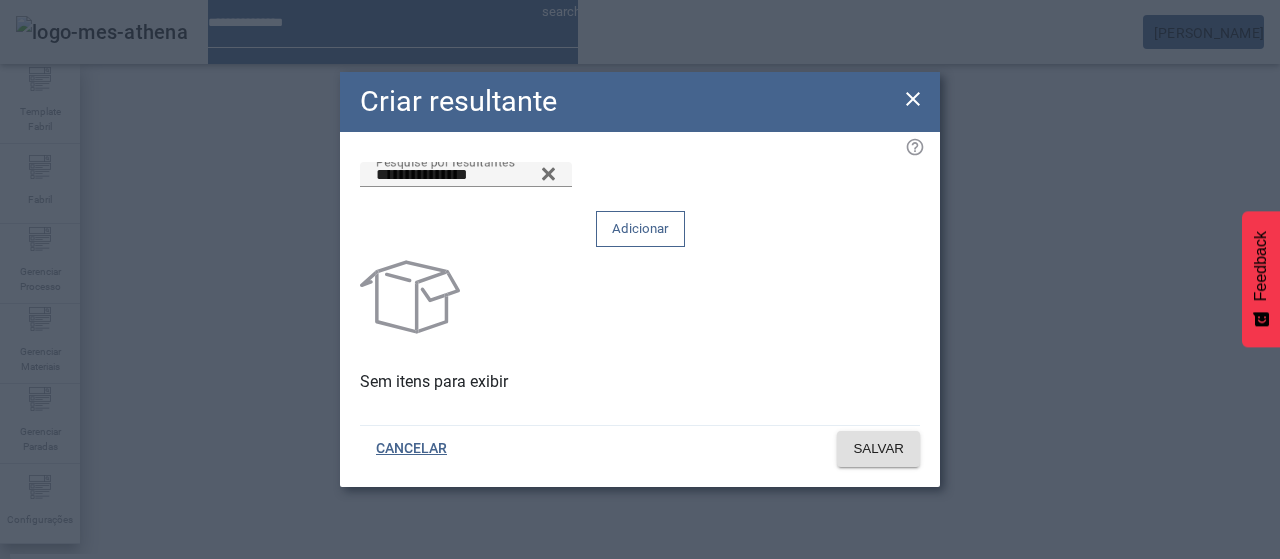 click on "Adicionar" 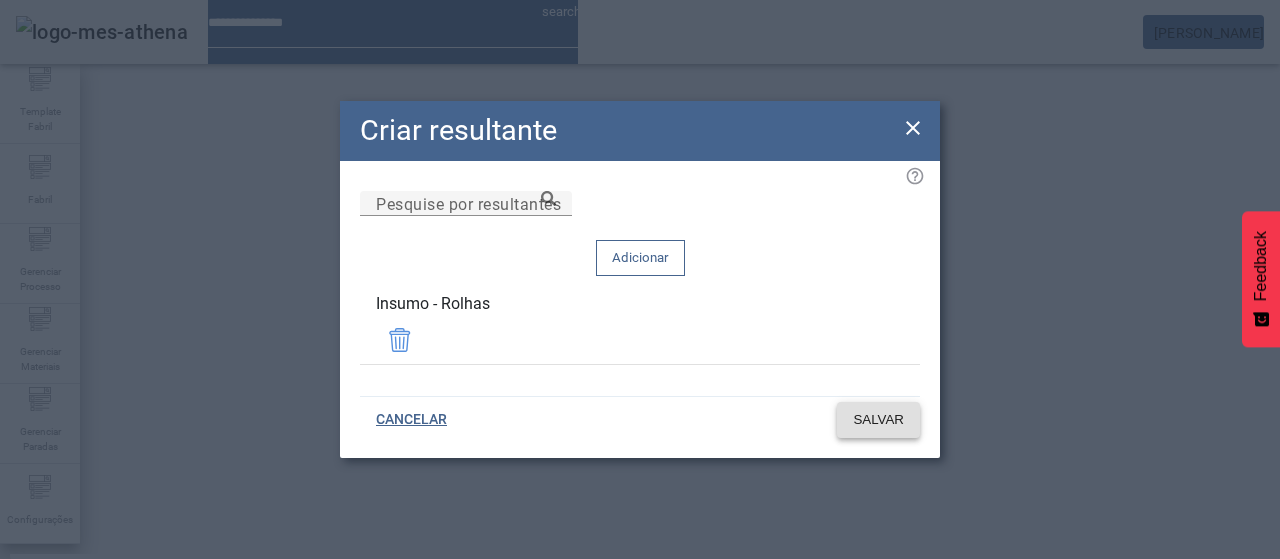 click on "SALVAR" 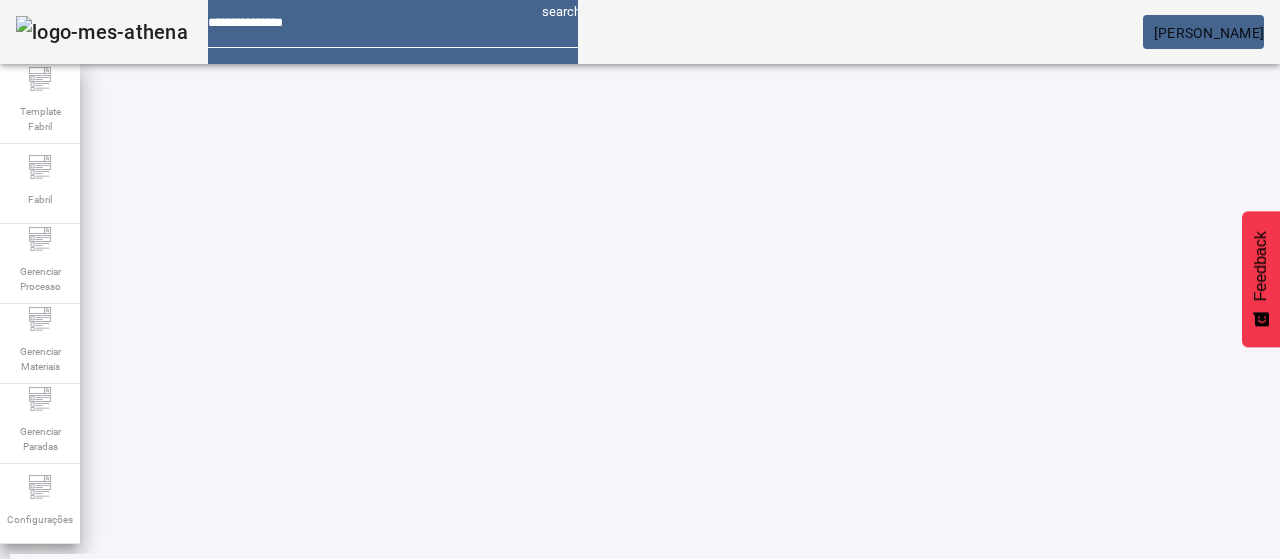click at bounding box center (353, 679) 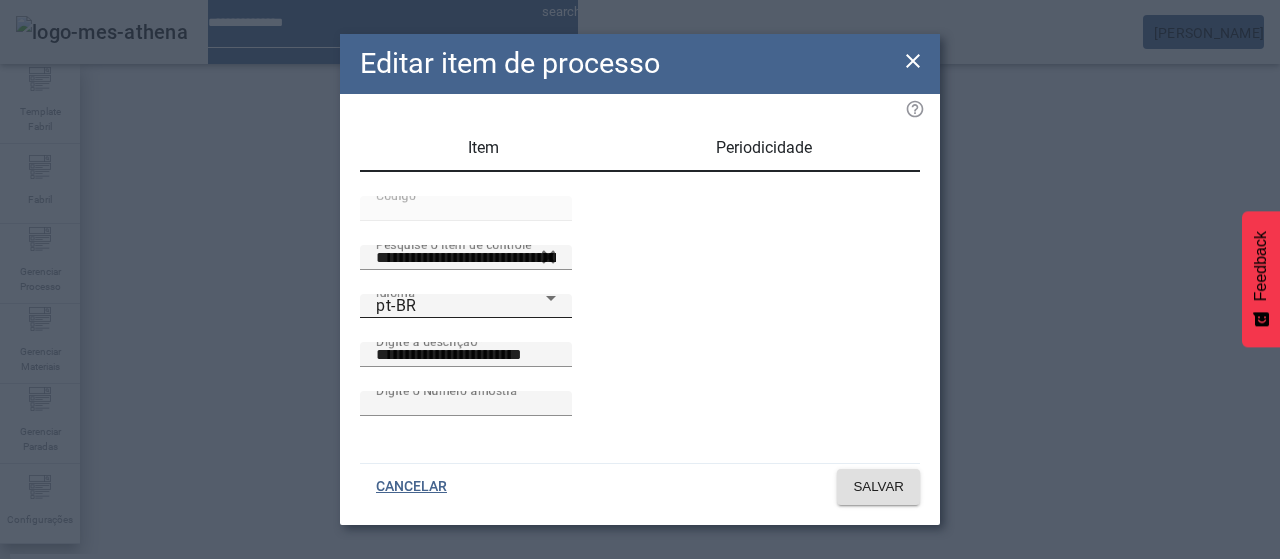 click on "pt-BR" at bounding box center (461, 306) 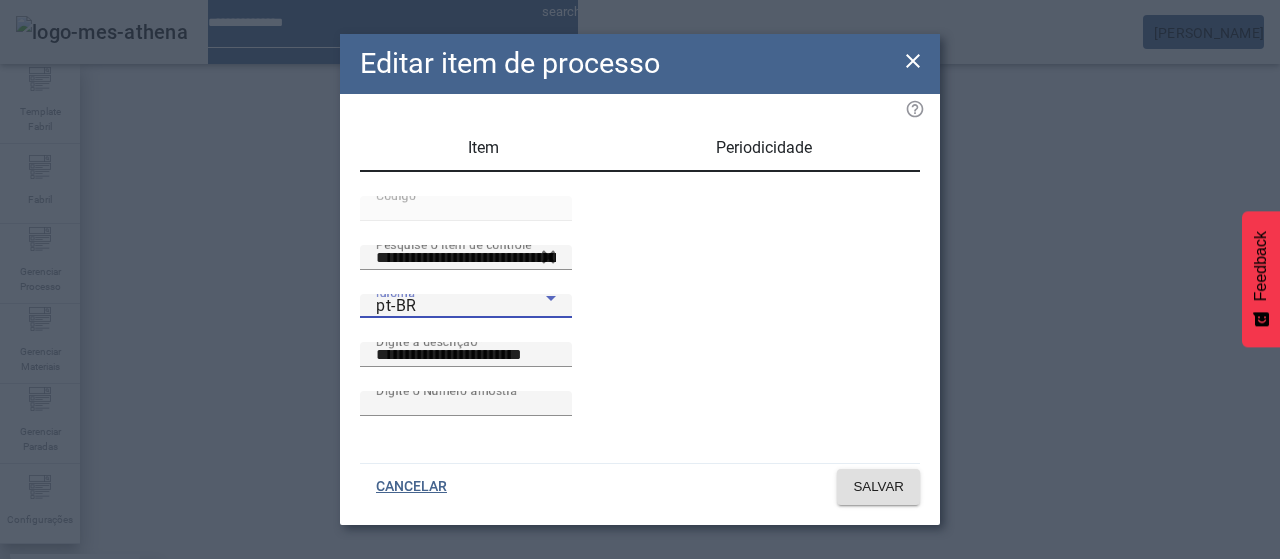click on "es-ES" at bounding box center [81, 687] 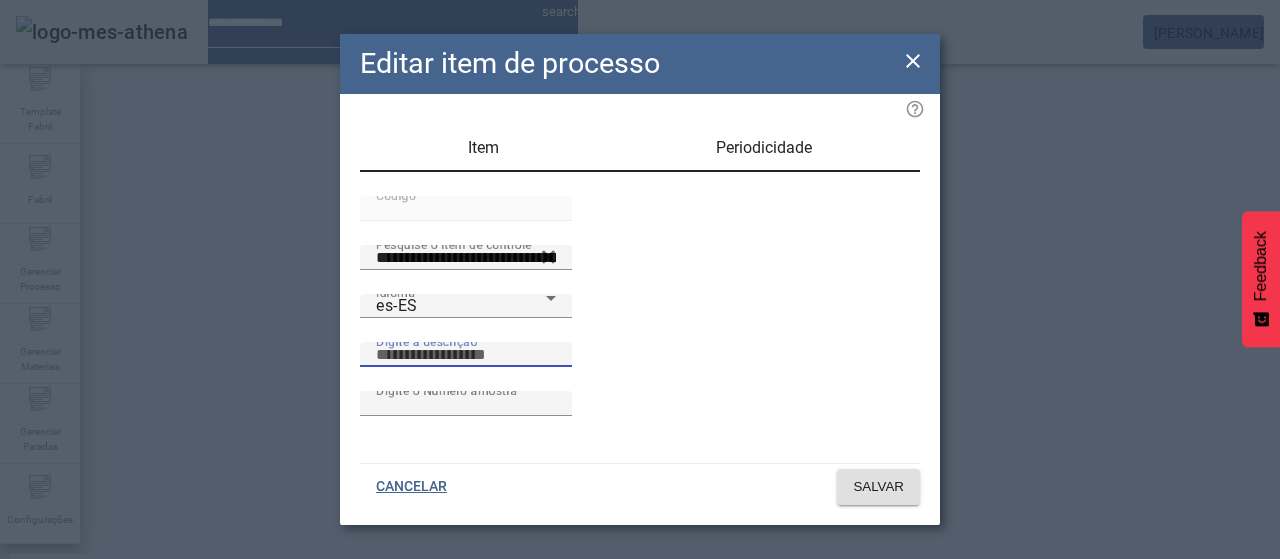 click on "Digite a descrição" at bounding box center [466, 355] 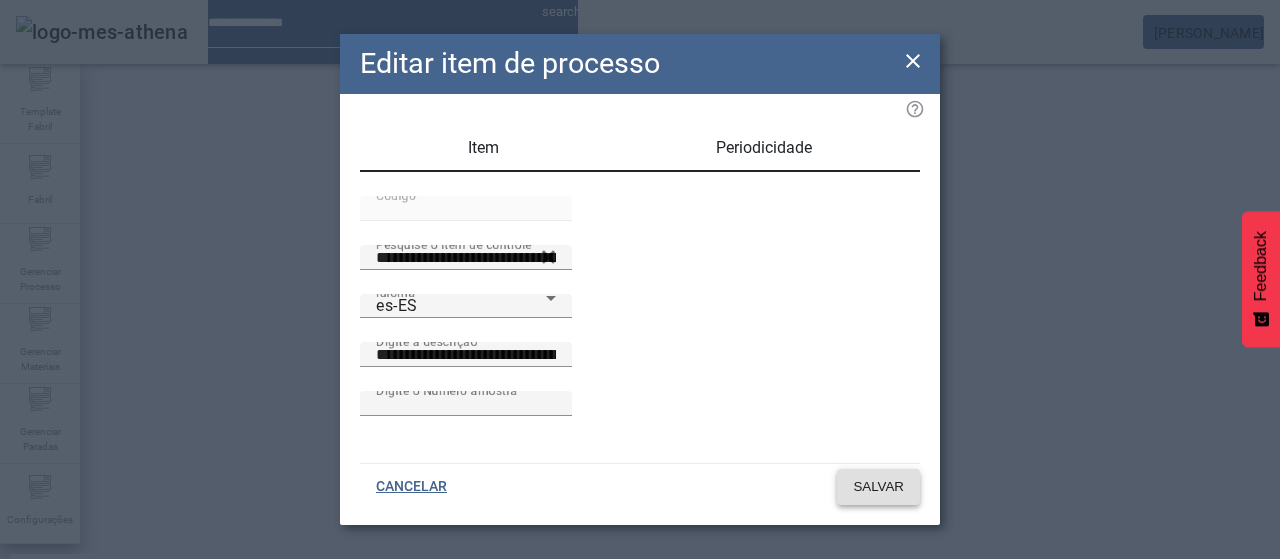 click on "SALVAR" 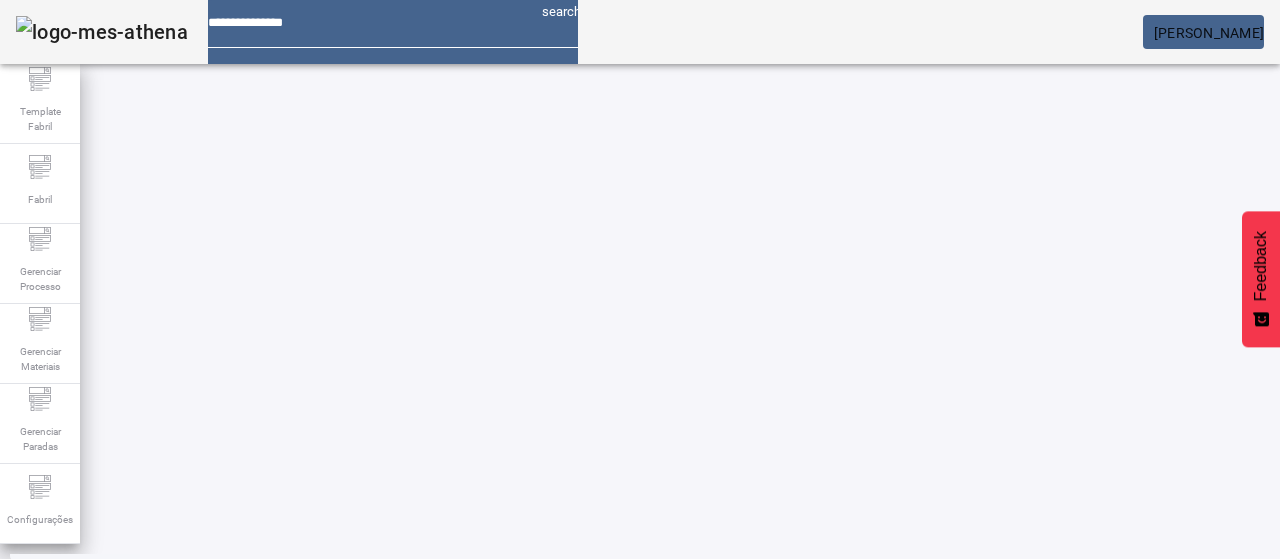 click at bounding box center (572, 979) 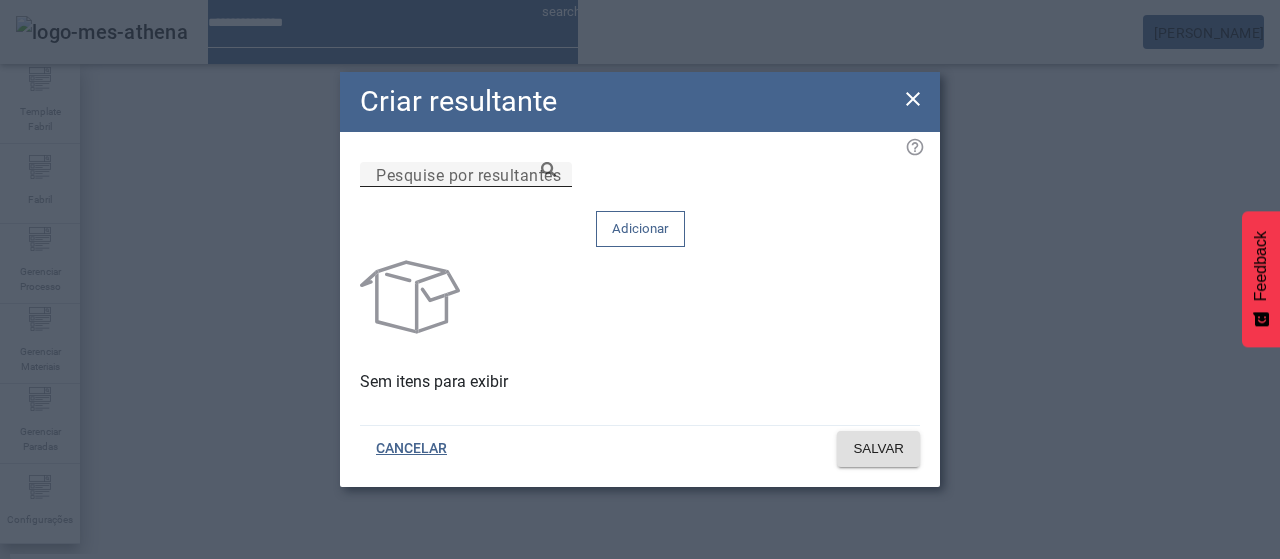 drag, startPoint x: 625, startPoint y: 204, endPoint x: 672, endPoint y: 209, distance: 47.26521 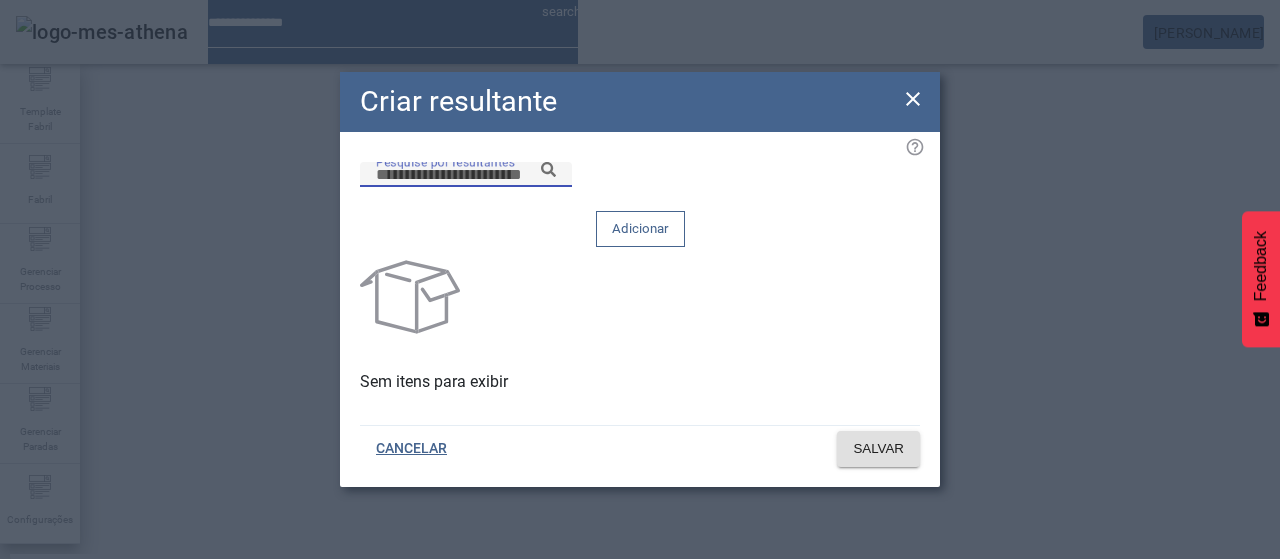paste on "**********" 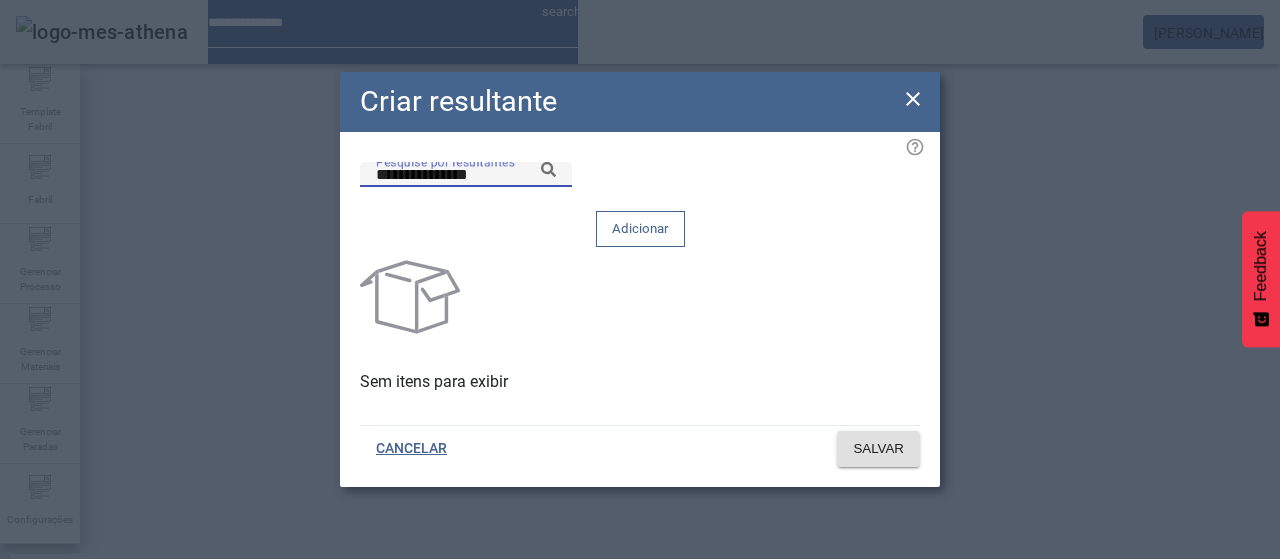 click 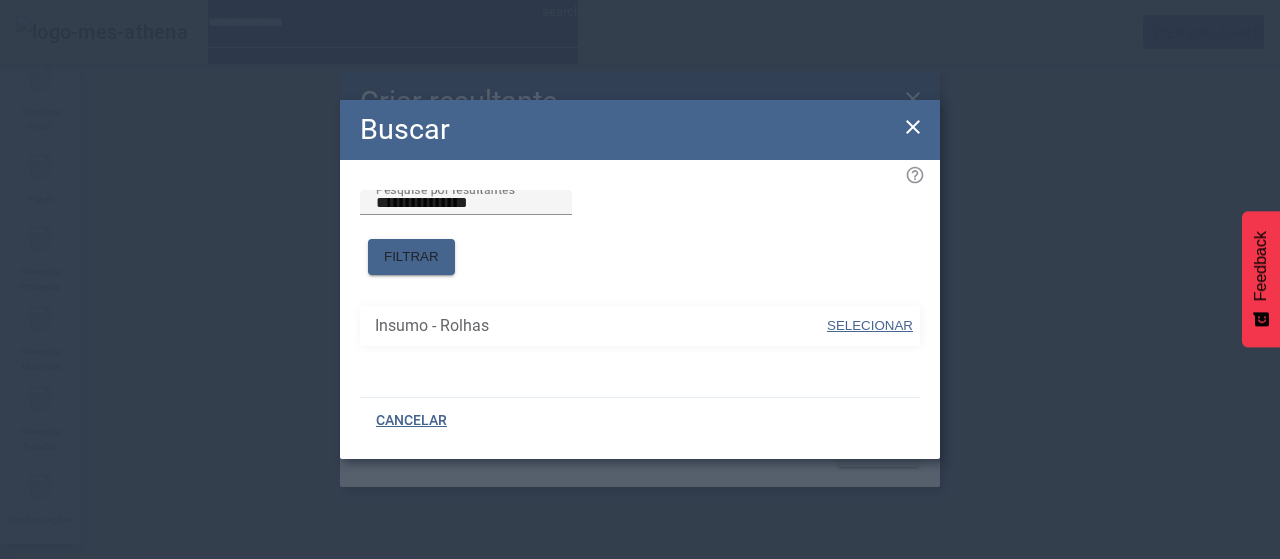 click on "SELECIONAR" at bounding box center (870, 325) 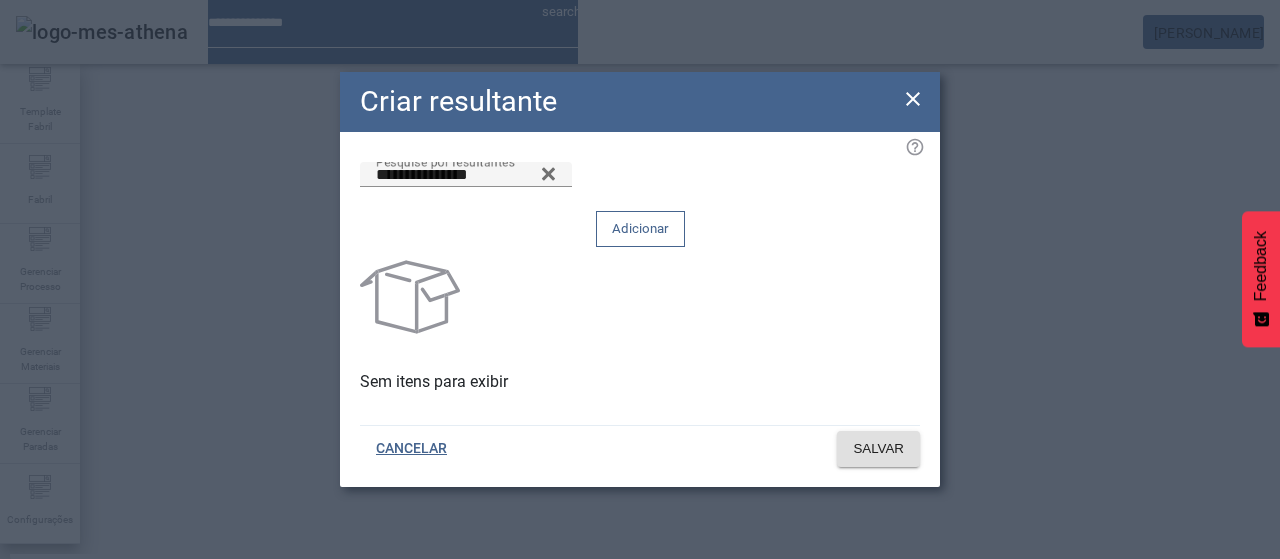 drag, startPoint x: 846, startPoint y: 223, endPoint x: 833, endPoint y: 249, distance: 29.068884 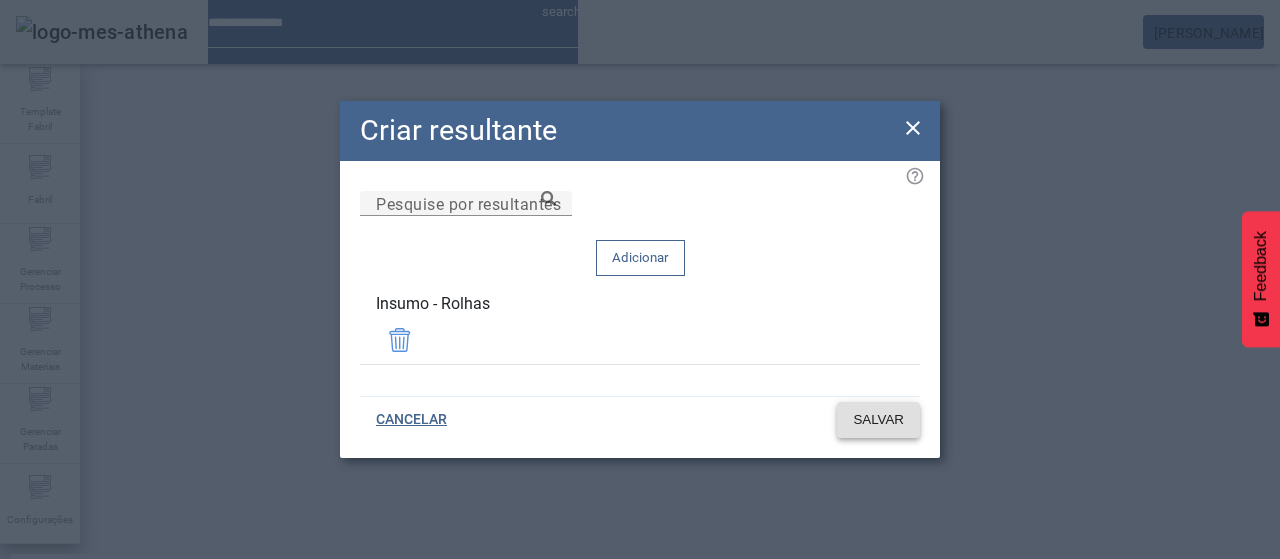 click on "SALVAR" 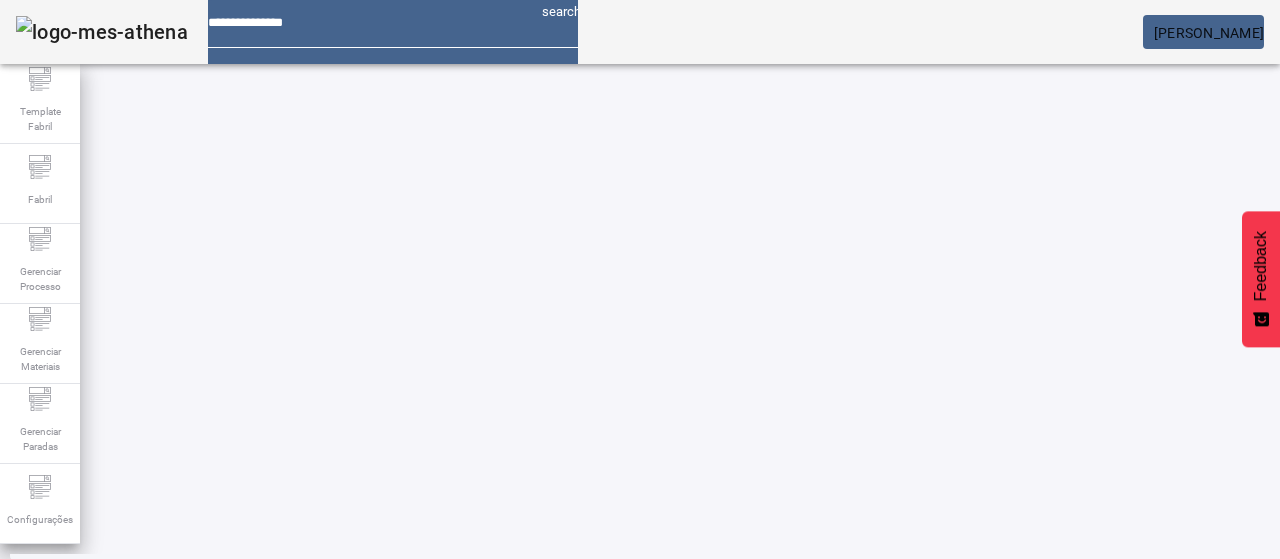 click on "EDITAR" at bounding box center (652, 979) 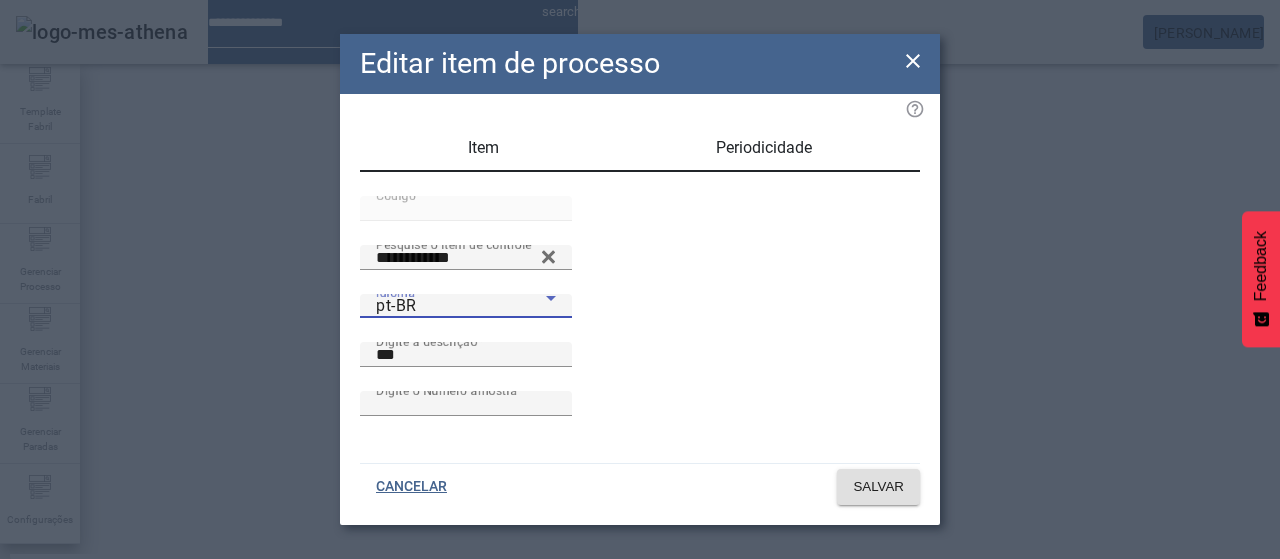 click on "pt-BR" at bounding box center [461, 306] 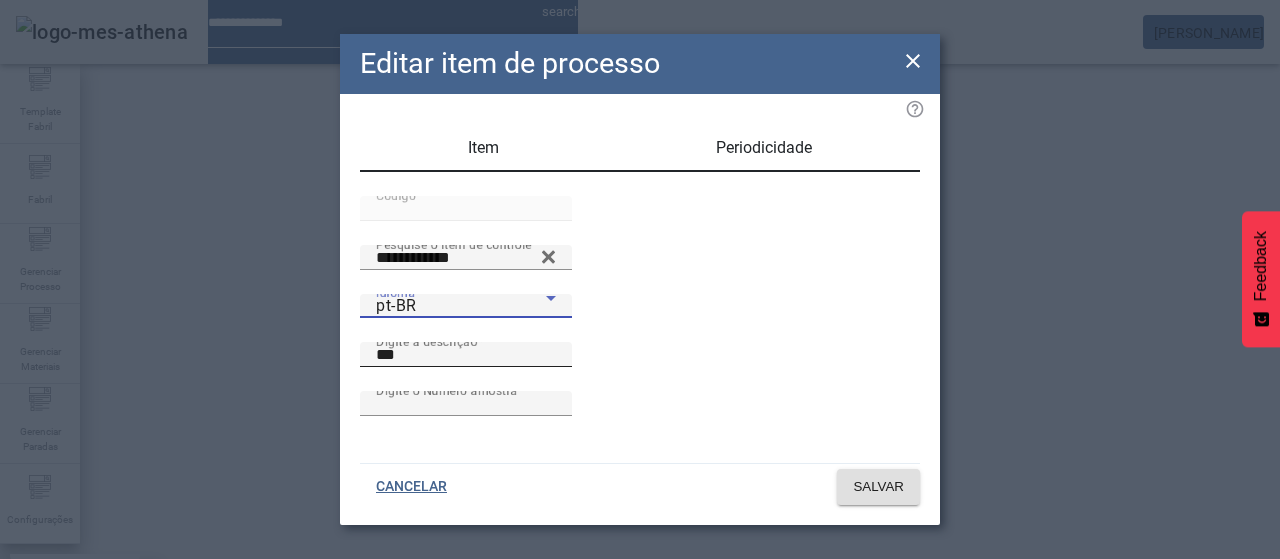 drag, startPoint x: 482, startPoint y: 391, endPoint x: 610, endPoint y: 367, distance: 130.23056 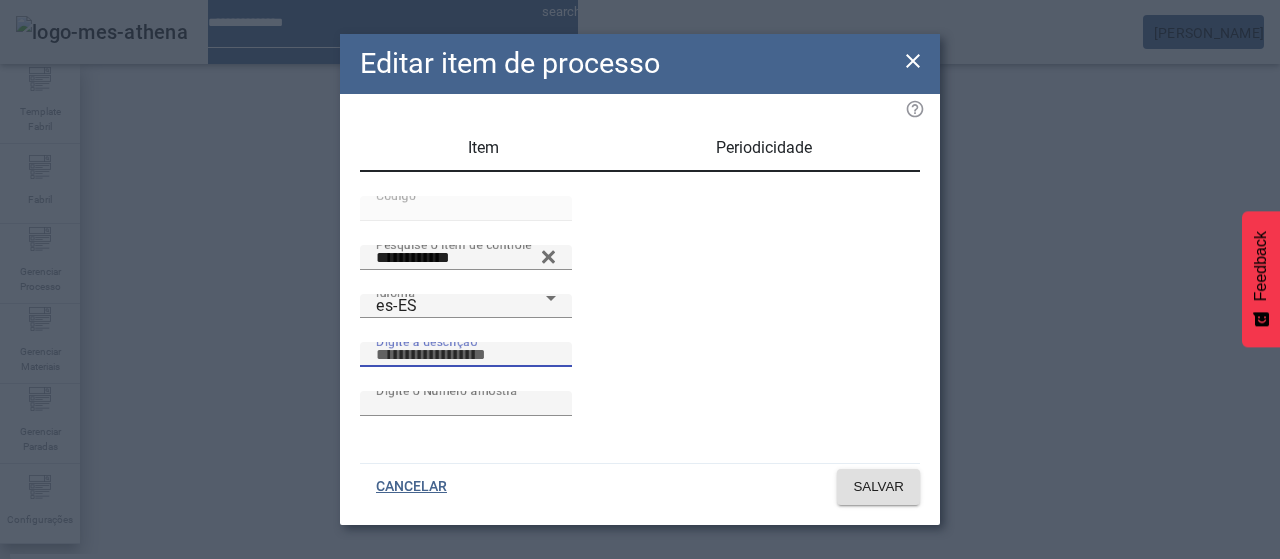 click on "Digite a descrição" at bounding box center [466, 355] 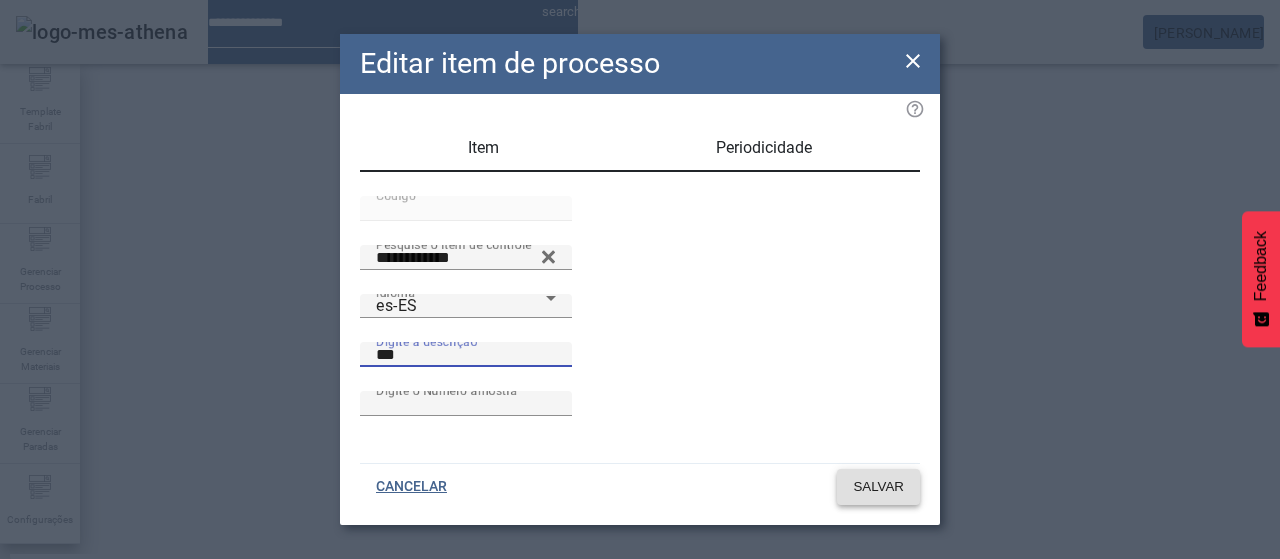 click on "SALVAR" 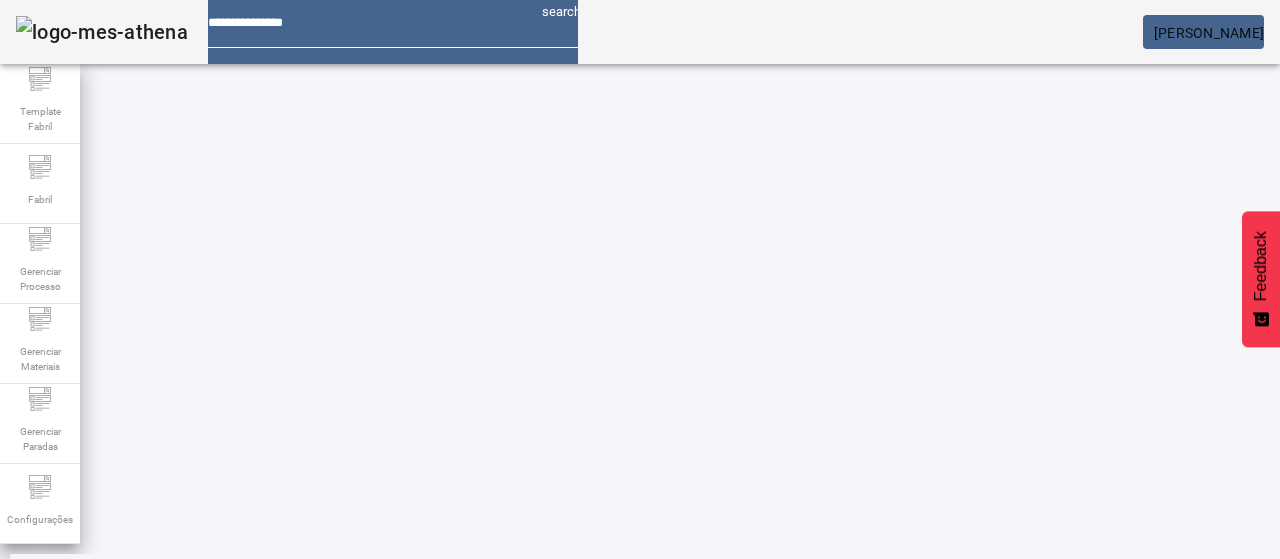 click at bounding box center [870, 979] 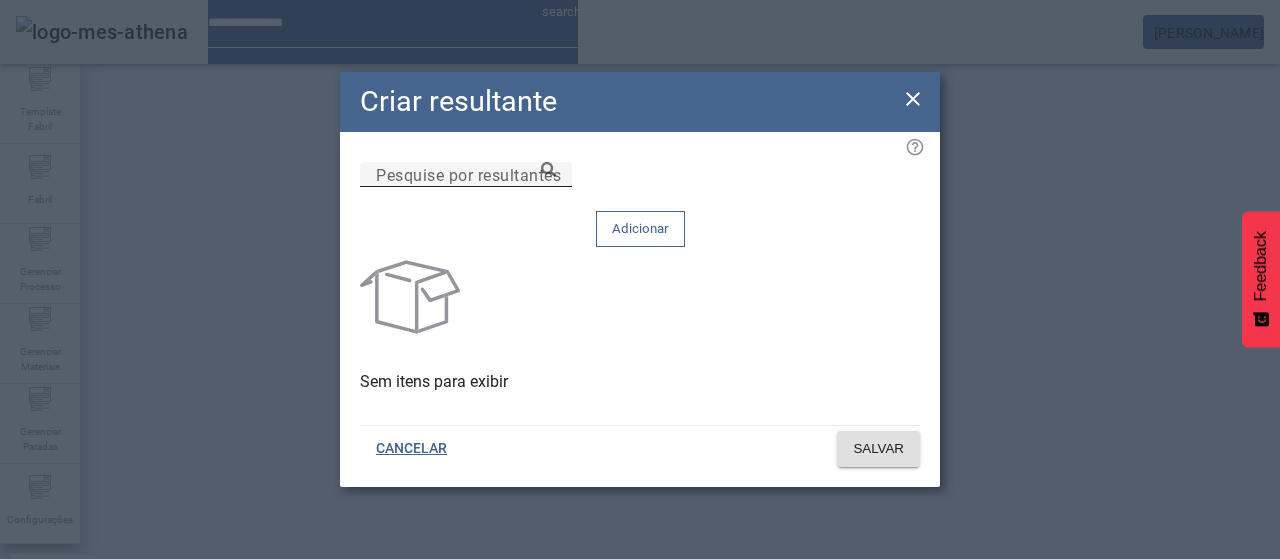 drag, startPoint x: 737, startPoint y: 226, endPoint x: 749, endPoint y: 221, distance: 13 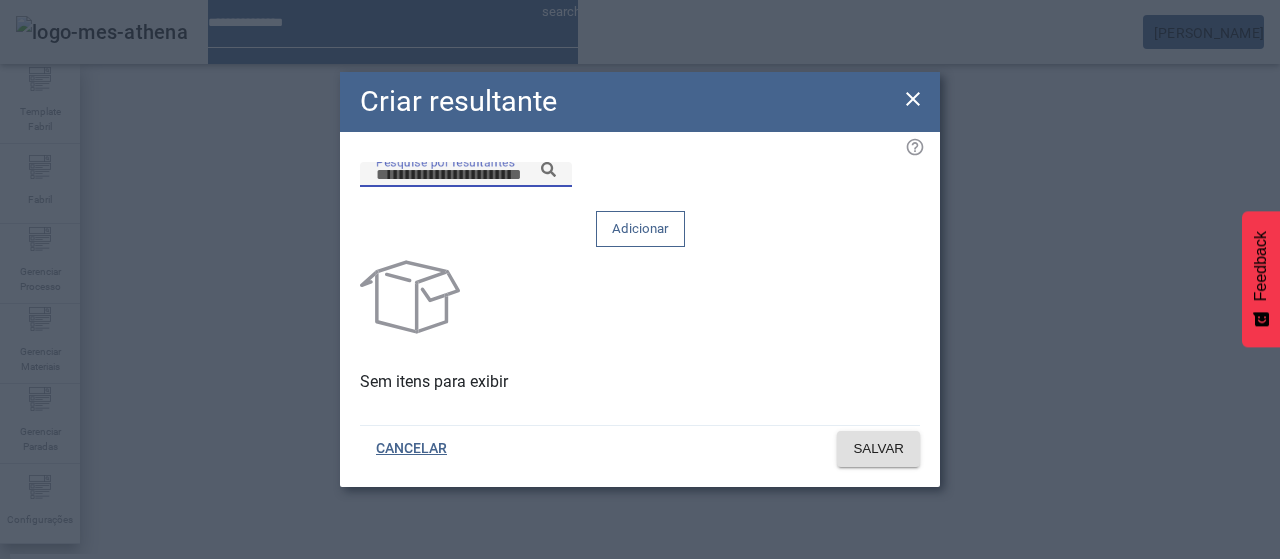 paste on "**********" 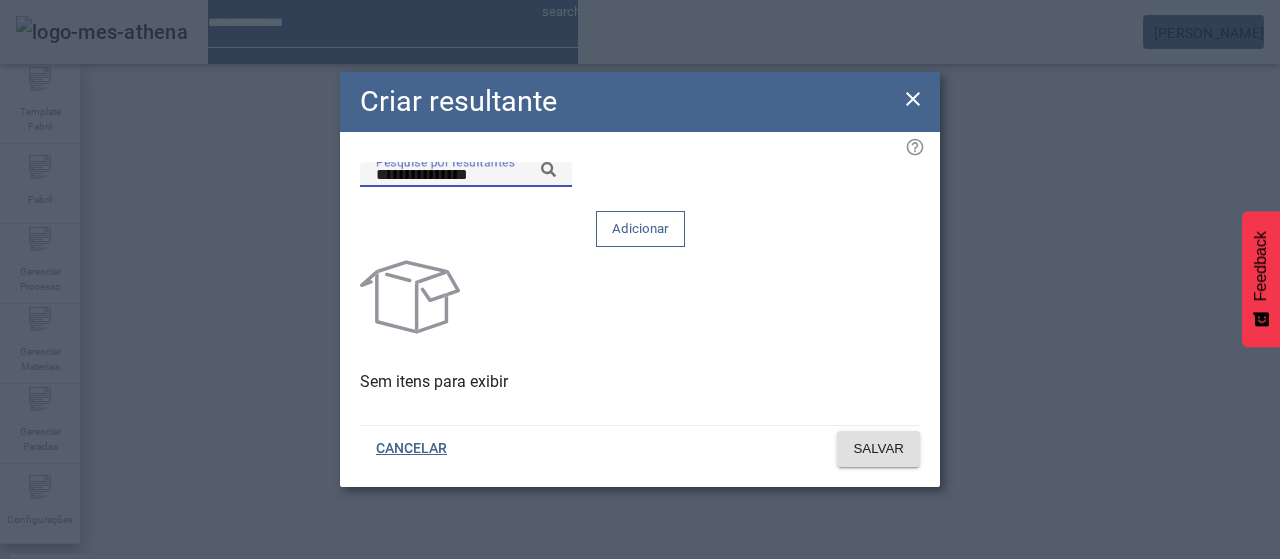 click 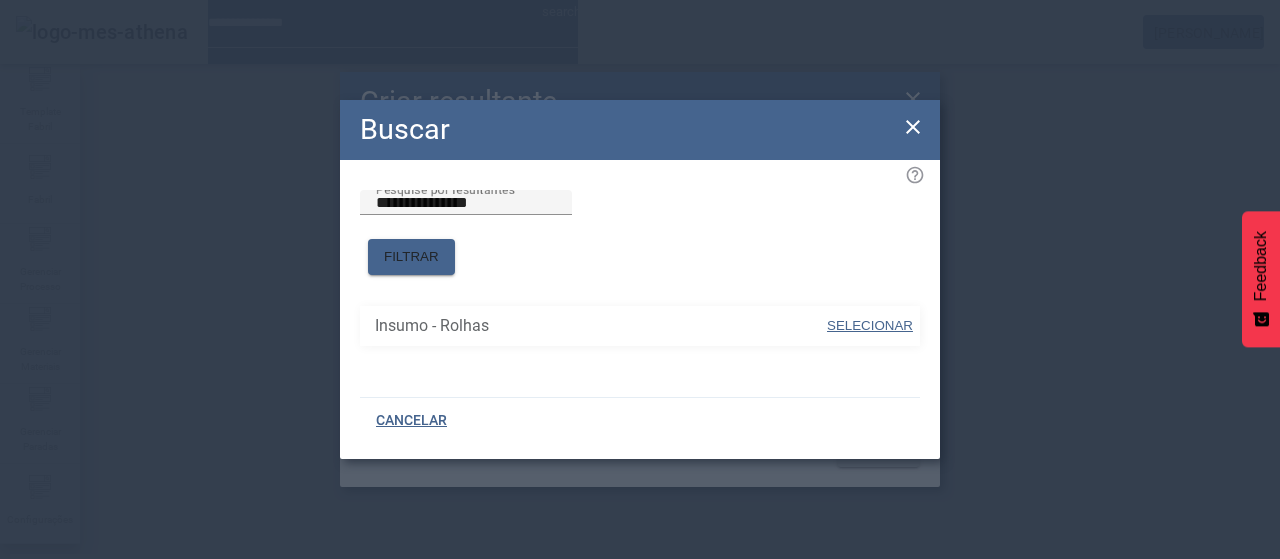 drag, startPoint x: 862, startPoint y: 307, endPoint x: 862, endPoint y: 264, distance: 43 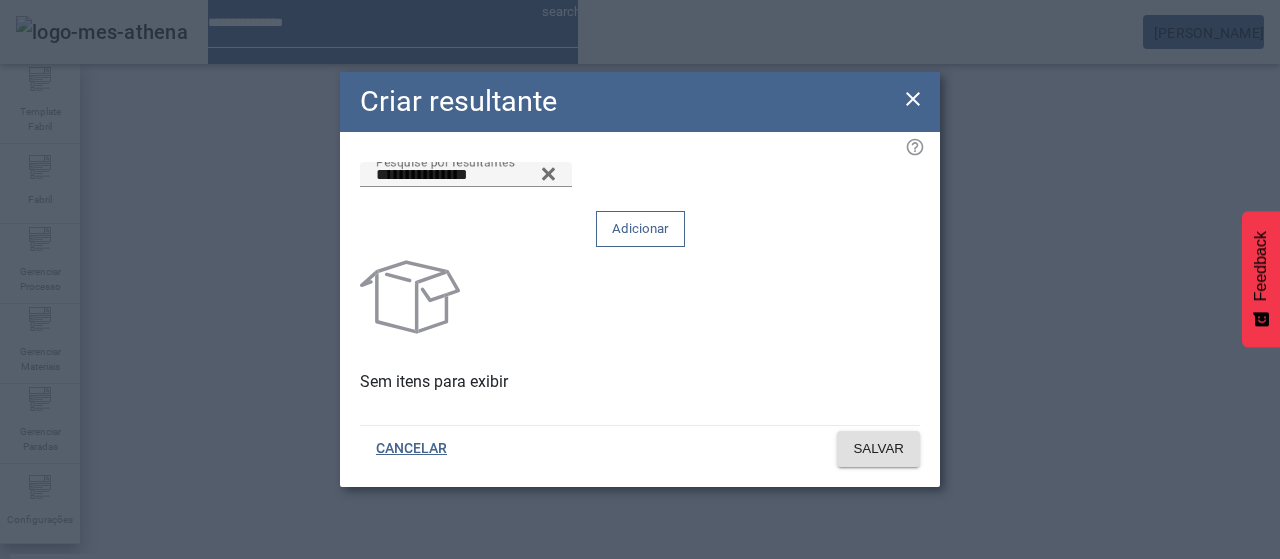 click 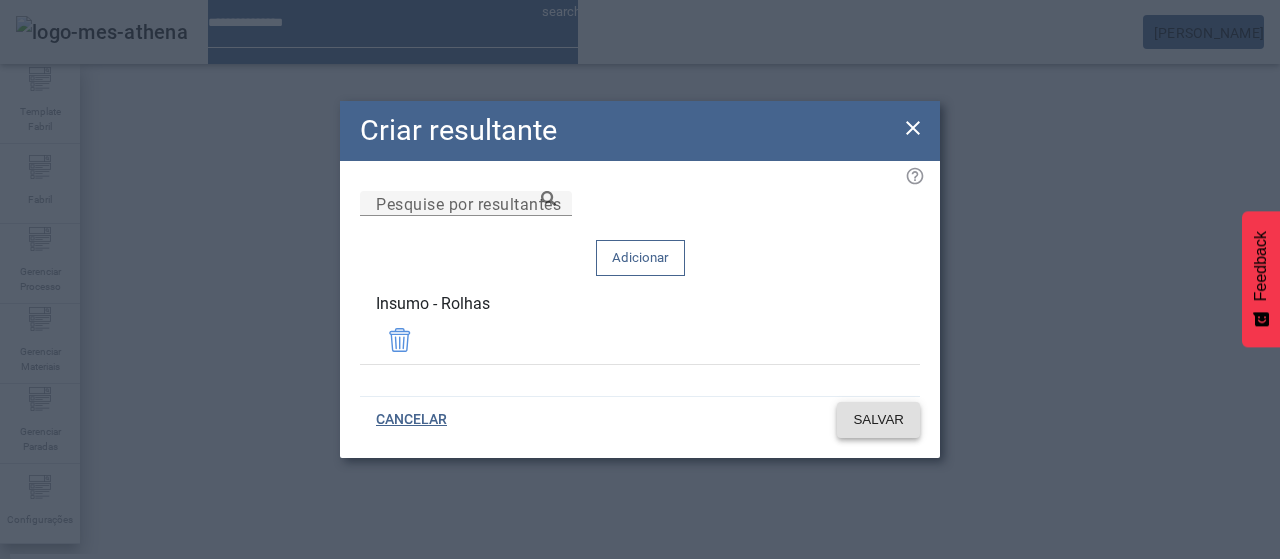 click on "SALVAR" 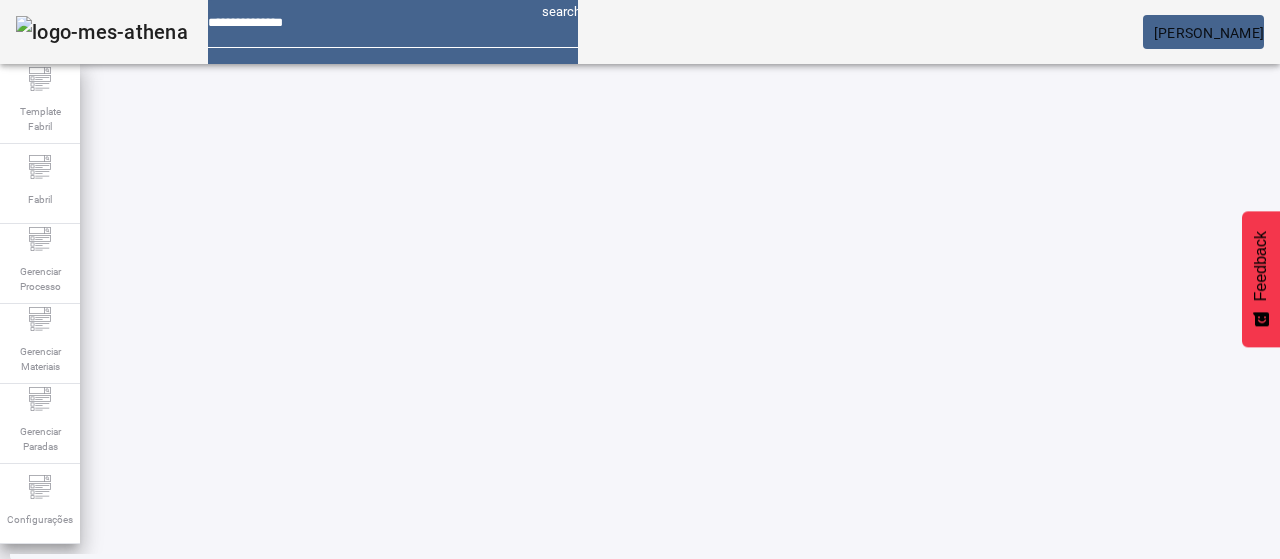 click at bounding box center [950, 979] 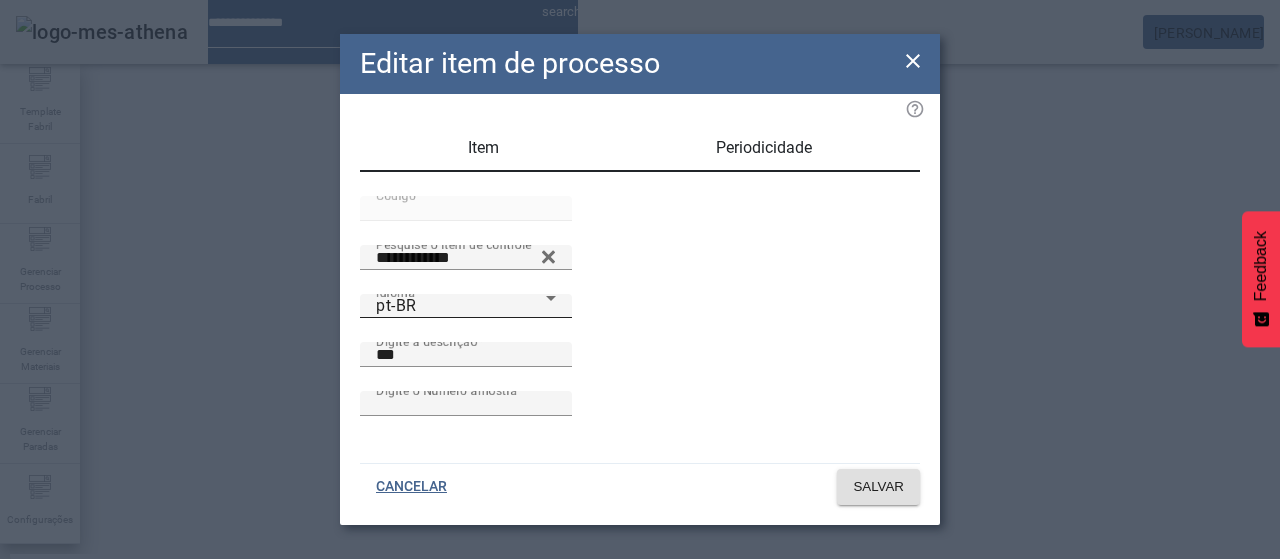 click on "pt-BR" at bounding box center [461, 306] 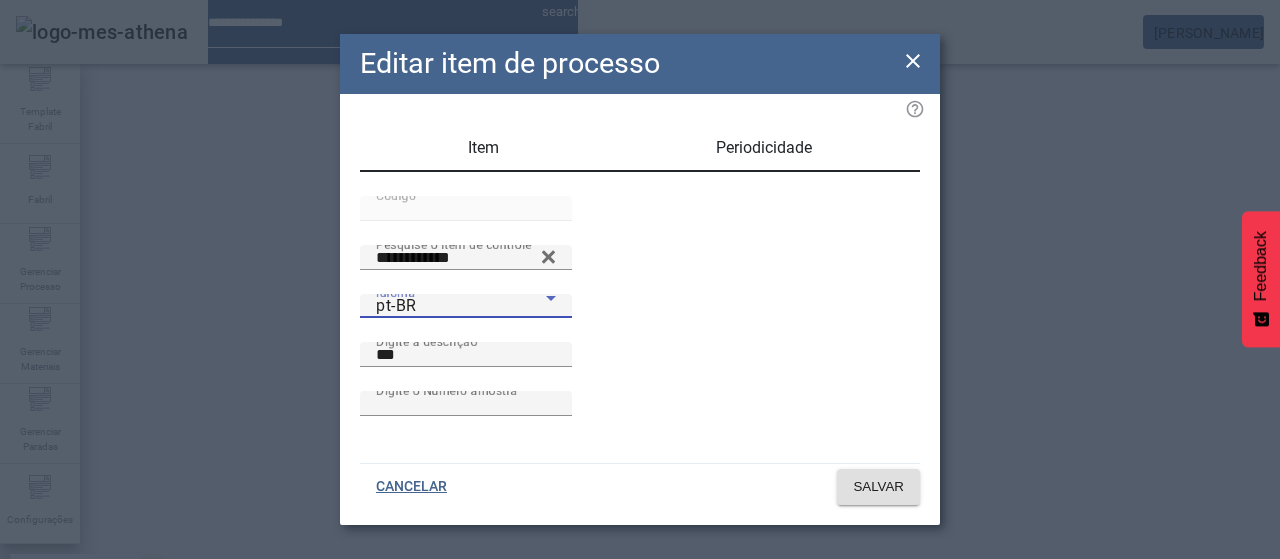 click on "es-ES" at bounding box center [81, 687] 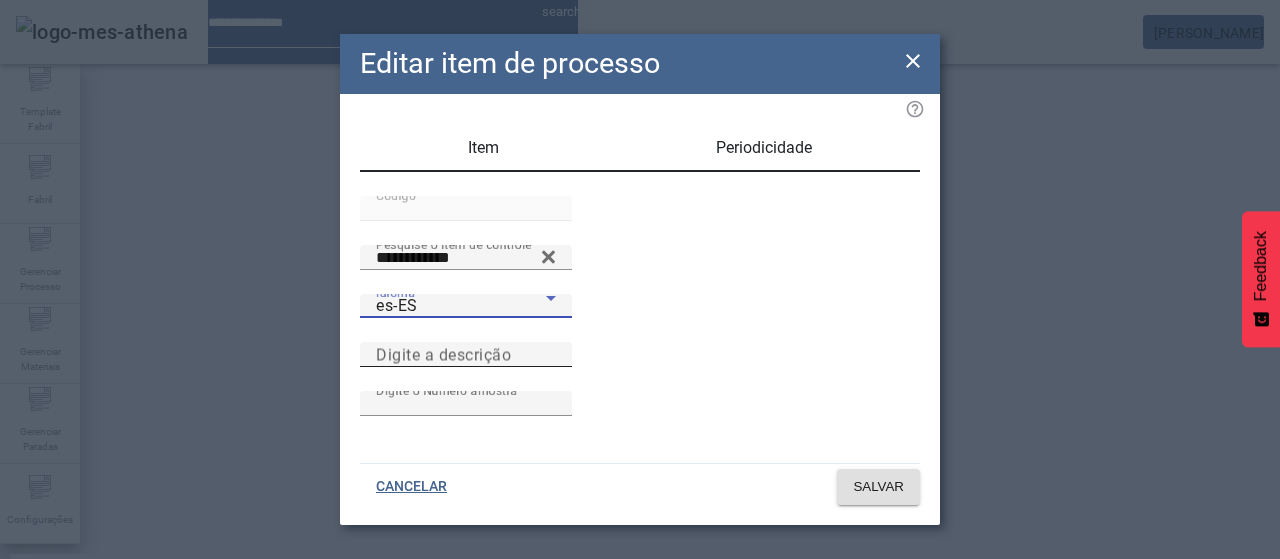 click on "Digite a descrição" at bounding box center [466, 355] 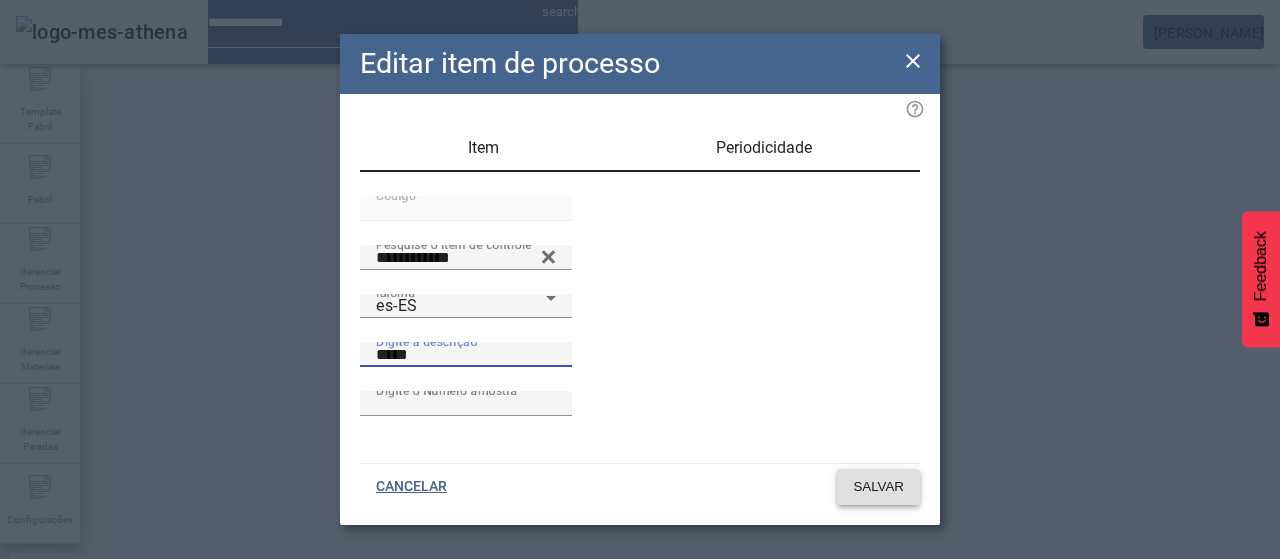 click 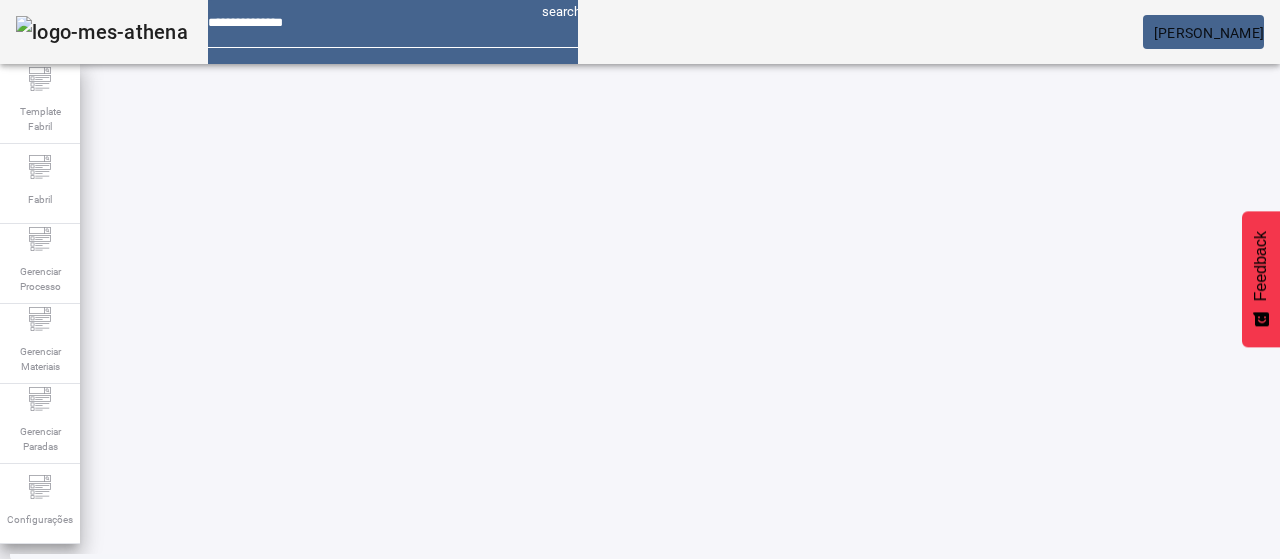 click at bounding box center [1169, 979] 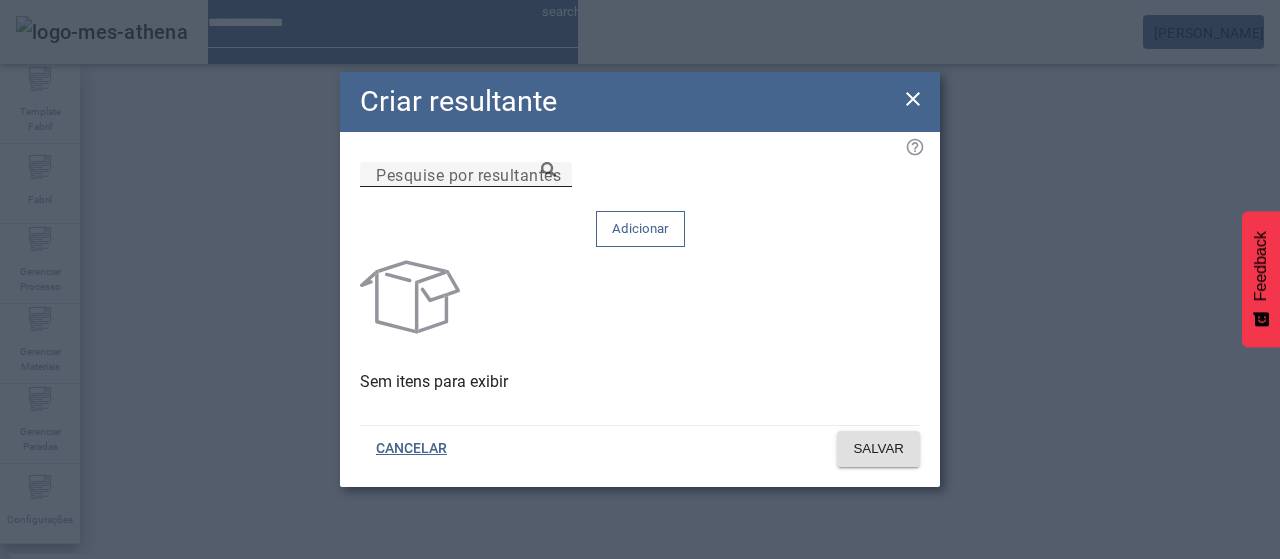 drag, startPoint x: 703, startPoint y: 215, endPoint x: 753, endPoint y: 209, distance: 50.358715 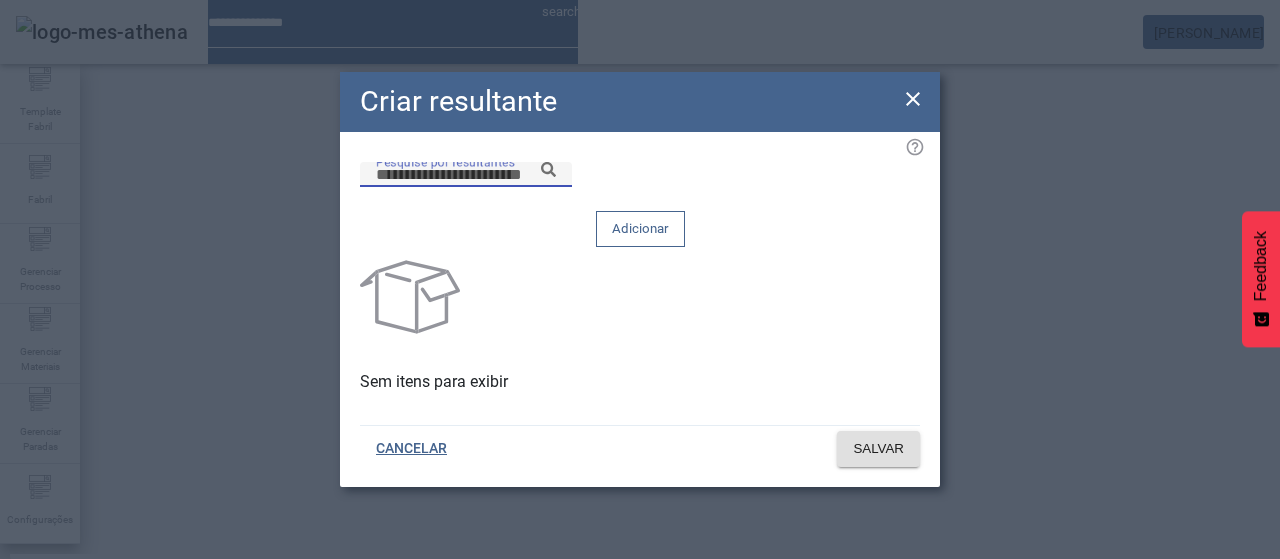 paste on "**********" 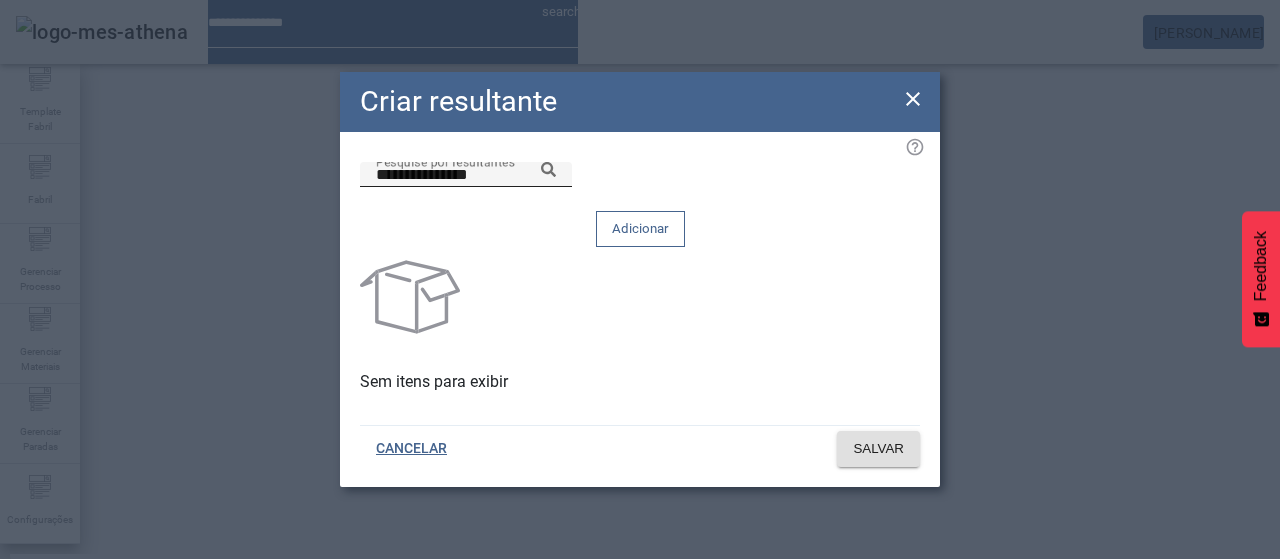 click on "**********" 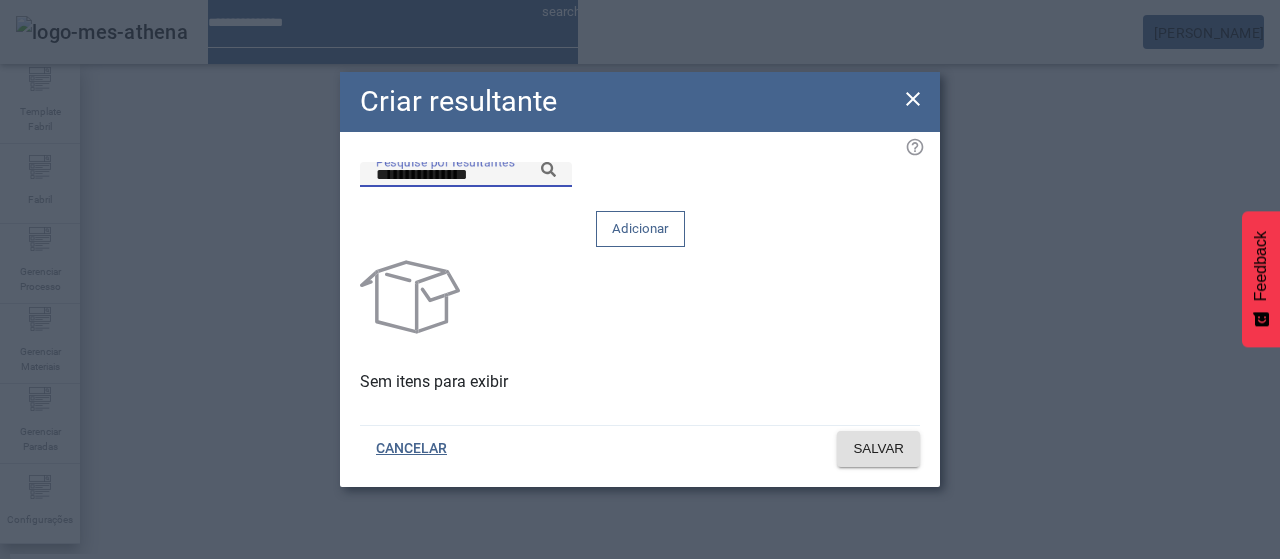 click 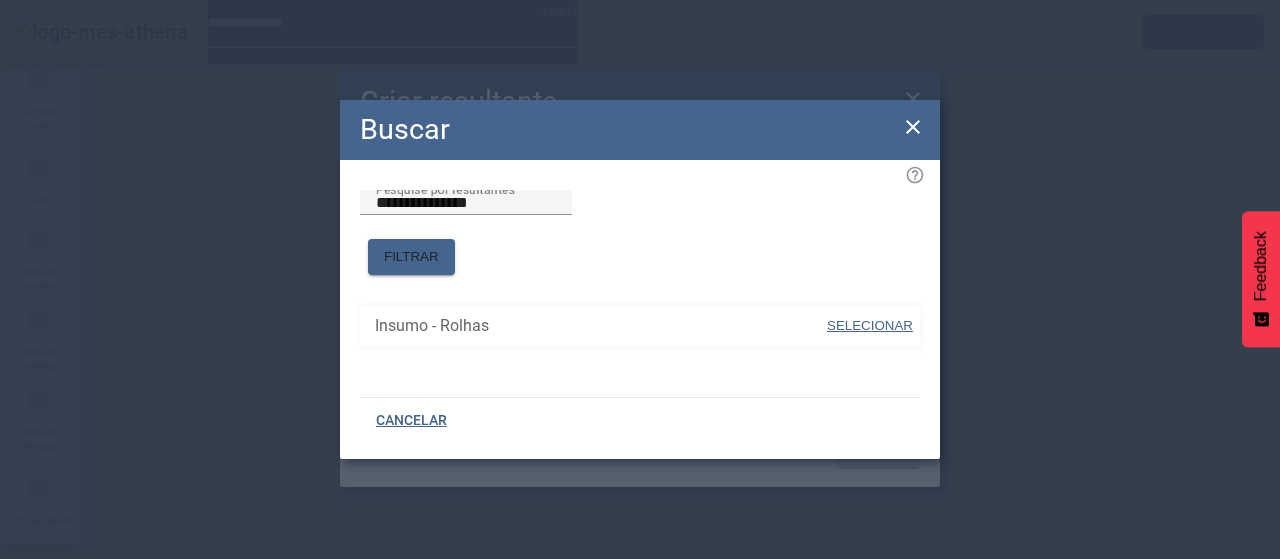 drag, startPoint x: 876, startPoint y: 308, endPoint x: 853, endPoint y: 241, distance: 70.837845 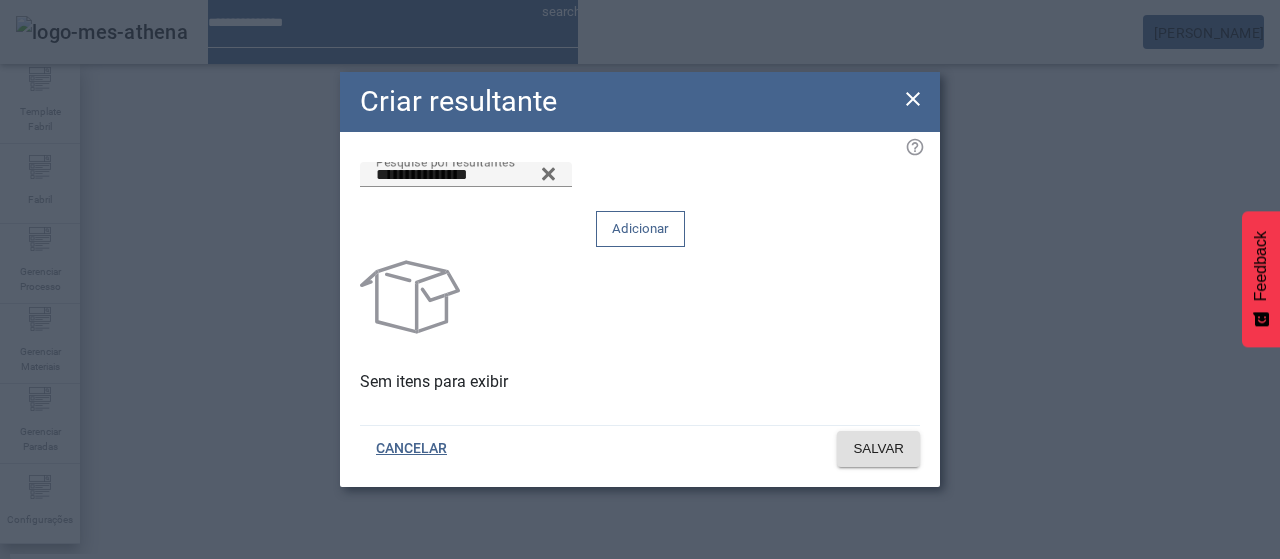 click 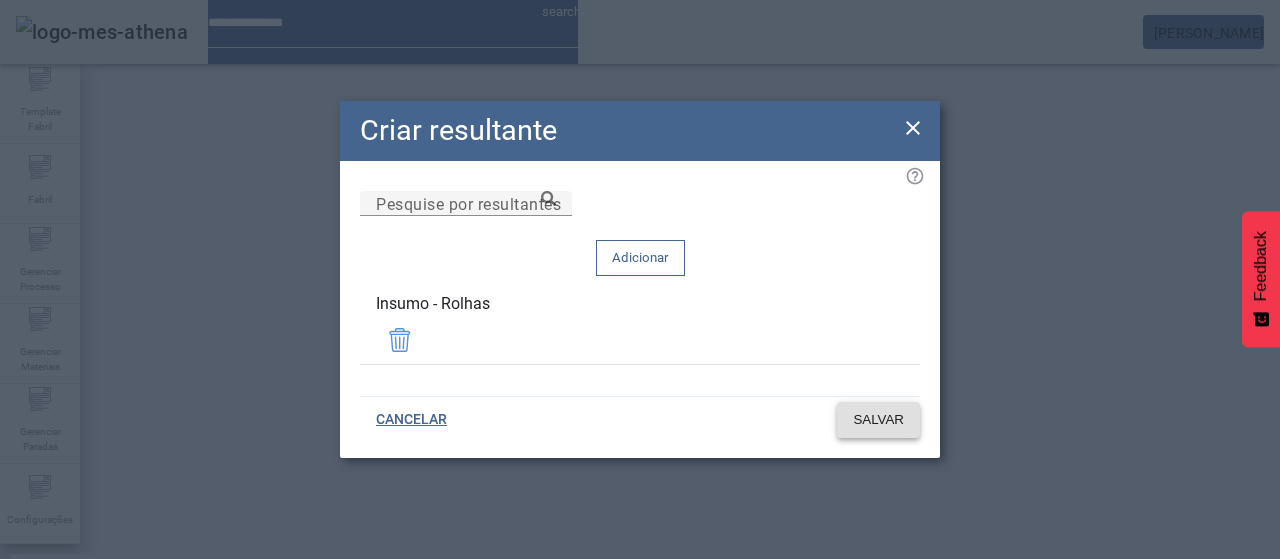 click on "SALVAR" 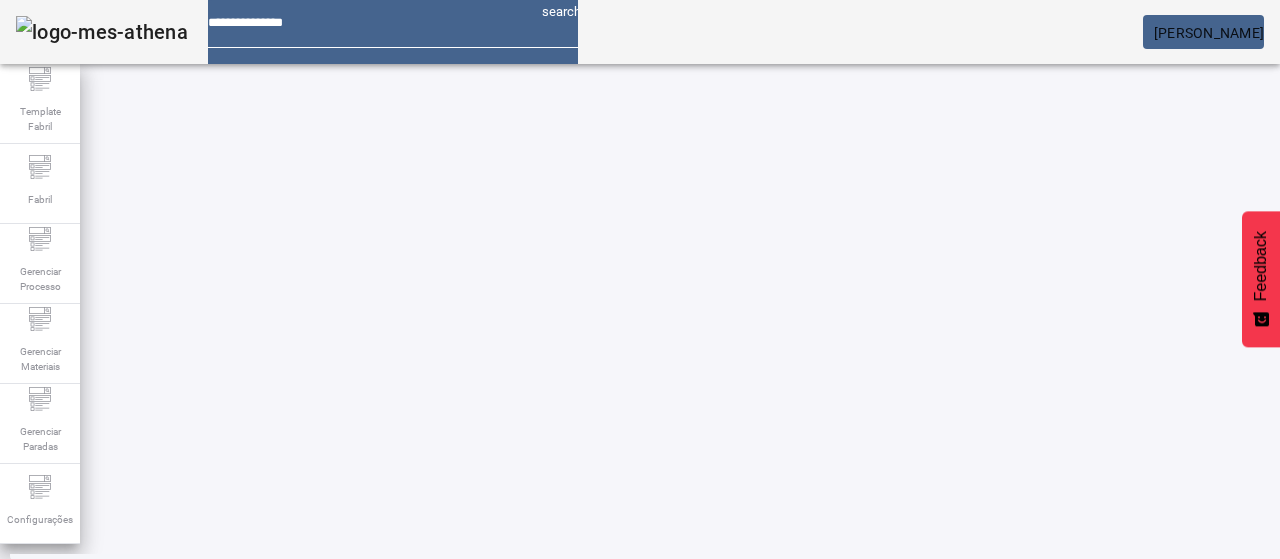 click on "2" 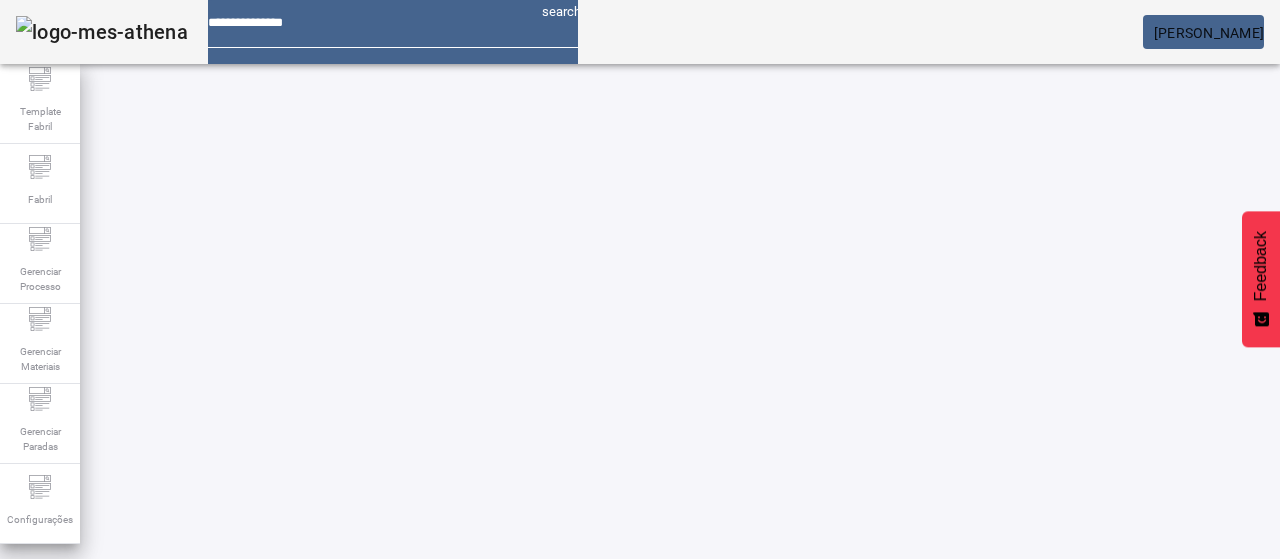 scroll, scrollTop: 0, scrollLeft: 0, axis: both 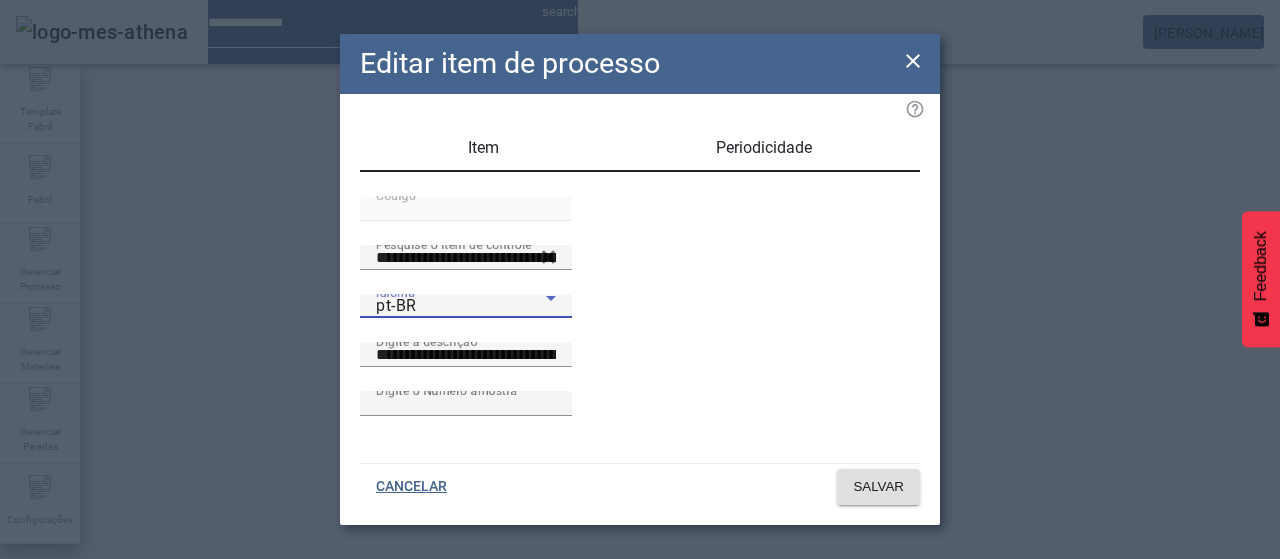click on "pt-BR" at bounding box center (461, 306) 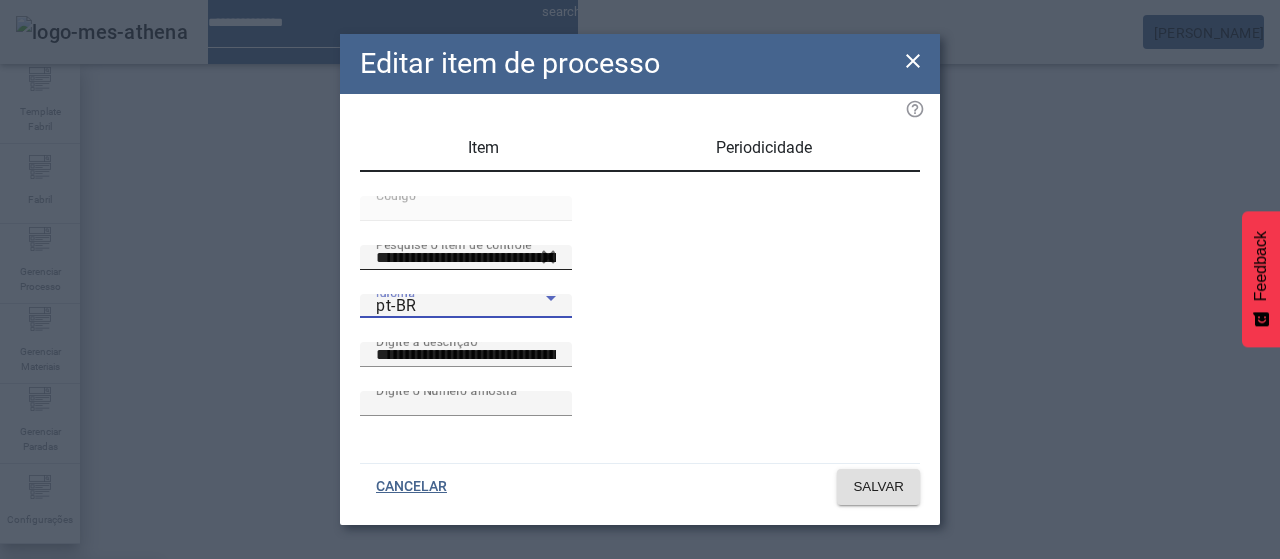 click on "es-ES" at bounding box center (81, 687) 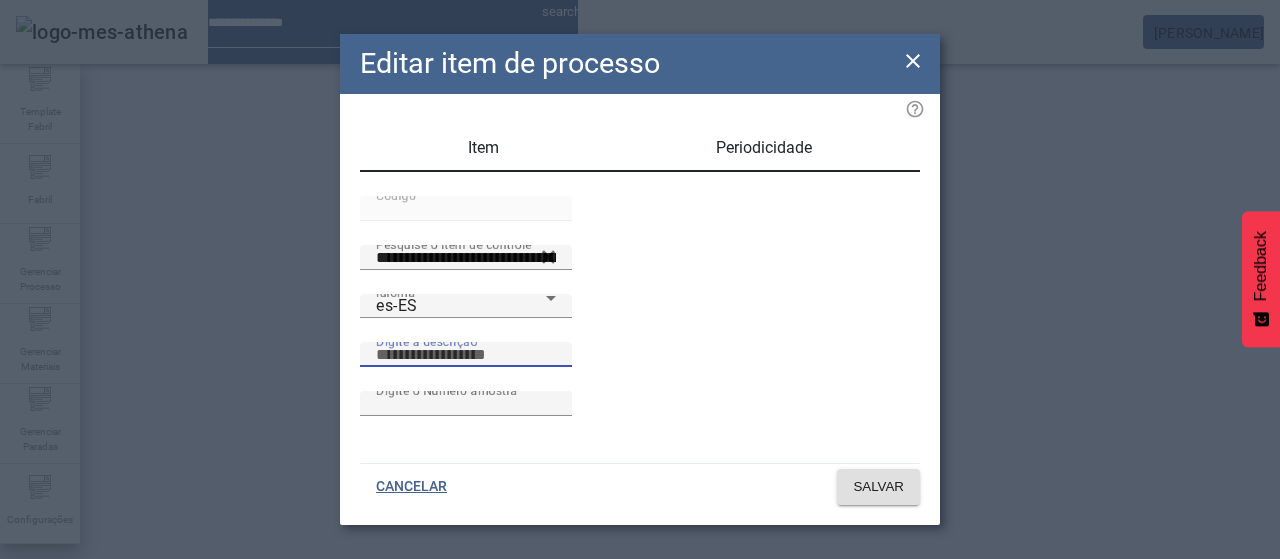 click on "Digite a descrição" at bounding box center (466, 355) 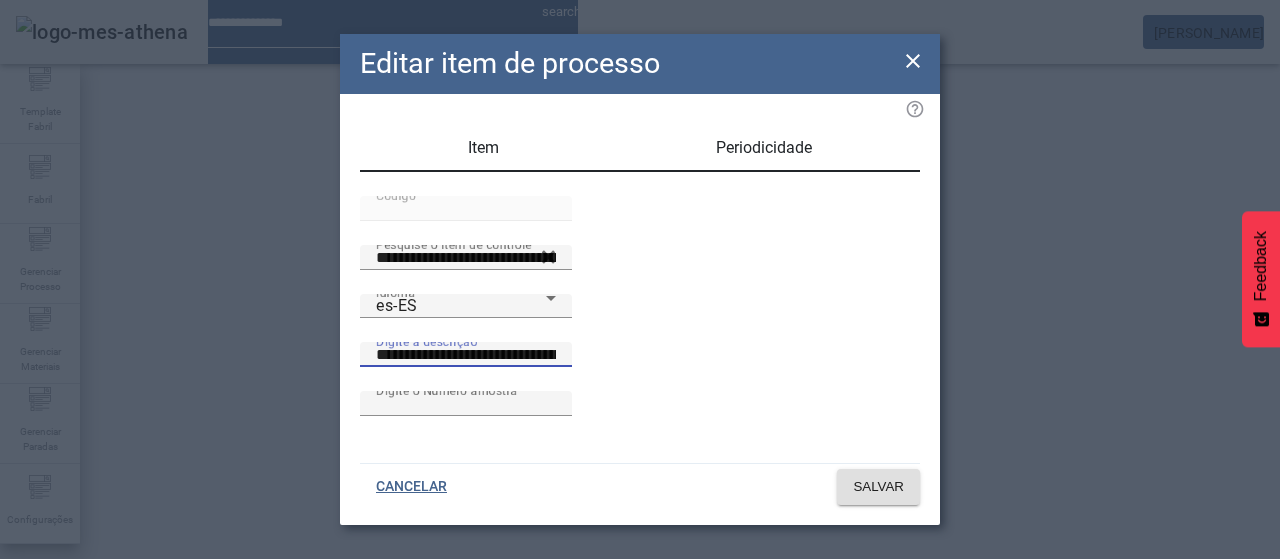 click on "**********" at bounding box center (466, 355) 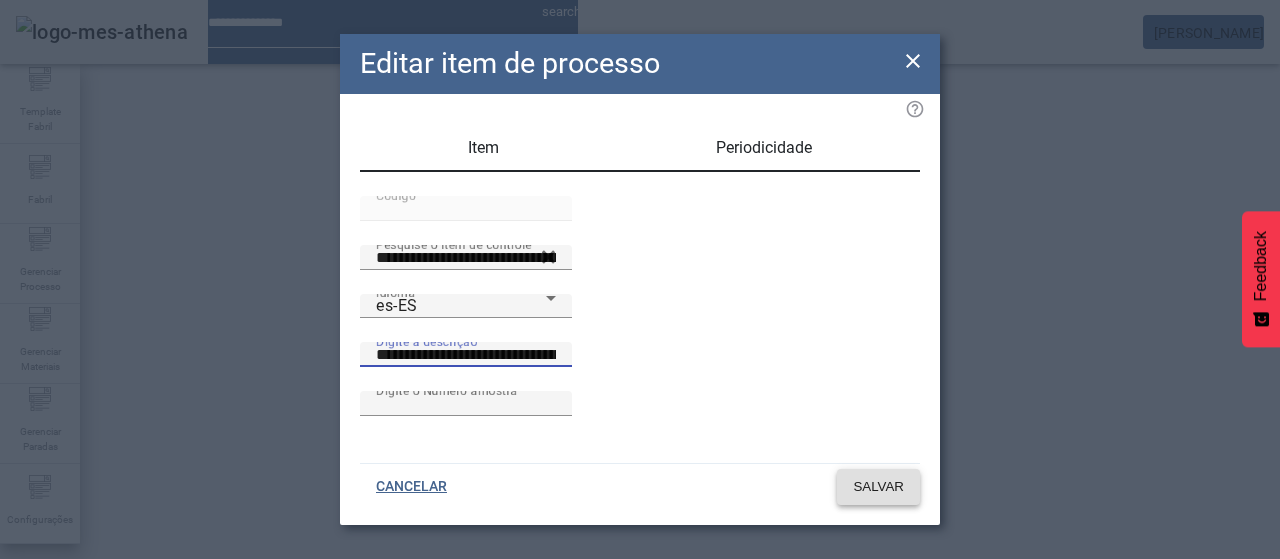 click on "SALVAR" 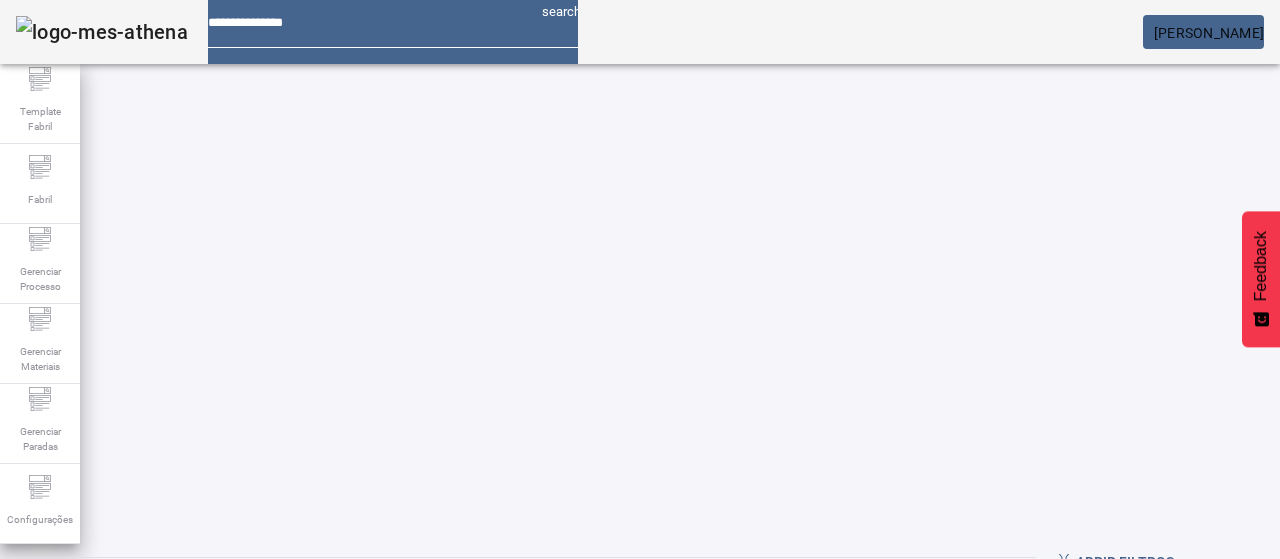 scroll, scrollTop: 160, scrollLeft: 0, axis: vertical 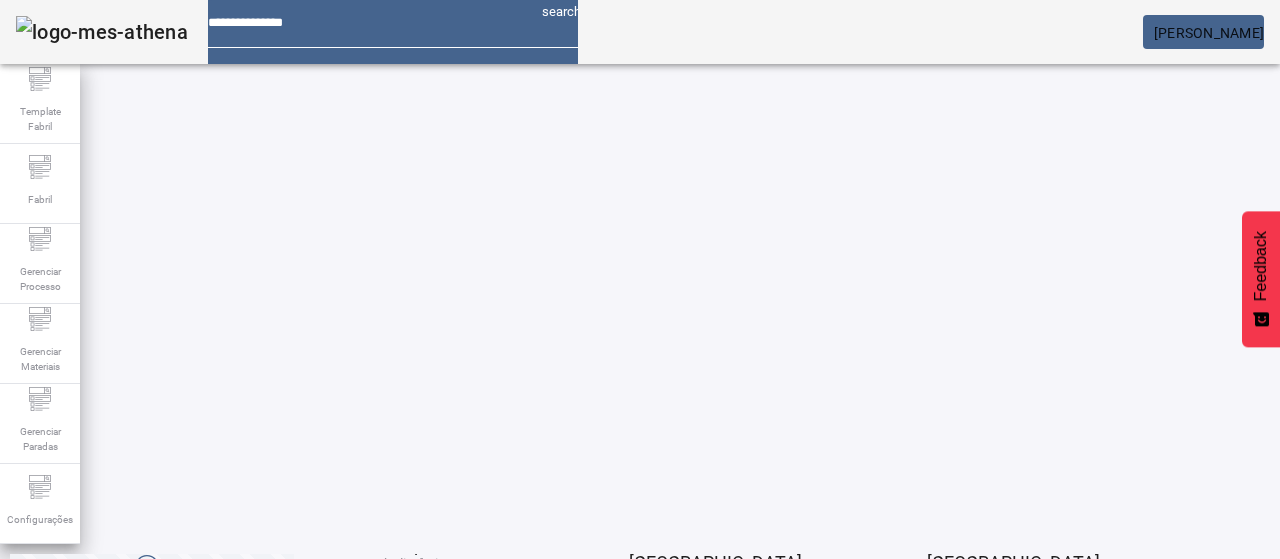 click on "2" 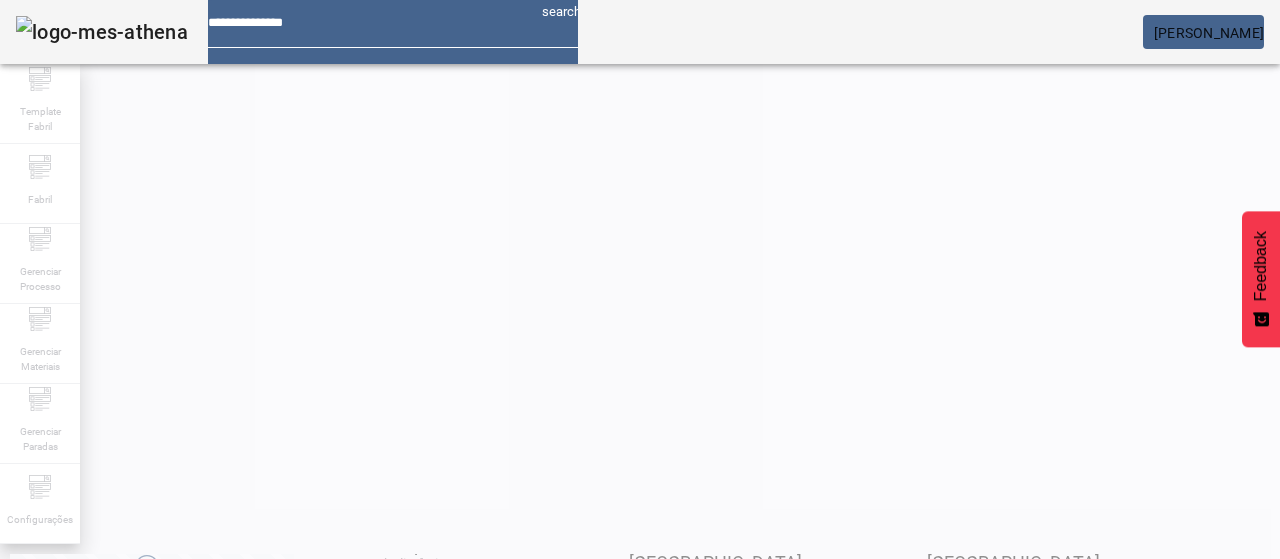 scroll, scrollTop: 0, scrollLeft: 0, axis: both 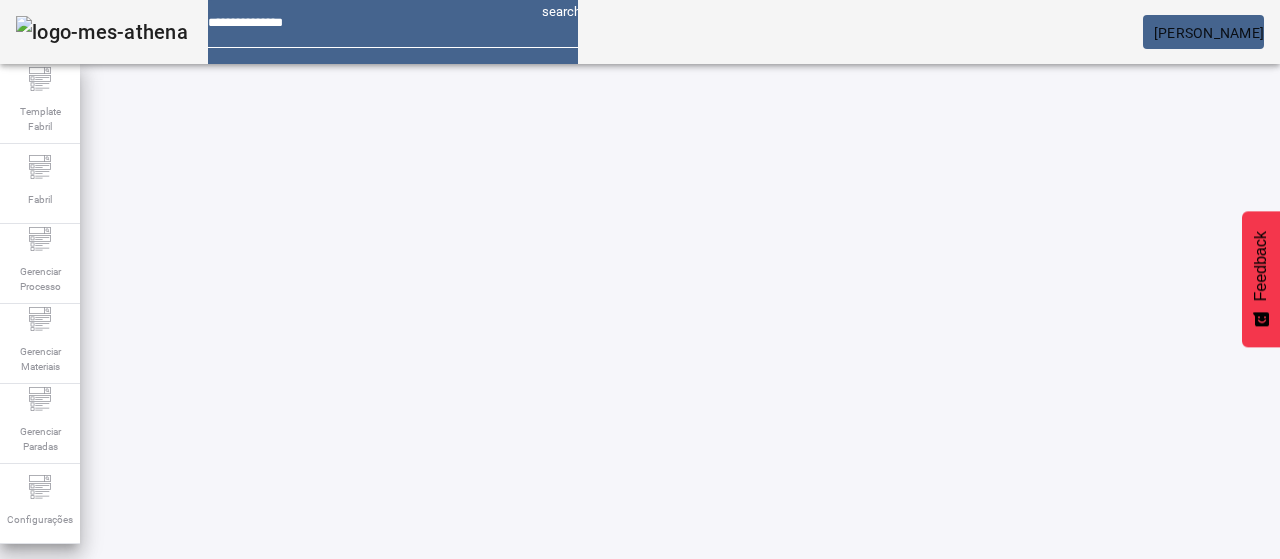 click at bounding box center (572, 779) 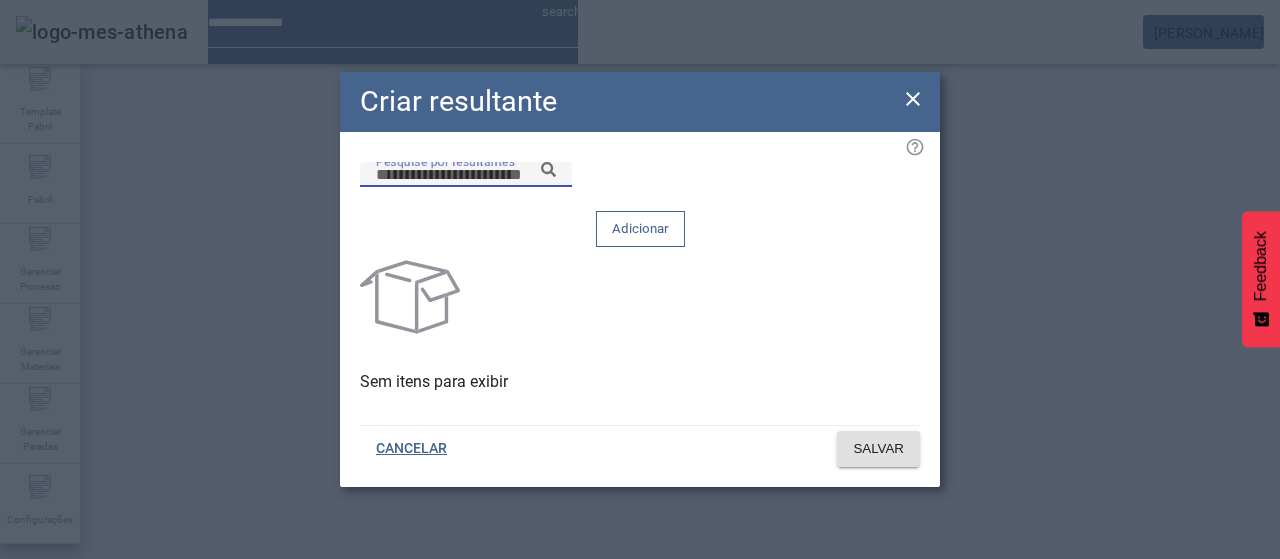 drag, startPoint x: 628, startPoint y: 223, endPoint x: 668, endPoint y: 218, distance: 40.311287 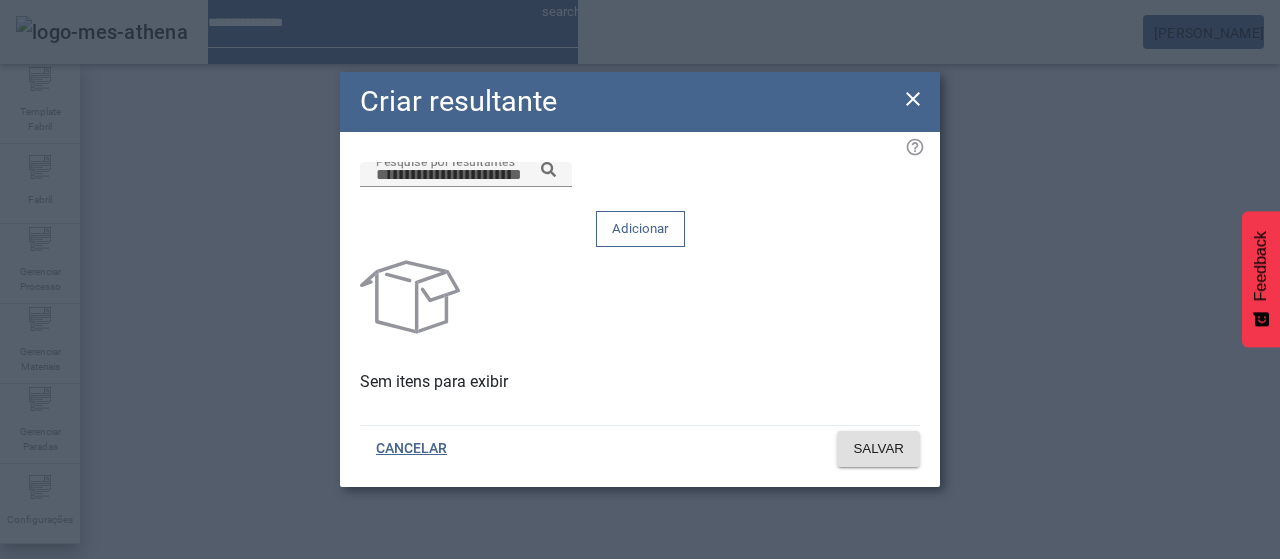 paste on "**********" 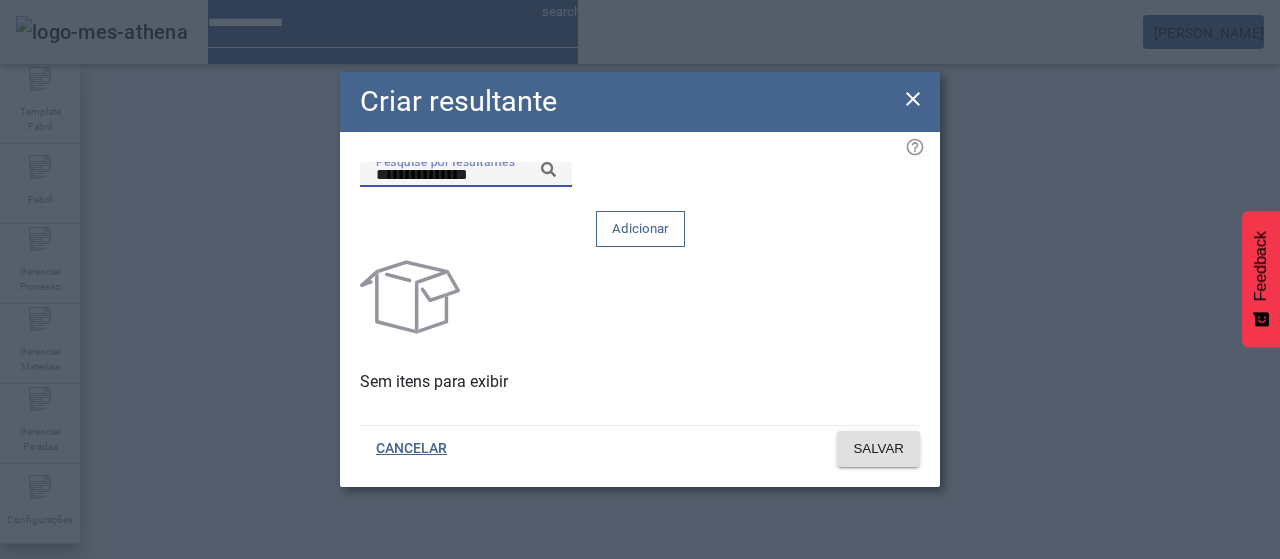 click on "**********" 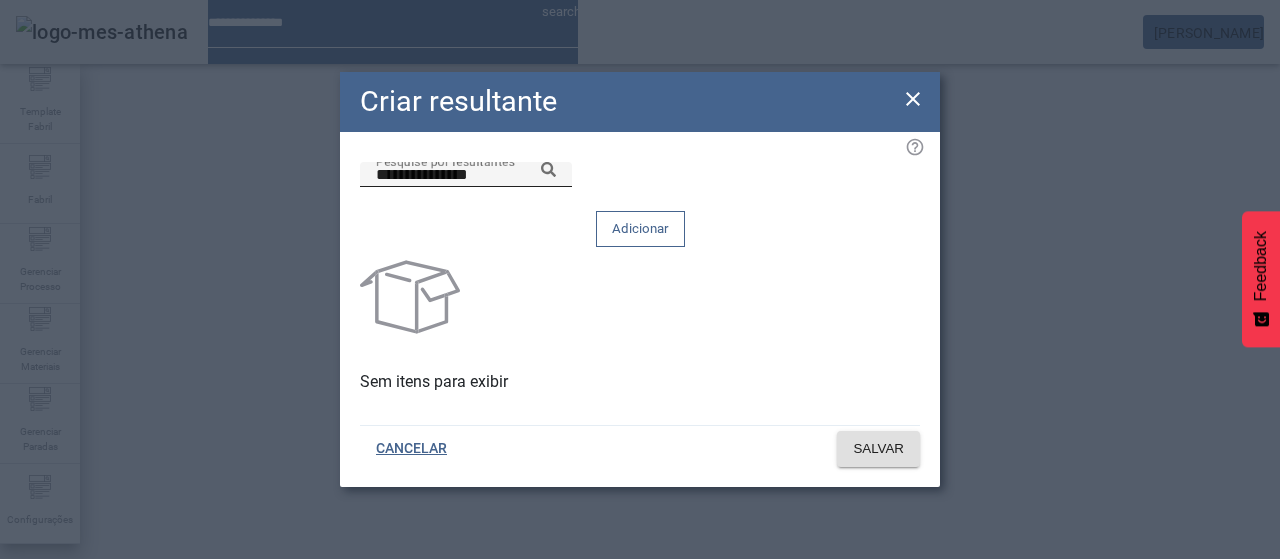 click 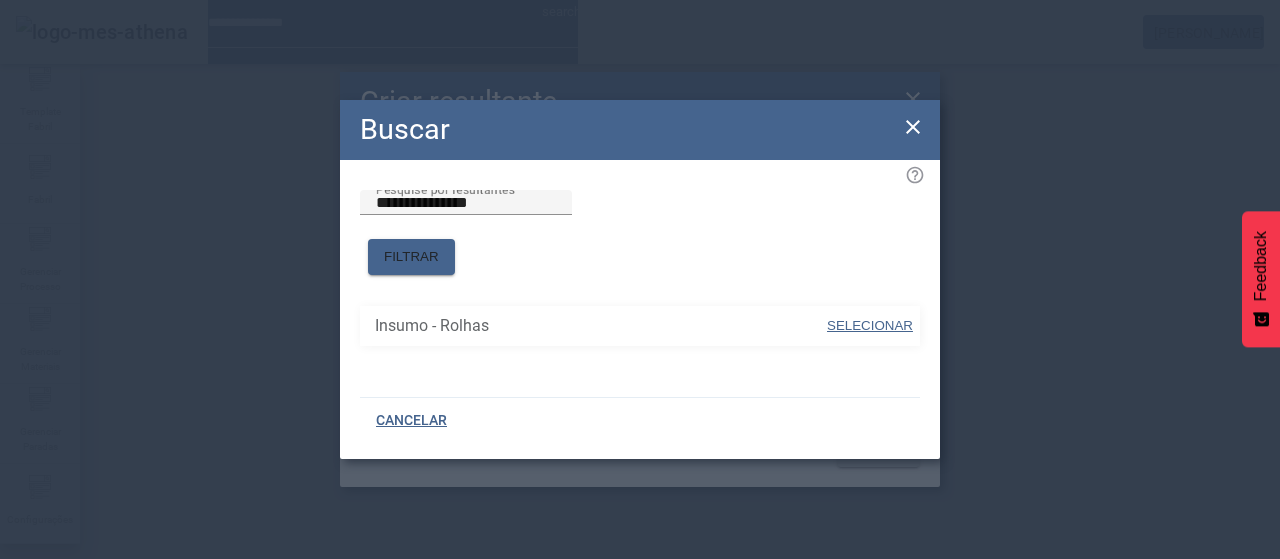 click at bounding box center [870, 326] 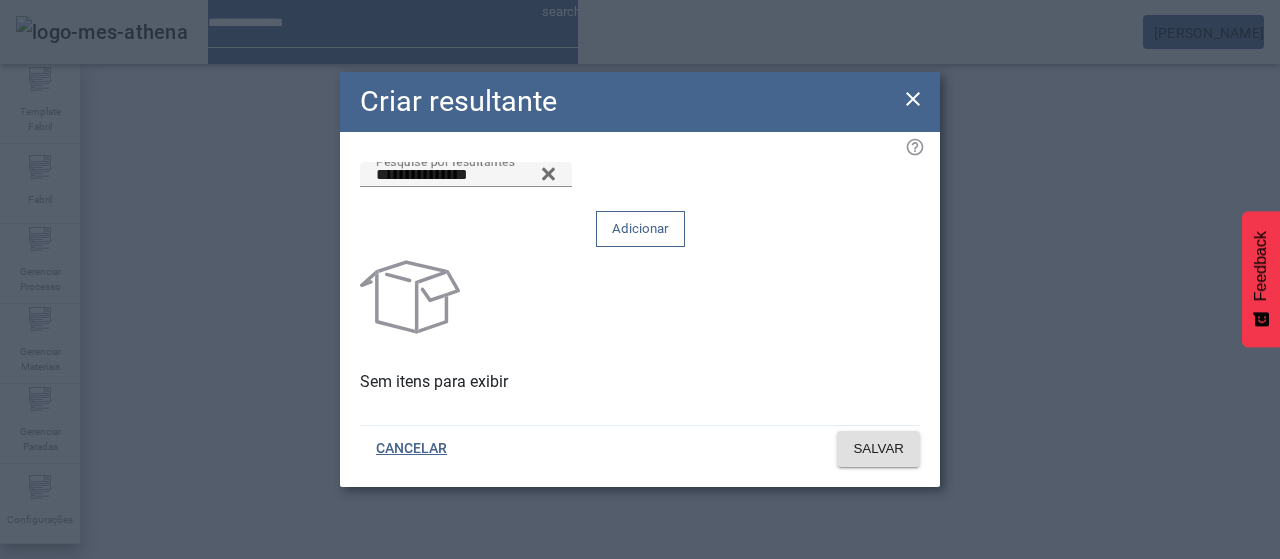 drag, startPoint x: 824, startPoint y: 225, endPoint x: 828, endPoint y: 249, distance: 24.33105 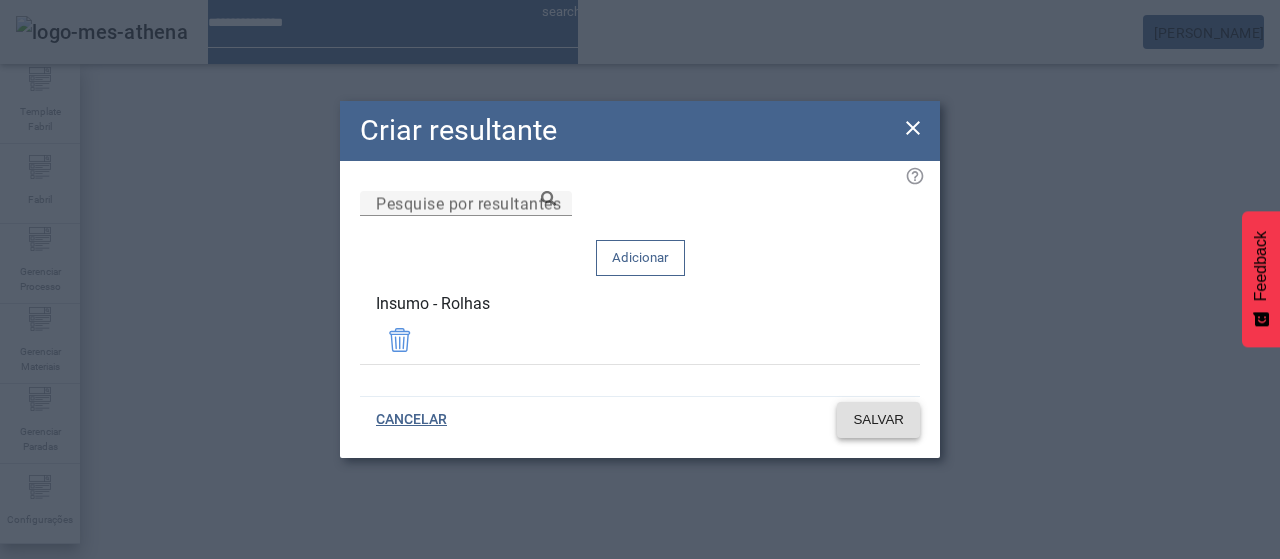 click on "SALVAR" 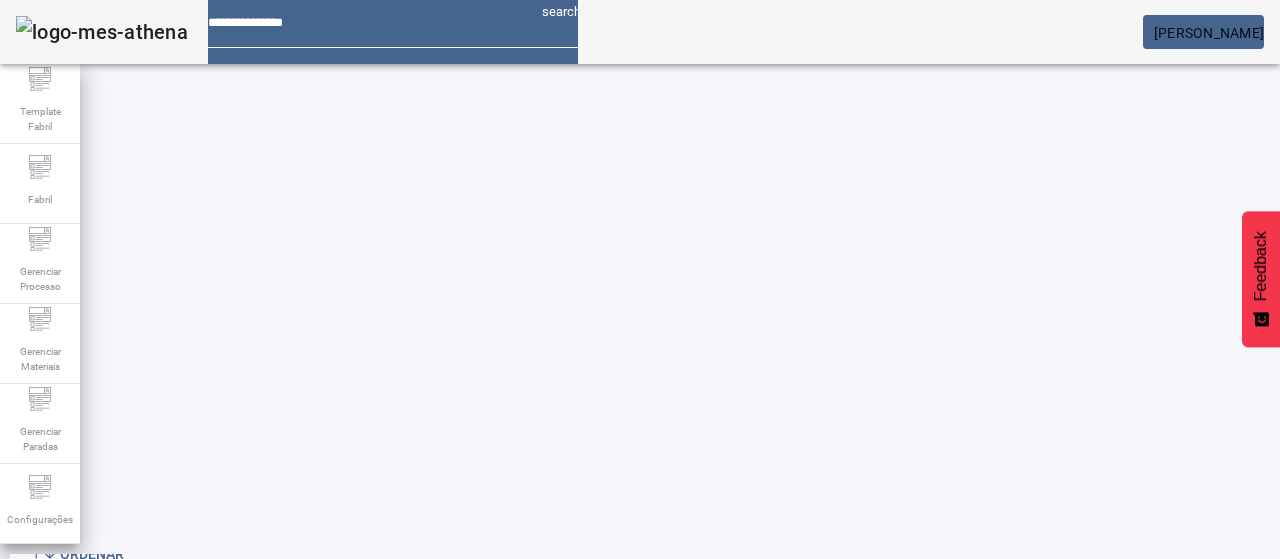 scroll, scrollTop: 160, scrollLeft: 0, axis: vertical 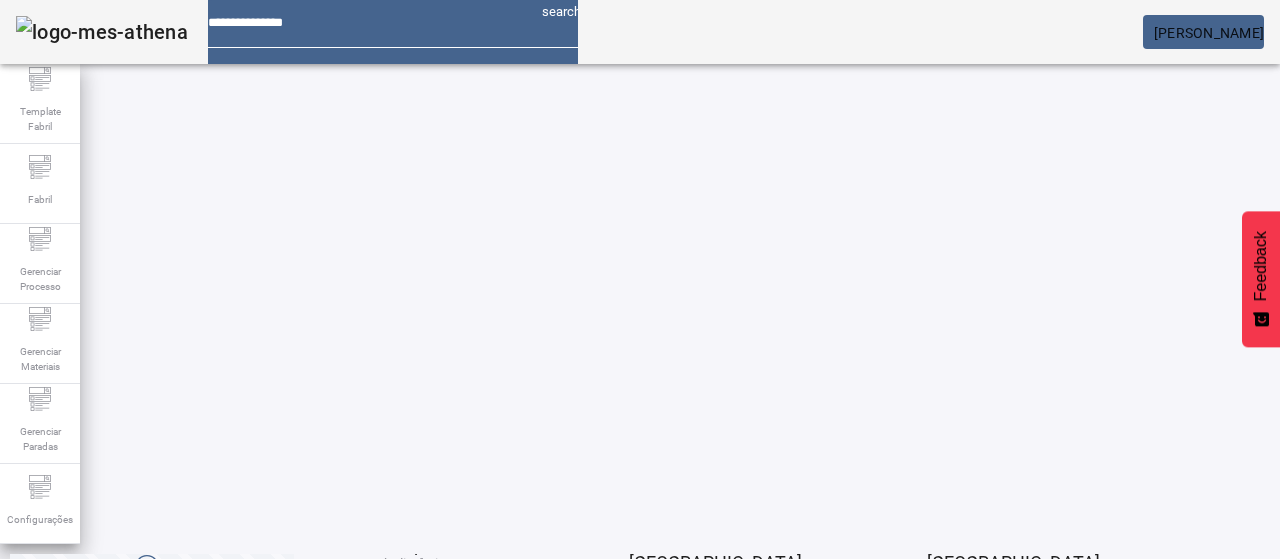 click on "2" 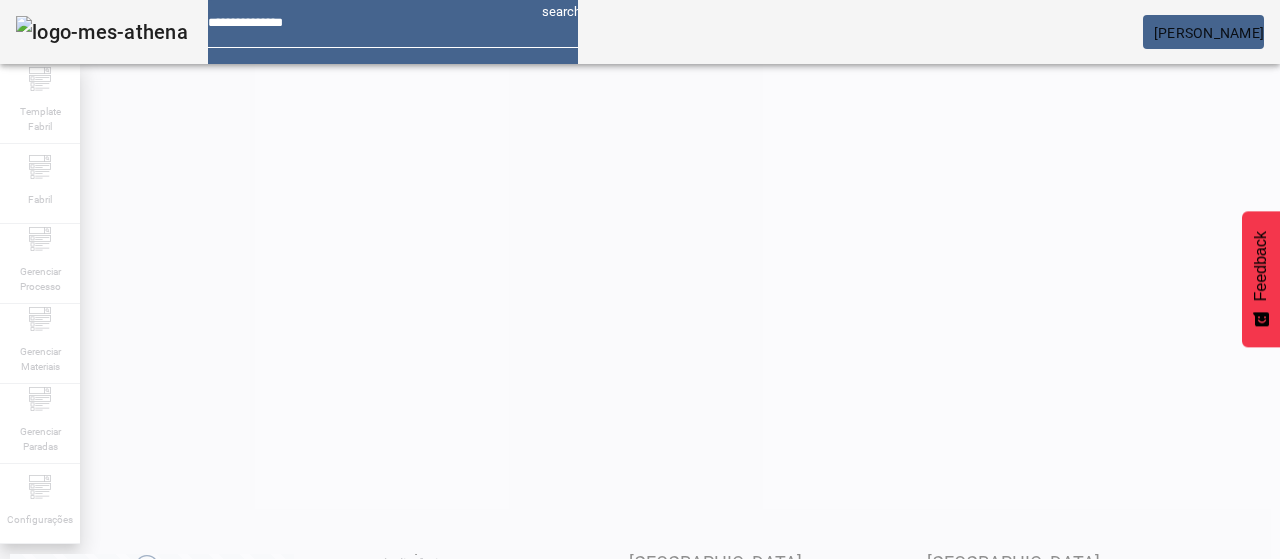 scroll, scrollTop: 0, scrollLeft: 0, axis: both 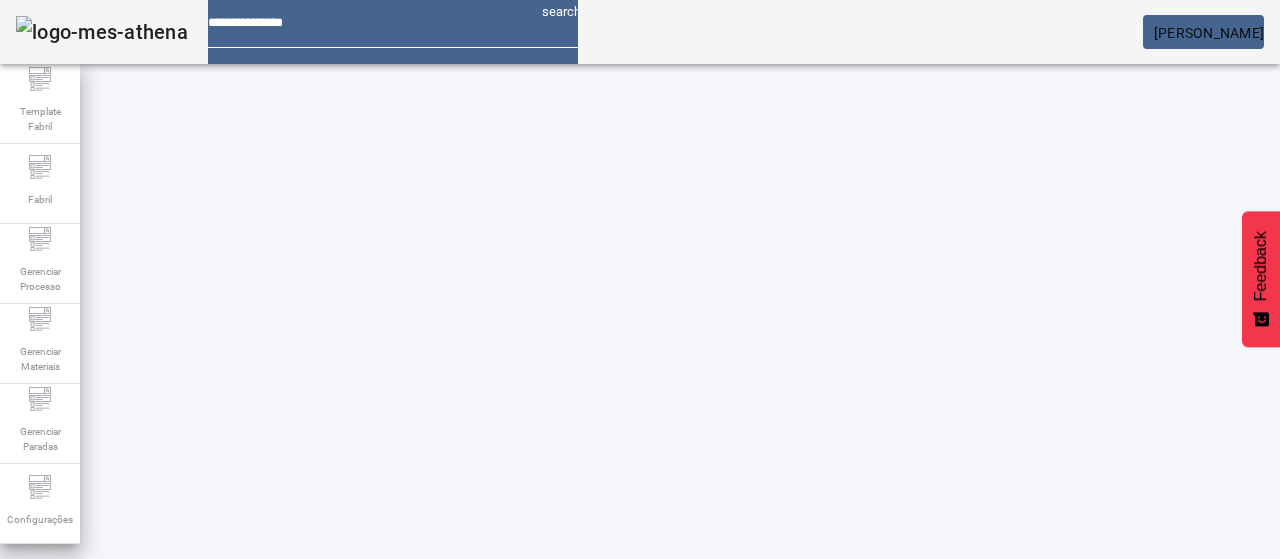 click on "EDITAR" at bounding box center [353, 779] 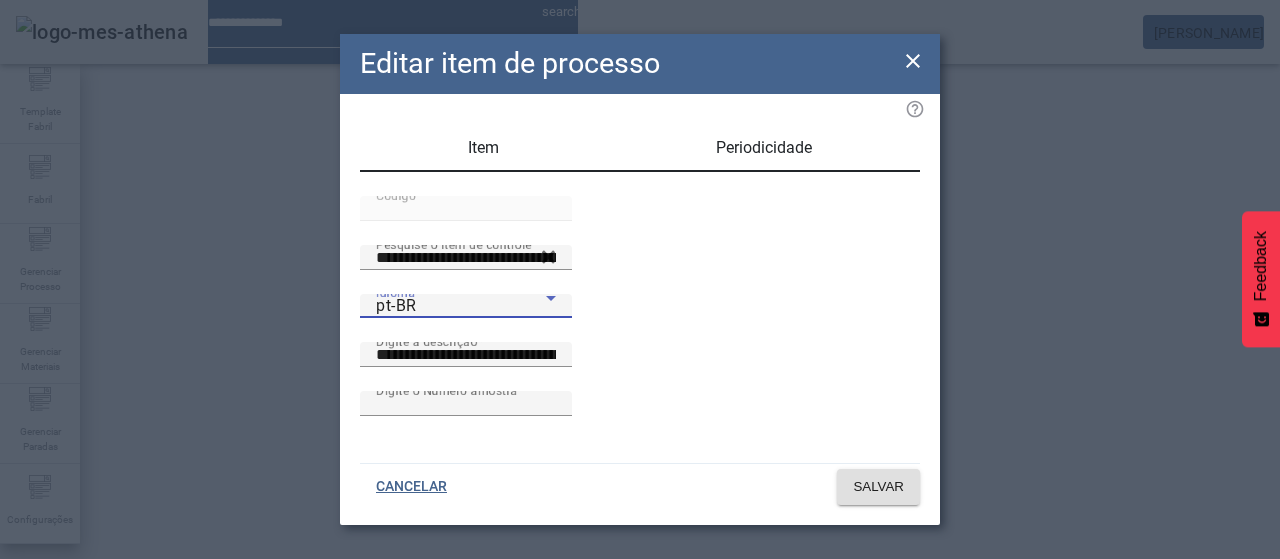 click on "pt-BR" at bounding box center [461, 306] 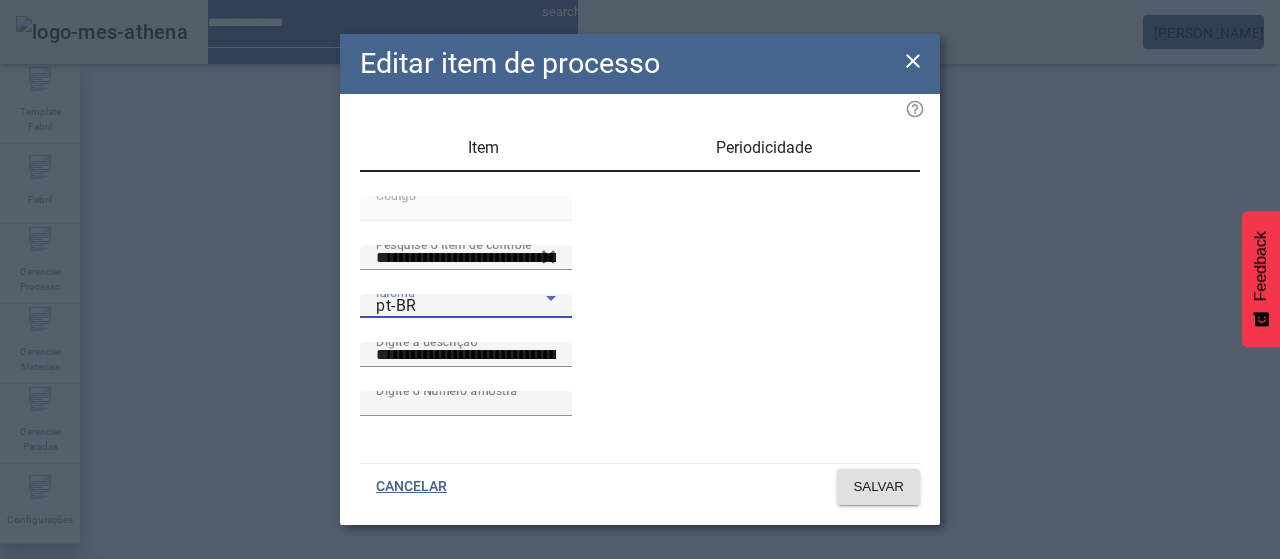 drag, startPoint x: 502, startPoint y: 390, endPoint x: 458, endPoint y: 347, distance: 61.522354 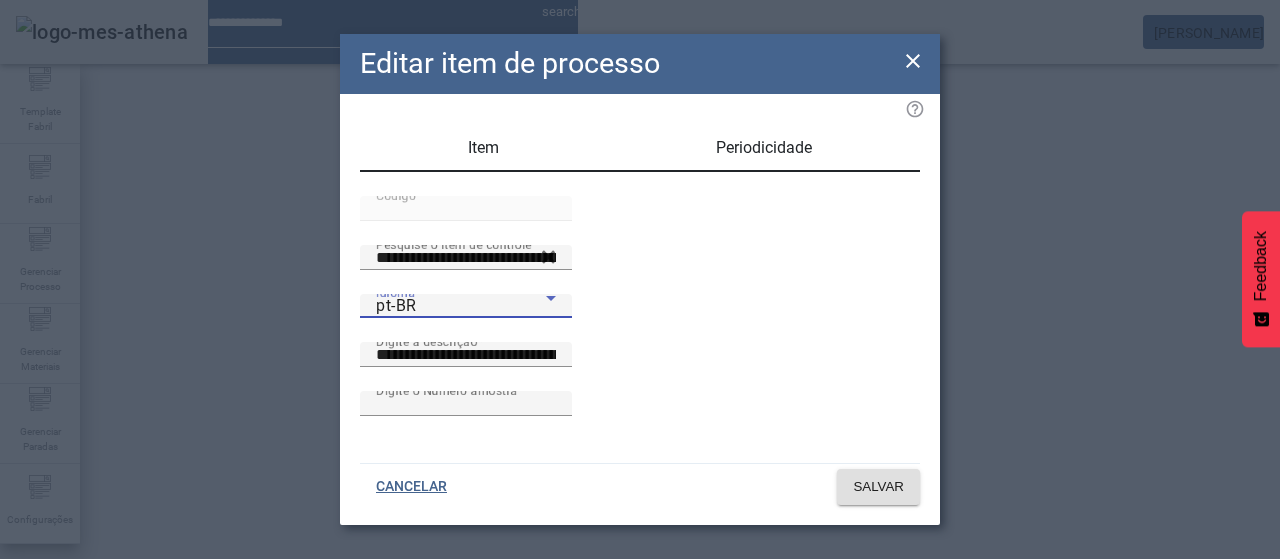drag, startPoint x: 474, startPoint y: 397, endPoint x: 465, endPoint y: 389, distance: 12.0415945 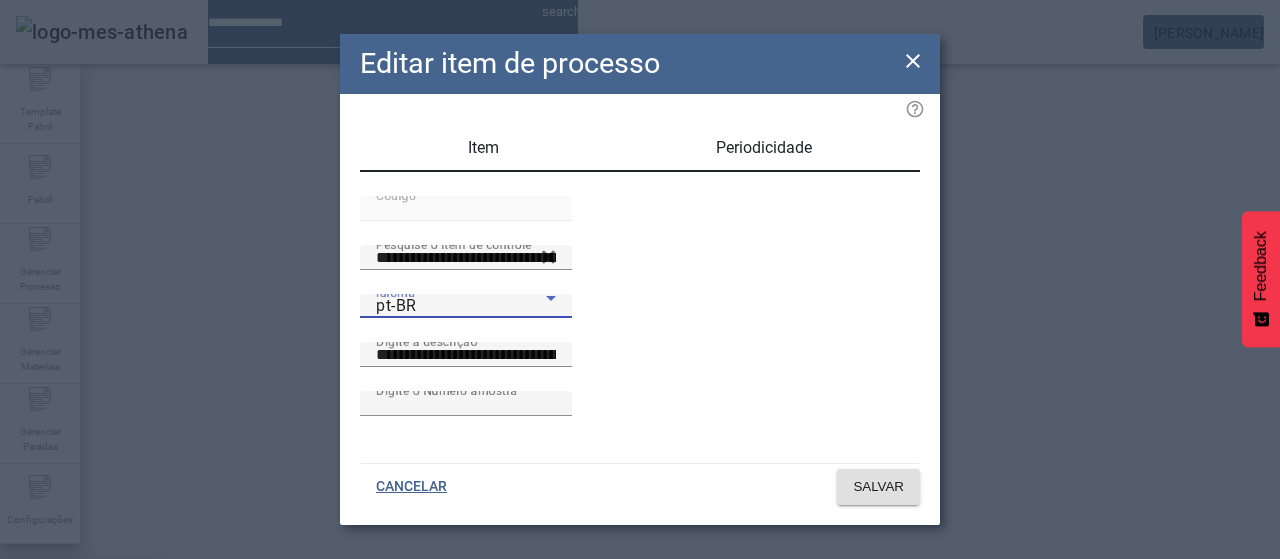 click on "es-ES" at bounding box center [81, 687] 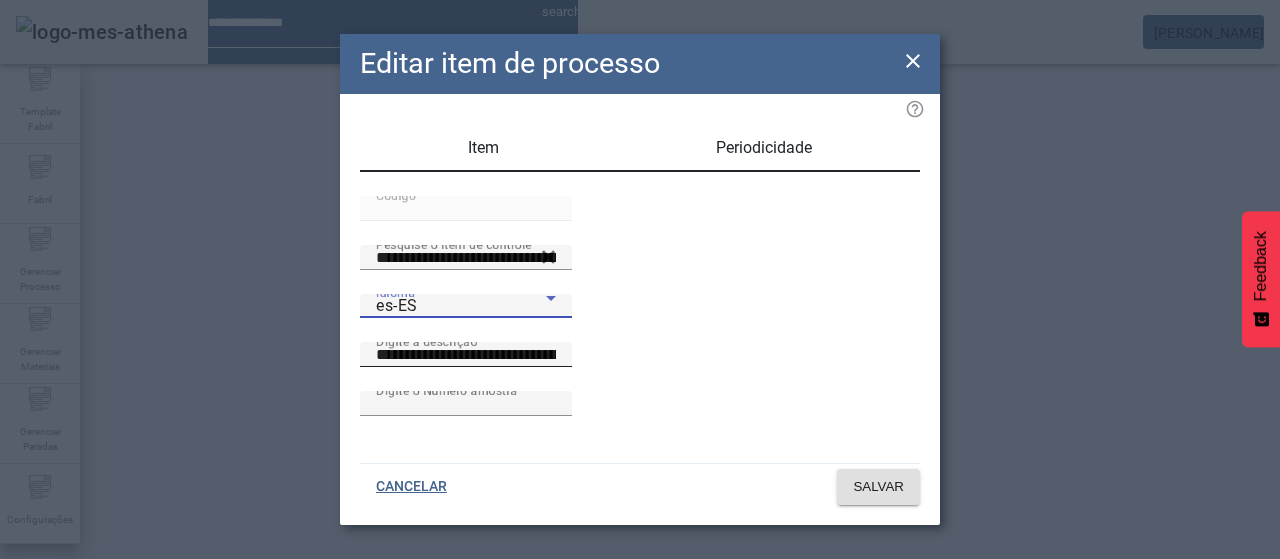 click on "**********" at bounding box center (466, 355) 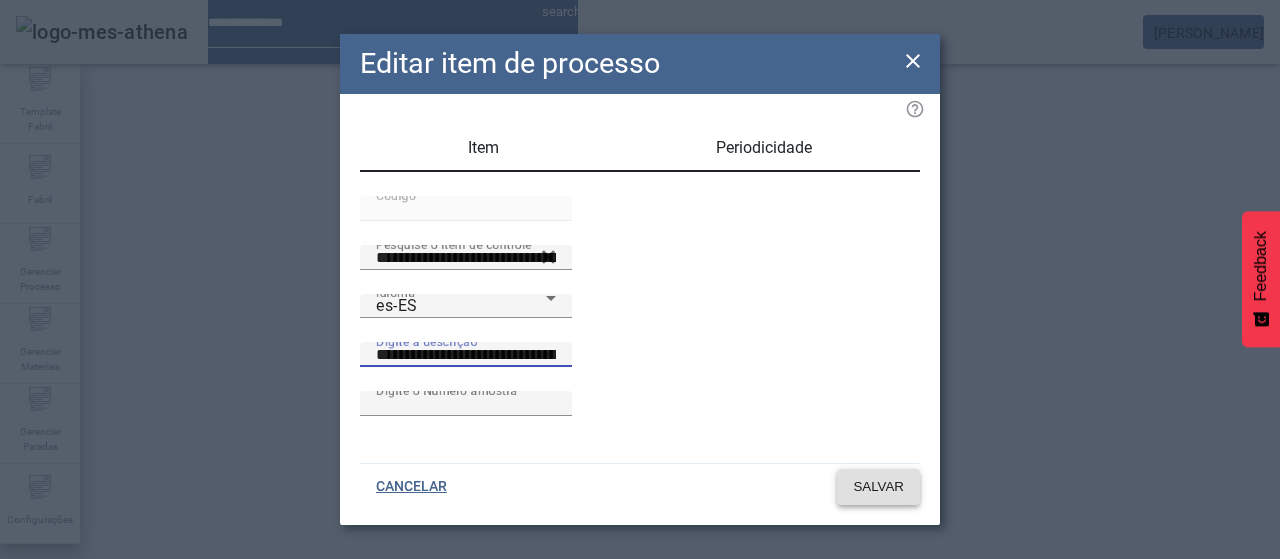 click 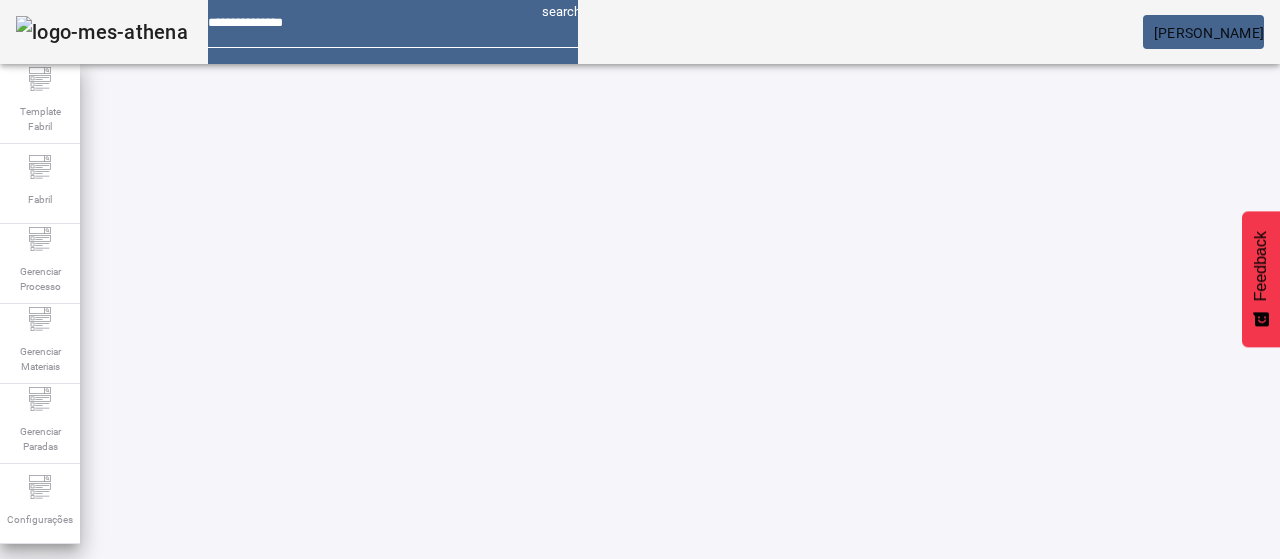 click on "ABRIR FILTROS" 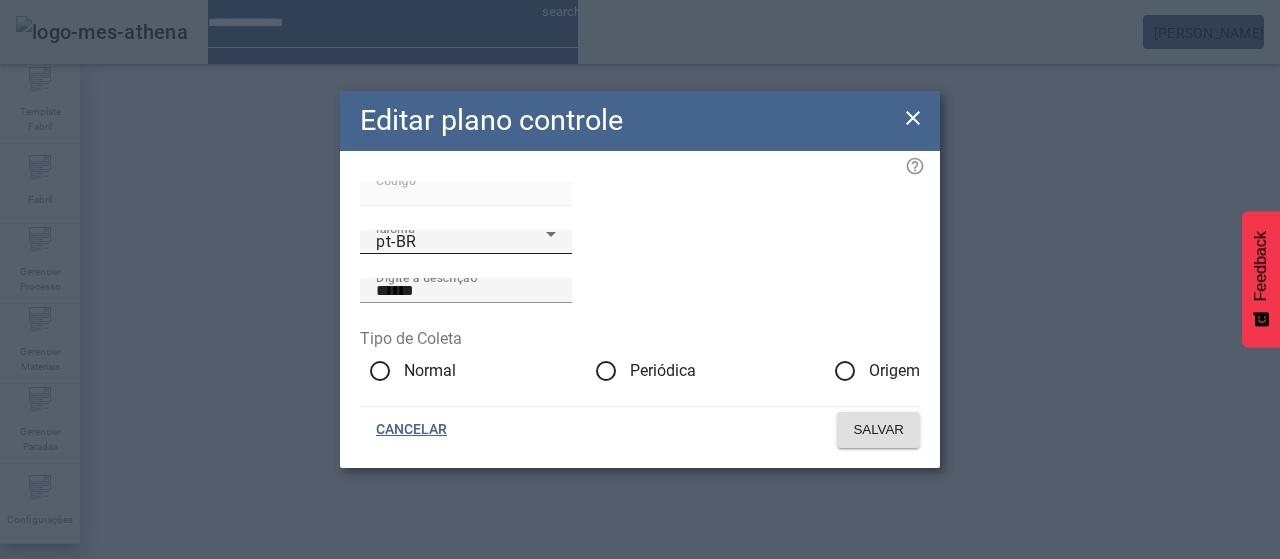 click on "Idioma pt-BR" 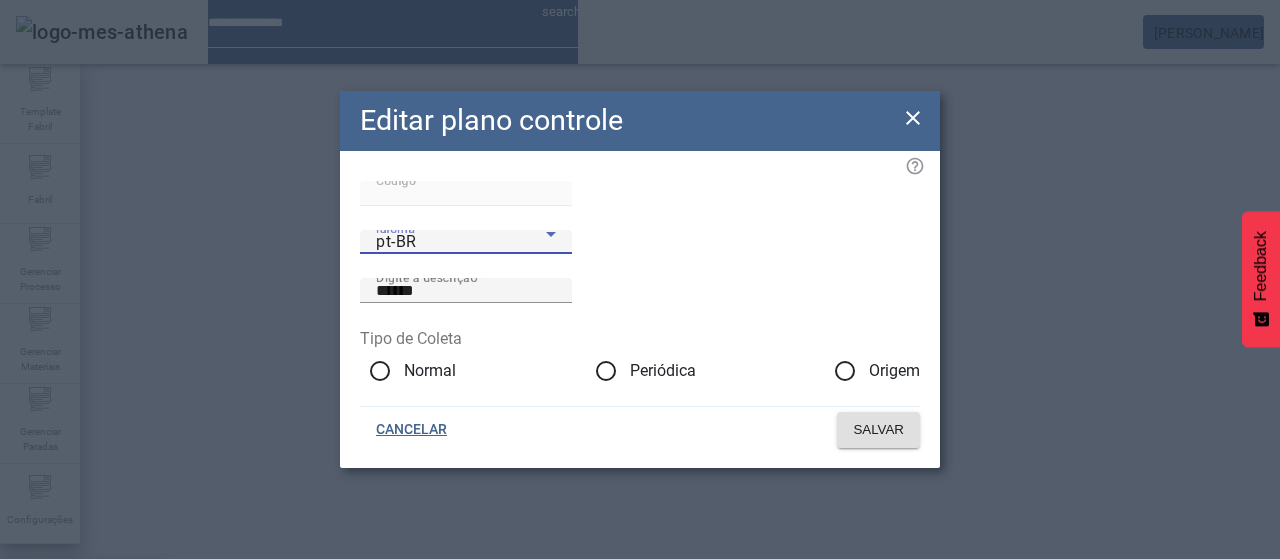 click on "es-ES" at bounding box center (83, 687) 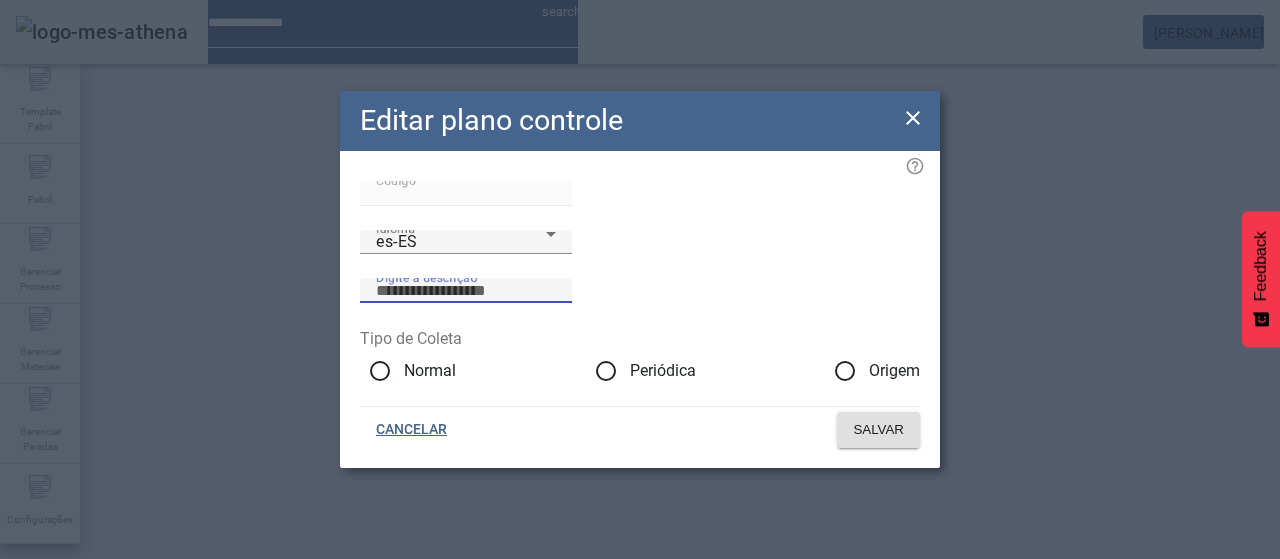 click on "Digite a descrição" at bounding box center (466, 291) 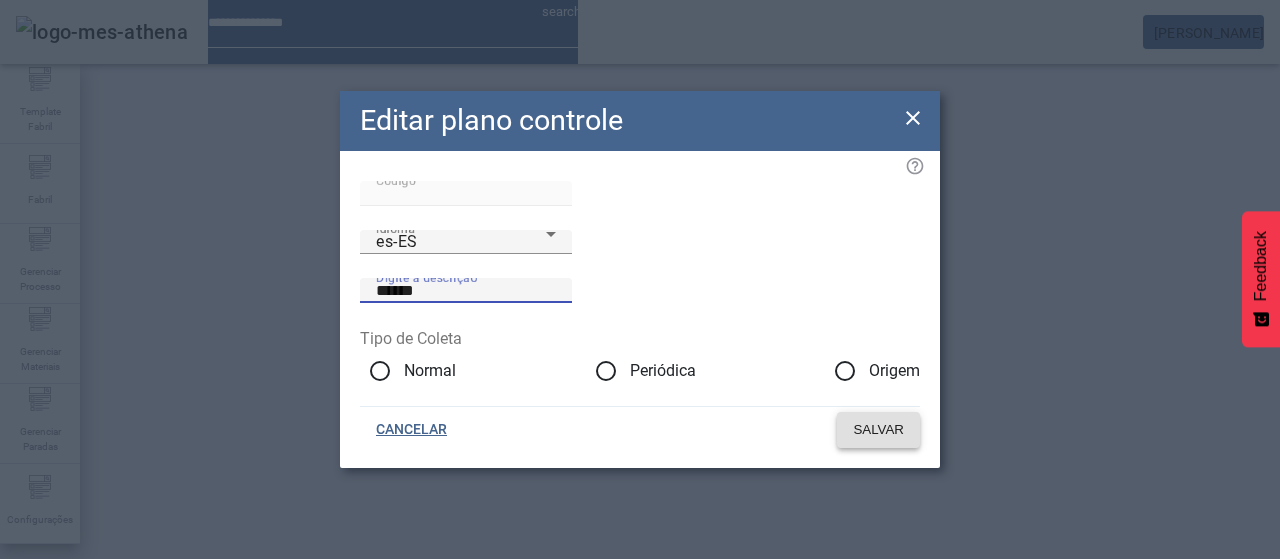 click on "SALVAR" 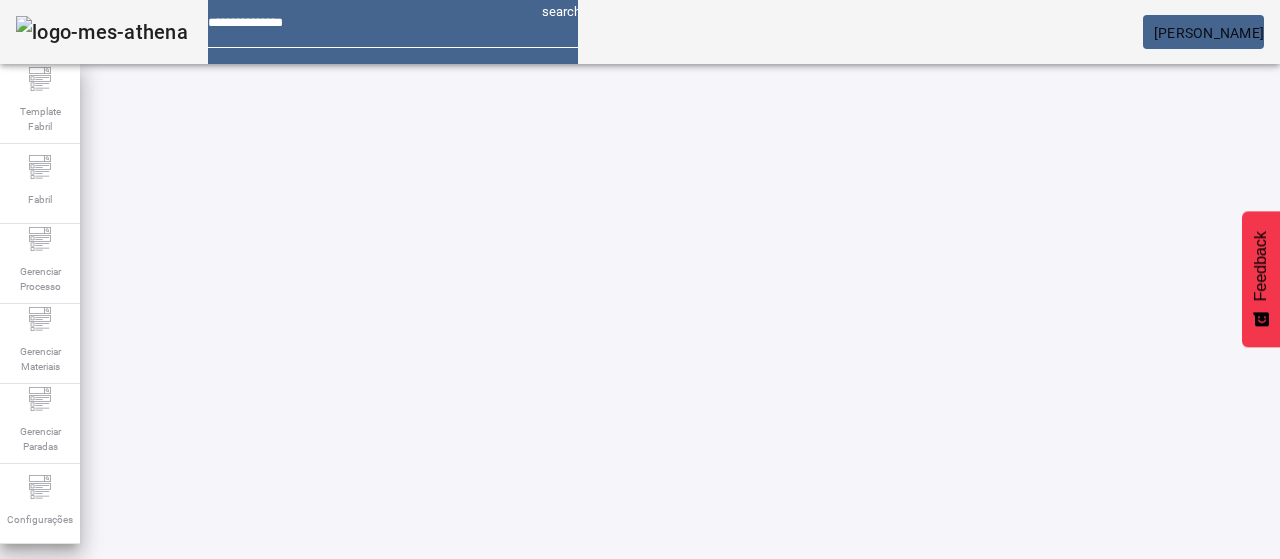 click at bounding box center [572, 828] 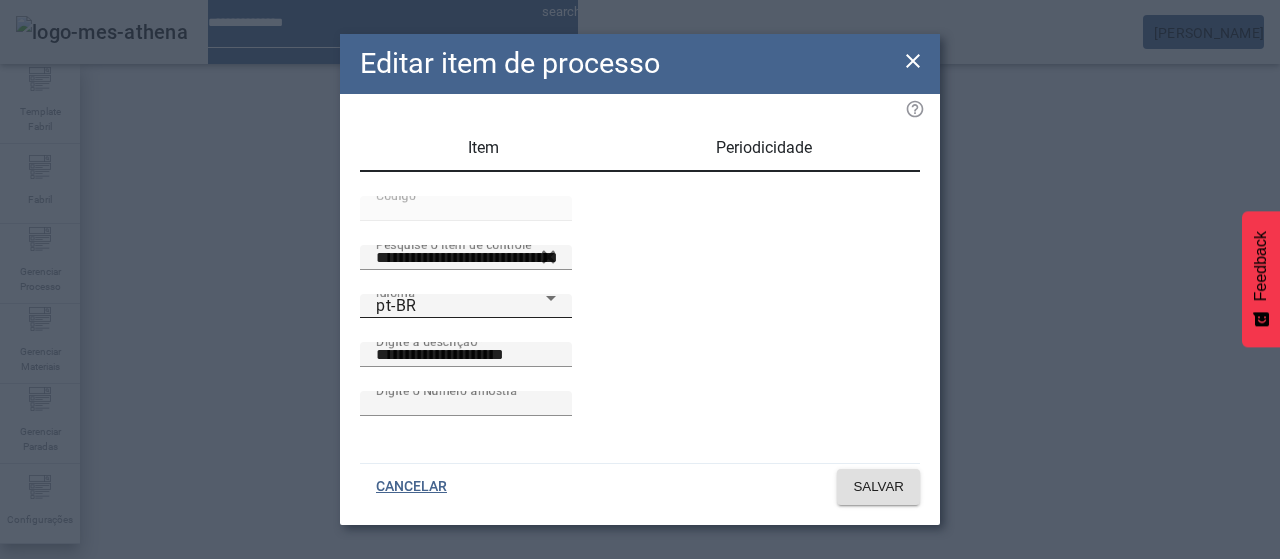 click on "pt-BR" at bounding box center [461, 306] 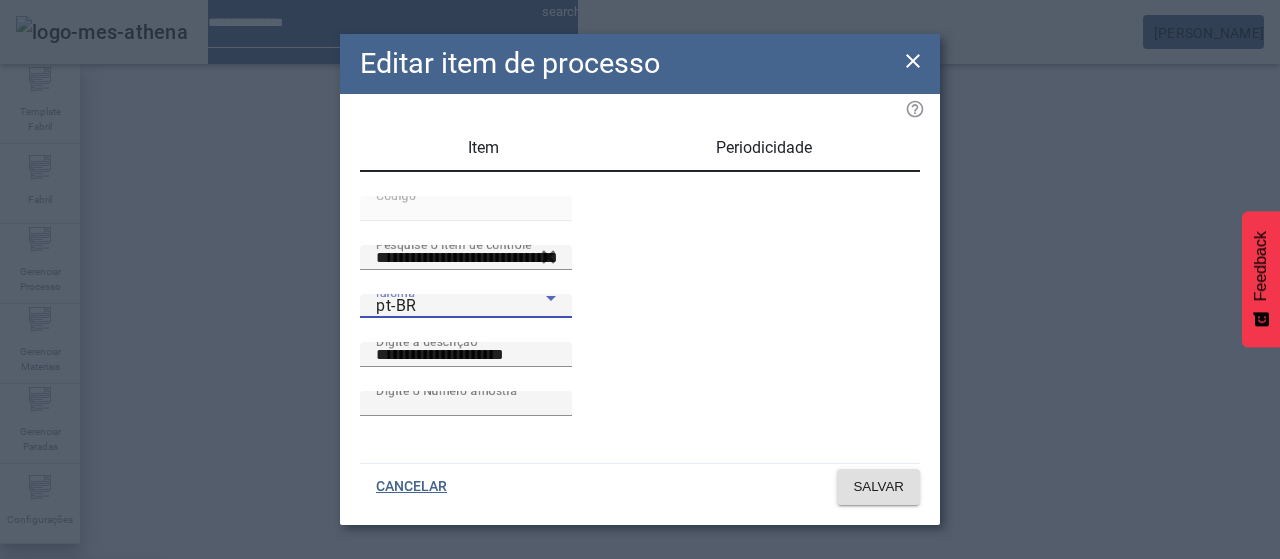 click on "es-ES" at bounding box center [81, 687] 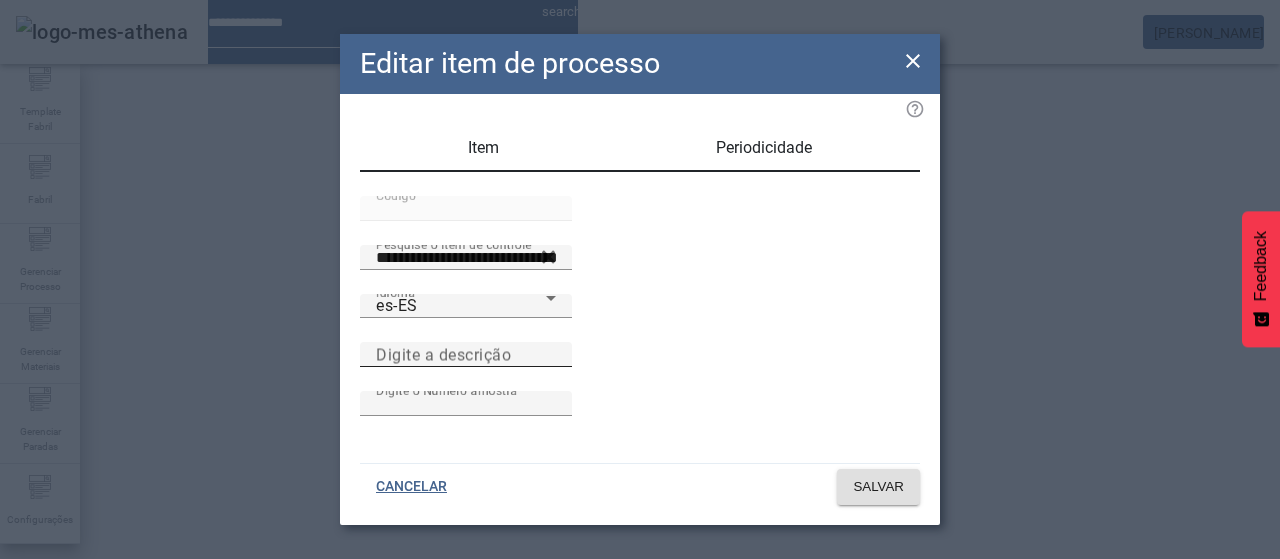 click on "Digite a descrição" at bounding box center (443, 354) 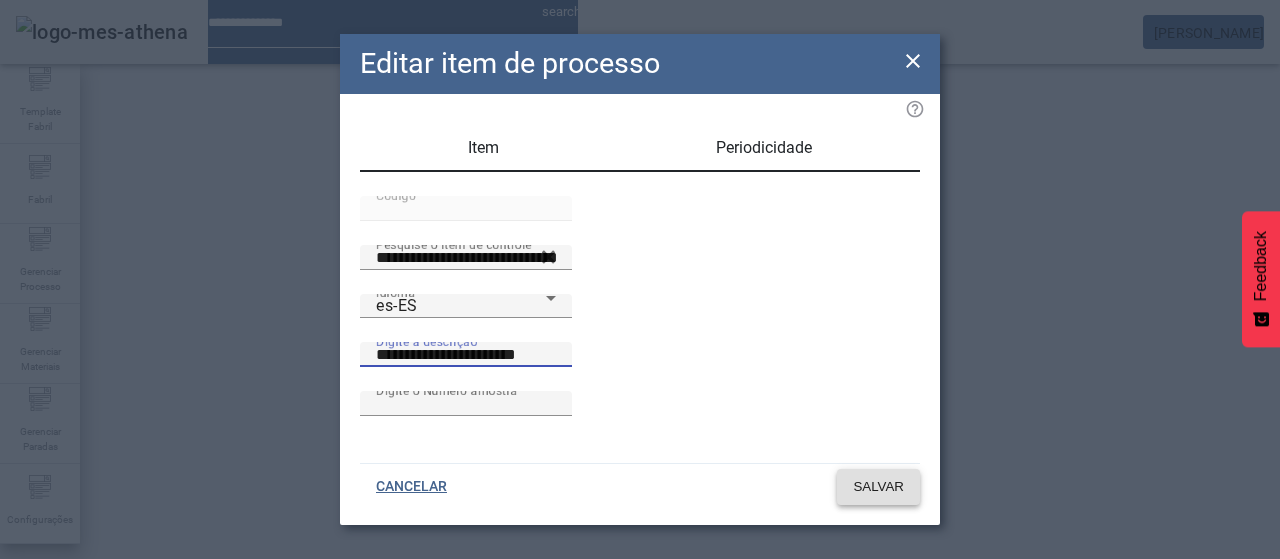 click 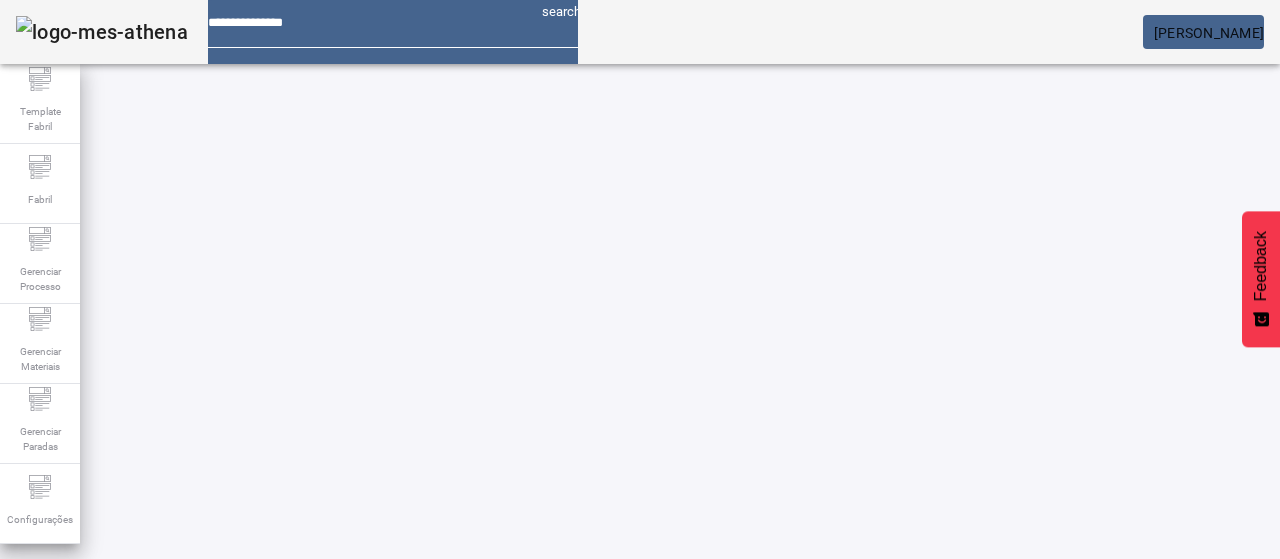 click at bounding box center [572, 779] 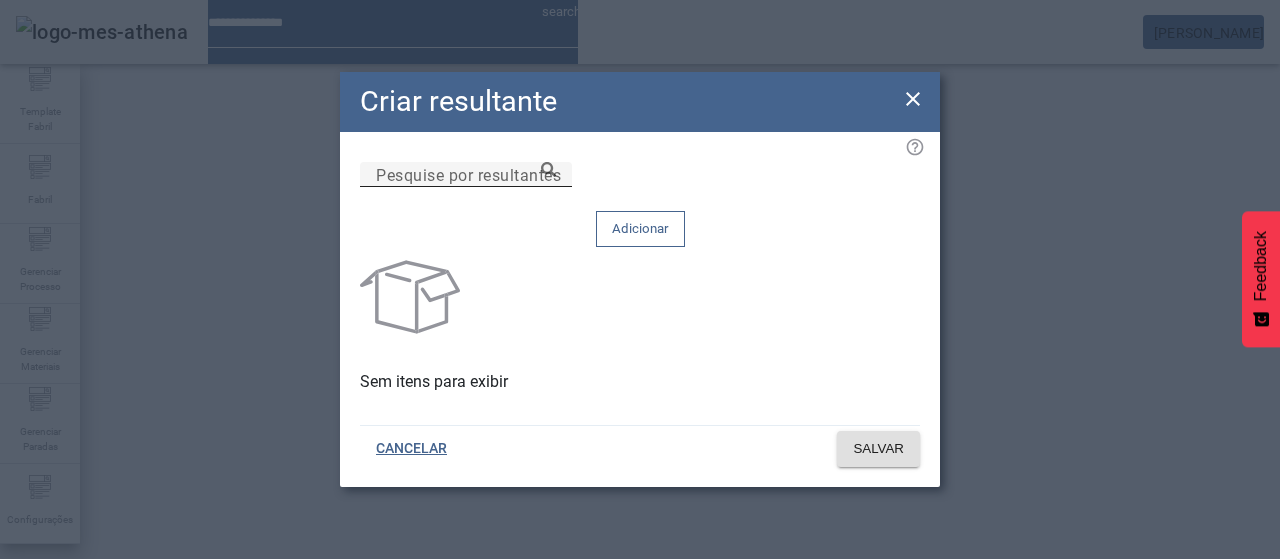 click on "Pesquise por resultantes" at bounding box center [466, 175] 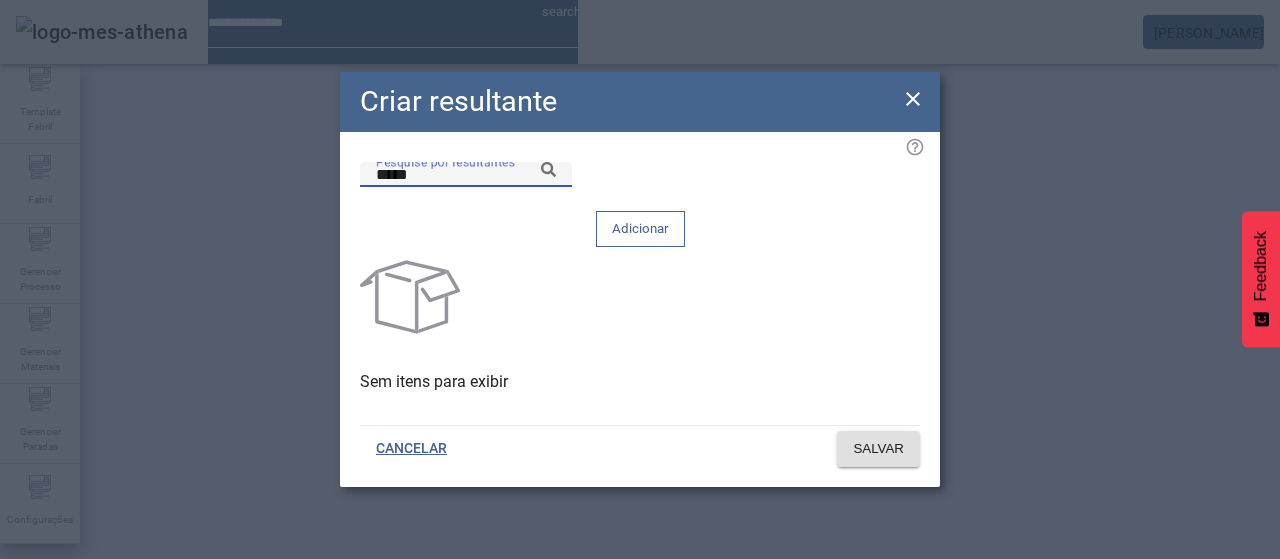 click 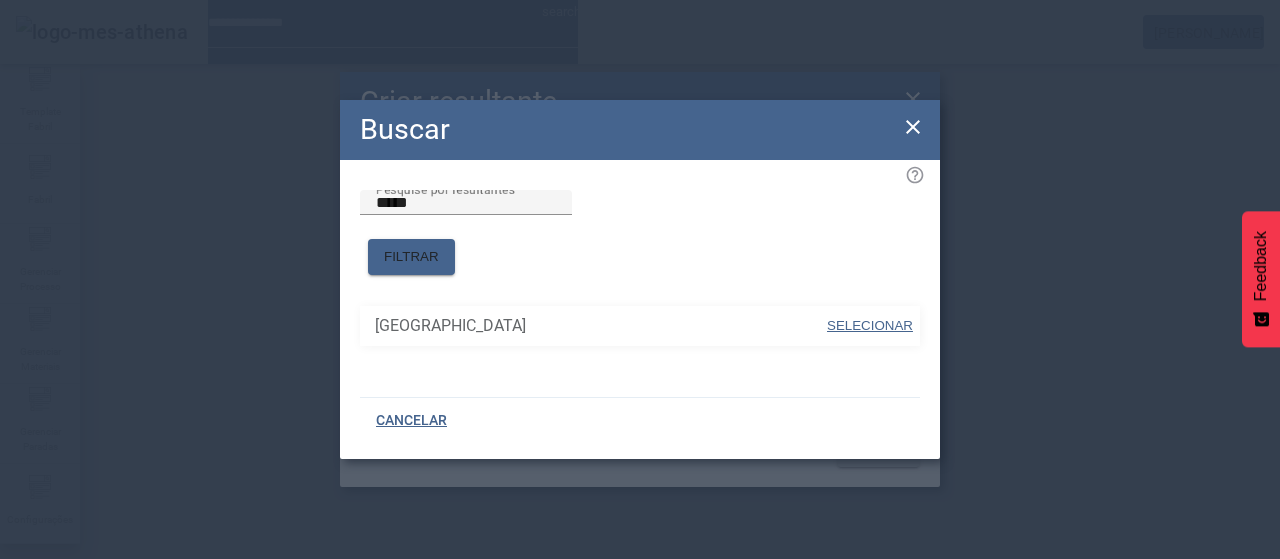 click on "SELECIONAR" at bounding box center [870, 325] 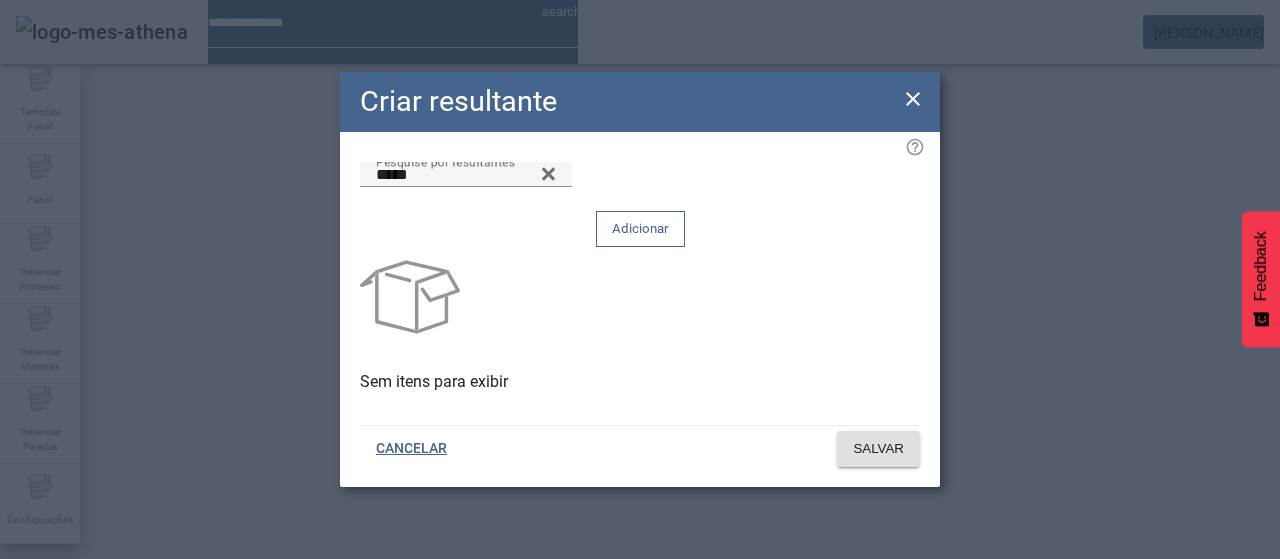 click on "Adicionar" 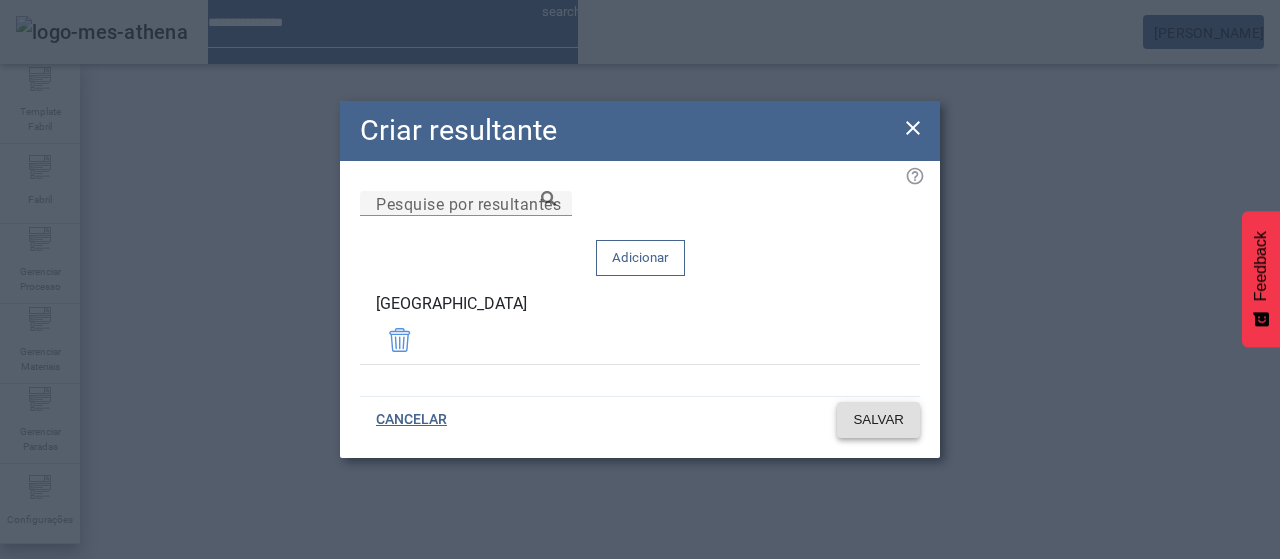 click on "SALVAR" 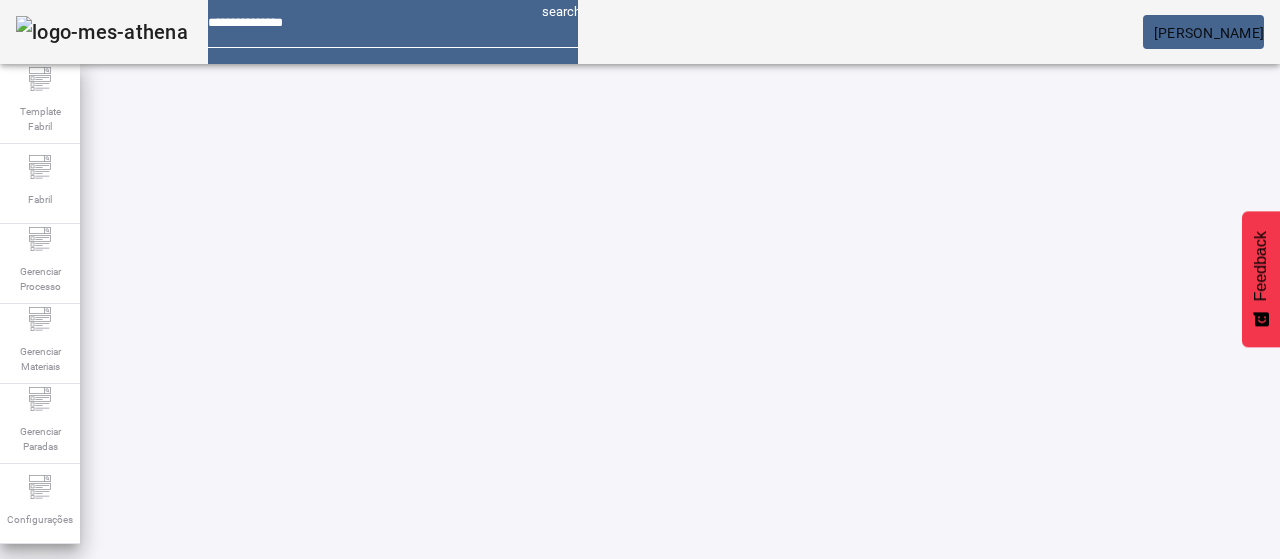 click at bounding box center [572, 779] 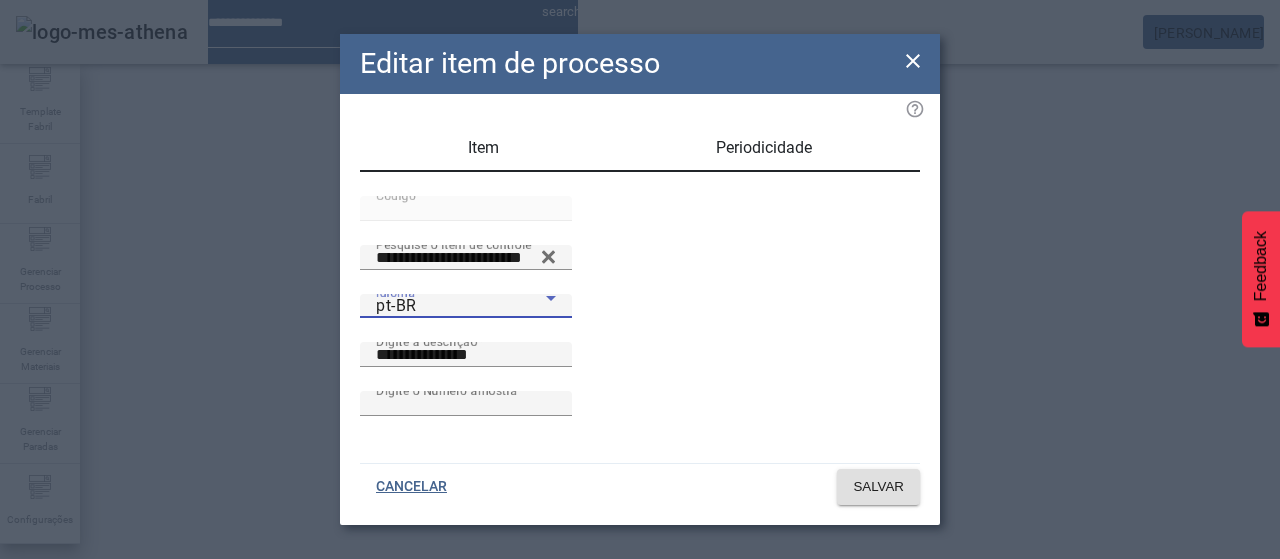 click on "pt-BR" at bounding box center (461, 306) 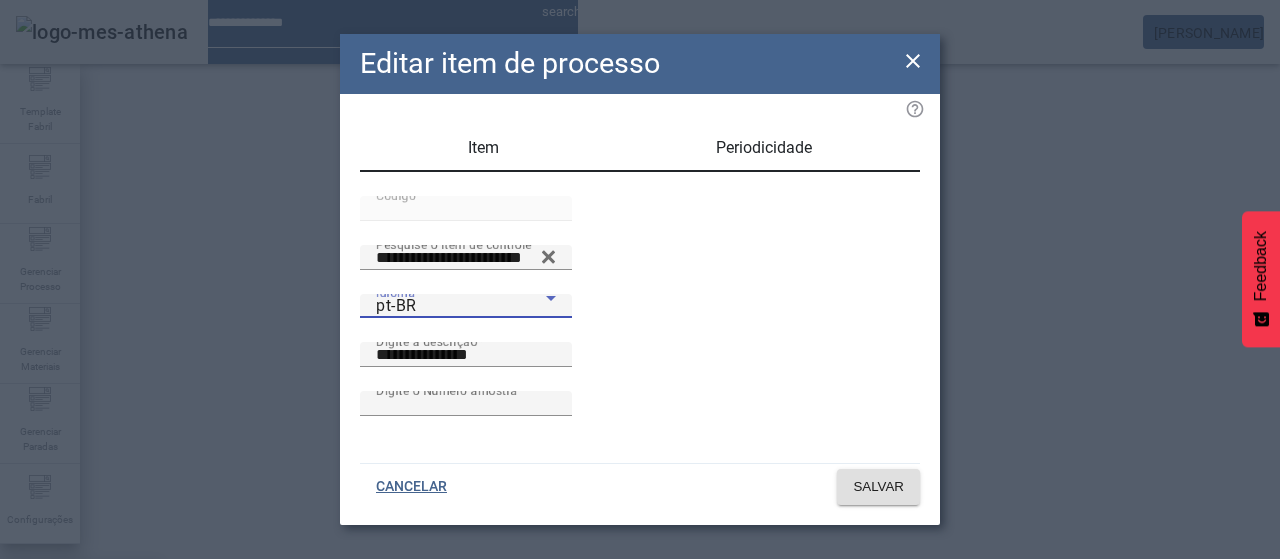 drag, startPoint x: 449, startPoint y: 333, endPoint x: 479, endPoint y: 343, distance: 31.622776 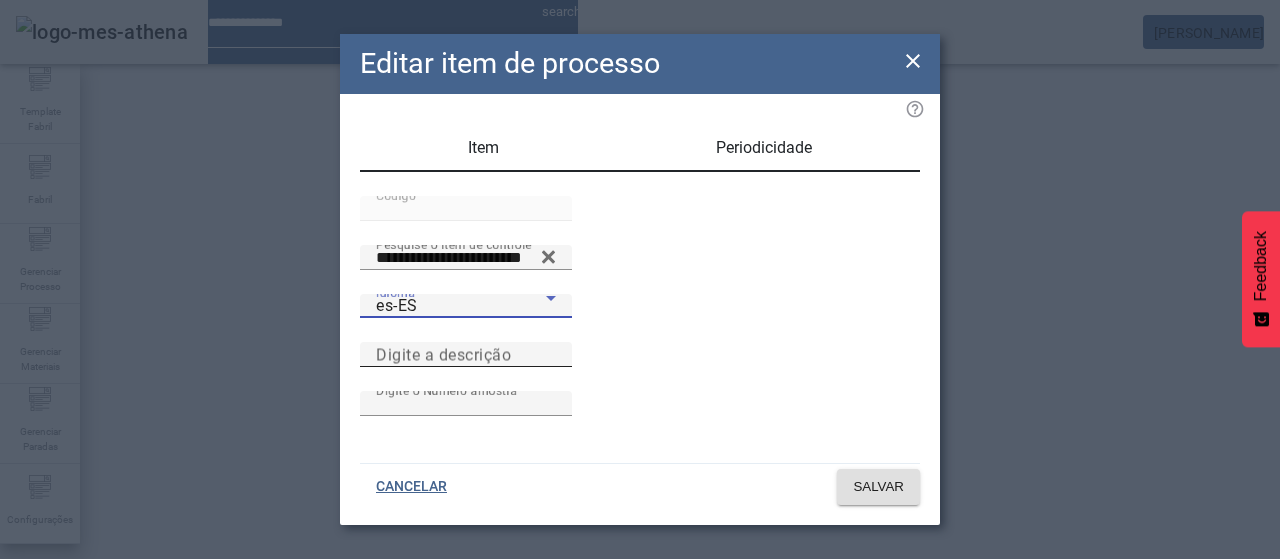click on "Digite a descrição" at bounding box center [443, 354] 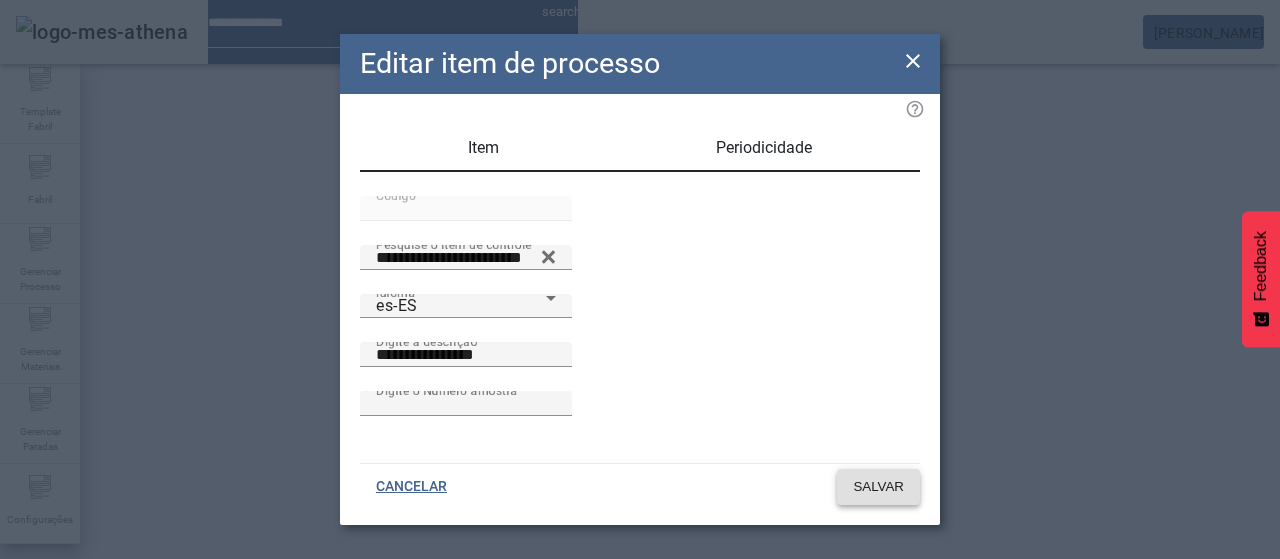 click on "SALVAR" 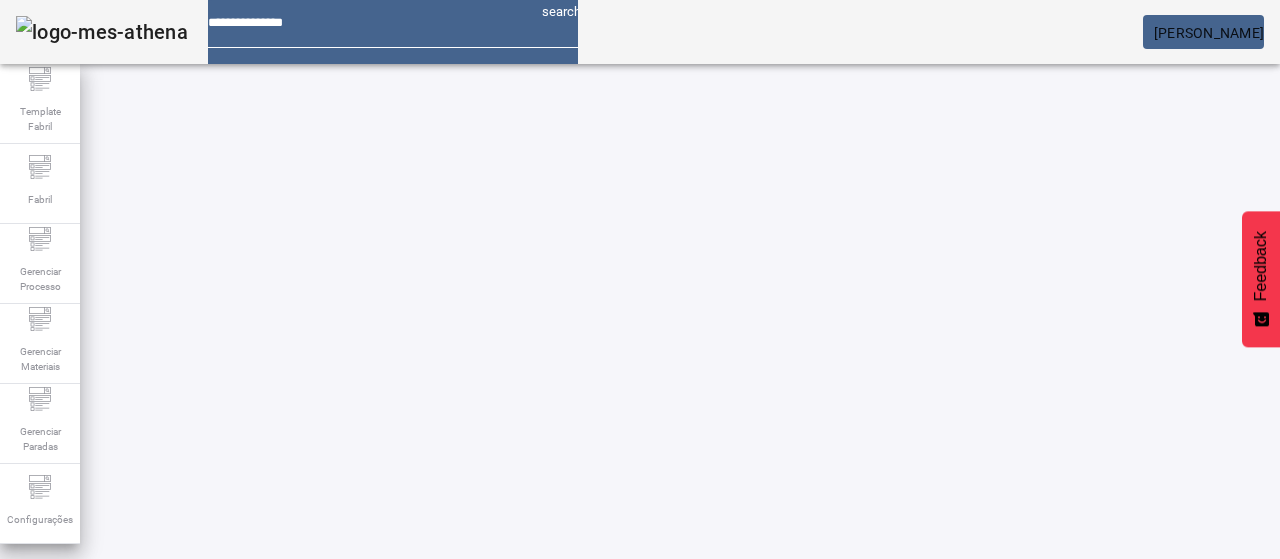 click at bounding box center [572, 779] 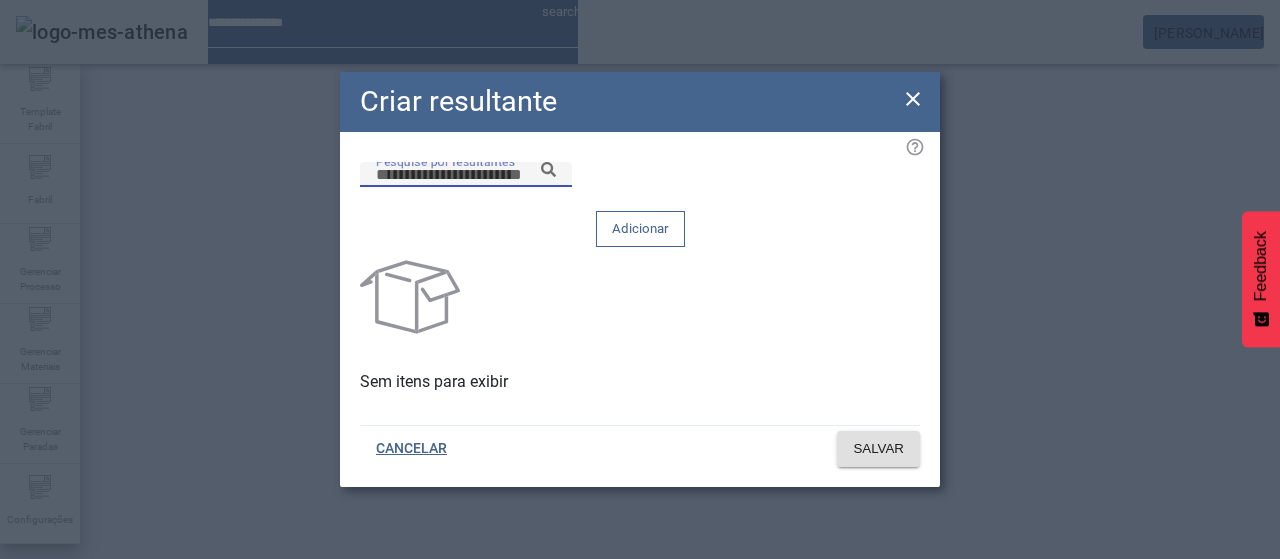 click on "Pesquise por resultantes" at bounding box center [466, 175] 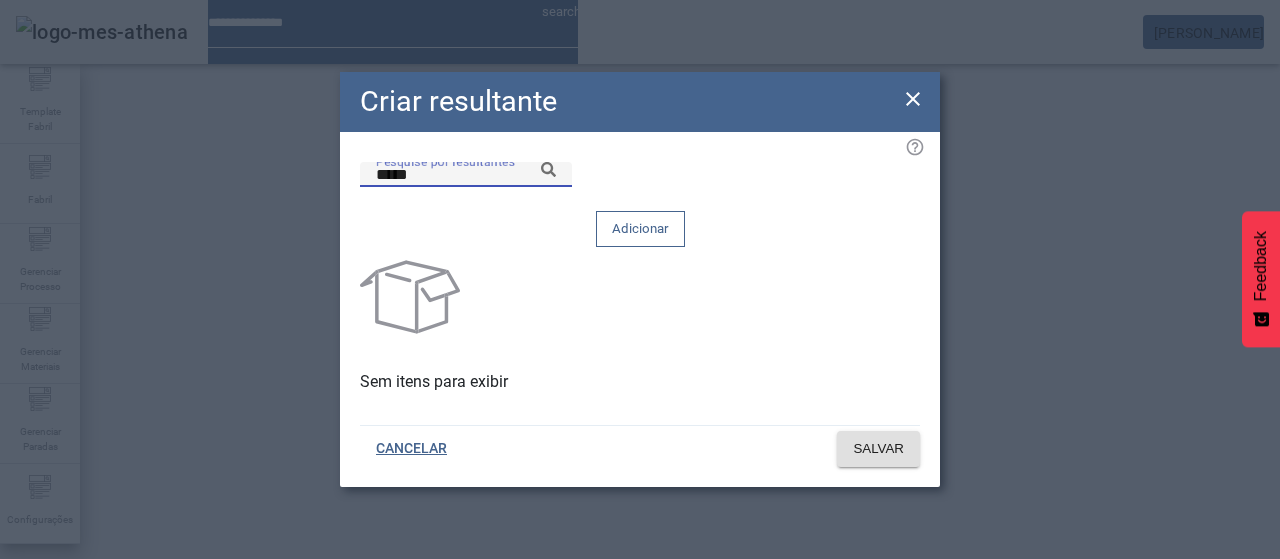 click 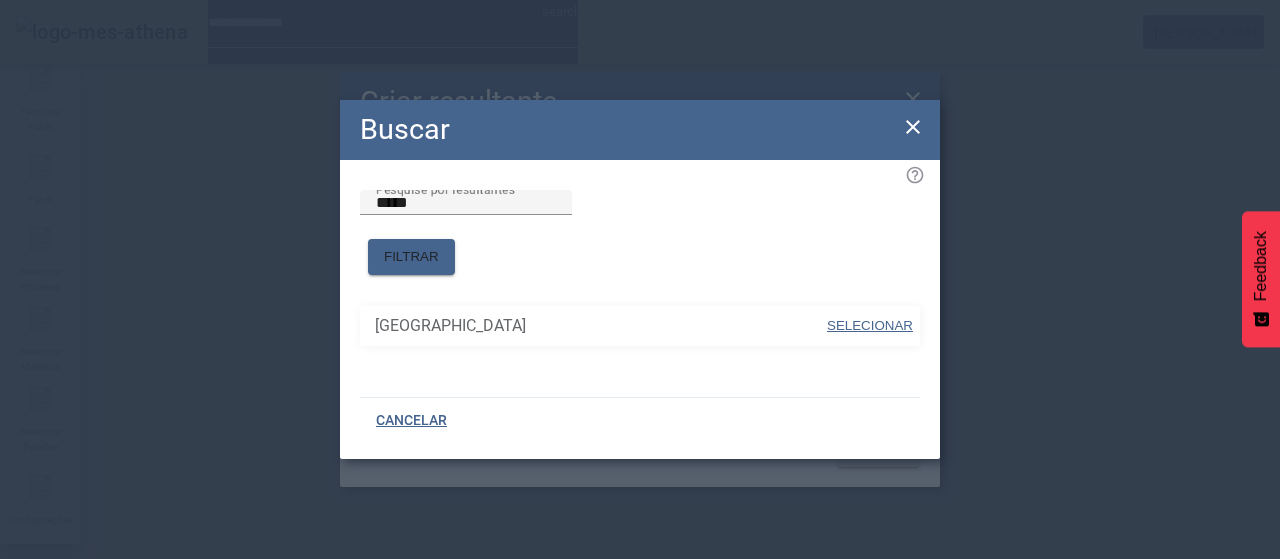 drag, startPoint x: 842, startPoint y: 309, endPoint x: 838, endPoint y: 299, distance: 10.770329 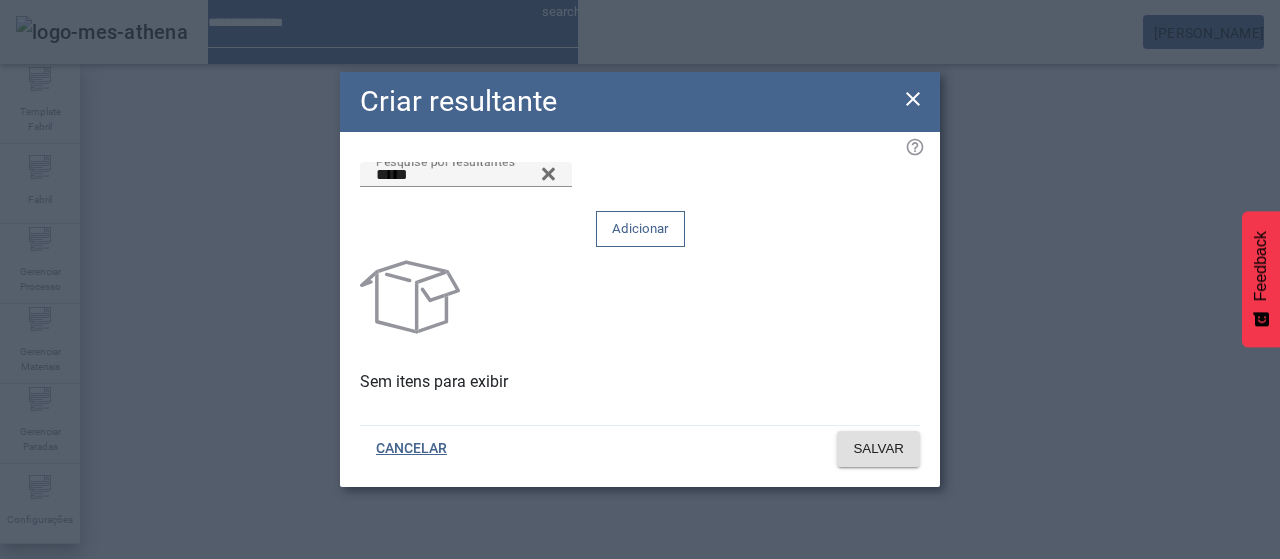 click on "Adicionar" 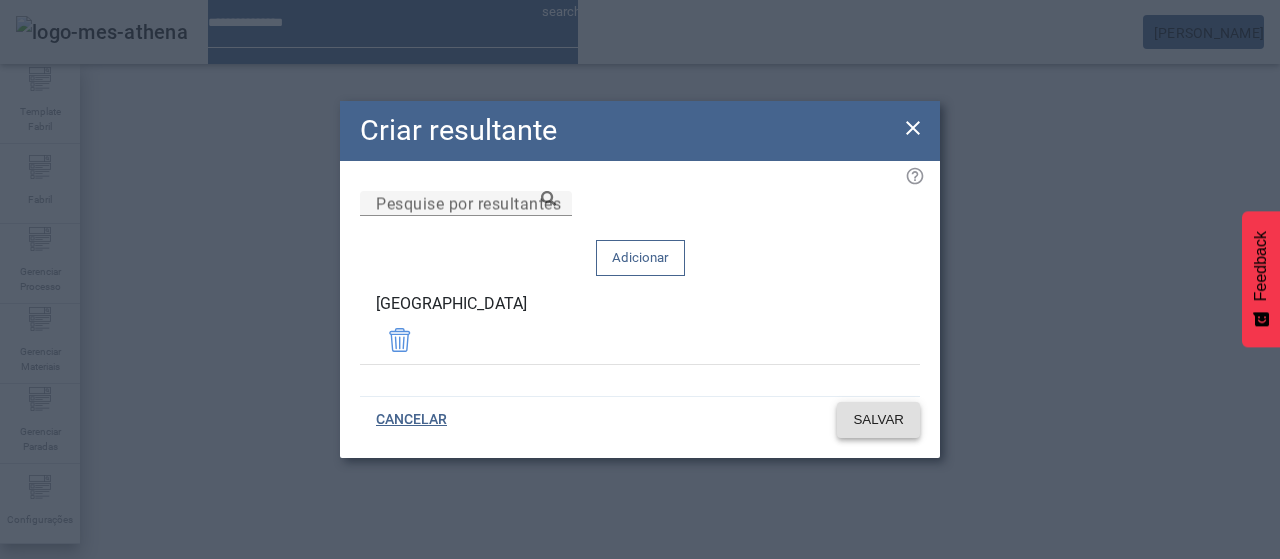 click 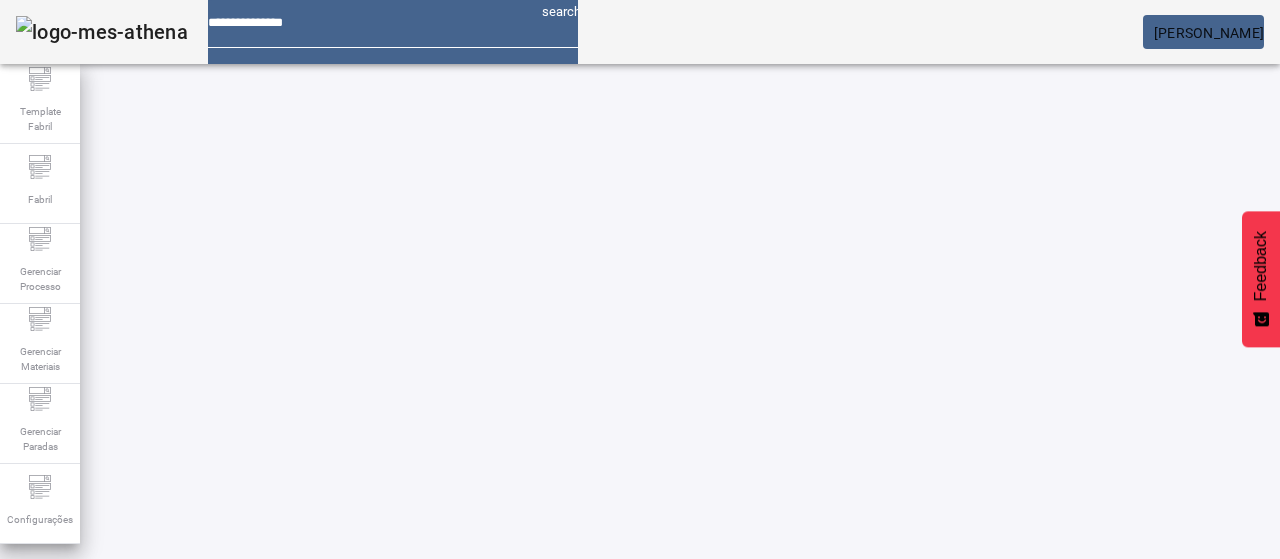 click on "EDITAR" at bounding box center (353, 779) 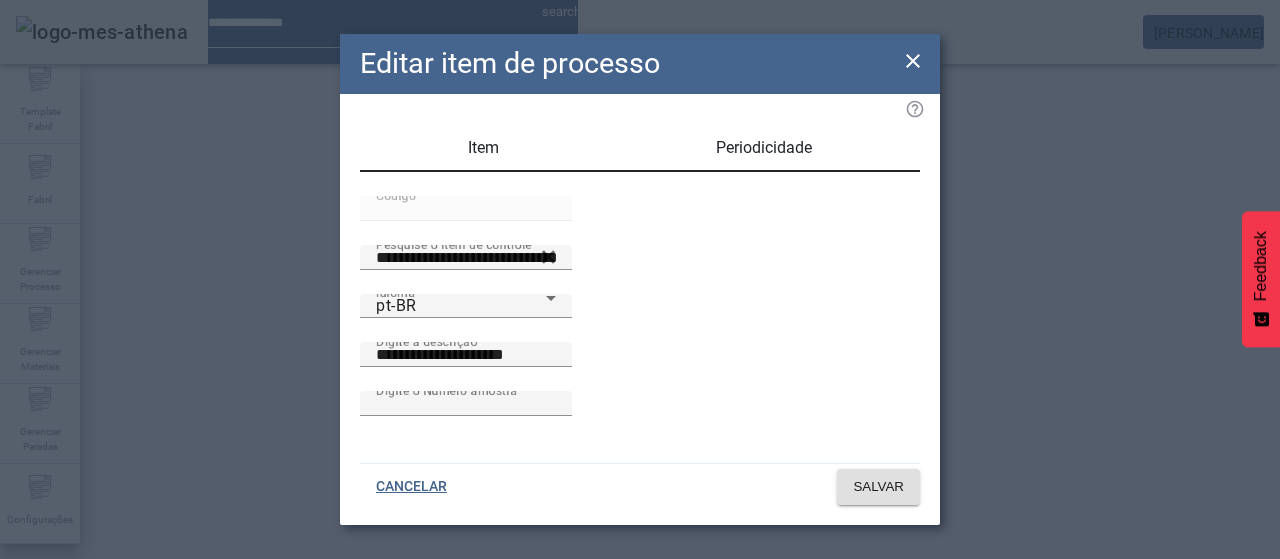 click at bounding box center (466, 330) 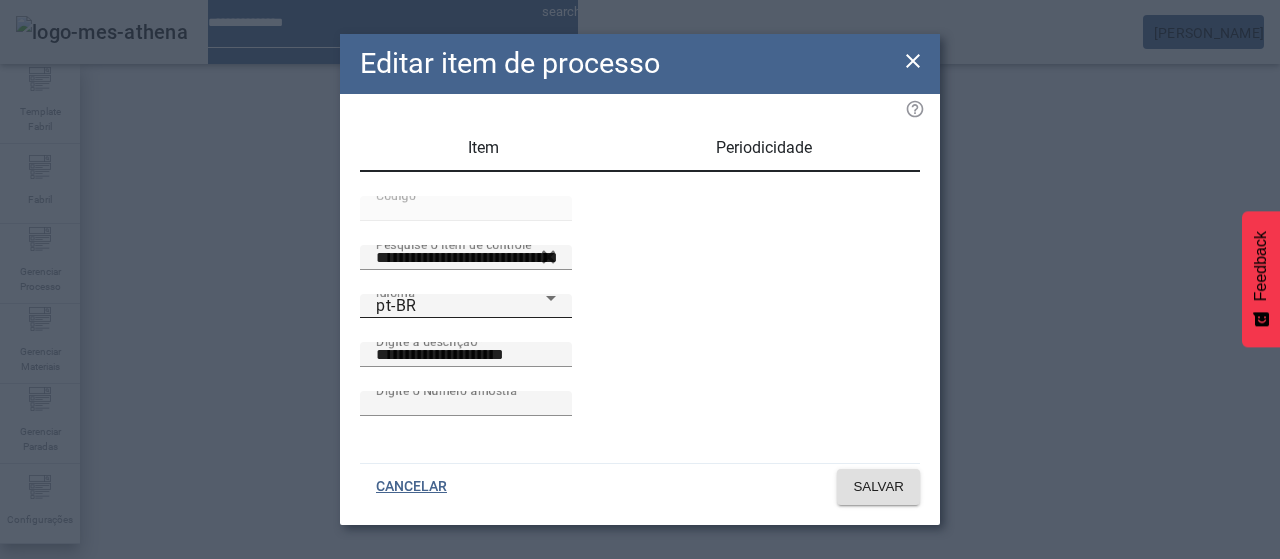 click on "pt-BR" at bounding box center (461, 306) 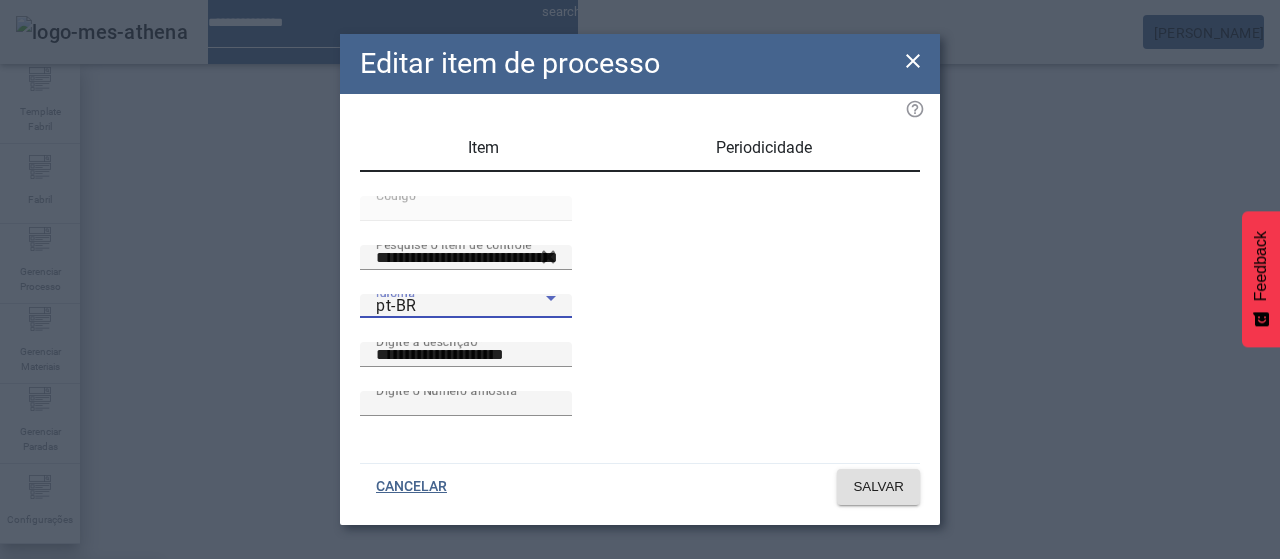 drag, startPoint x: 488, startPoint y: 328, endPoint x: 547, endPoint y: 367, distance: 70.724815 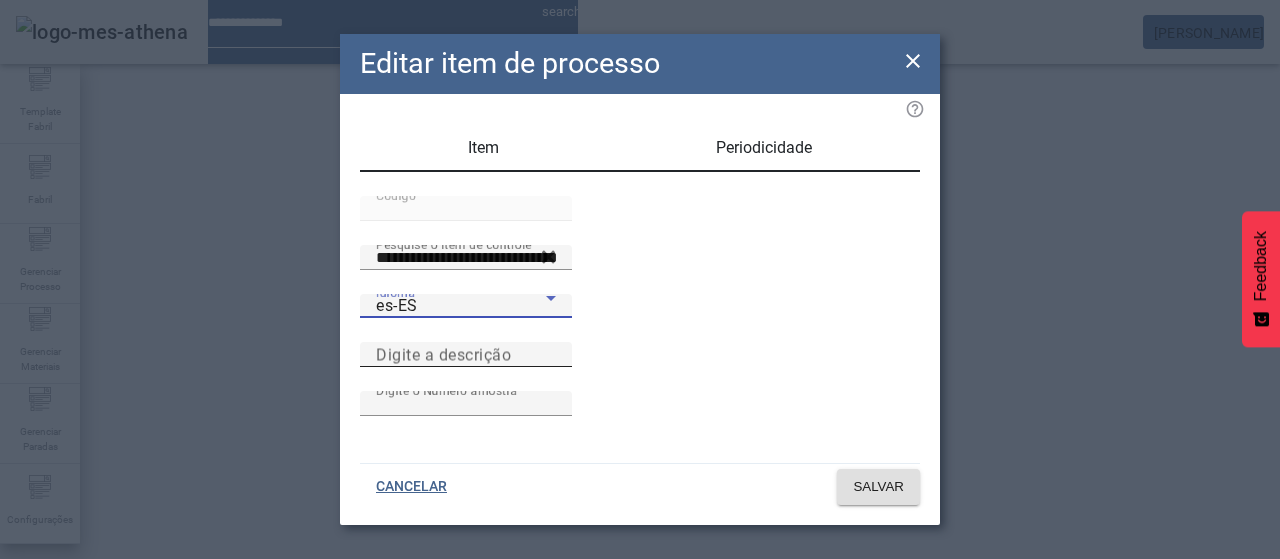 click on "Digite a descrição" at bounding box center (443, 354) 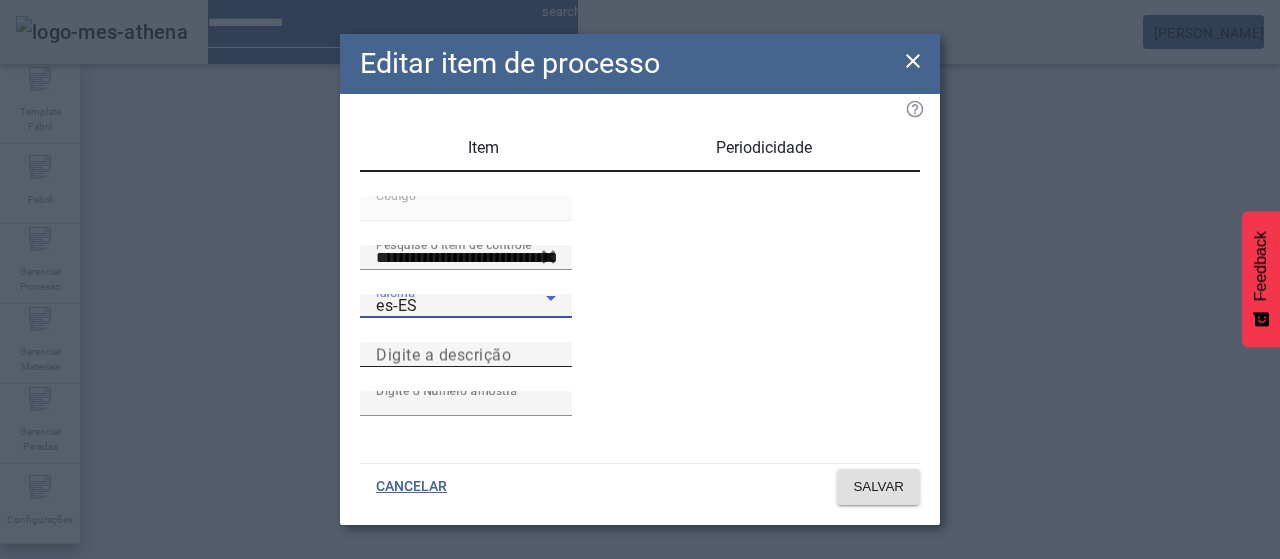 click on "Digite a descrição" at bounding box center (466, 355) 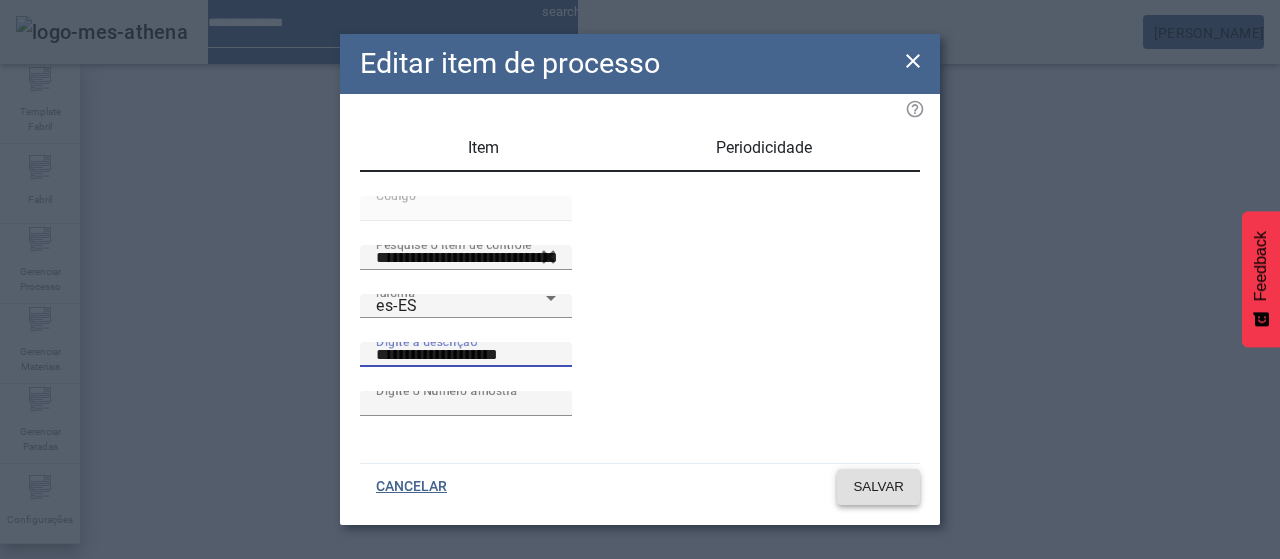 click on "SALVAR" 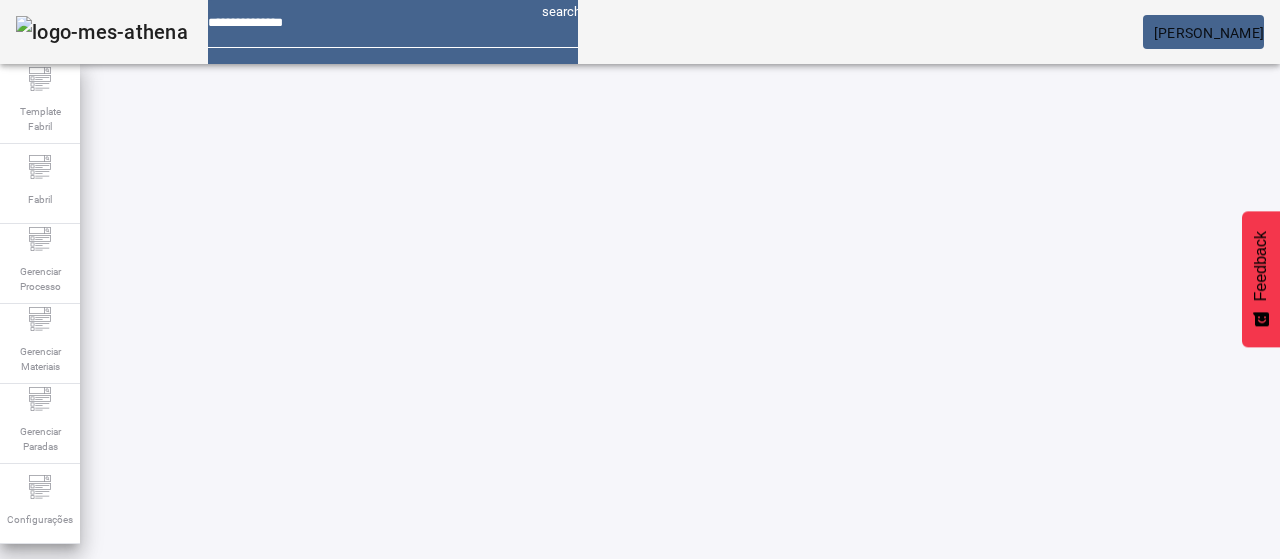 click at bounding box center [572, 779] 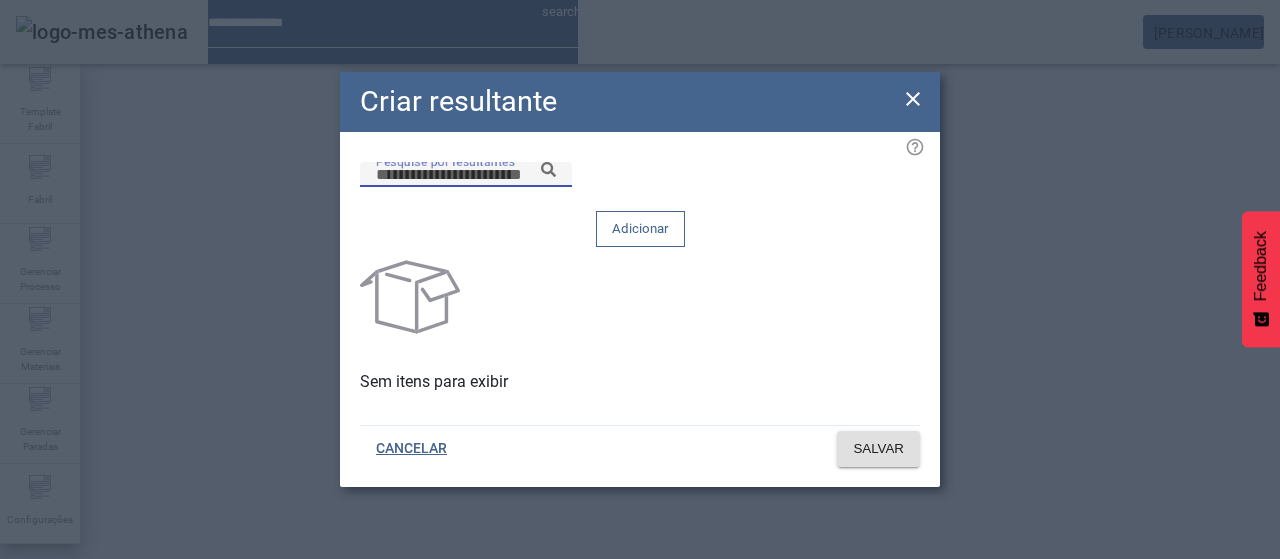 drag, startPoint x: 698, startPoint y: 217, endPoint x: 740, endPoint y: 211, distance: 42.426407 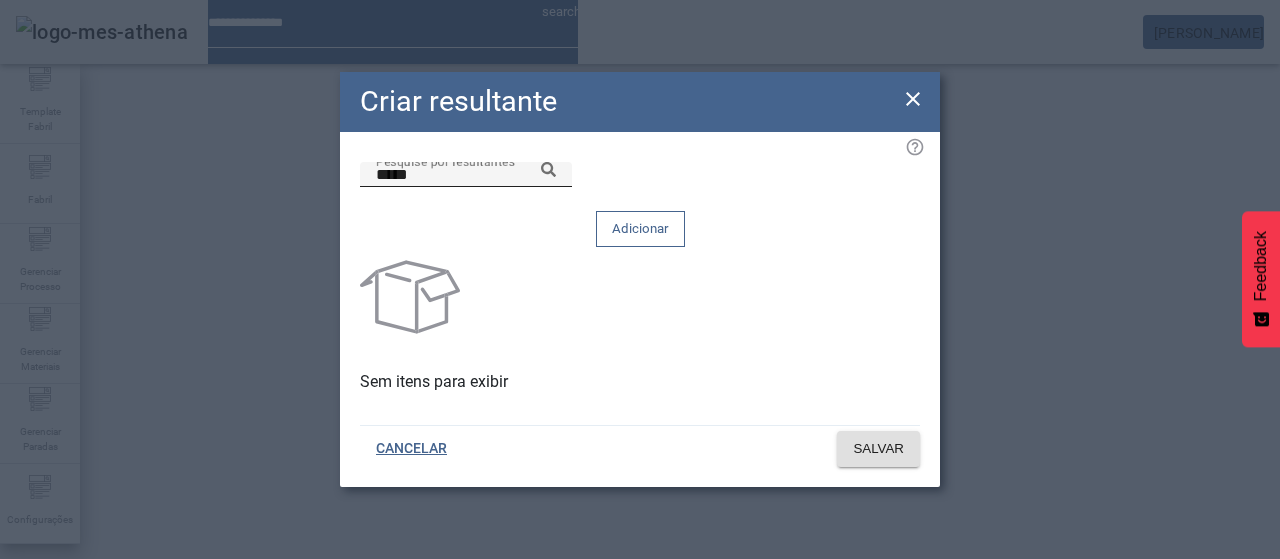 click 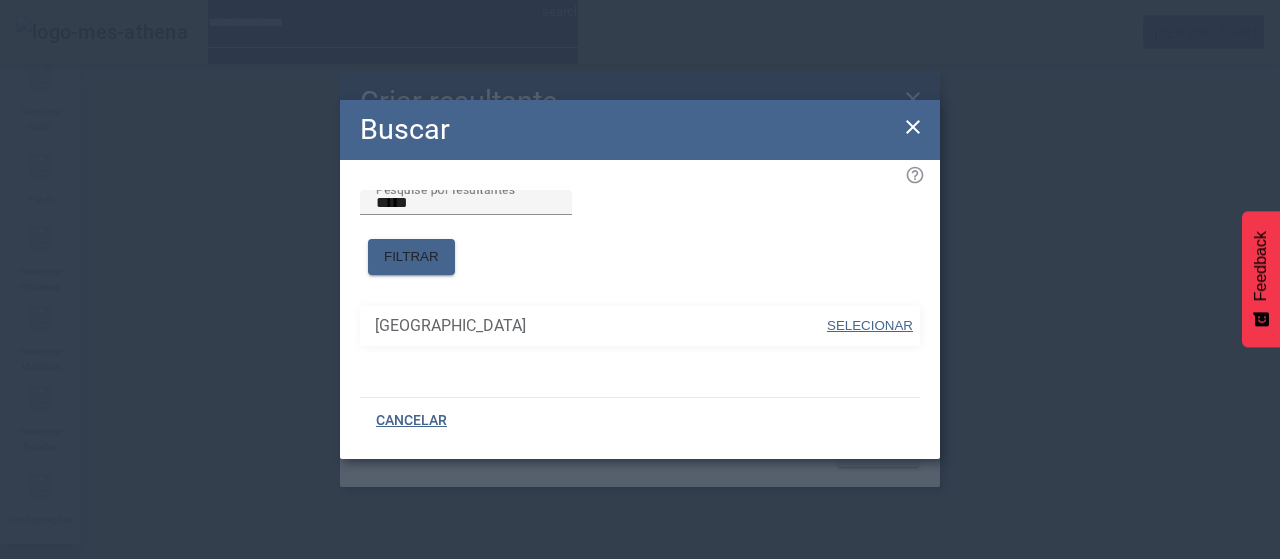 drag, startPoint x: 832, startPoint y: 297, endPoint x: 836, endPoint y: 265, distance: 32.24903 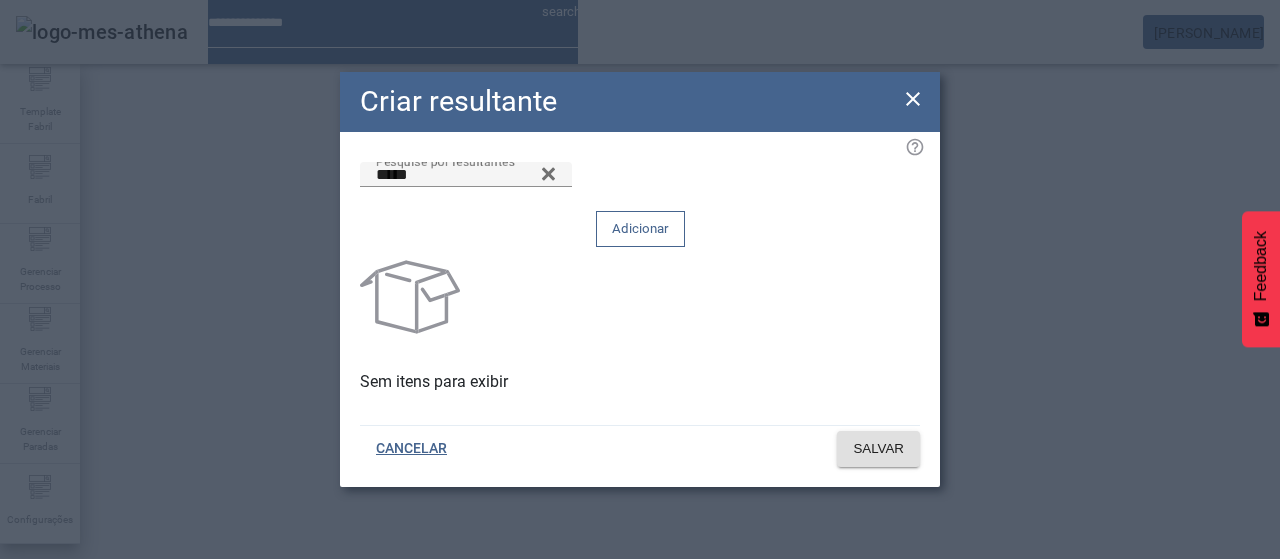 click on "Adicionar" 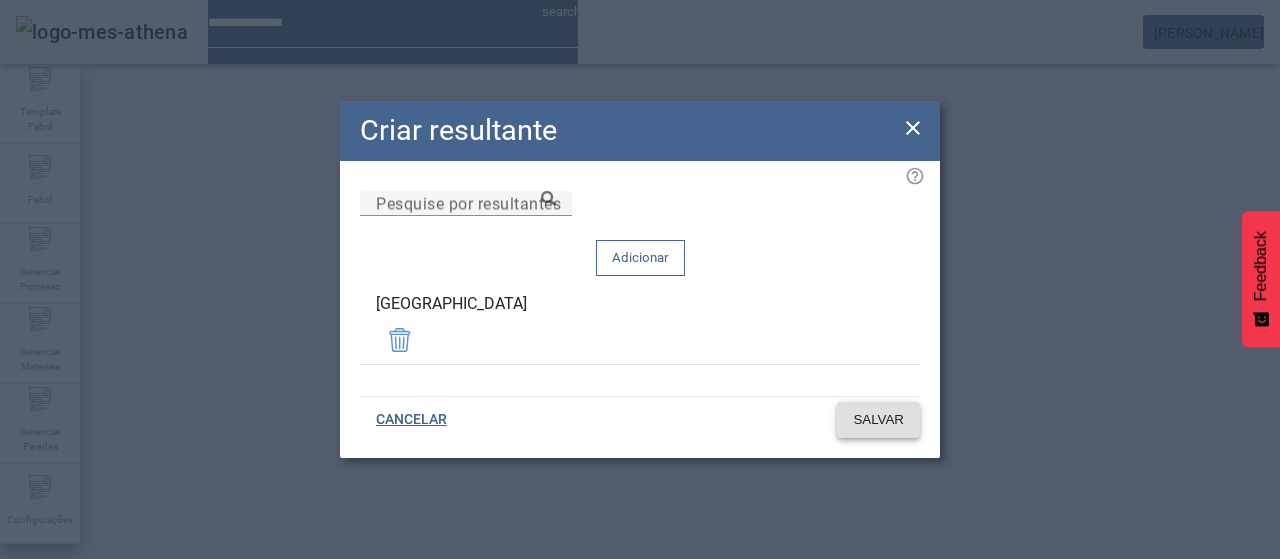 click on "SALVAR" 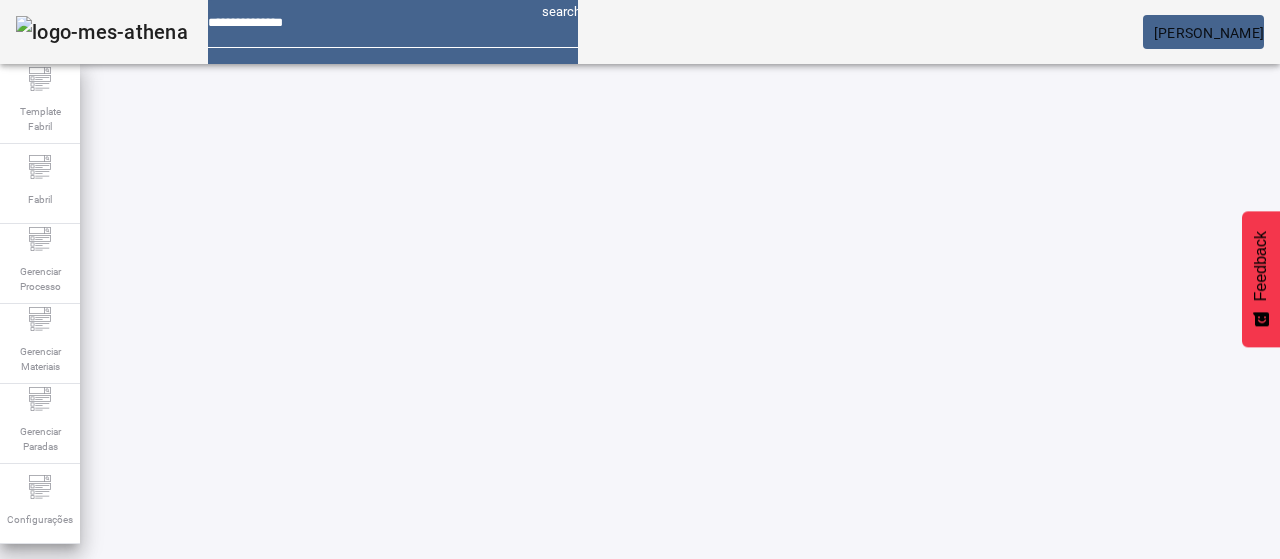 click on "EDITAR" at bounding box center [54, 929] 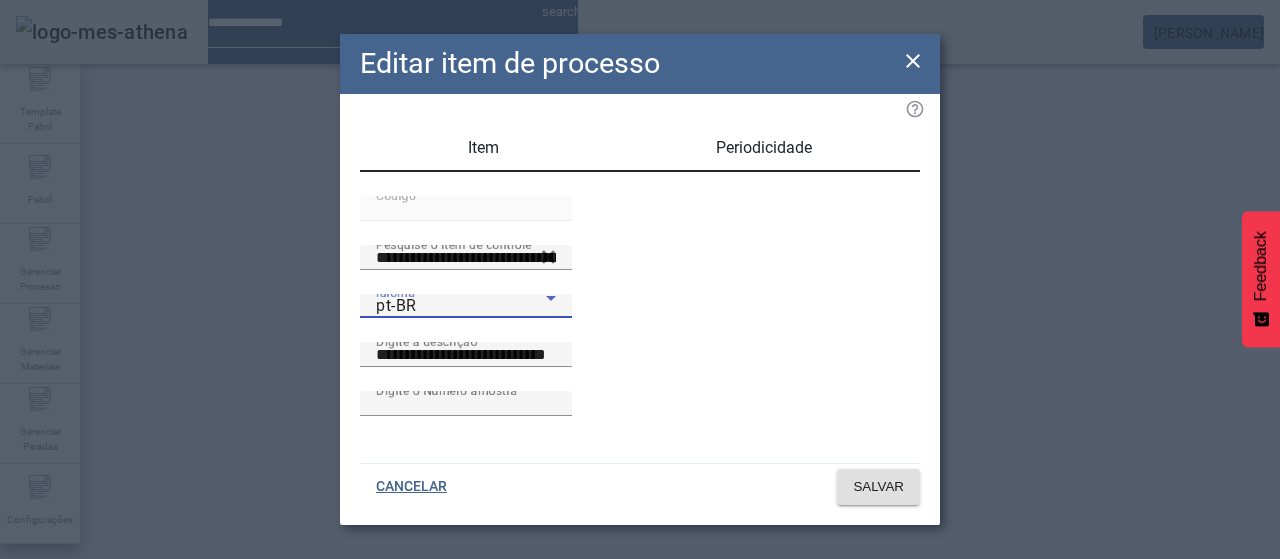 click on "pt-BR" at bounding box center [461, 306] 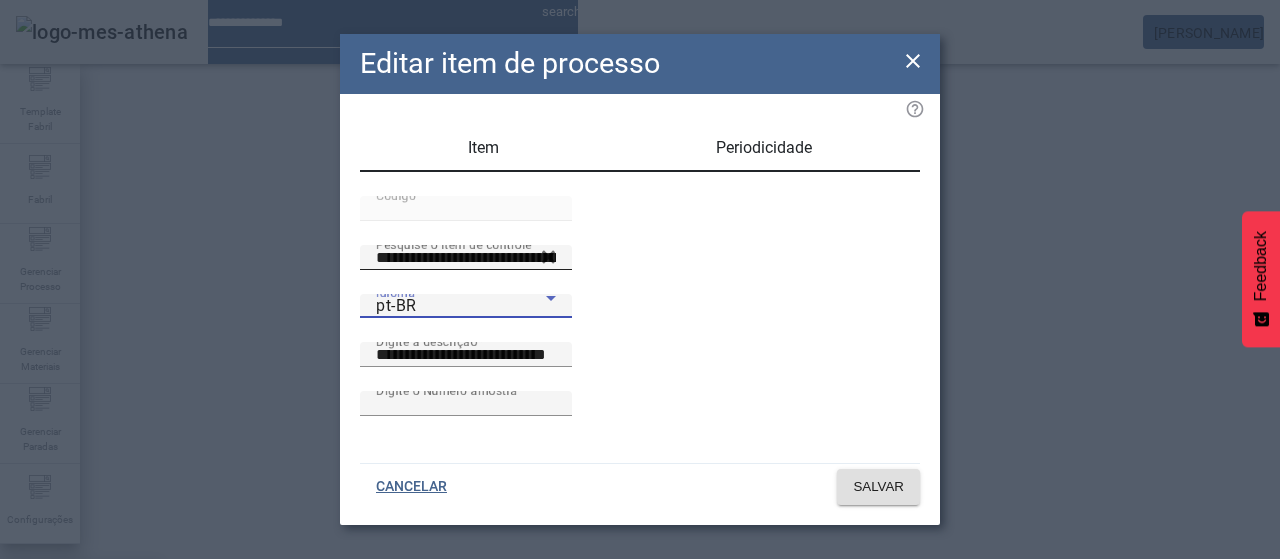 click on "es-ES" at bounding box center [81, 687] 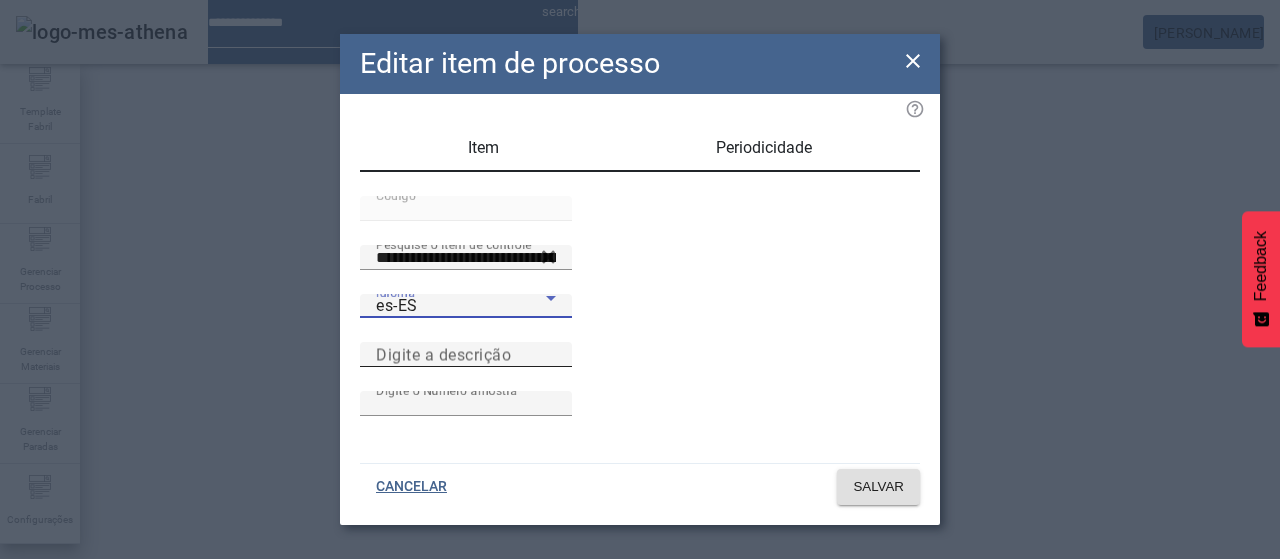 click on "Digite a descrição" at bounding box center [443, 354] 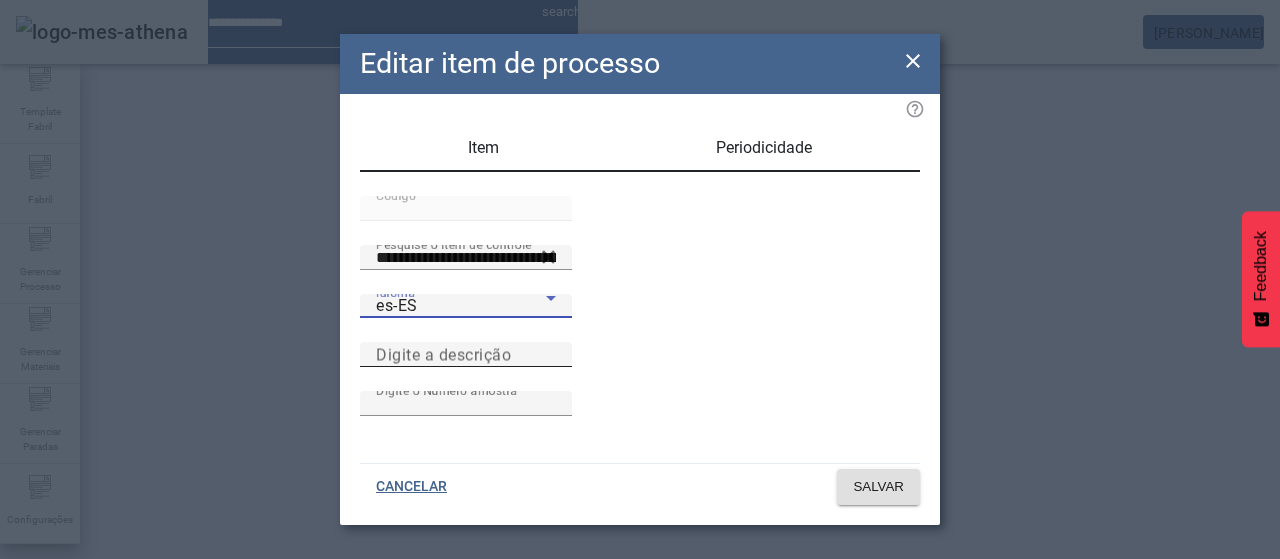 click on "Digite a descrição" at bounding box center [466, 355] 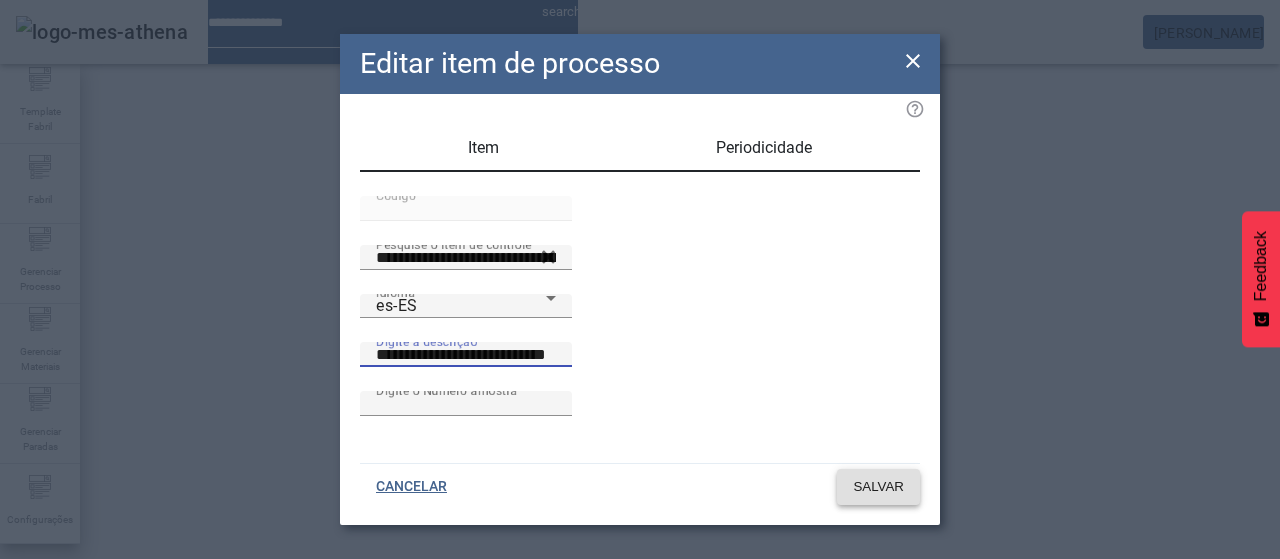 click on "SALVAR" 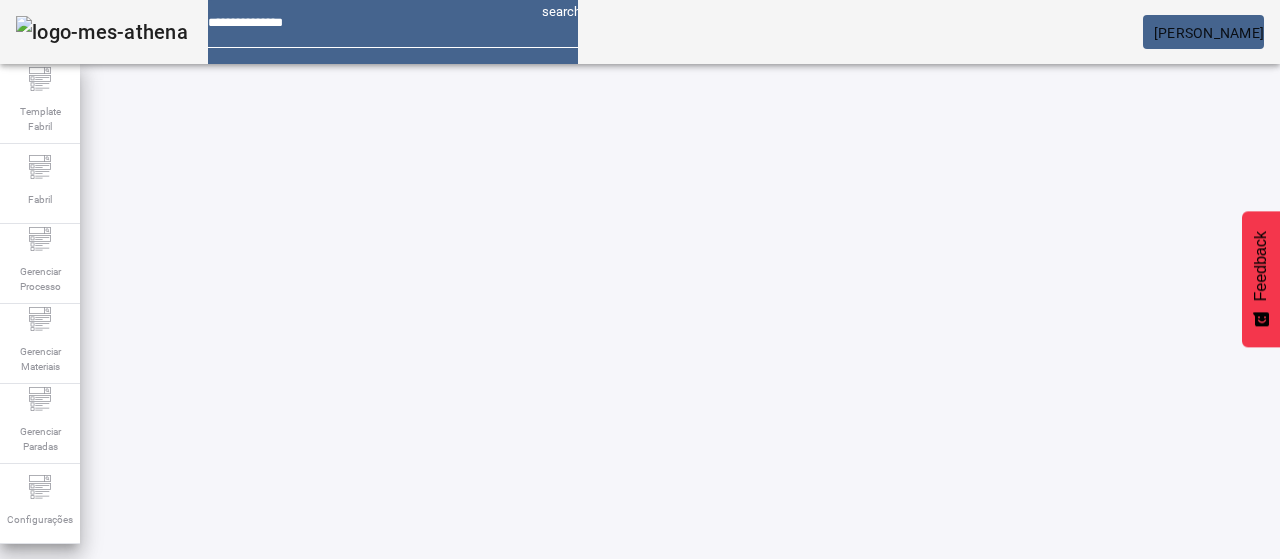 click at bounding box center (572, 779) 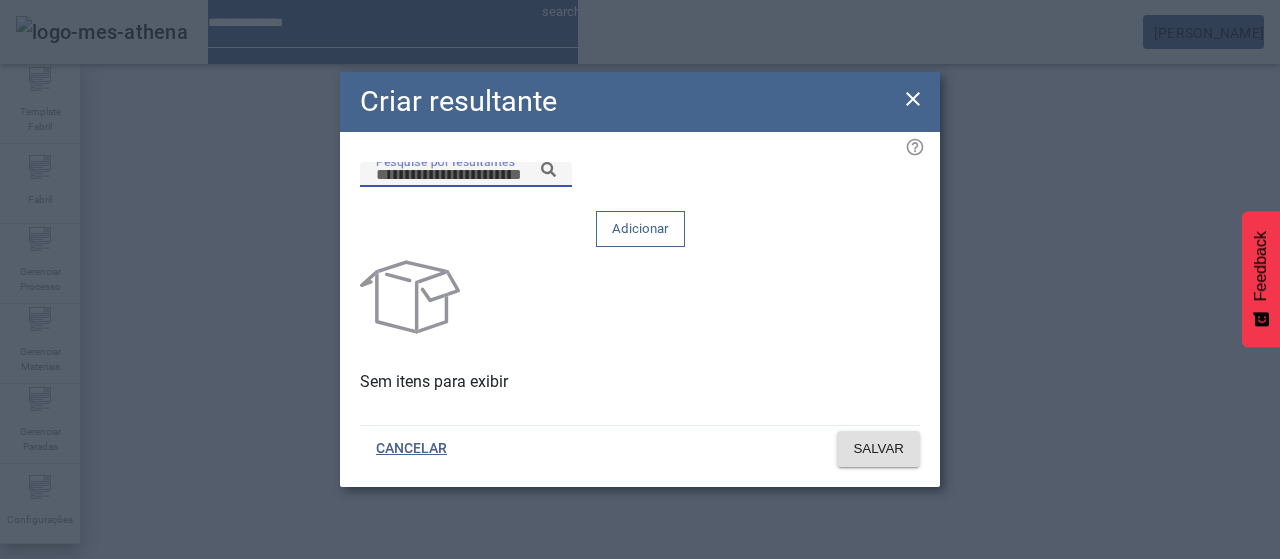 click on "Pesquise por resultantes" at bounding box center [466, 175] 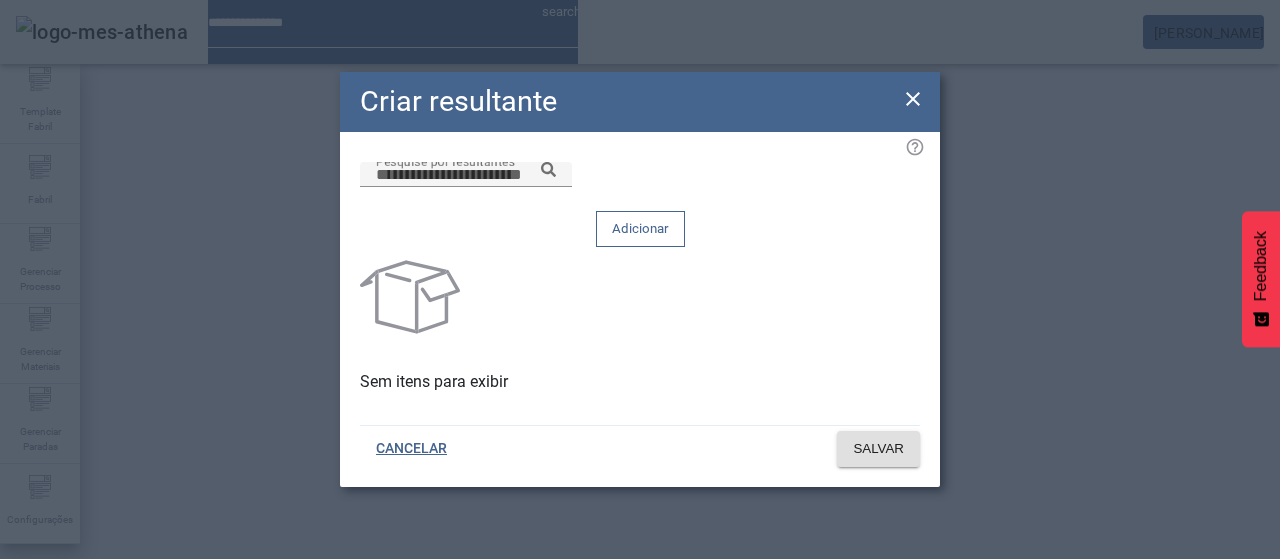 paste on "*****" 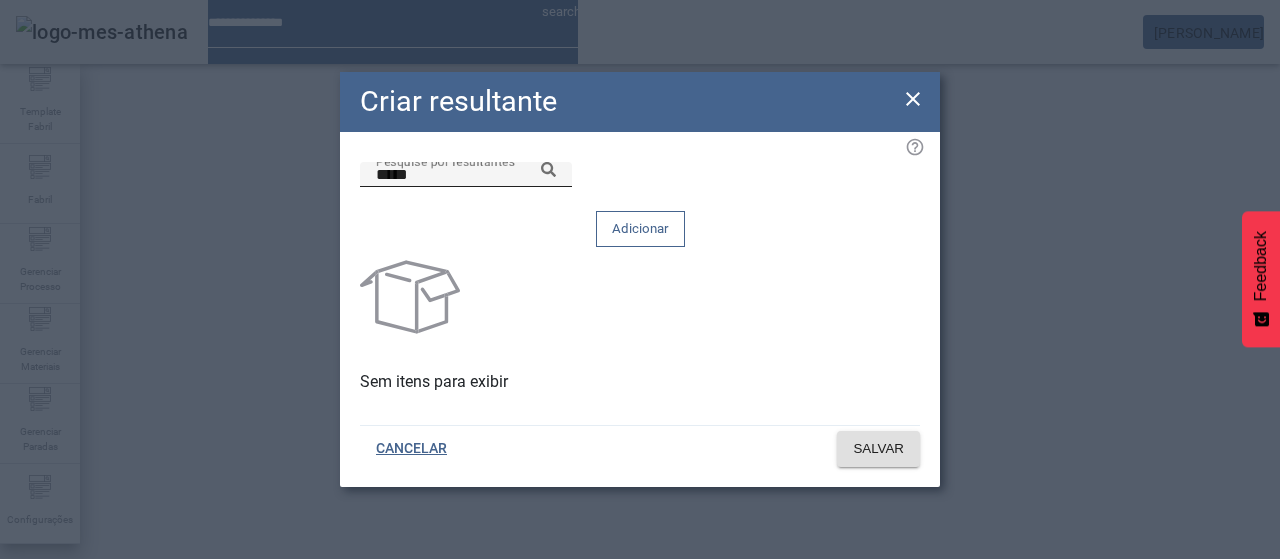 click 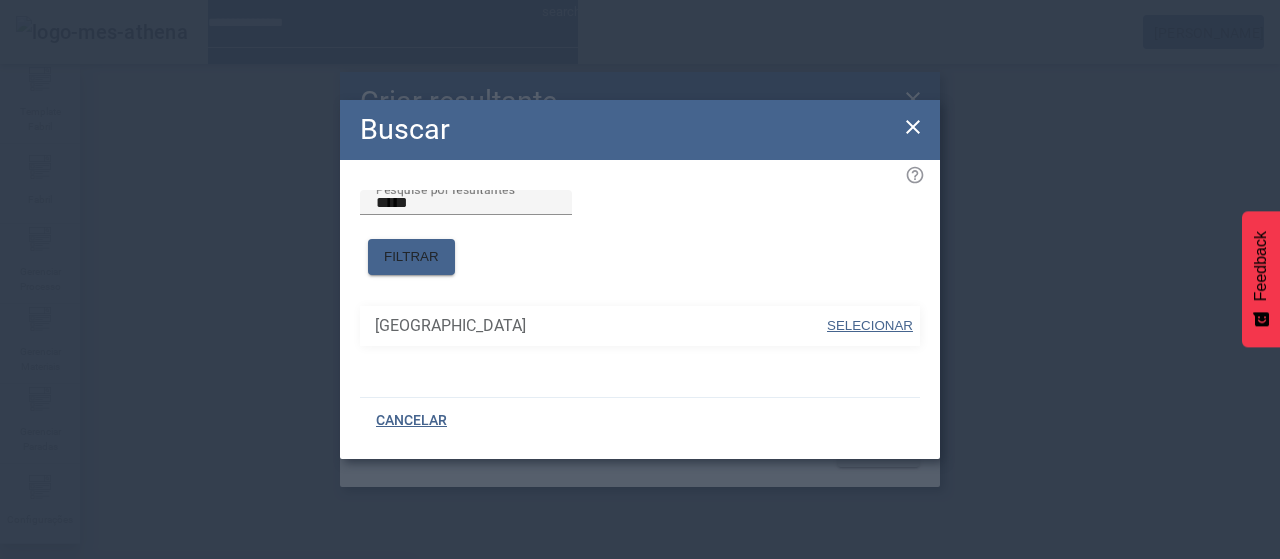 click on "SELECIONAR" at bounding box center (870, 325) 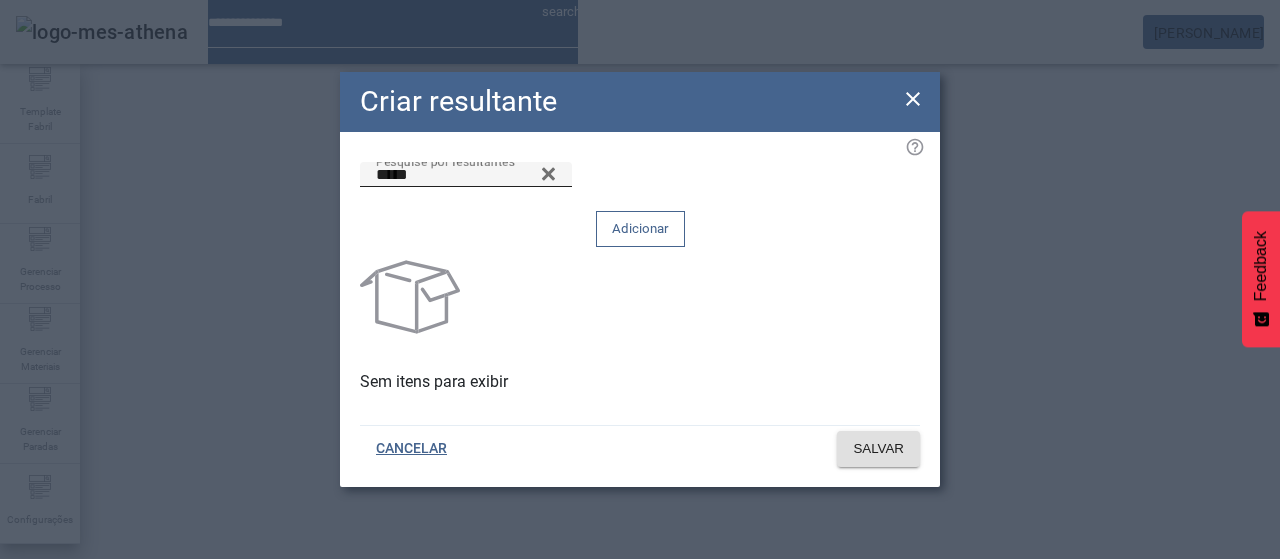 click on "Adicionar" 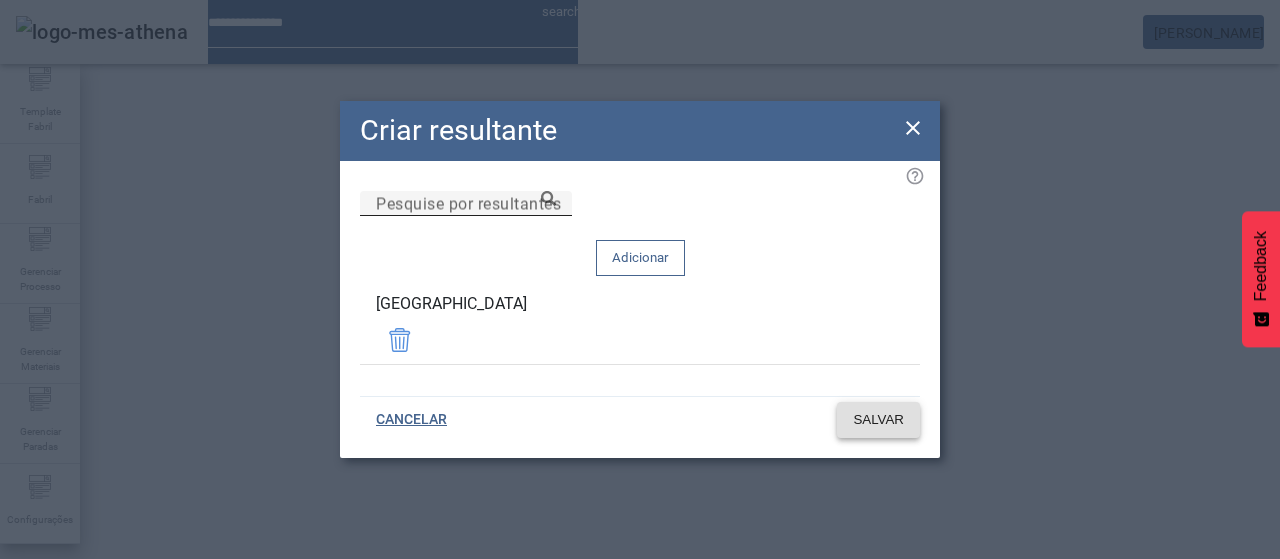 click on "SALVAR" 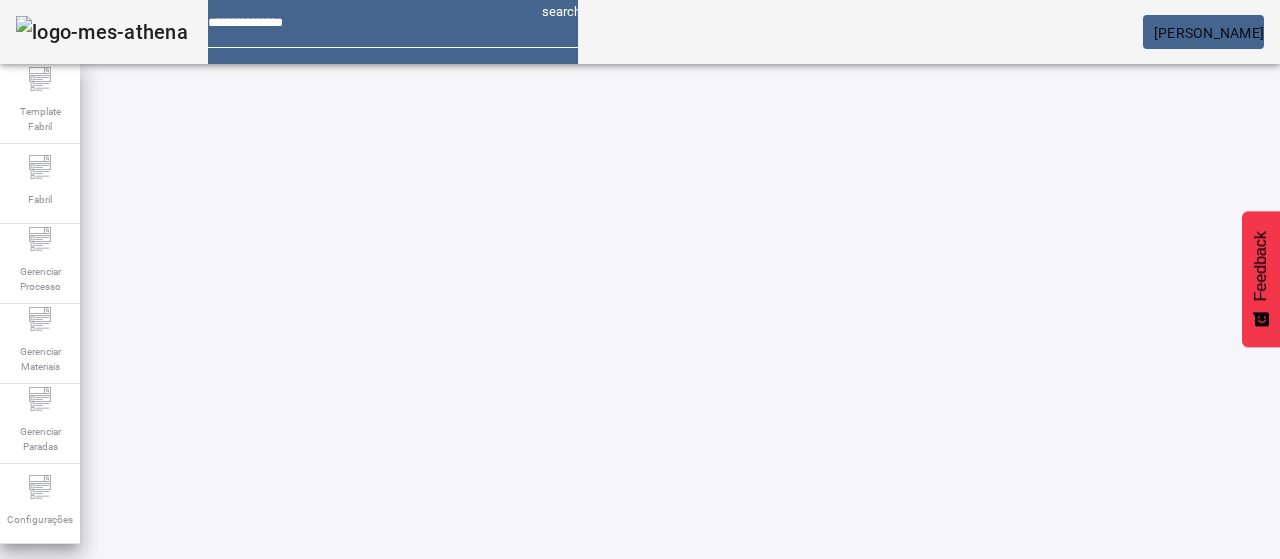 click on "EDITAR" at bounding box center (353, 779) 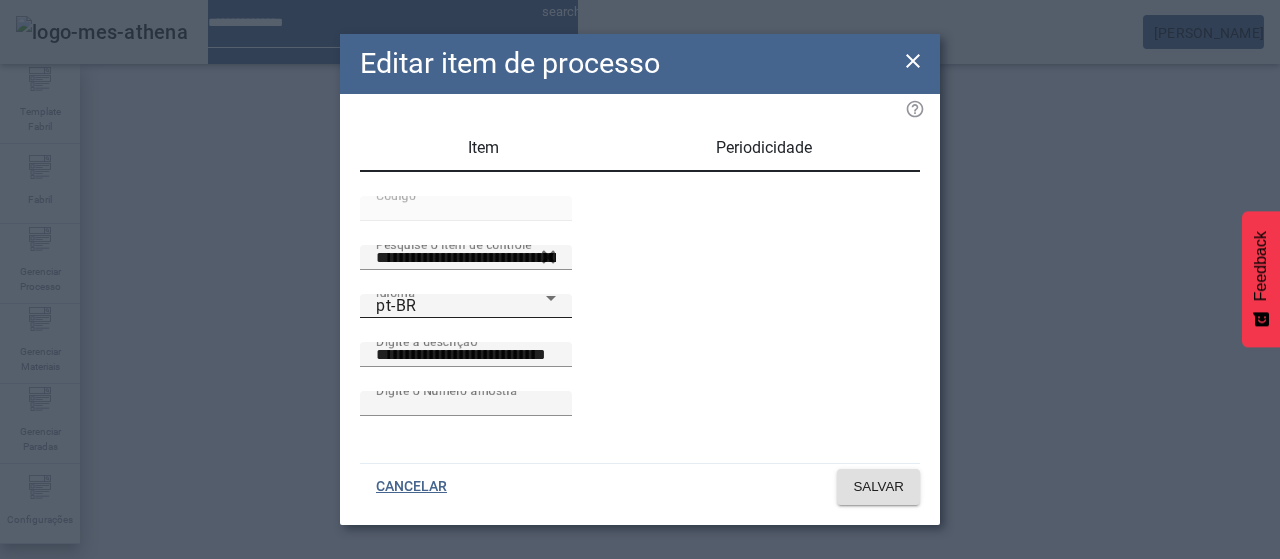 click on "pt-BR" at bounding box center (461, 306) 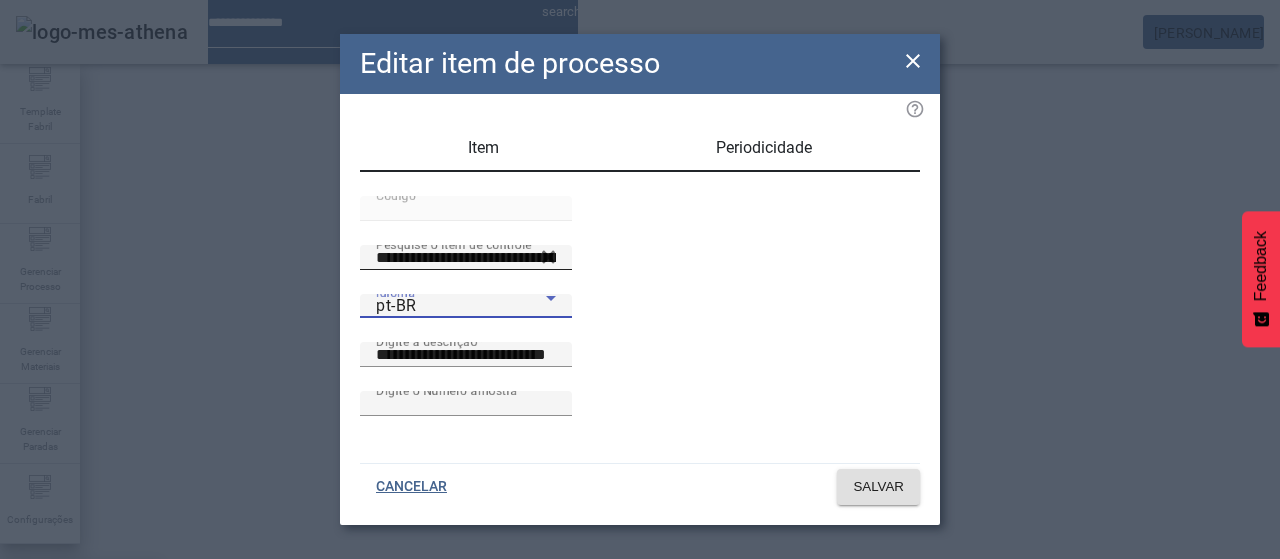click on "es-ES" at bounding box center [81, 687] 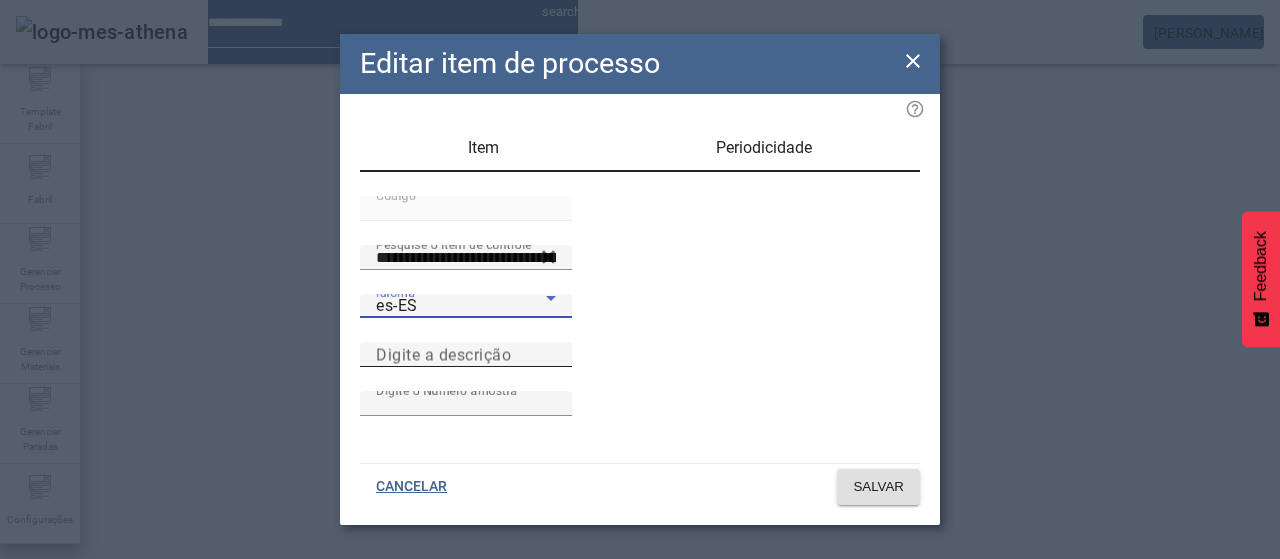 drag, startPoint x: 636, startPoint y: 395, endPoint x: 641, endPoint y: 379, distance: 16.763054 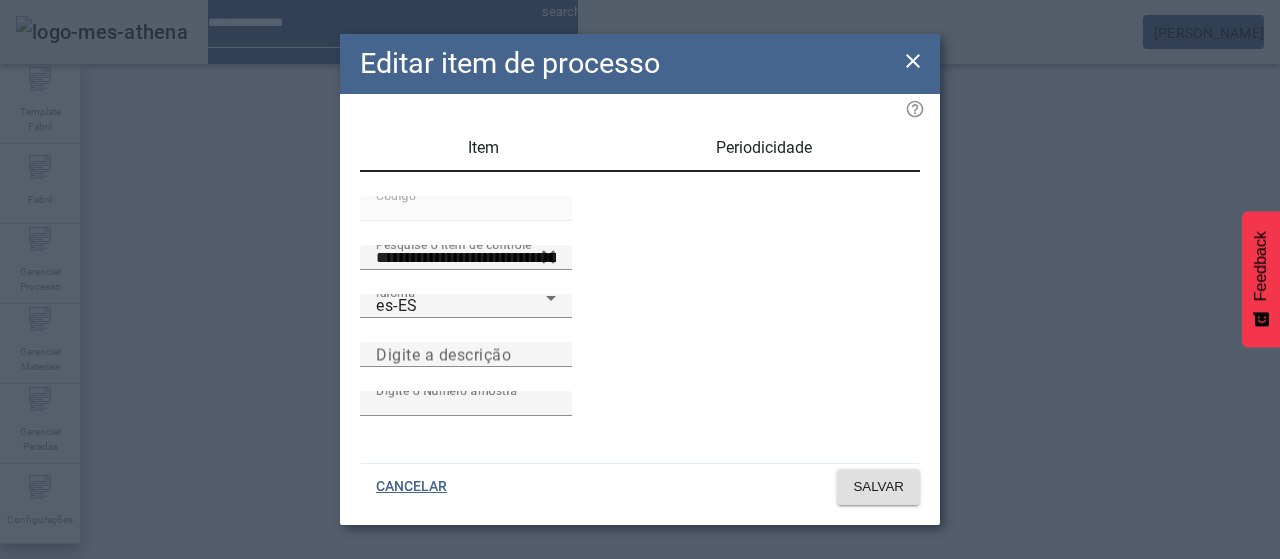 paste on "**********" 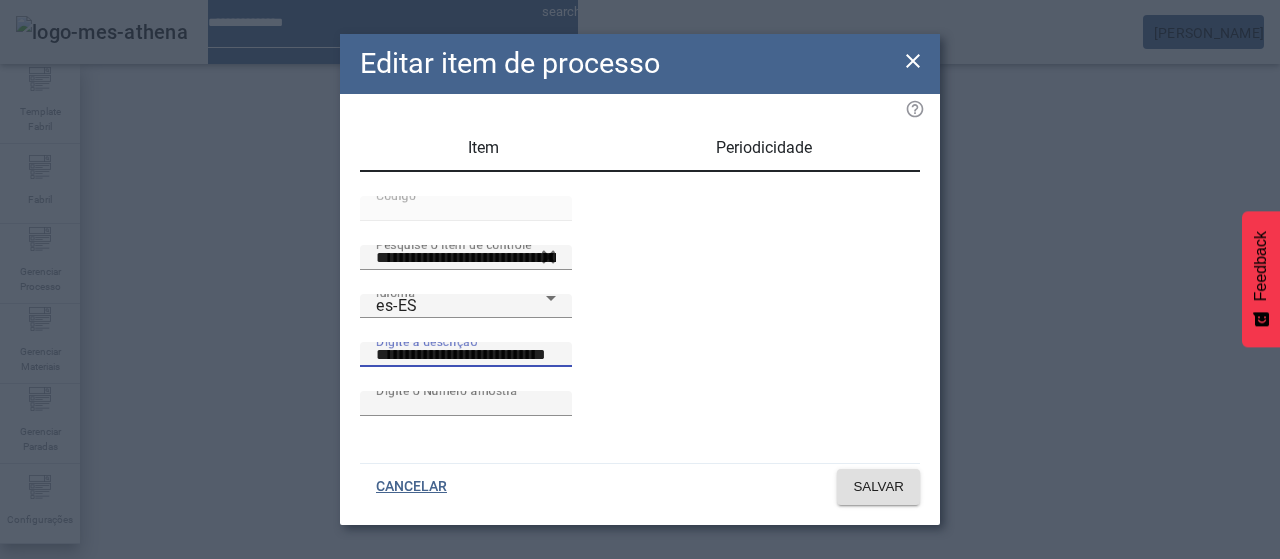 drag, startPoint x: 734, startPoint y: 389, endPoint x: 842, endPoint y: 374, distance: 109.03669 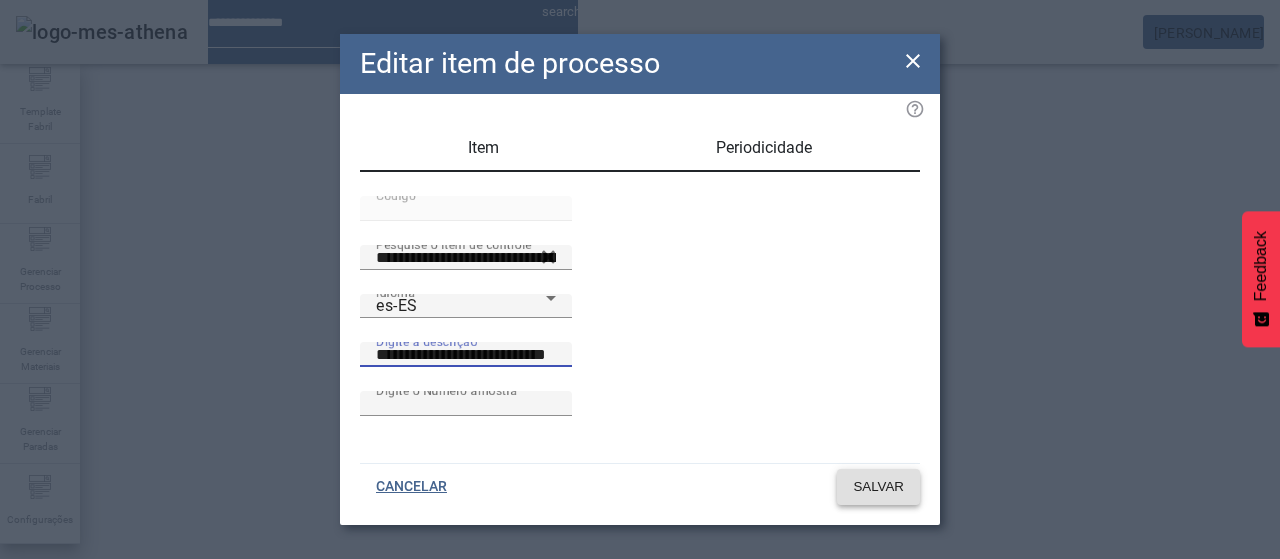 click on "SALVAR" 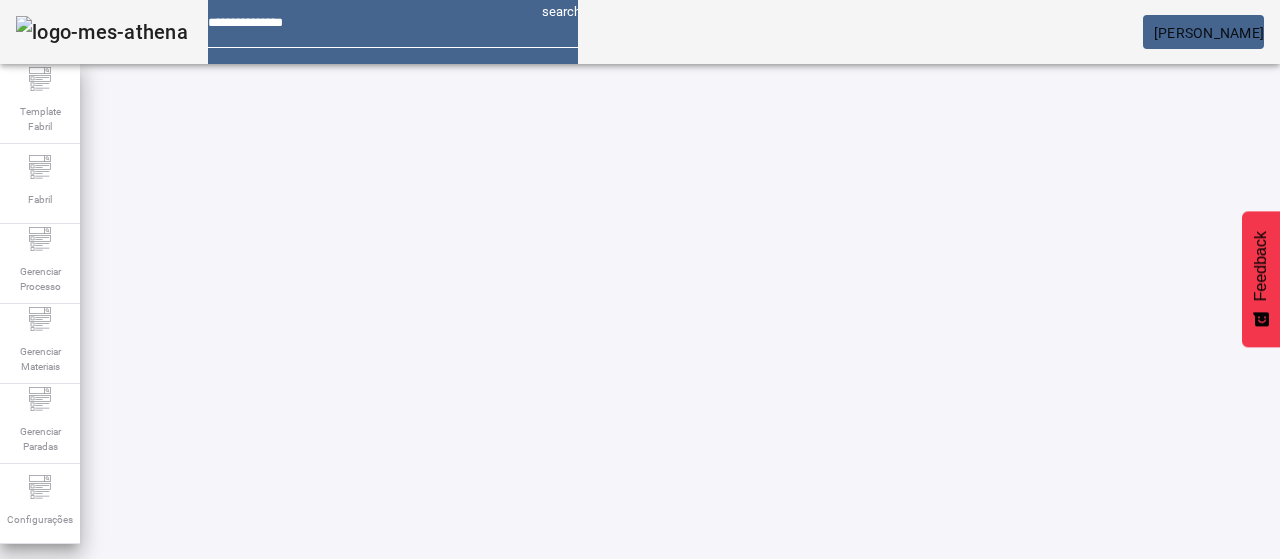 click at bounding box center [572, 779] 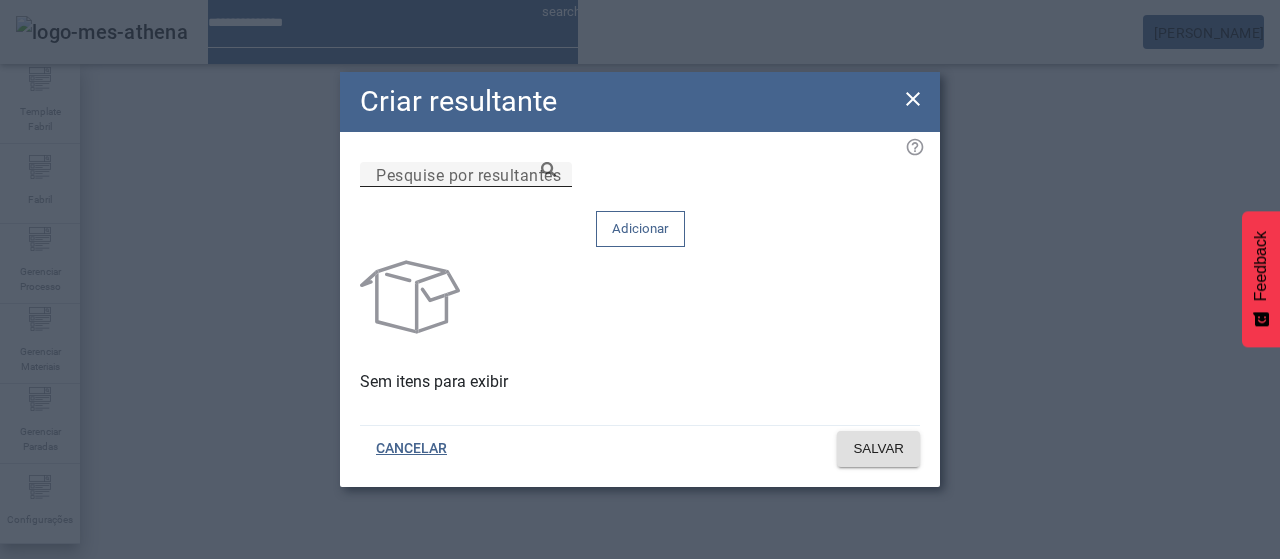 click on "Pesquise por resultantes" at bounding box center (466, 175) 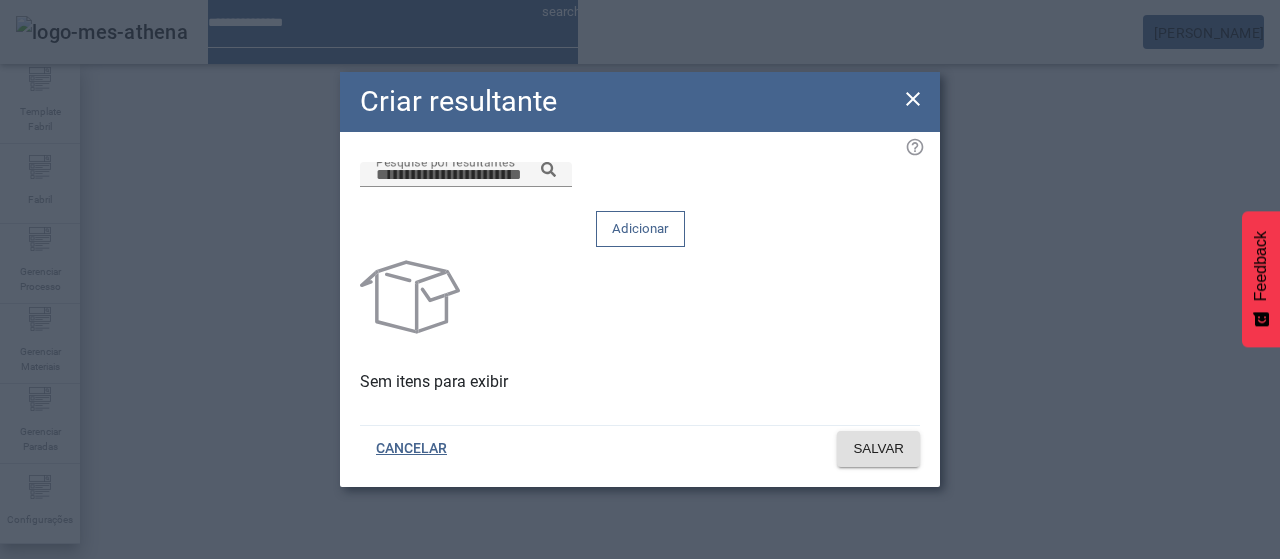 paste on "*****" 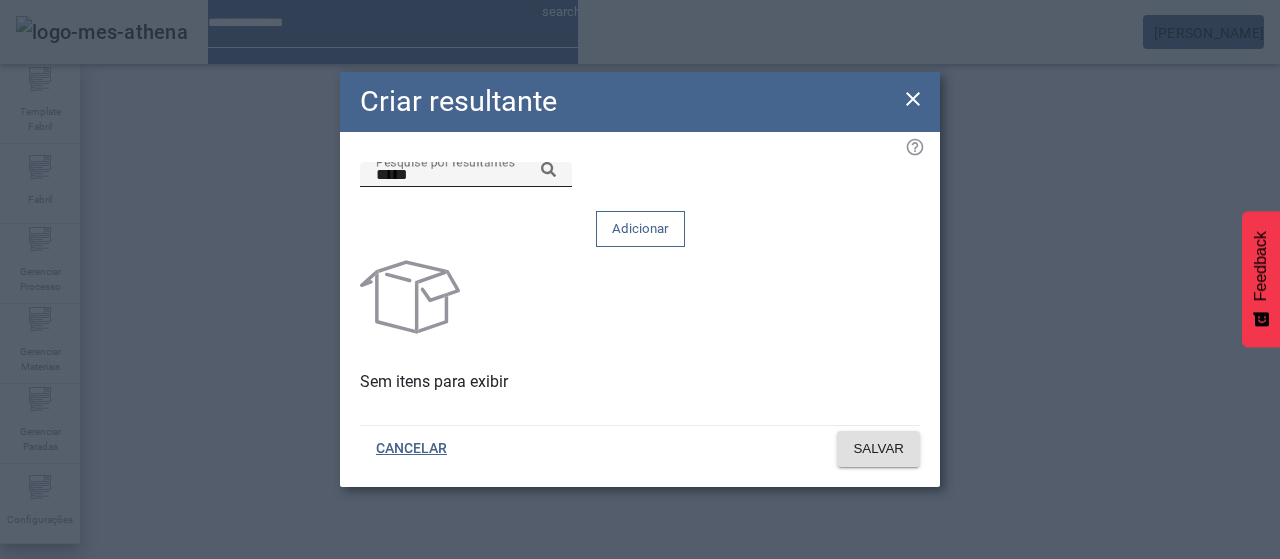 click 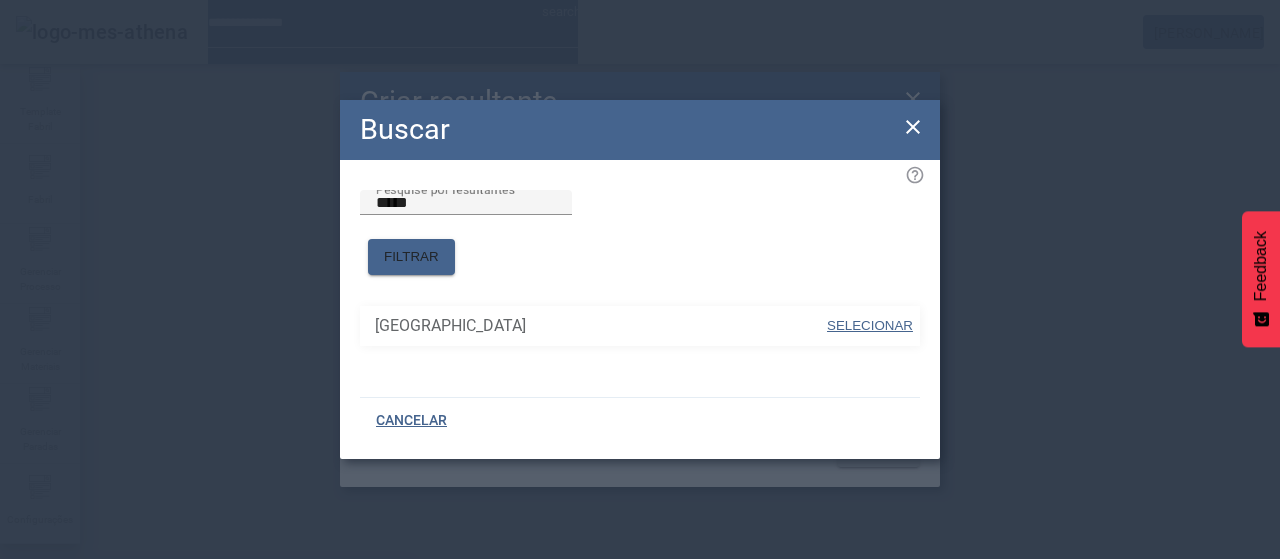 click on "SELECIONAR" at bounding box center (870, 325) 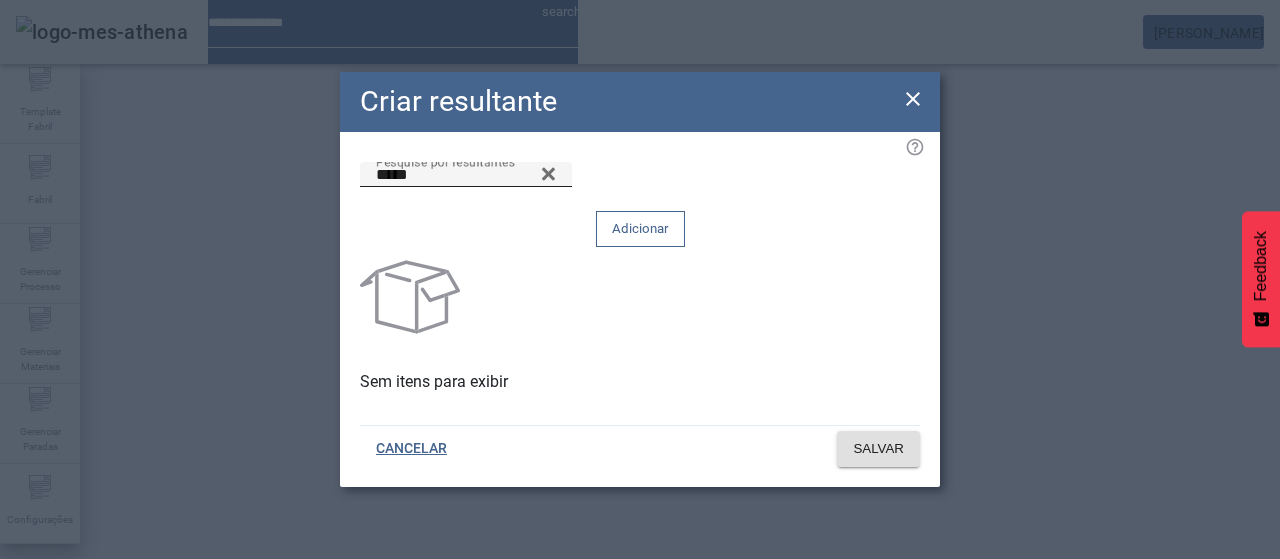 click on "Adicionar" 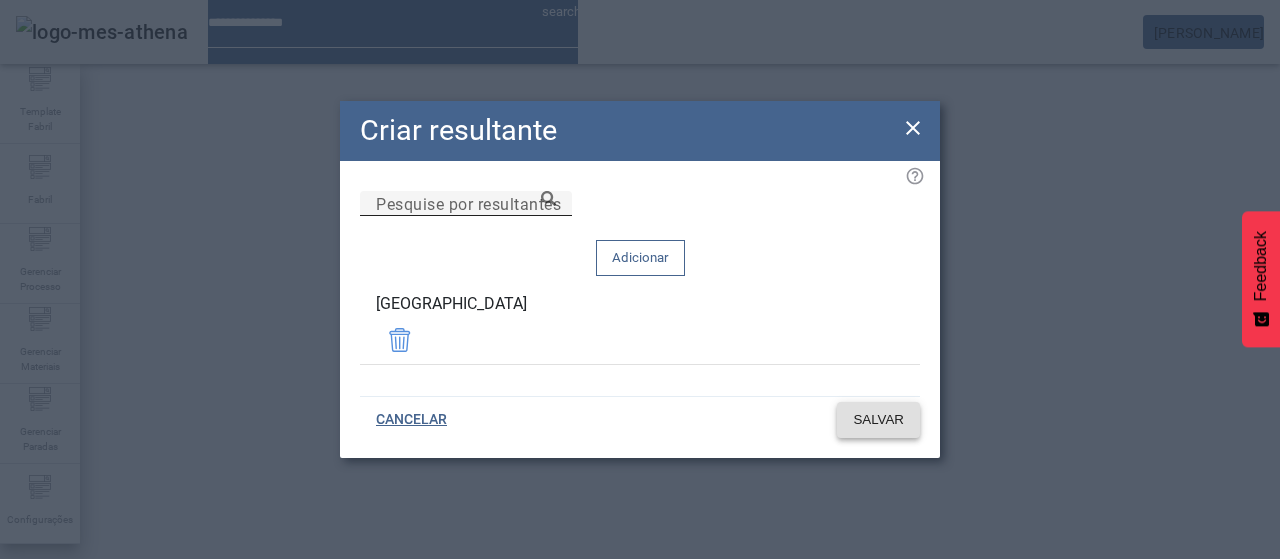 click on "SALVAR" 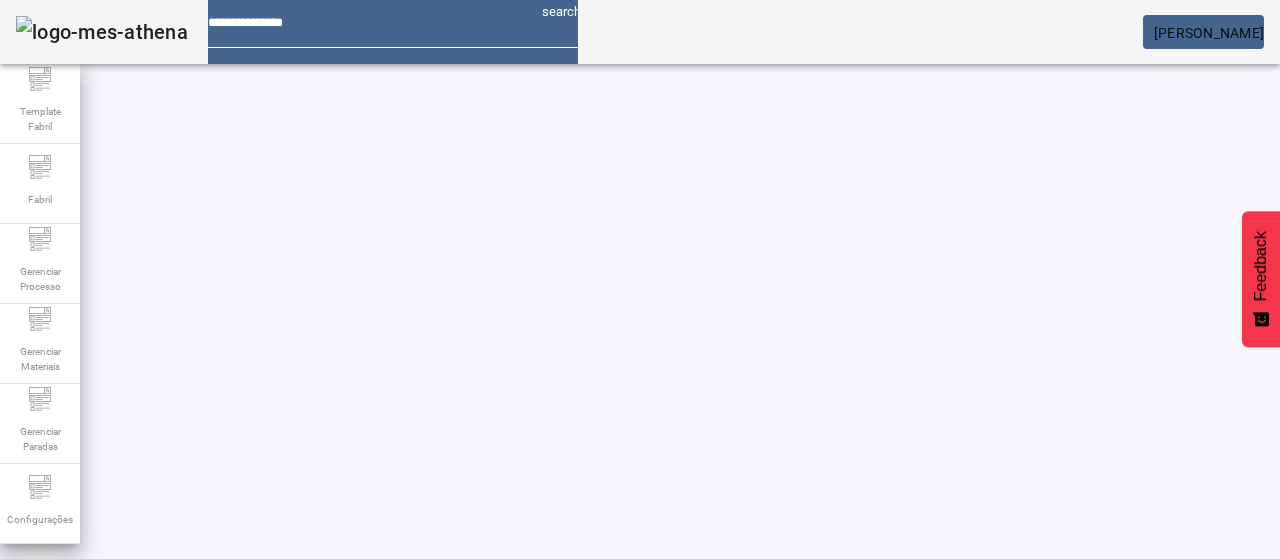 click at bounding box center [353, 779] 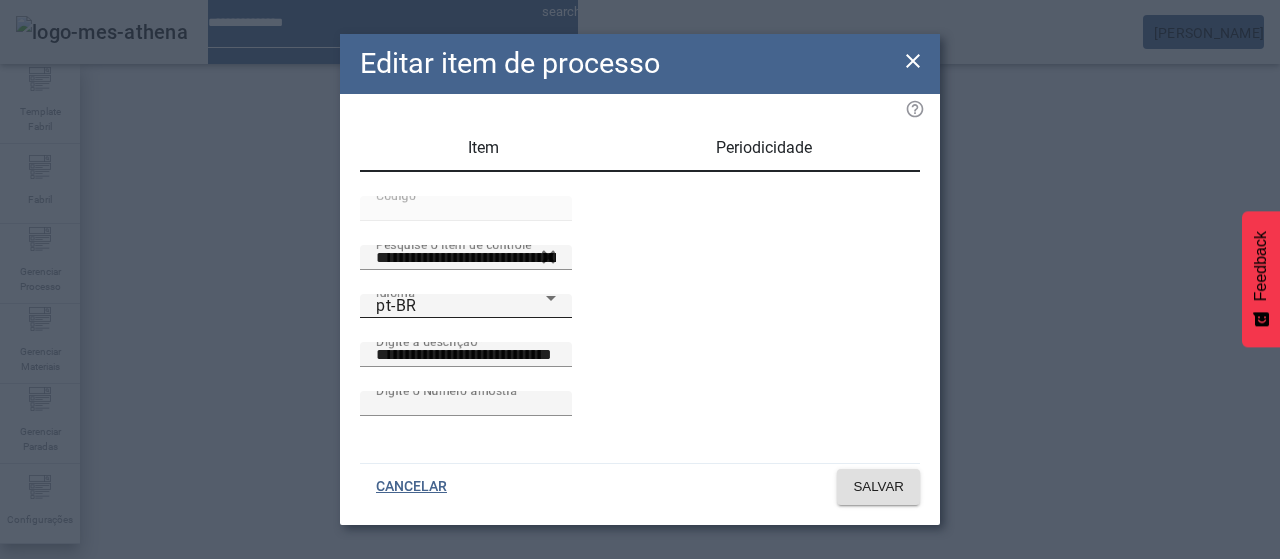 click 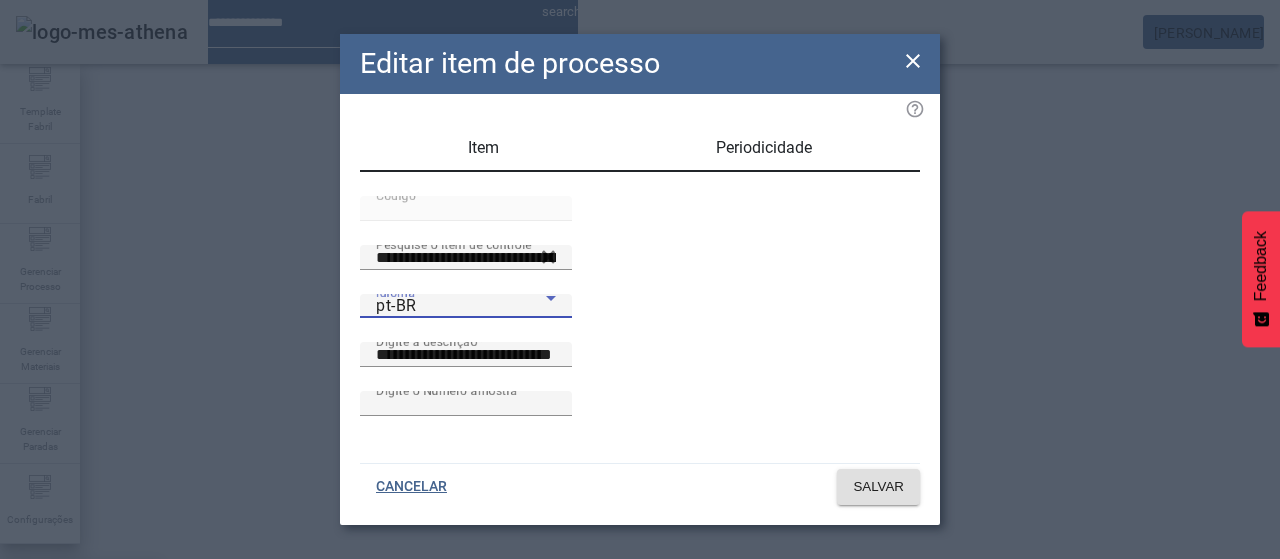 click on "es-ES" at bounding box center [81, 687] 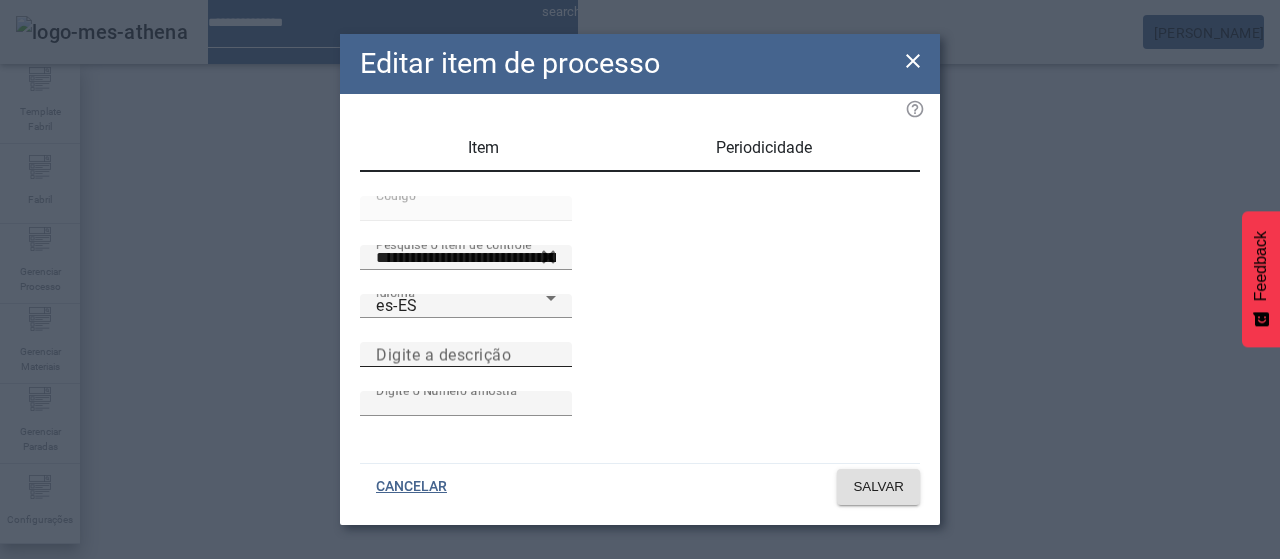 click on "Digite a descrição" at bounding box center [443, 354] 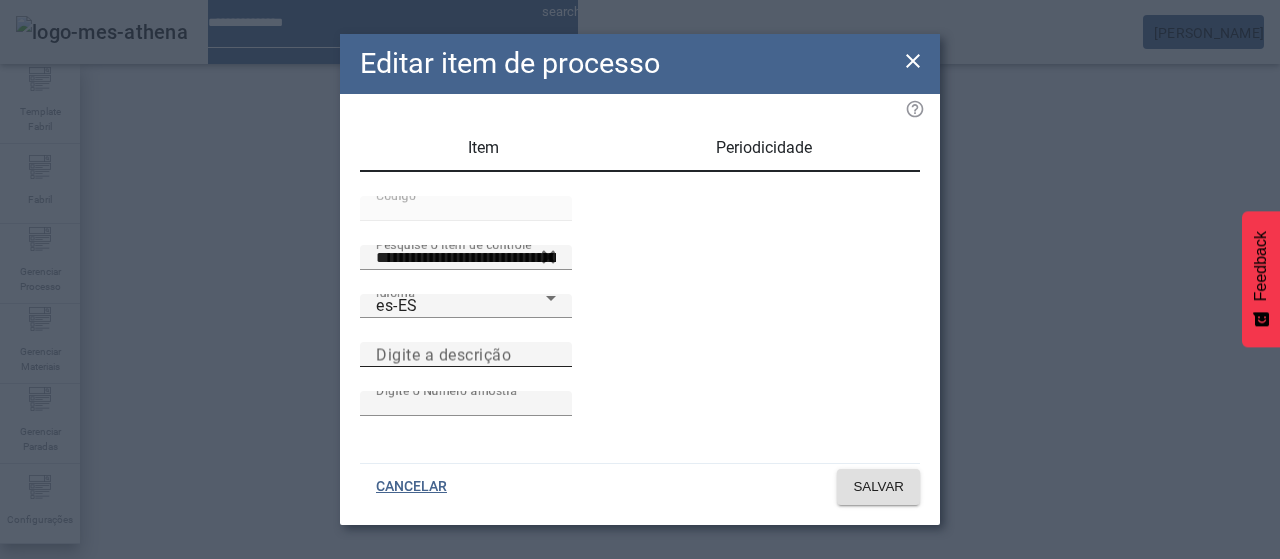 click on "Digite a descrição" at bounding box center [466, 355] 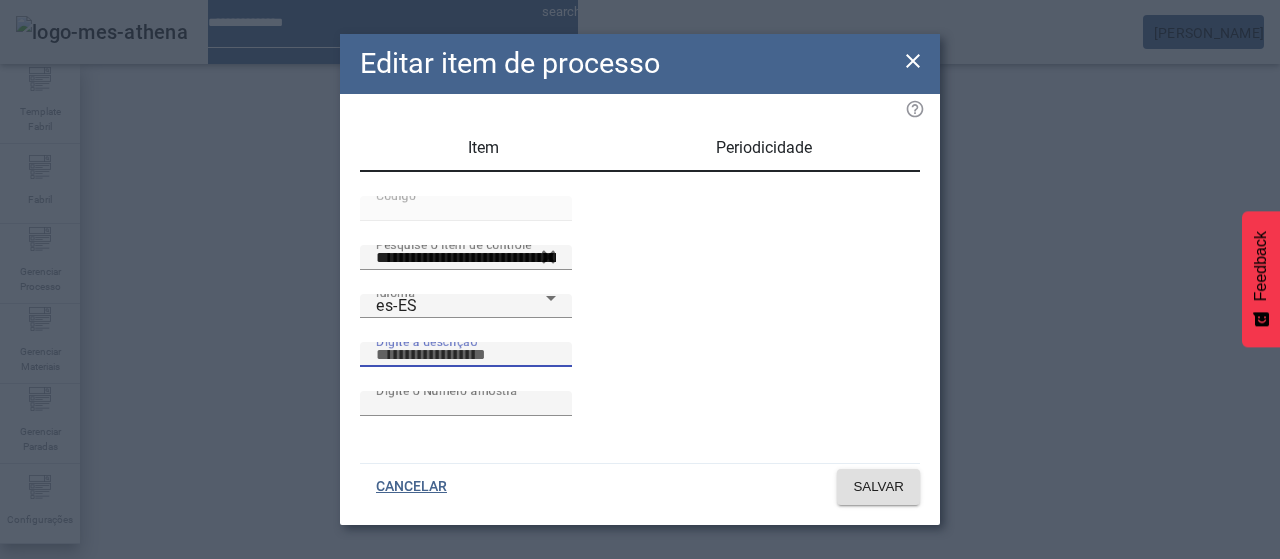 paste on "*****" 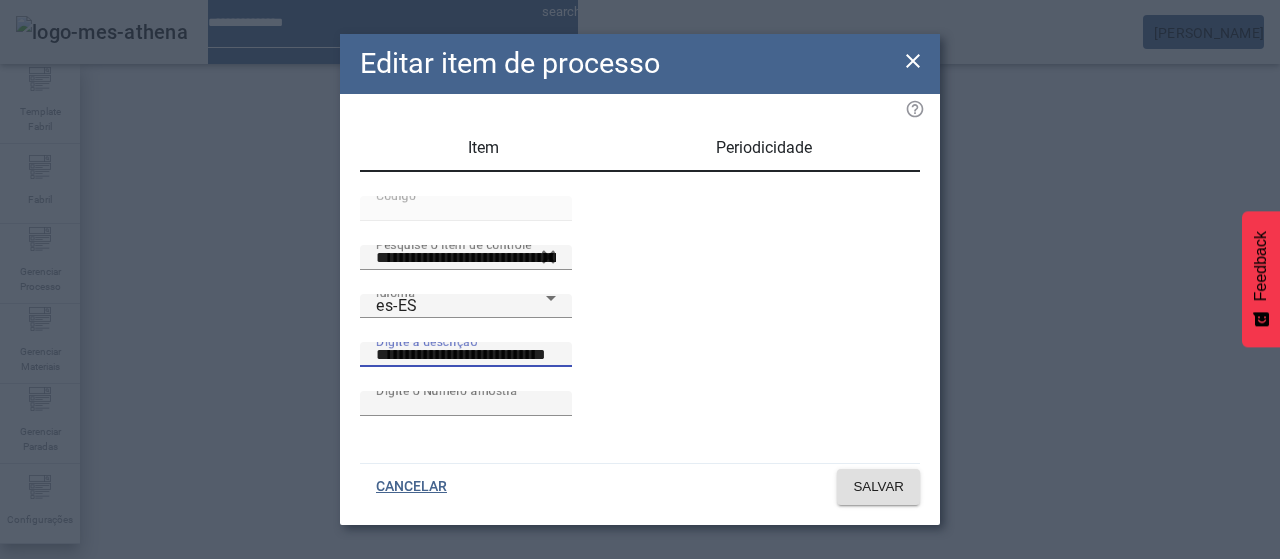 click on "**********" at bounding box center [466, 355] 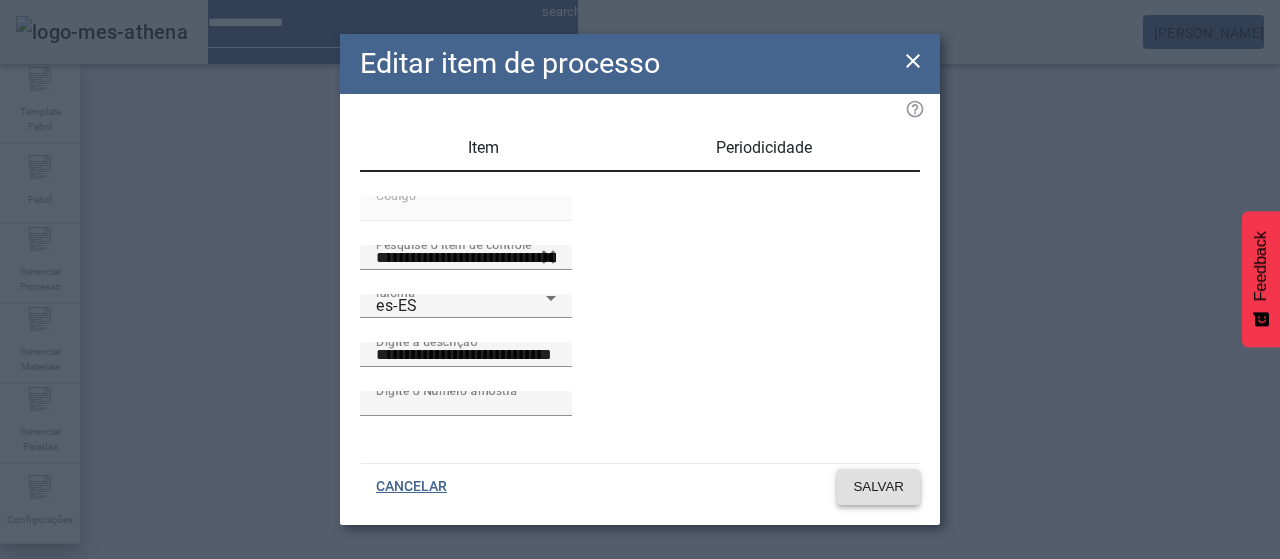 click on "SALVAR" 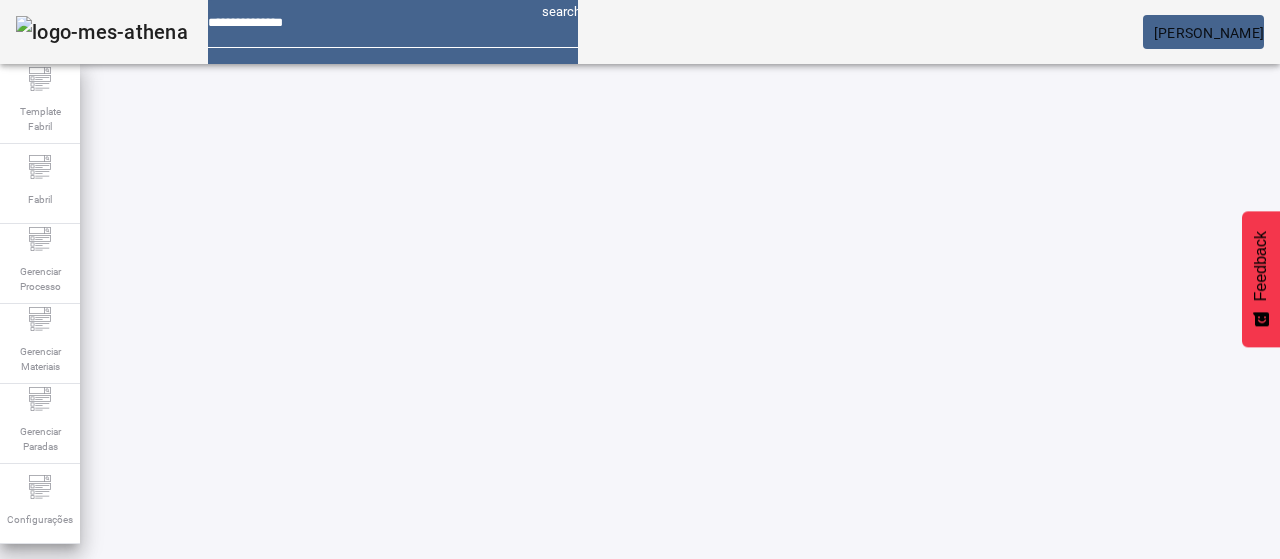 click at bounding box center [572, 779] 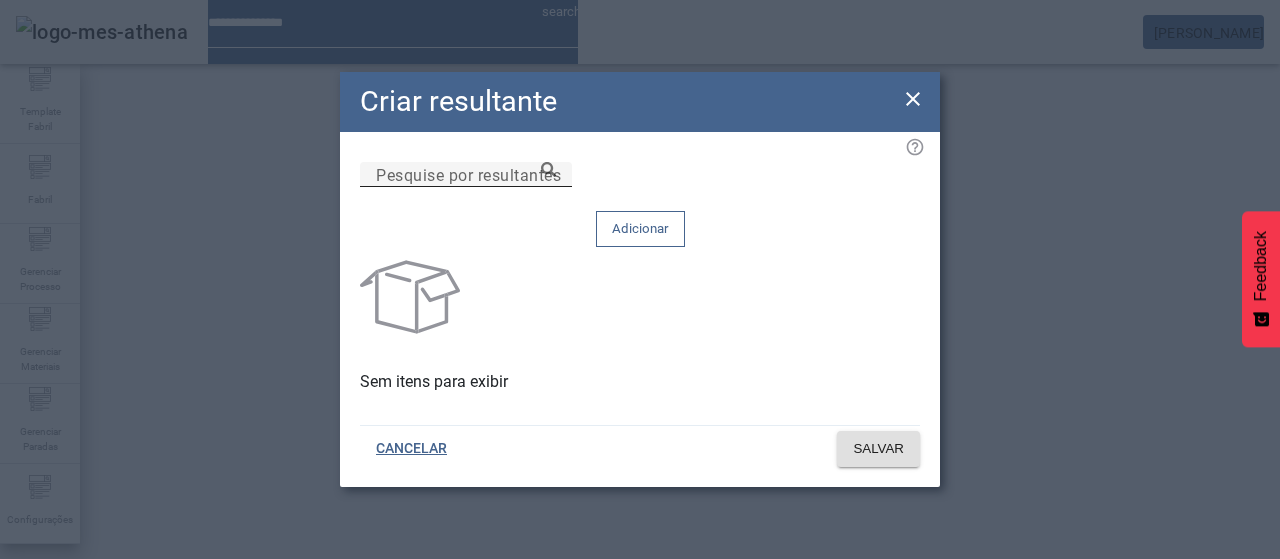 click on "Pesquise por resultantes" at bounding box center (466, 175) 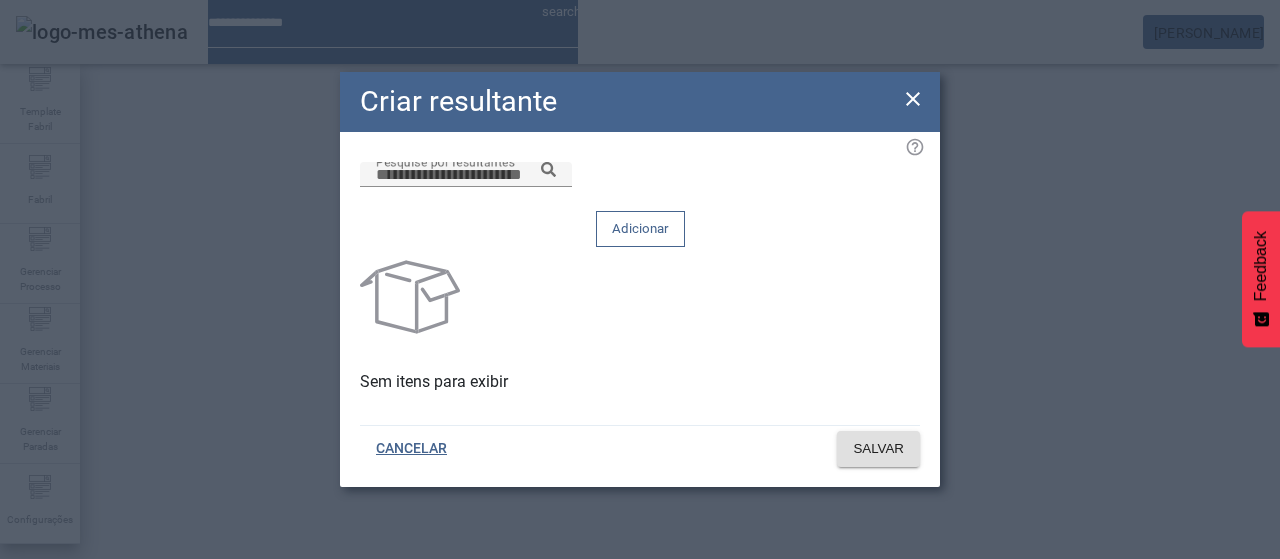 paste on "*****" 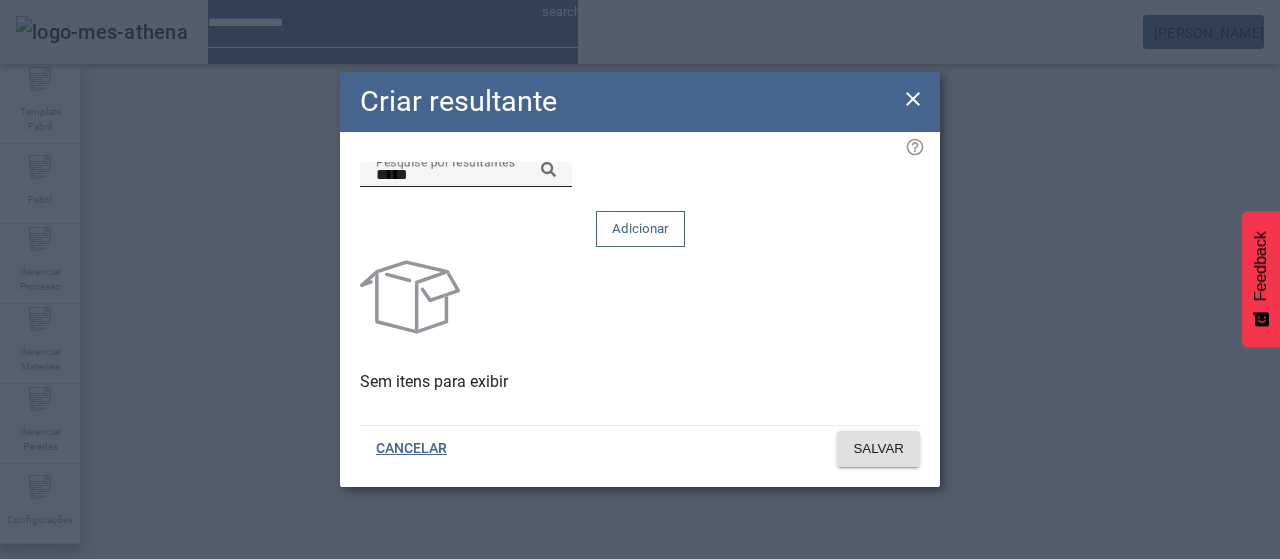 click 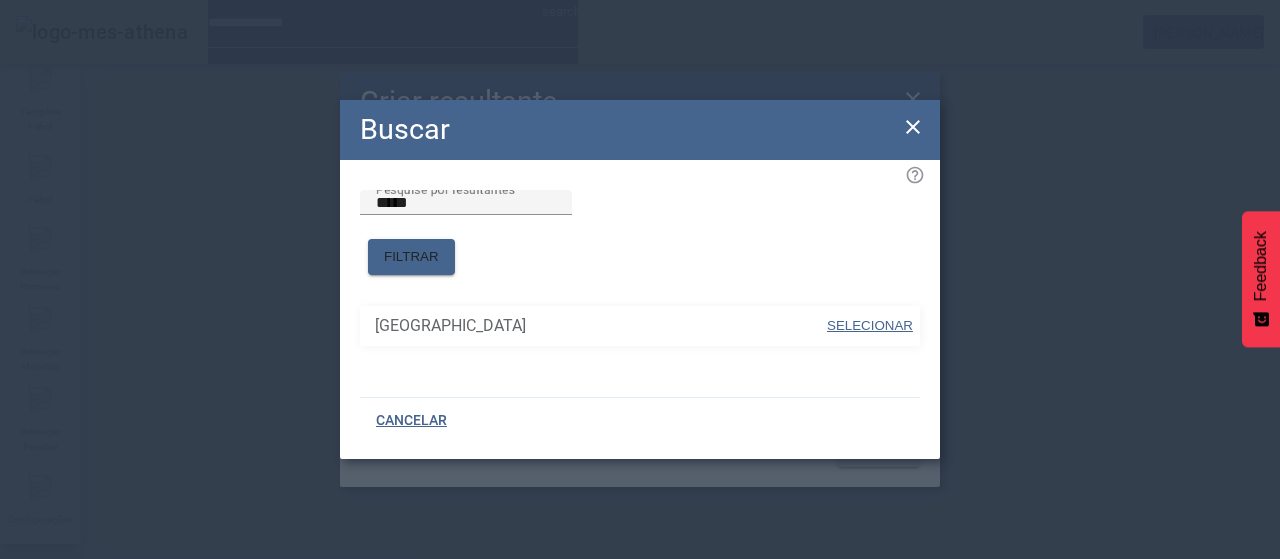 click on "SELECIONAR" at bounding box center [870, 325] 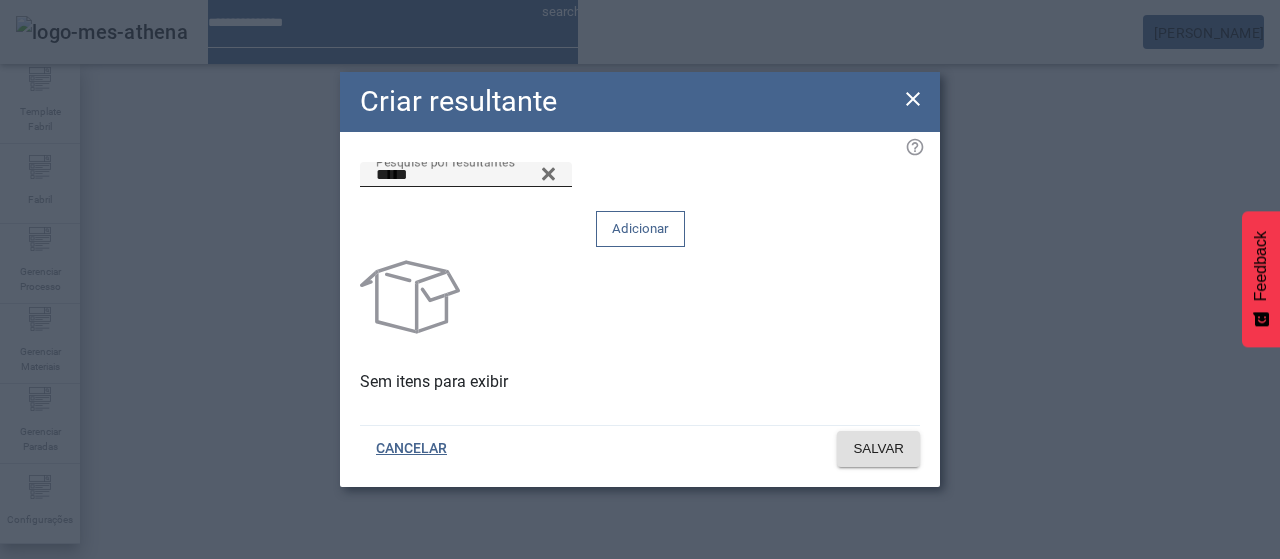 drag, startPoint x: 881, startPoint y: 208, endPoint x: 876, endPoint y: 250, distance: 42.296574 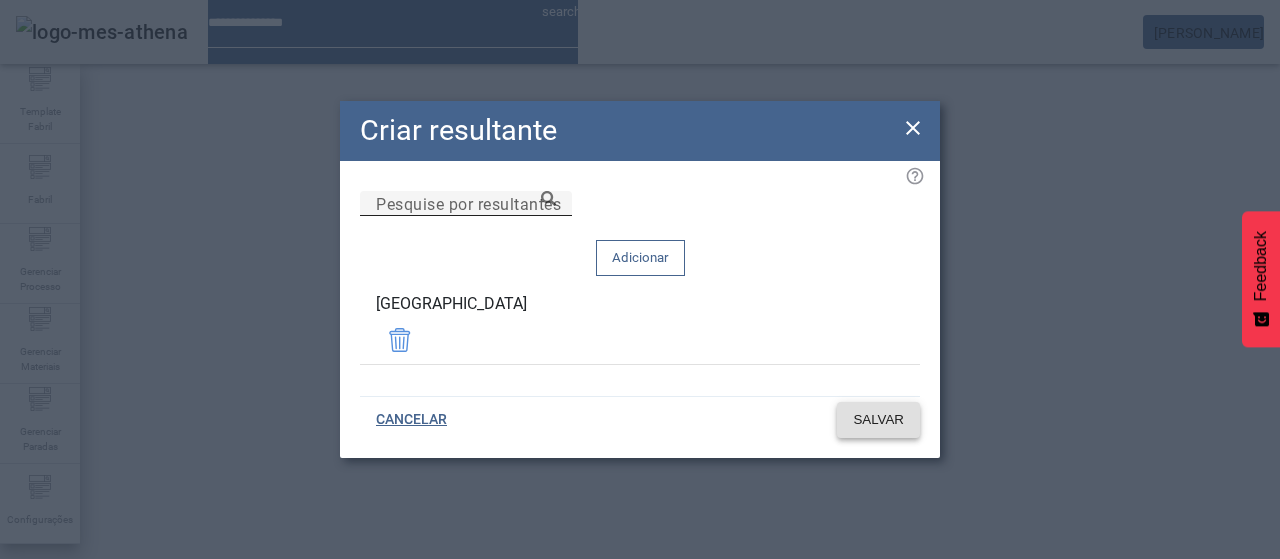 click on "SALVAR" 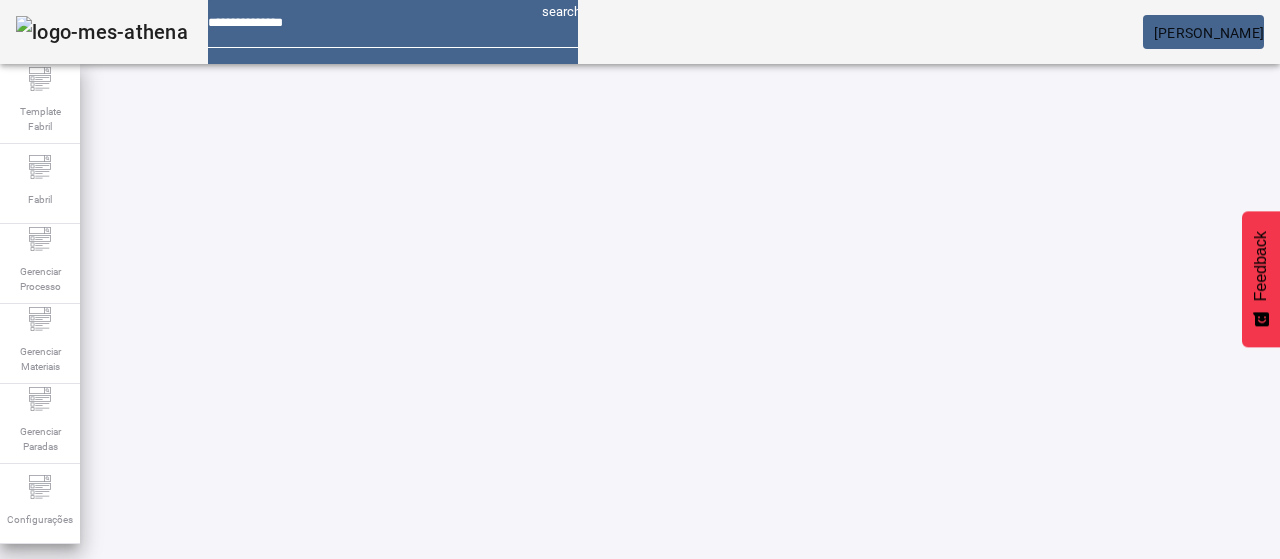 click 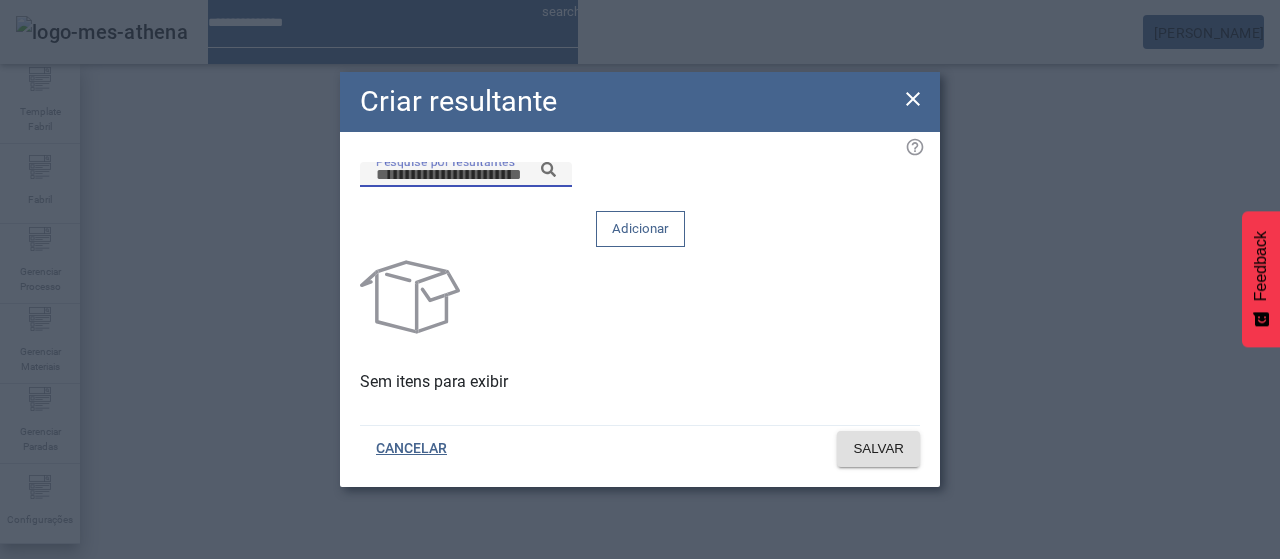 drag, startPoint x: 642, startPoint y: 207, endPoint x: 751, endPoint y: 209, distance: 109.01835 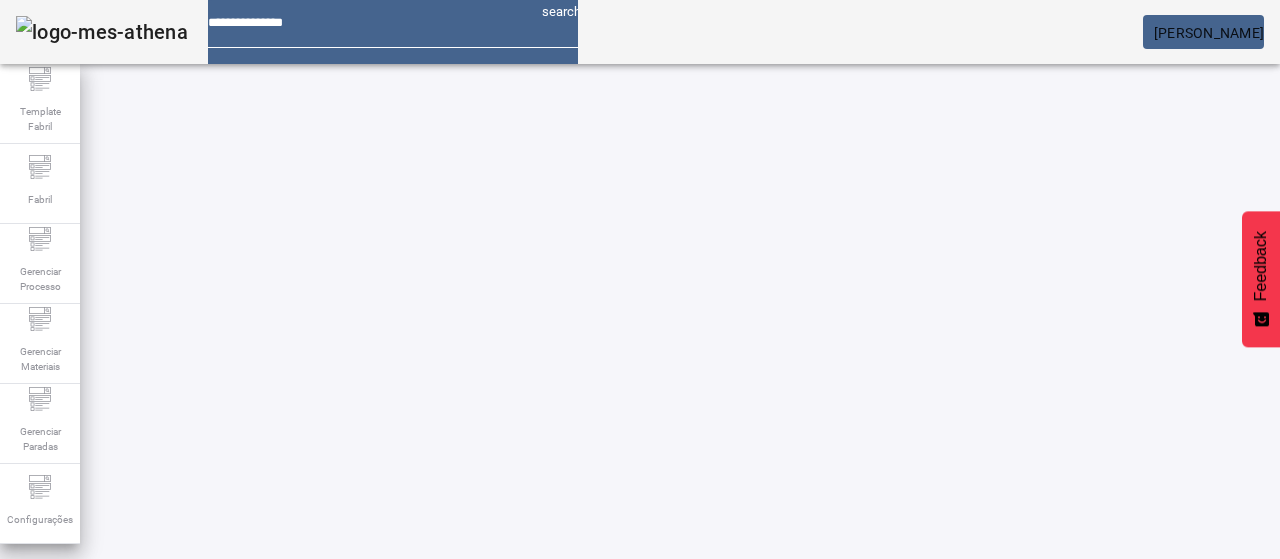 scroll, scrollTop: 100, scrollLeft: 0, axis: vertical 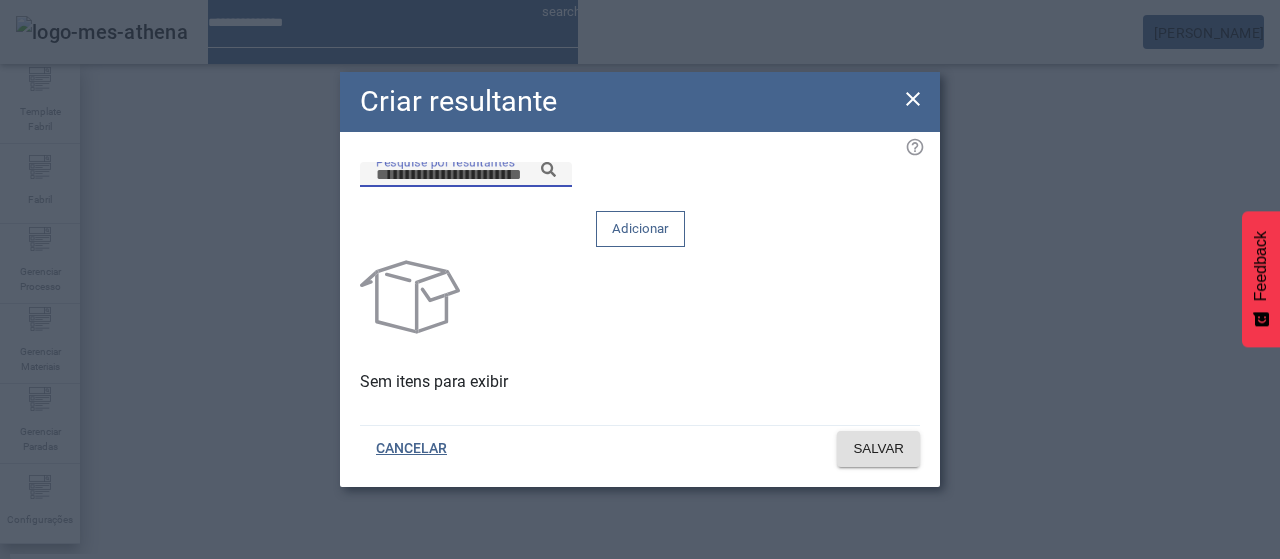 paste on "*****" 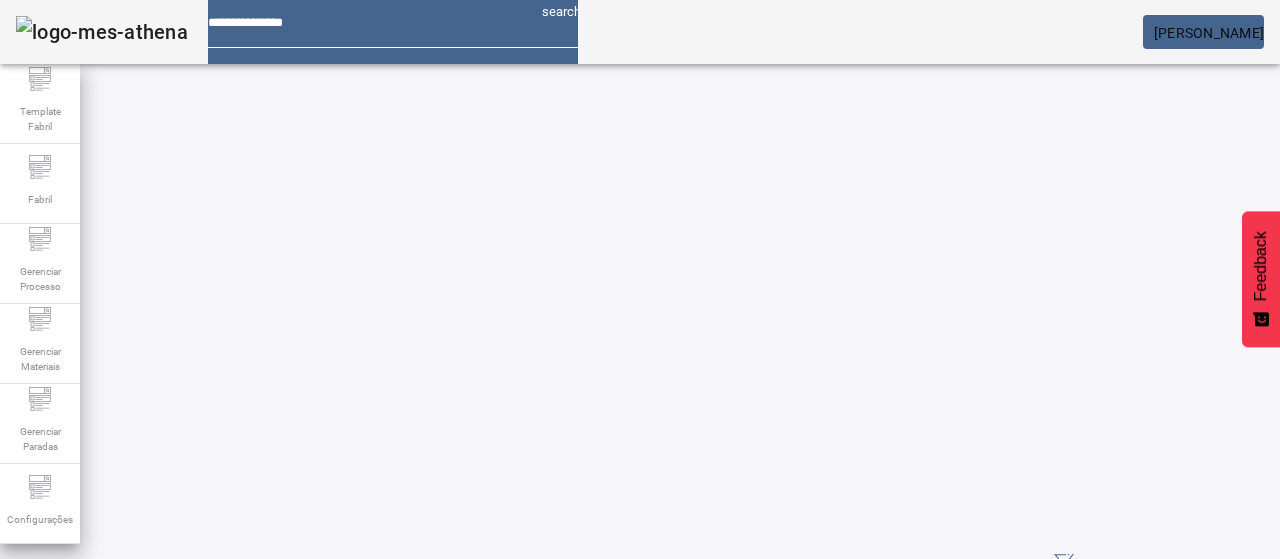 scroll, scrollTop: 0, scrollLeft: 0, axis: both 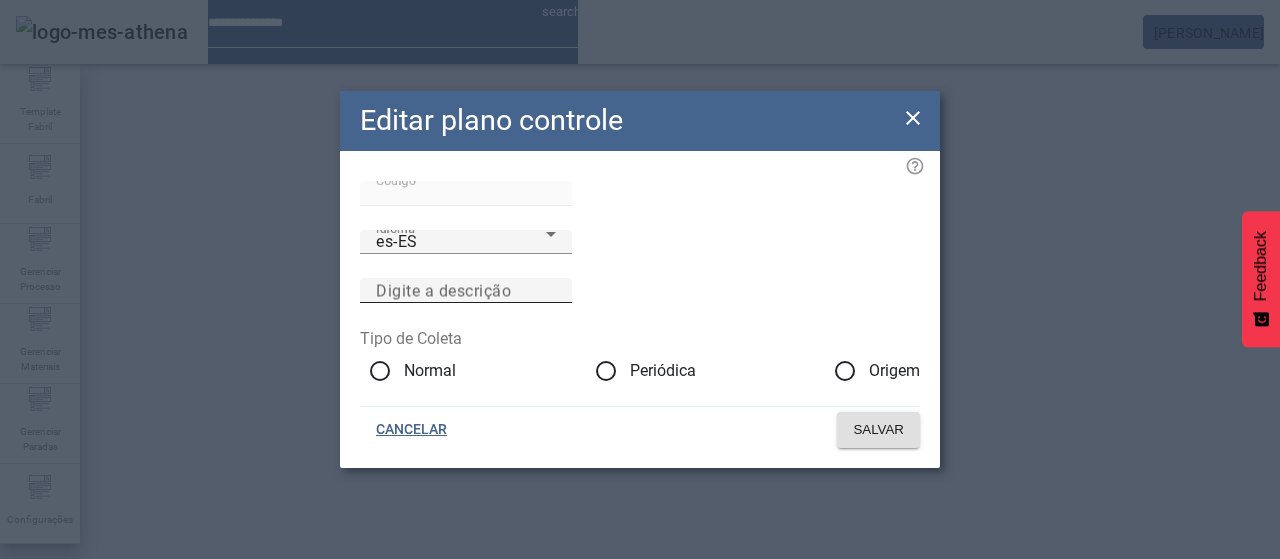 drag, startPoint x: 594, startPoint y: 289, endPoint x: 582, endPoint y: 285, distance: 12.649111 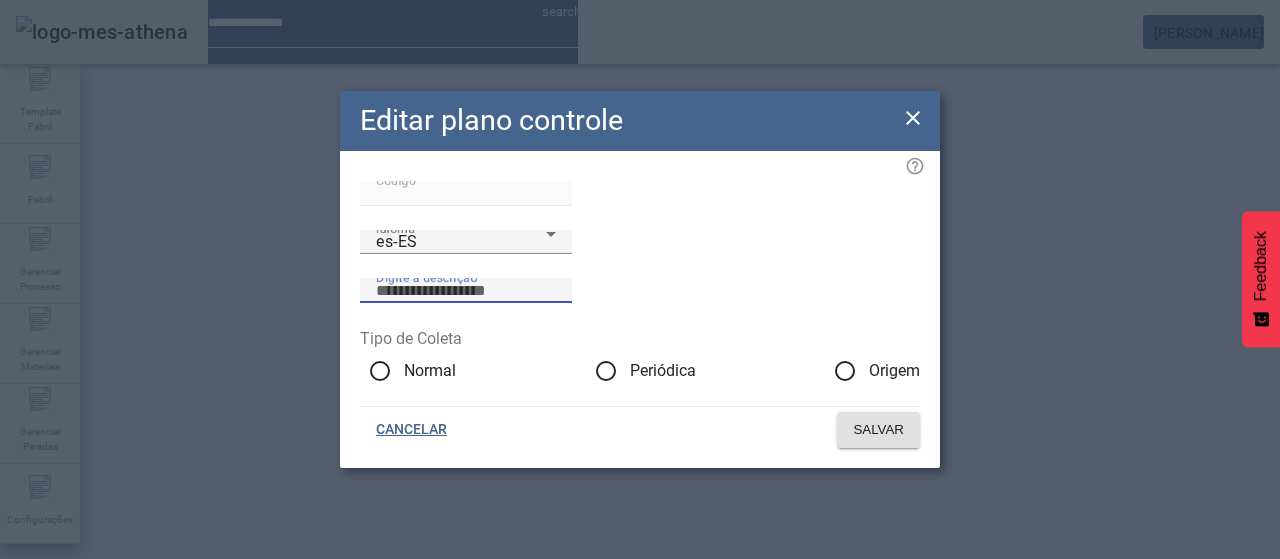 paste on "**********" 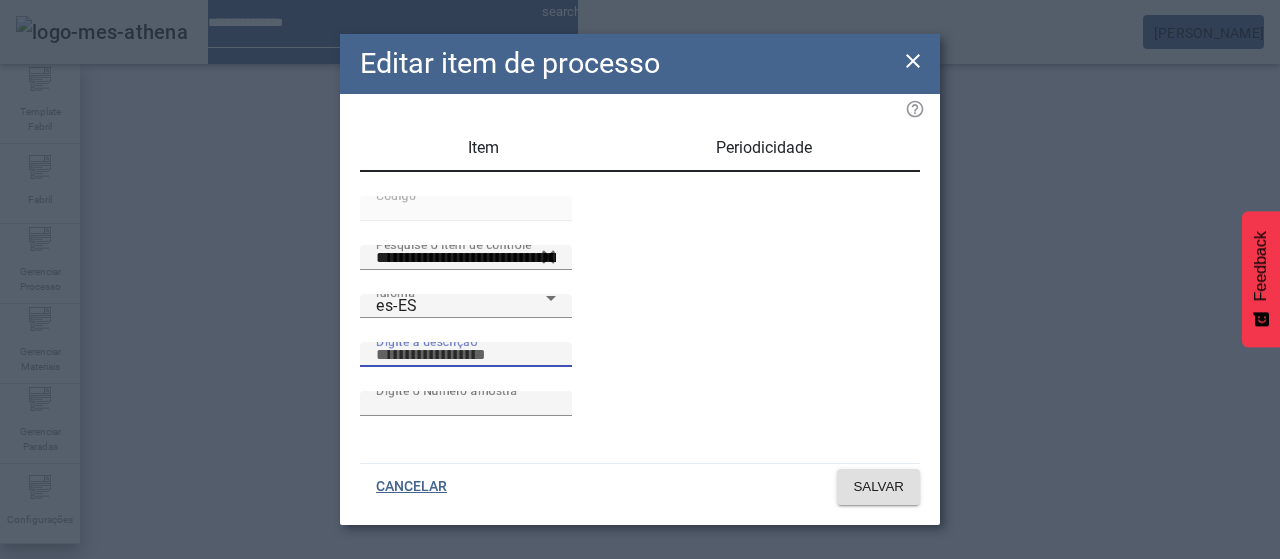 paste on "**********" 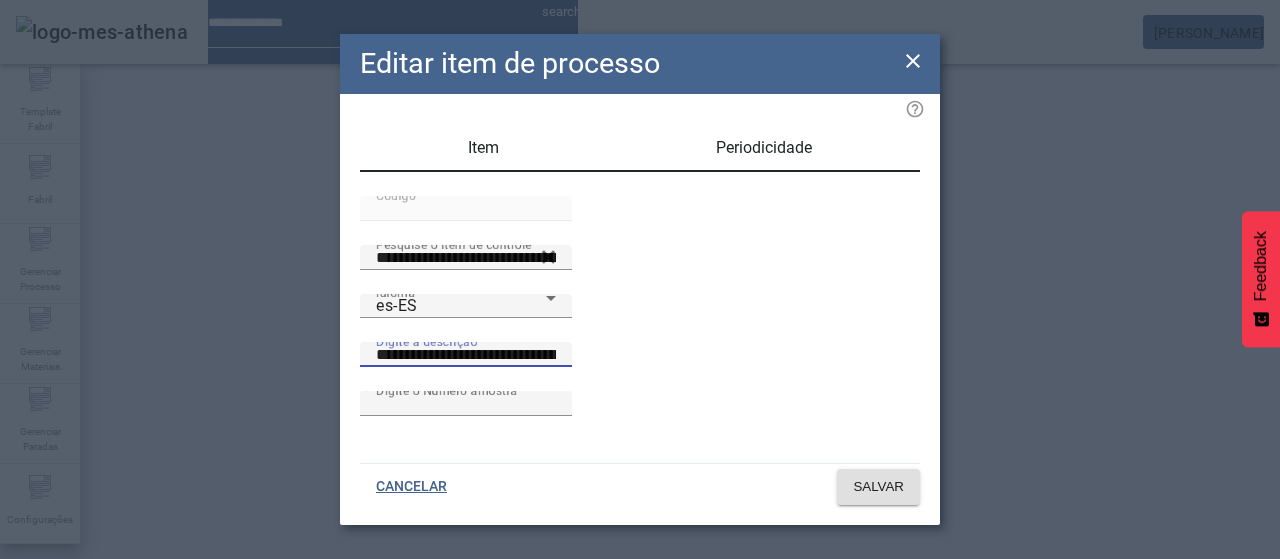 scroll, scrollTop: 0, scrollLeft: 124, axis: horizontal 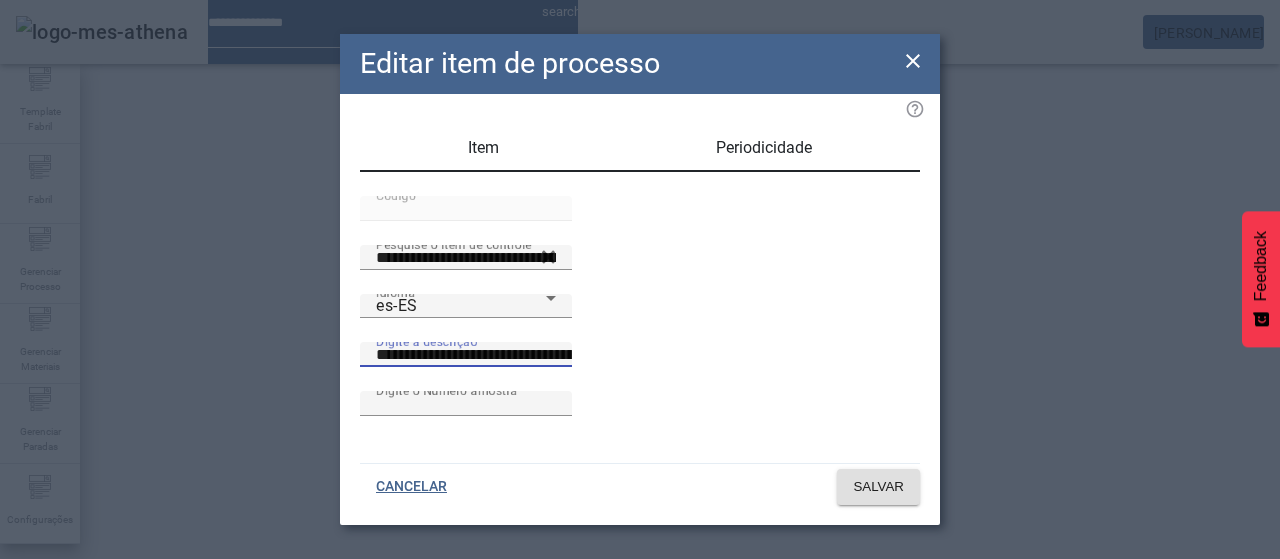 drag, startPoint x: 570, startPoint y: 391, endPoint x: 552, endPoint y: 391, distance: 18 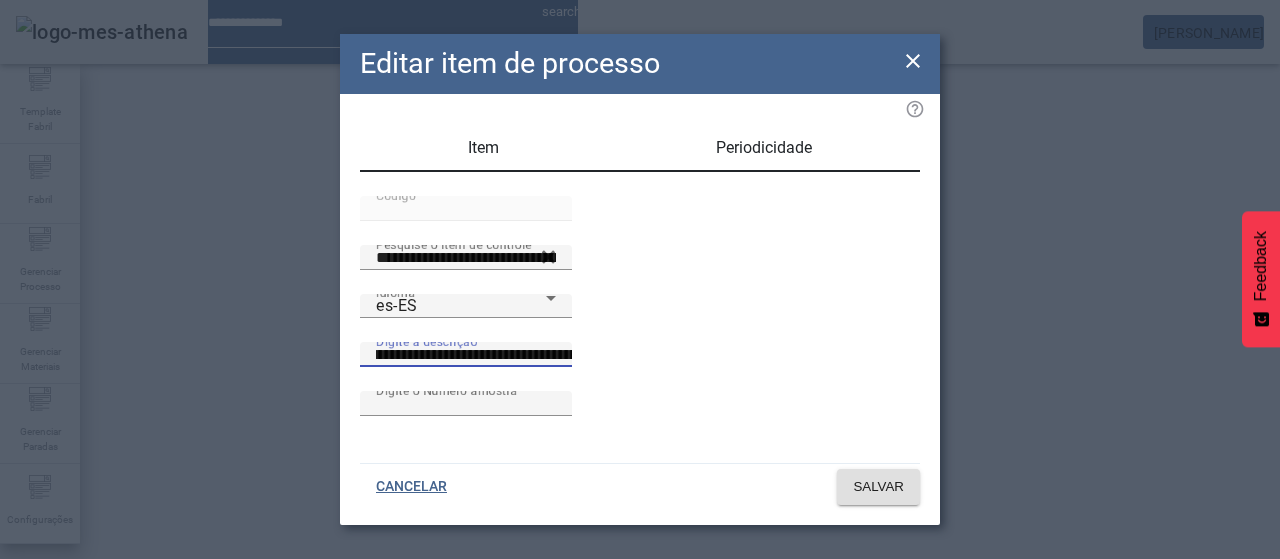 scroll, scrollTop: 0, scrollLeft: 126, axis: horizontal 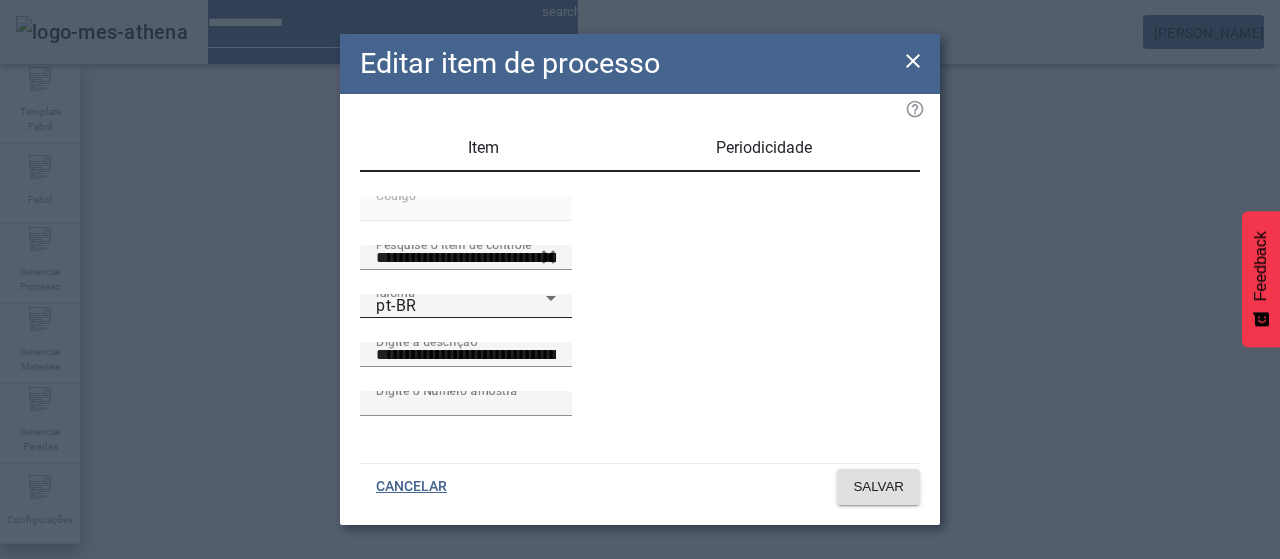 drag, startPoint x: 502, startPoint y: 381, endPoint x: 491, endPoint y: 379, distance: 11.18034 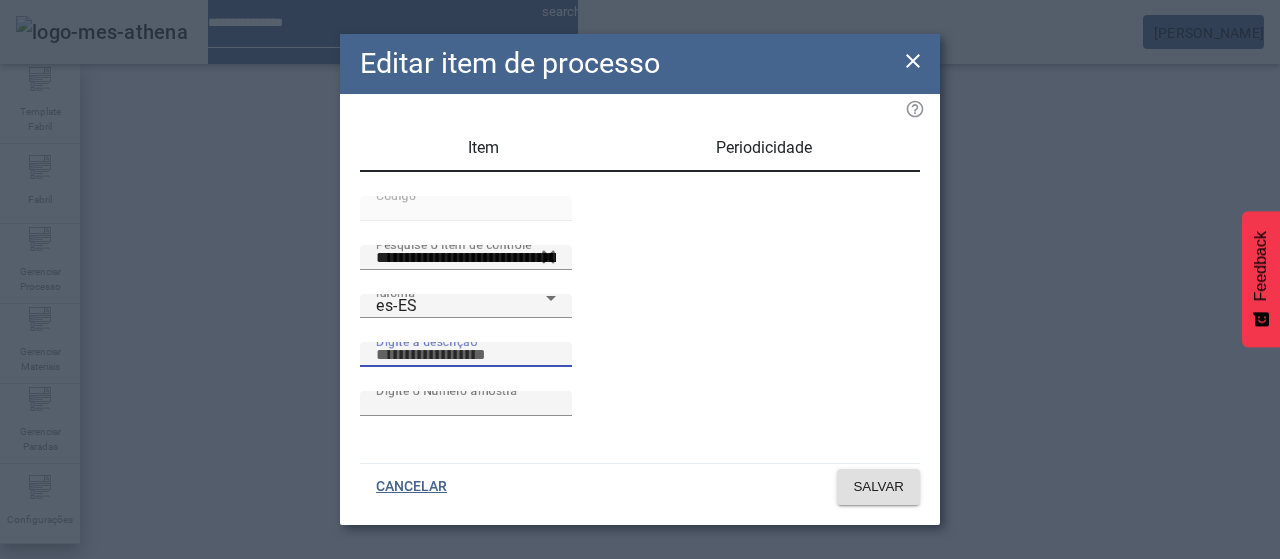 paste on "**********" 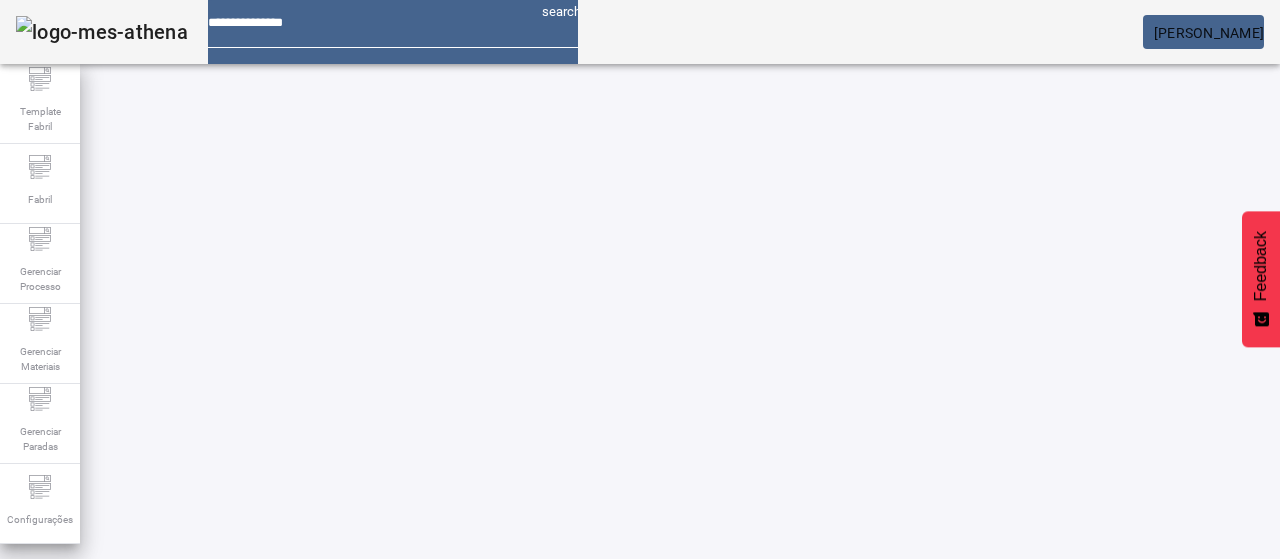 scroll, scrollTop: 87, scrollLeft: 0, axis: vertical 